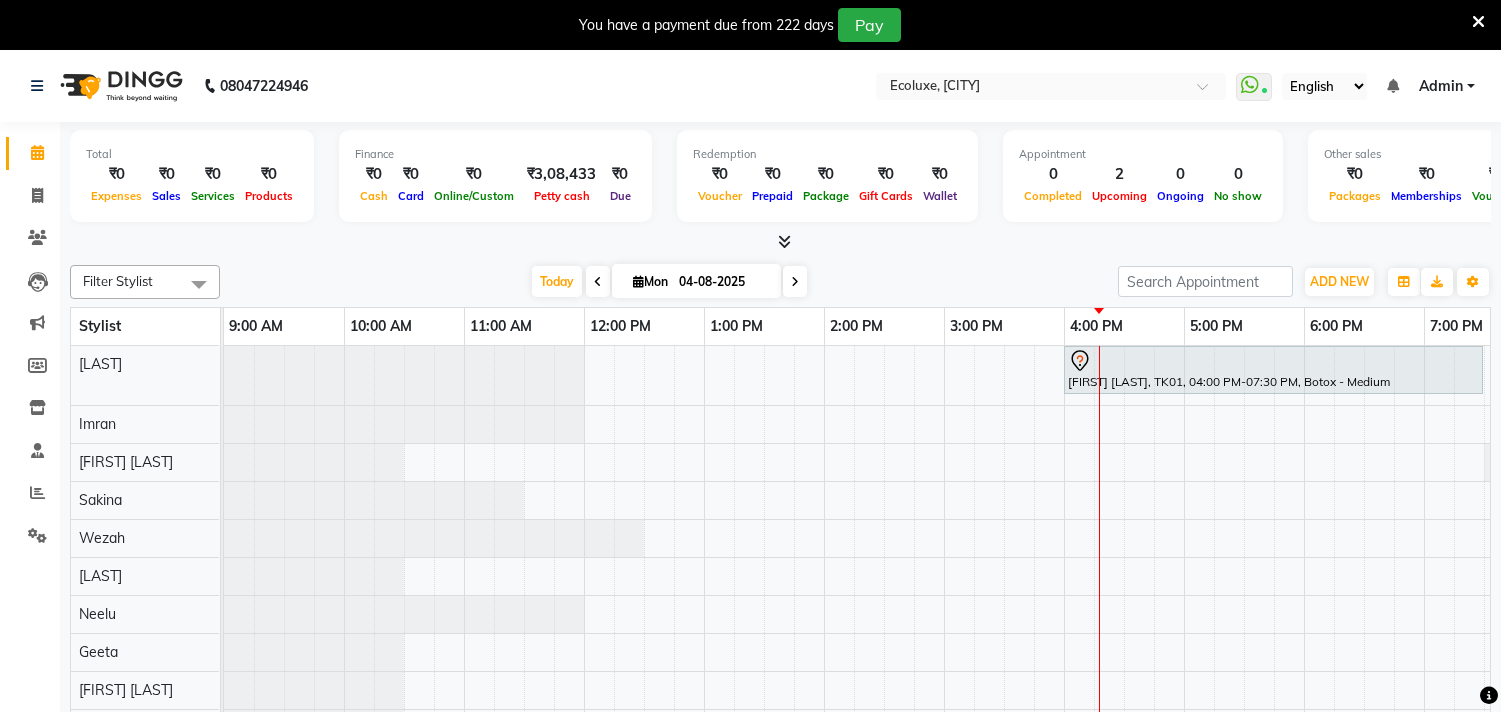 scroll, scrollTop: 50, scrollLeft: 0, axis: vertical 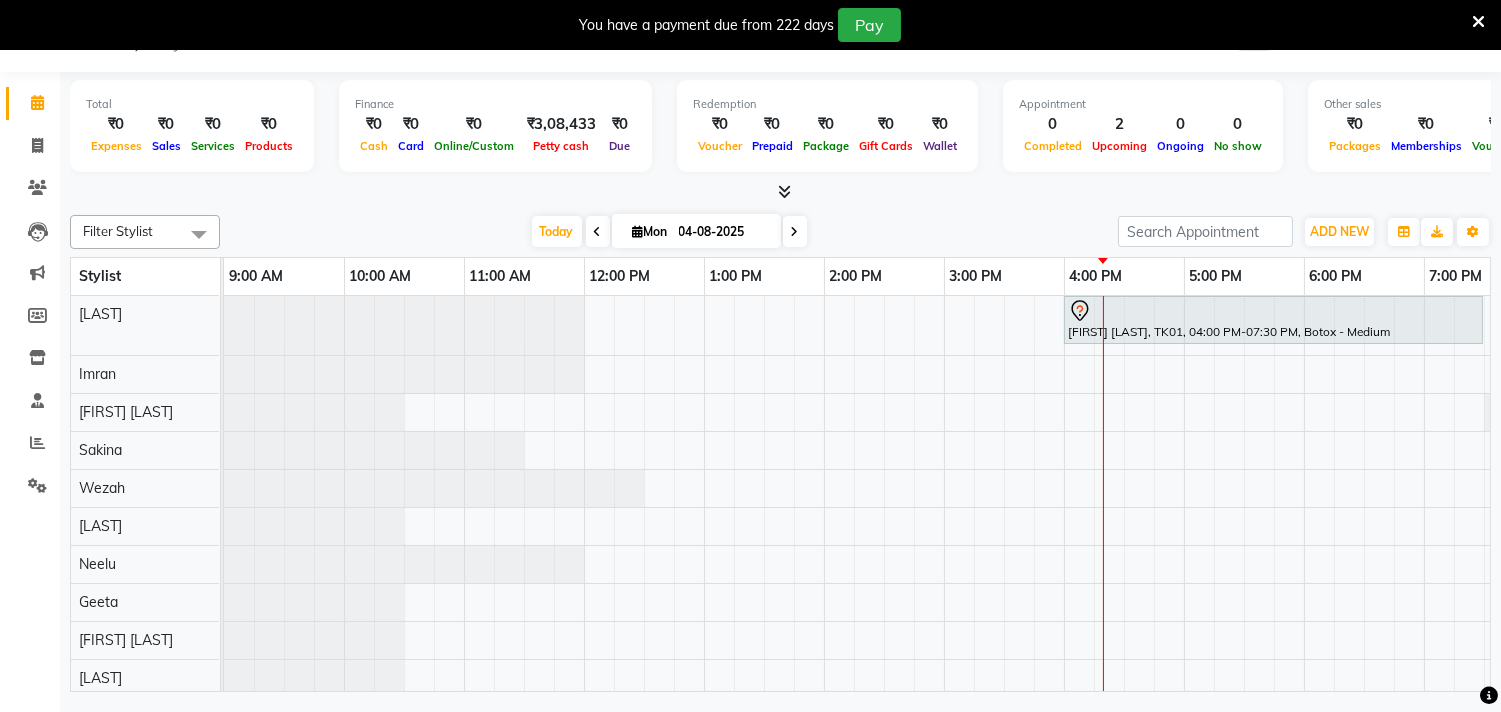 click on "Mon" at bounding box center [650, 231] 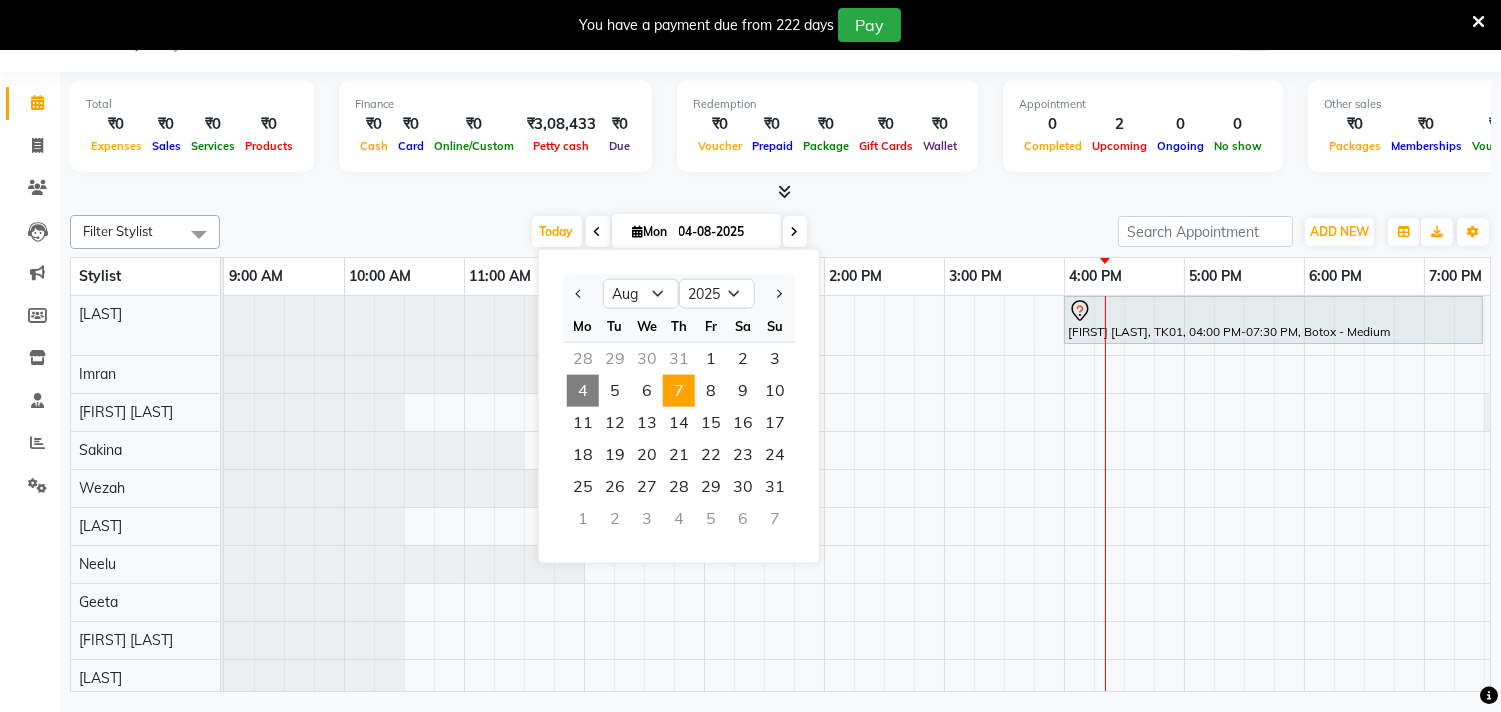 click on "7" at bounding box center (679, 391) 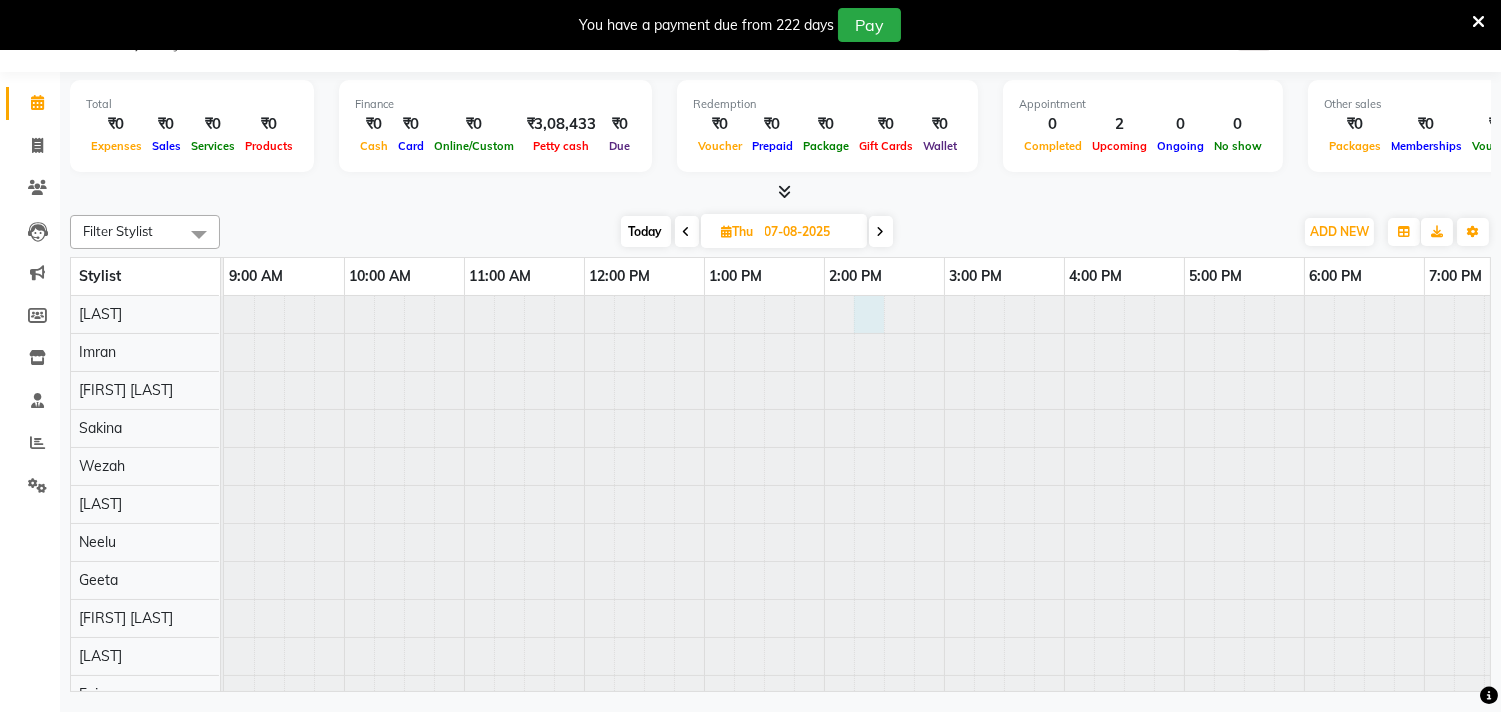 click at bounding box center [224, 314] 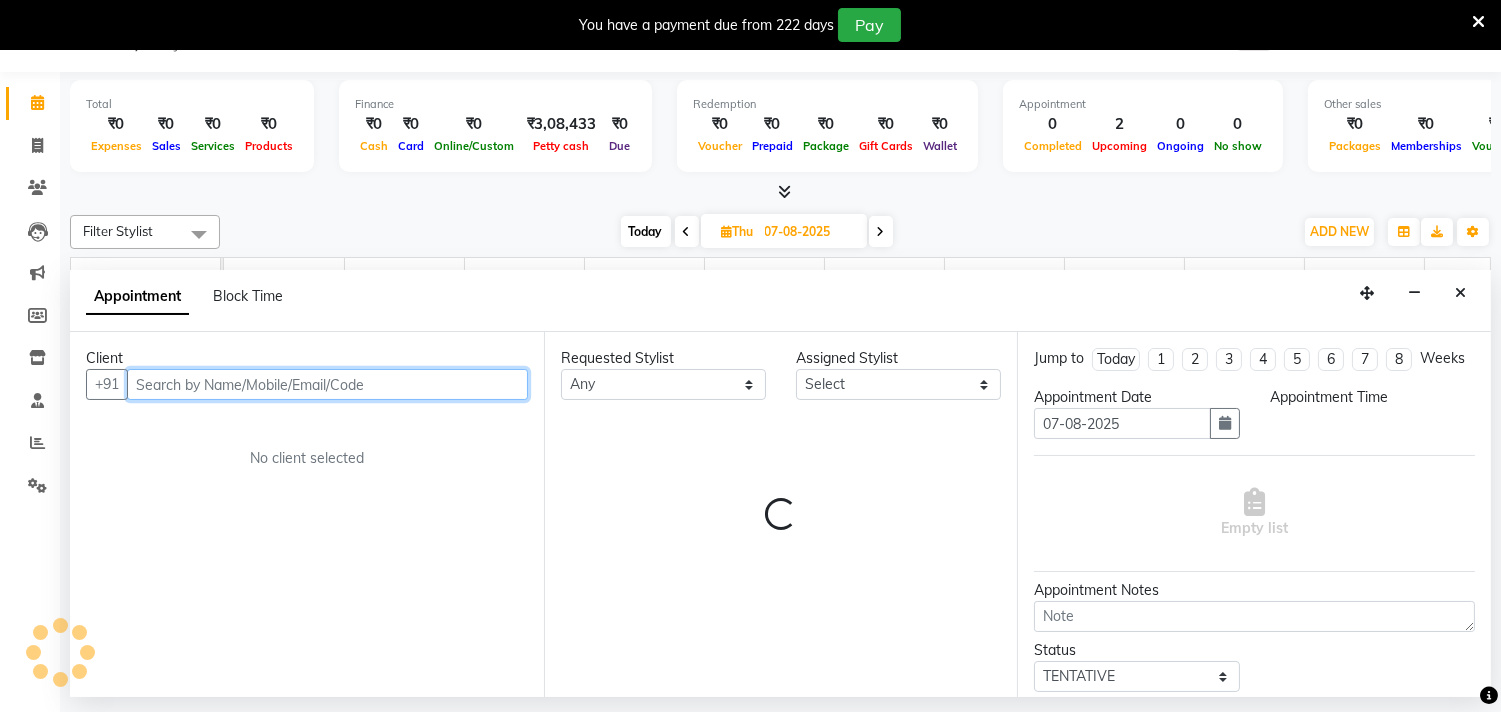 select on "855" 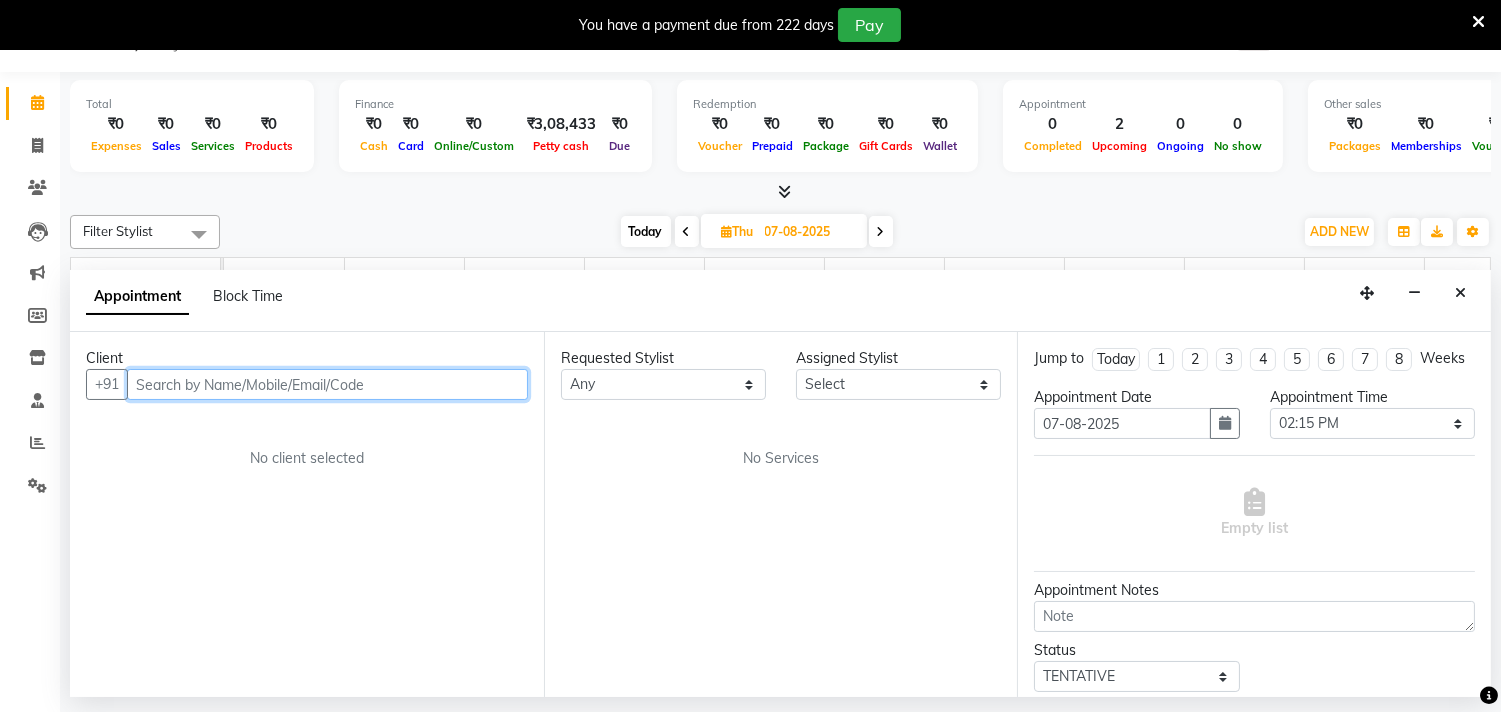 click at bounding box center [327, 384] 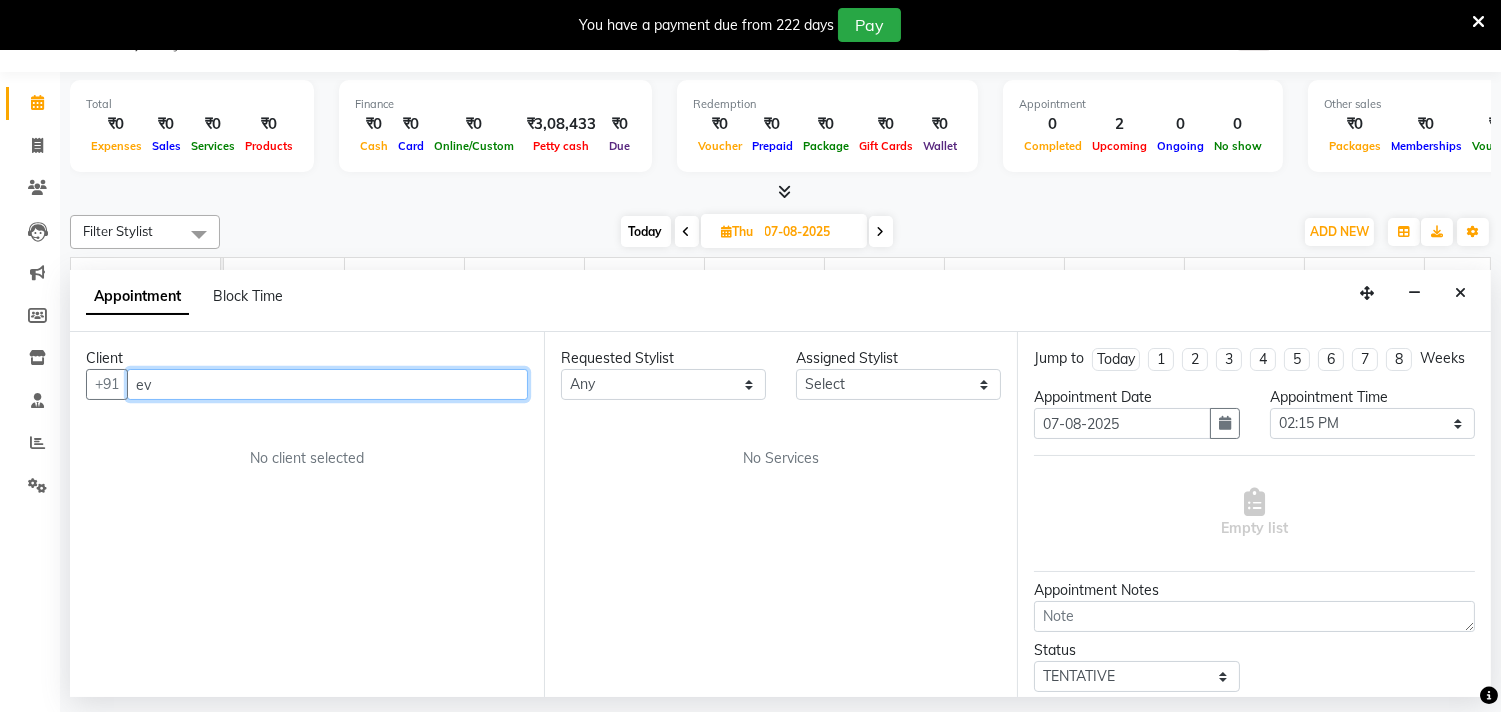 type on "e" 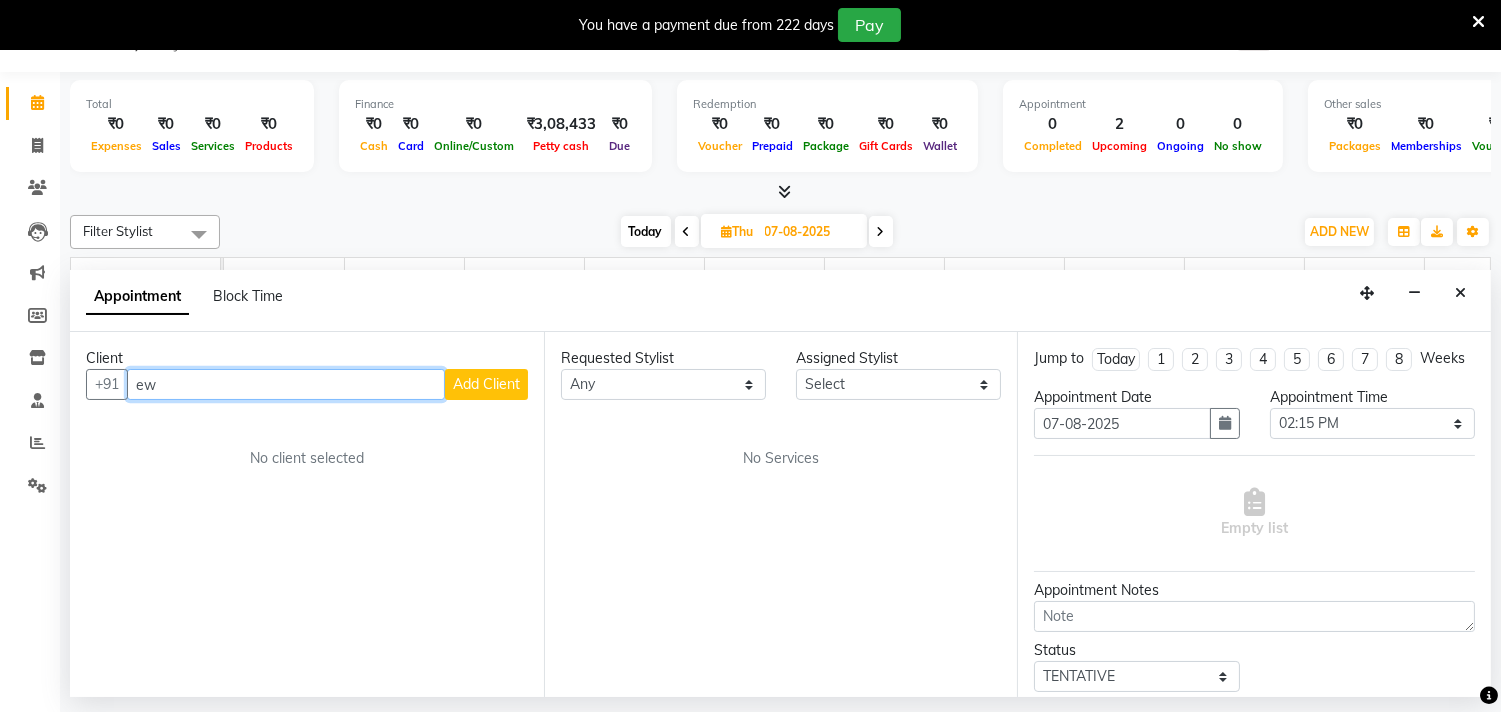 type on "e" 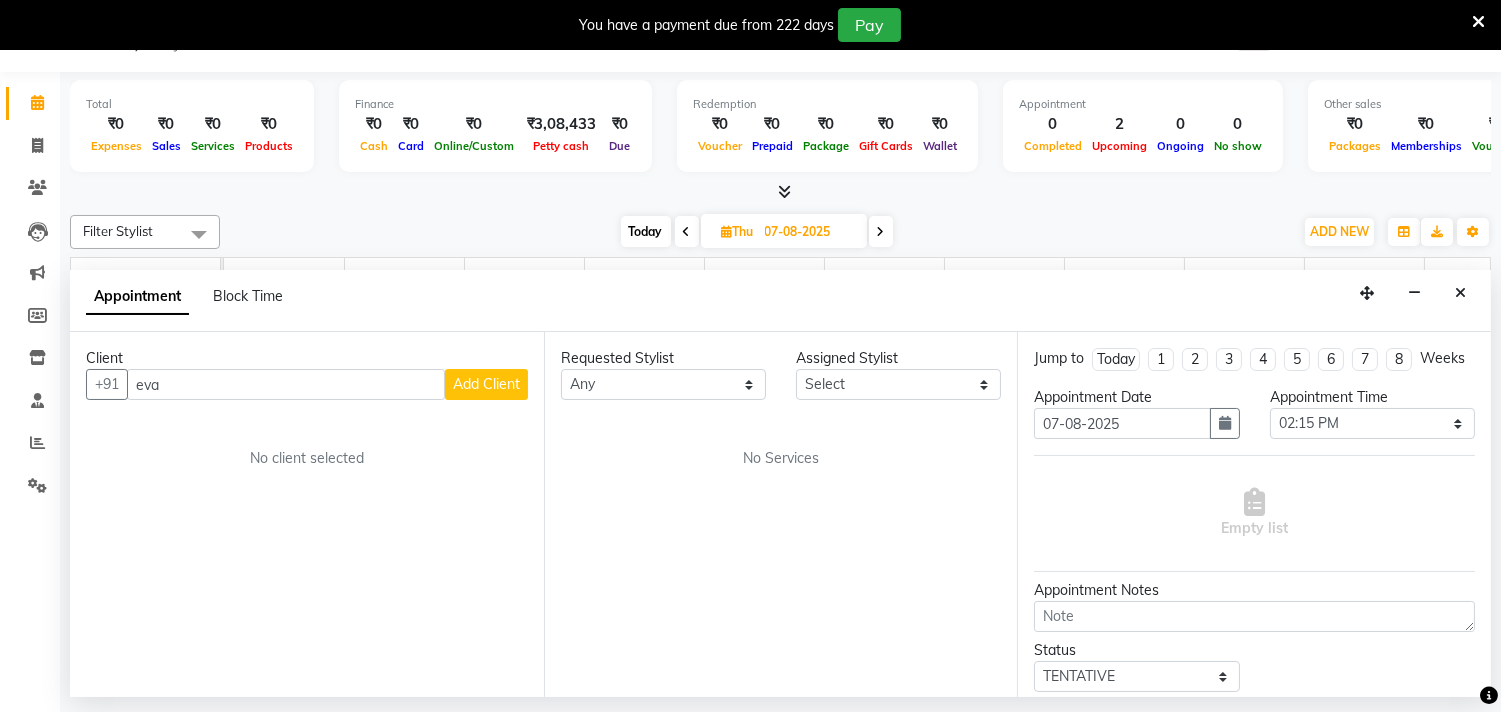 click on "Client" at bounding box center (307, 358) 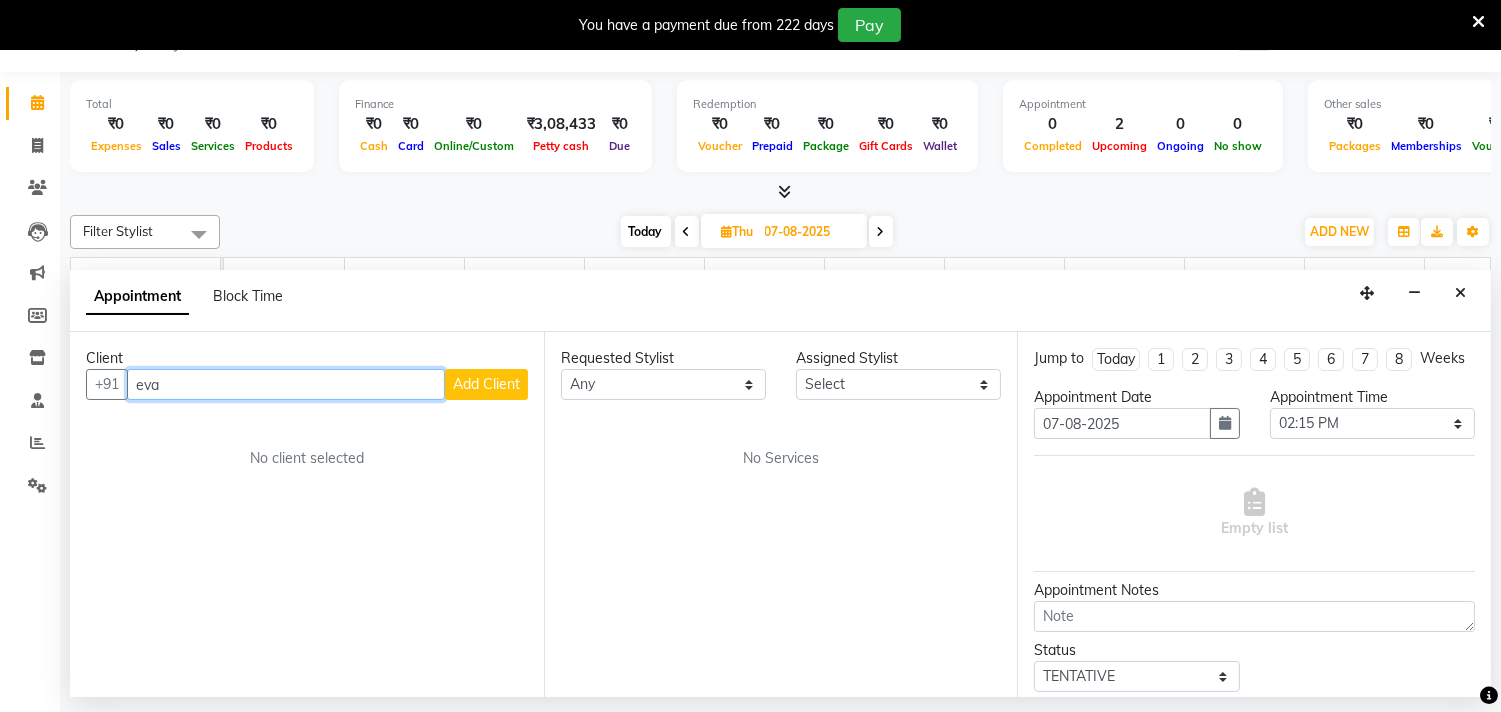 click on "eva" at bounding box center (286, 384) 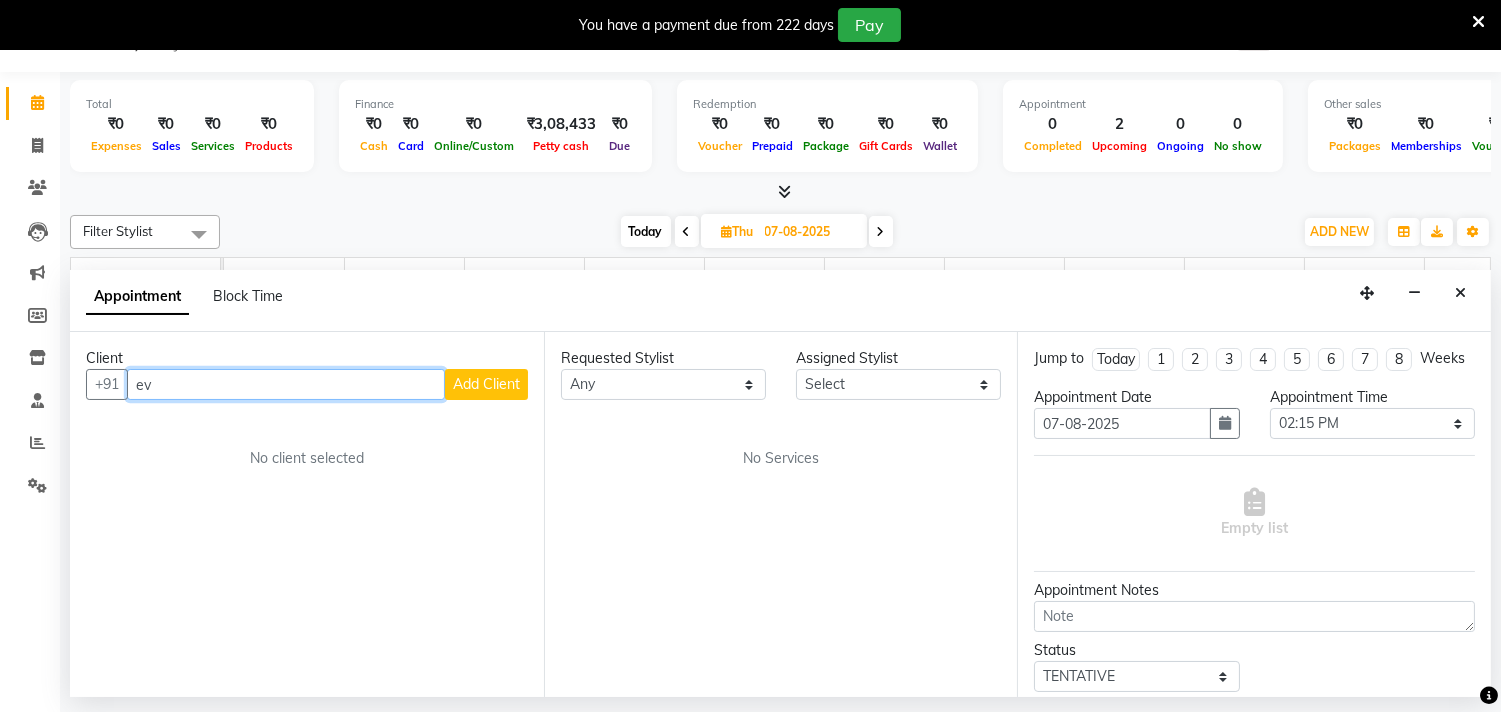 type on "e" 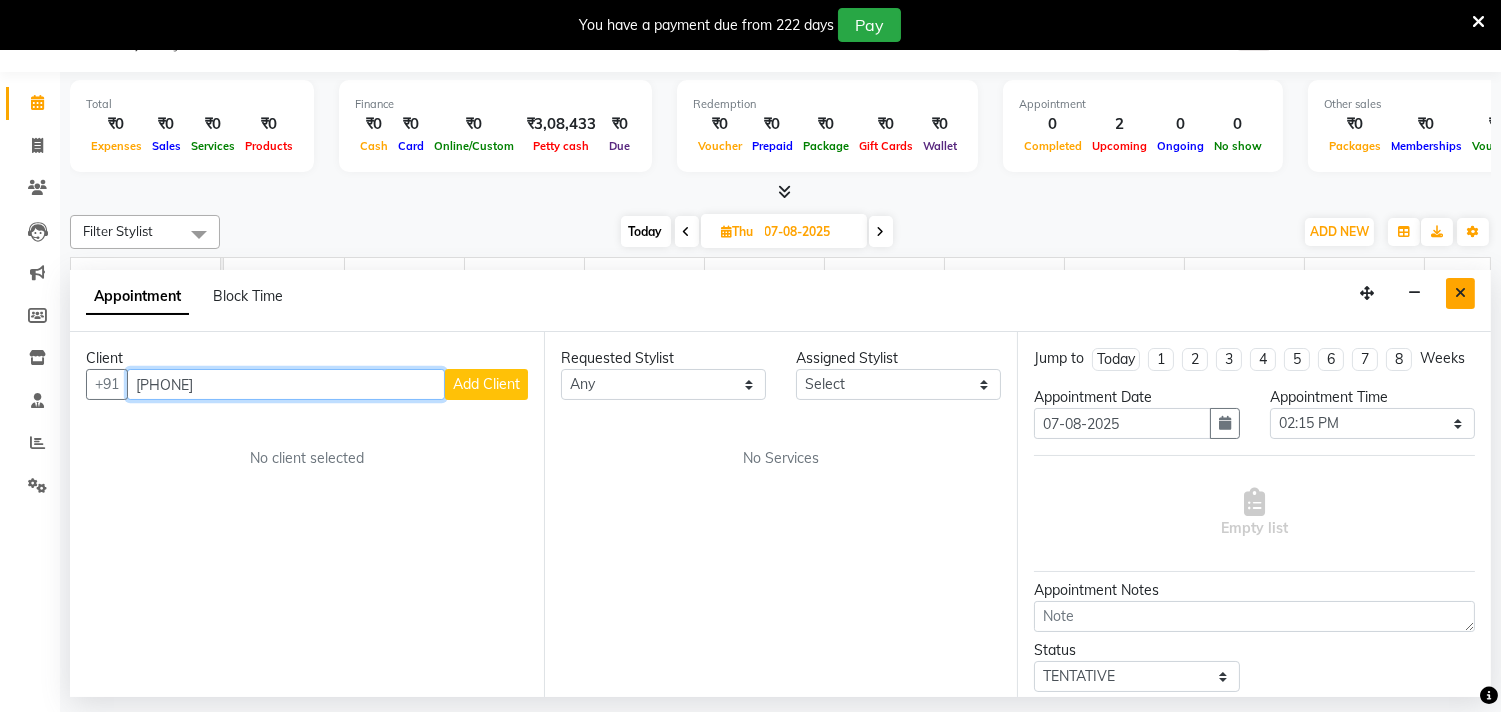 type on "9820922" 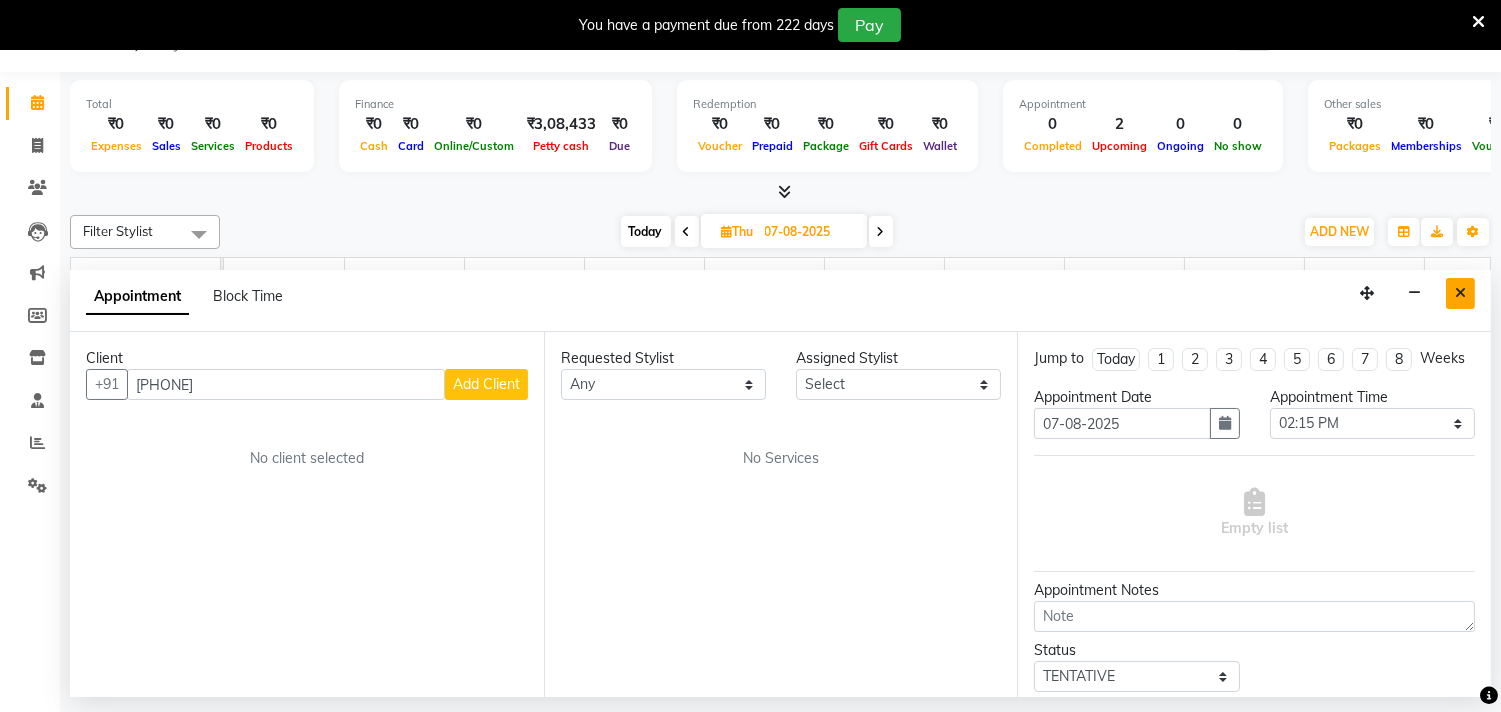 click at bounding box center (1460, 293) 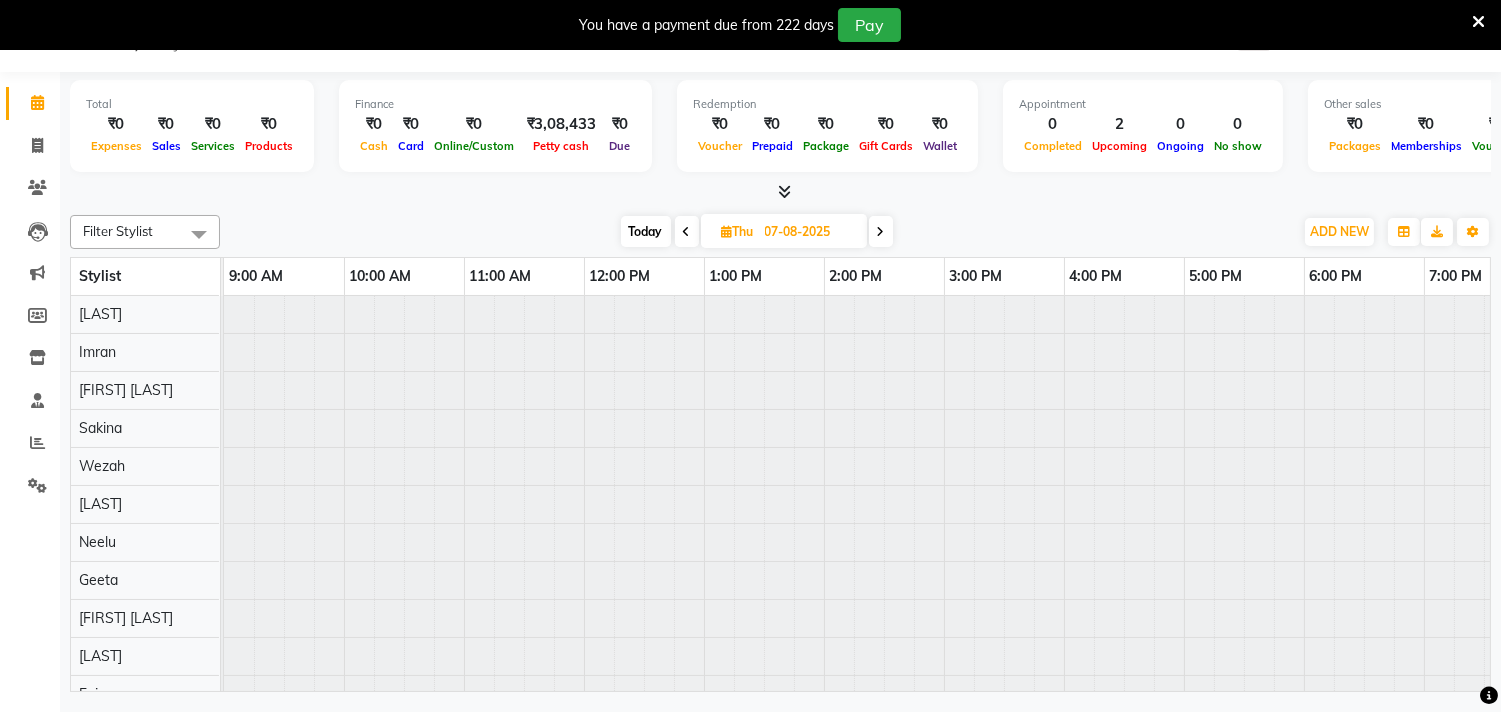 click on "Today" at bounding box center [646, 231] 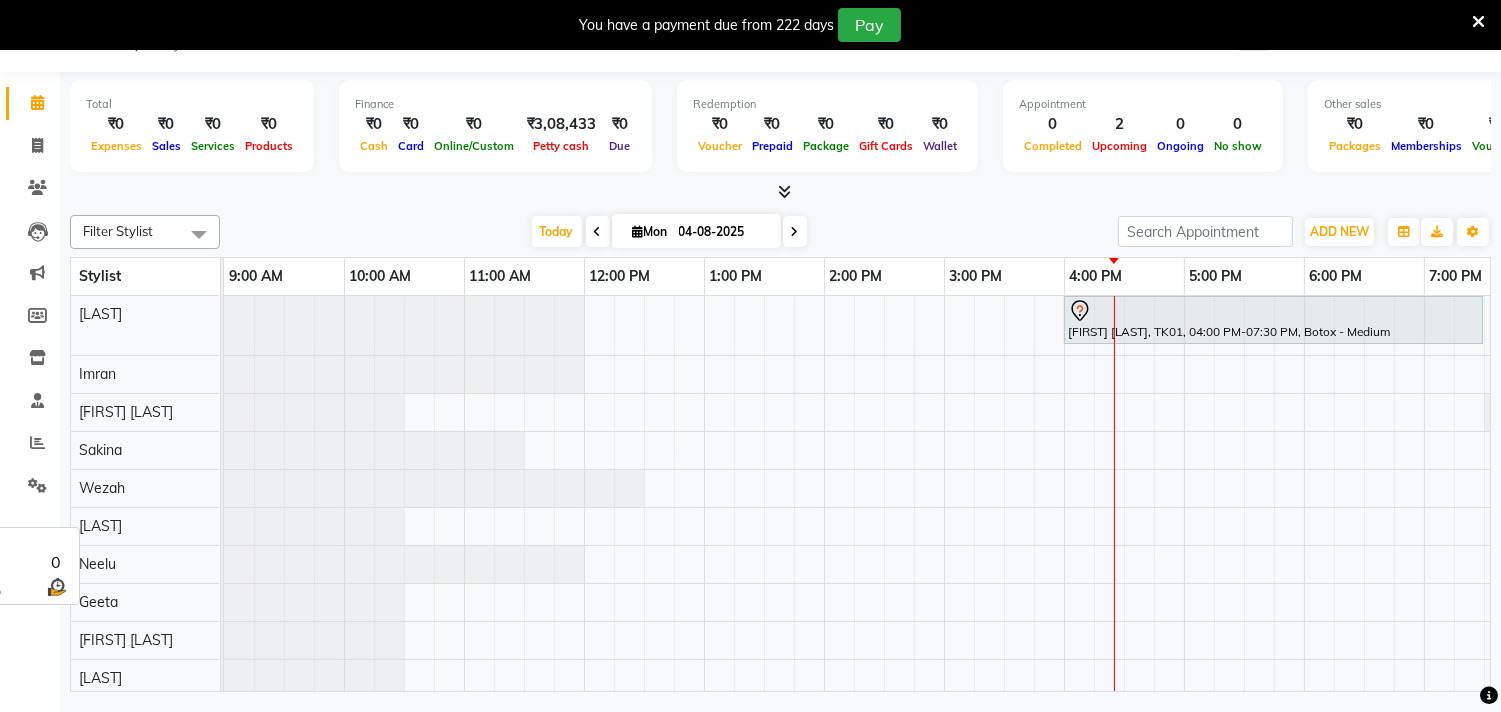 scroll, scrollTop: 174, scrollLeft: 0, axis: vertical 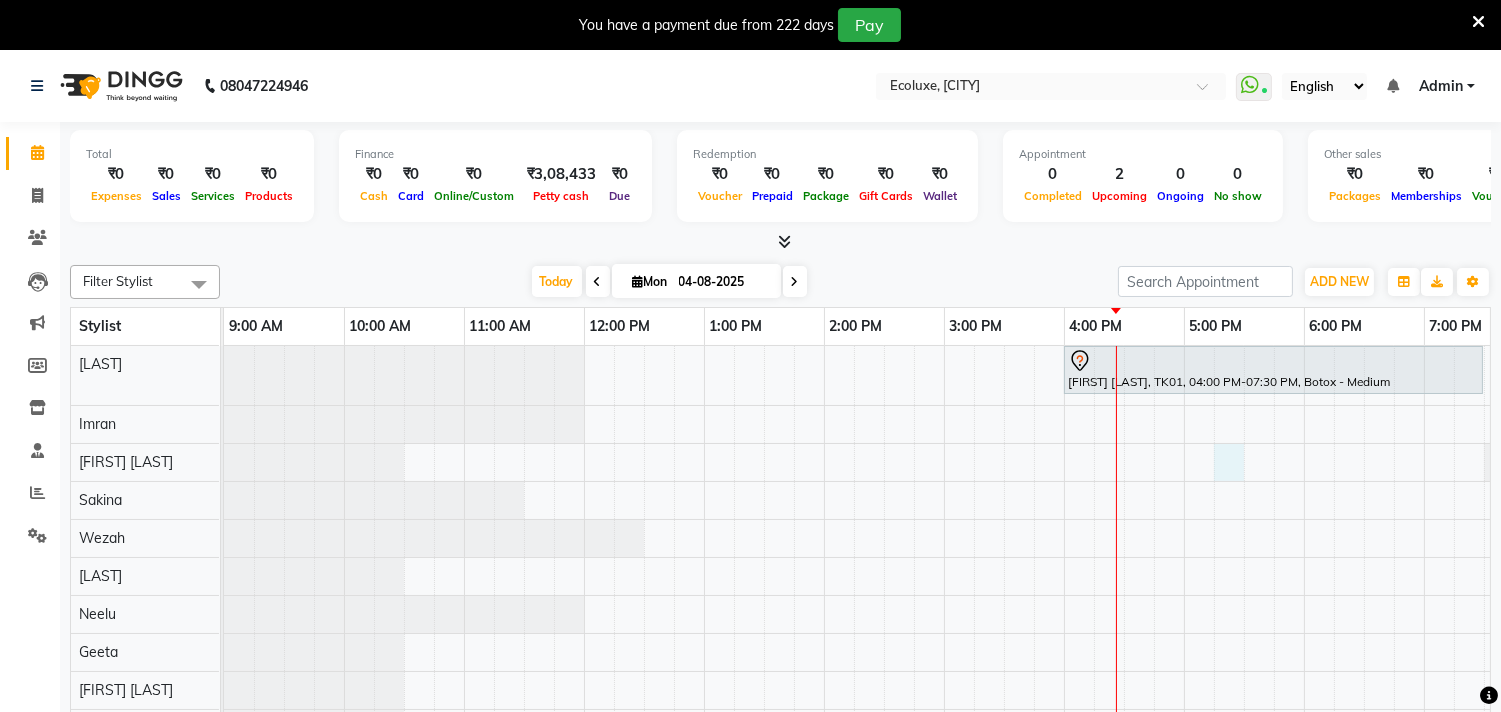 click on "Harveen Nanda, TK01, 04:00 PM-07:30 PM, Botox - Medium    Nikkhil Borana, TK03, 01:15 PM-01:45 PM, Men - Beard" at bounding box center [1064, 641] 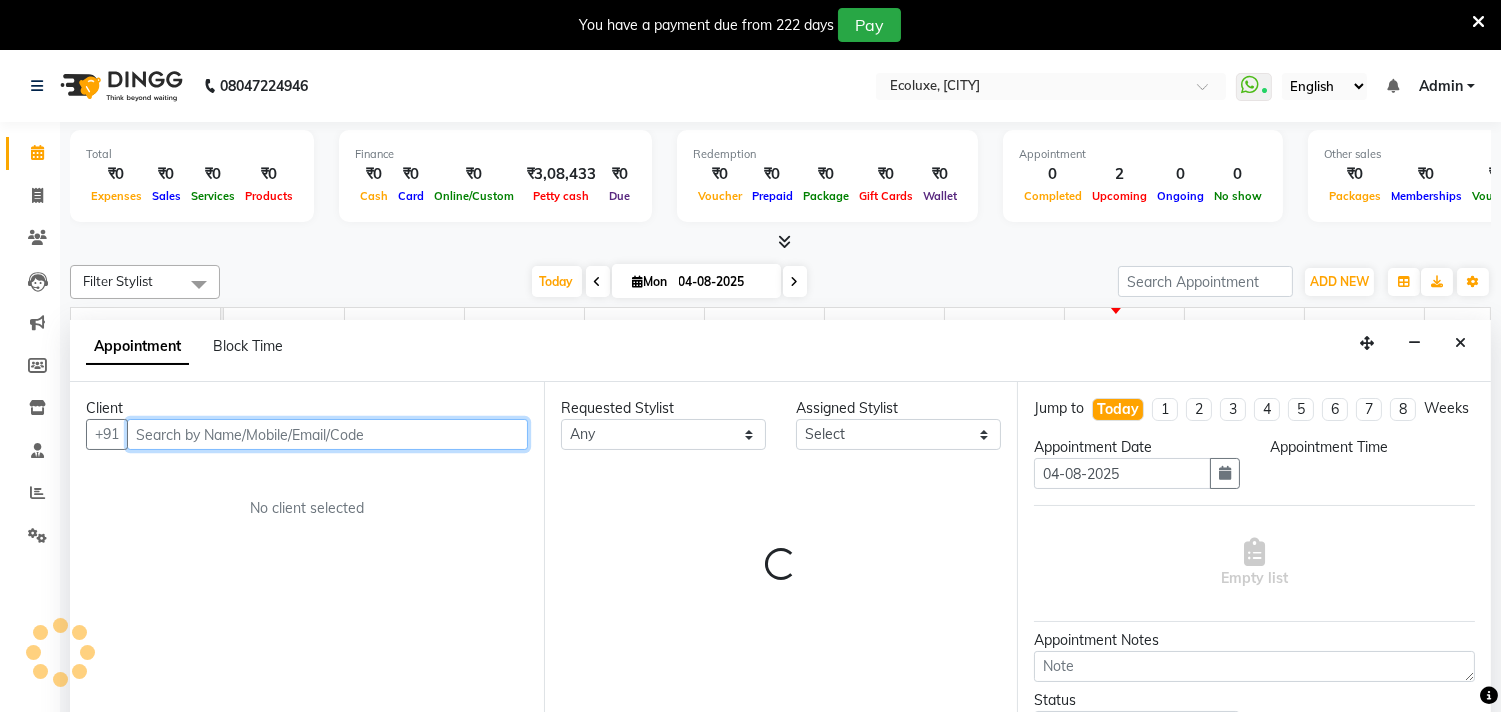 scroll, scrollTop: 50, scrollLeft: 0, axis: vertical 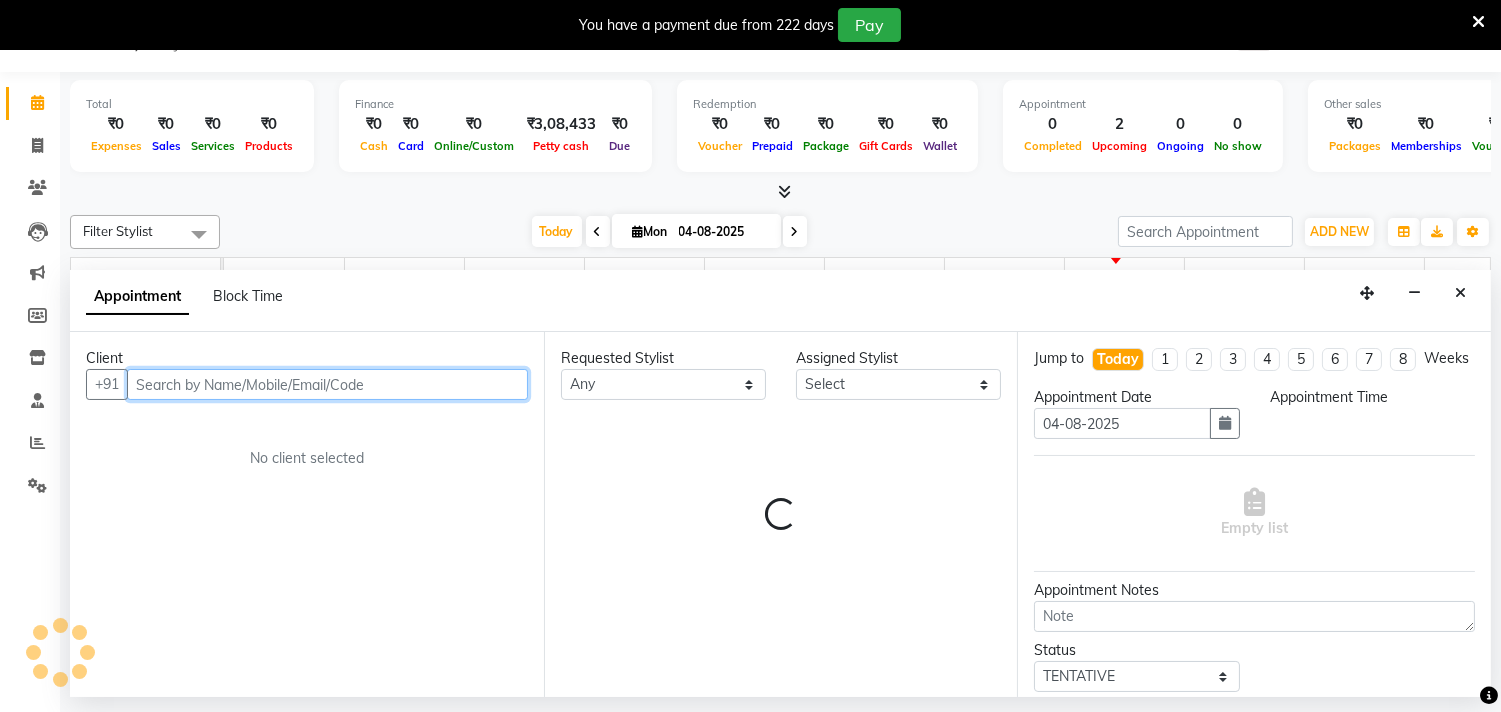 select on "1035" 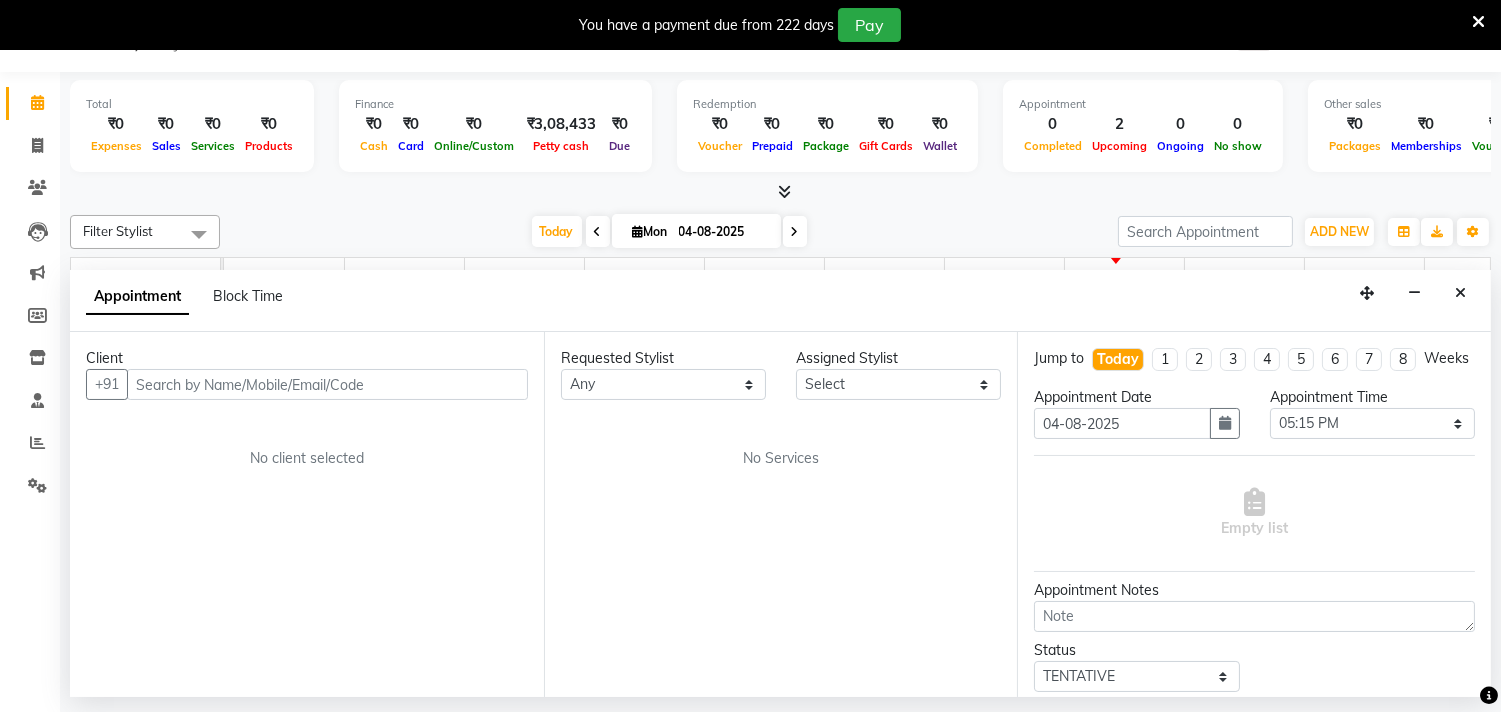 click on "Client +91  No client selected" at bounding box center (307, 514) 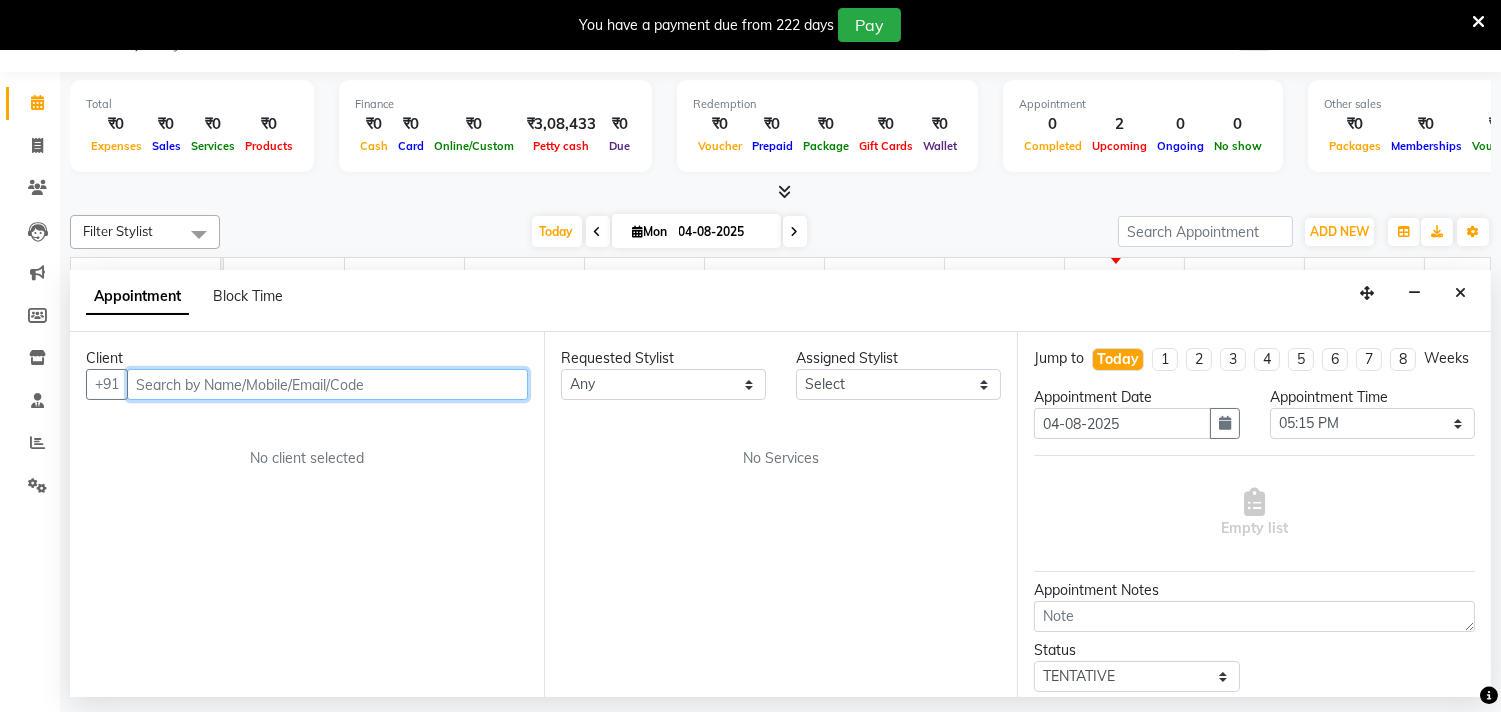 click at bounding box center (327, 384) 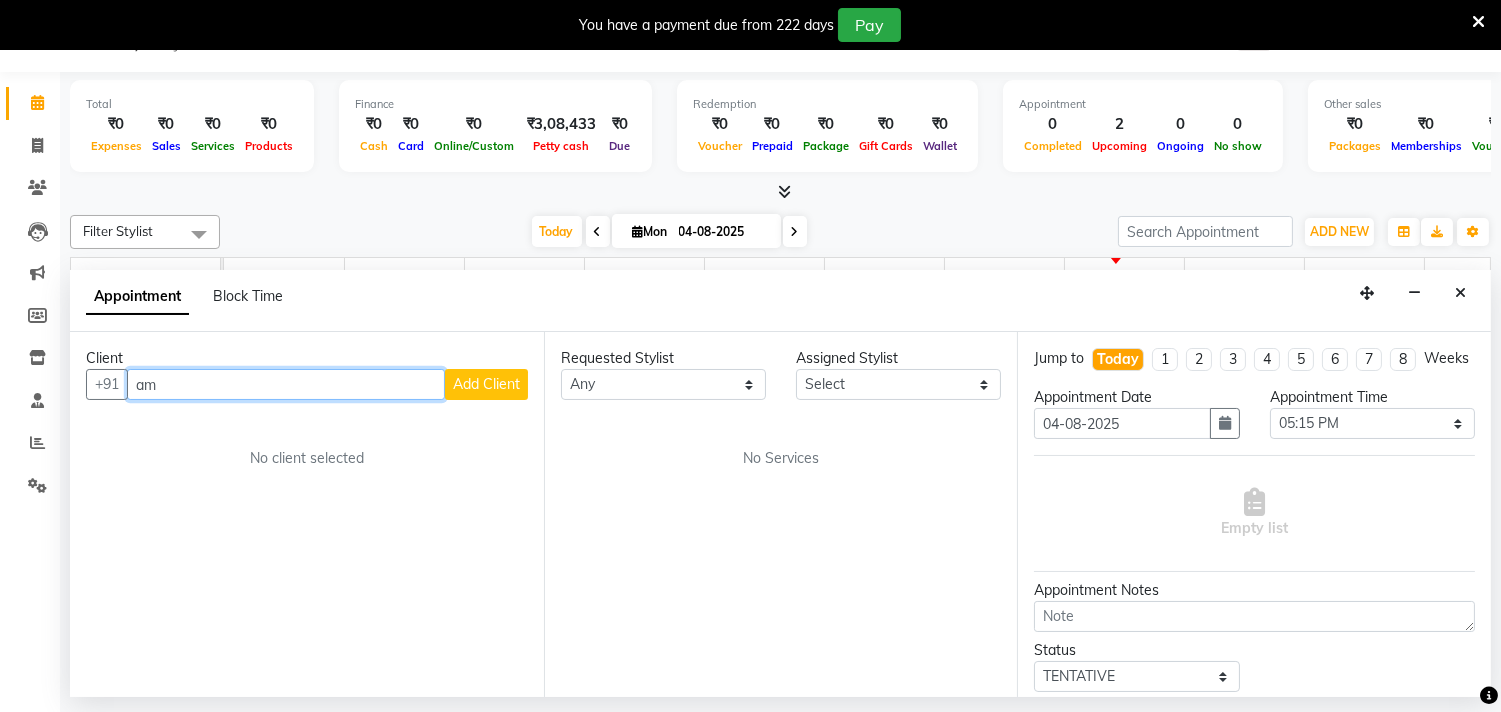 type on "a" 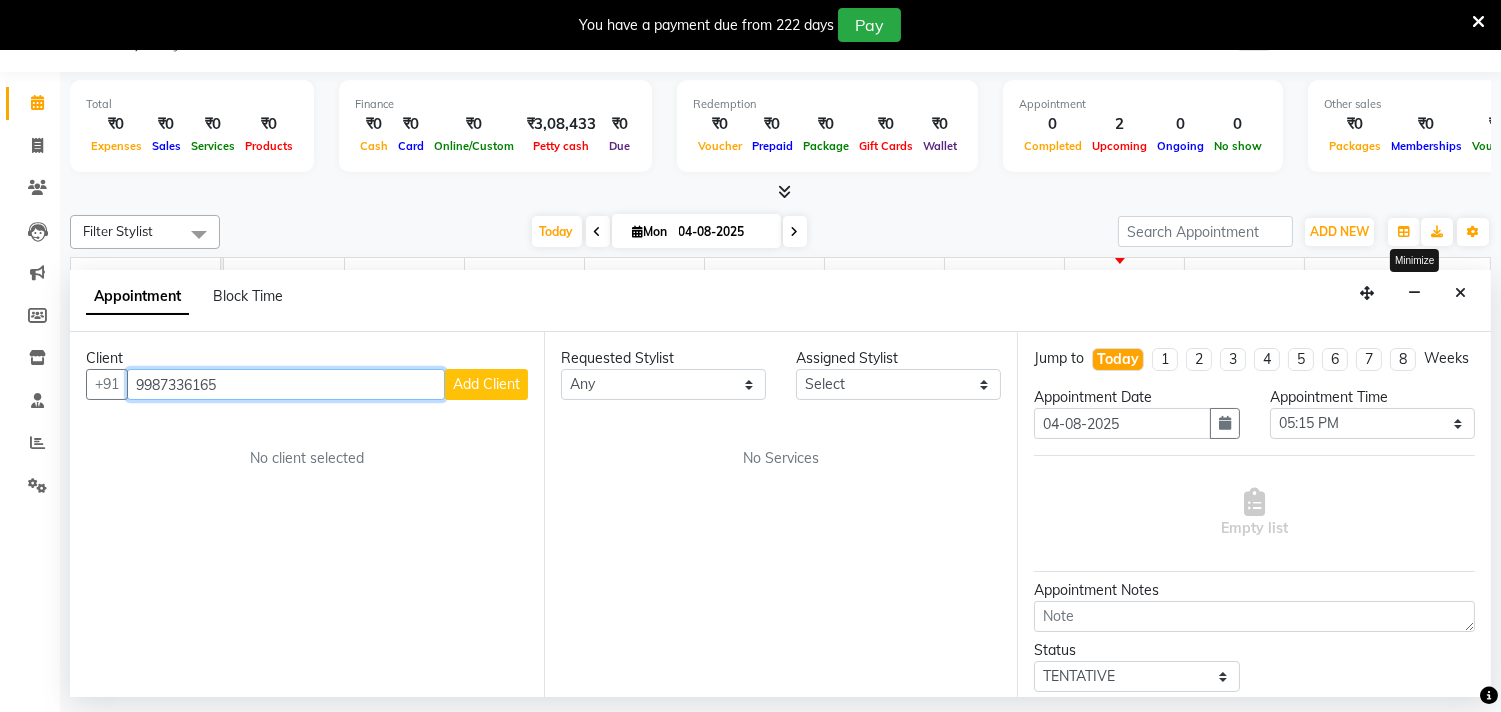type on "9987336165" 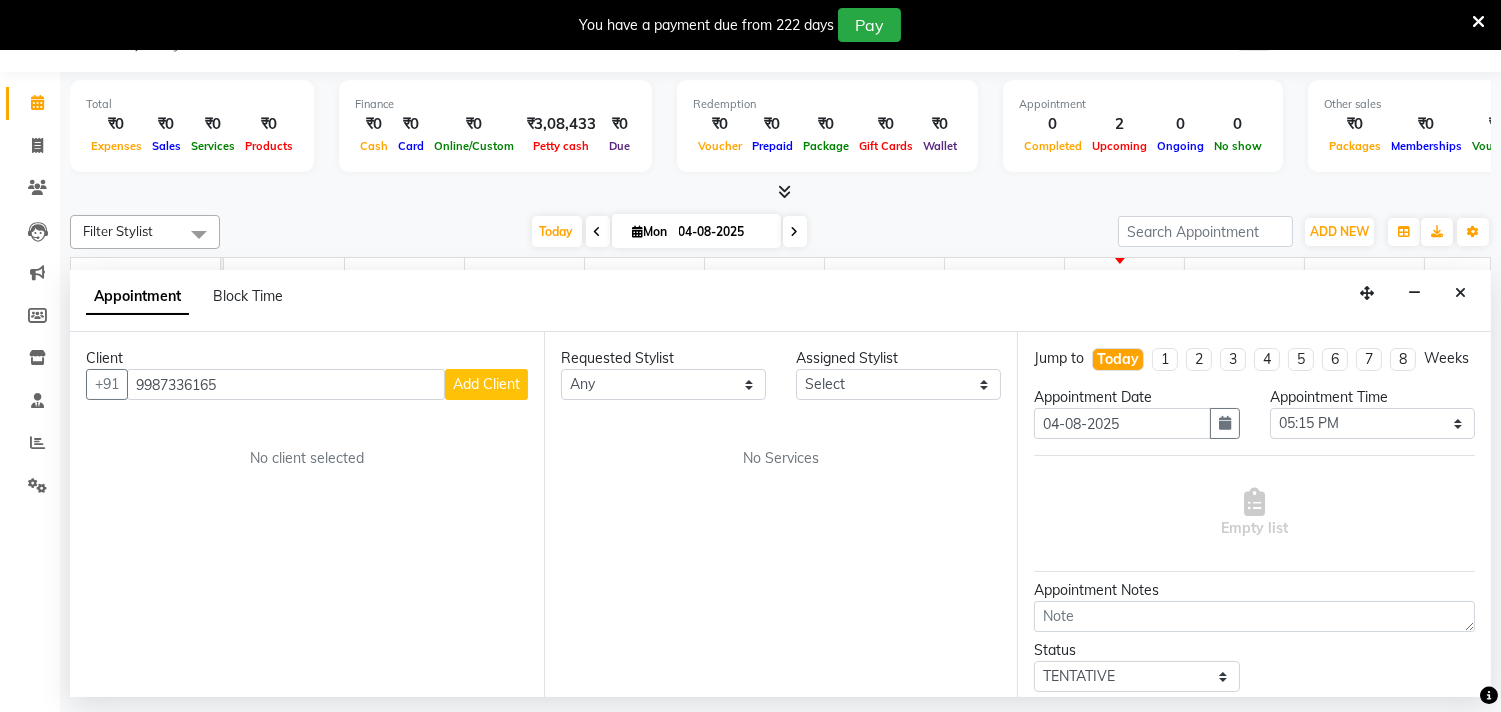 click on "Appointment Block Time Minimize" at bounding box center (780, 301) 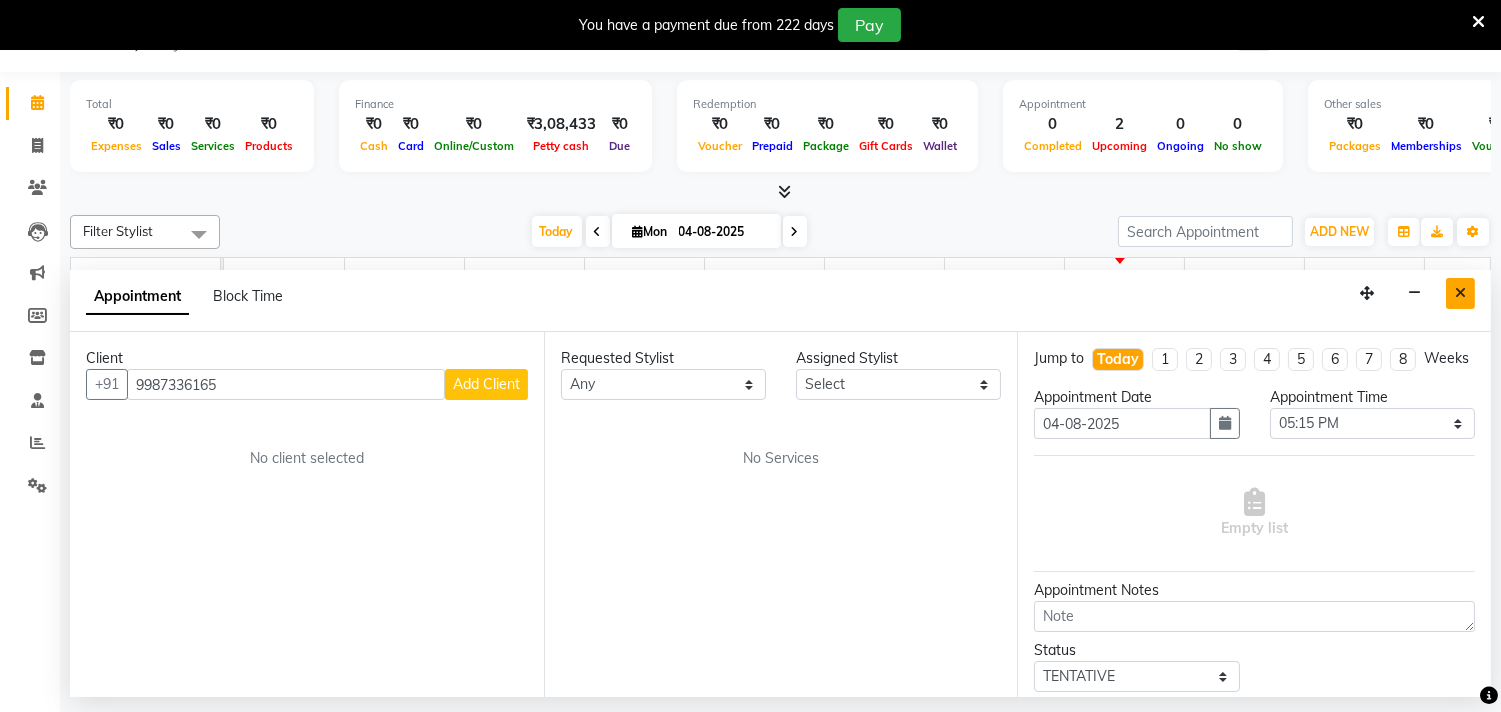 click at bounding box center [1460, 293] 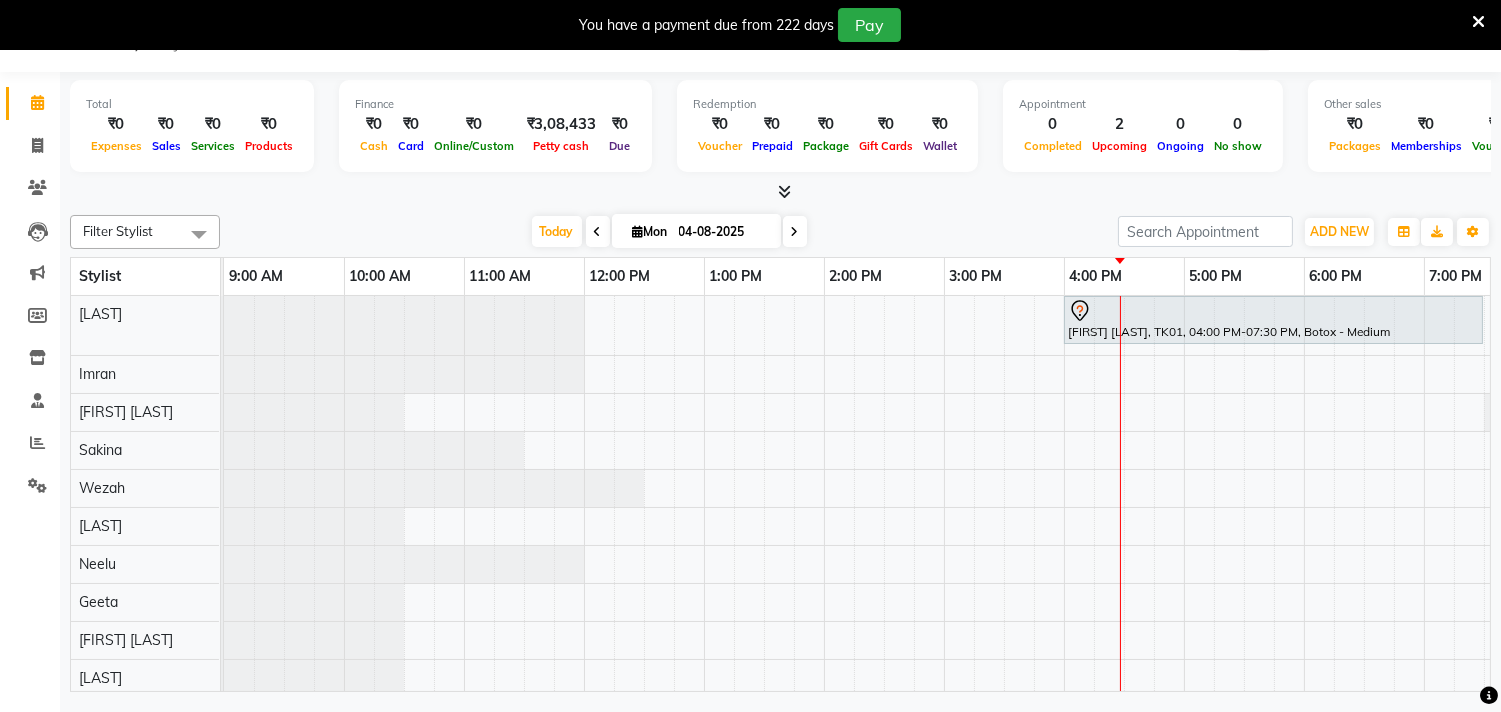 scroll, scrollTop: 161, scrollLeft: 0, axis: vertical 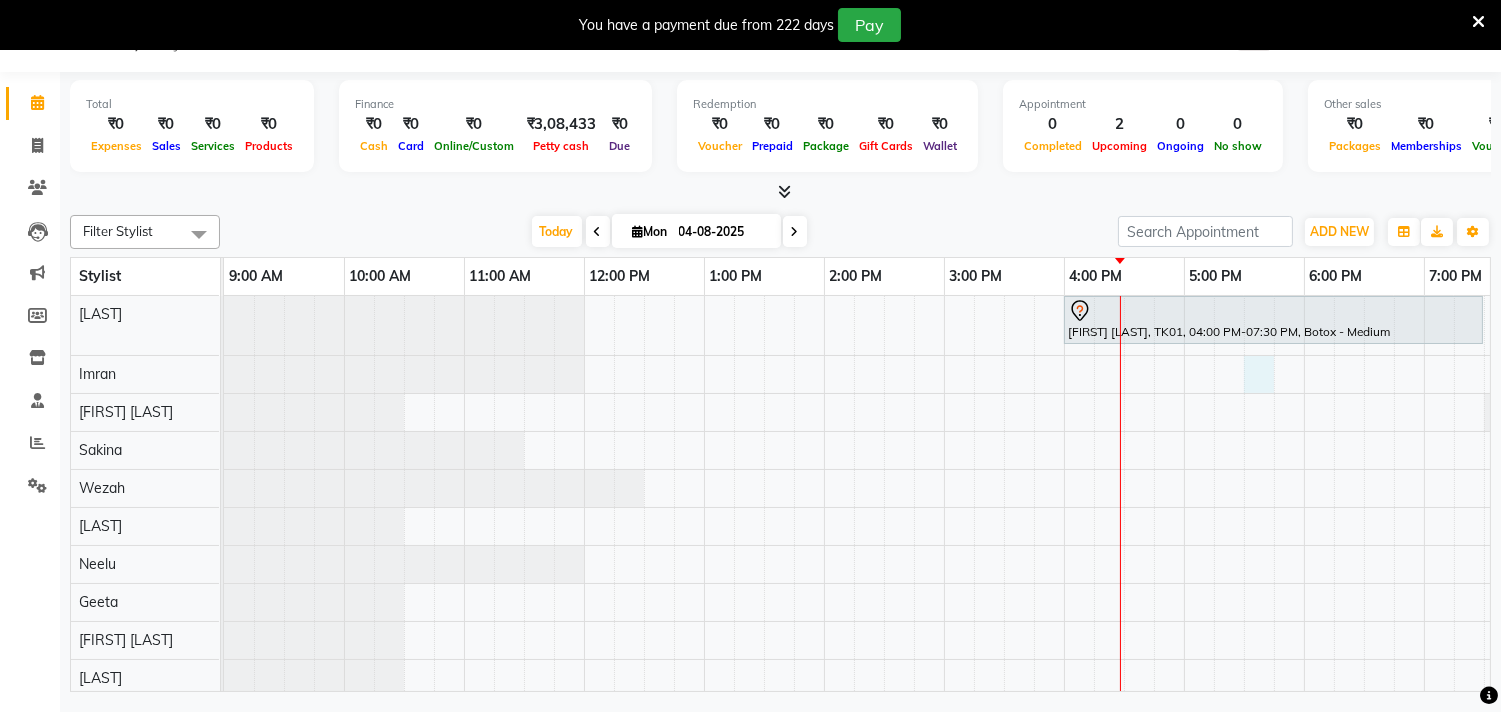 click on "Harveen Nanda, TK01, 04:00 PM-07:30 PM, Botox - Medium    Nikkhil Borana, TK03, 01:15 PM-01:45 PM, Men - Beard" at bounding box center [1064, 591] 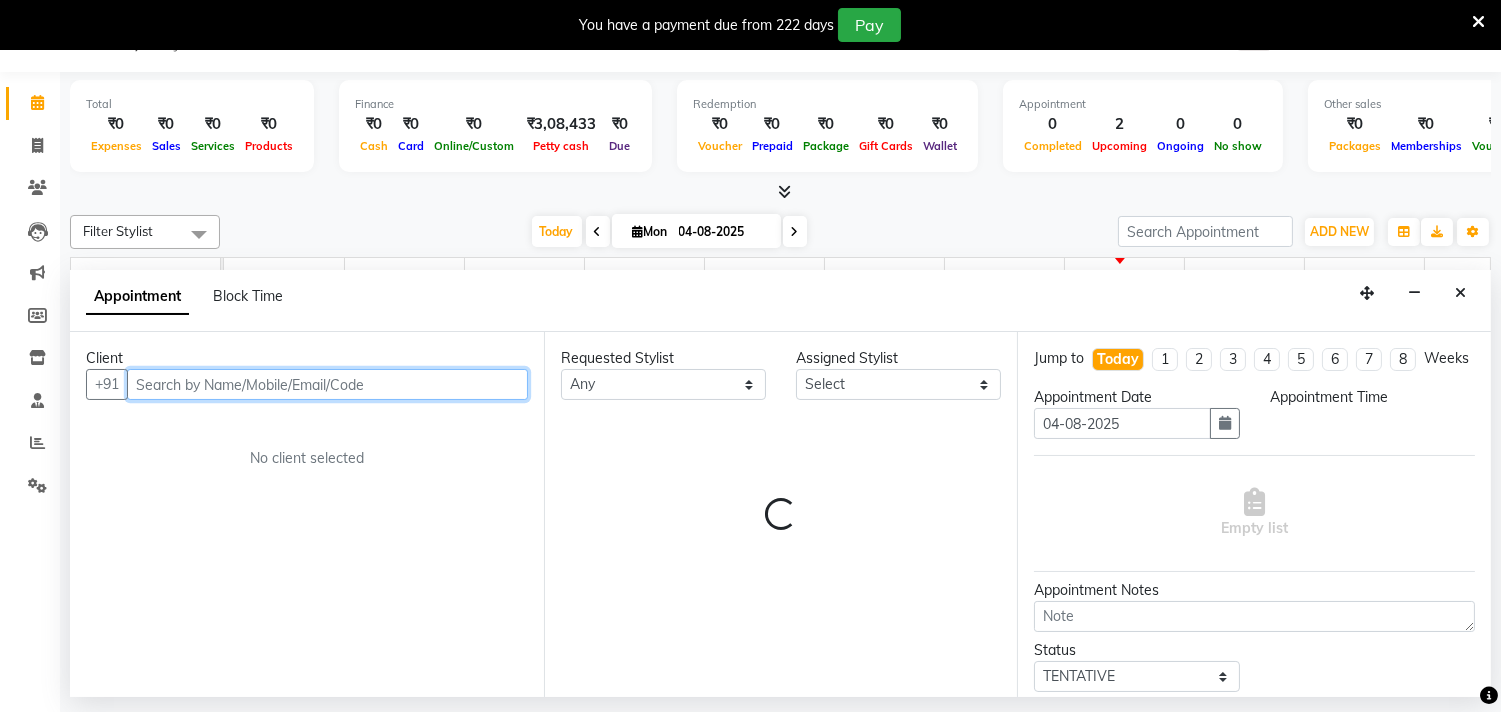 select on "1050" 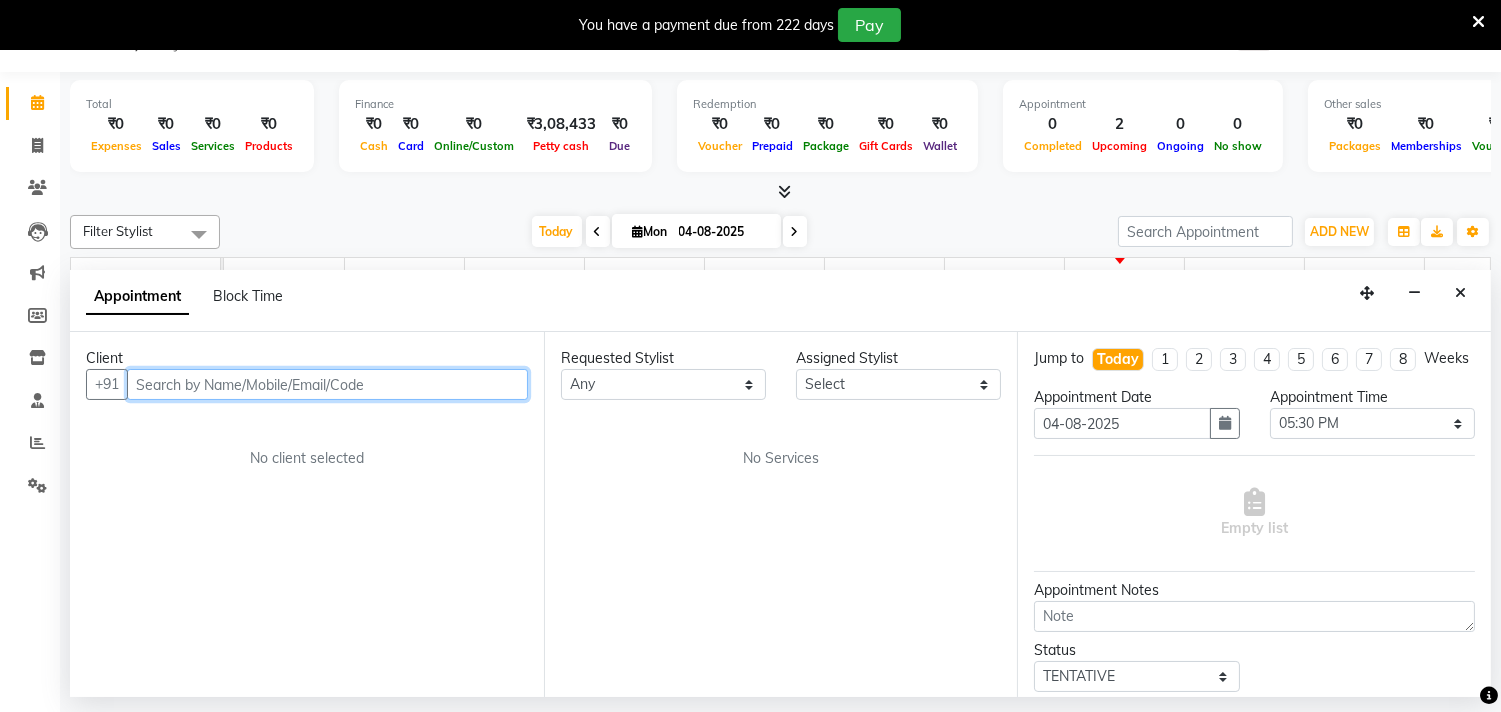 click at bounding box center [327, 384] 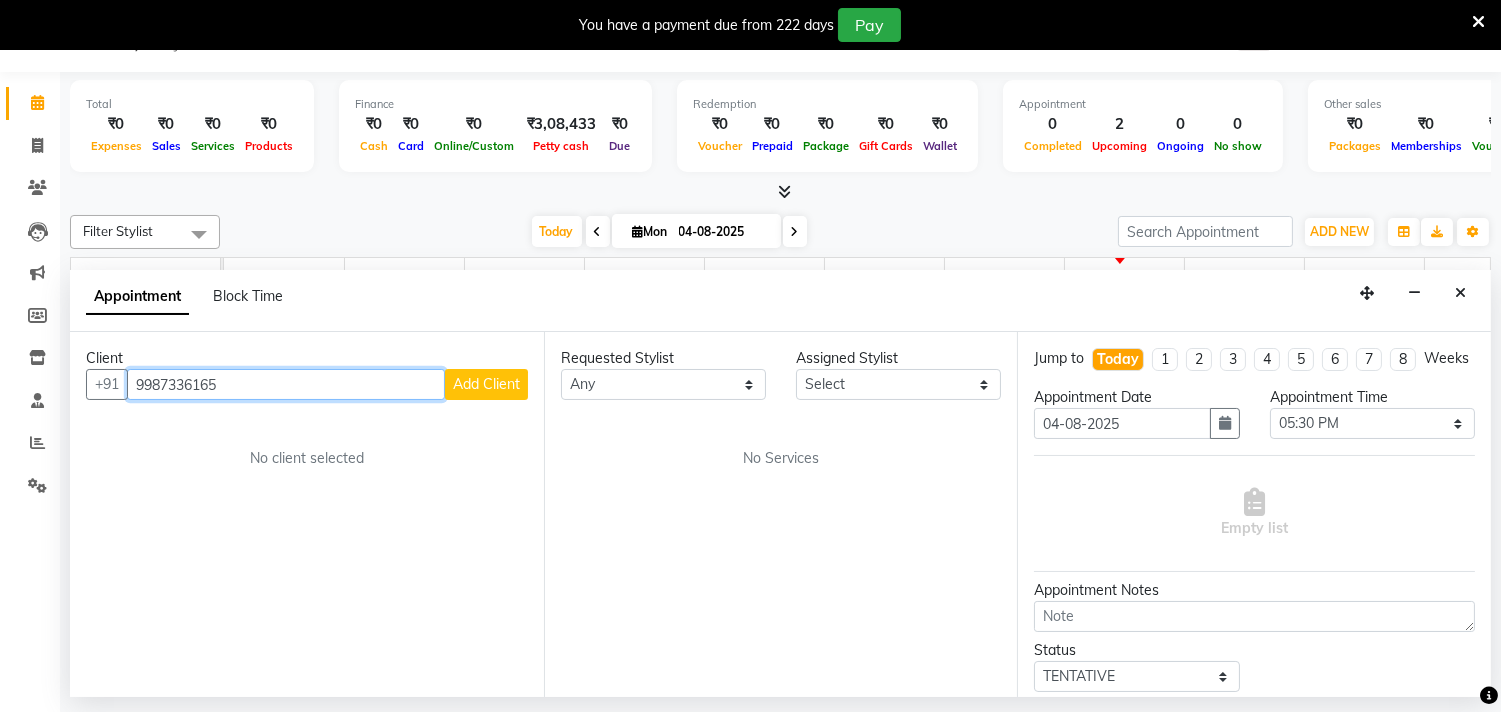 type on "9987336165" 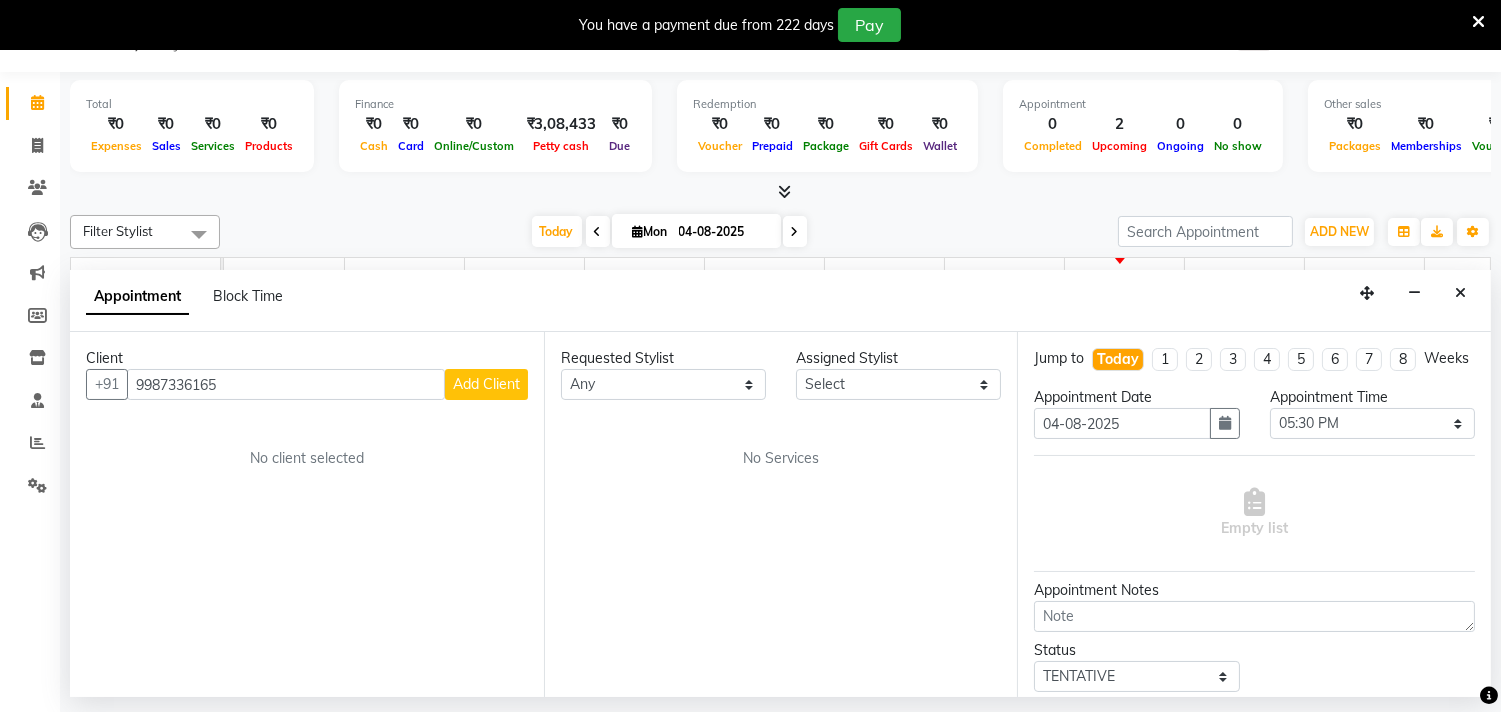 click on "Add Client" at bounding box center [486, 384] 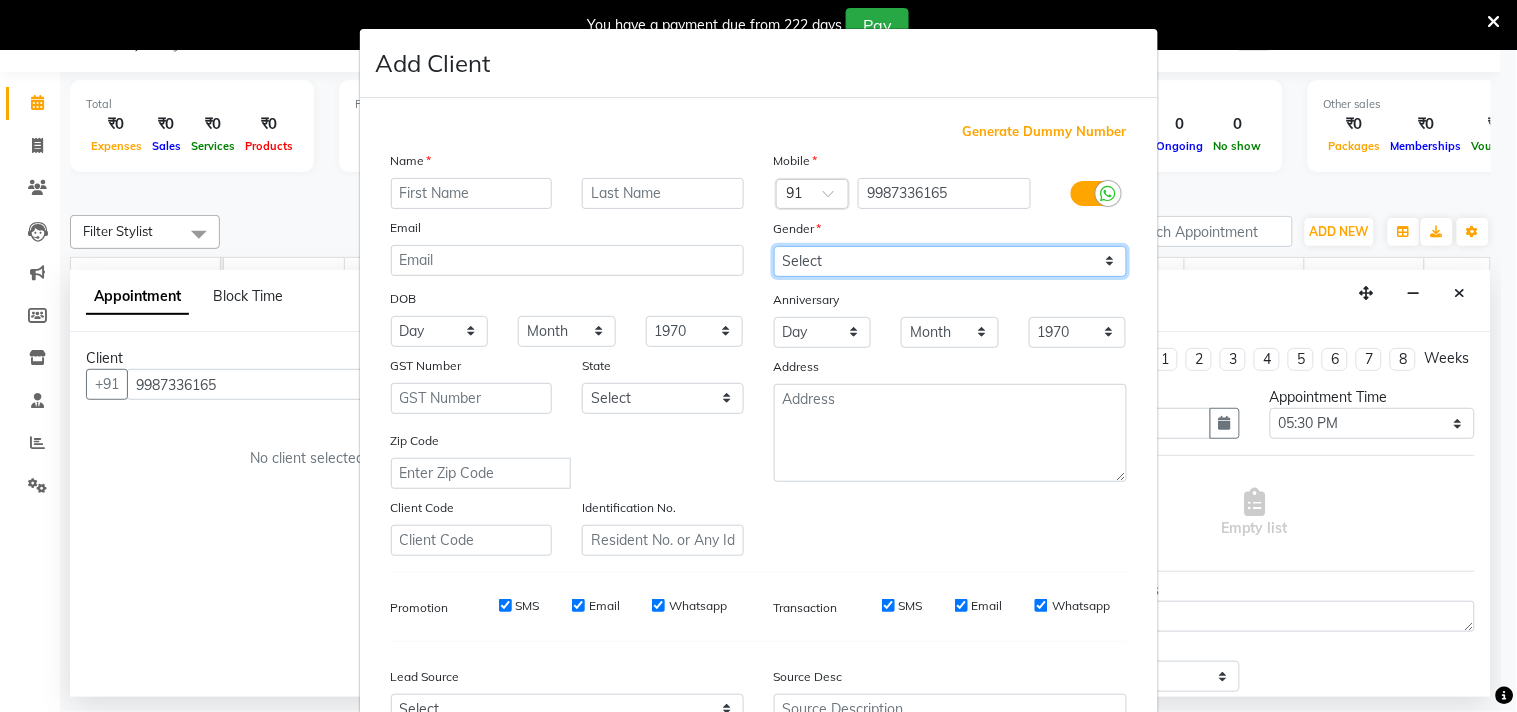 click on "Select Male Female Other Prefer Not To Say" at bounding box center [950, 261] 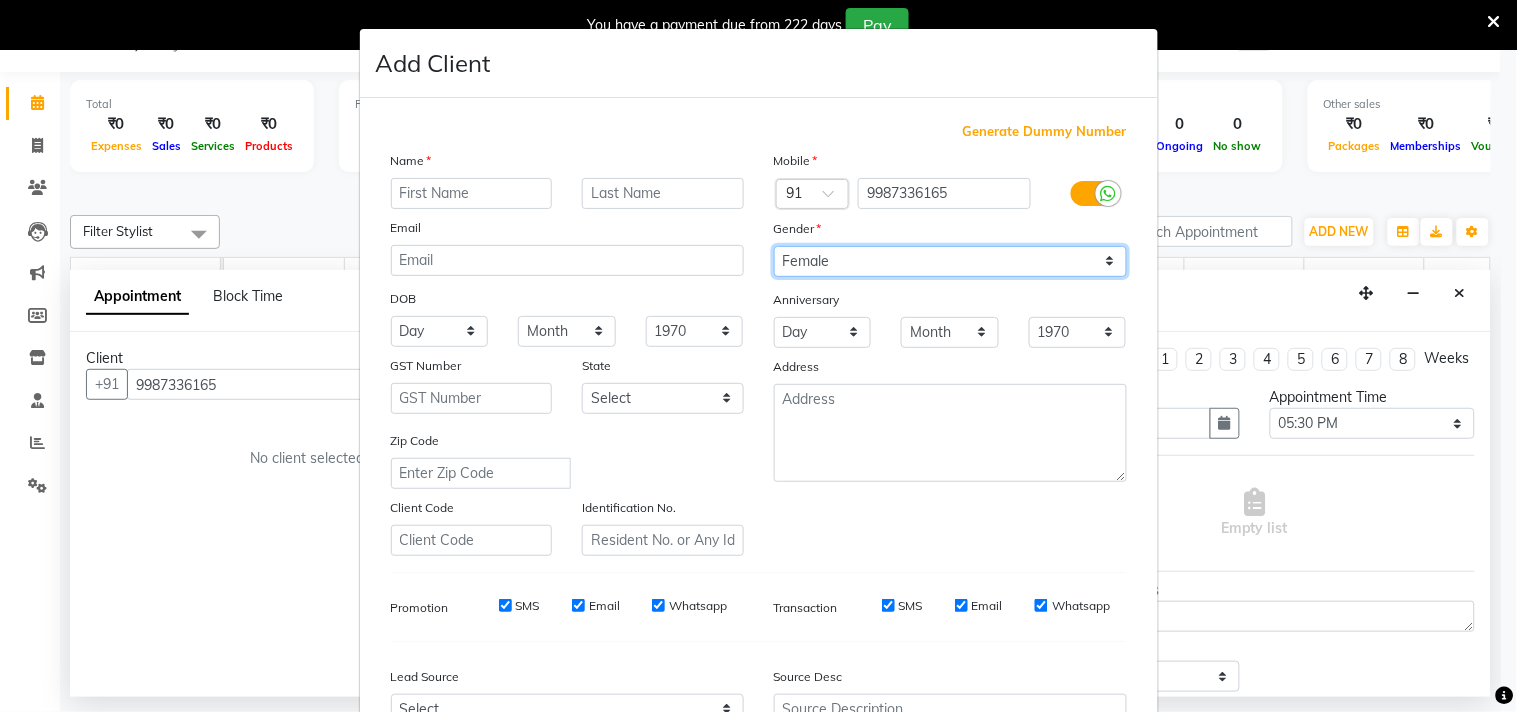 click on "Select Male Female Other Prefer Not To Say" at bounding box center [950, 261] 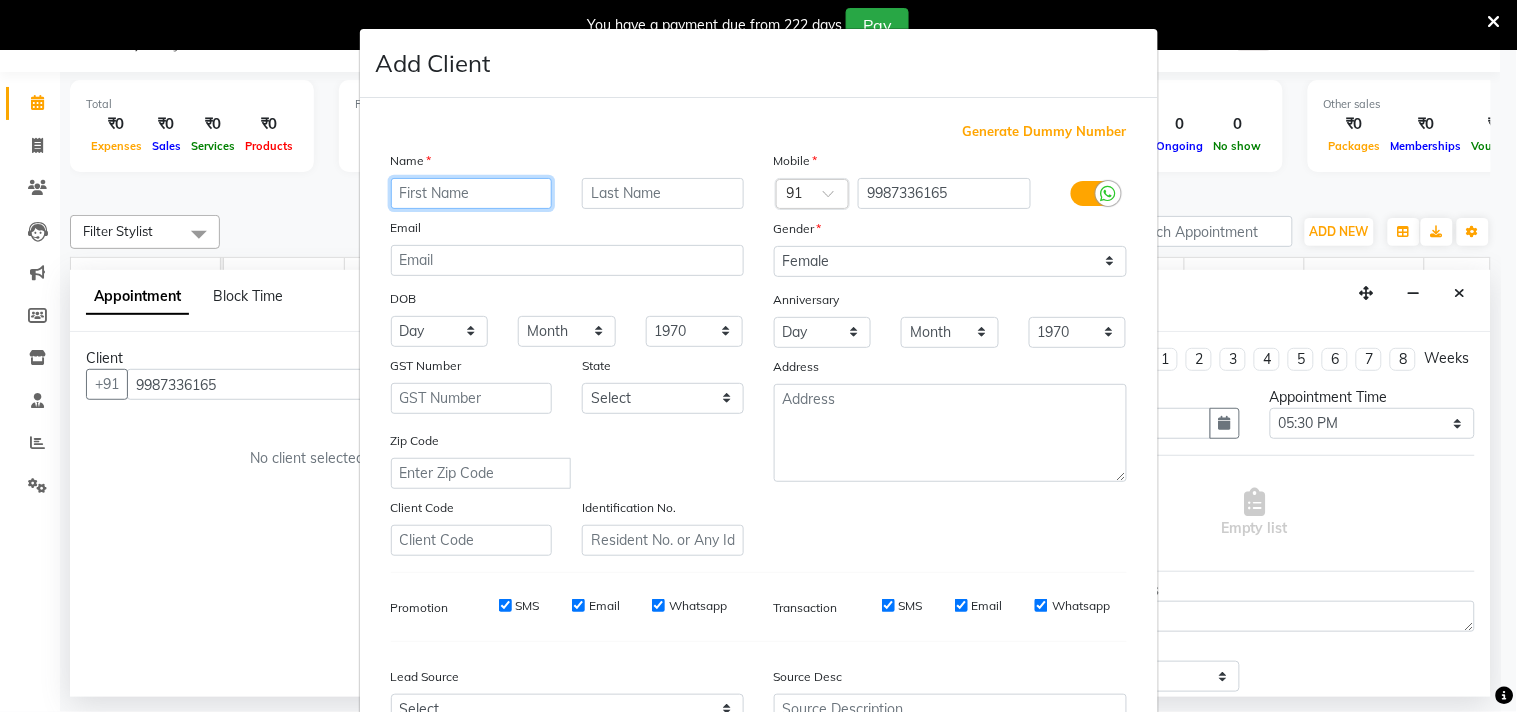 drag, startPoint x: 490, startPoint y: 195, endPoint x: 494, endPoint y: 178, distance: 17.464249 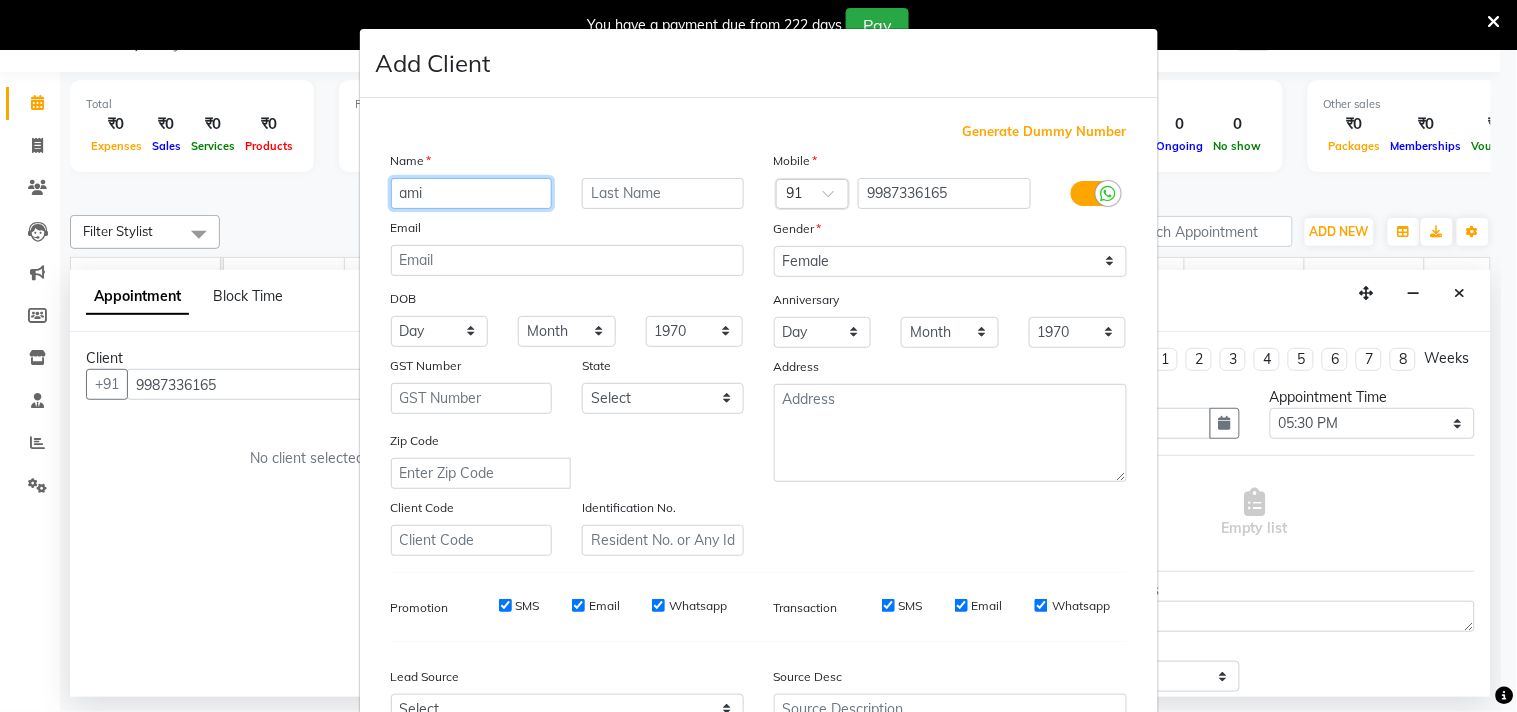 type on "ami" 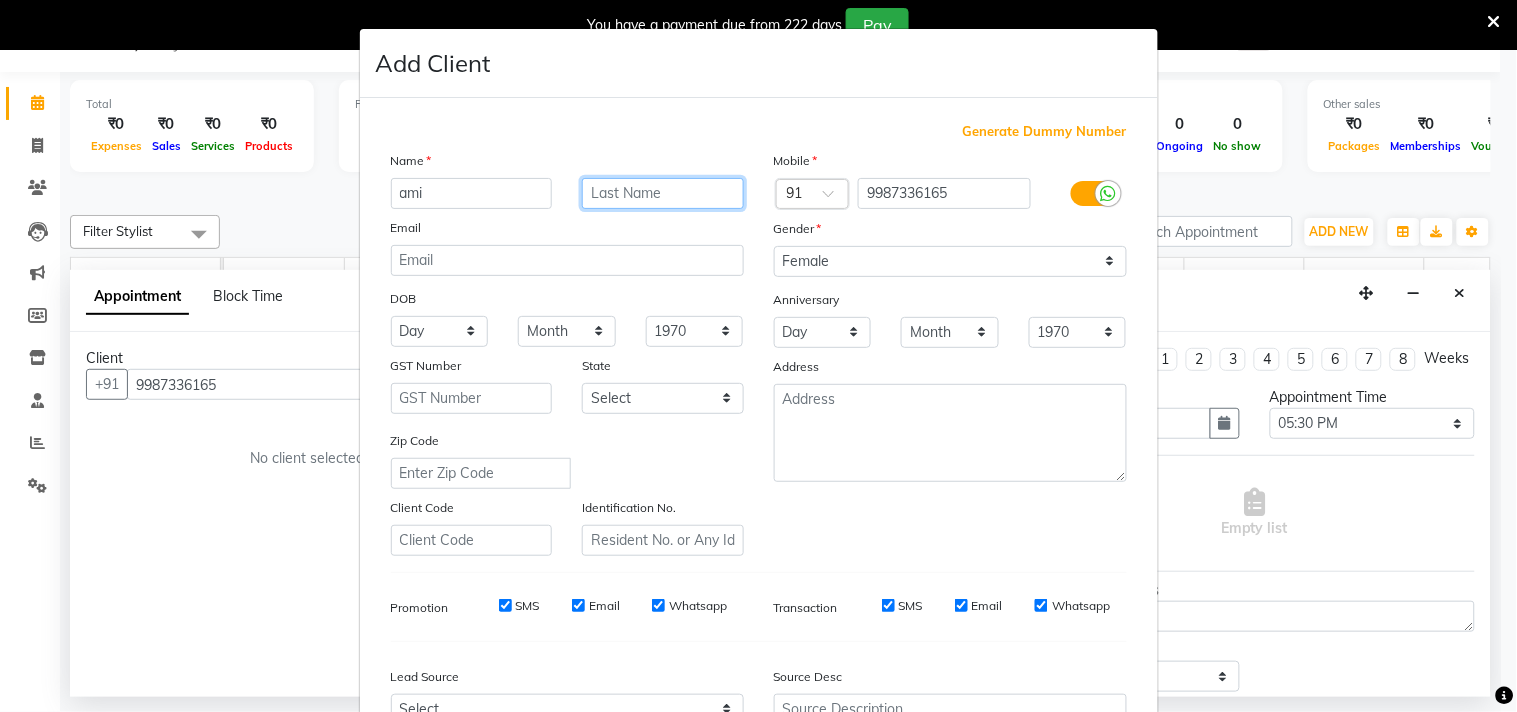 click at bounding box center [663, 193] 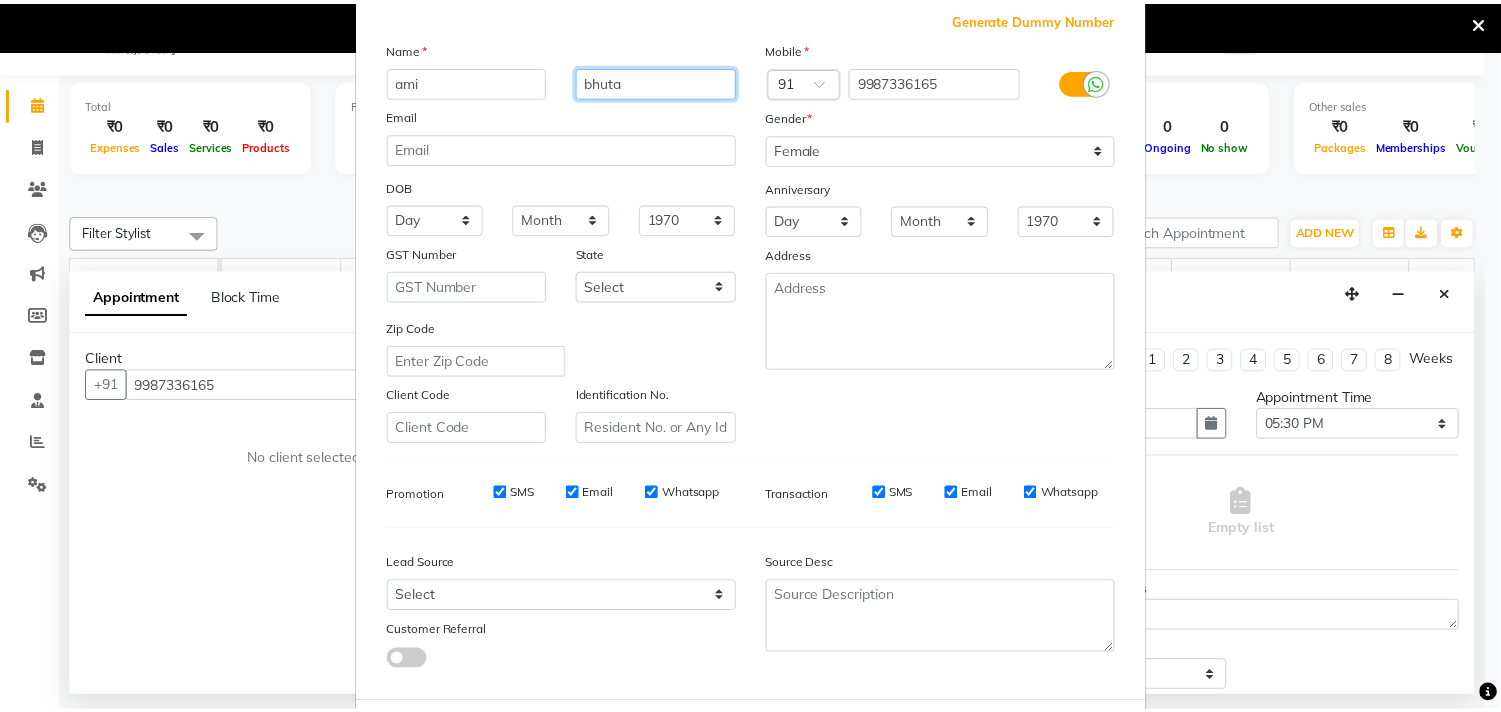 scroll, scrollTop: 212, scrollLeft: 0, axis: vertical 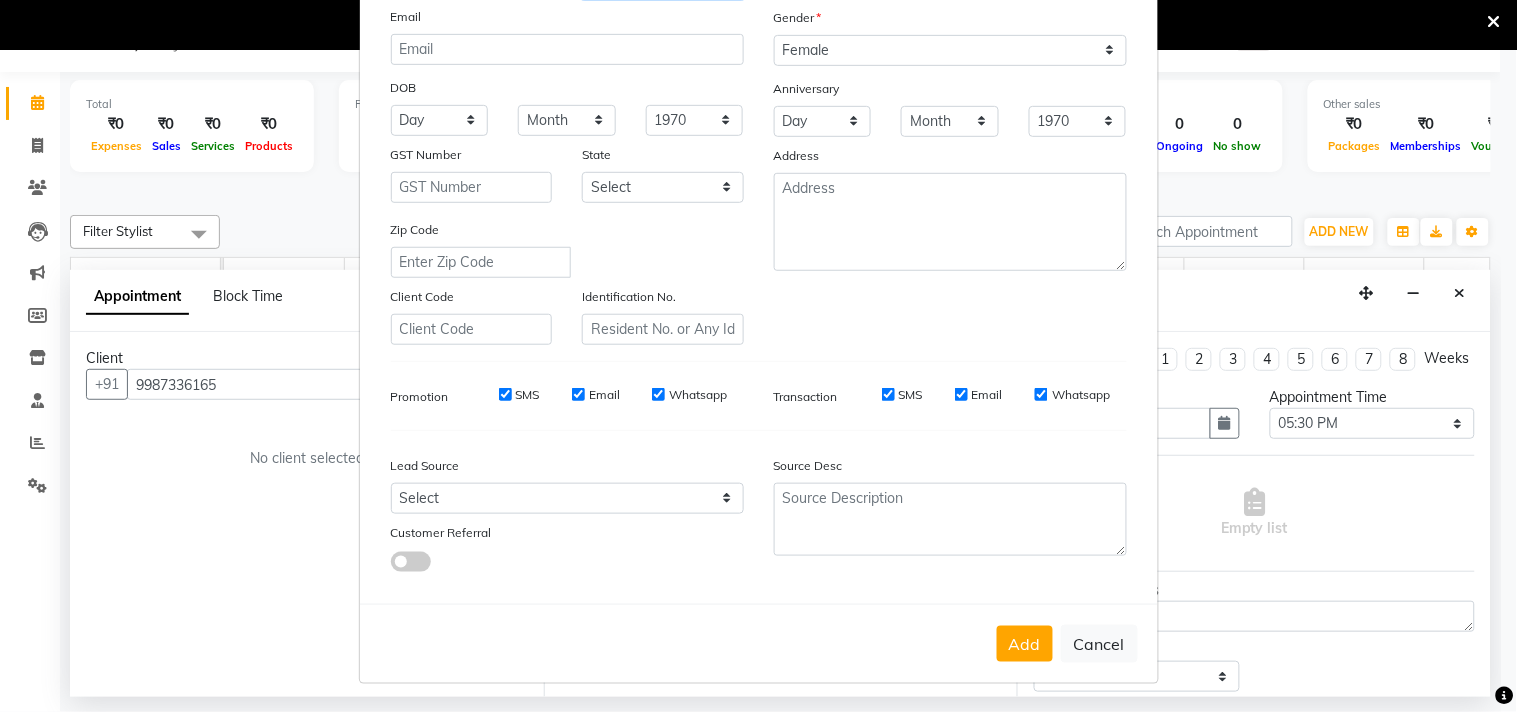 type on "bhuta" 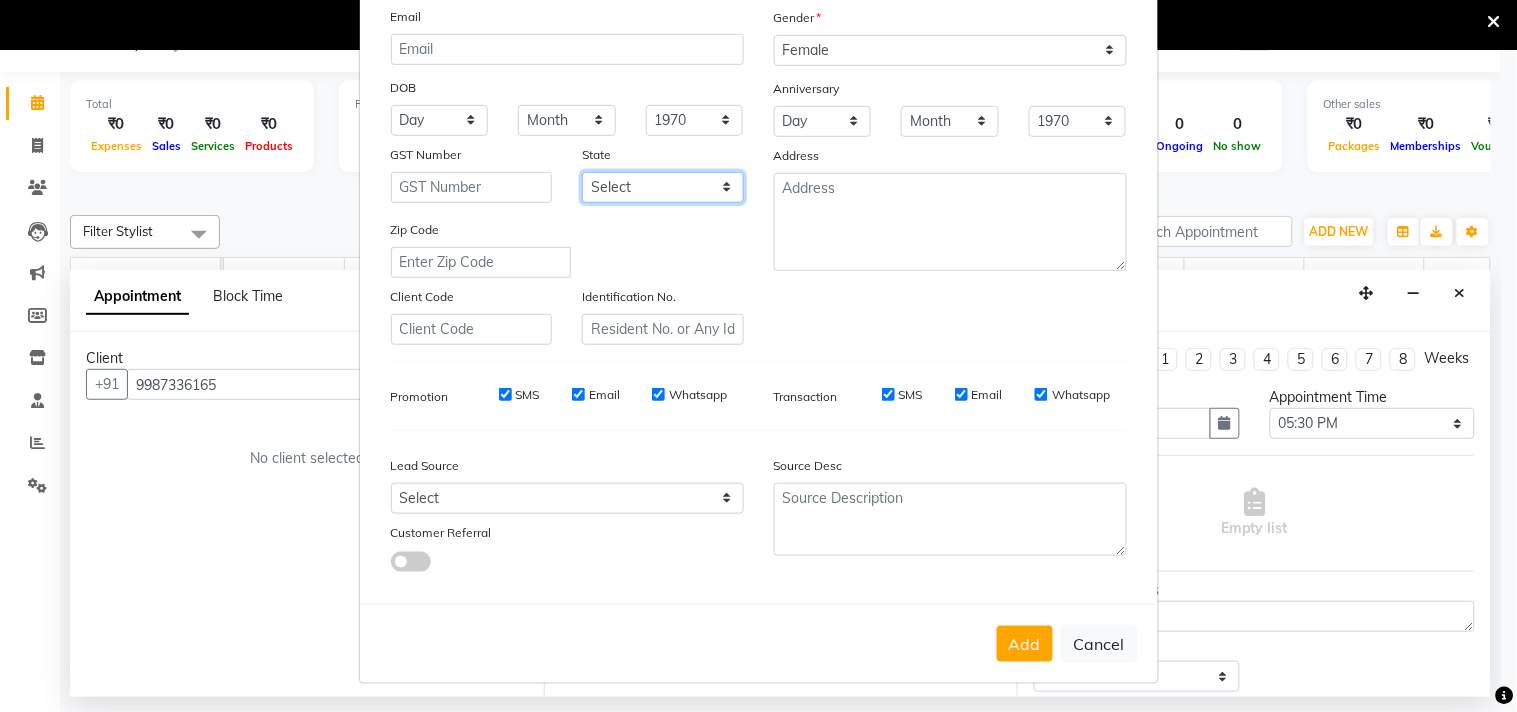 click on "Select Andaman and Nicobar Islands Andhra Pradesh Arunachal Pradesh Assam Bihar Chandigarh Chhattisgarh Dadra and Nagar Haveli Daman and Diu Delhi Goa Gujarat Haryana Himachal Pradesh Jammu and Kashmir Jharkhand Karnataka Kerala Lakshadweep Madhya Pradesh Maharashtra Manipur Meghalaya Mizoram Nagaland Odisha Pondicherry Punjab Rajasthan Sikkim Tamil Nadu Telangana Tripura Uttar Pradesh Uttarakhand West Bengal Ladakh Other Territory Centre Jurisdiction" at bounding box center [663, 187] 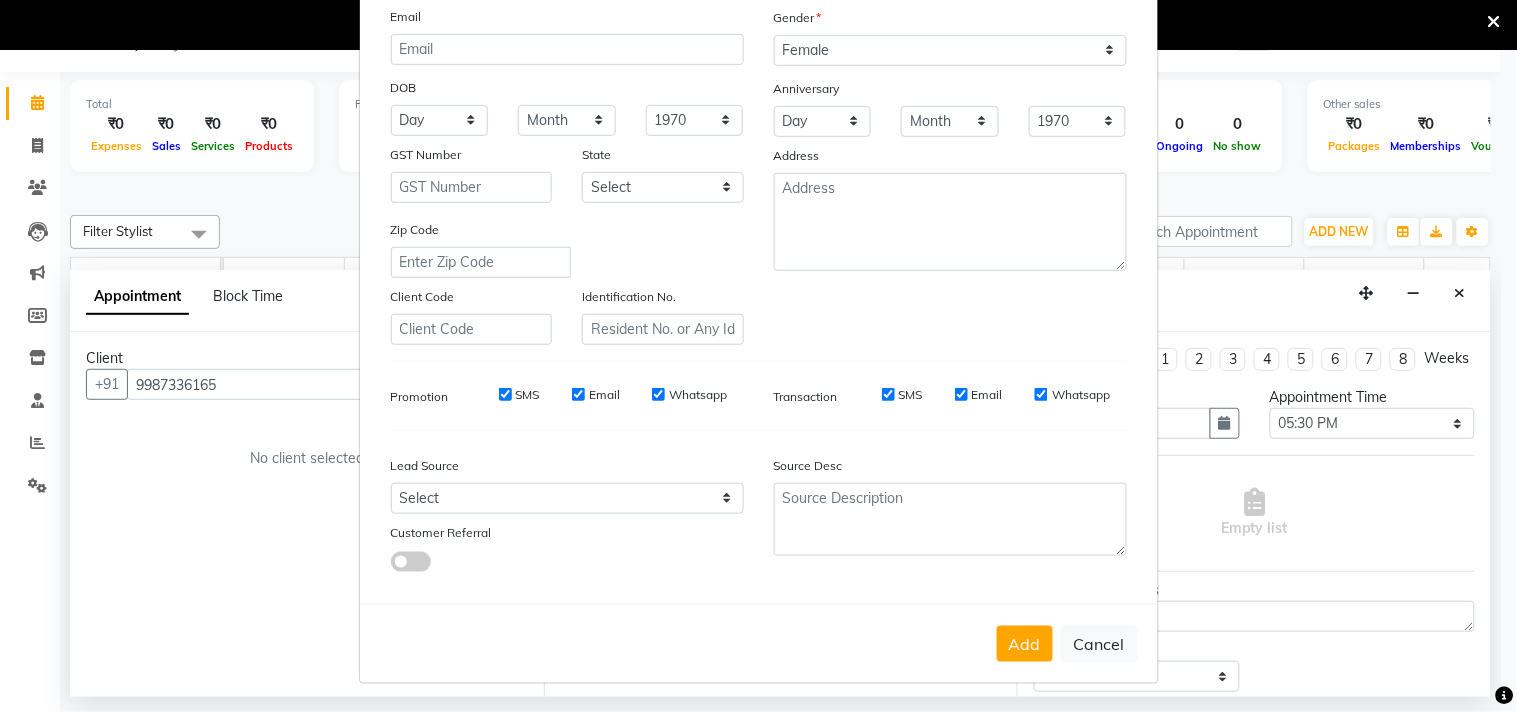 click on "Mobile Country Code × 91 9987336165 Gender Select Male Female Other Prefer Not To Say Anniversary Day 01 02 03 04 05 06 07 08 09 10 11 12 13 14 15 16 17 18 19 20 21 22 23 24 25 26 27 28 29 30 31 Month January February March April May June July August September October November December 1970 1971 1972 1973 1974 1975 1976 1977 1978 1979 1980 1981 1982 1983 1984 1985 1986 1987 1988 1989 1990 1991 1992 1993 1994 1995 1996 1997 1998 1999 2000 2001 2002 2003 2004 2005 2006 2007 2008 2009 2010 2011 2012 2013 2014 2015 2016 2017 2018 2019 2020 2021 2022 2023 2024 2025 Address" at bounding box center [950, 142] 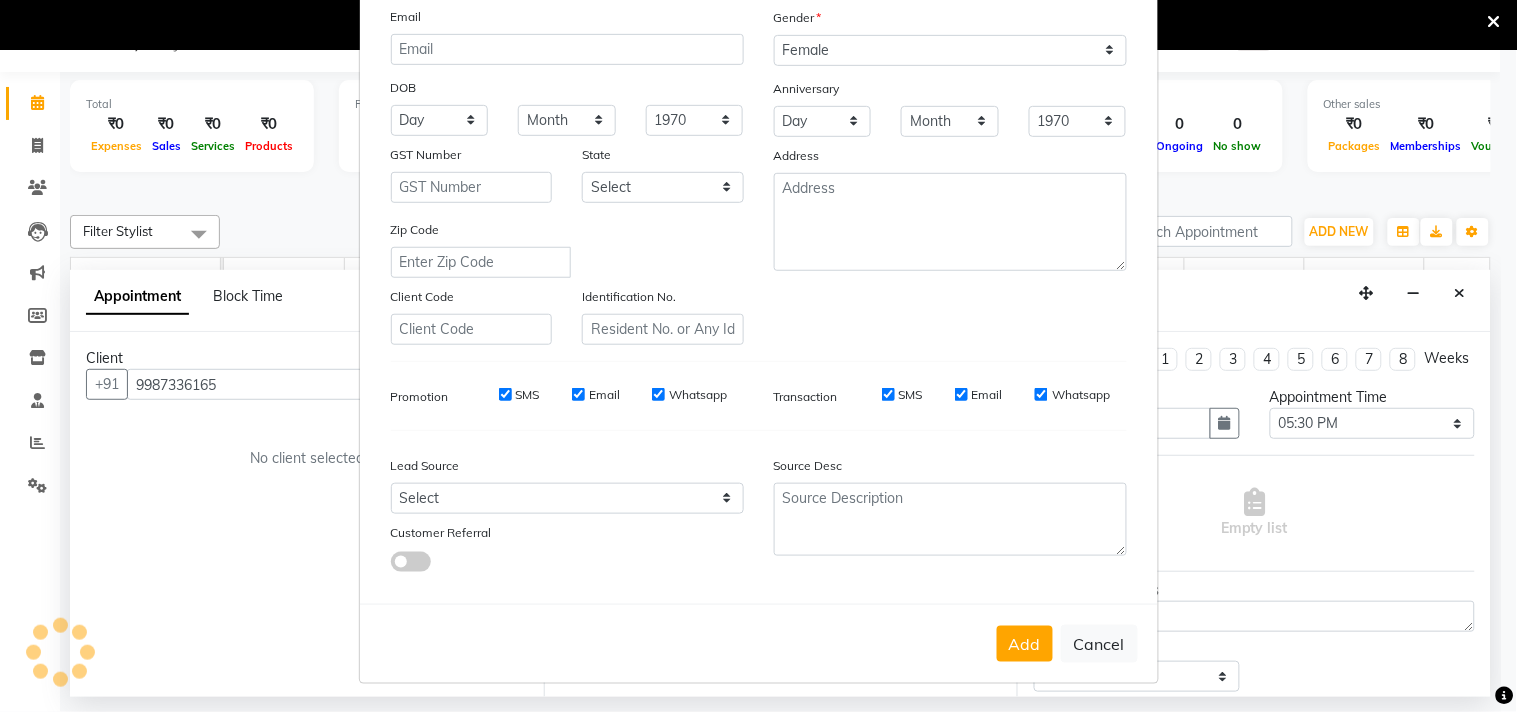 click on "Add" at bounding box center (1025, 644) 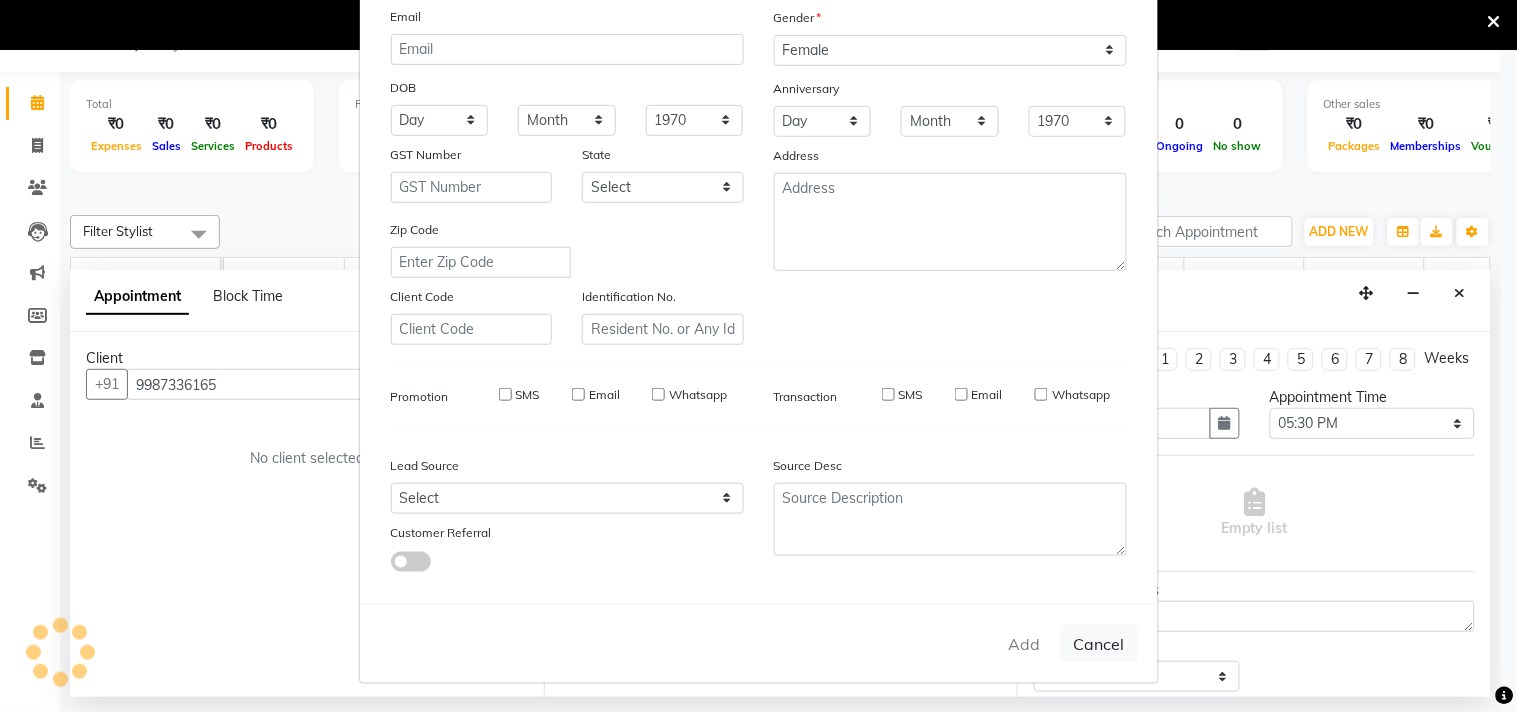 type 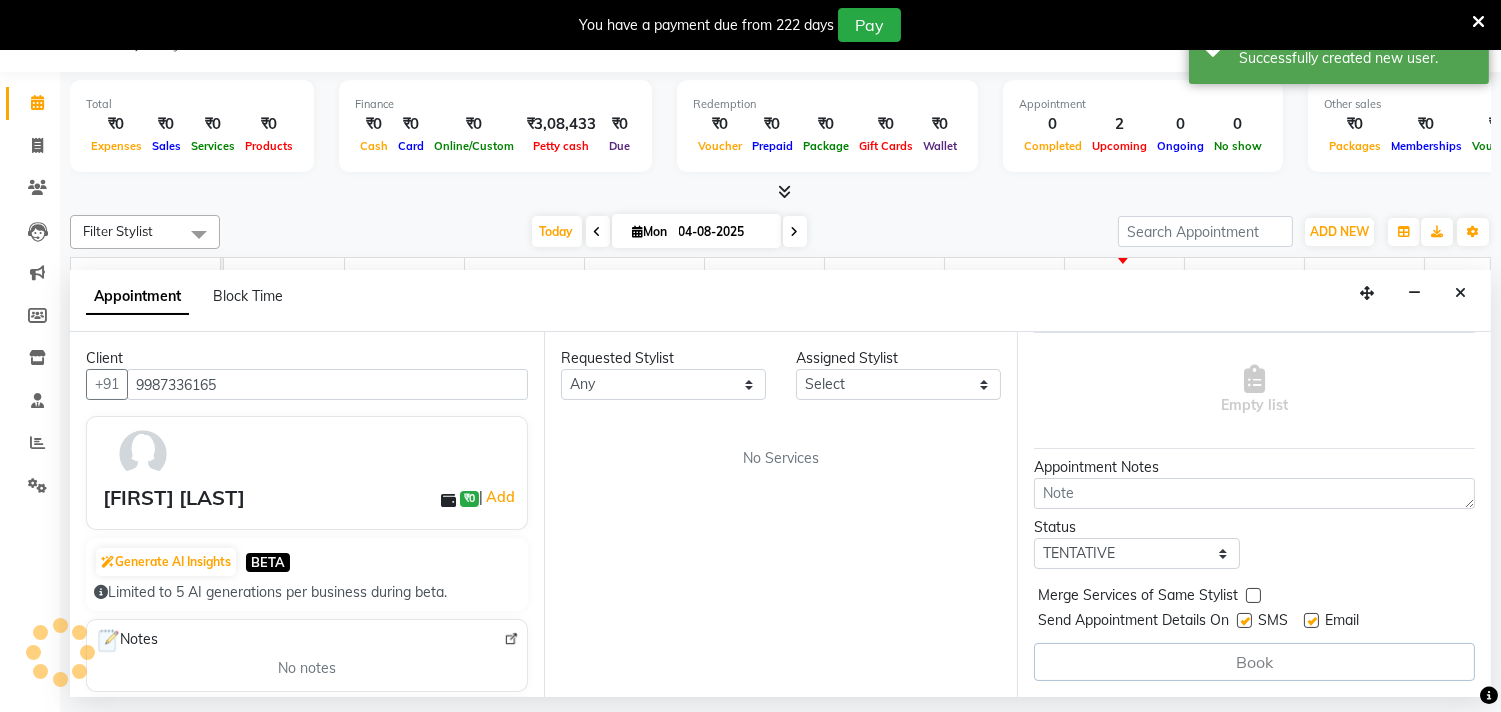 scroll, scrollTop: 142, scrollLeft: 0, axis: vertical 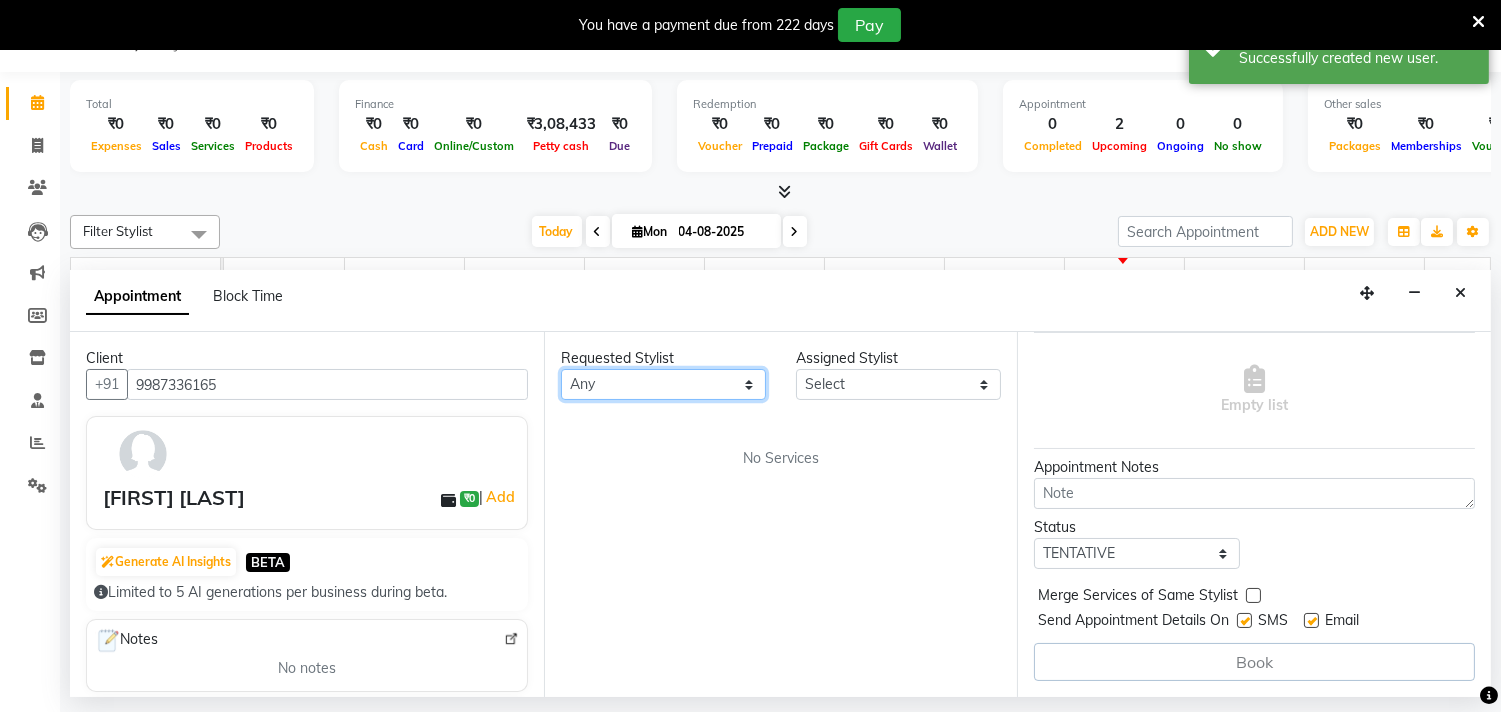 click on "Any" at bounding box center [663, 384] 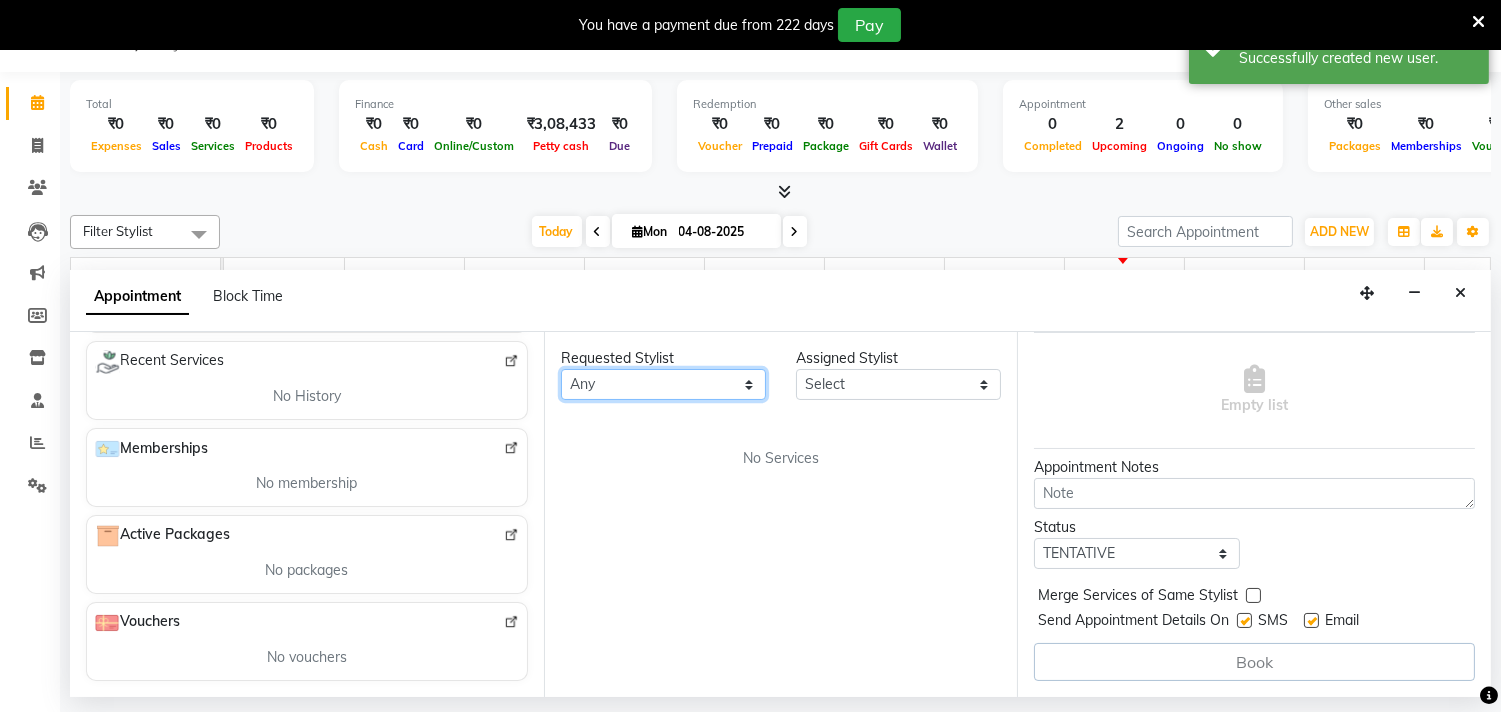 scroll, scrollTop: 0, scrollLeft: 0, axis: both 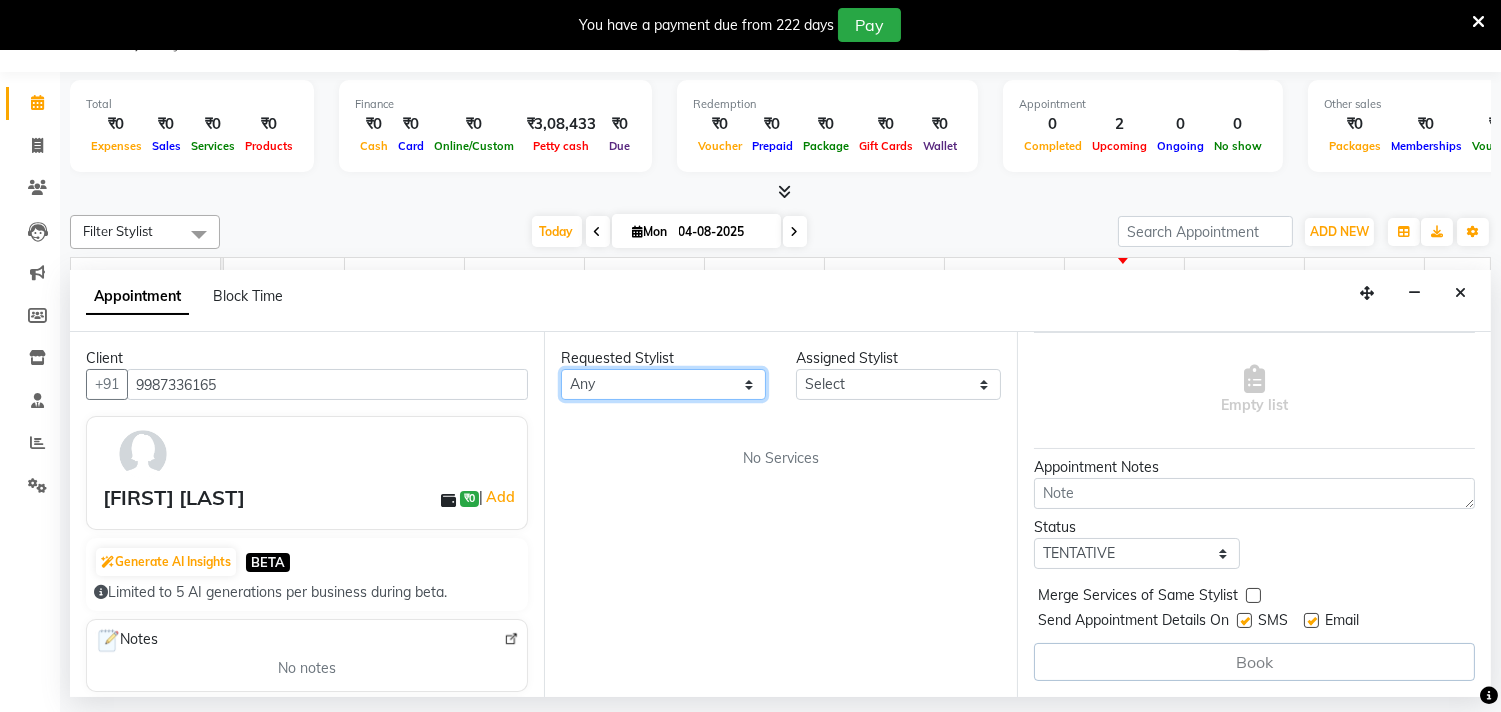 click on "Any" at bounding box center (663, 384) 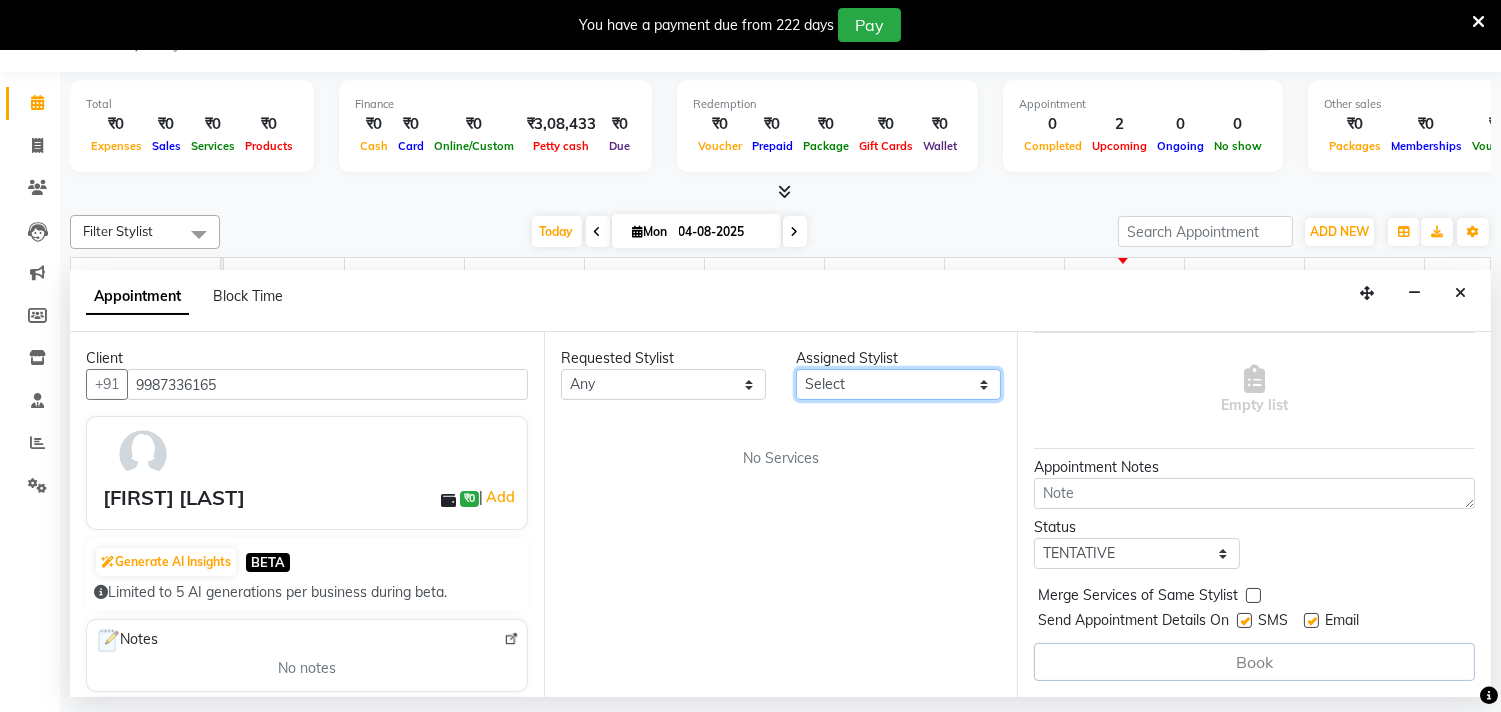 click on "Select" at bounding box center [898, 384] 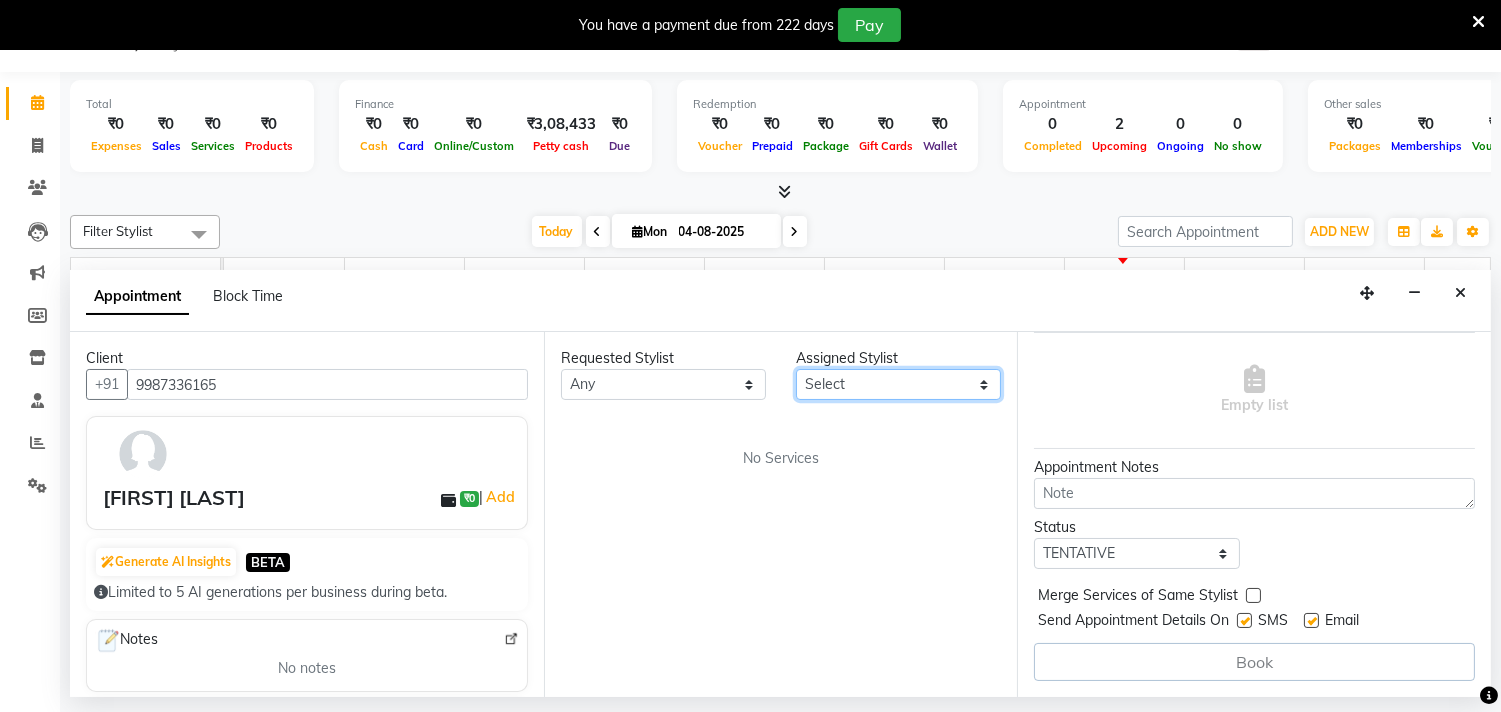 click on "Select" at bounding box center (898, 384) 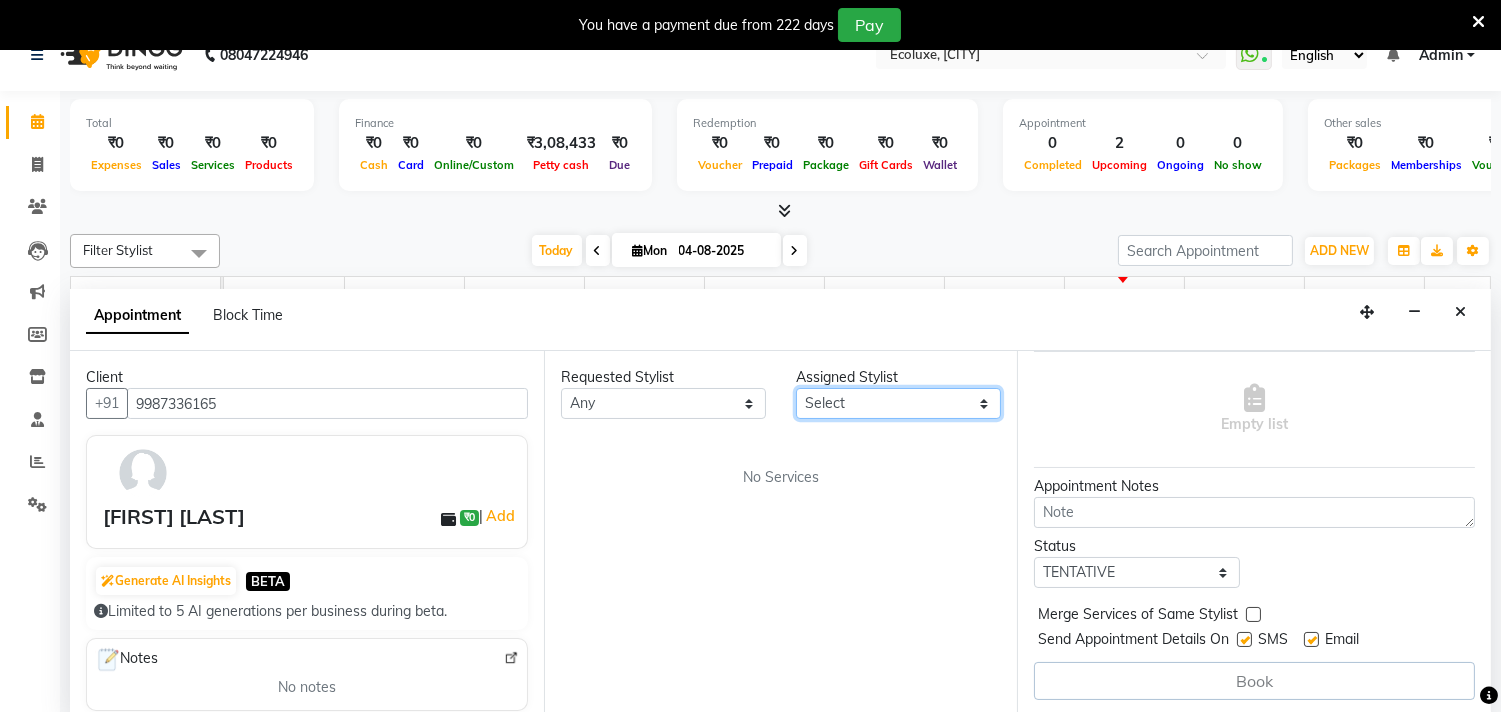 scroll, scrollTop: 0, scrollLeft: 0, axis: both 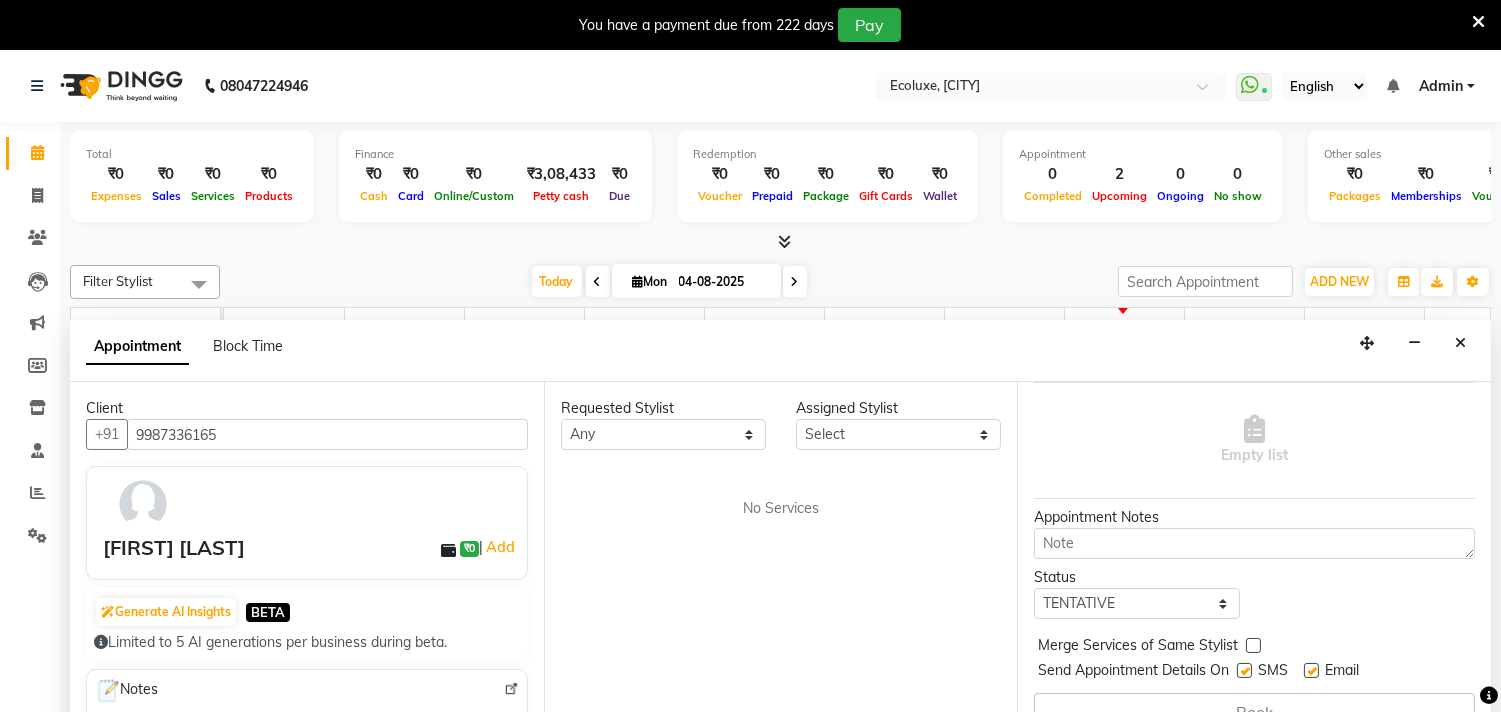 click at bounding box center [1460, 343] 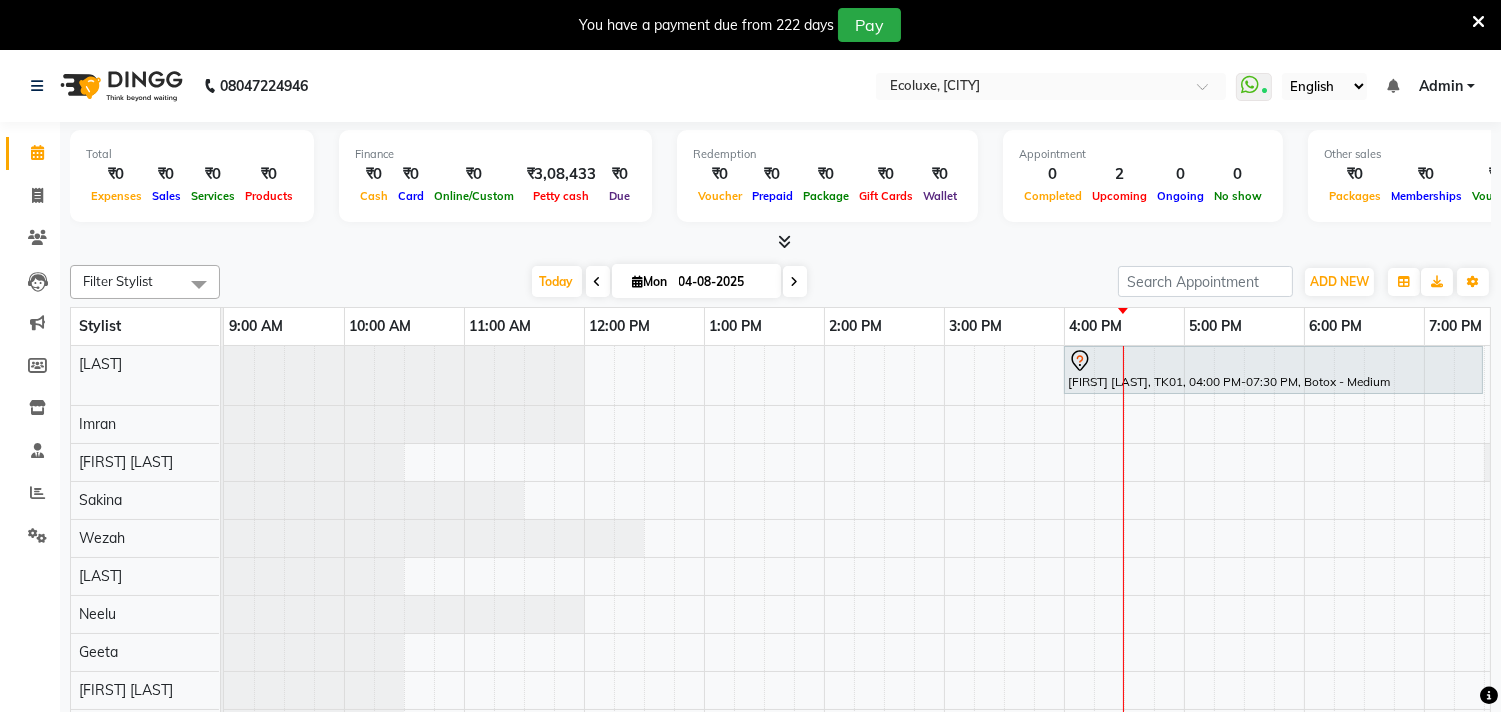 click on "[FIRST] [LAST], TK01, 04:00 PM-07:30 PM, Botox - Medium    [FIRST] [LAST], TK03, 01:15 PM-01:45 PM, Men - Beard" at bounding box center [1064, 641] 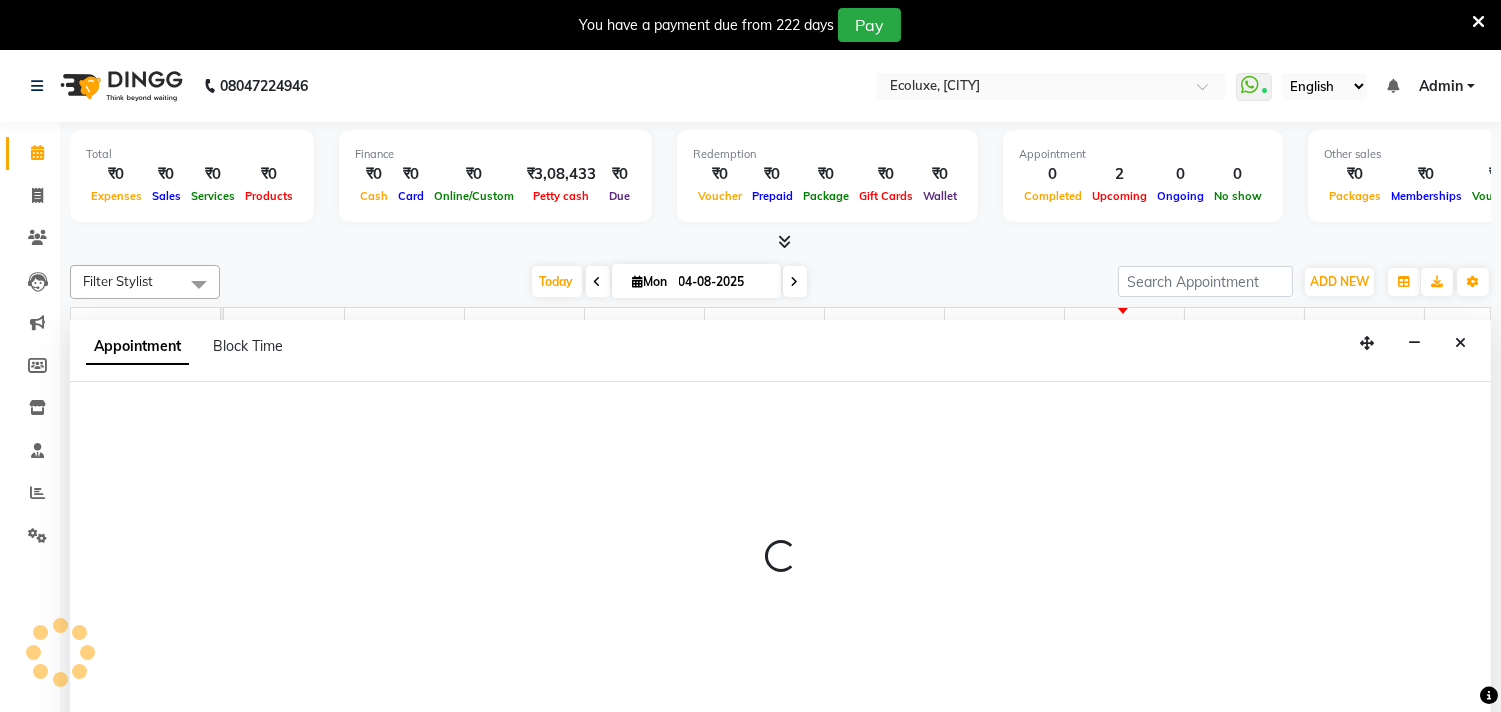 scroll, scrollTop: 50, scrollLeft: 0, axis: vertical 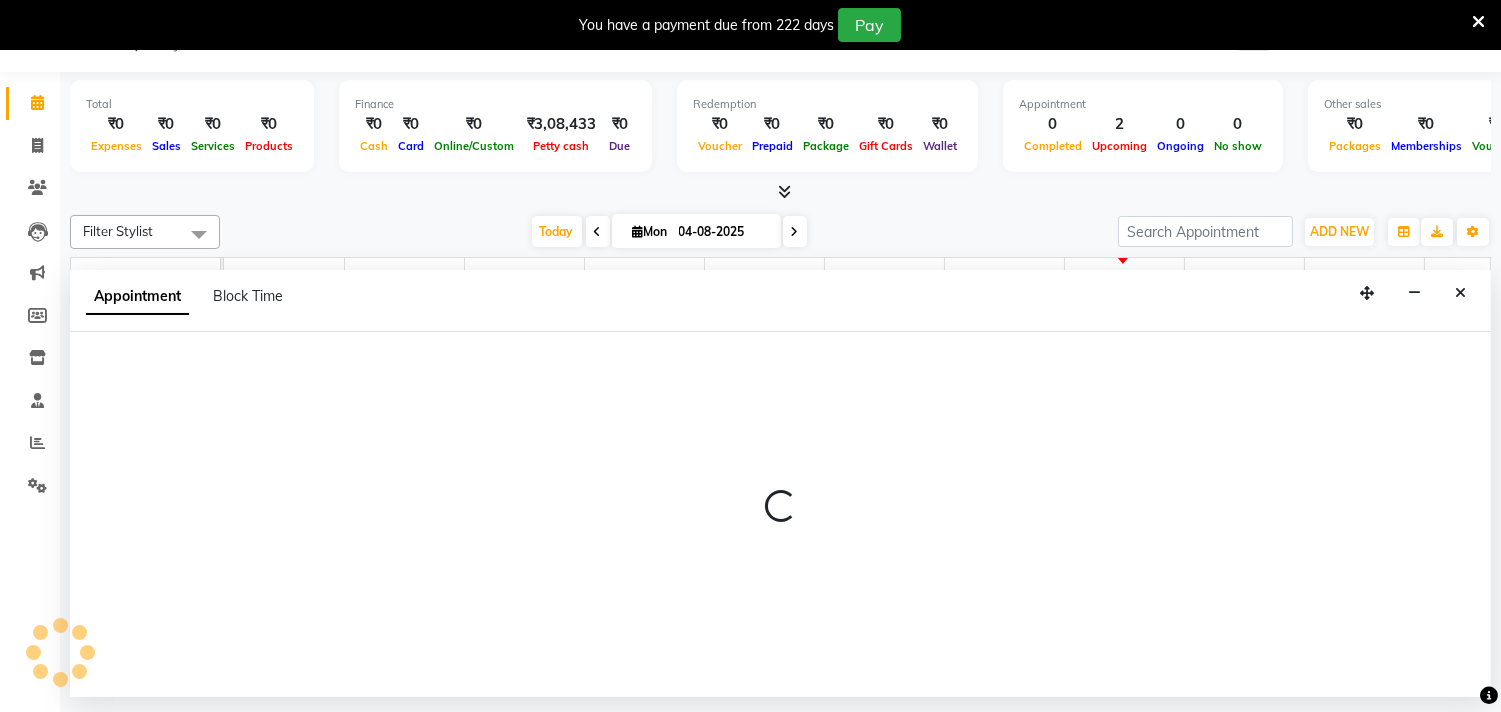 select on "1050" 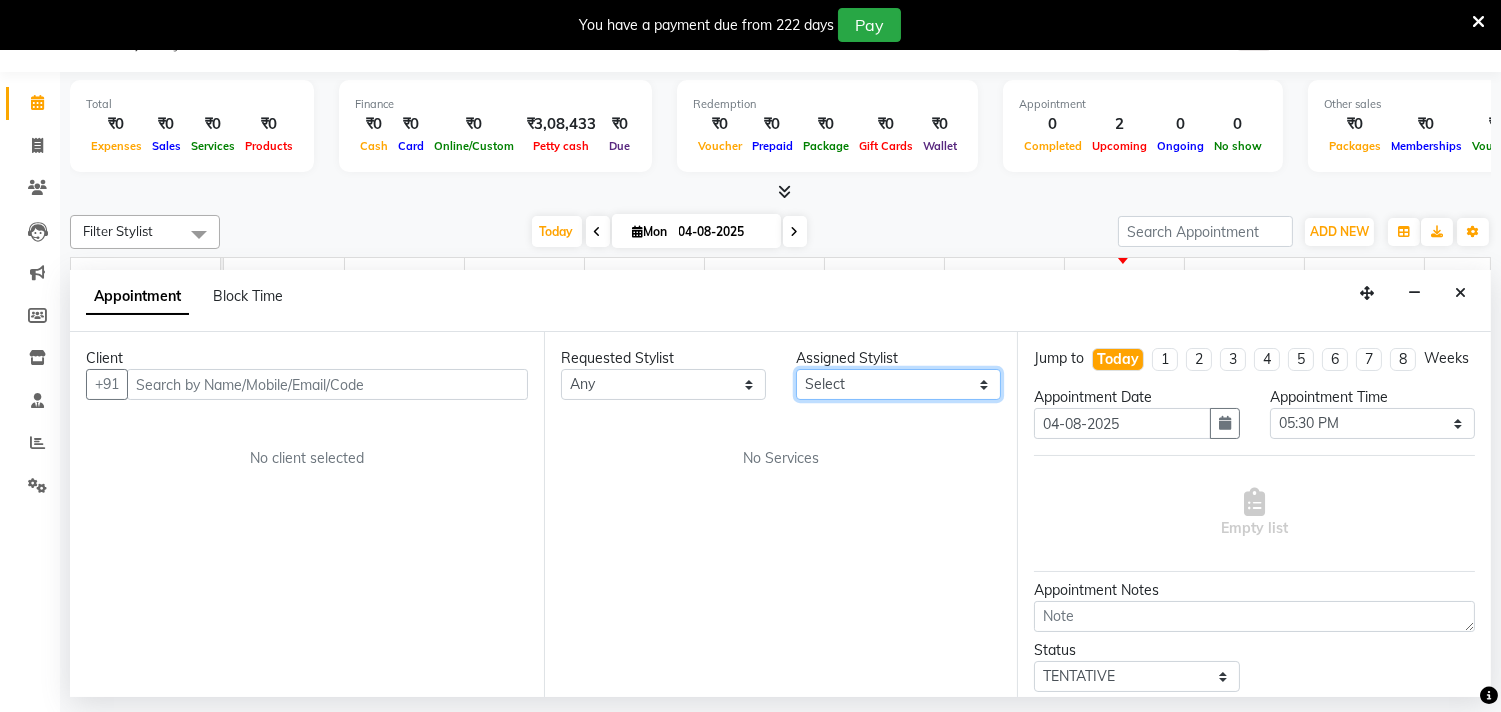 click on "Select" at bounding box center [898, 384] 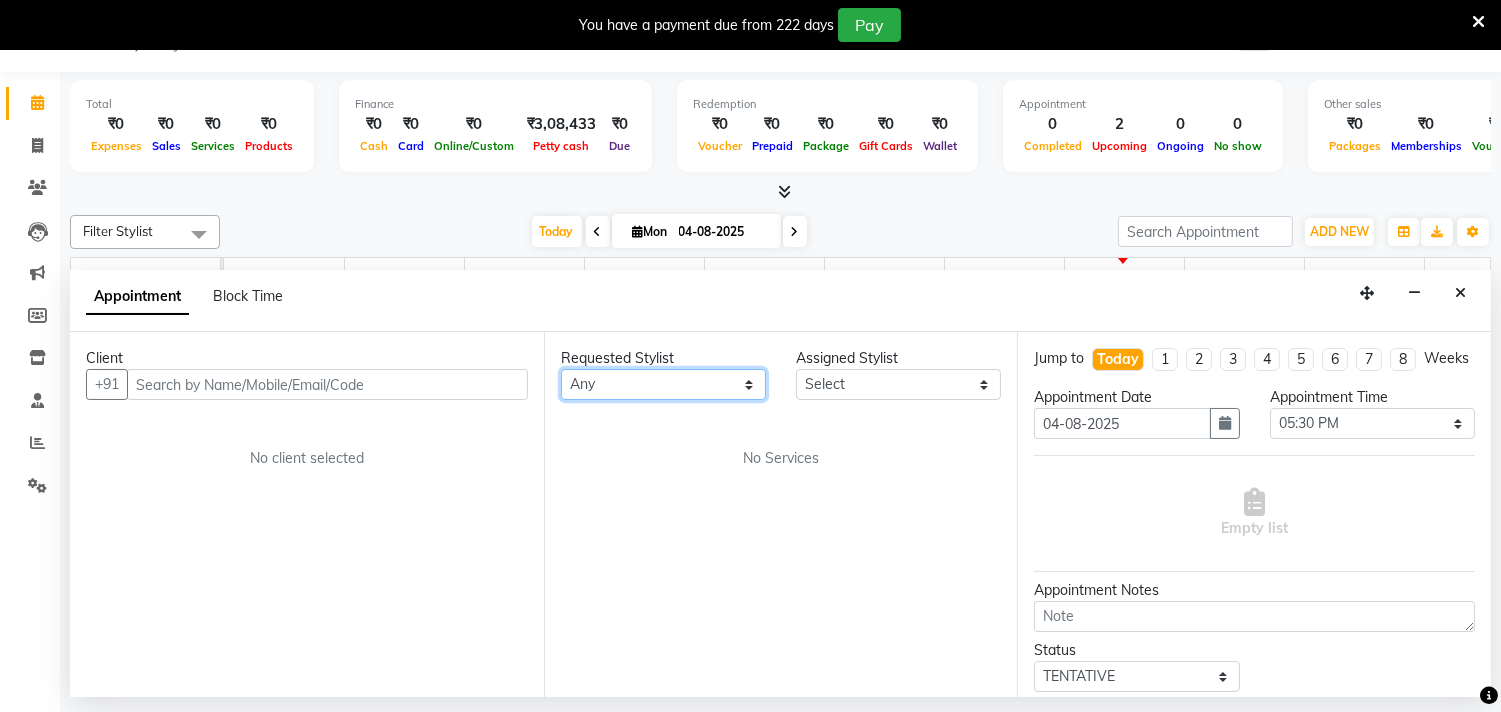 click on "Any" at bounding box center (663, 384) 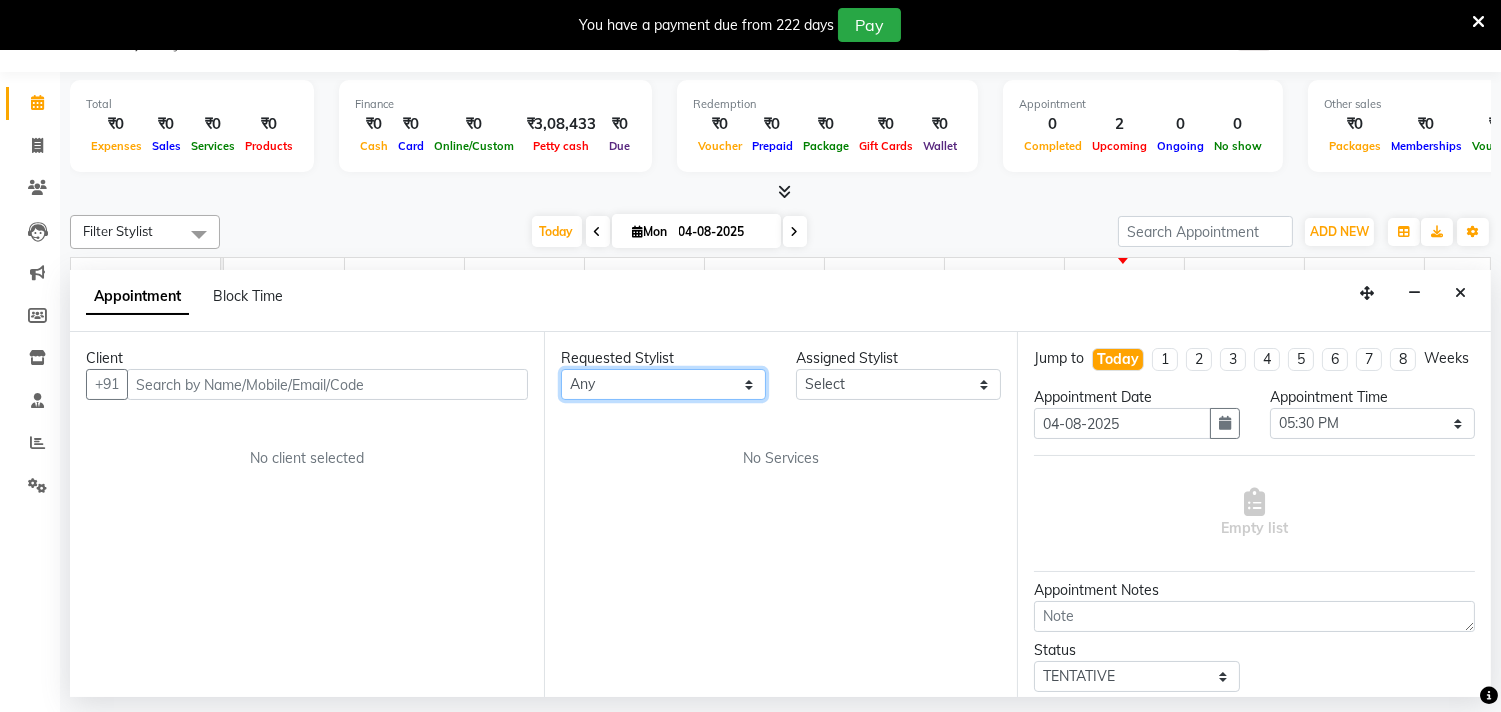 click on "Any" at bounding box center [663, 384] 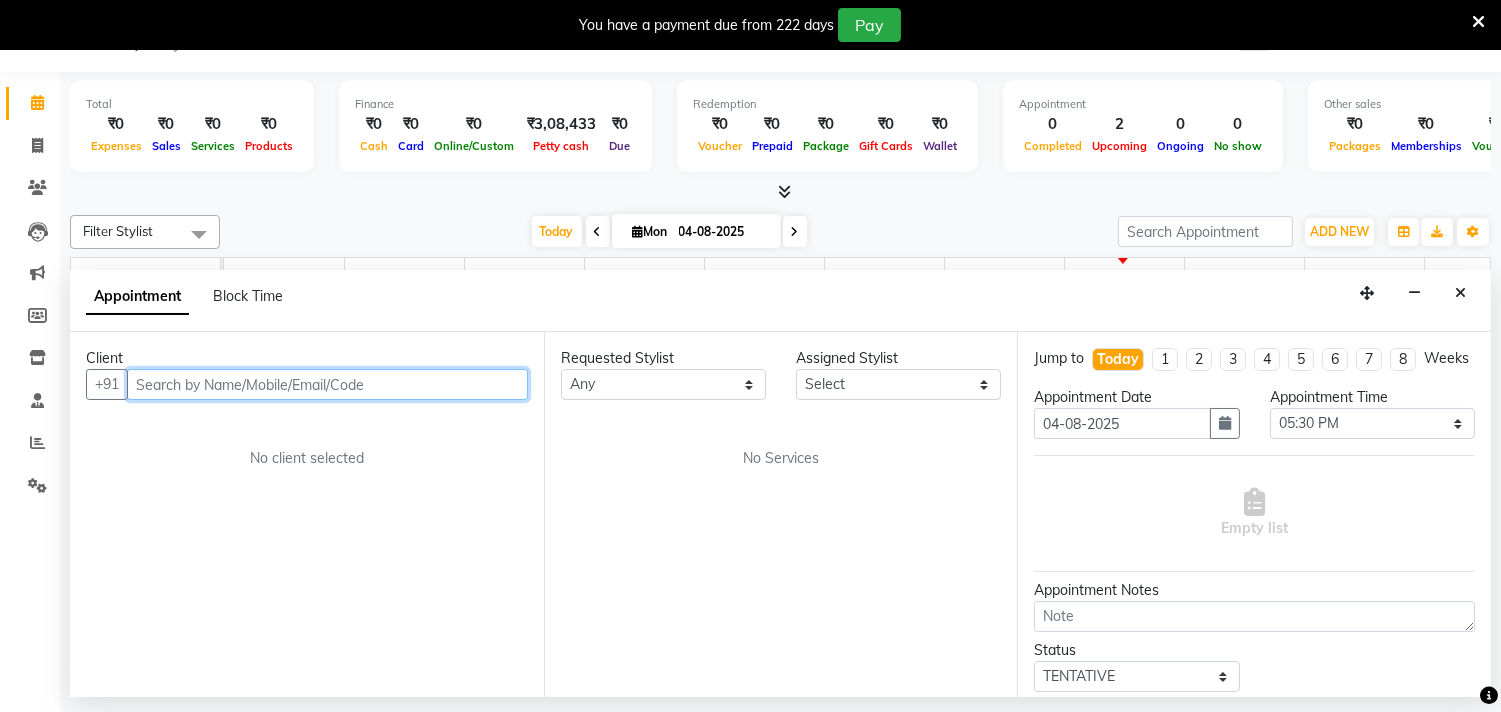 drag, startPoint x: 302, startPoint y: 387, endPoint x: 513, endPoint y: 387, distance: 211 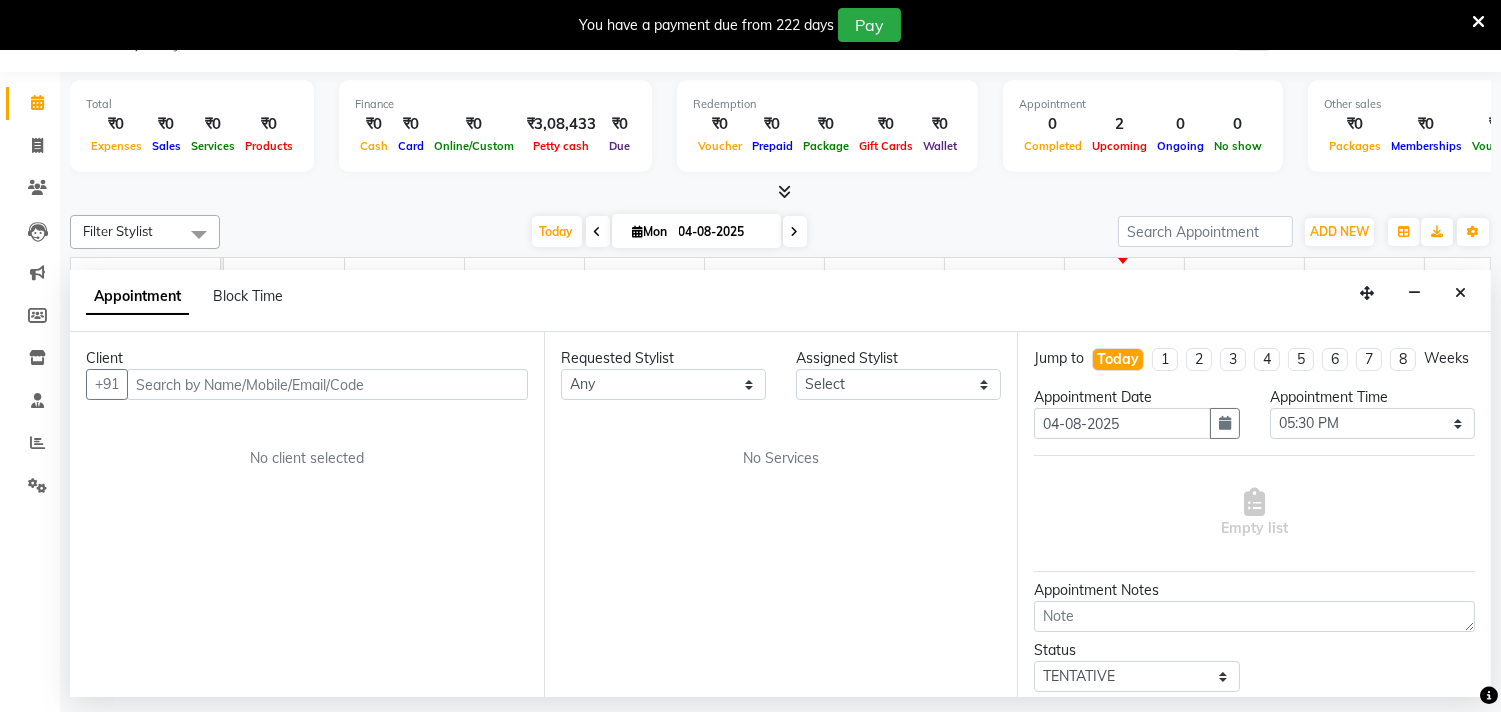 drag, startPoint x: 1060, startPoint y: 552, endPoint x: 1047, endPoint y: 561, distance: 15.811388 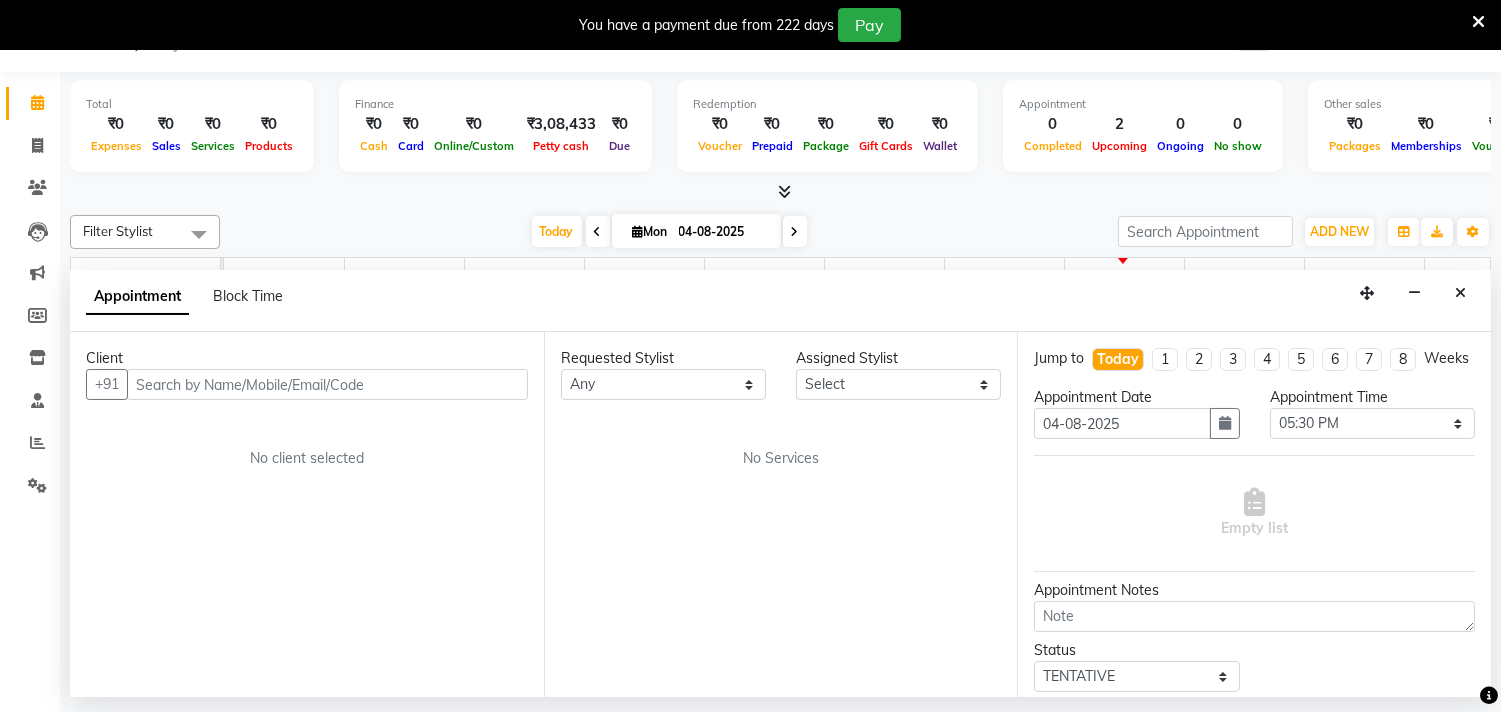 click on "Empty list" at bounding box center [1254, 513] 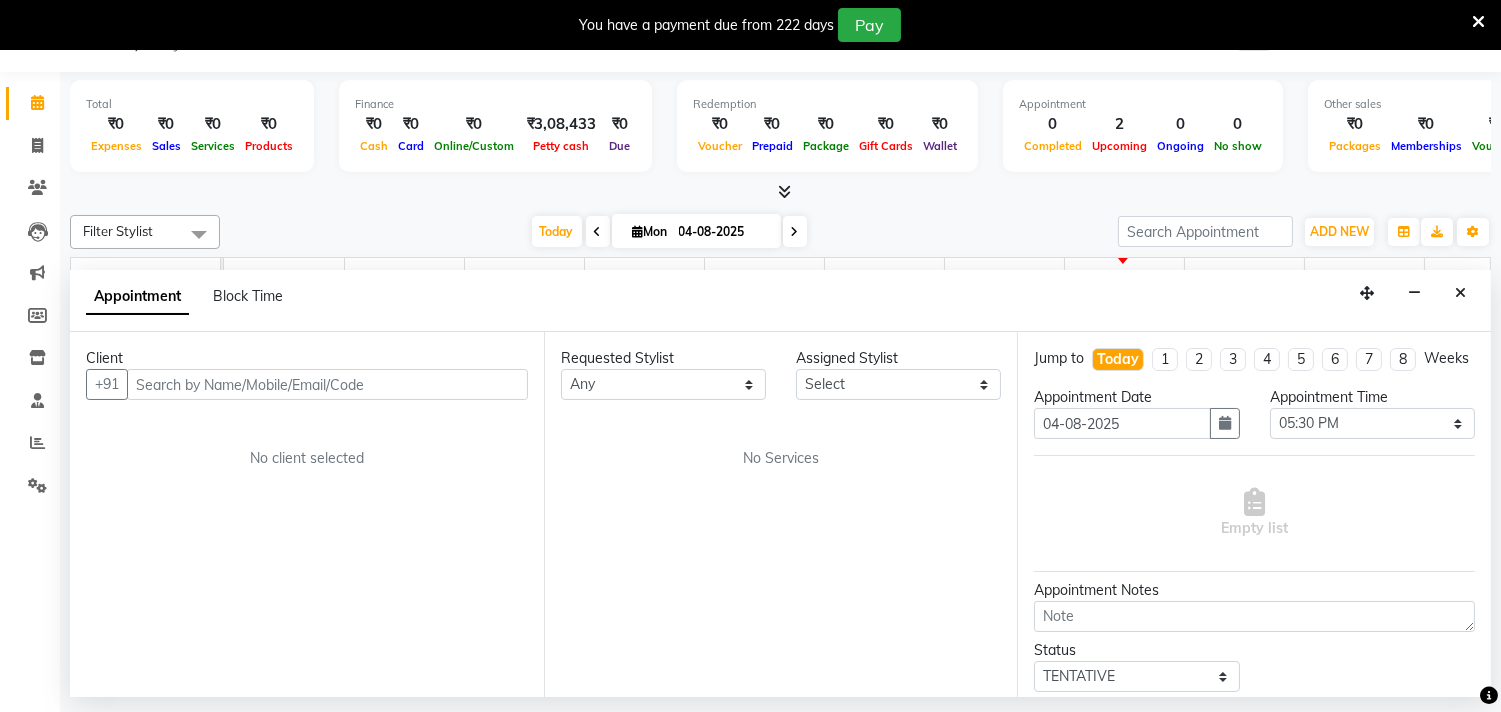 click on "No Services" at bounding box center [781, 458] 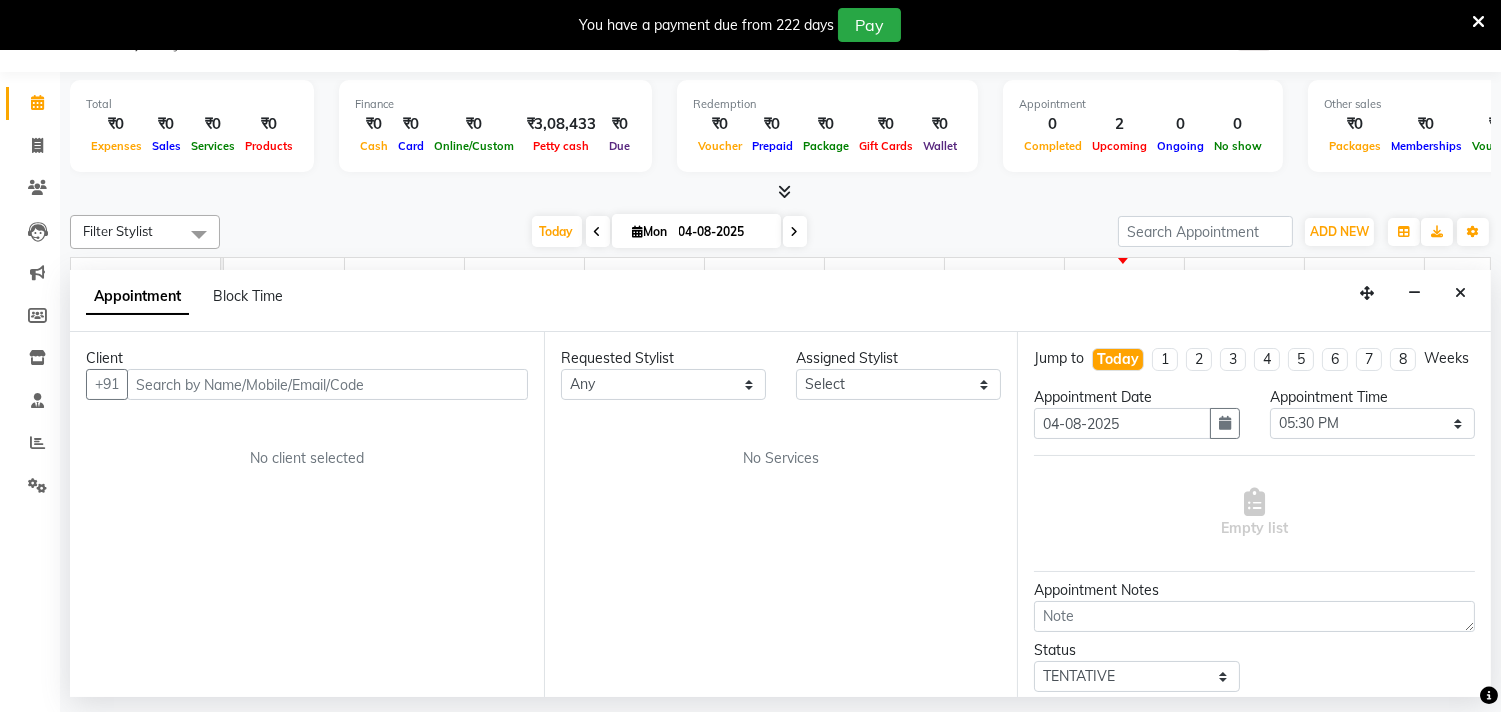 click on "Requested Stylist Any Assigned Stylist Select No Services" at bounding box center [781, 514] 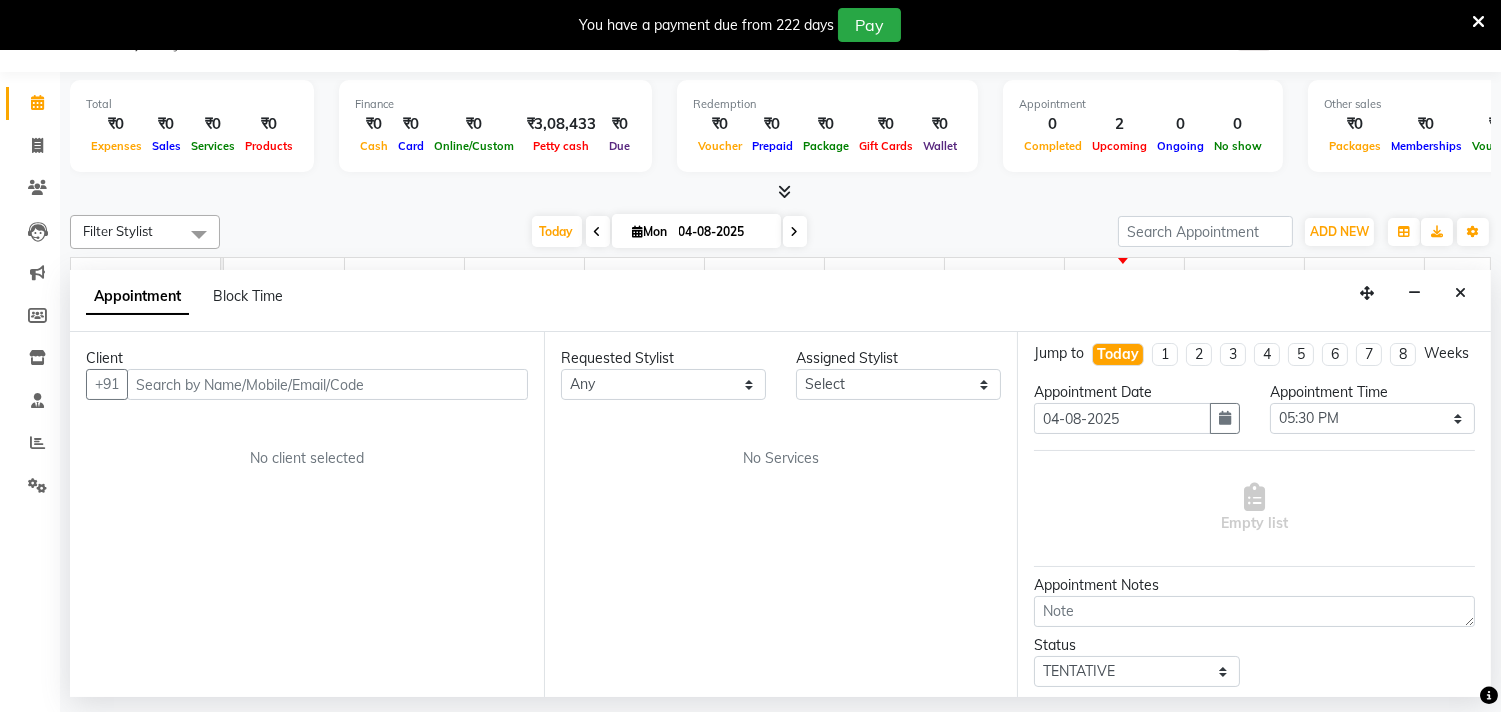 scroll, scrollTop: 0, scrollLeft: 0, axis: both 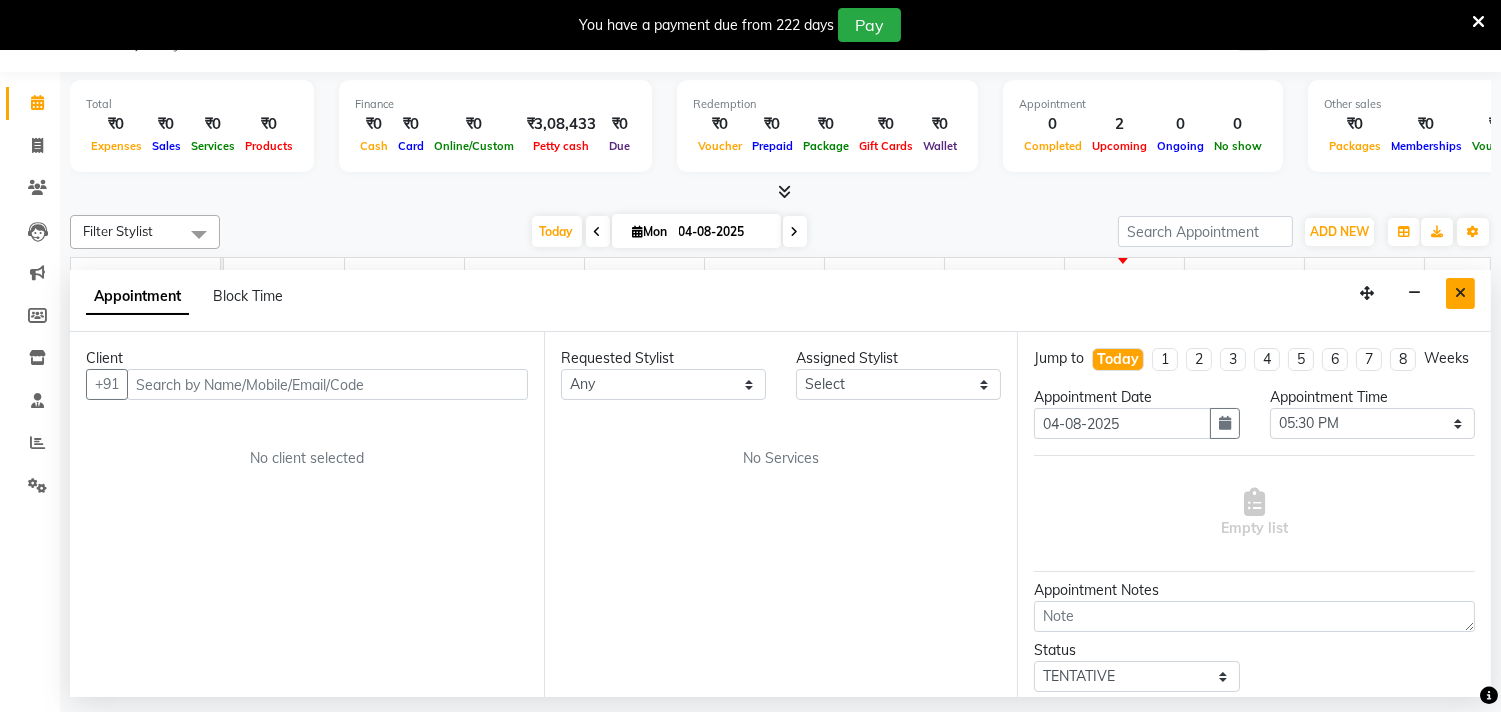 click at bounding box center [1460, 293] 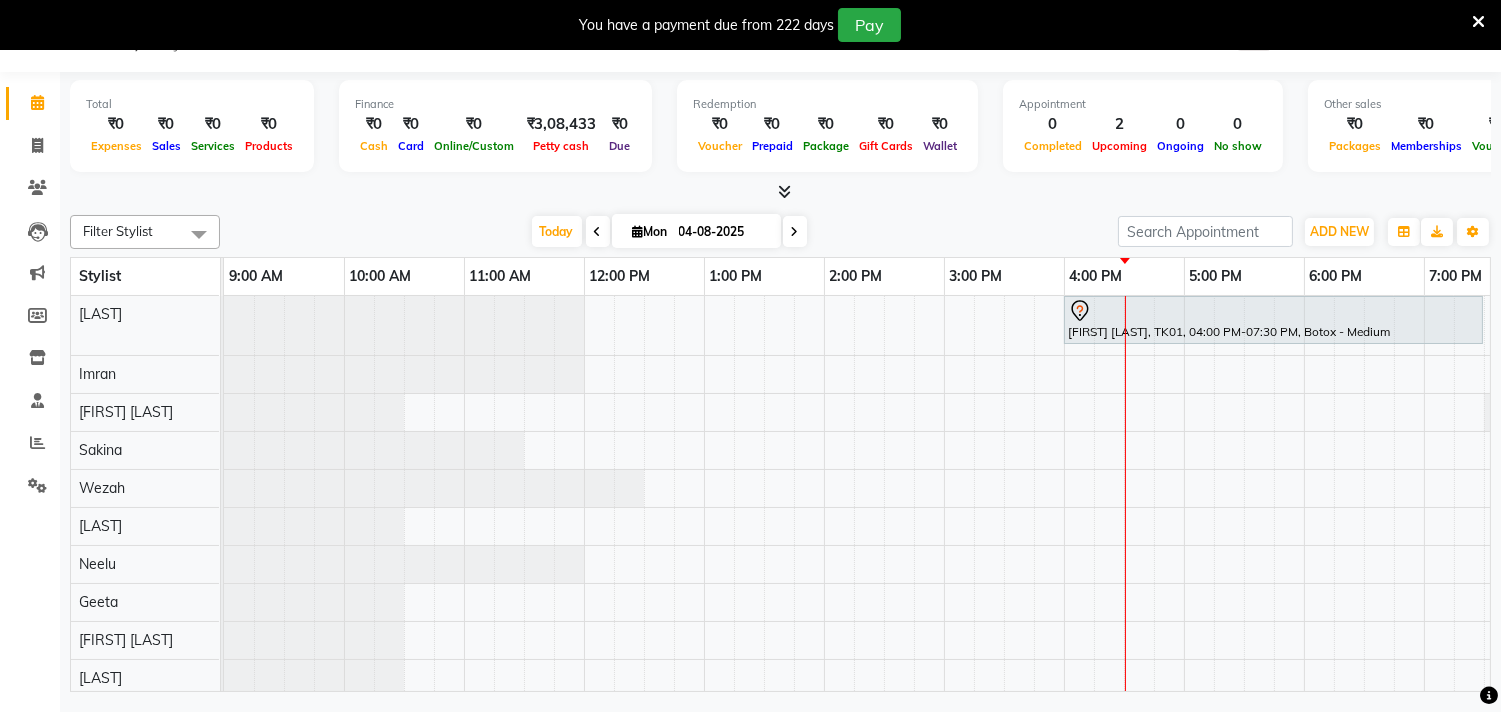 click at bounding box center (224, 325) 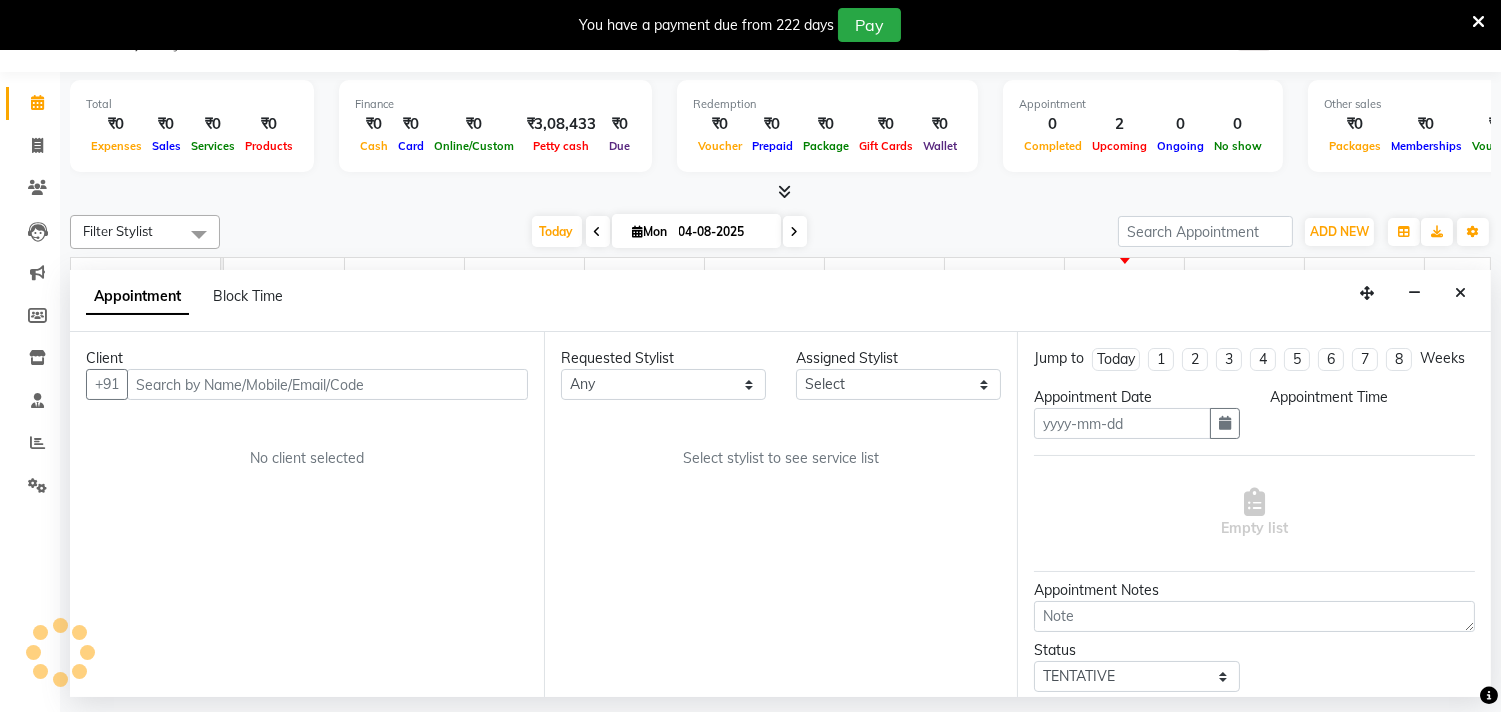 select 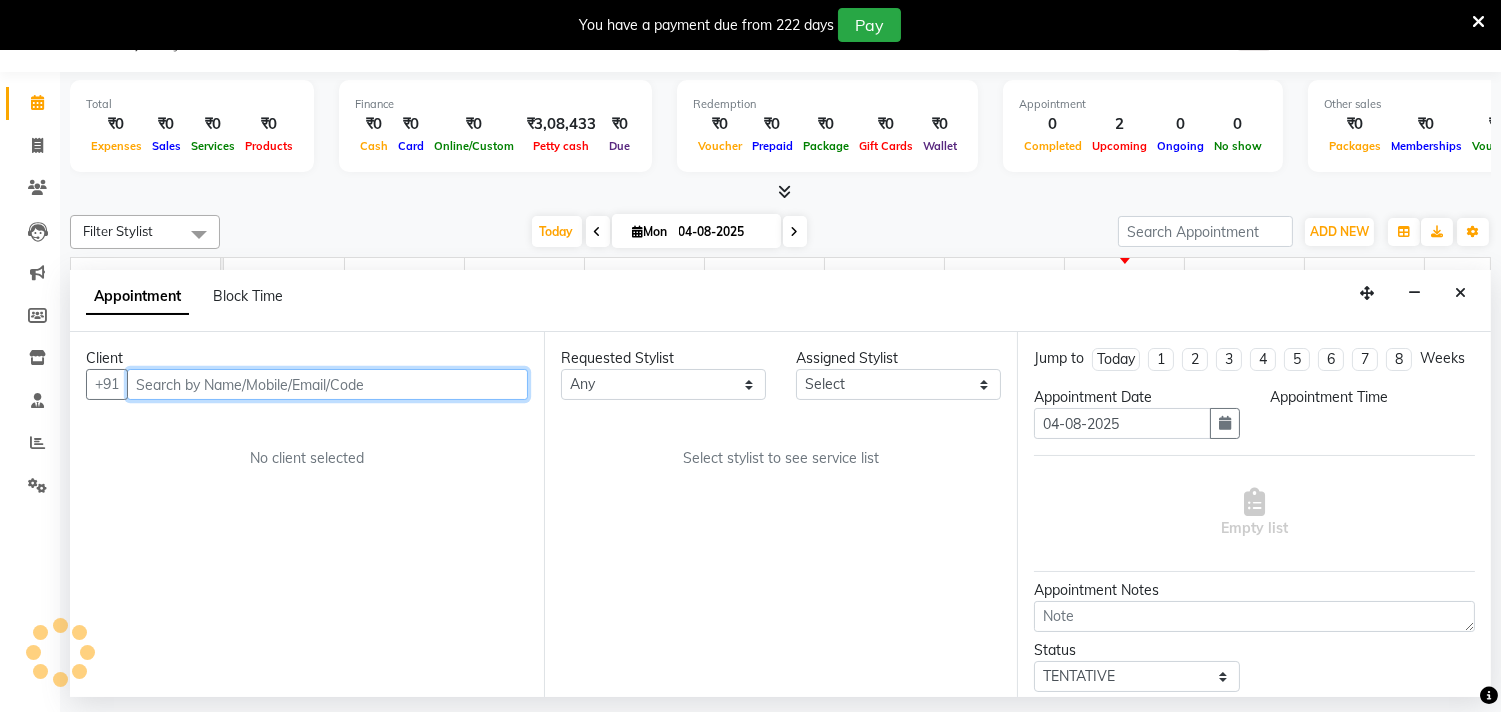 select on "660" 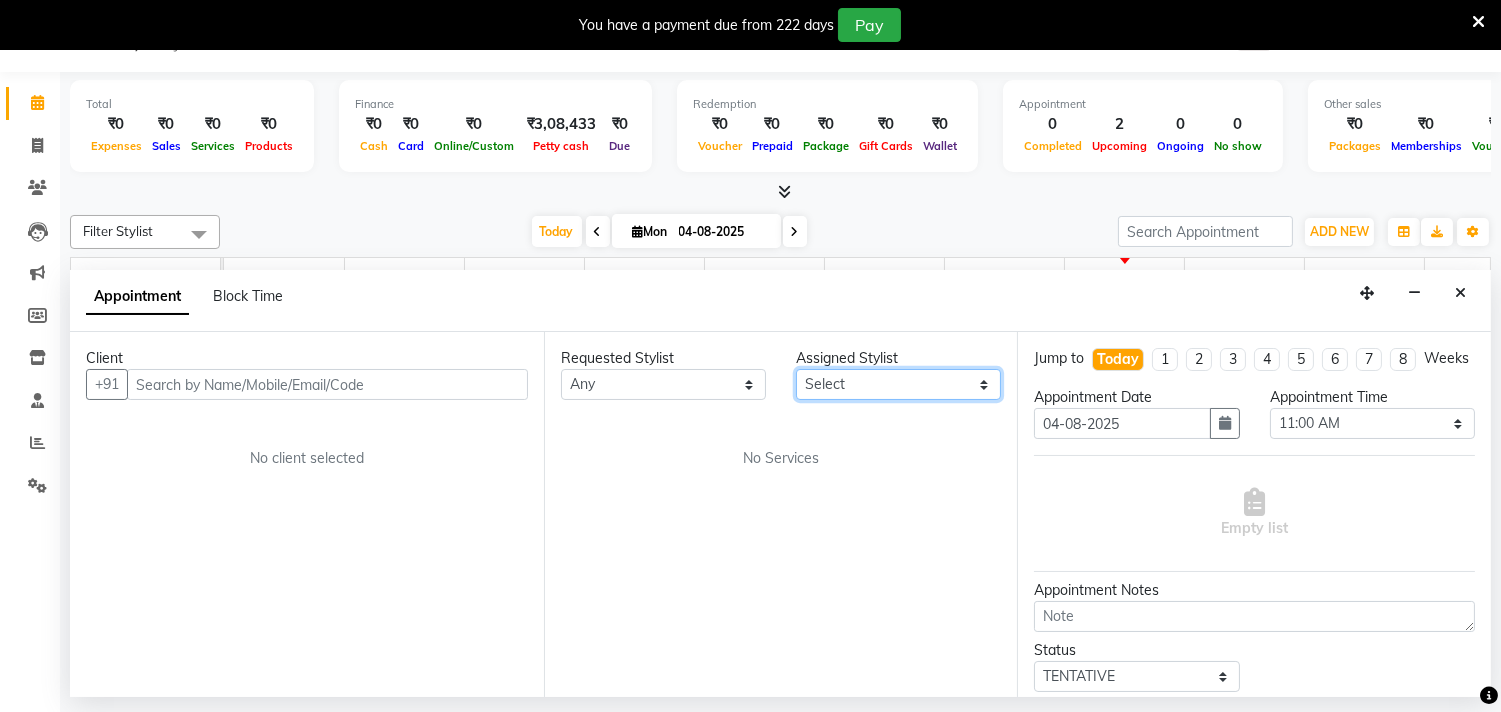 click on "Select" at bounding box center [898, 384] 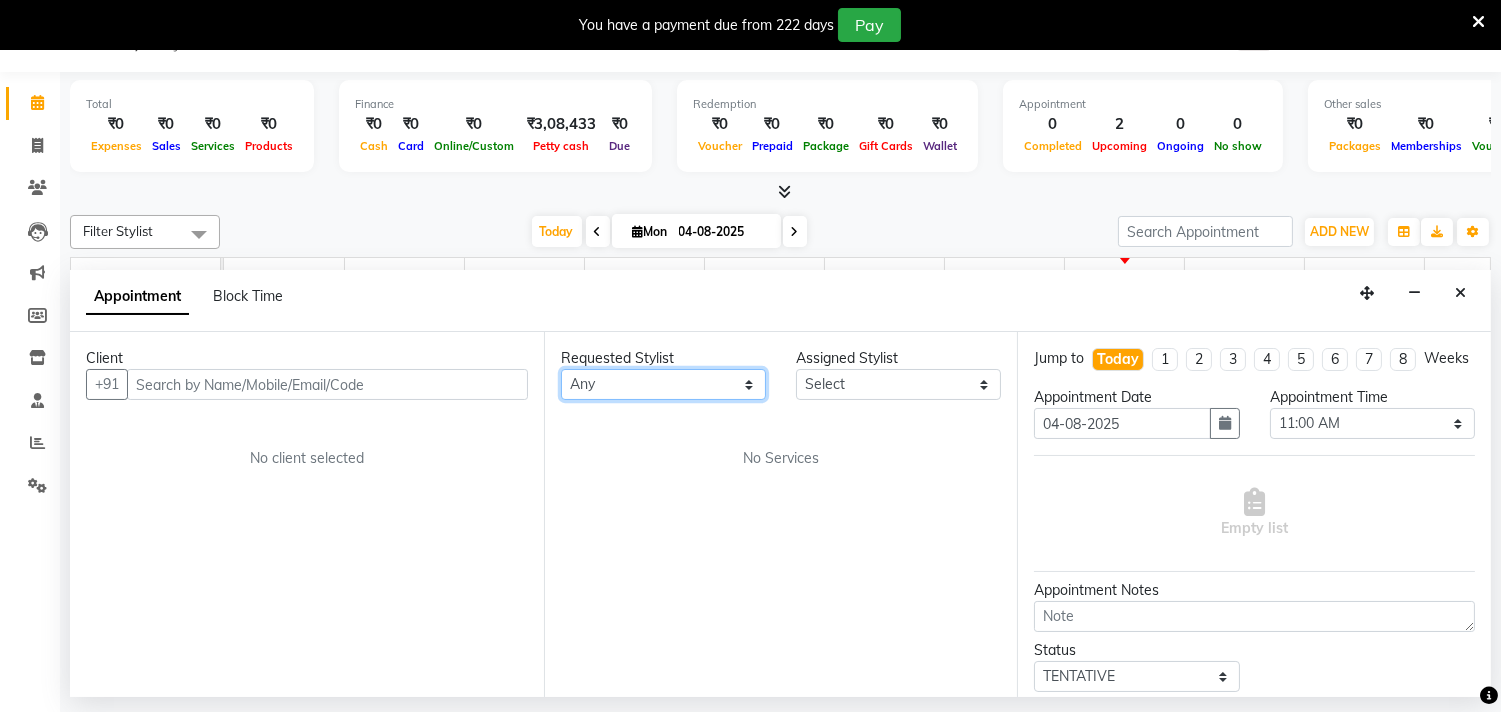 click on "Any" at bounding box center (663, 384) 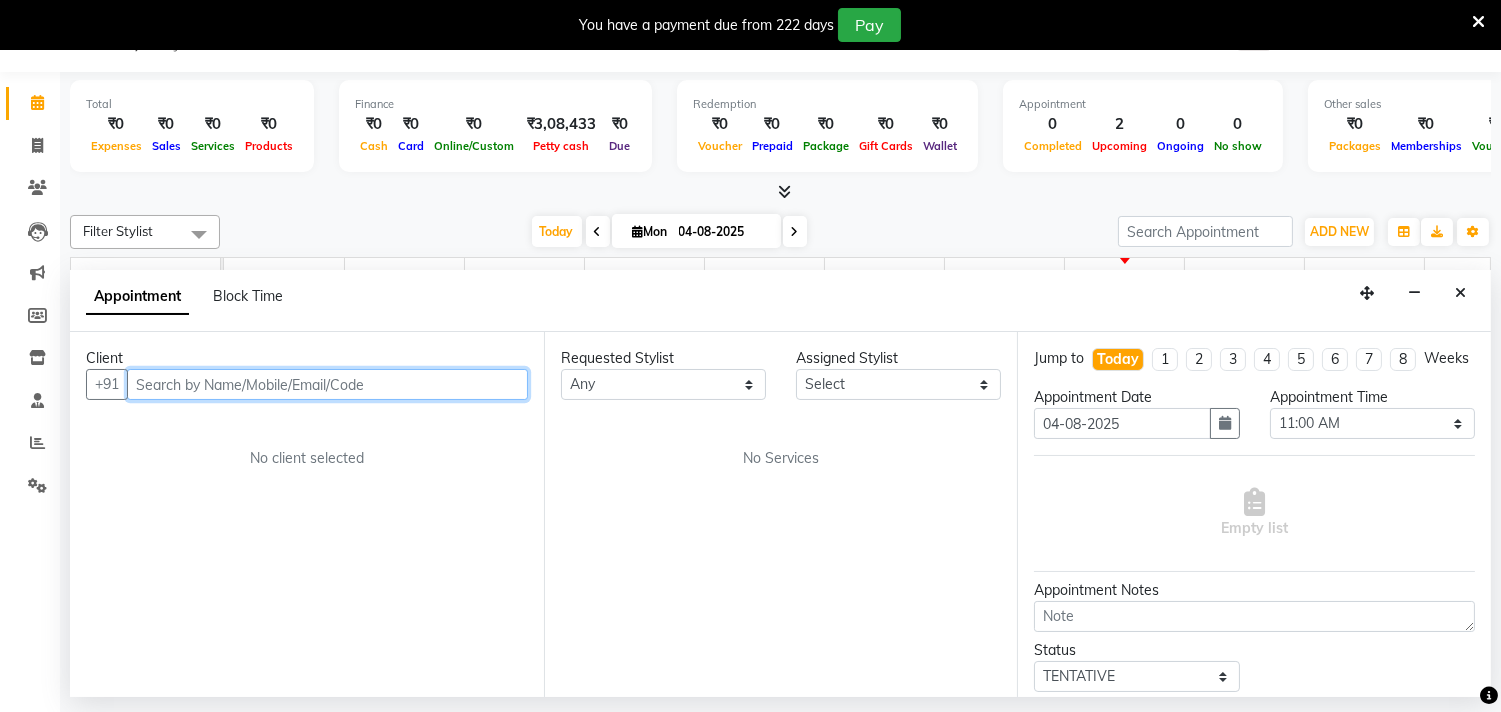 click at bounding box center (327, 384) 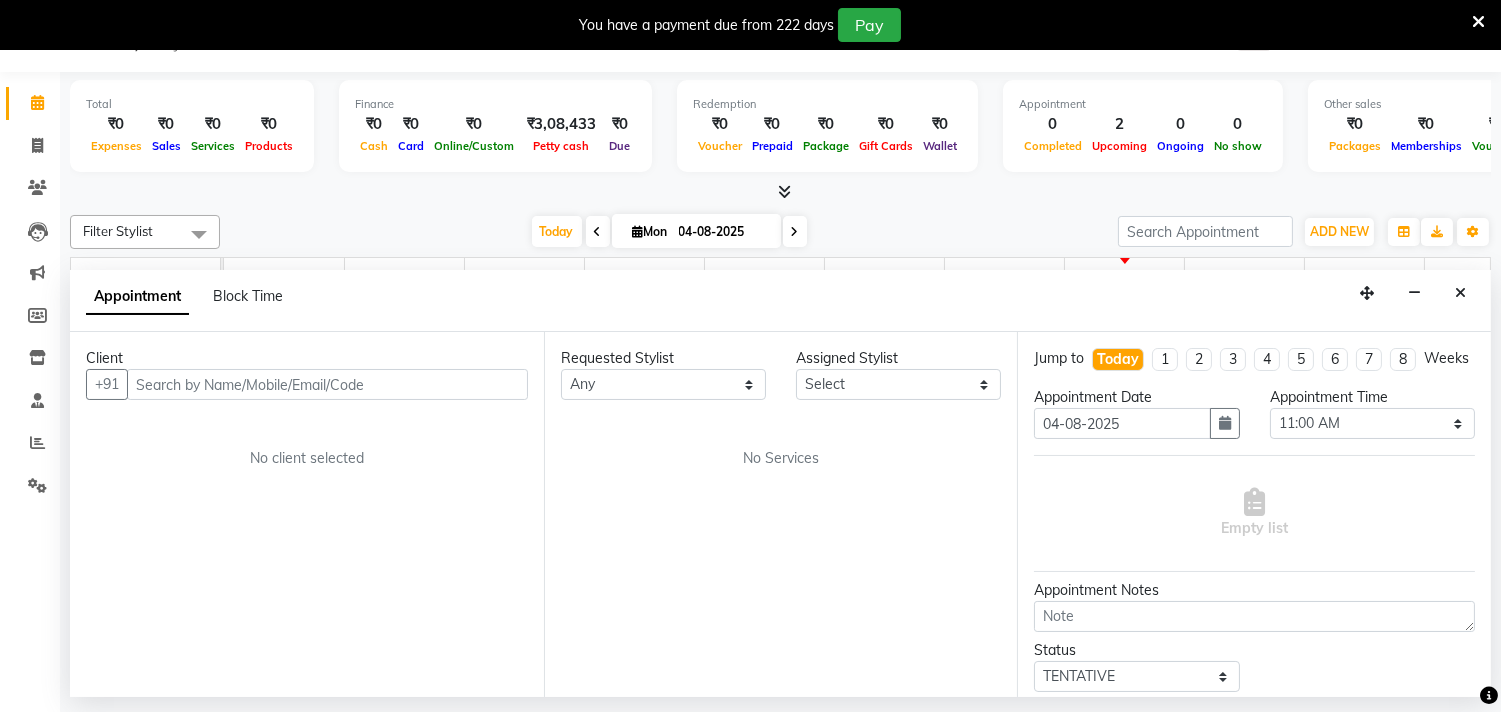 click at bounding box center (199, 234) 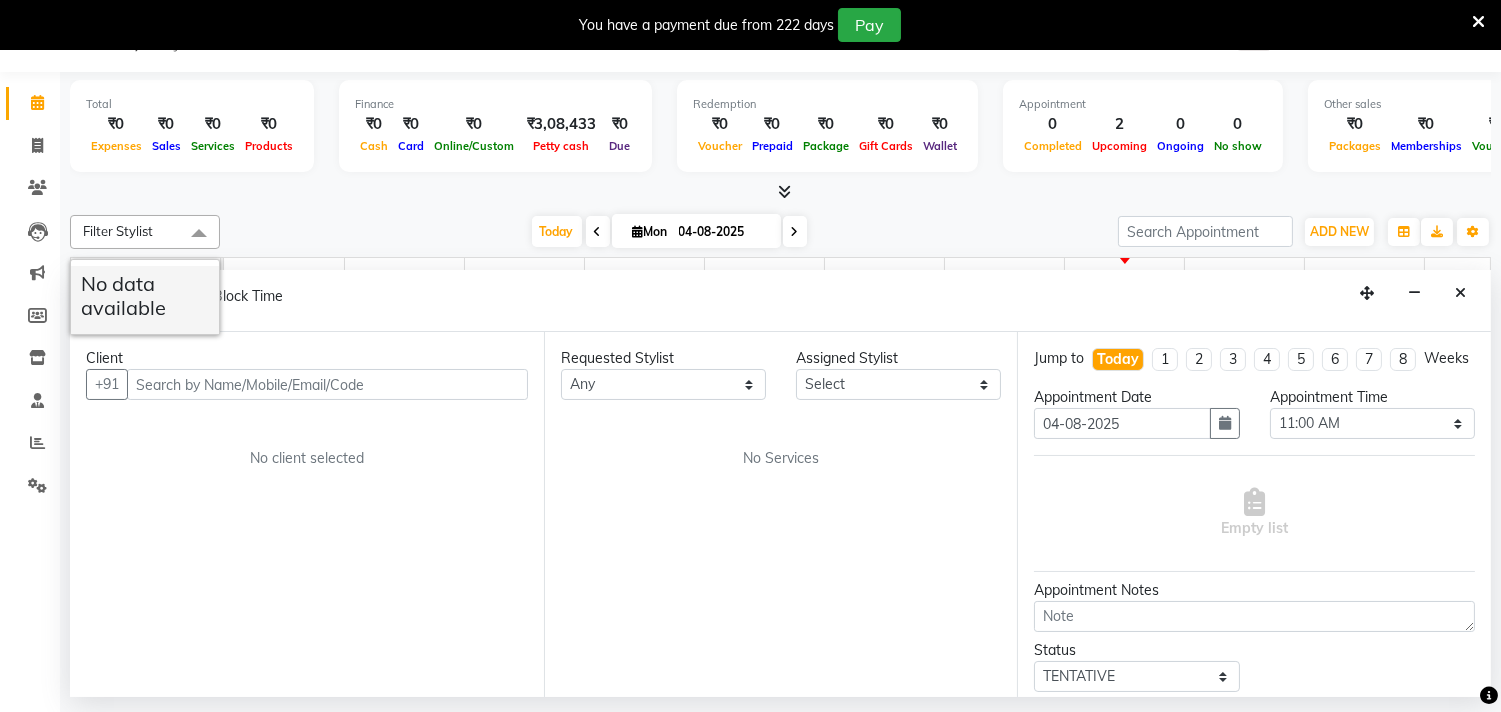 click on "No data available" at bounding box center (145, 296) 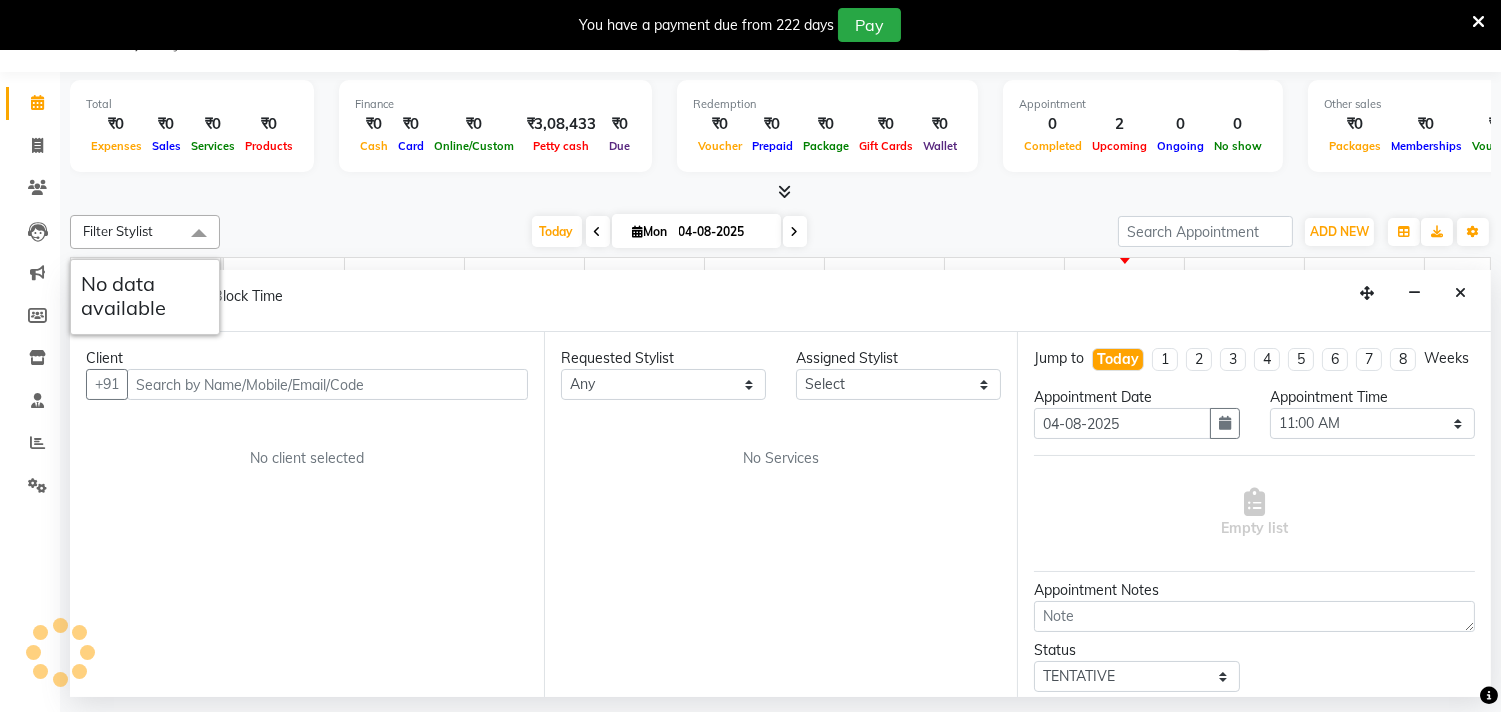 click on "Appointment Block Time" at bounding box center (780, 301) 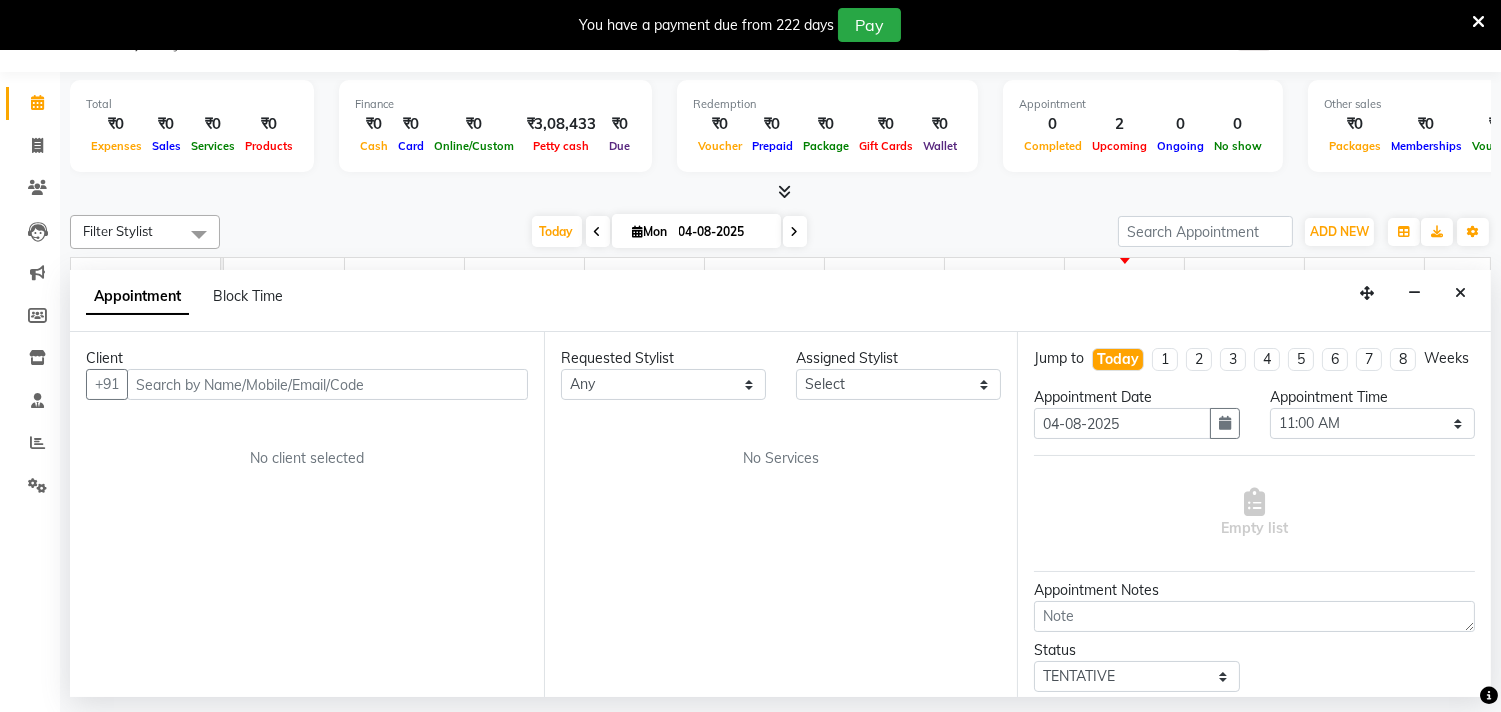 drag, startPoint x: 403, startPoint y: 262, endPoint x: 147, endPoint y: 228, distance: 258.24796 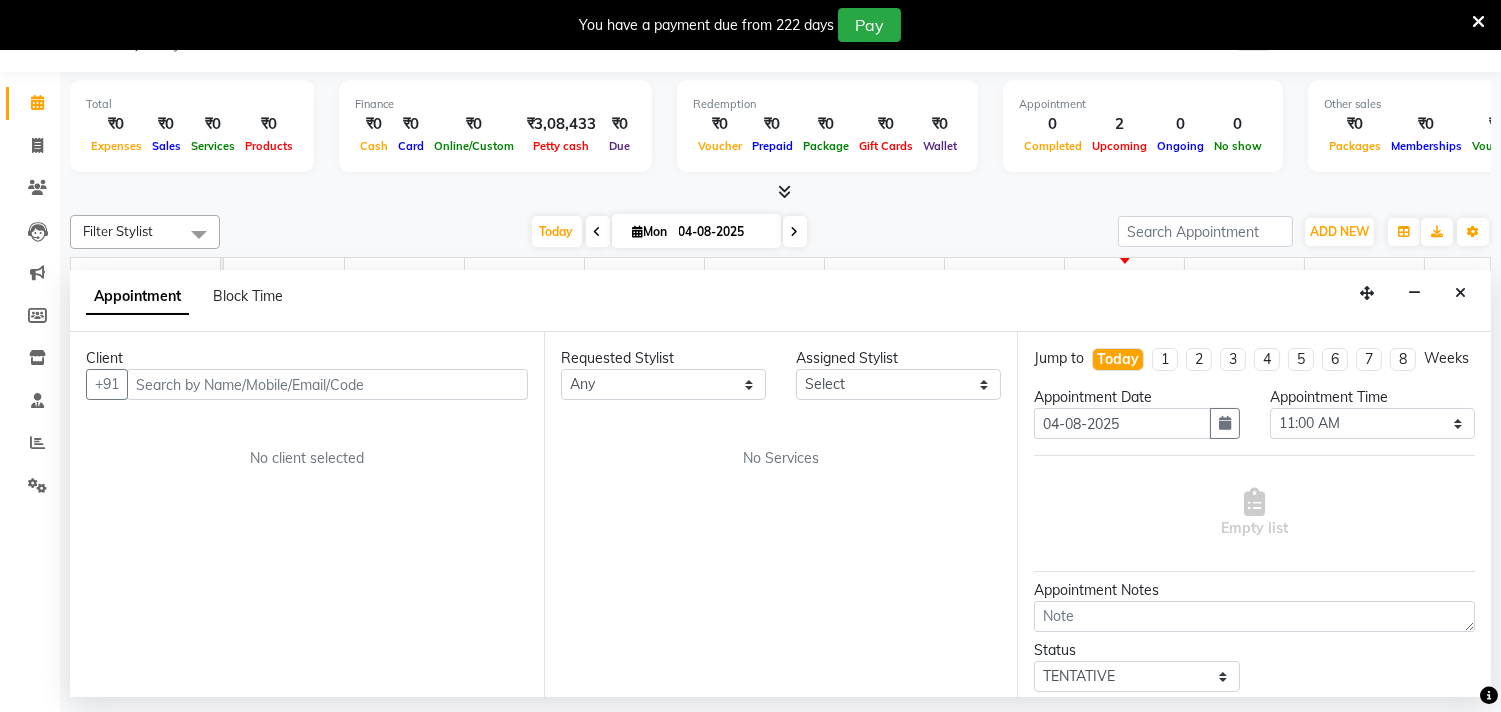 click on "10:00 AM" at bounding box center [381, 276] 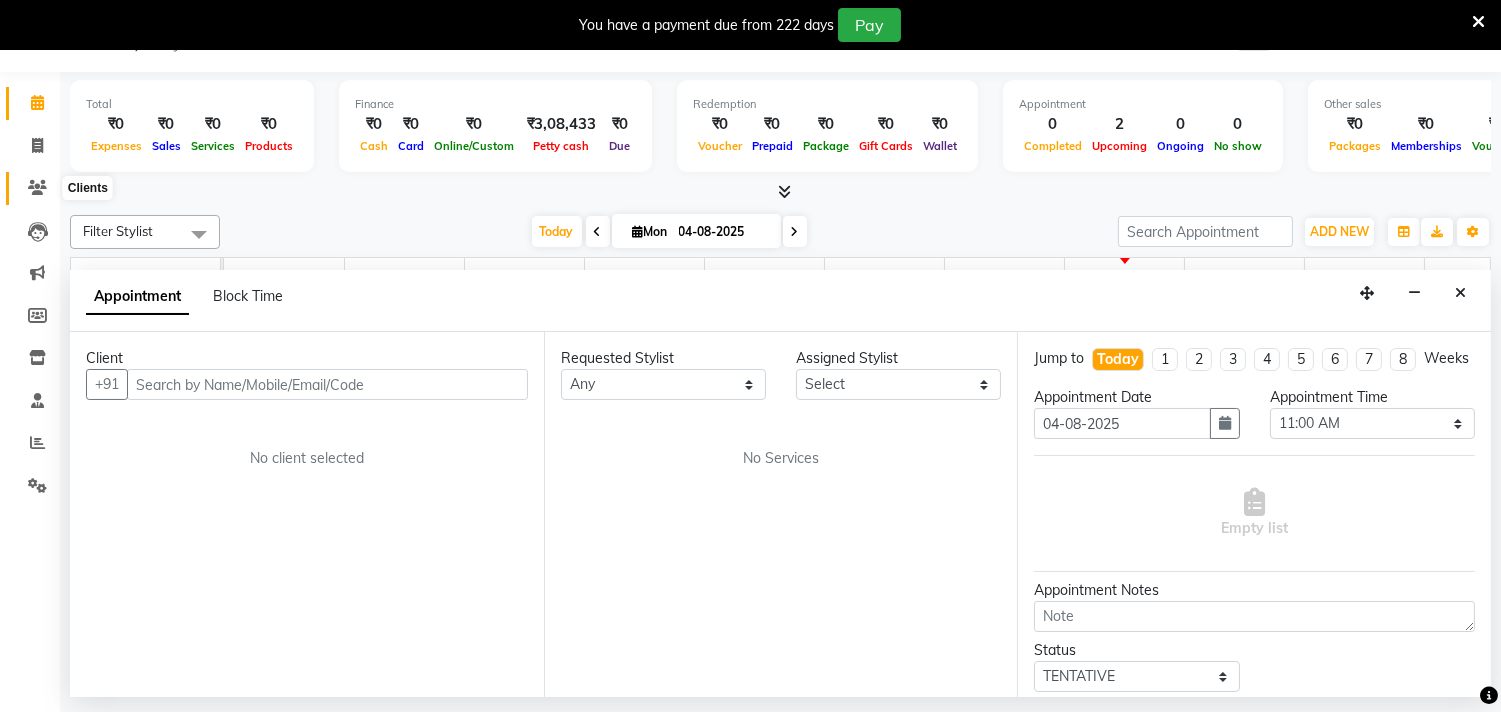 click 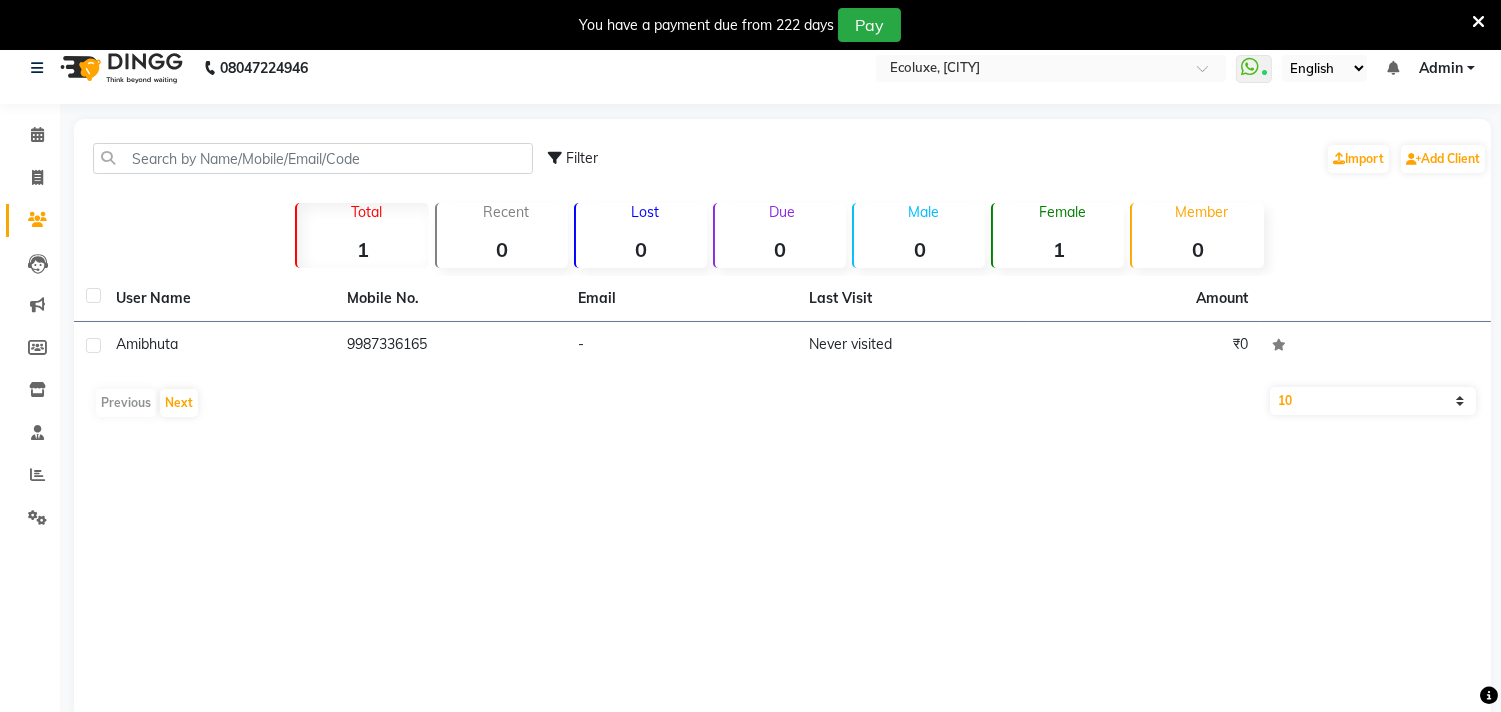 scroll, scrollTop: 0, scrollLeft: 0, axis: both 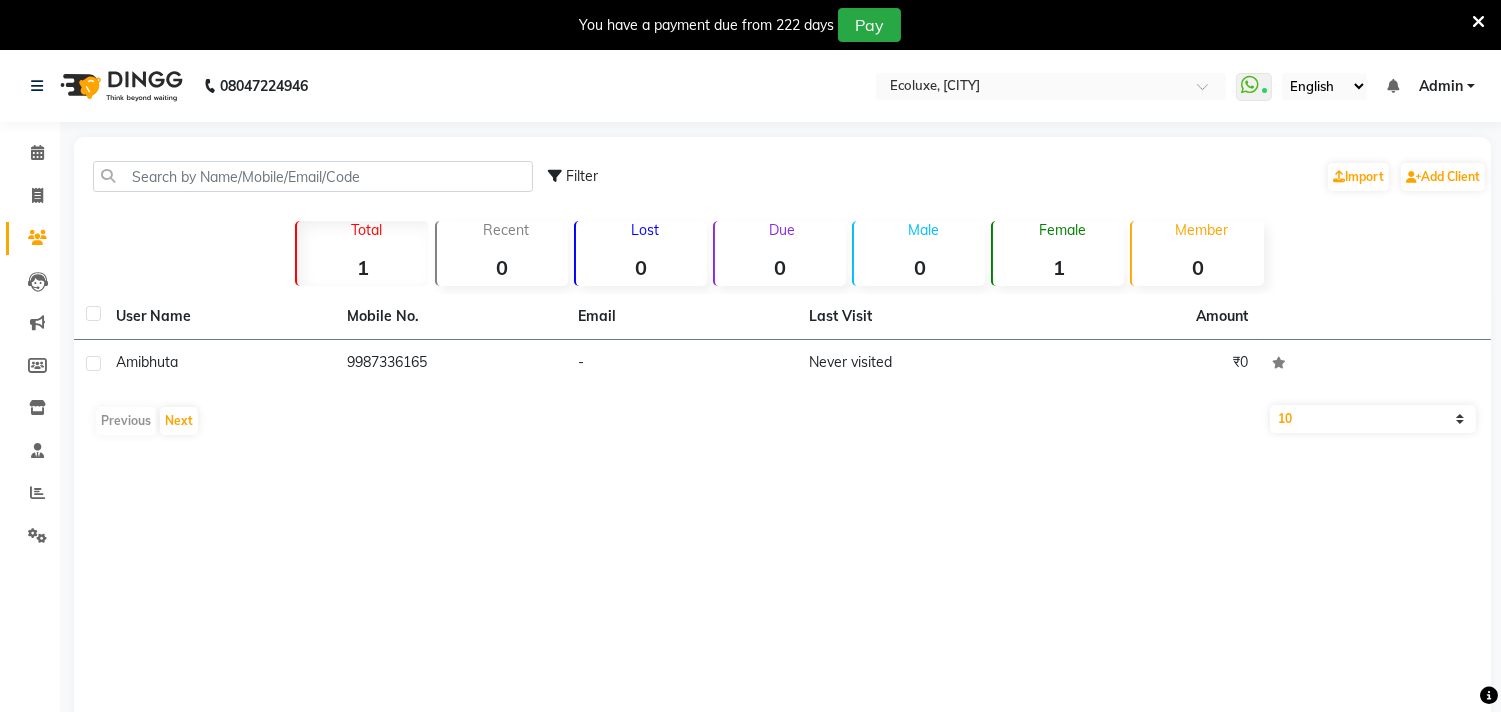 click on "Filter  Import   Add Client" 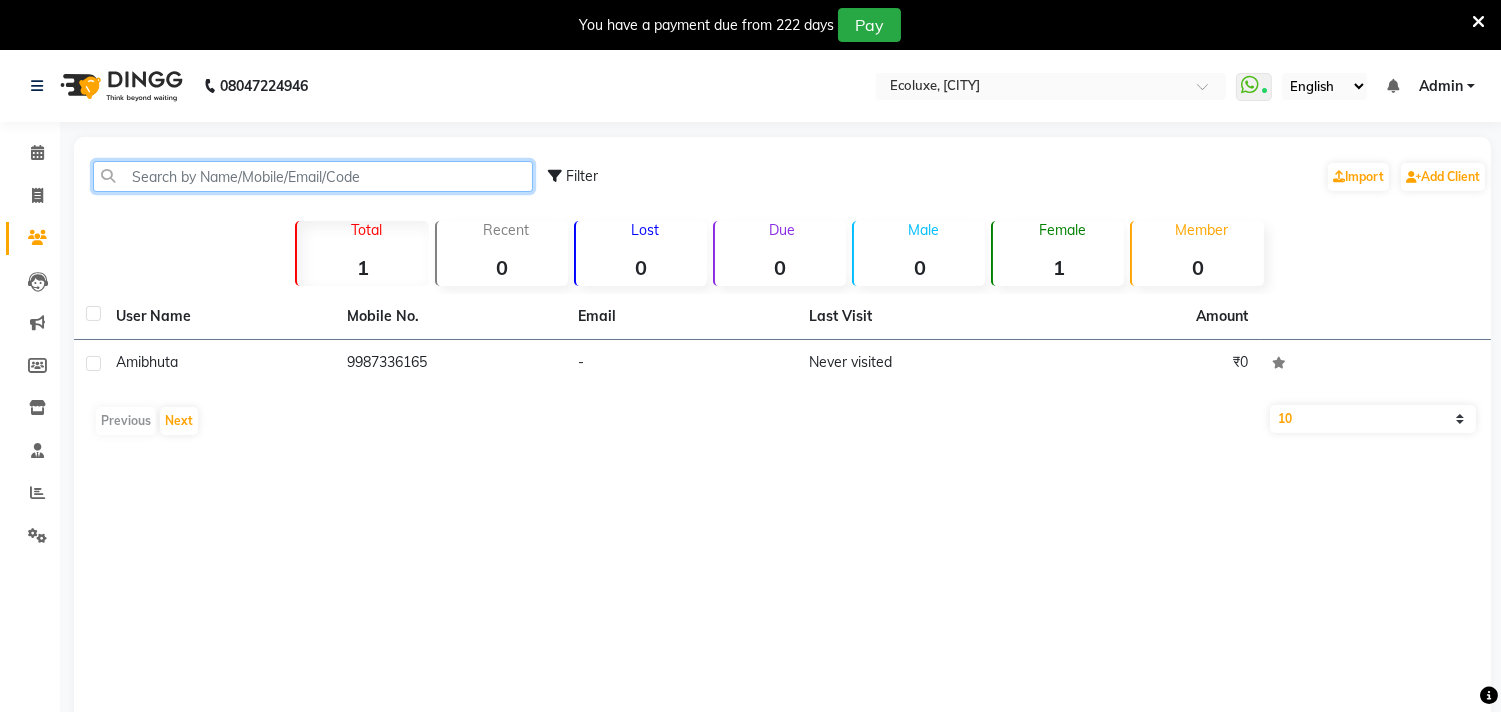 click 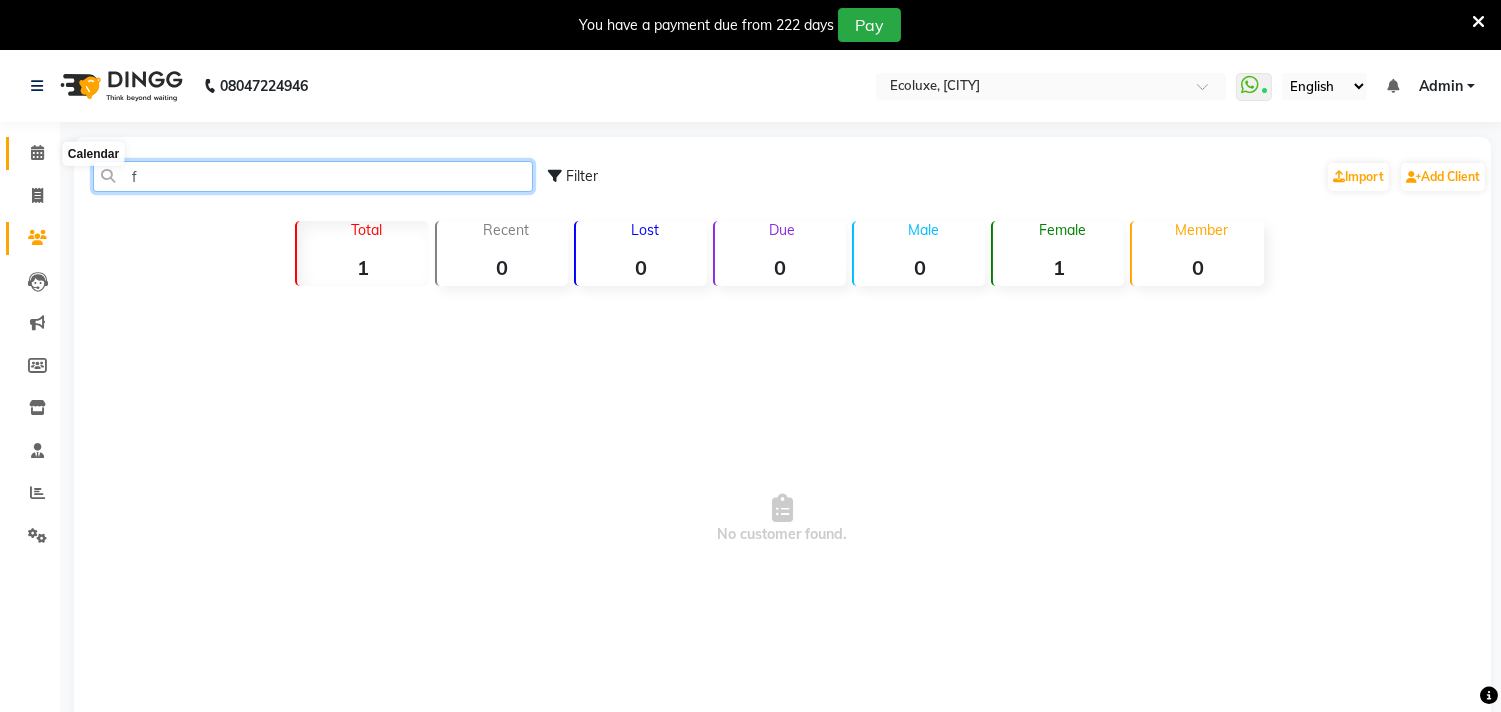 type on "f" 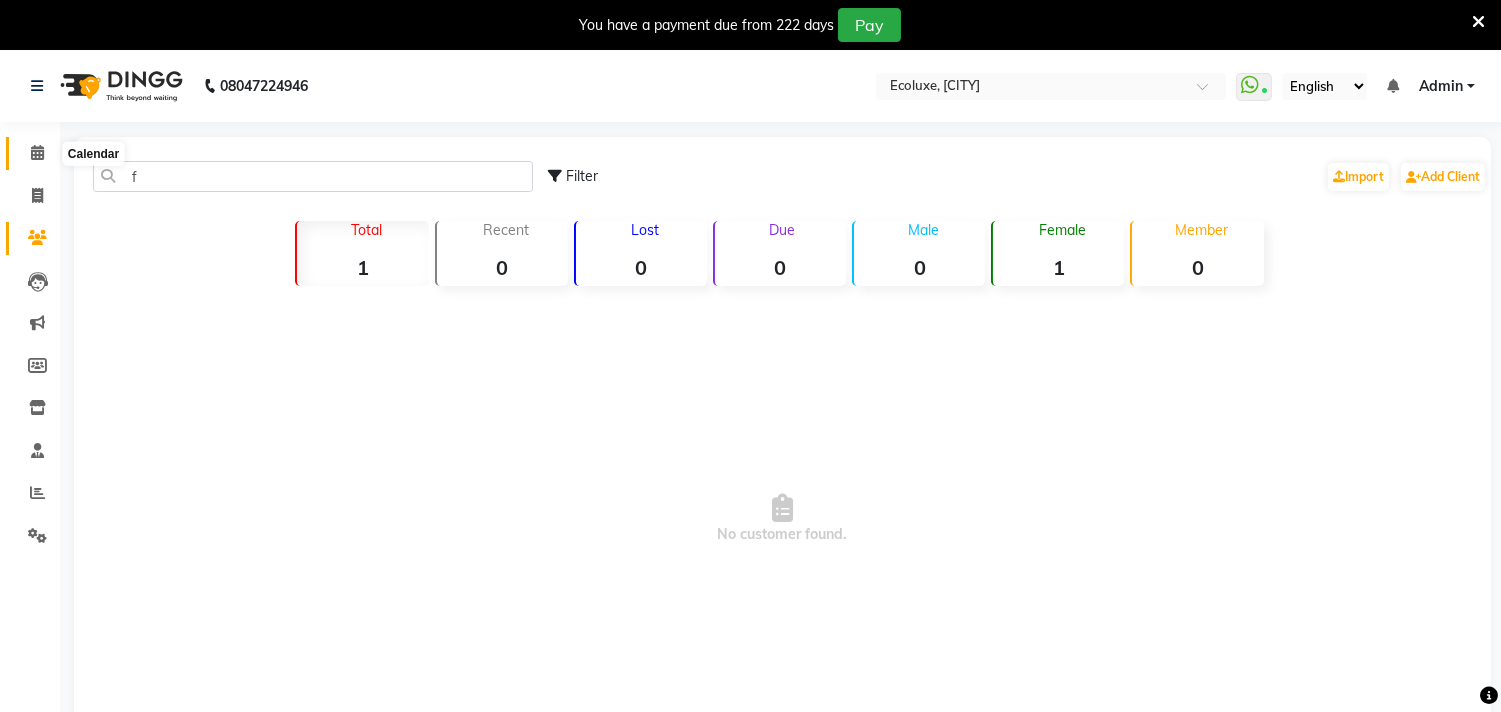 click 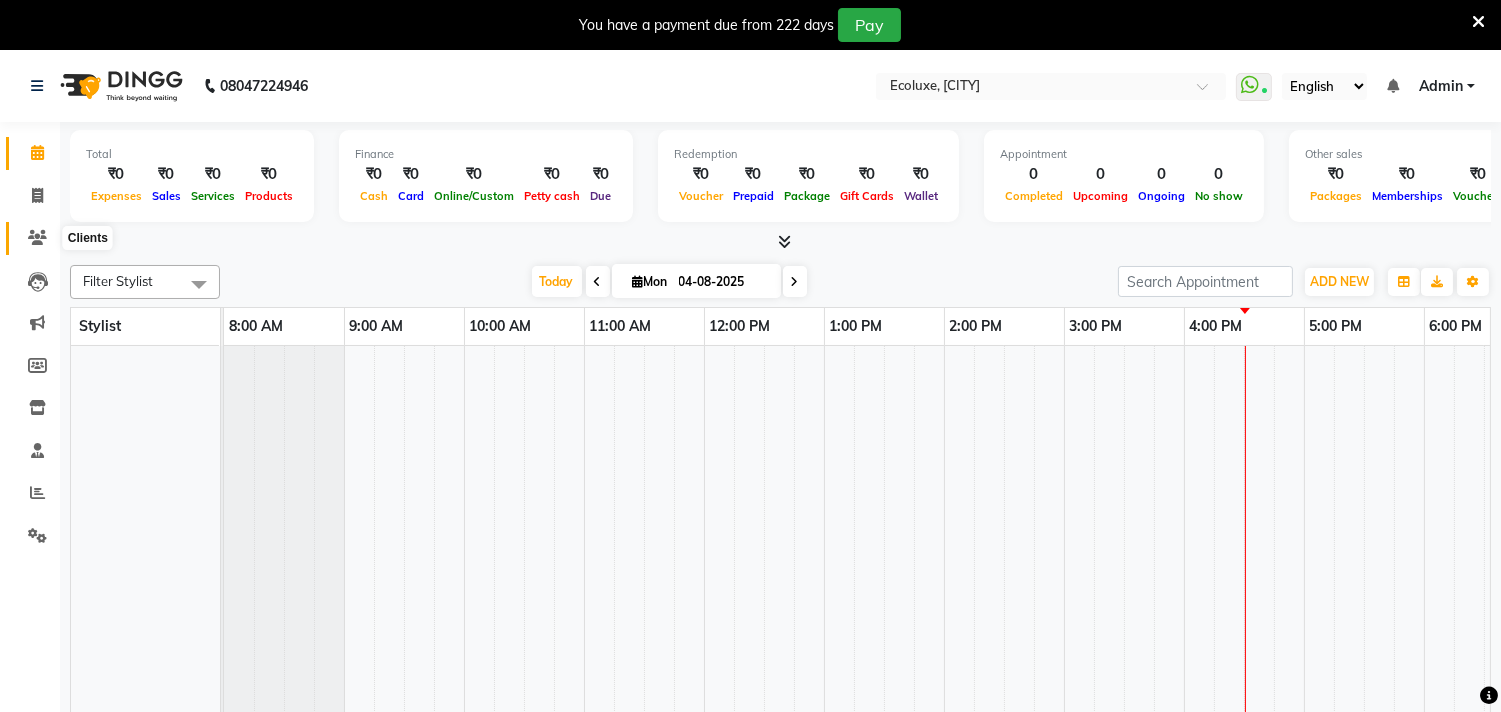 click 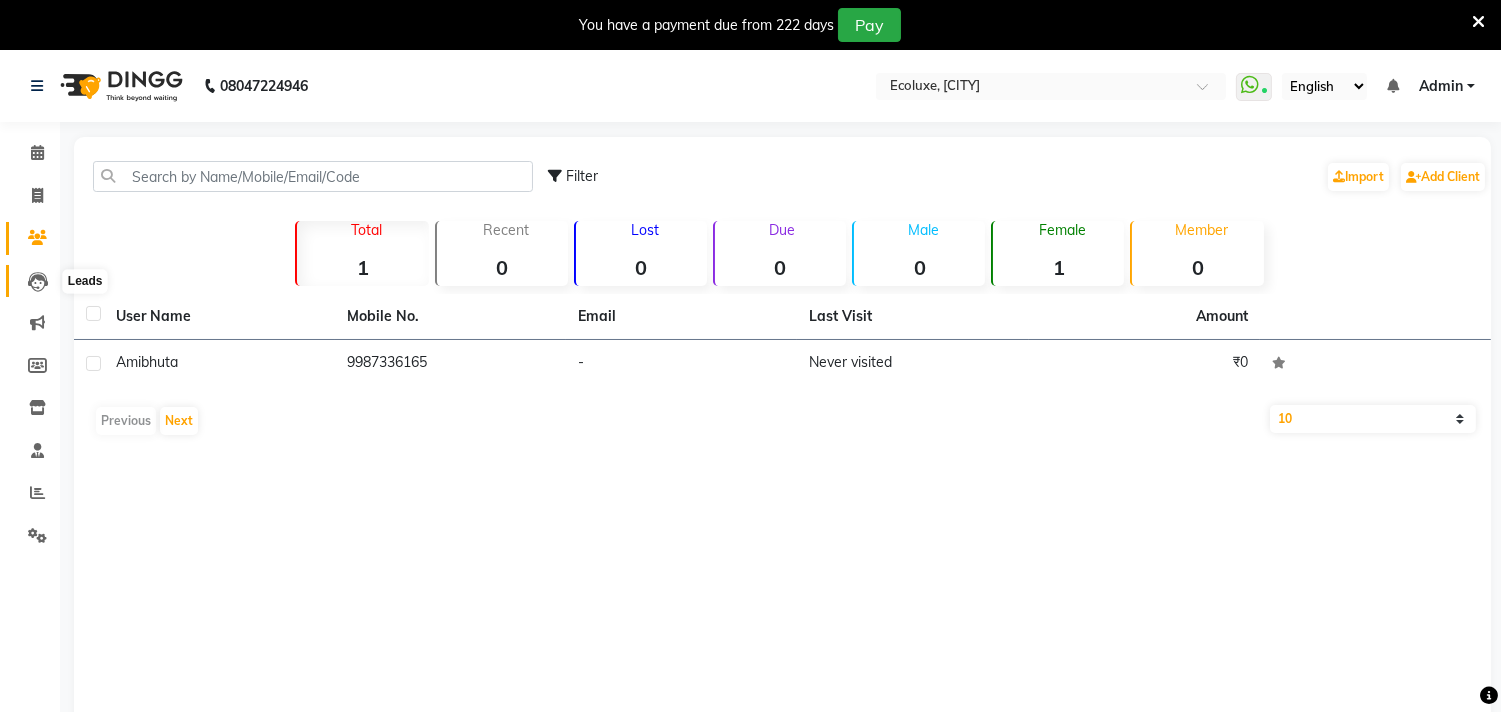 click 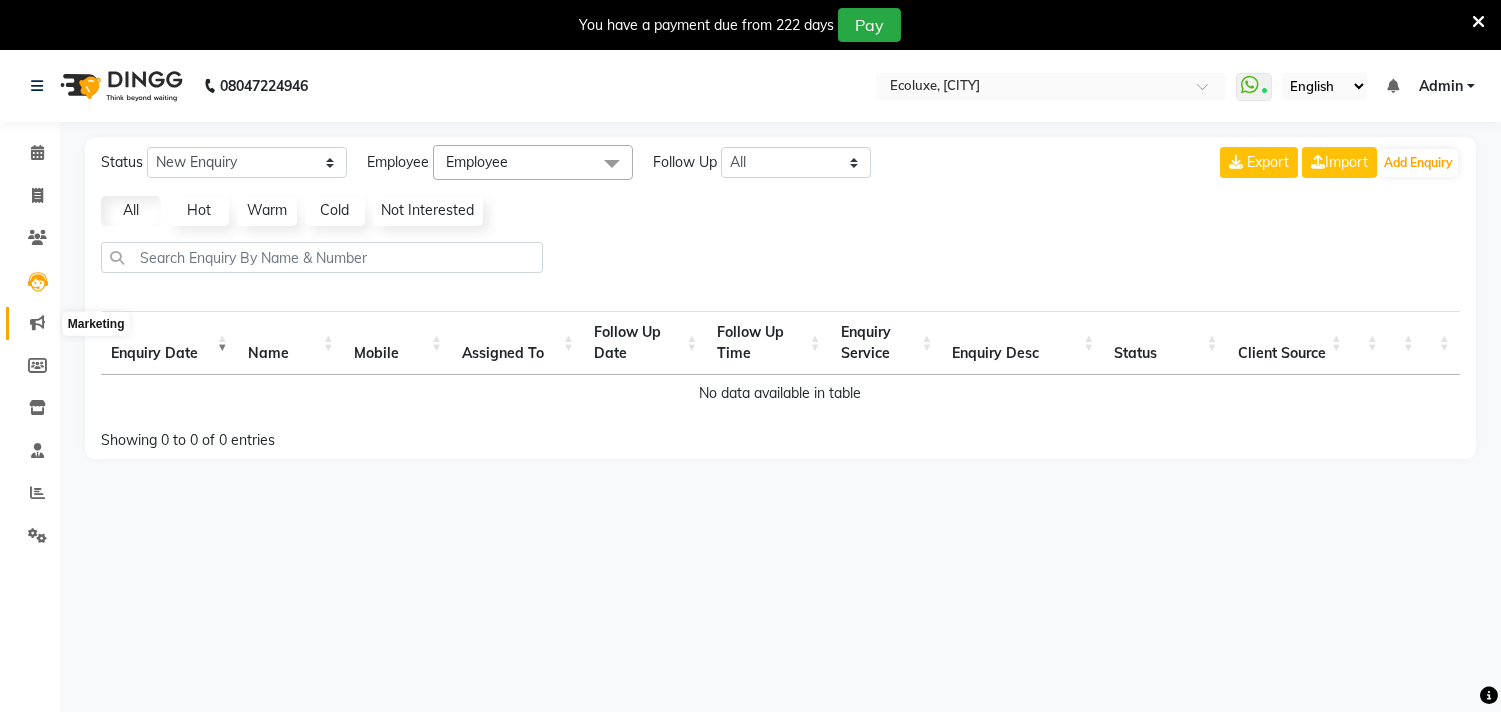 click 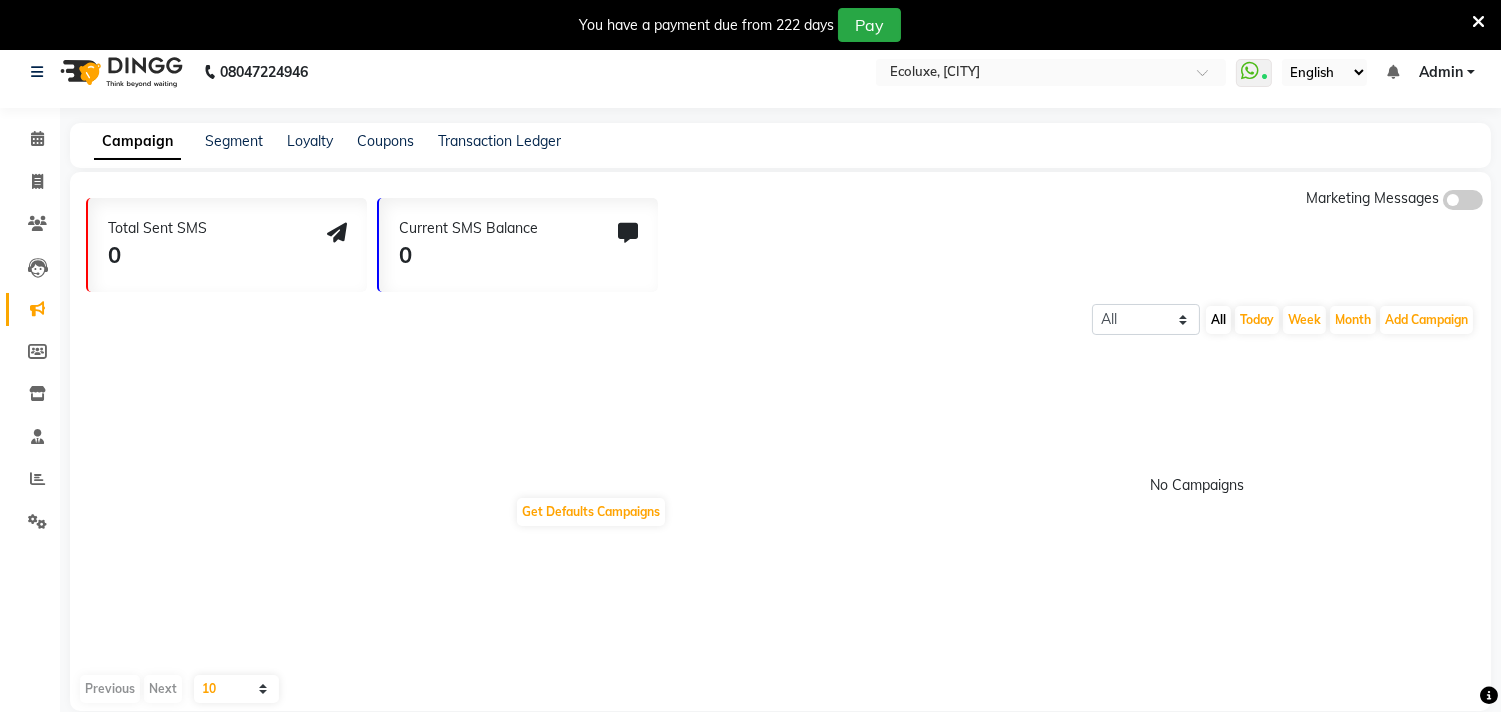 scroll, scrollTop: 0, scrollLeft: 0, axis: both 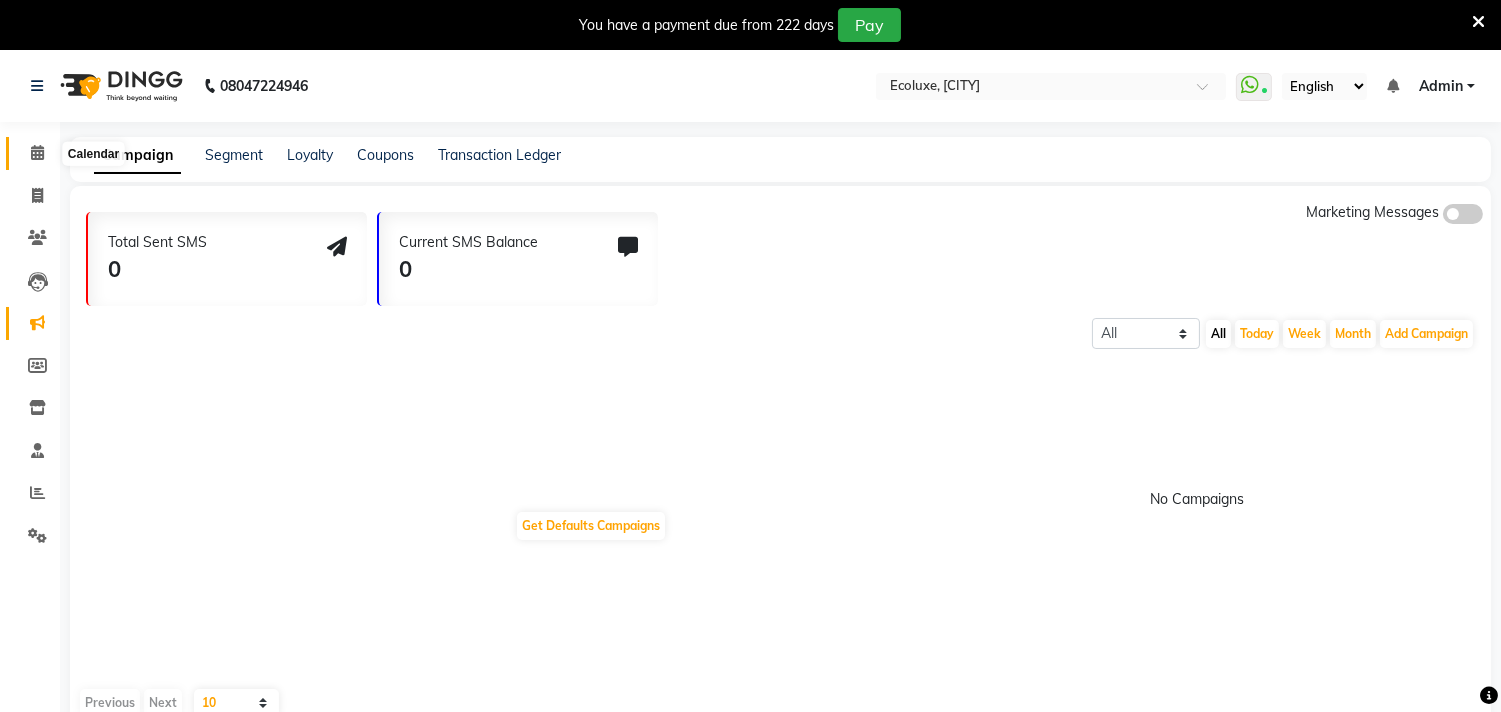 click 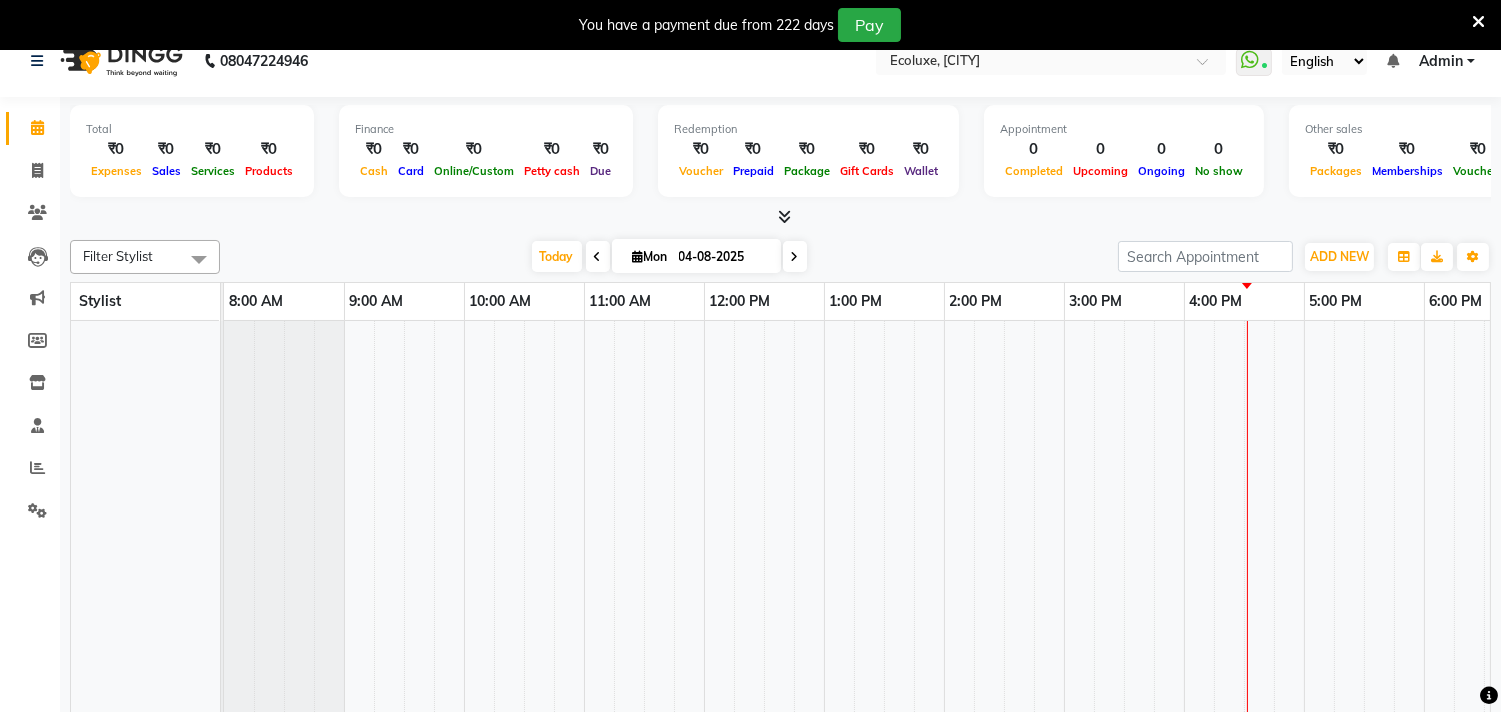 scroll, scrollTop: 50, scrollLeft: 0, axis: vertical 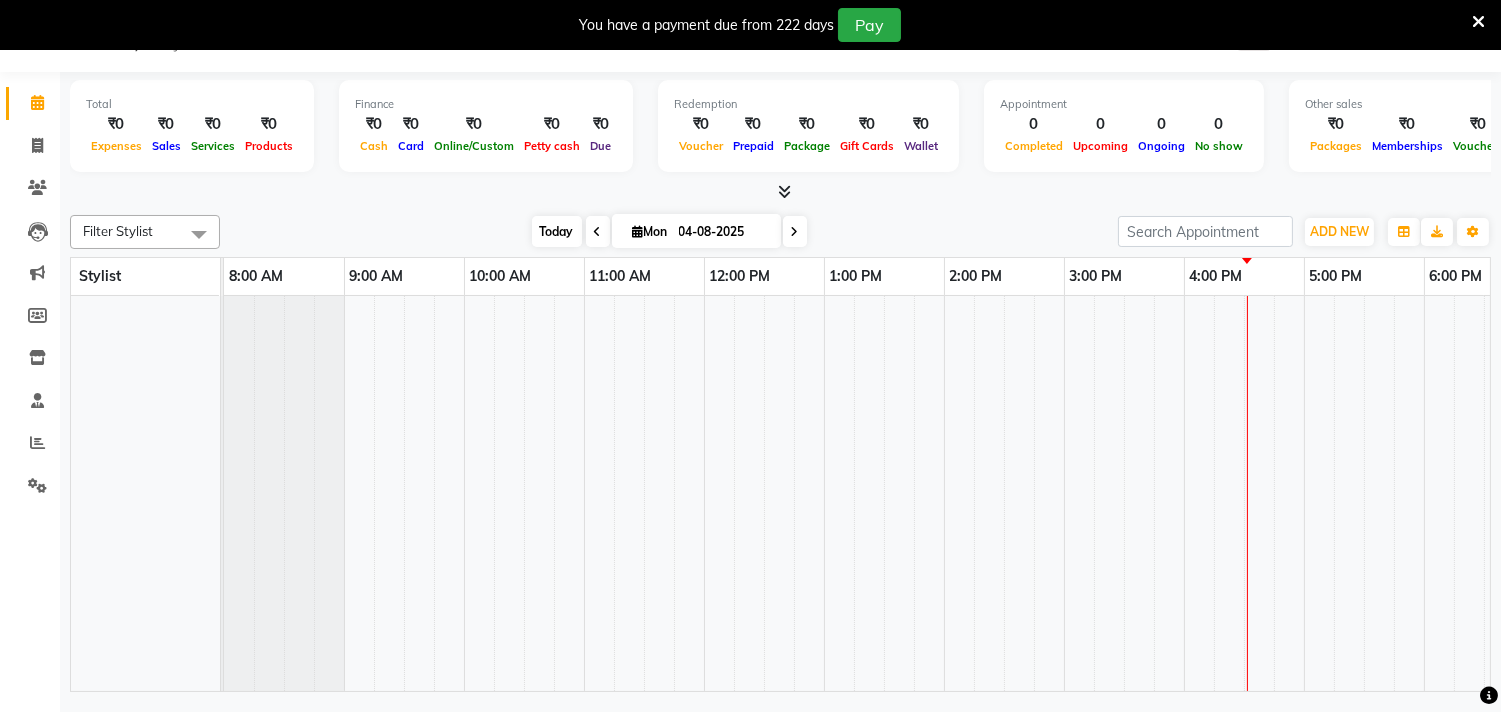 click on "Today" at bounding box center (557, 231) 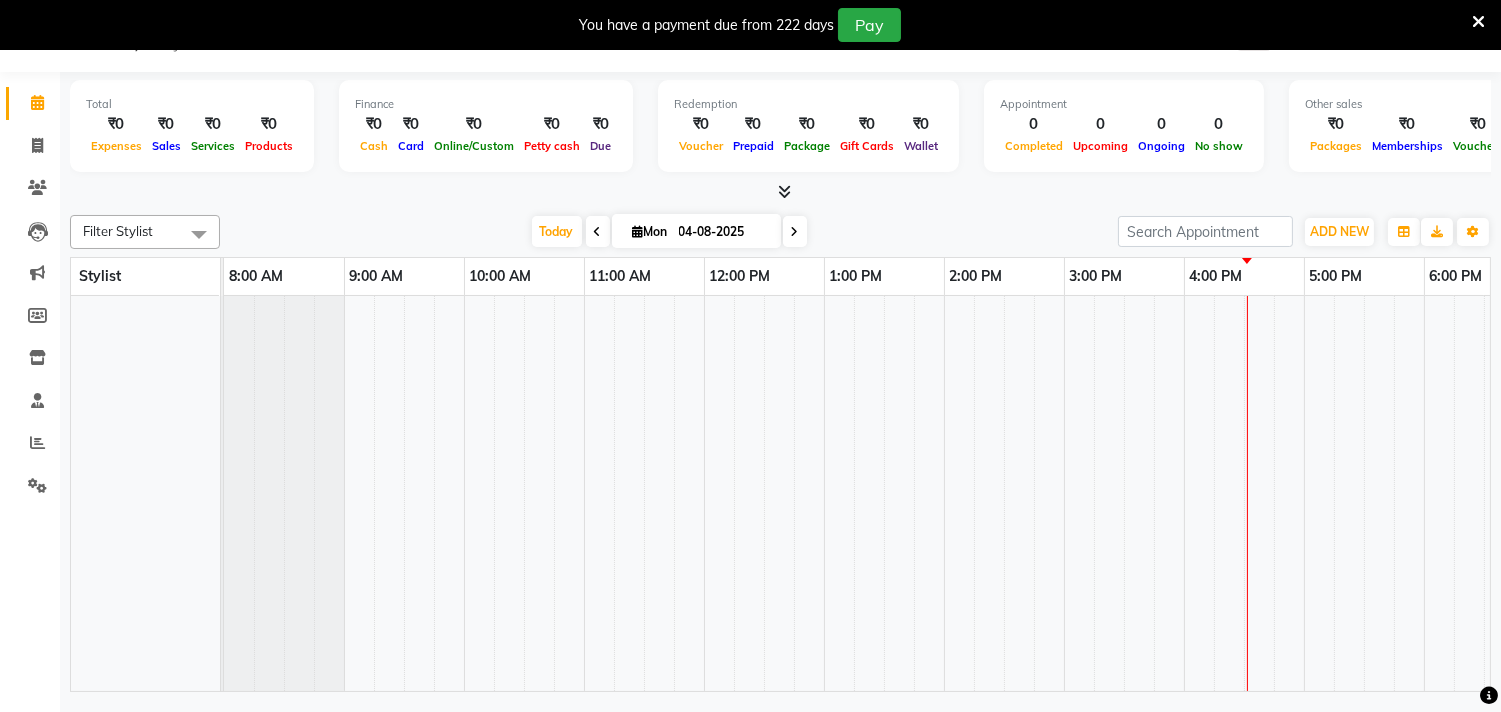 click at bounding box center [199, 234] 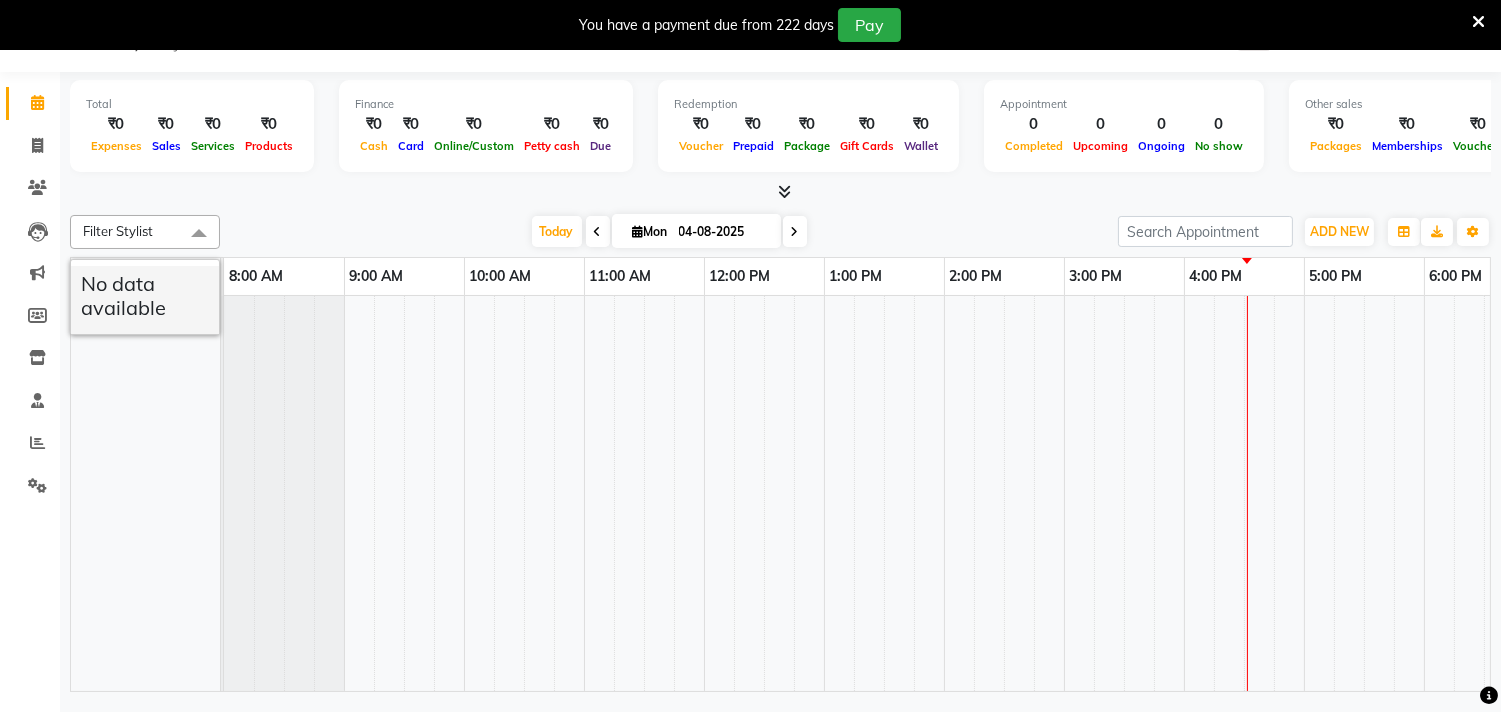 click on "No data available" at bounding box center [145, 300] 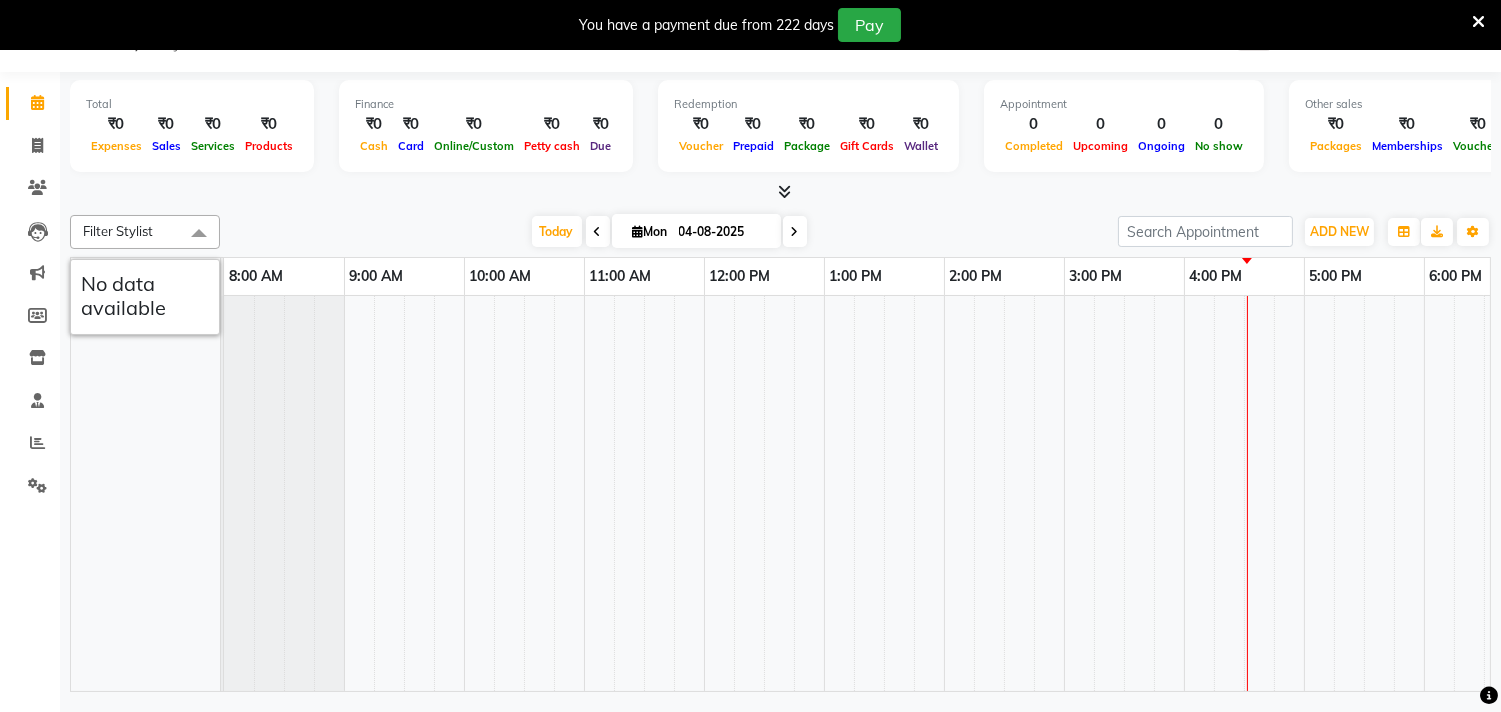 click at bounding box center (1478, 22) 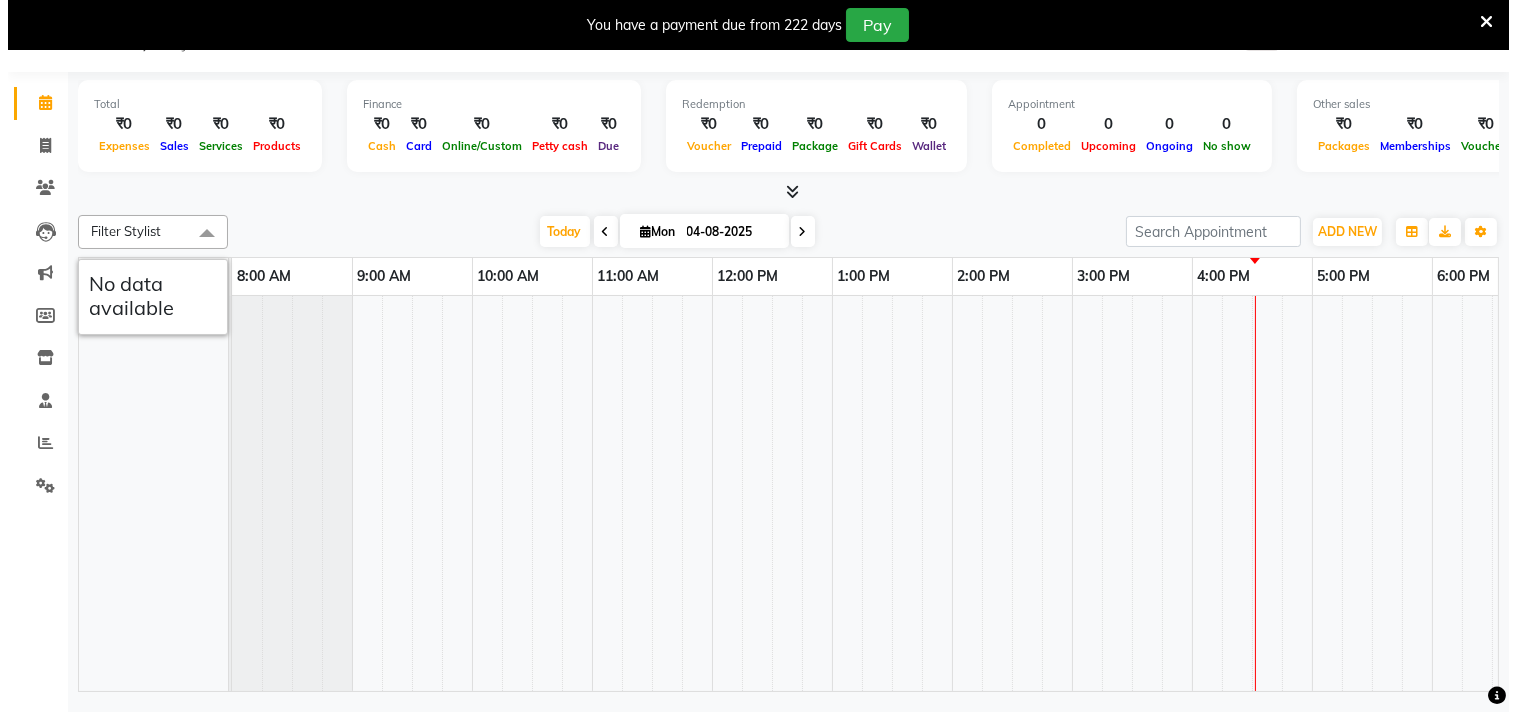 scroll, scrollTop: 0, scrollLeft: 0, axis: both 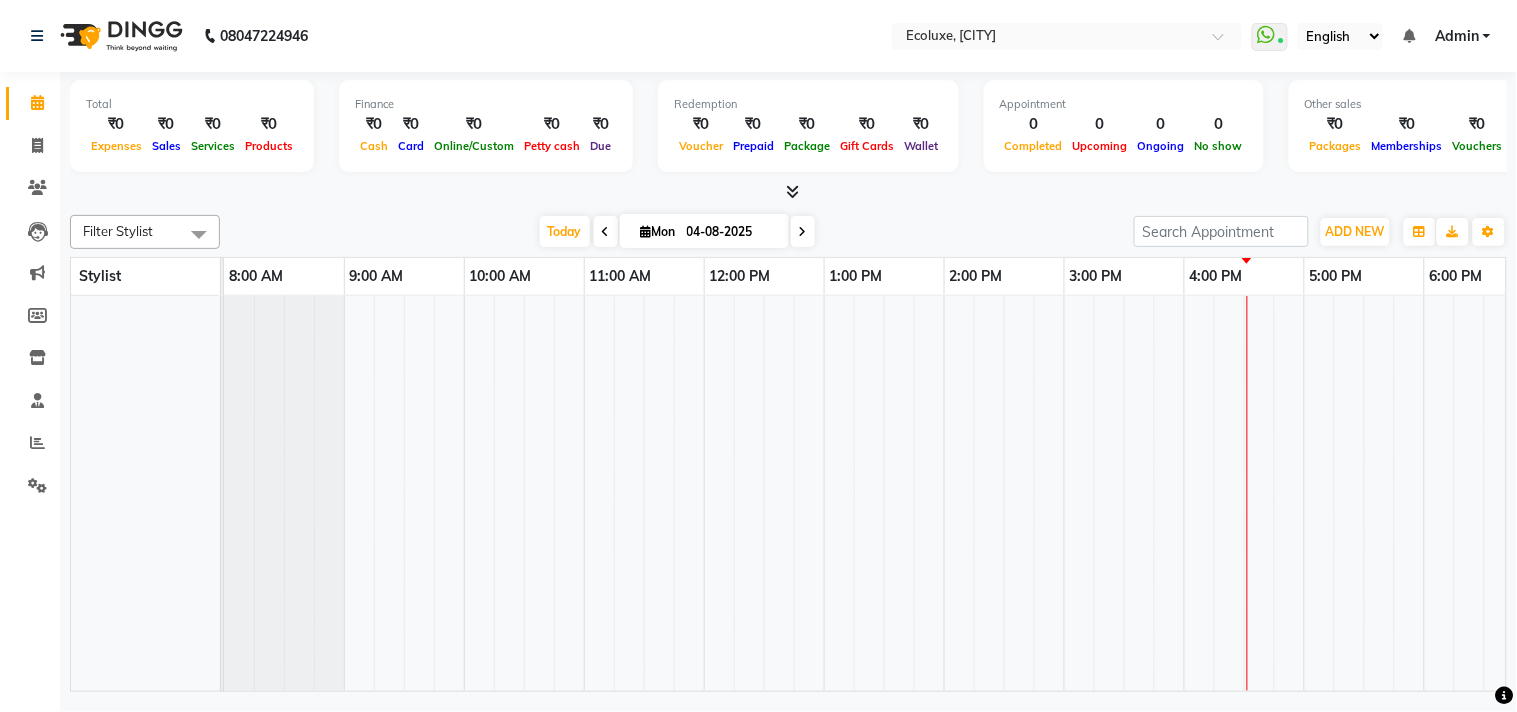 click at bounding box center (719, 494) 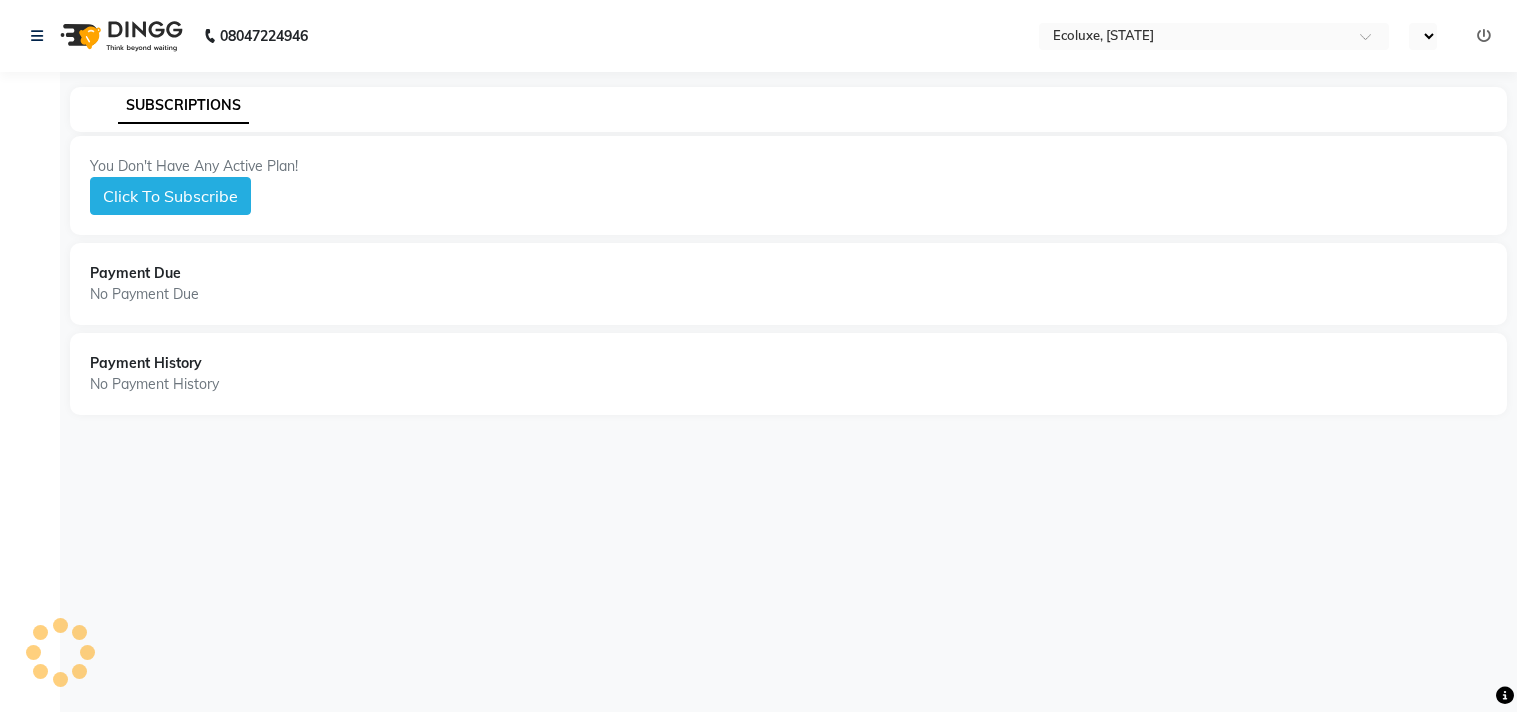 scroll, scrollTop: 0, scrollLeft: 0, axis: both 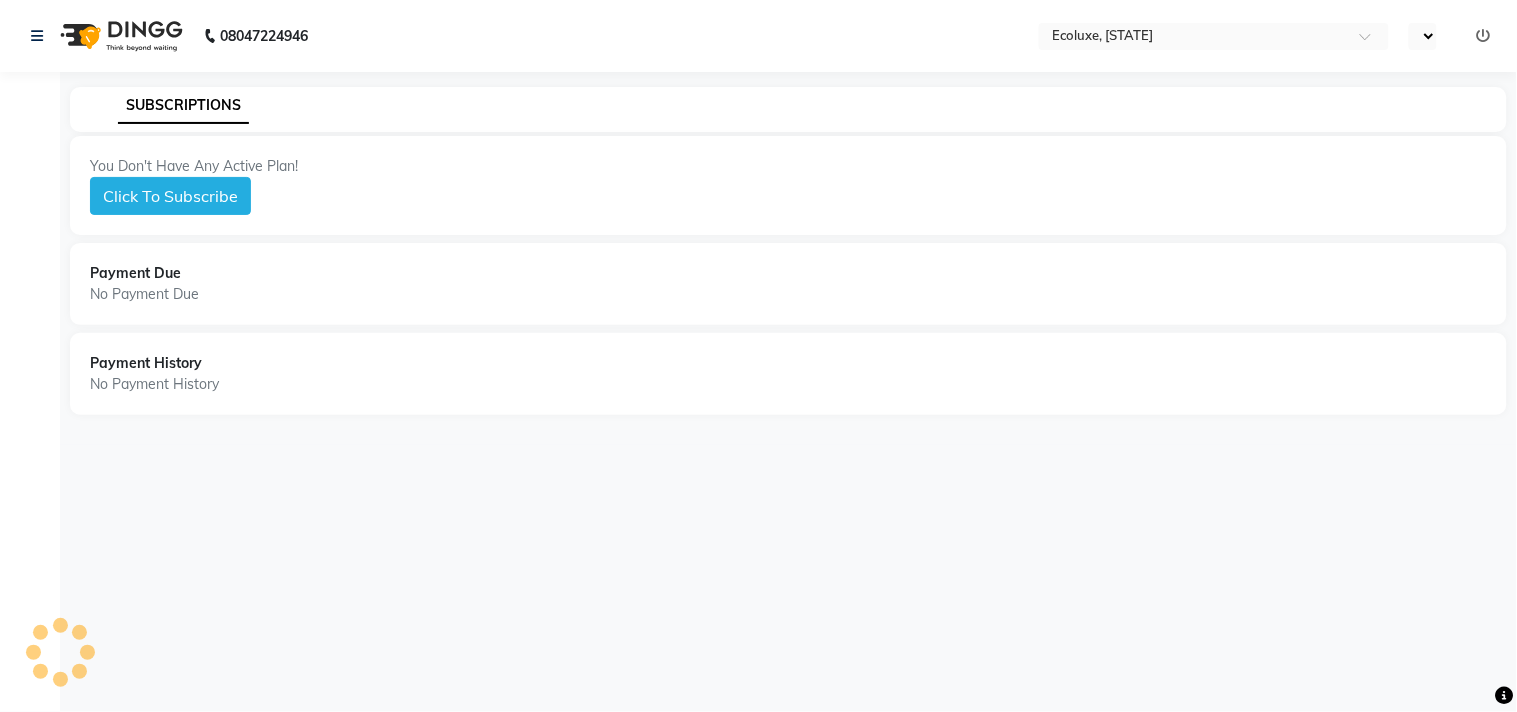select on "en" 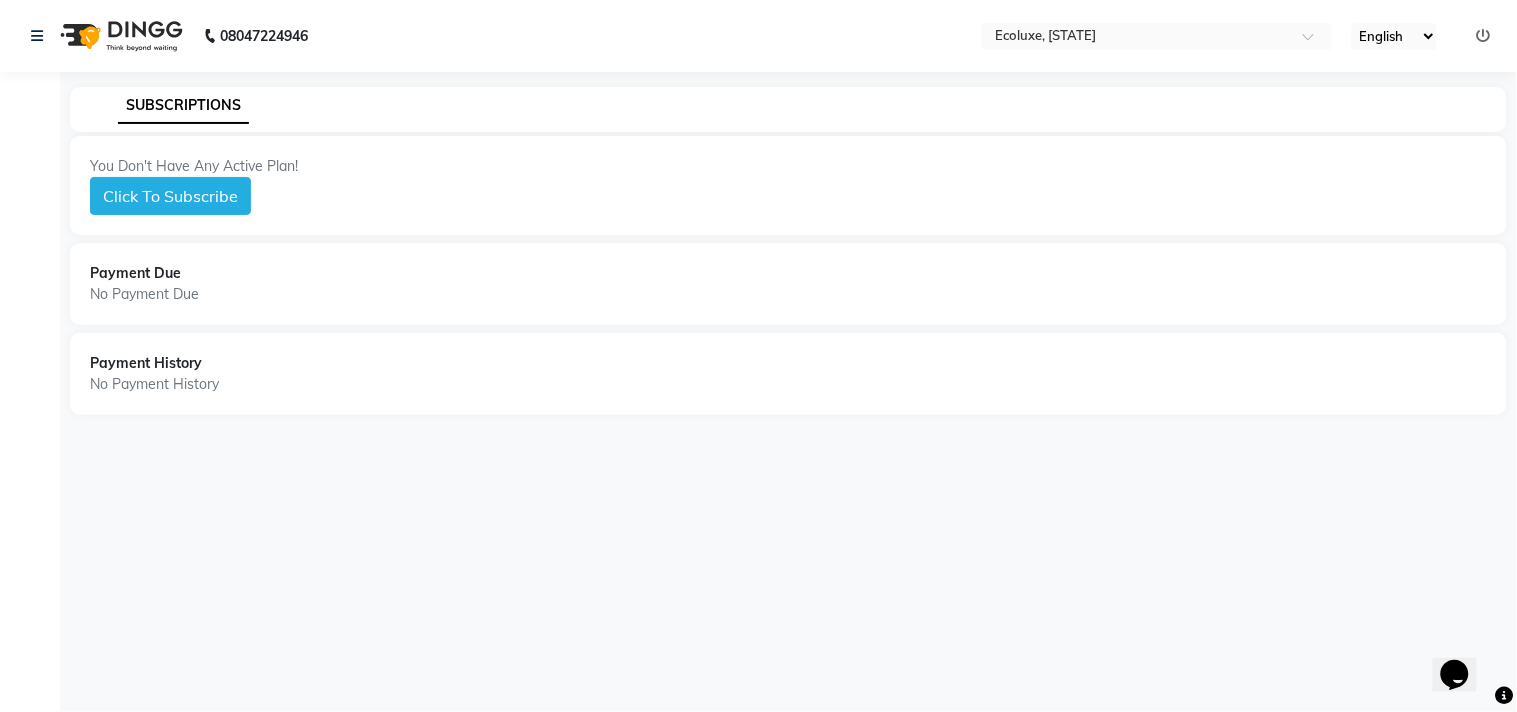scroll, scrollTop: 0, scrollLeft: 0, axis: both 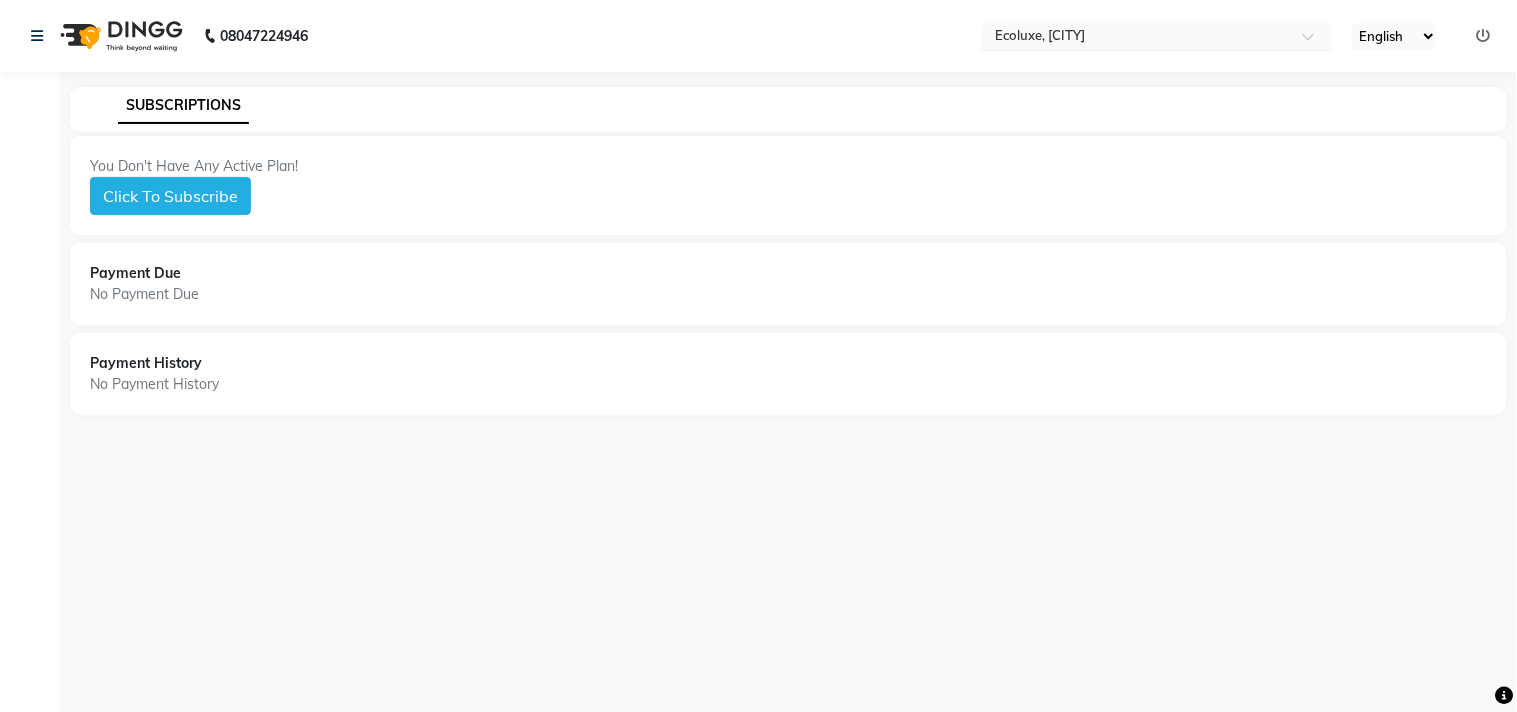 click on "Select Location × Ecoluxe, Ho" at bounding box center (1157, 36) 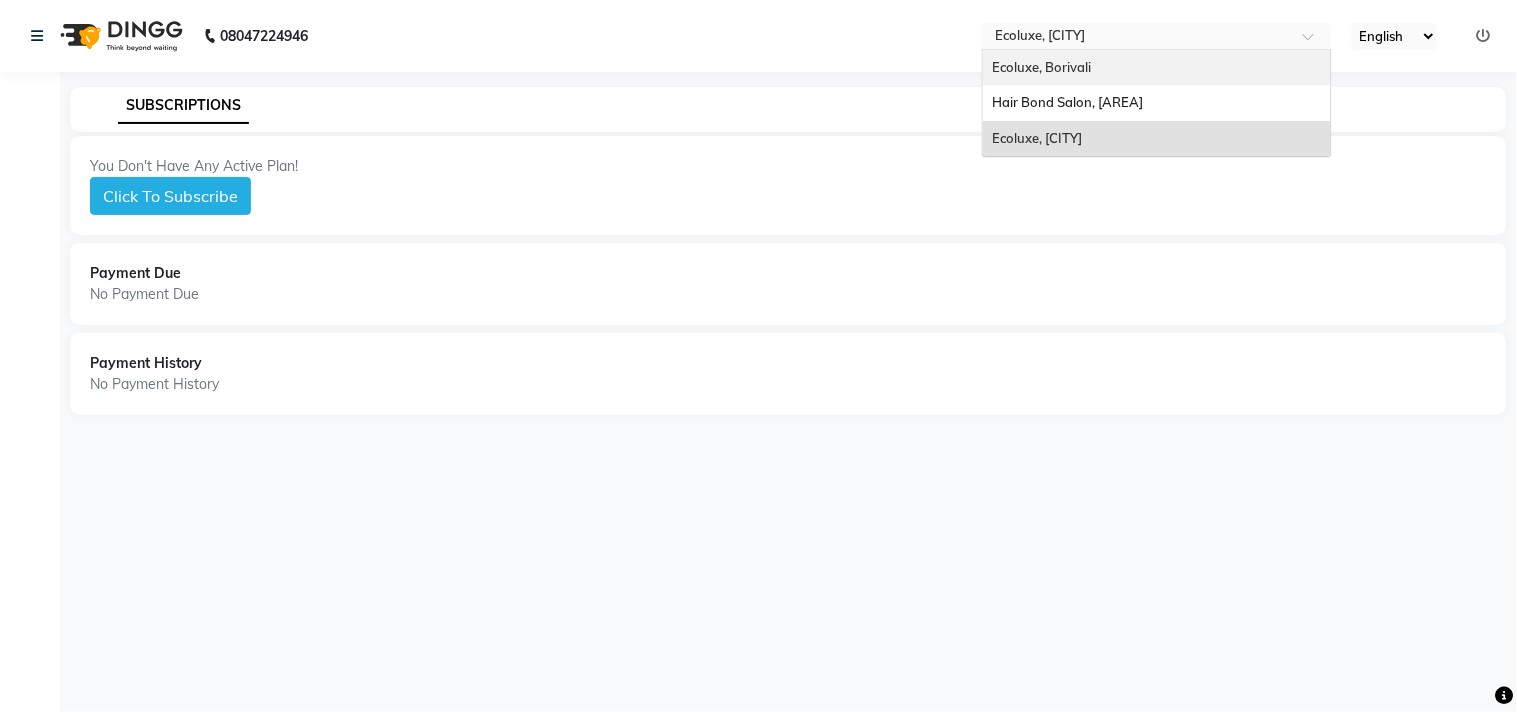 click on "Ecoluxe, Borivali" at bounding box center [1157, 68] 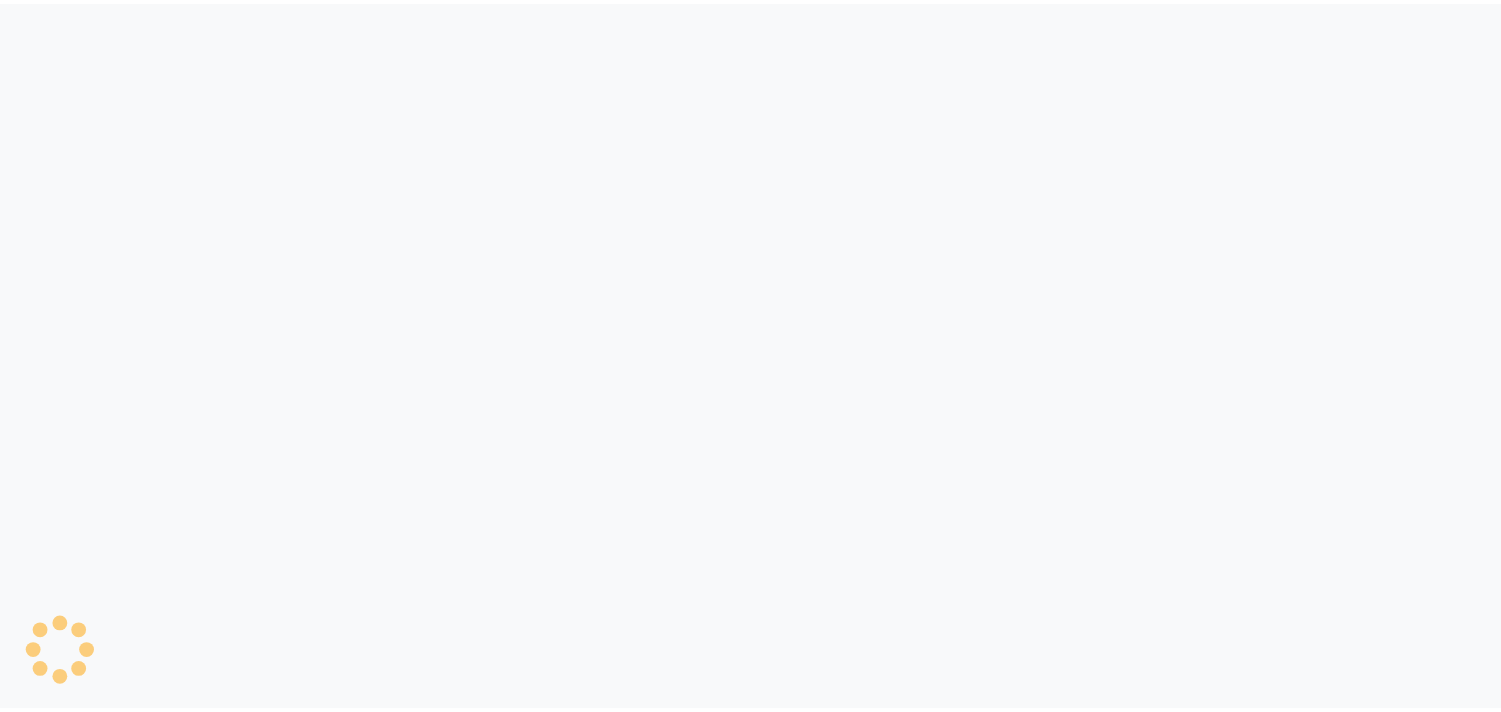 scroll, scrollTop: 0, scrollLeft: 0, axis: both 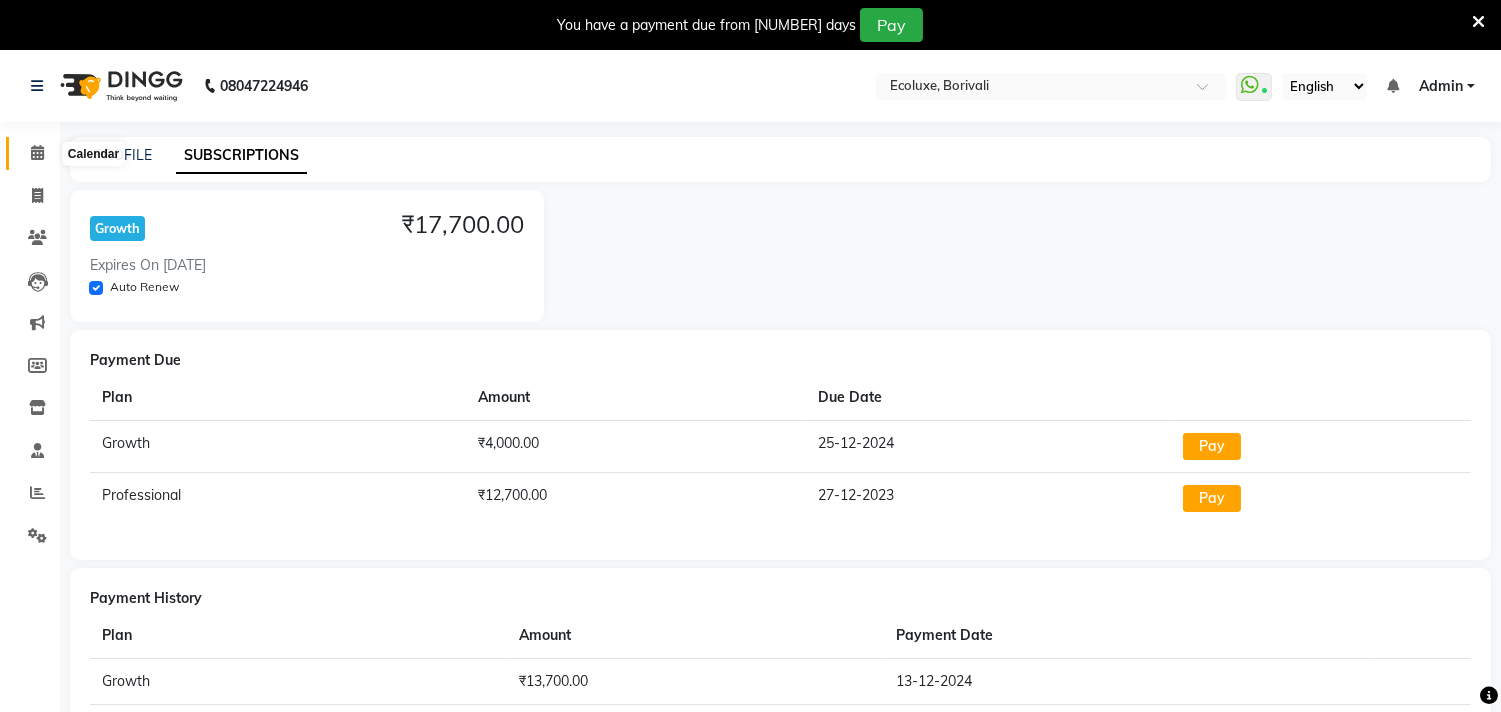 click 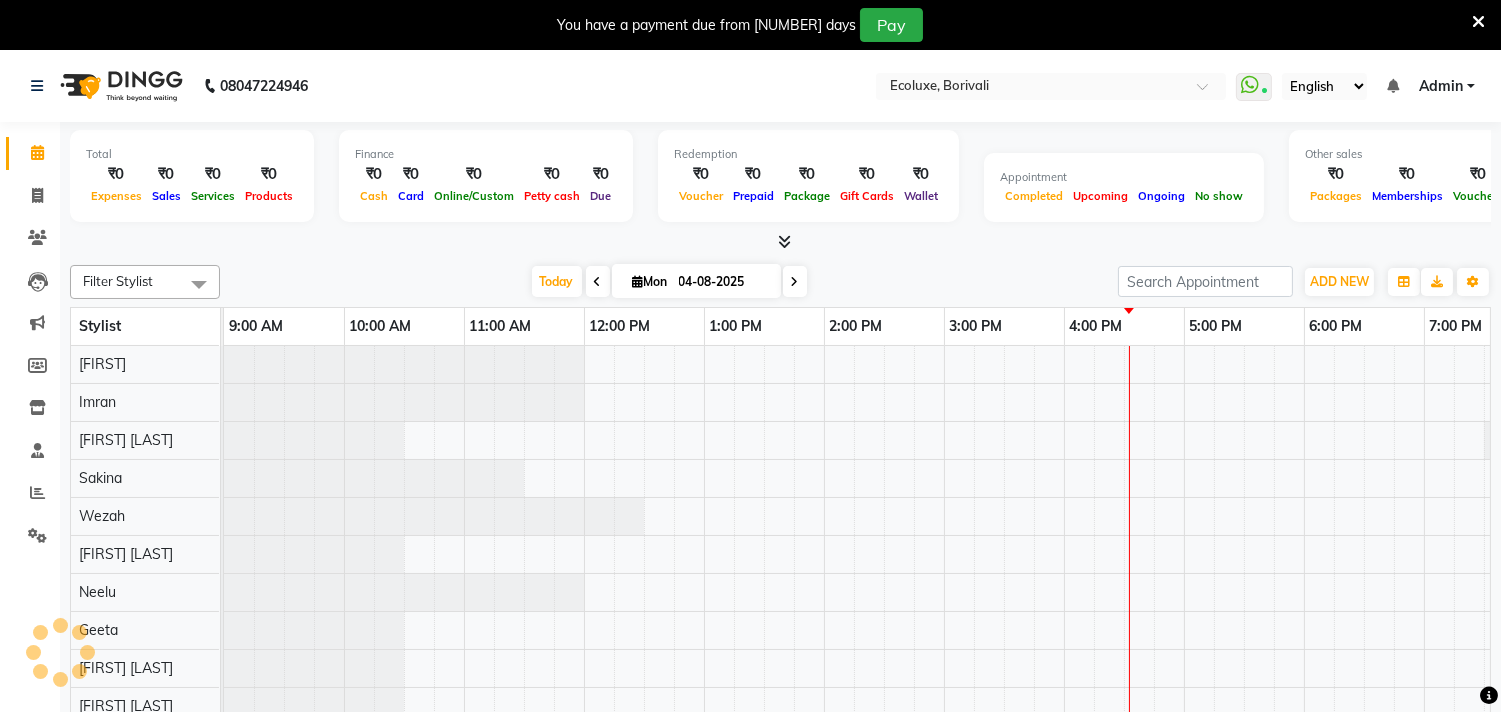 scroll, scrollTop: 0, scrollLeft: 0, axis: both 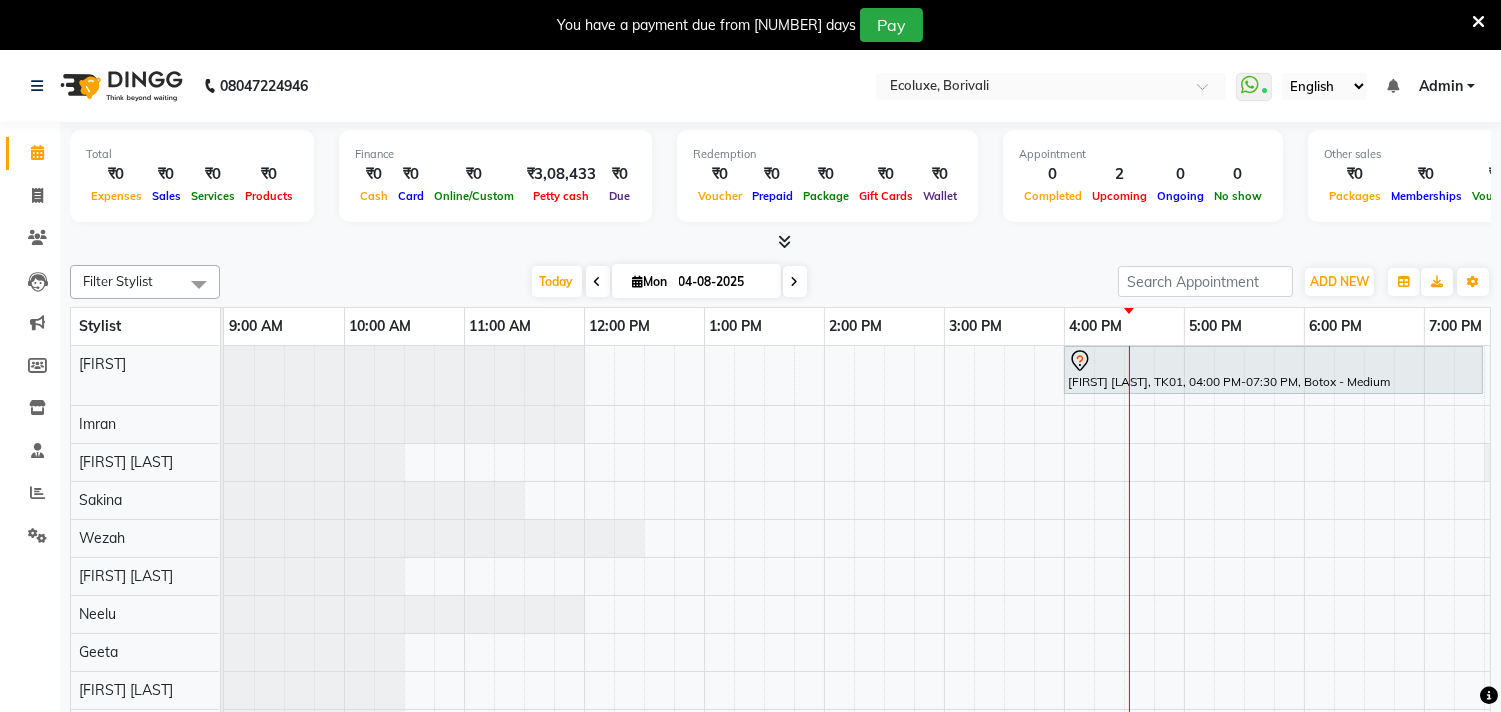 click on "Harveen Nanda, TK01, 04:00 PM-07:30 PM, Botox - Medium    Nikkhil Borana, TK03, 01:15 PM-01:45 PM, Men - Beard" at bounding box center [1064, 641] 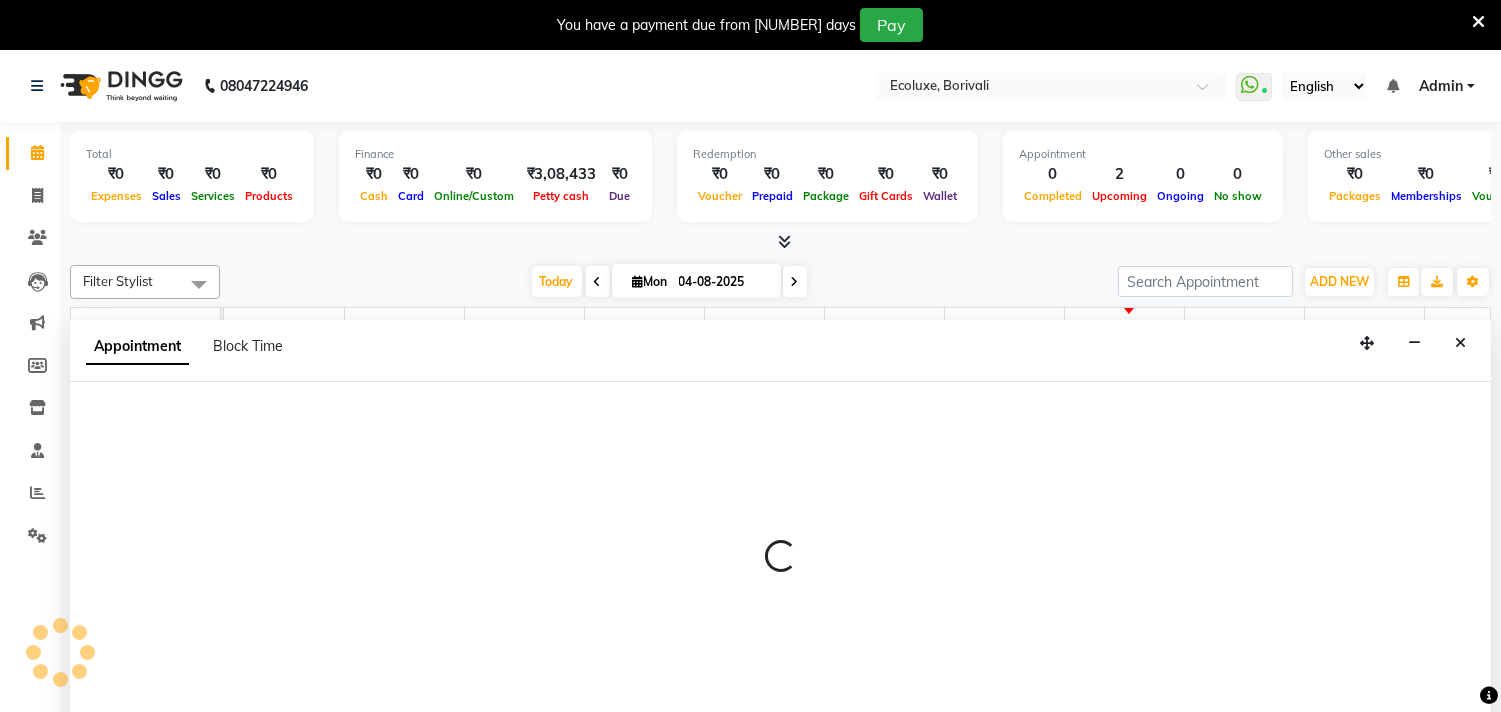 scroll, scrollTop: 50, scrollLeft: 0, axis: vertical 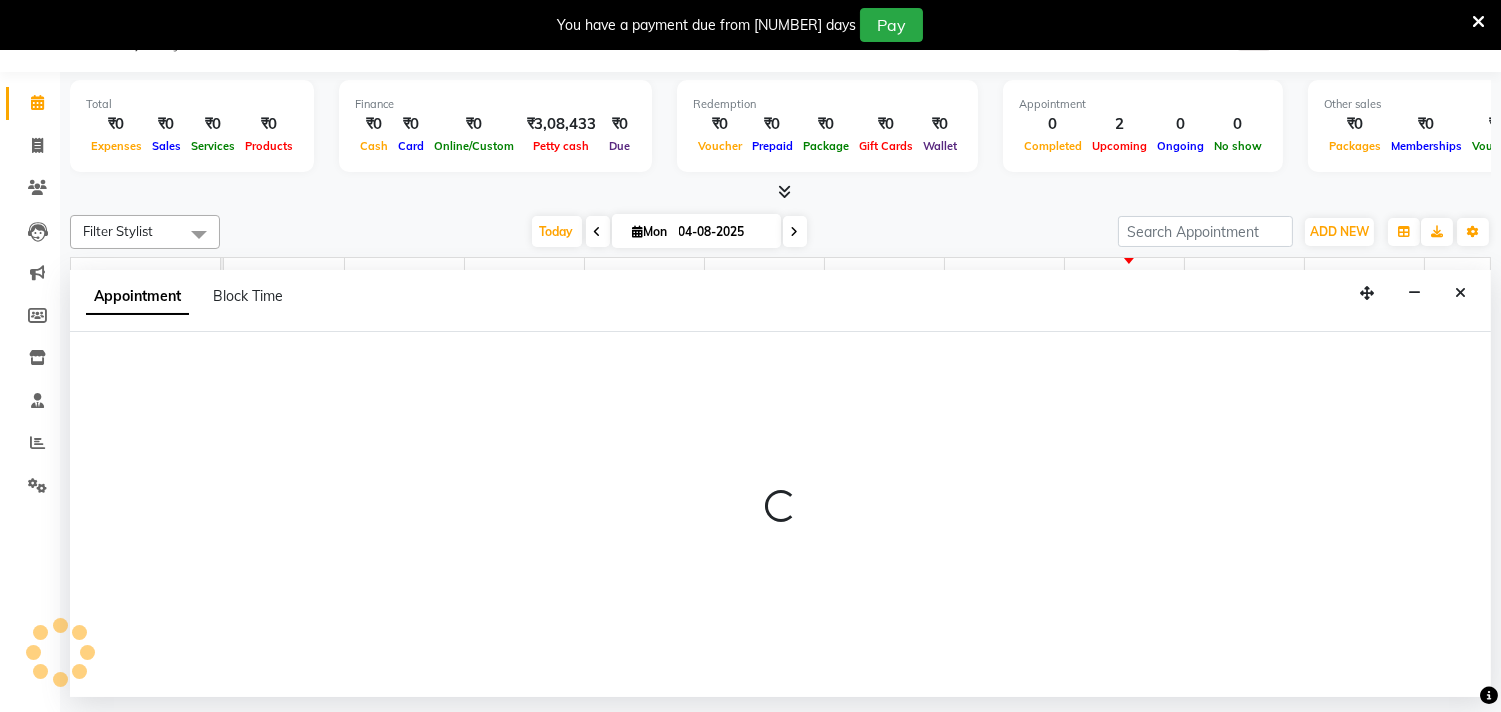 select on "35739" 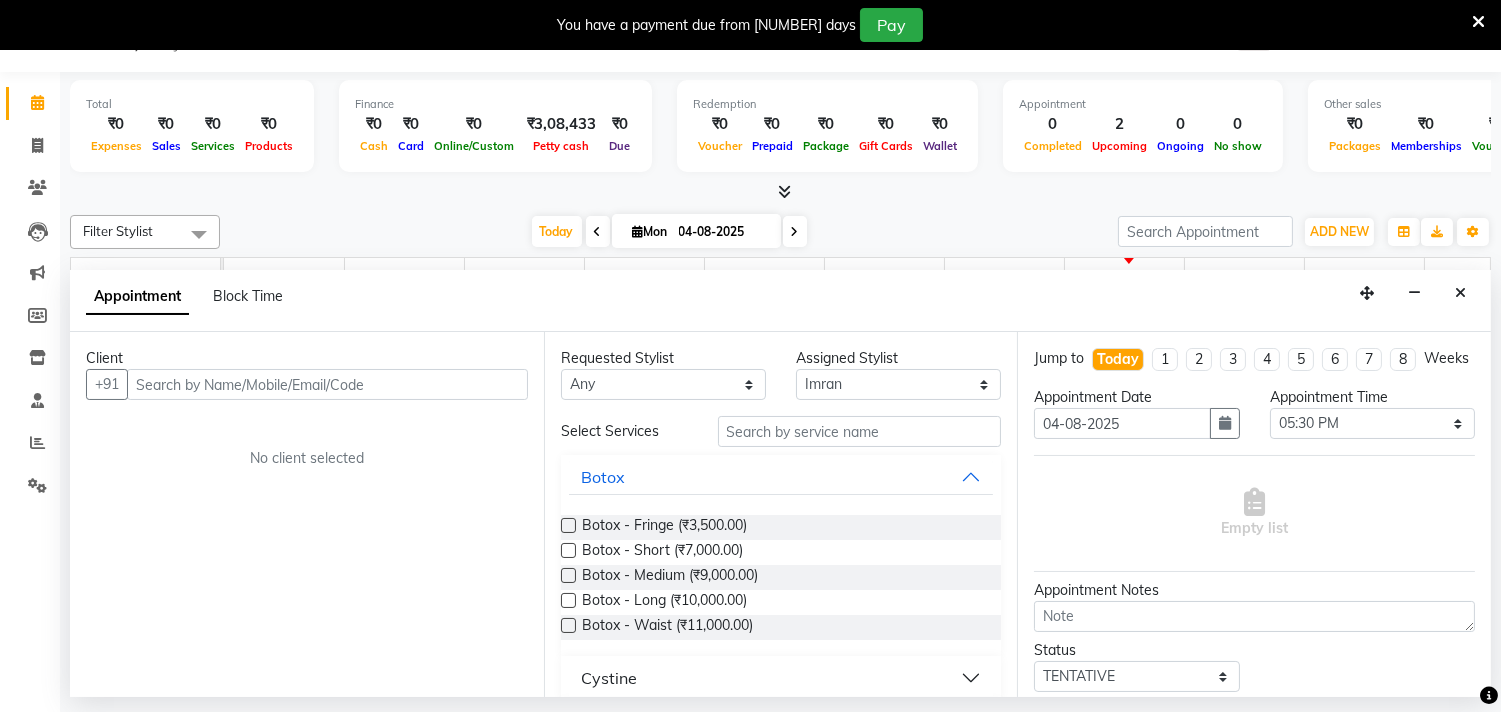 click at bounding box center [327, 384] 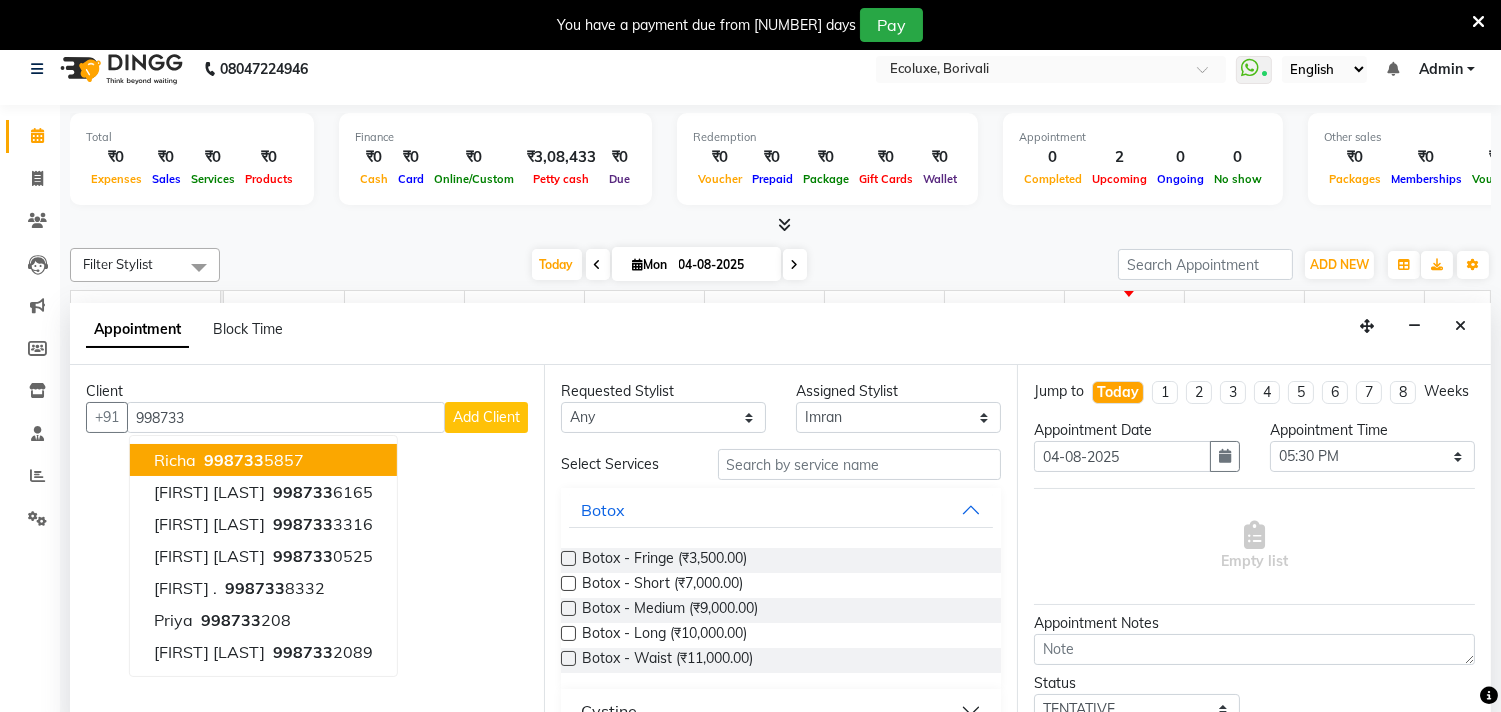 scroll, scrollTop: 0, scrollLeft: 0, axis: both 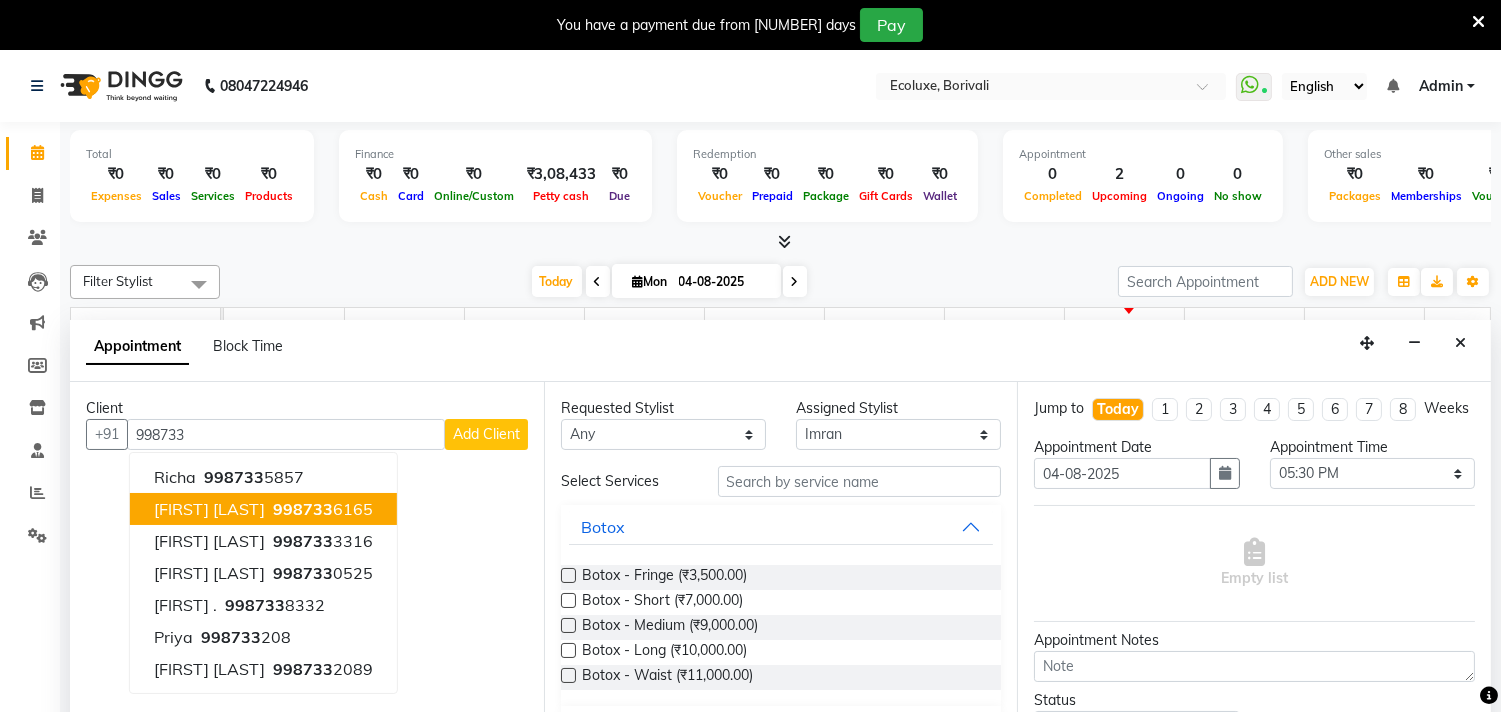 click on "[FIRST] [LAST]" at bounding box center (209, 509) 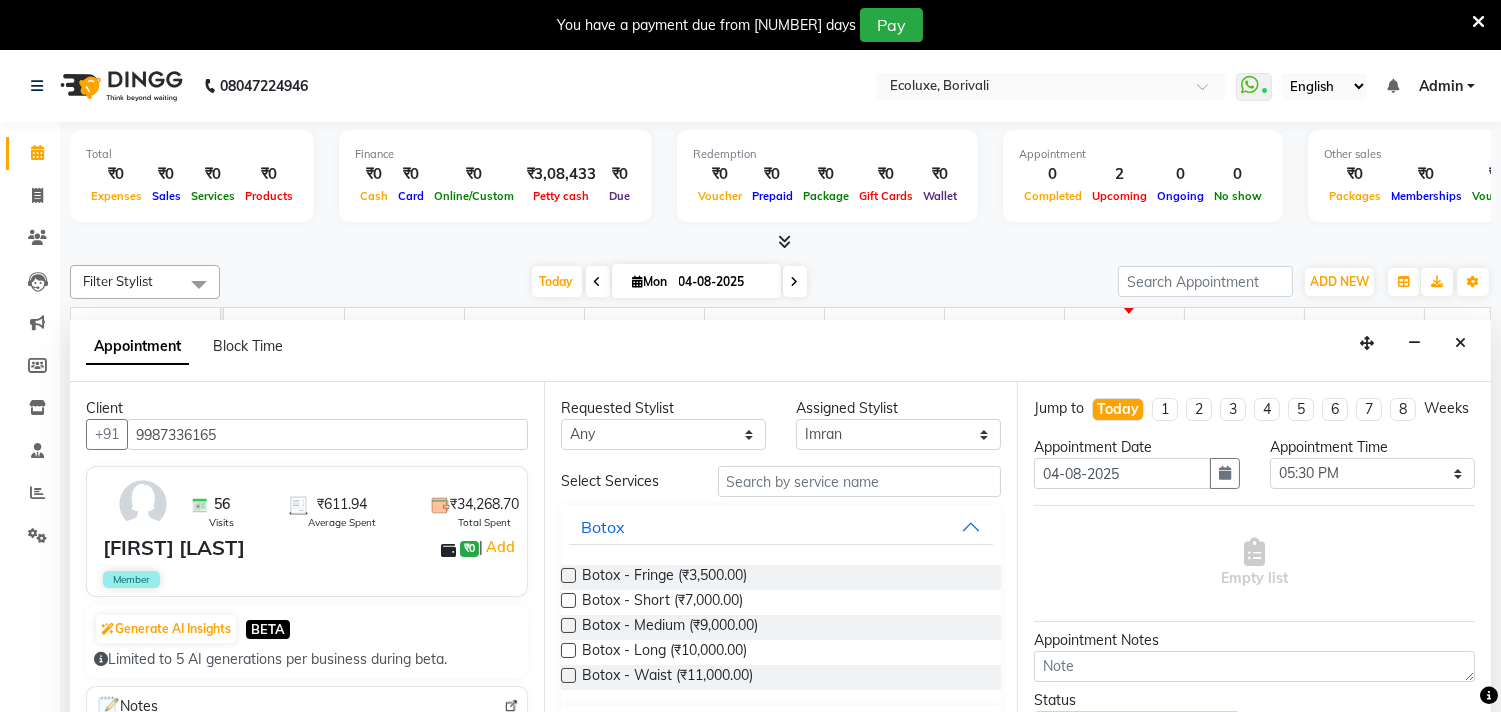 type on "9987336165" 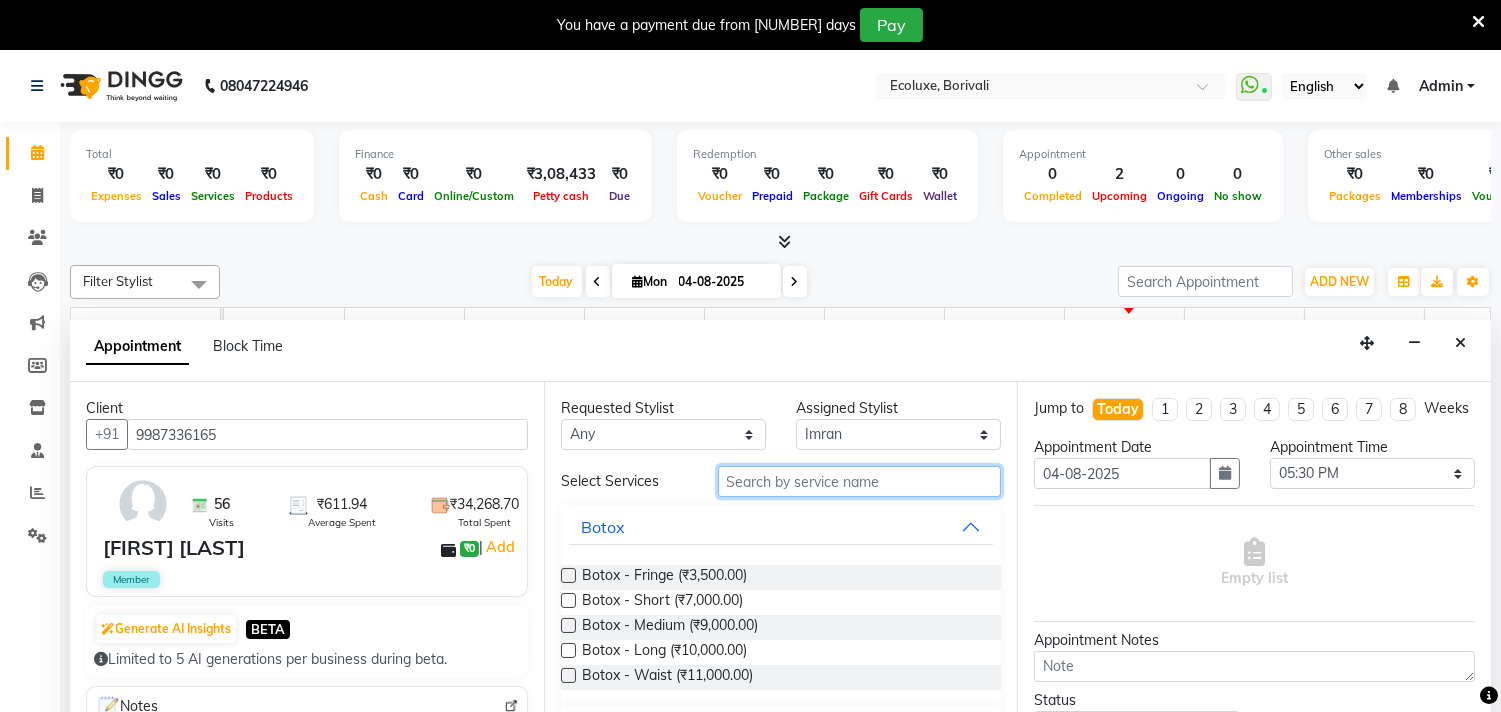 click at bounding box center (860, 481) 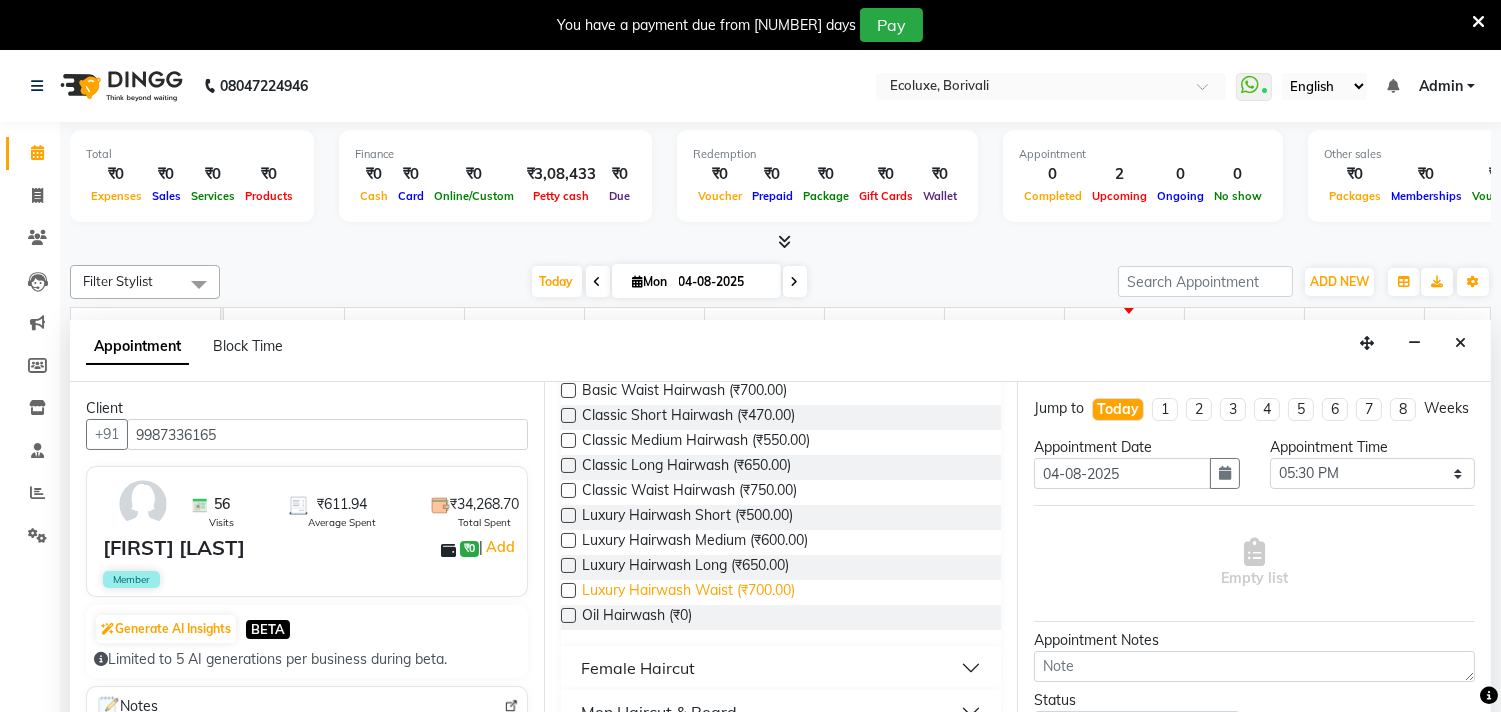 scroll, scrollTop: 215, scrollLeft: 0, axis: vertical 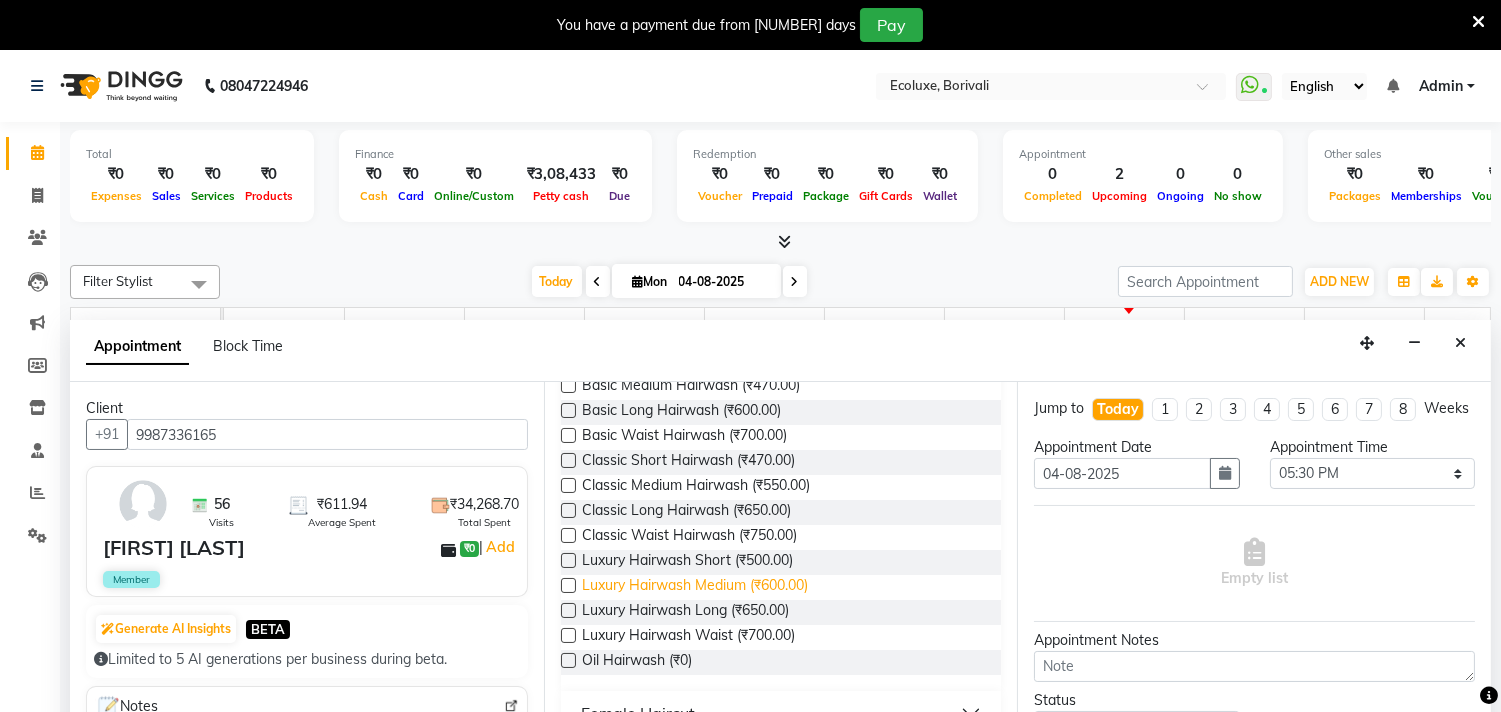 type on "hair" 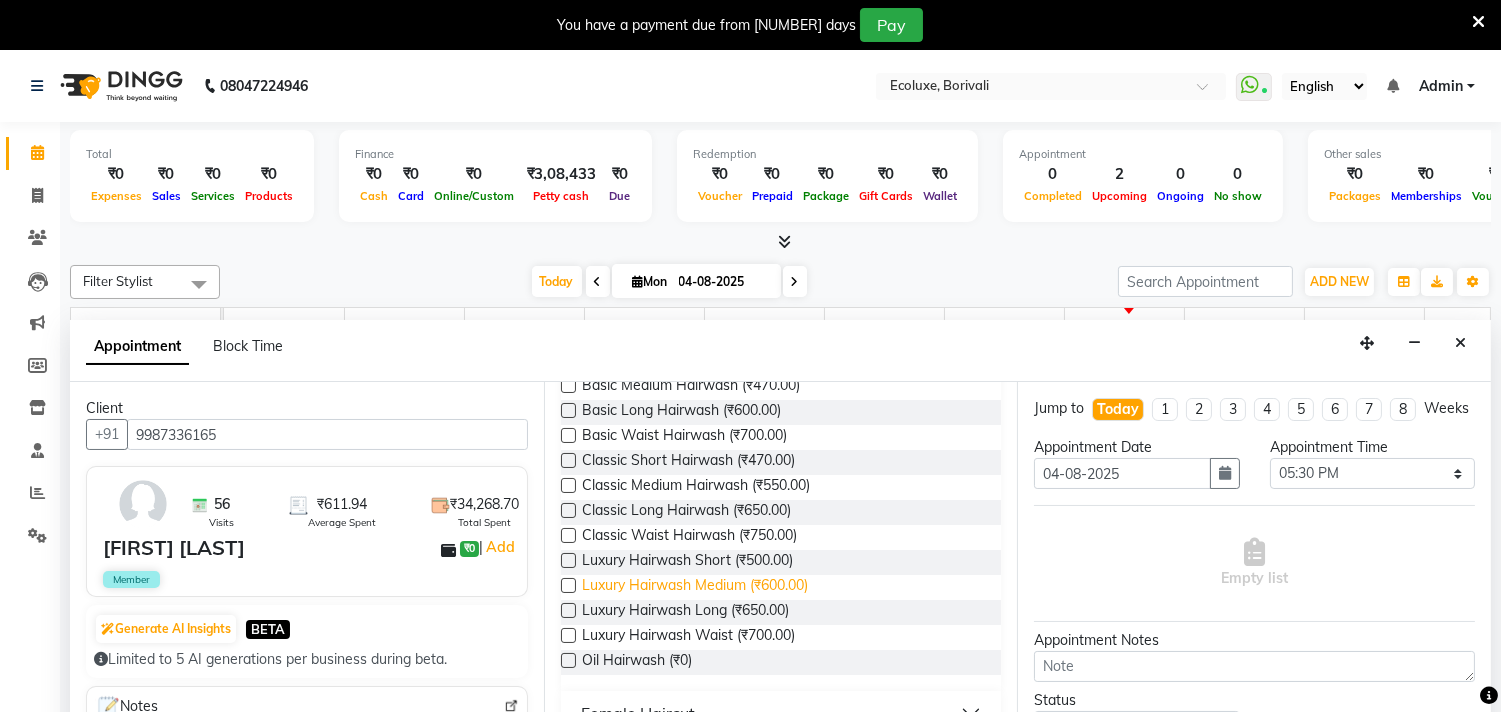 click on "Luxury  Hairwash Medium (₹600.00)" at bounding box center [695, 587] 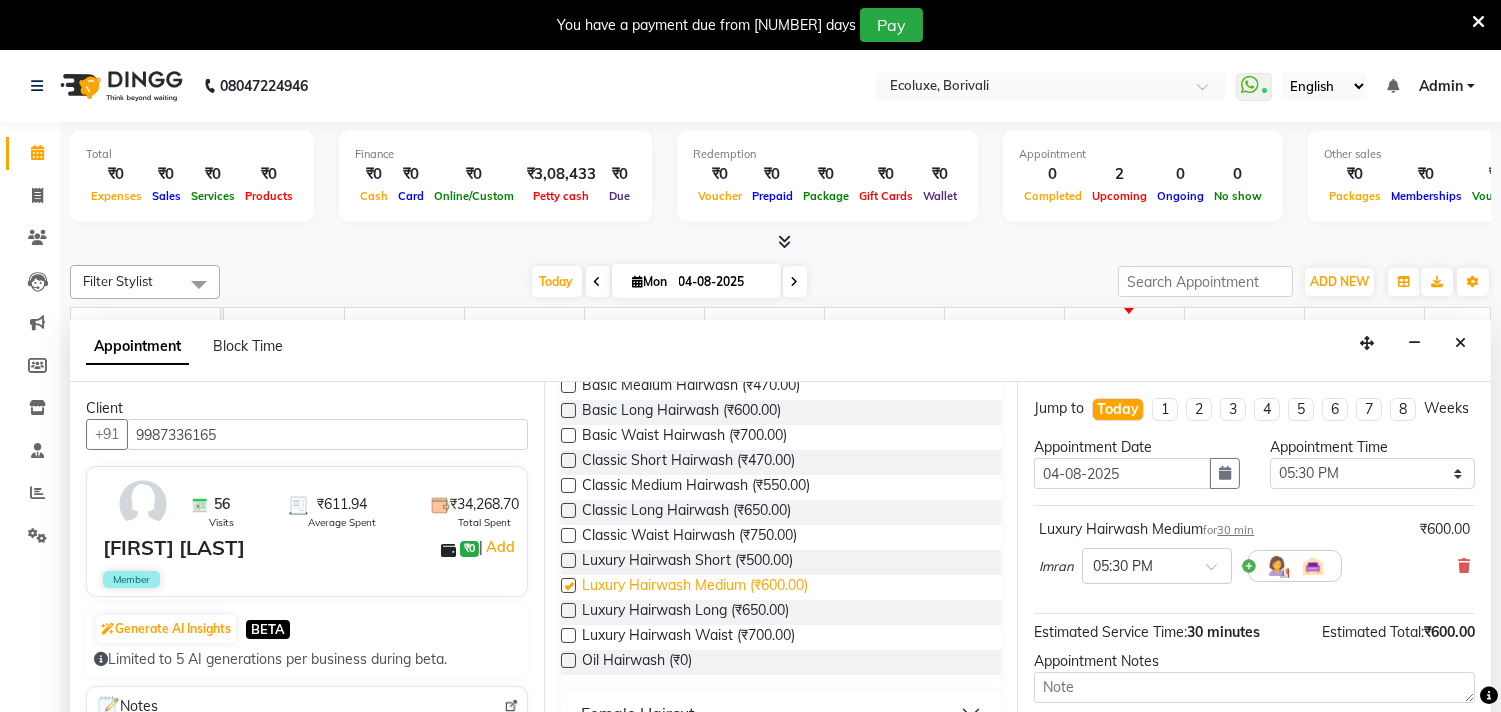 checkbox on "false" 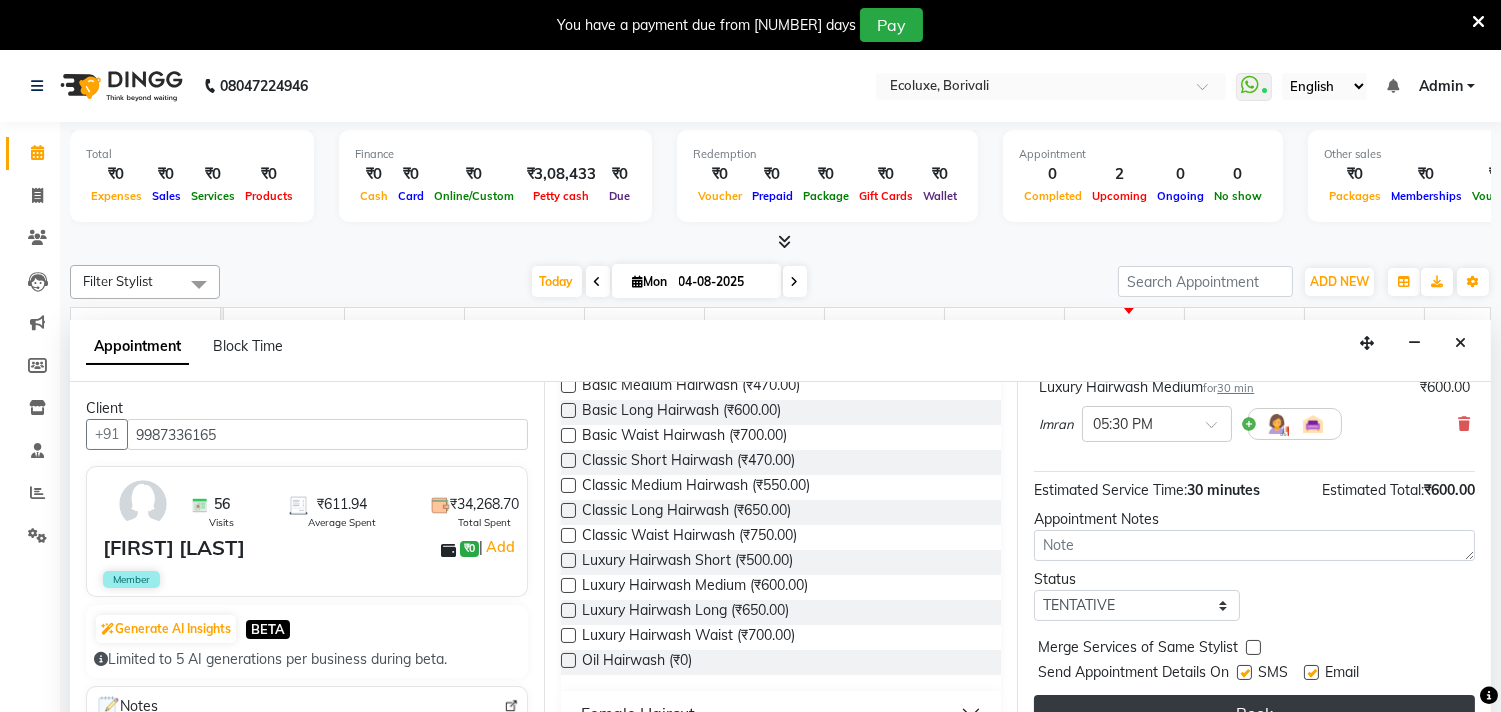 scroll, scrollTop: 161, scrollLeft: 0, axis: vertical 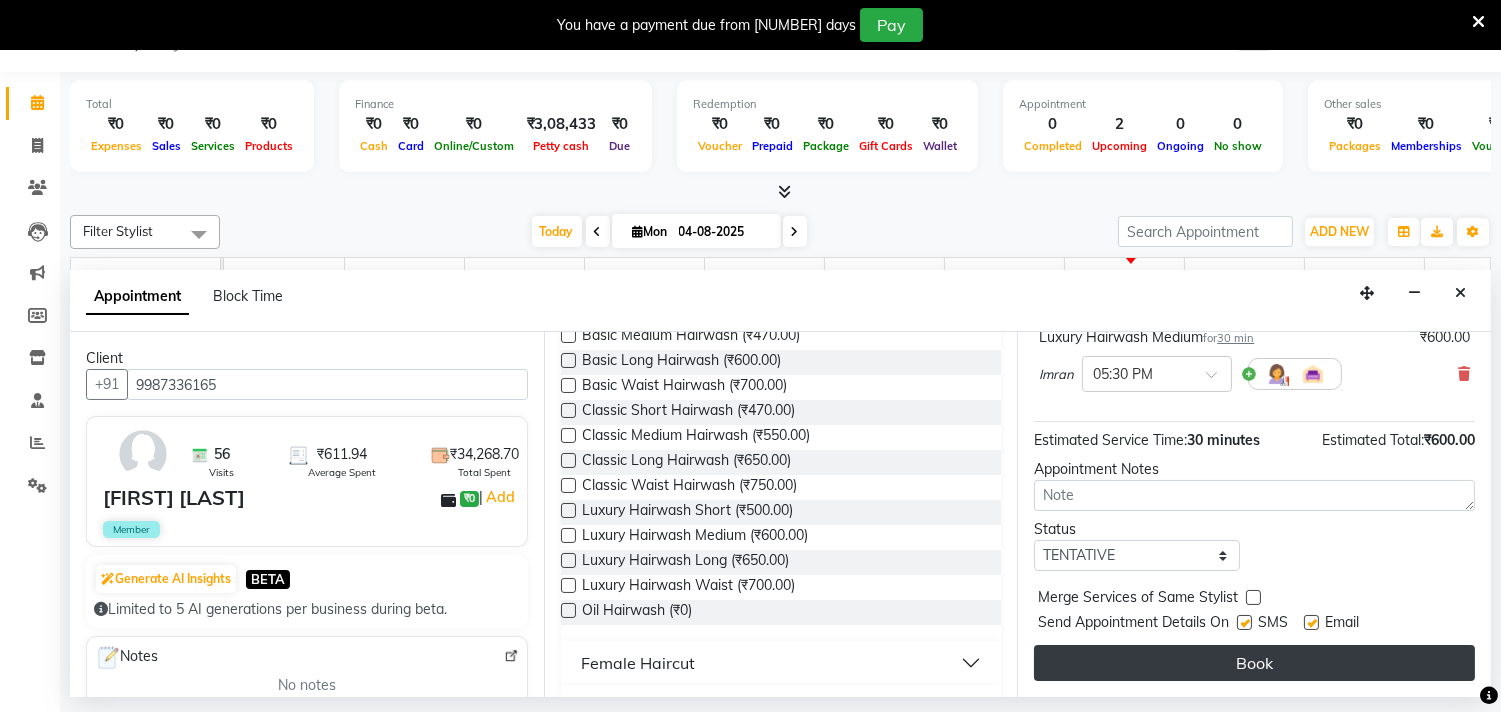 click on "Book" at bounding box center (1254, 663) 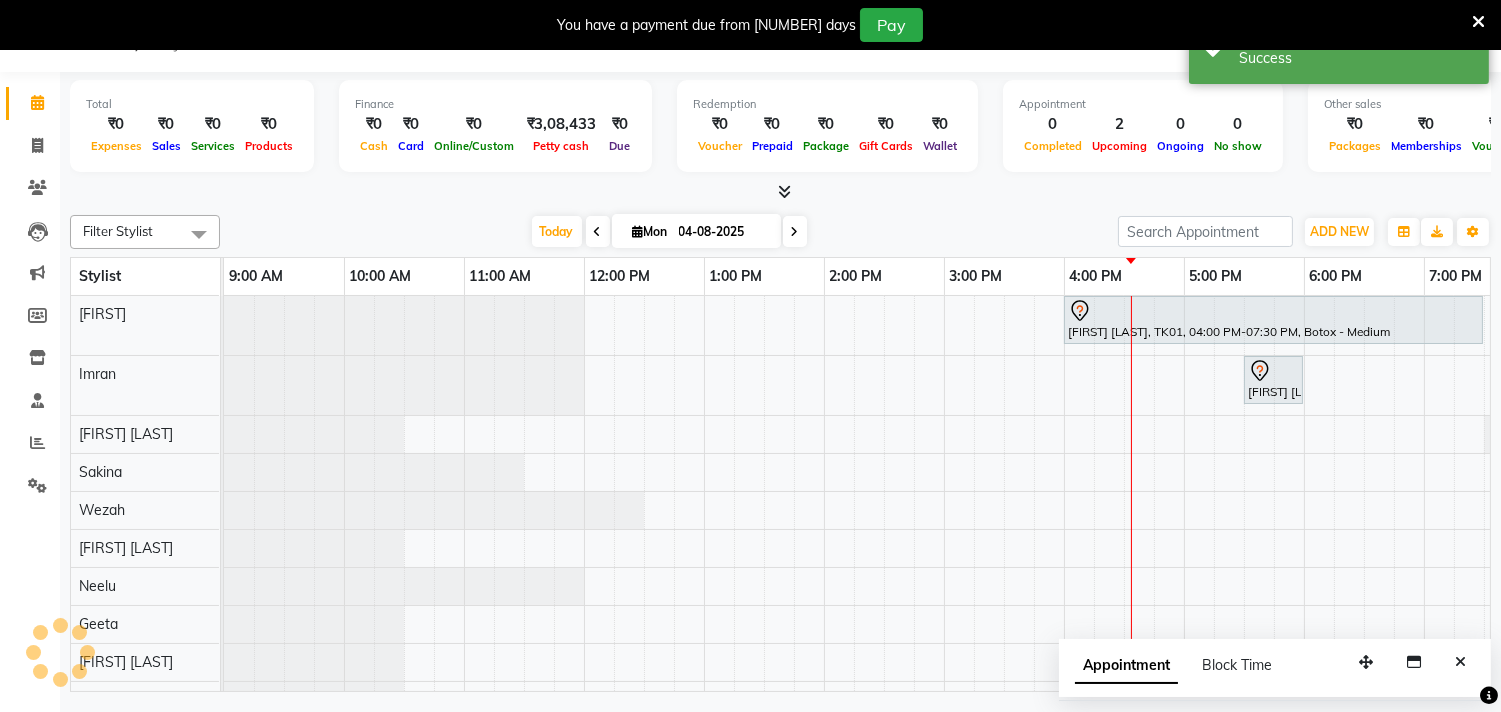 scroll, scrollTop: 0, scrollLeft: 0, axis: both 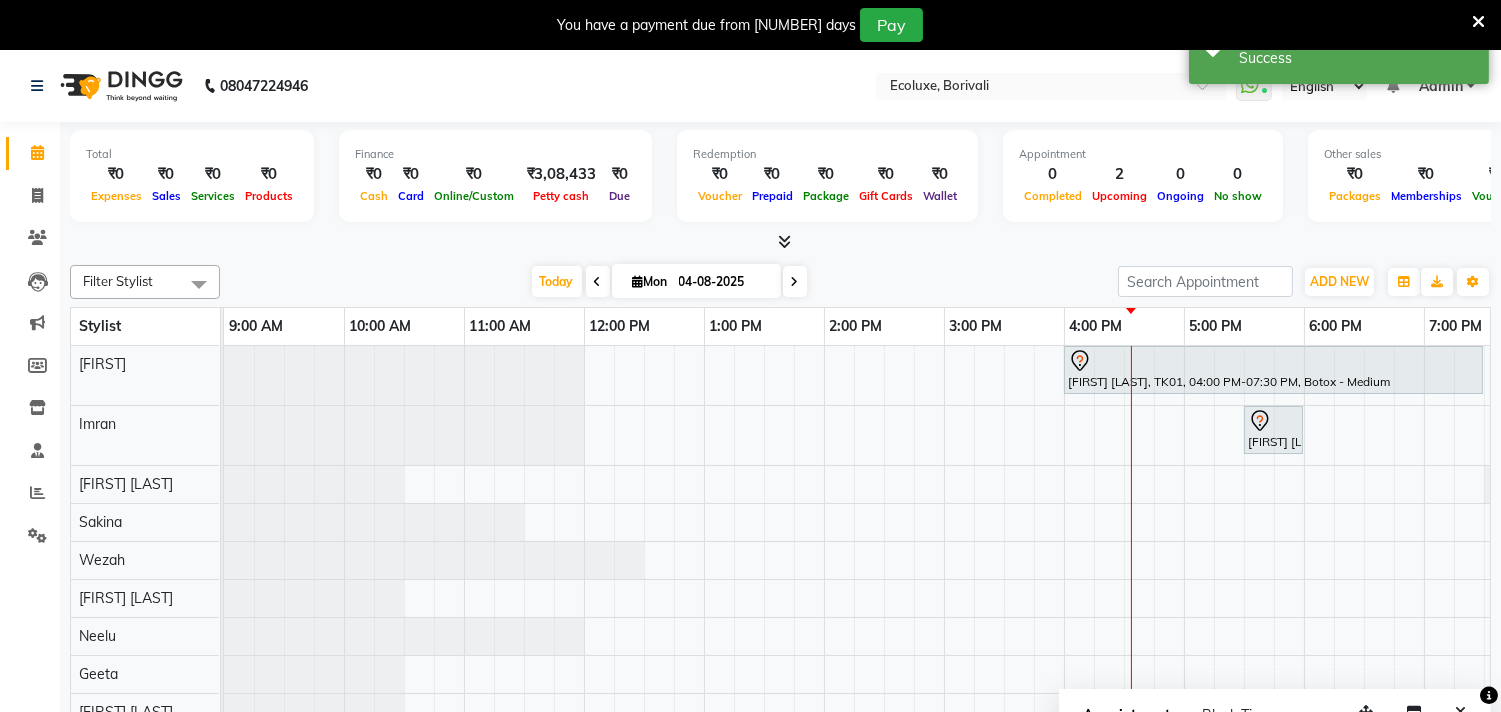click on "Mon" at bounding box center [650, 281] 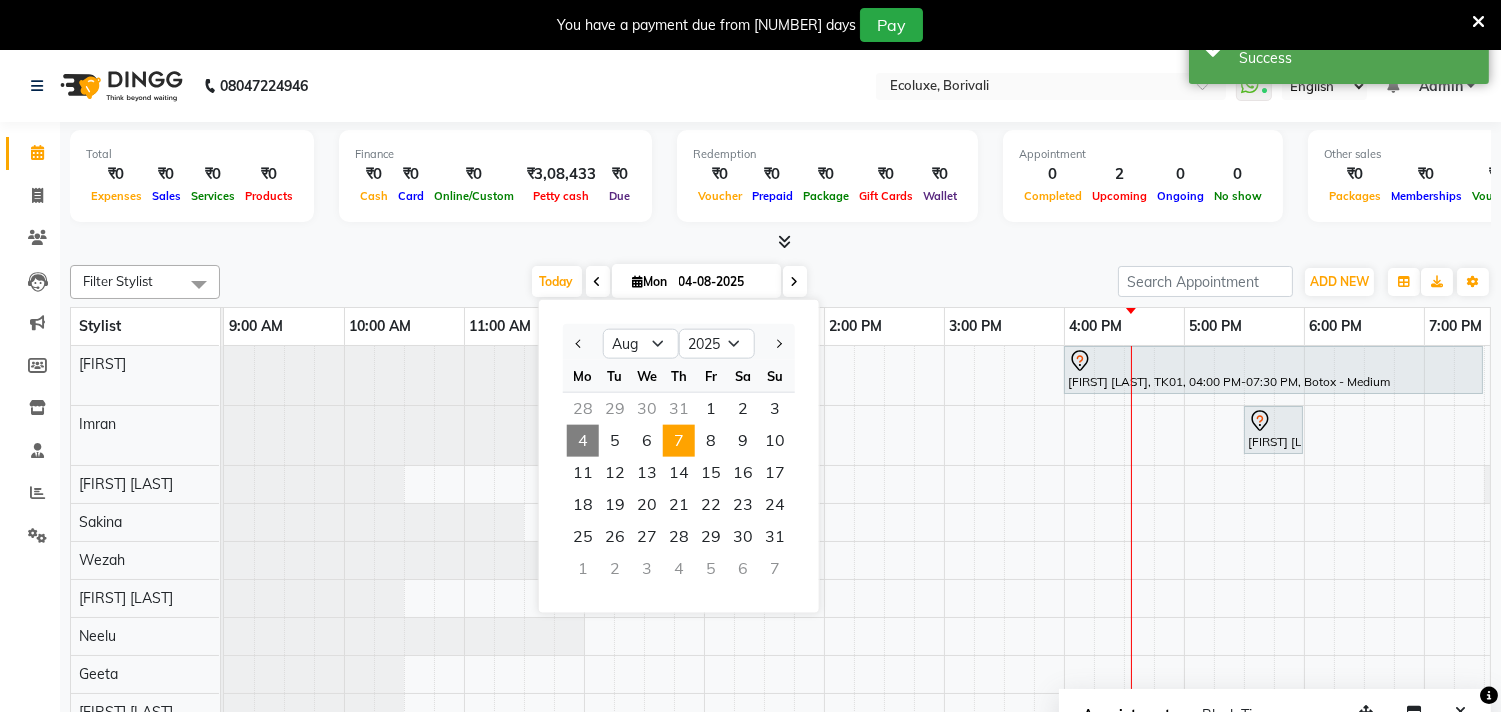 click on "7" at bounding box center (679, 441) 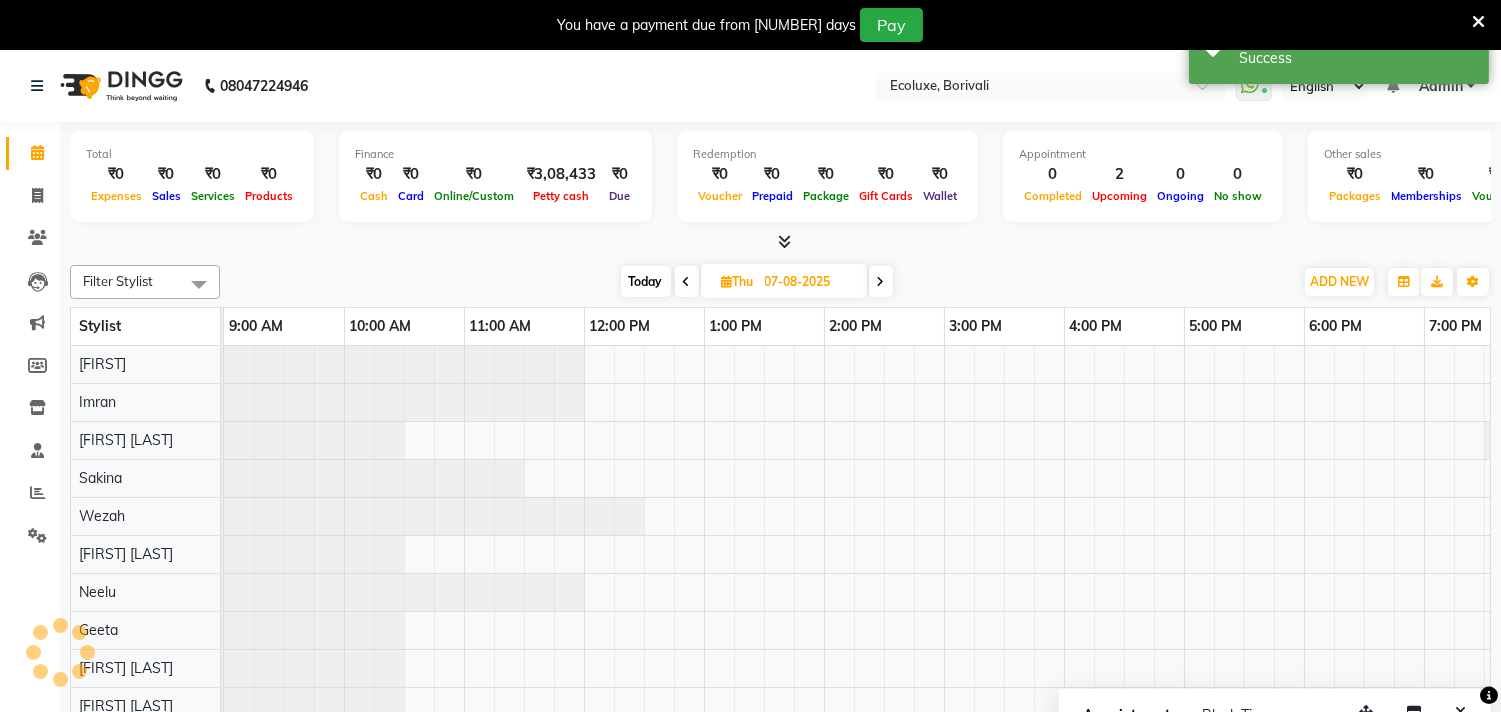 scroll, scrollTop: 0, scrollLeft: 414, axis: horizontal 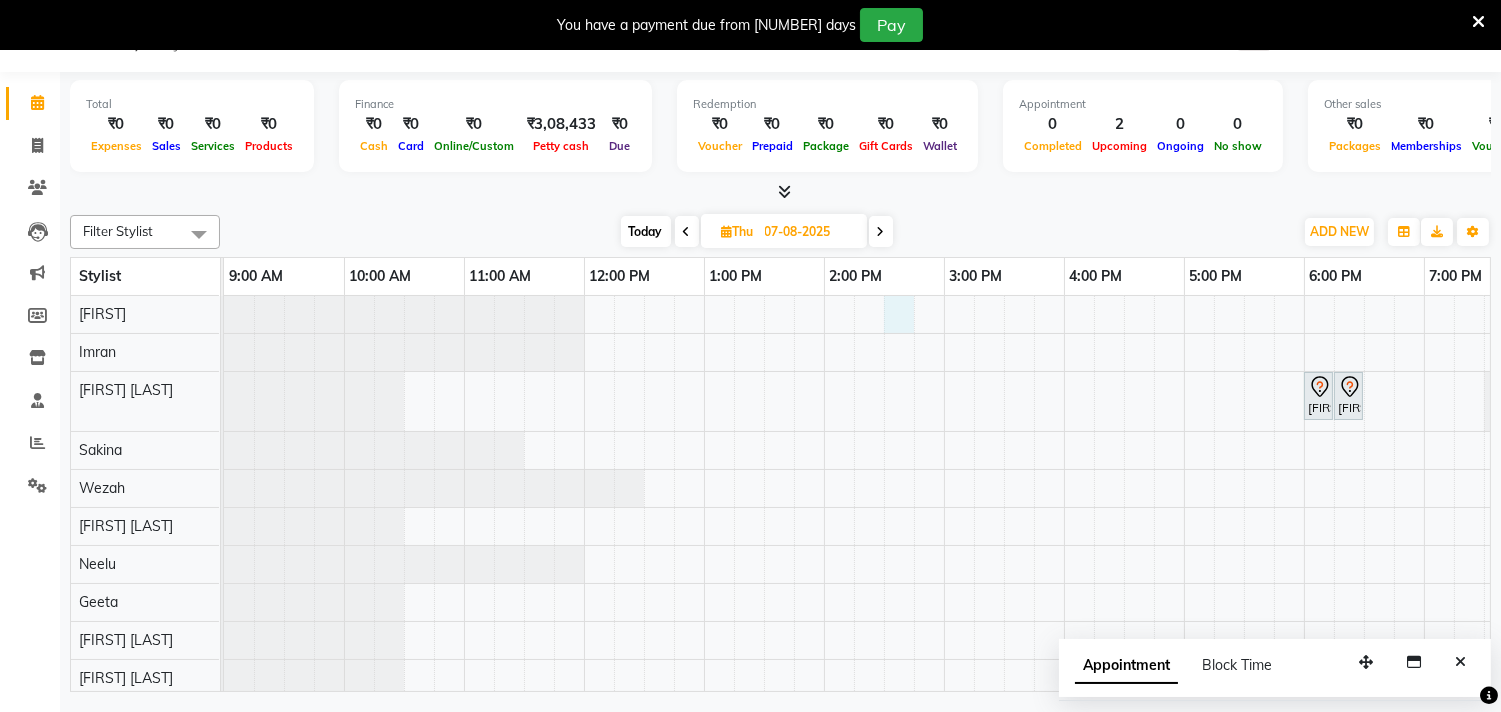 click on "Jyoti Peas, 06:00 PM-06:15 PM, Woman Eyebrow             Jyoti Peas, 06:15 PM-06:30 PM, Woman Upperlip              Jyoti Peas, 06:30 PM-07:15 PM, Classic Manicure" at bounding box center [1064, 602] 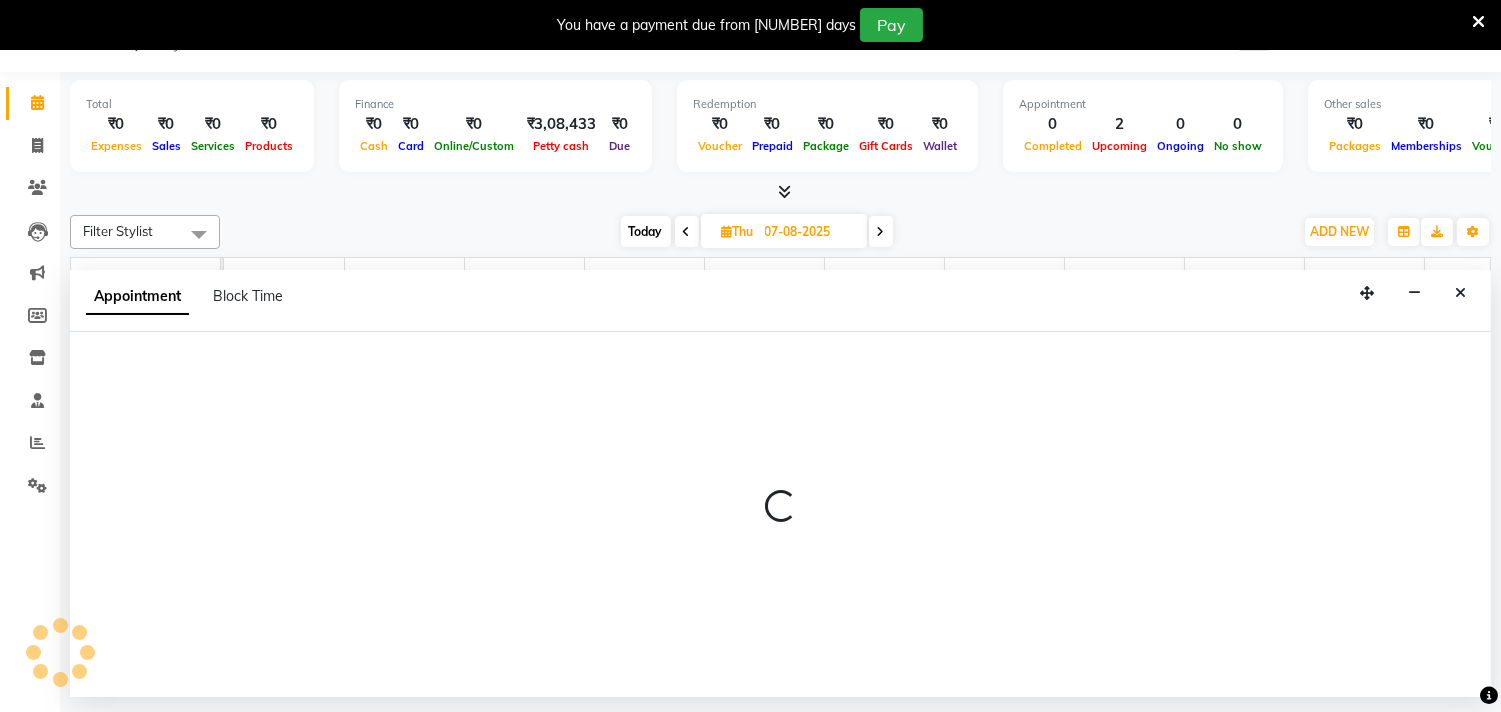 select on "35738" 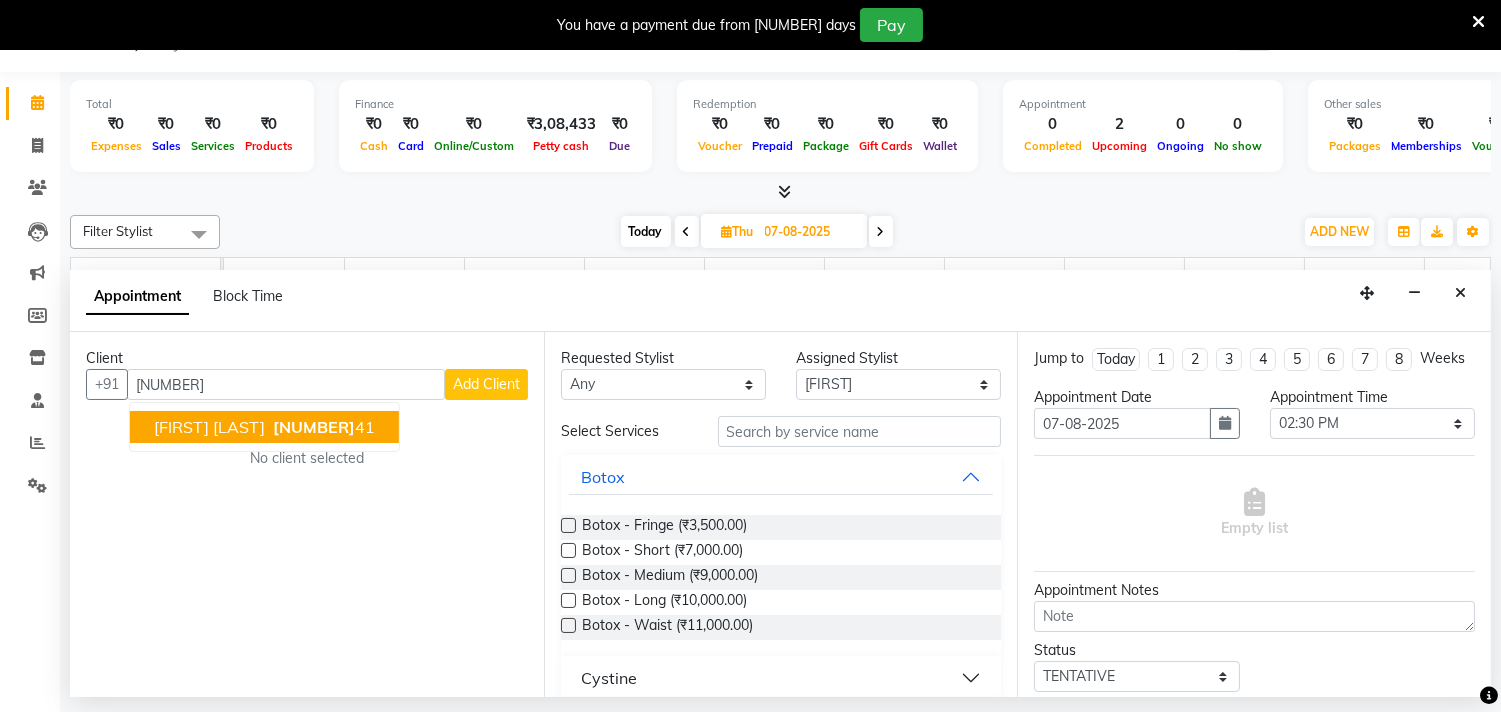 click on "Eva Chadda" at bounding box center (209, 427) 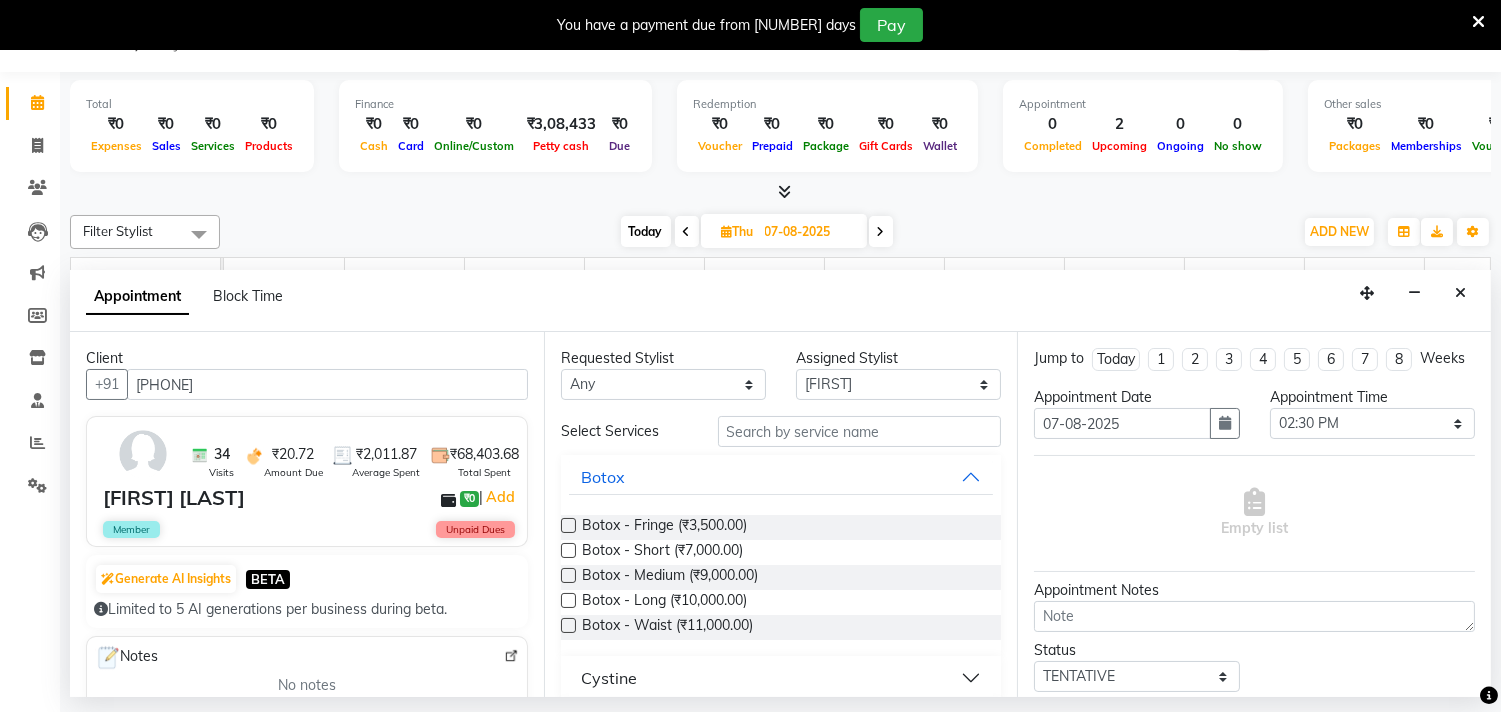 type on "[PHONE]" 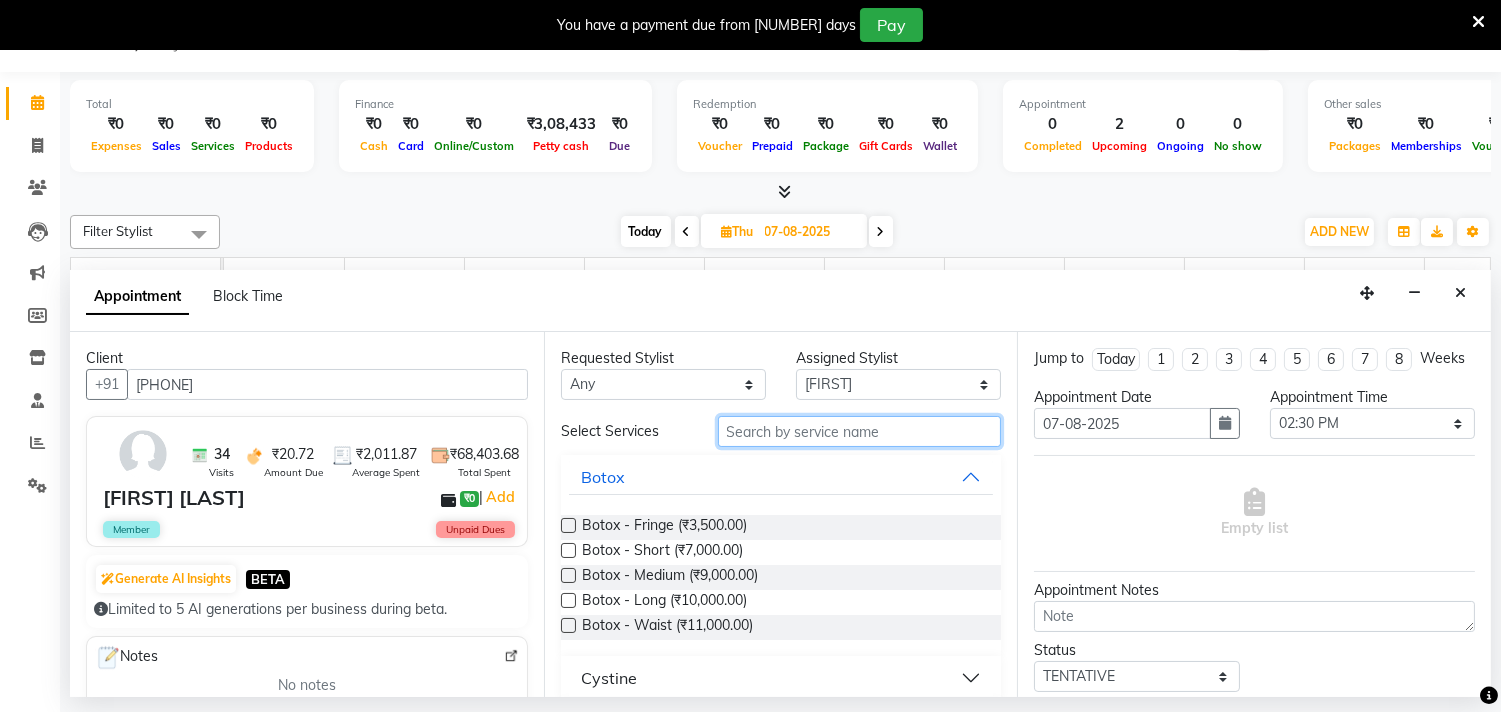 click at bounding box center [860, 431] 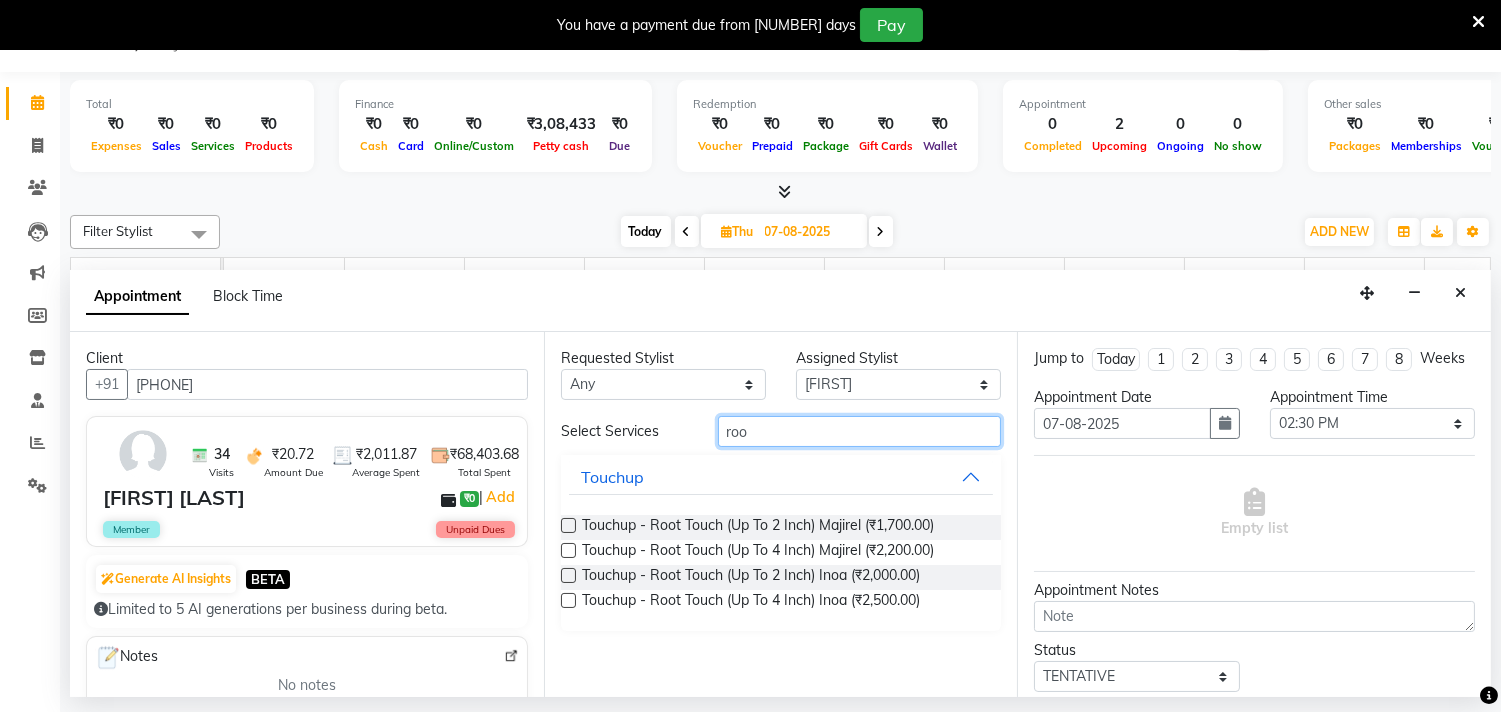 type on "roo" 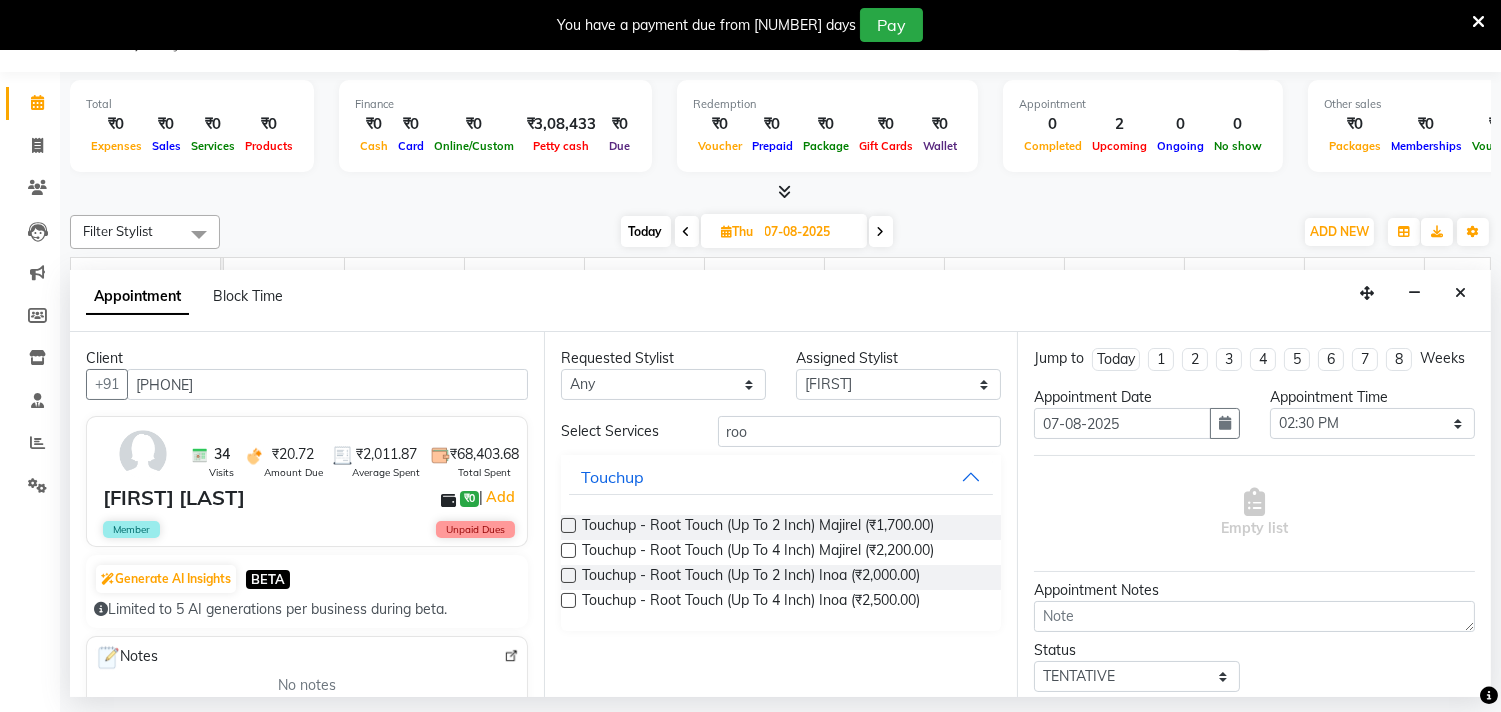 click at bounding box center (568, 575) 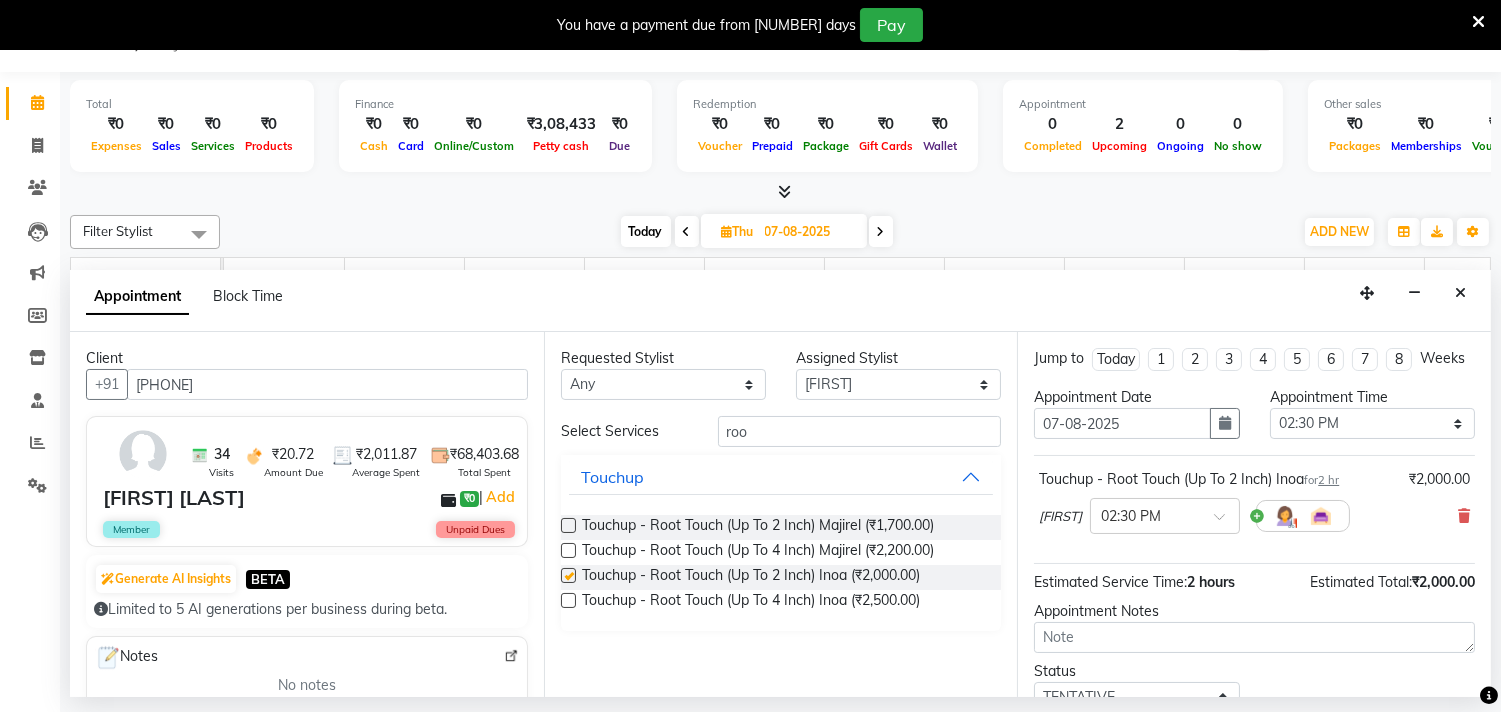 checkbox on "false" 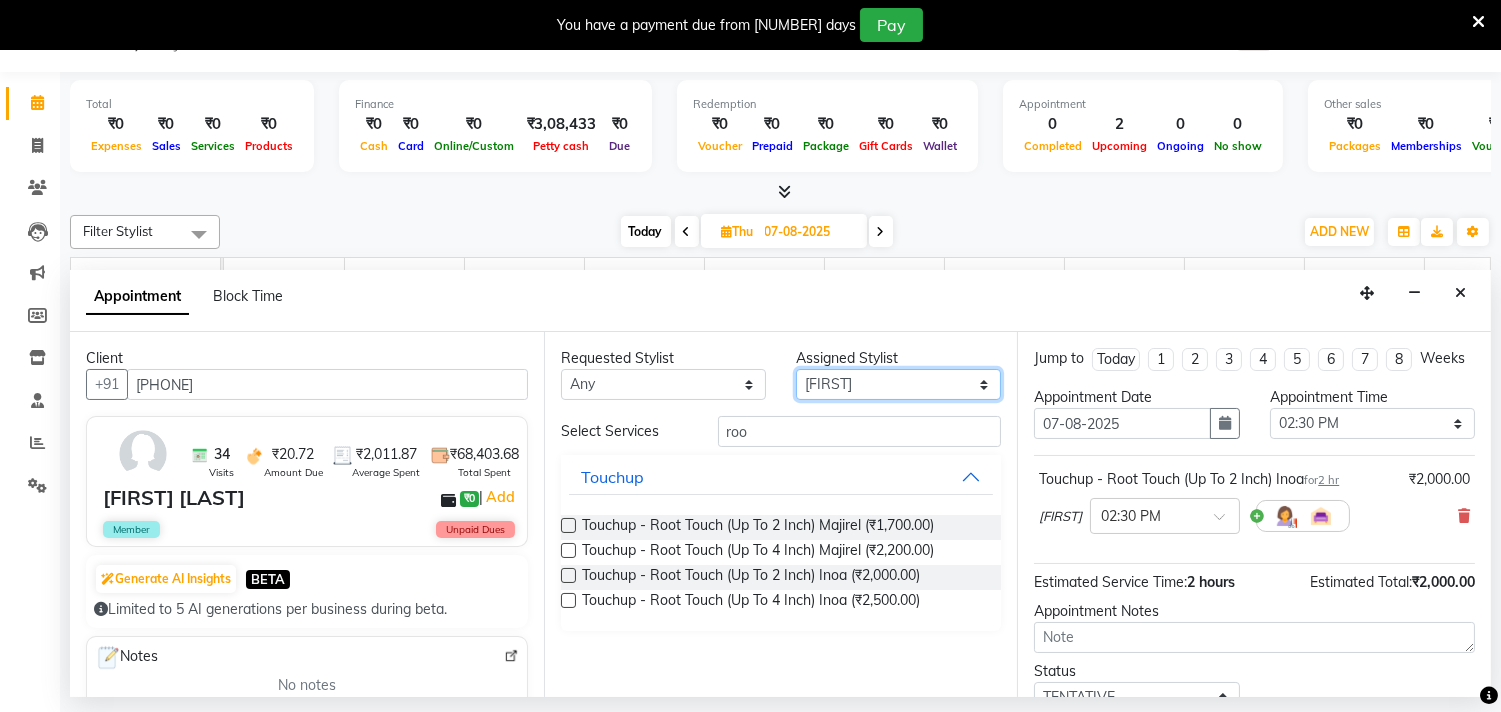 click on "Select [FIRST] [LAST] [FIRST] [LAST]  [FIRST] [LAST]  [FIRST] [LAST]   Imran  [FIRST] [LAST] [FIRST] [LAST] [FIRST] [LAST]  Neelu [FIRST] [LAST] [FIRST] [LAST] [FIRST] [LAST]  Wezah" at bounding box center (898, 384) 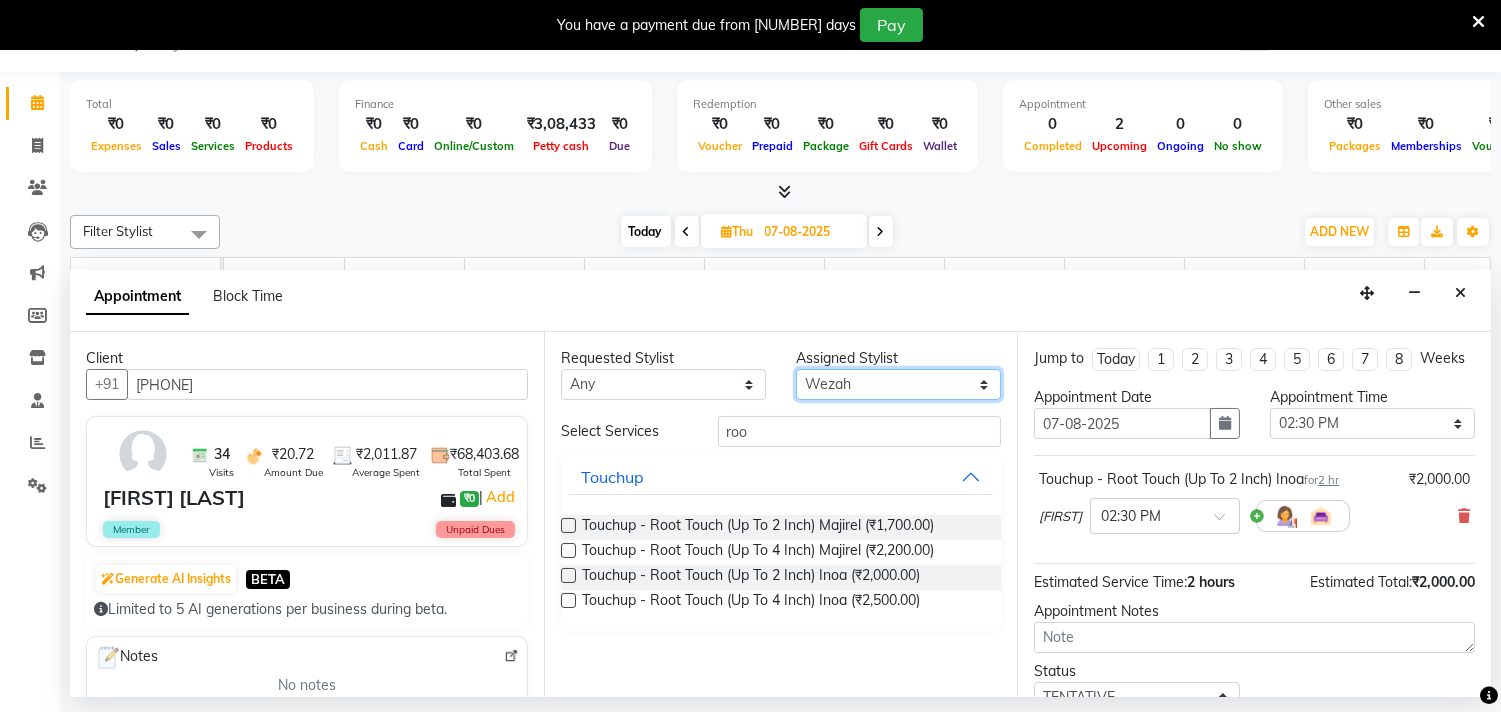 click on "Select [FIRST] [LAST] [FIRST] [LAST]  [FIRST] [LAST]  [FIRST] [LAST]   Imran  [FIRST] [LAST] [FIRST] [LAST] [FIRST] [LAST]  Neelu [FIRST] [LAST] [FIRST] [LAST] [FIRST] [LAST]  Wezah" at bounding box center [898, 384] 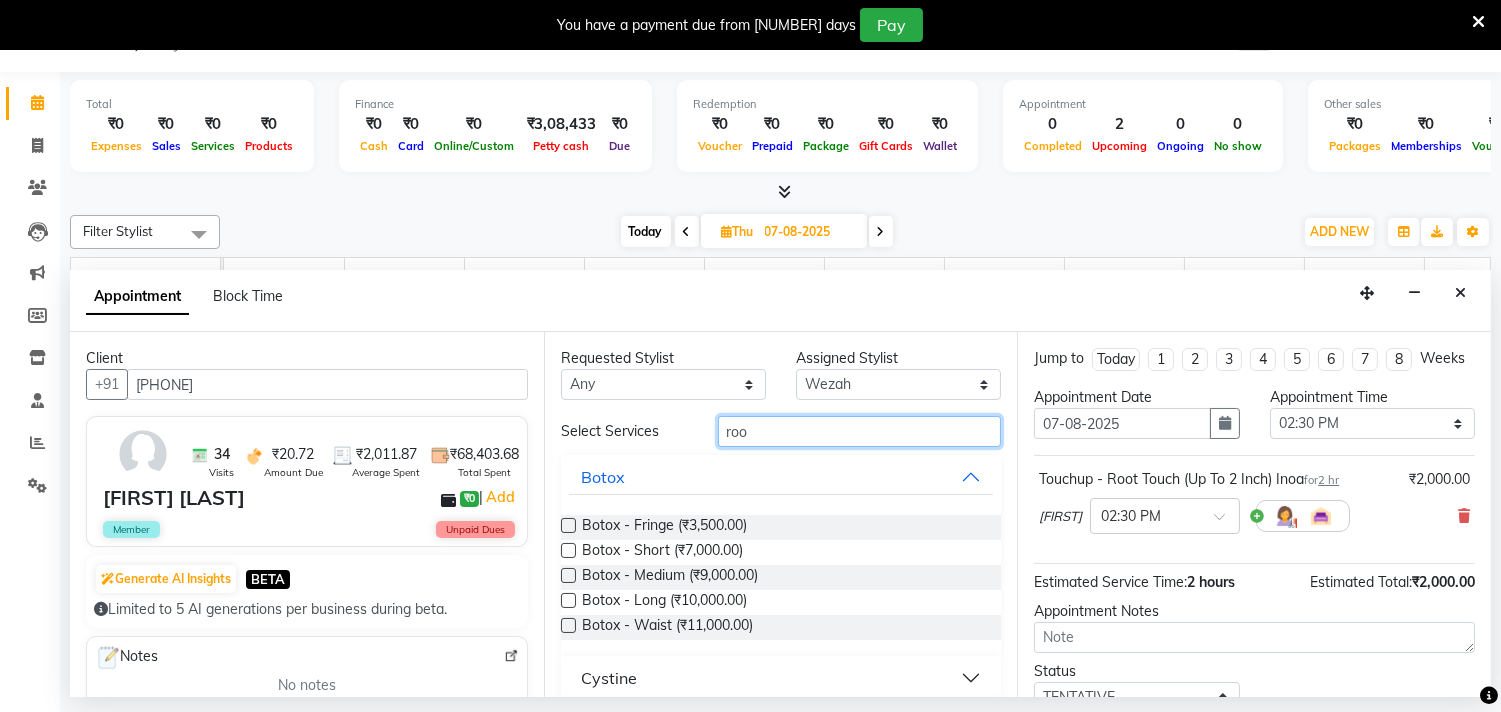 click on "roo" at bounding box center (860, 431) 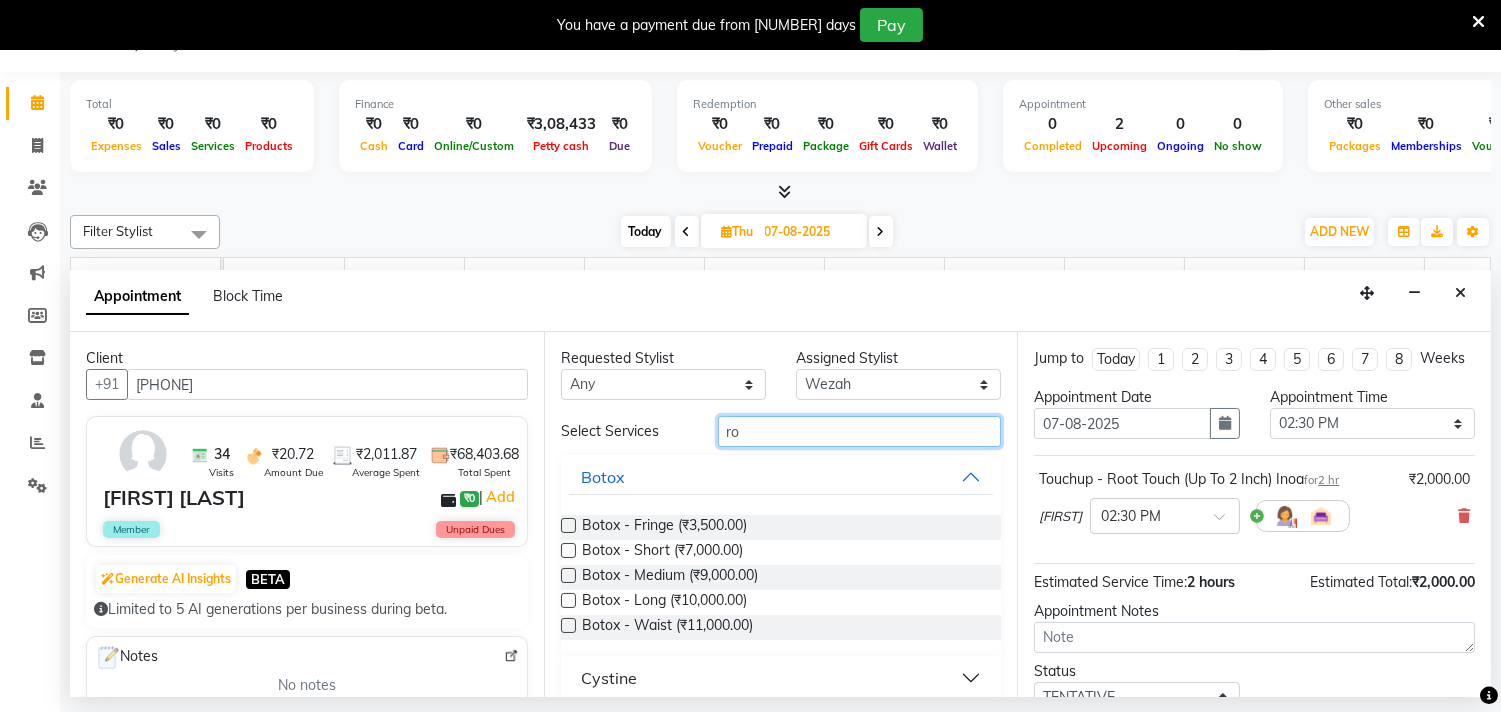 type on "r" 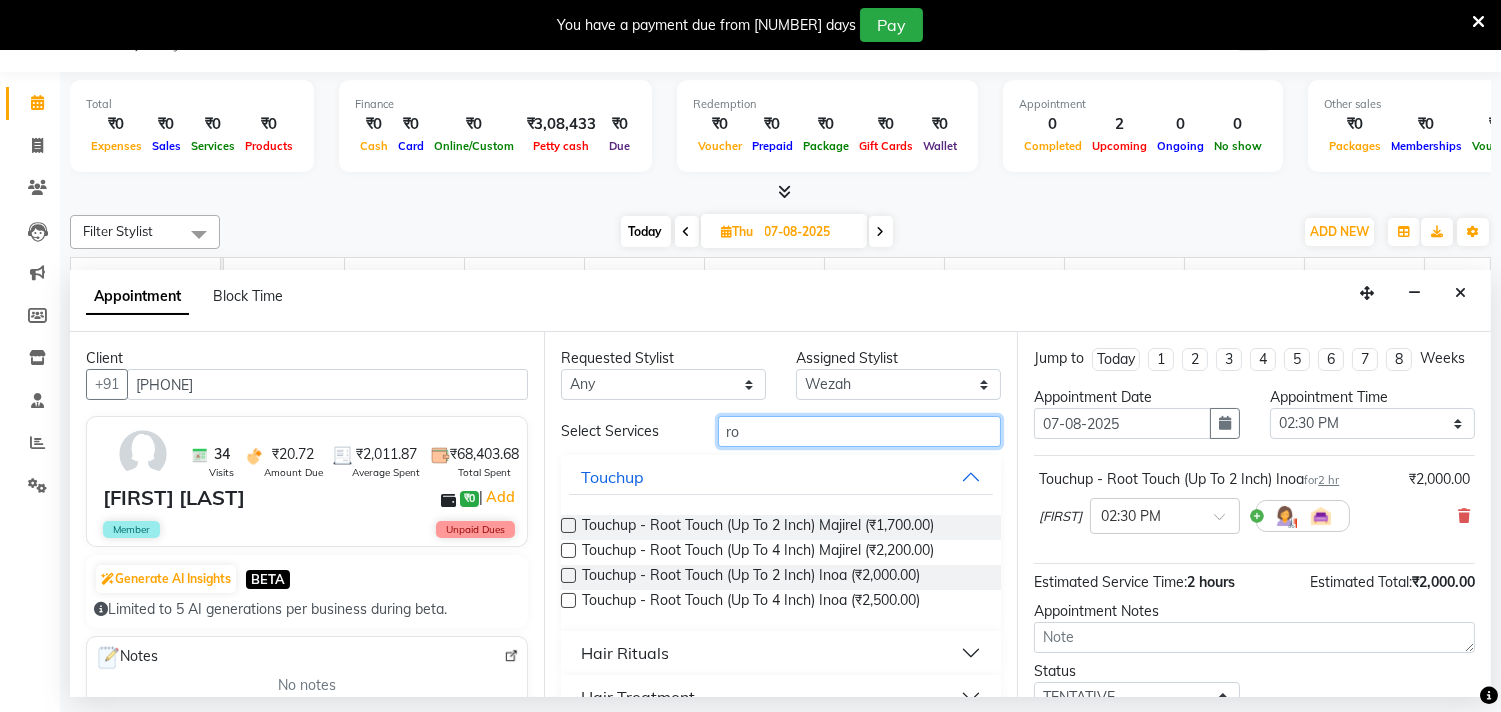 type on "roo" 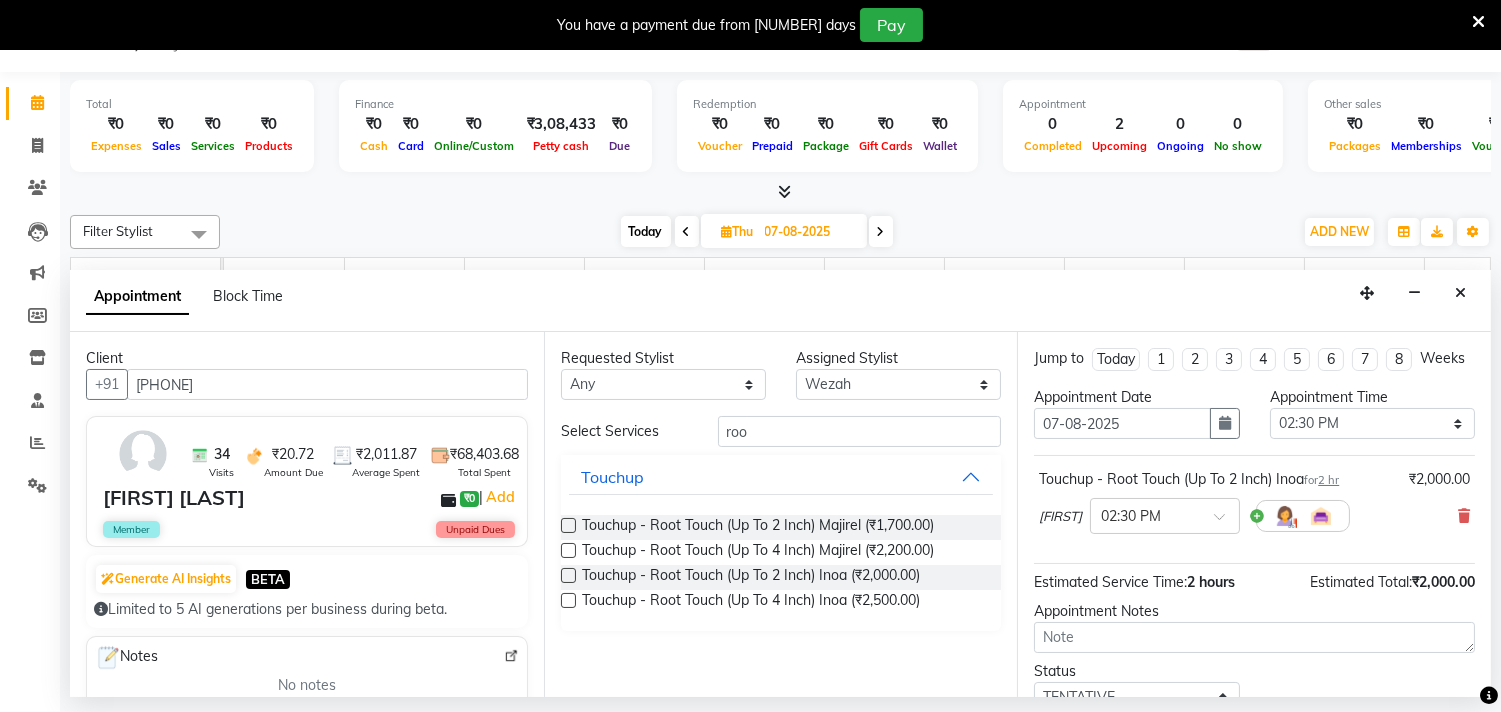click at bounding box center (568, 575) 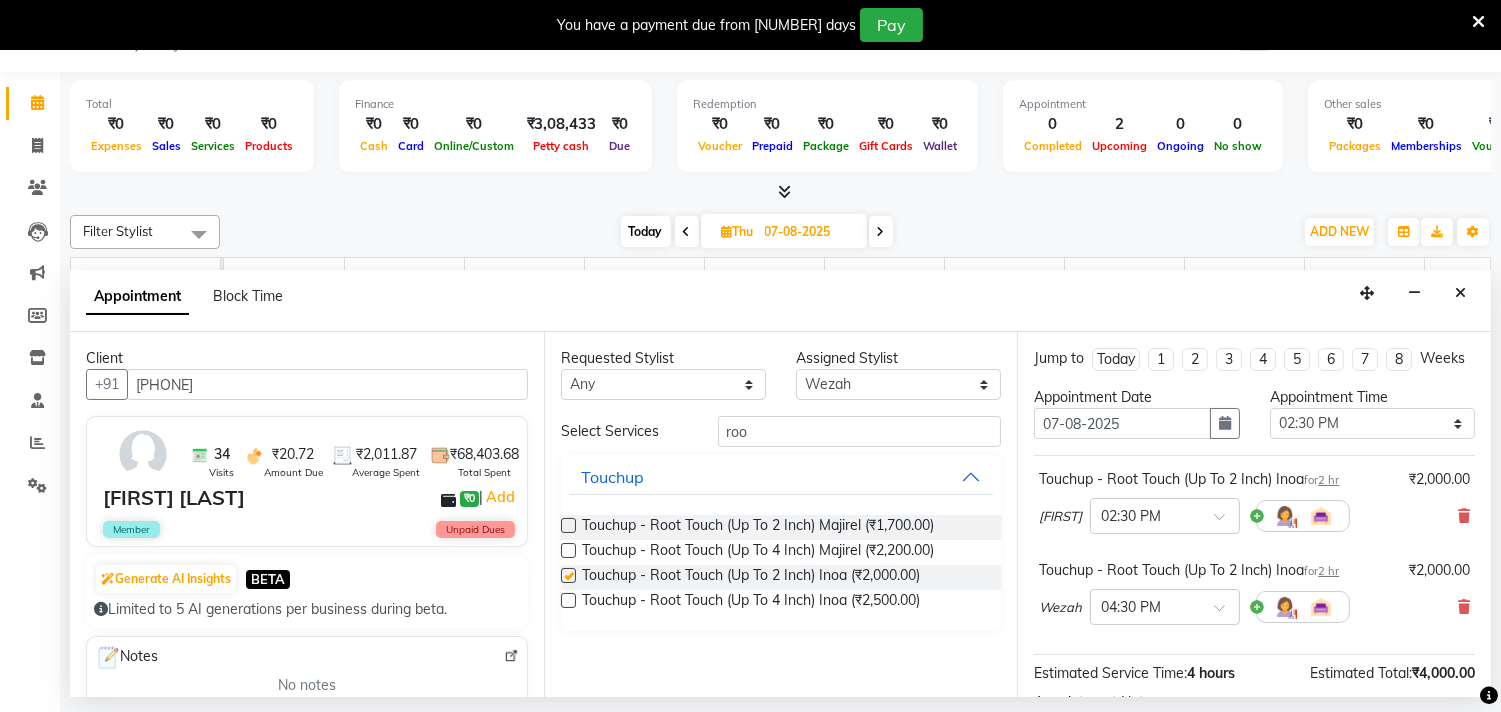 checkbox on "false" 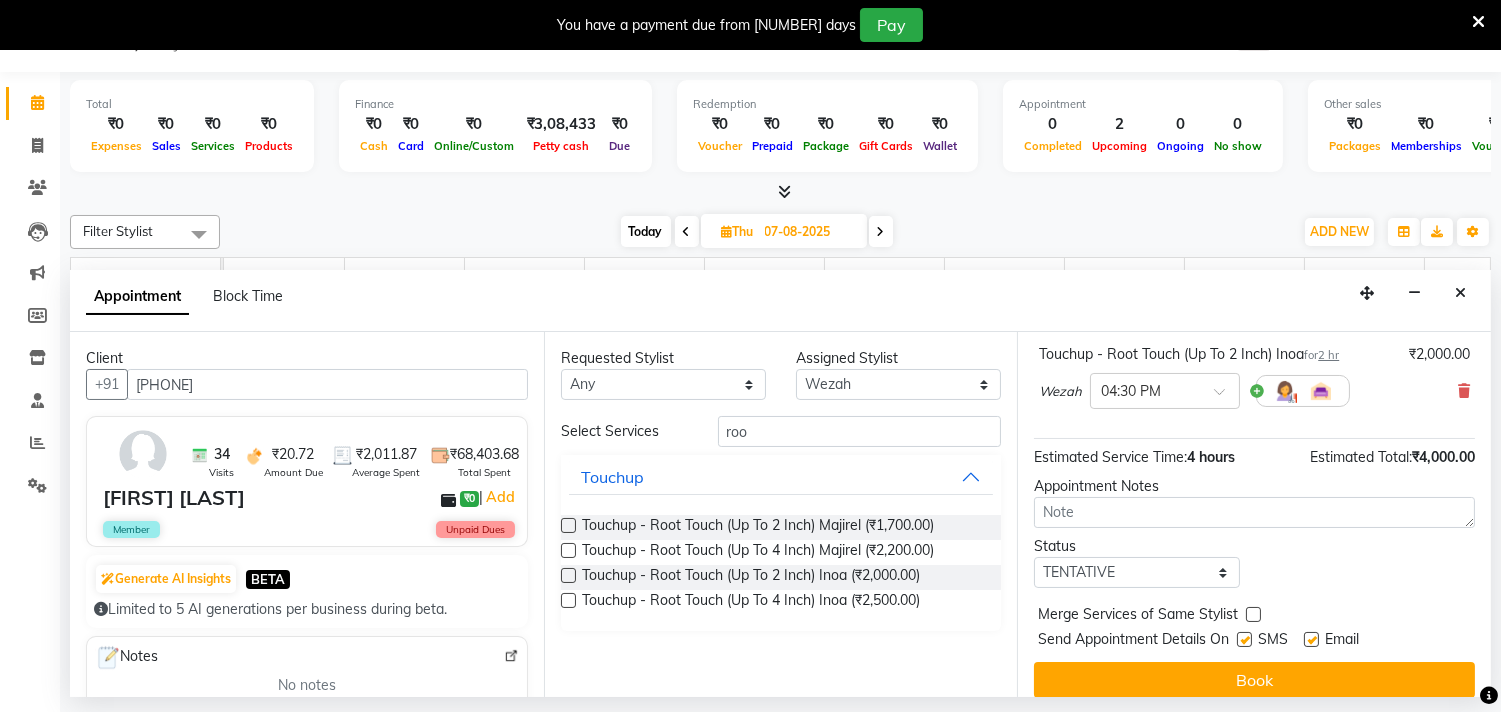 scroll, scrollTop: 252, scrollLeft: 0, axis: vertical 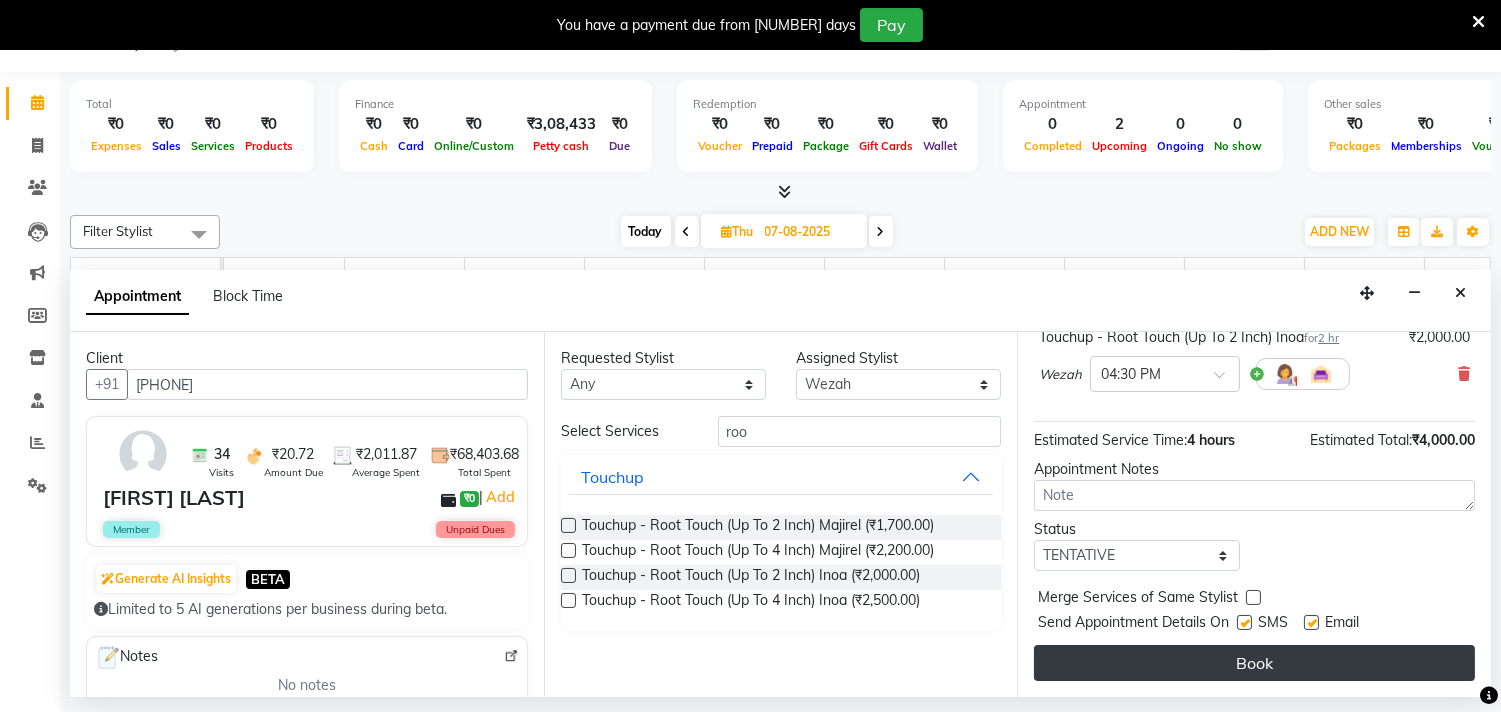click on "Book" at bounding box center (1254, 663) 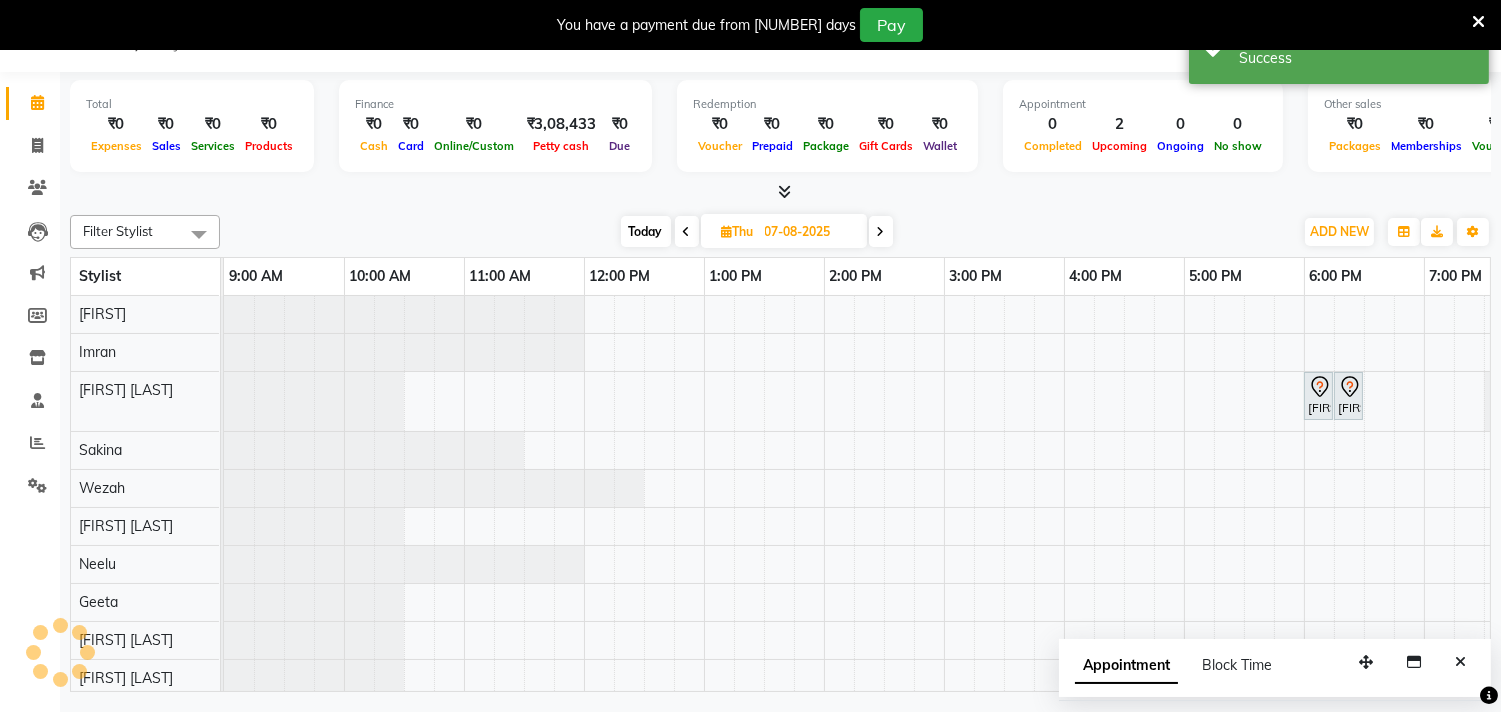 scroll, scrollTop: 0, scrollLeft: 0, axis: both 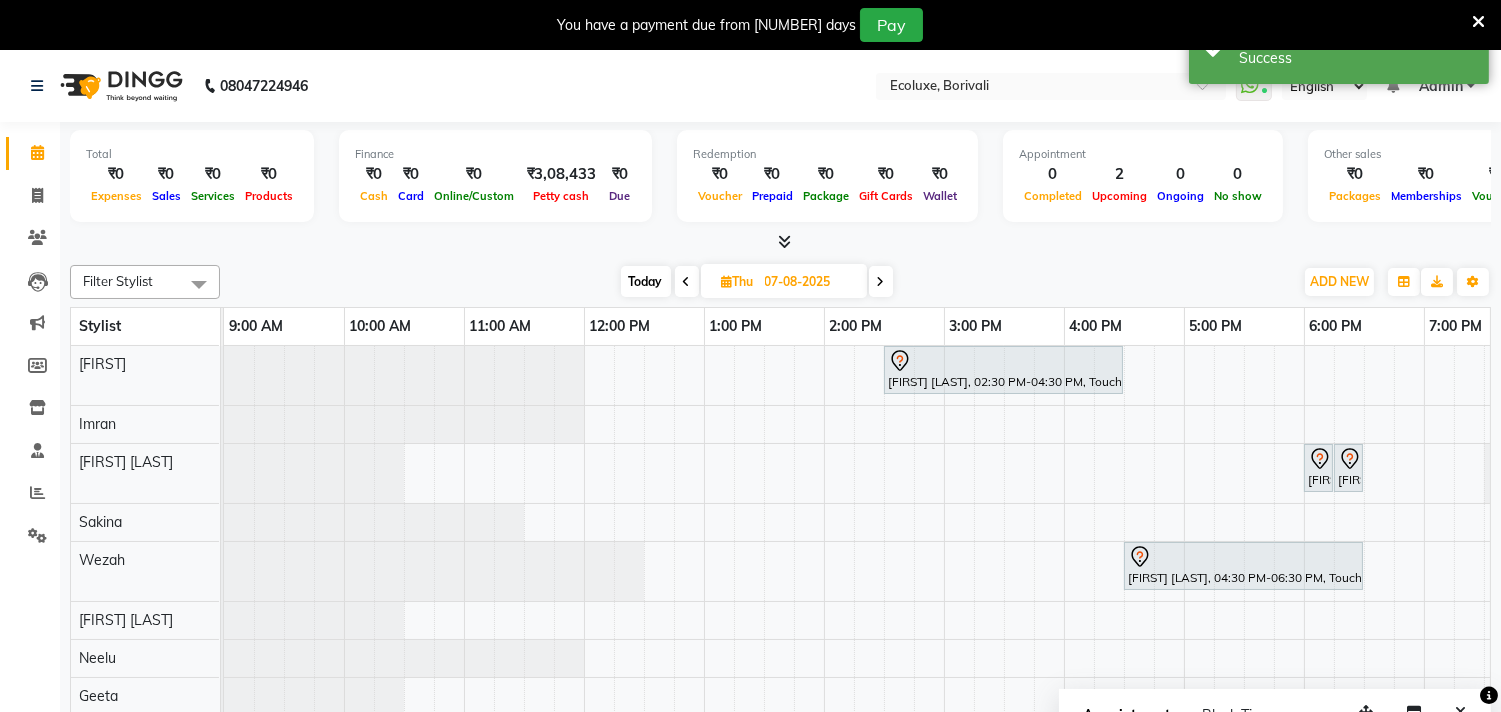 click on "Today" at bounding box center (646, 281) 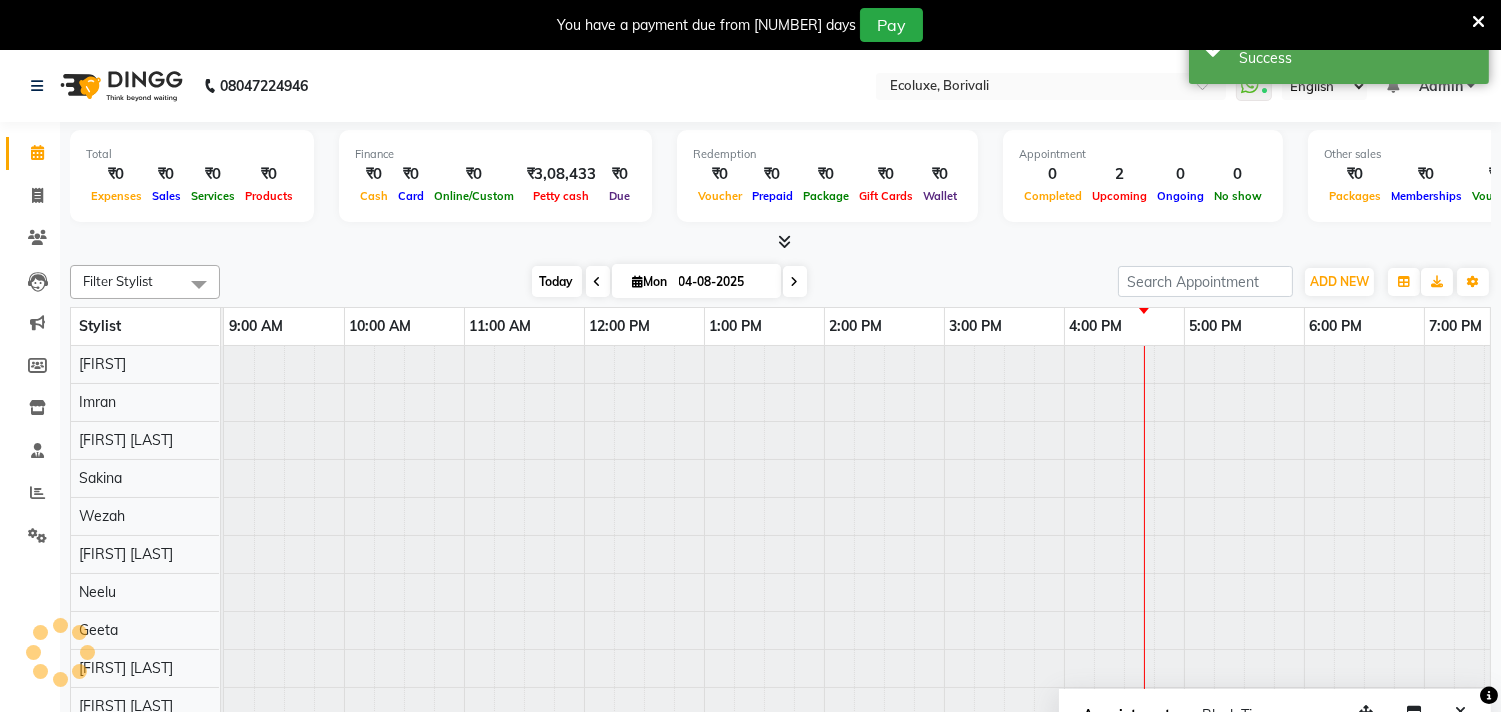 scroll, scrollTop: 0, scrollLeft: 414, axis: horizontal 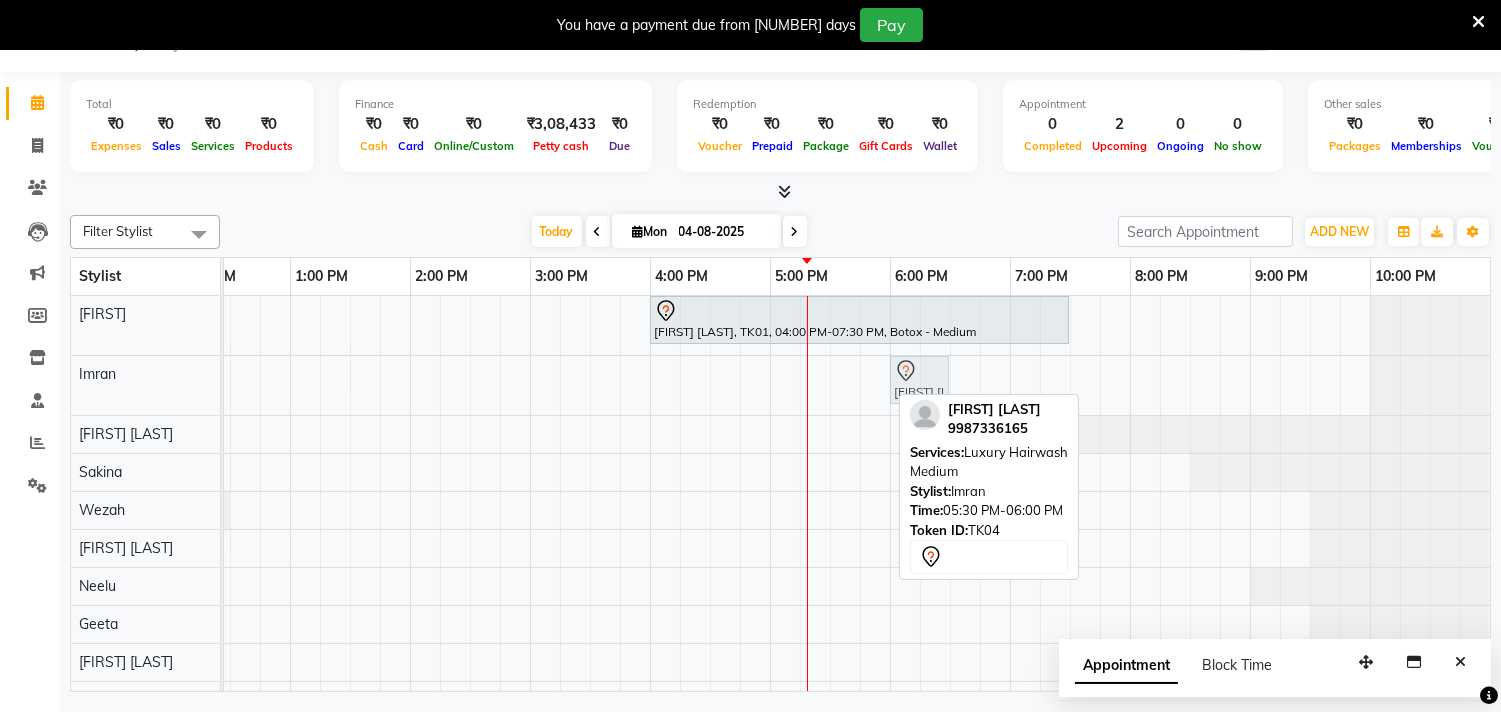 drag, startPoint x: 851, startPoint y: 374, endPoint x: 910, endPoint y: 361, distance: 60.41523 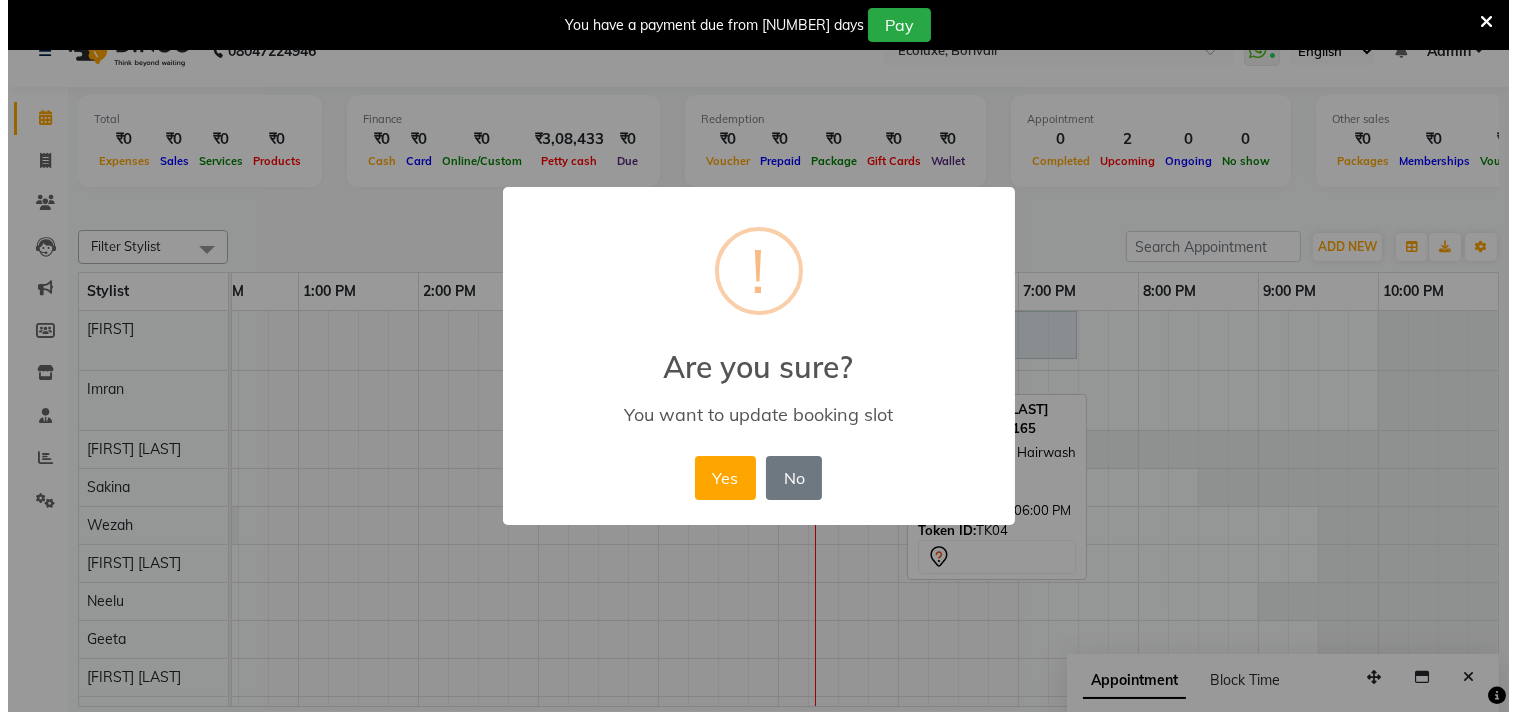 scroll, scrollTop: 34, scrollLeft: 0, axis: vertical 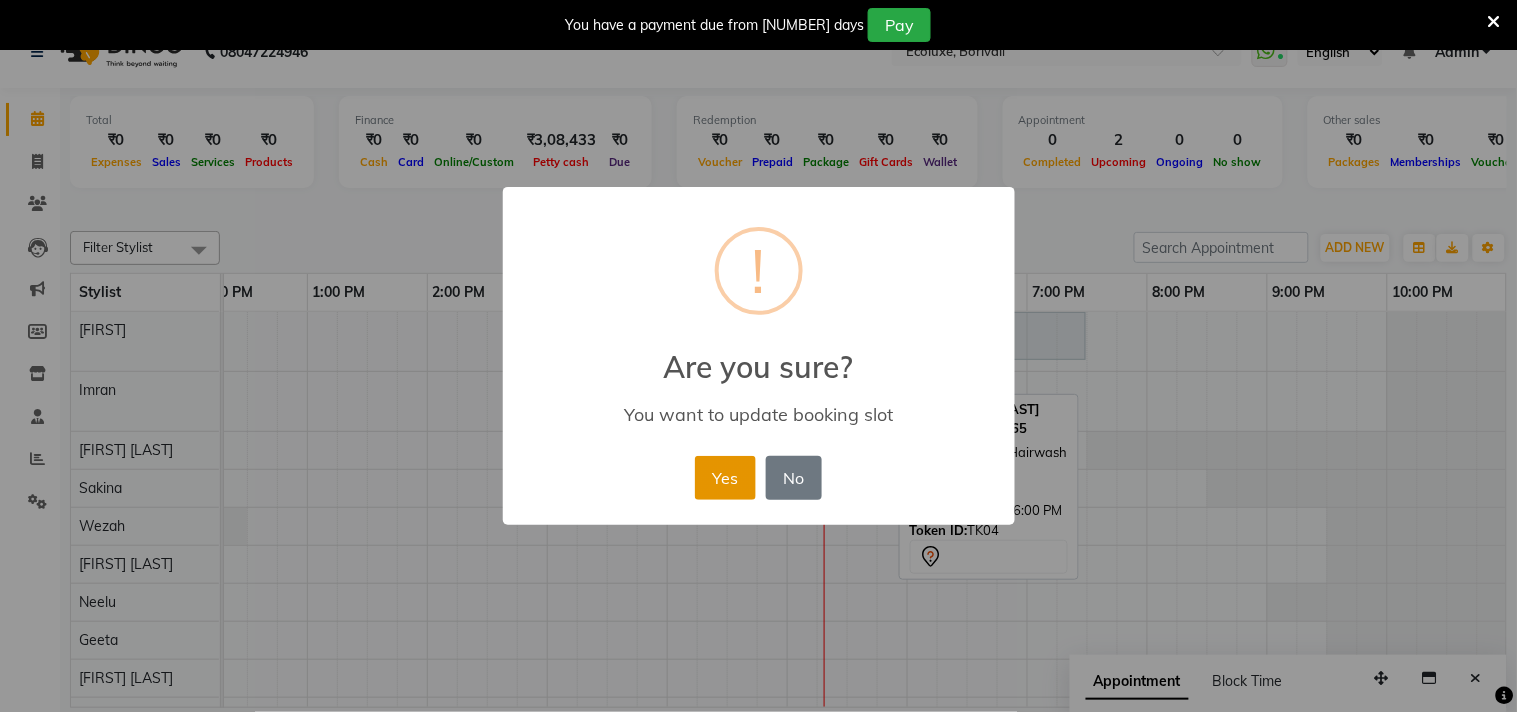 click on "Yes" at bounding box center [725, 478] 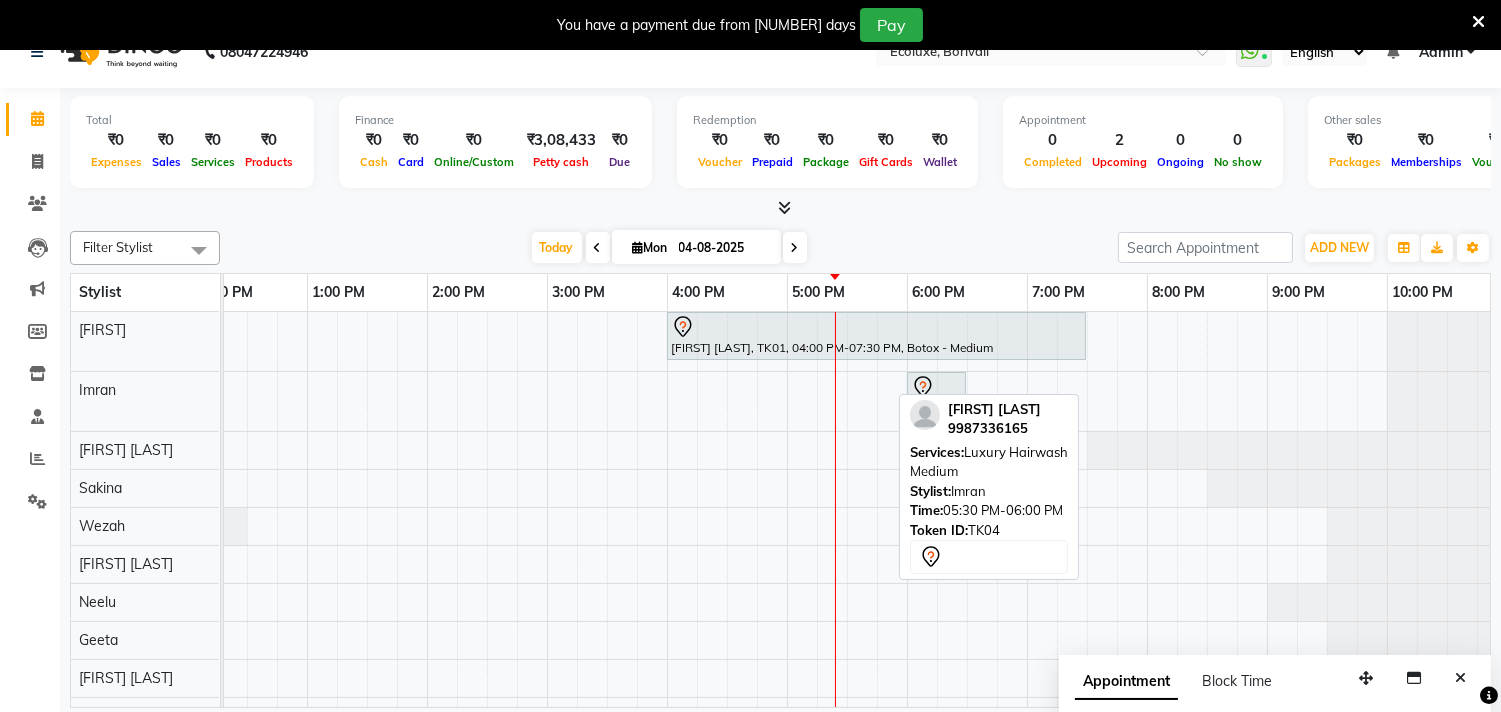 scroll, scrollTop: 106, scrollLeft: 397, axis: both 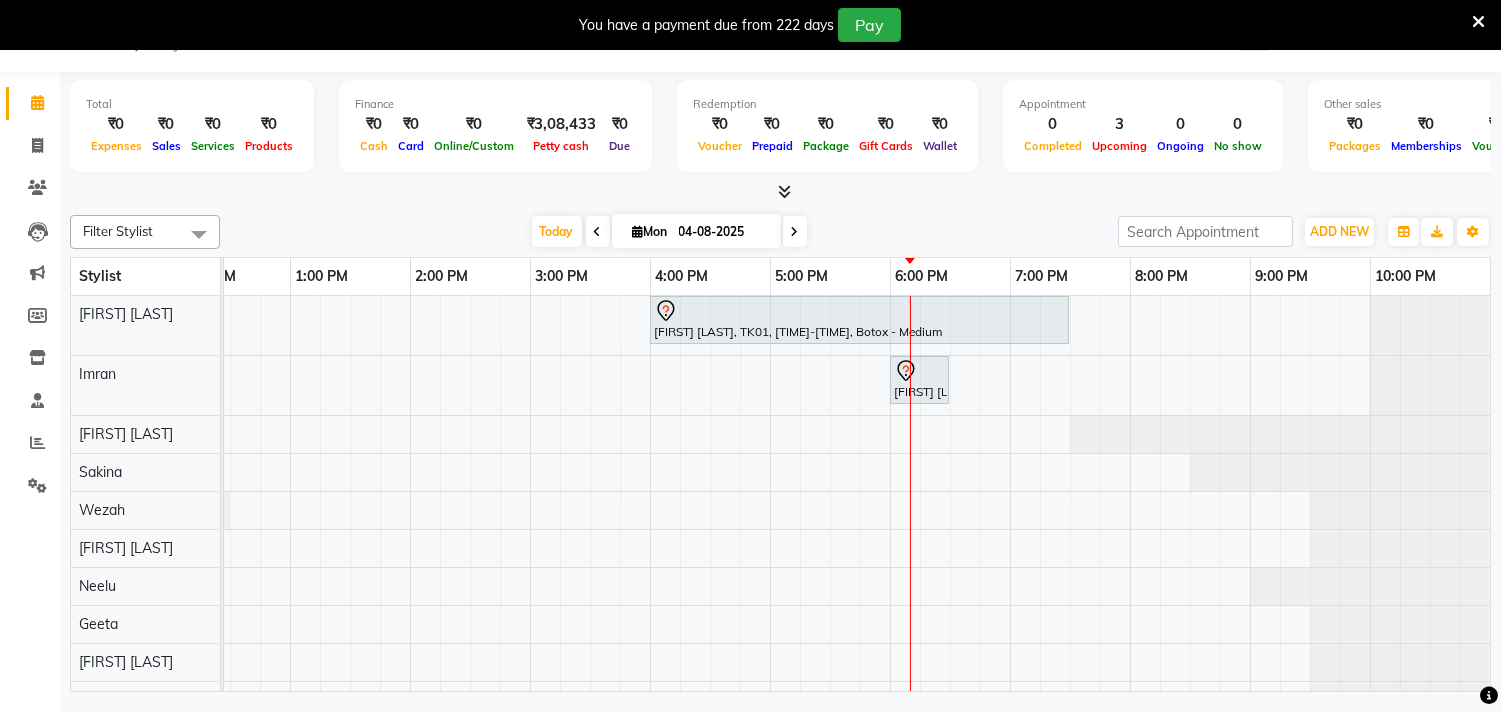 click at bounding box center (199, 234) 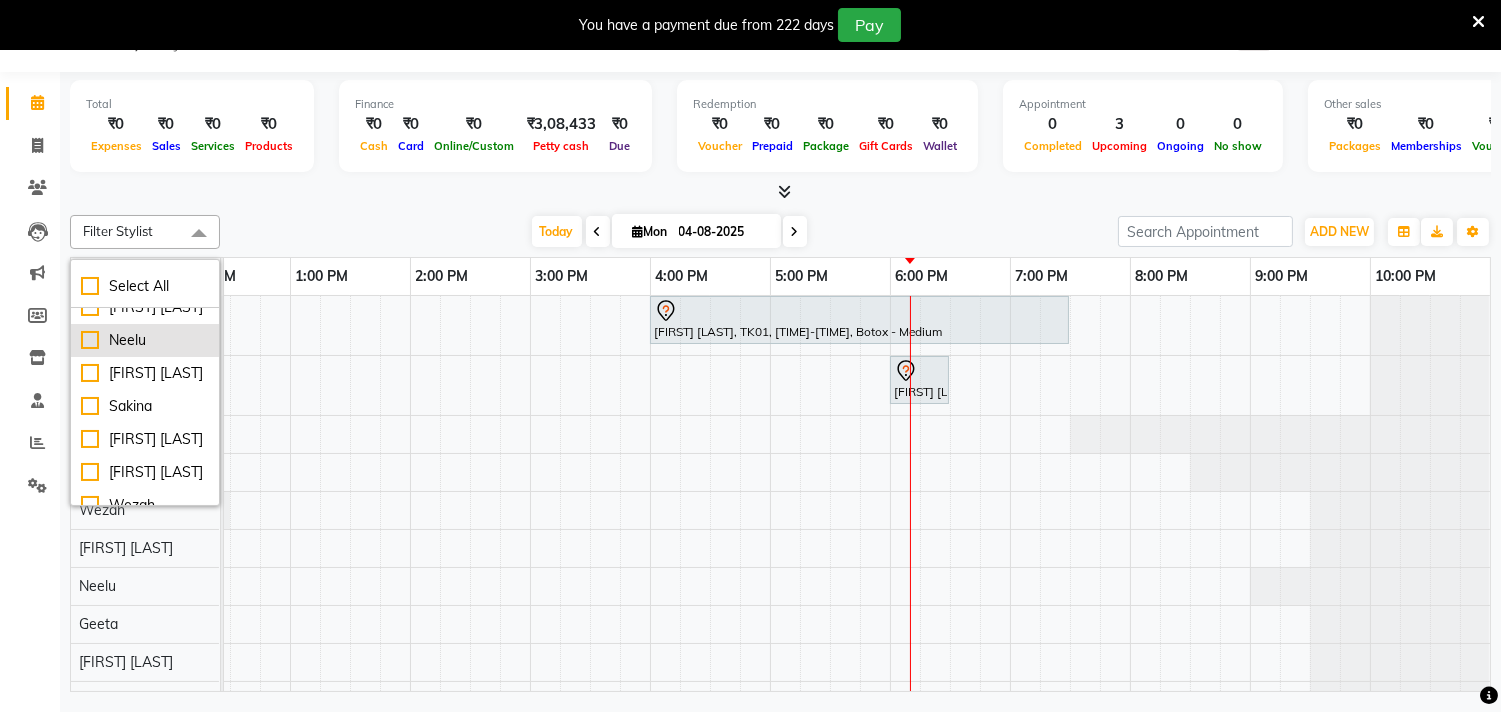 scroll, scrollTop: 333, scrollLeft: 0, axis: vertical 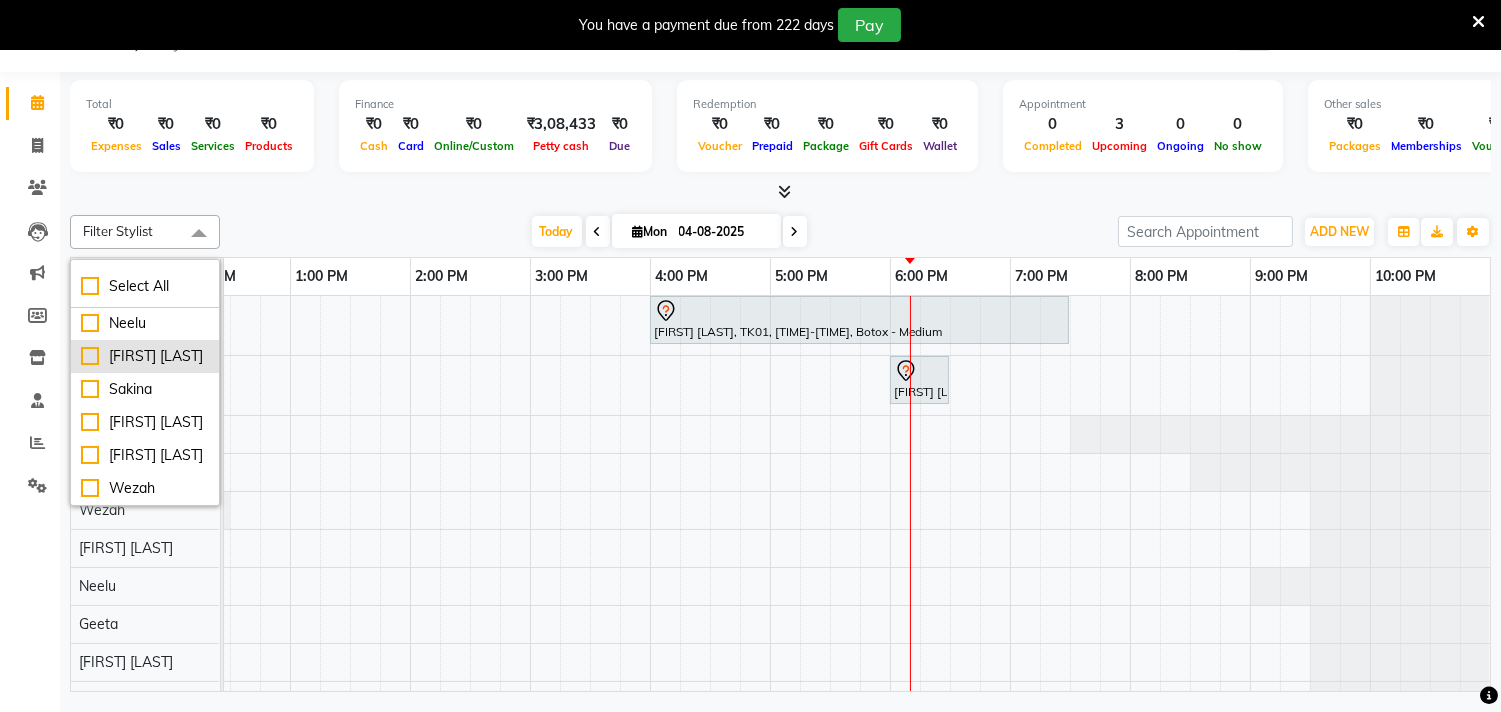 click on "[FIRST] [LAST]" at bounding box center (145, 356) 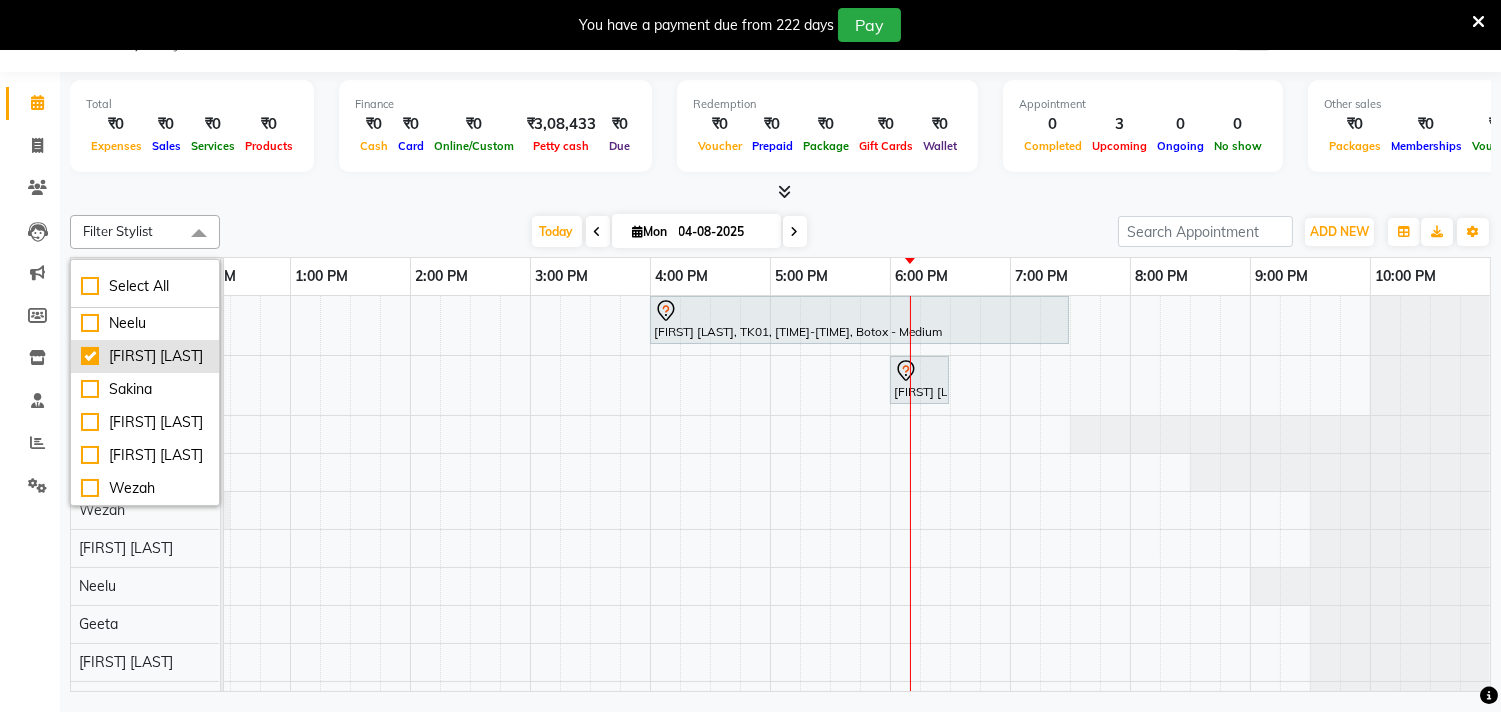 checkbox on "true" 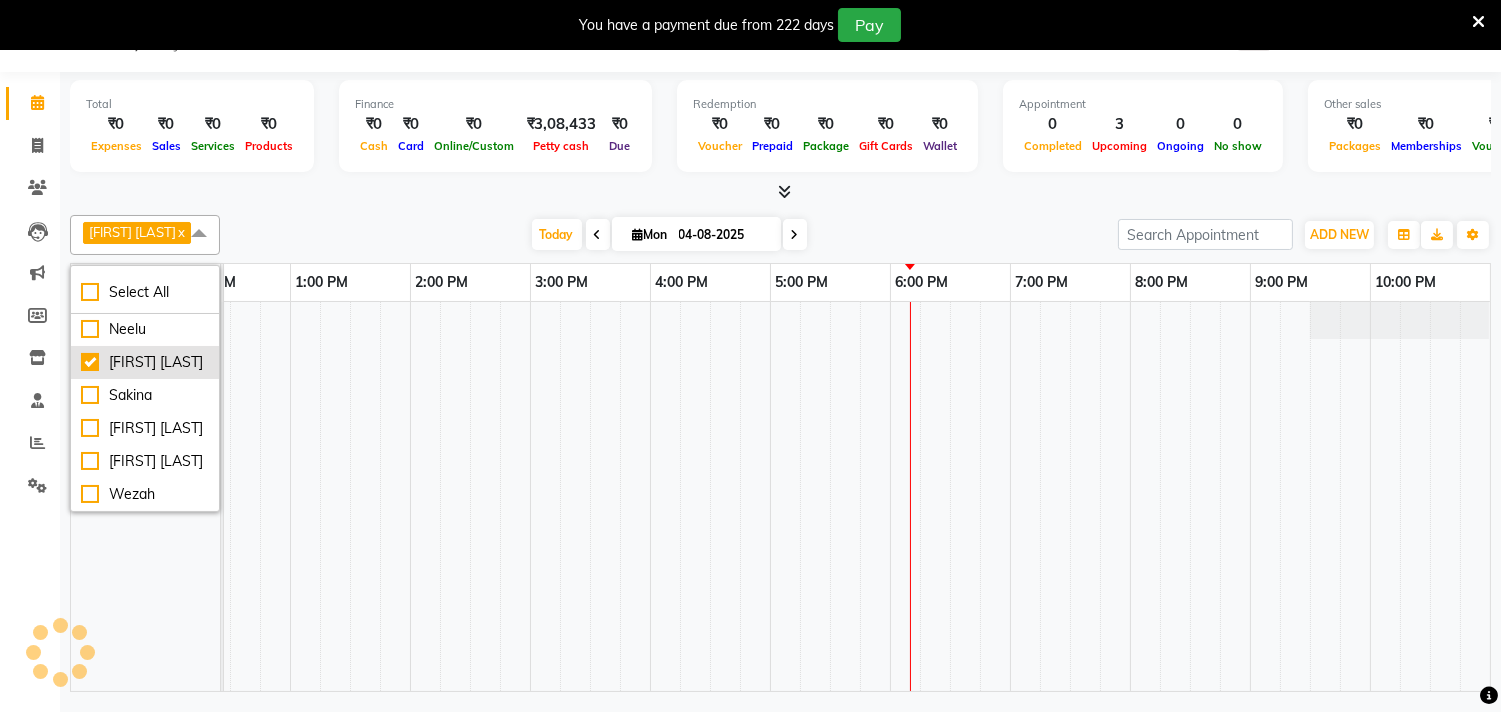 scroll, scrollTop: 0, scrollLeft: 414, axis: horizontal 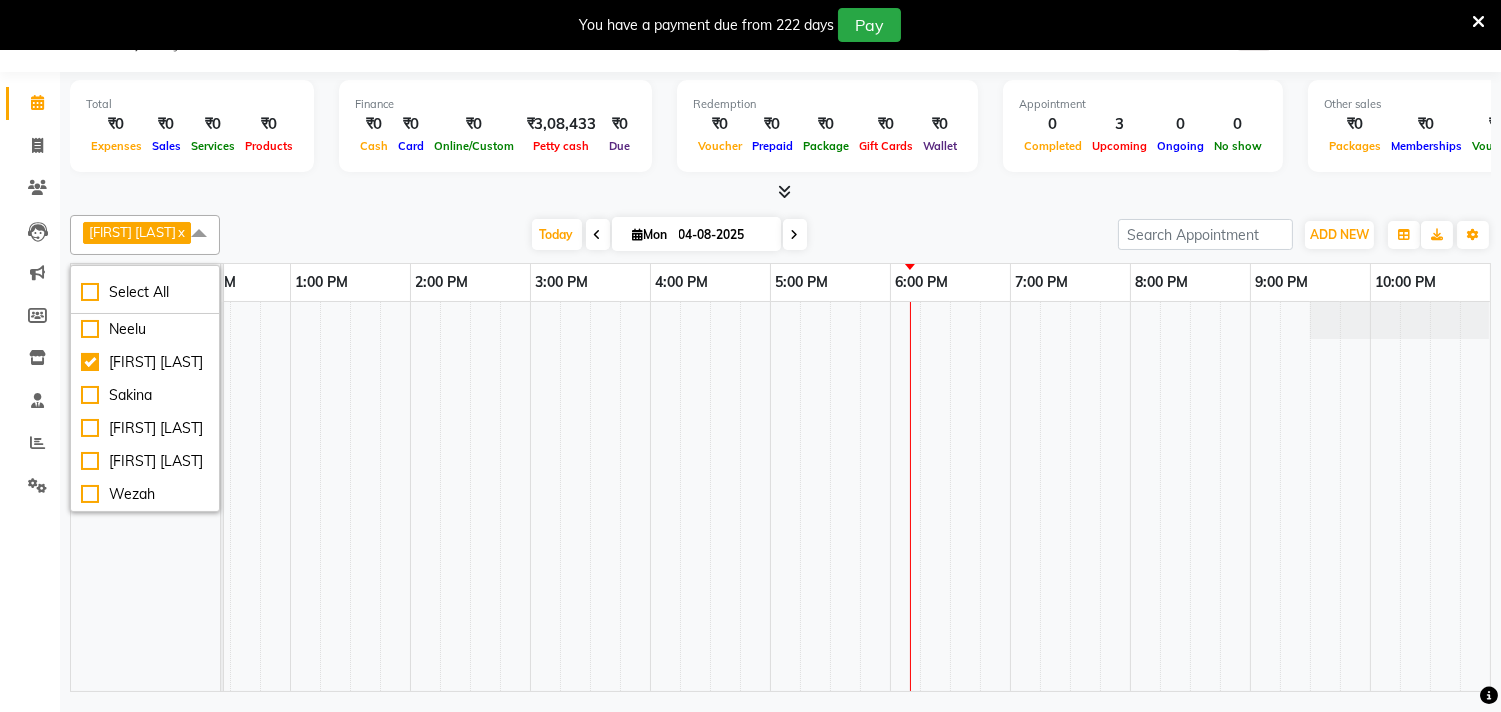 click on "[FIRST] [LAST] x Select All  [FIRST]  [FIRST] [LAST]  [FIRST] [LAST]  [FIRST] [LAST]  [FIRST] [LAST]  [FIRST] [LAST]  [FIRST] [LAST]  [FIRST] [LAST]  [FIRST] [LAST]  [FIRST] [LAST]  [FIRST] [LAST]  [FIRST] Today  Mon 04-08-2025 Toggle Dropdown Add Appointment Add Invoice Add Expense Add Attendance Add Client Add Transaction Toggle Dropdown Add Appointment Add Invoice Add Expense Add Attendance Add Client ADD NEW Toggle Dropdown Add Appointment Add Invoice Add Expense Add Attendance Add Client Add Transaction [FIRST] [LAST] x Select All  [FIRST]  [FIRST] [LAST]  [FIRST] [LAST]  [FIRST] [LAST]  [FIRST] [LAST]  [FIRST] [LAST]  [FIRST] [LAST]  [FIRST] [LAST]  [FIRST] [LAST]  [FIRST] [LAST]  [FIRST] [LAST]  [FIRST] Group By  Staff View   Room View  View as Vertical  Vertical - Week View  Horizontal  Horizontal - Week View  List  Toggle Dropdown Calendar Settings Manage Tags   Arrange Stylists   Reset Stylists  Full Screen  Show Available Stylist  Appointment Form Zoom 100% Stylist 9:00 AM 10:00 AM 11:00 AM 12:00 PM 1:00 PM 2:00 PM 3:00 PM" 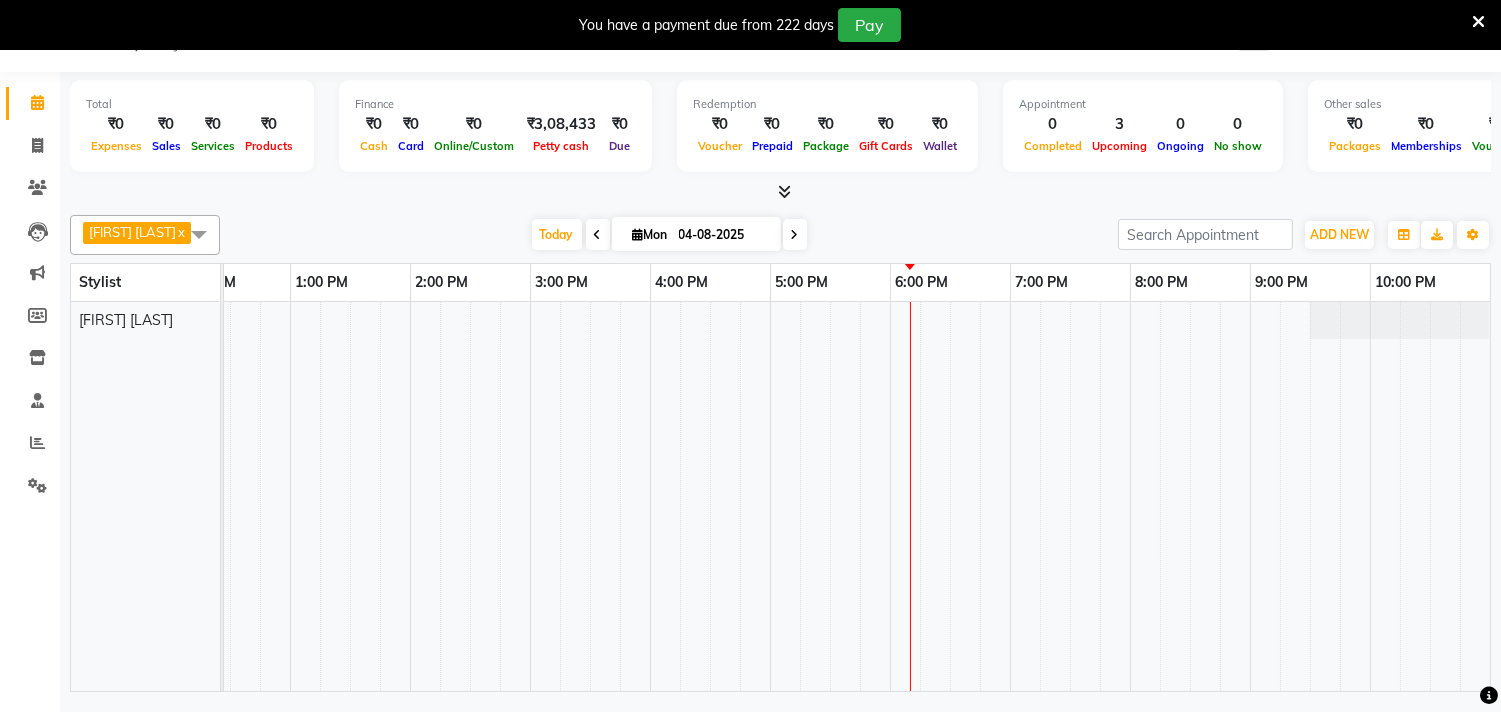 click on "x" at bounding box center [180, 232] 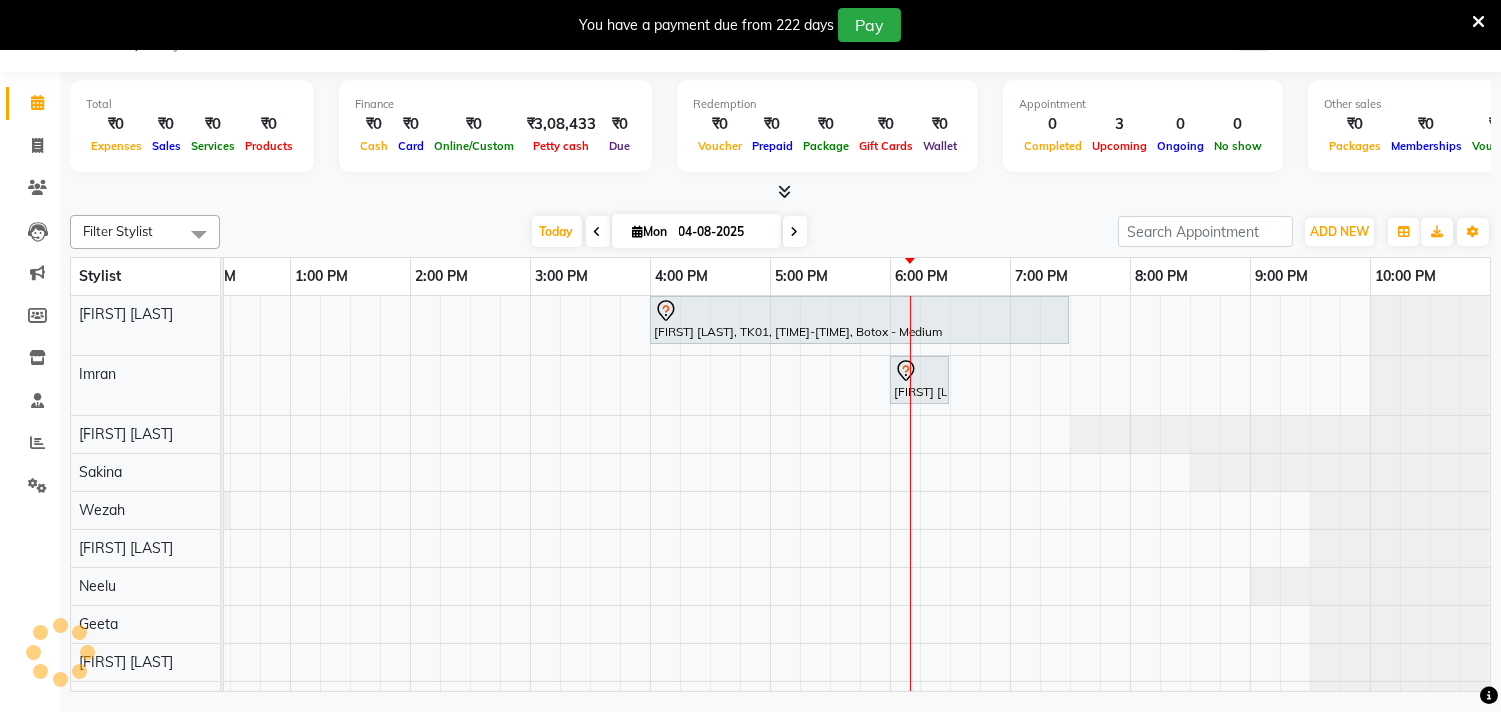 scroll, scrollTop: 0, scrollLeft: 0, axis: both 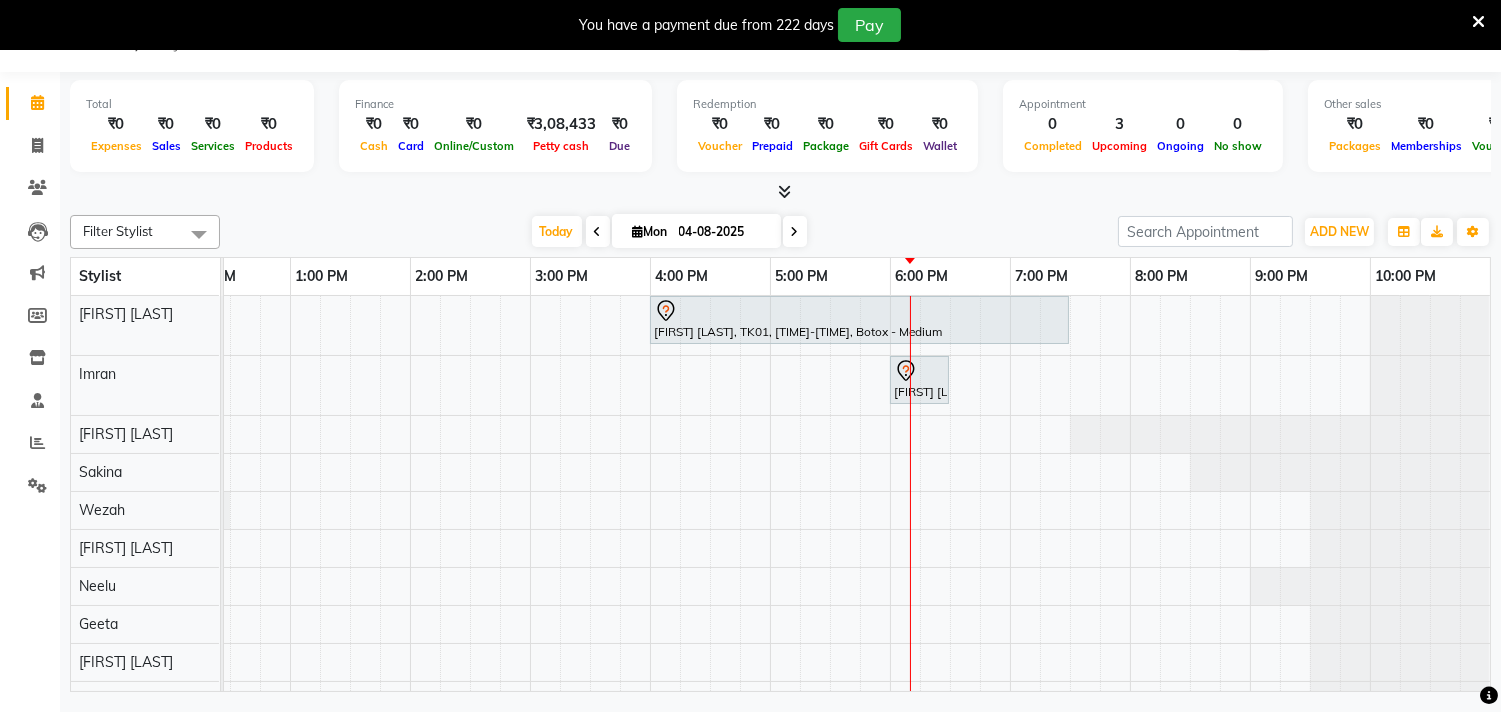 click on "Filter Stylist" at bounding box center [118, 231] 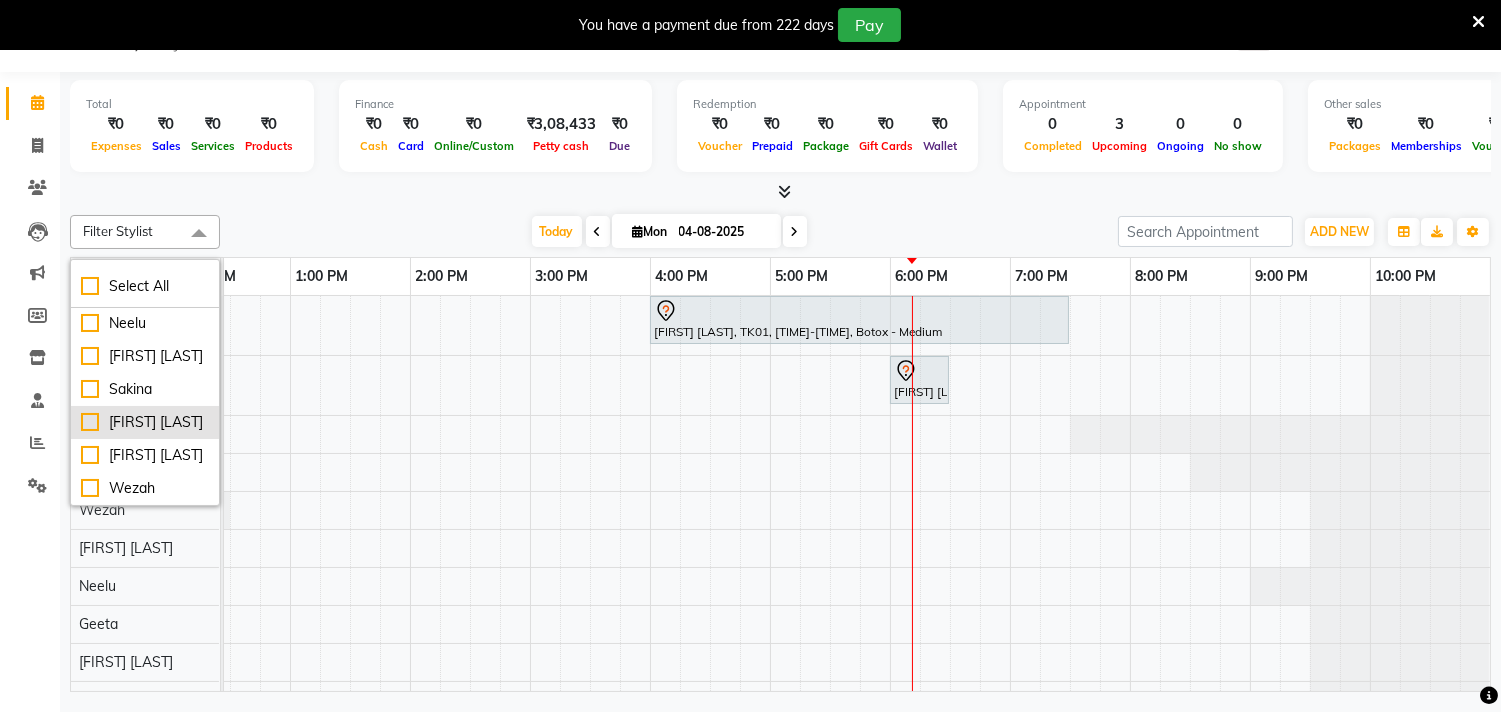 click on "[FIRST] [LAST]" at bounding box center [145, 422] 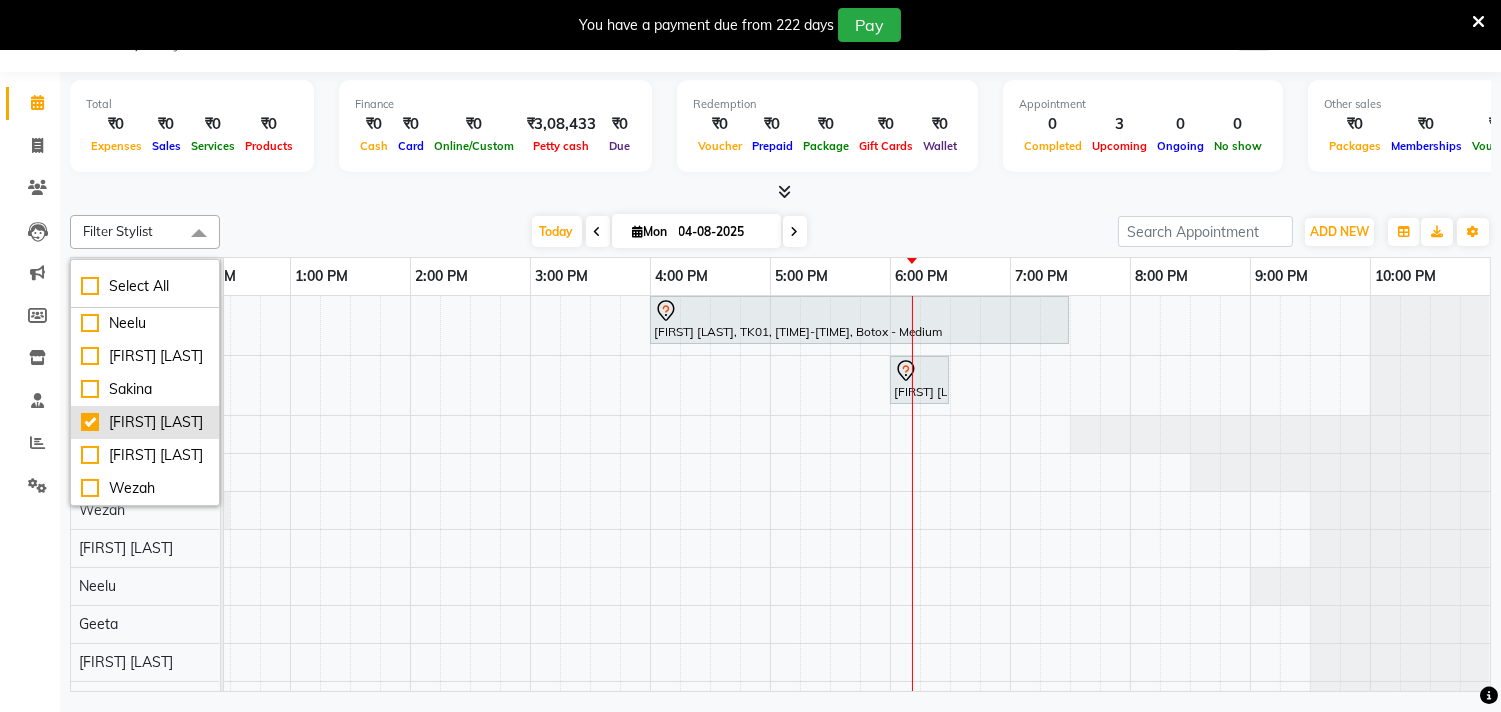 checkbox on "true" 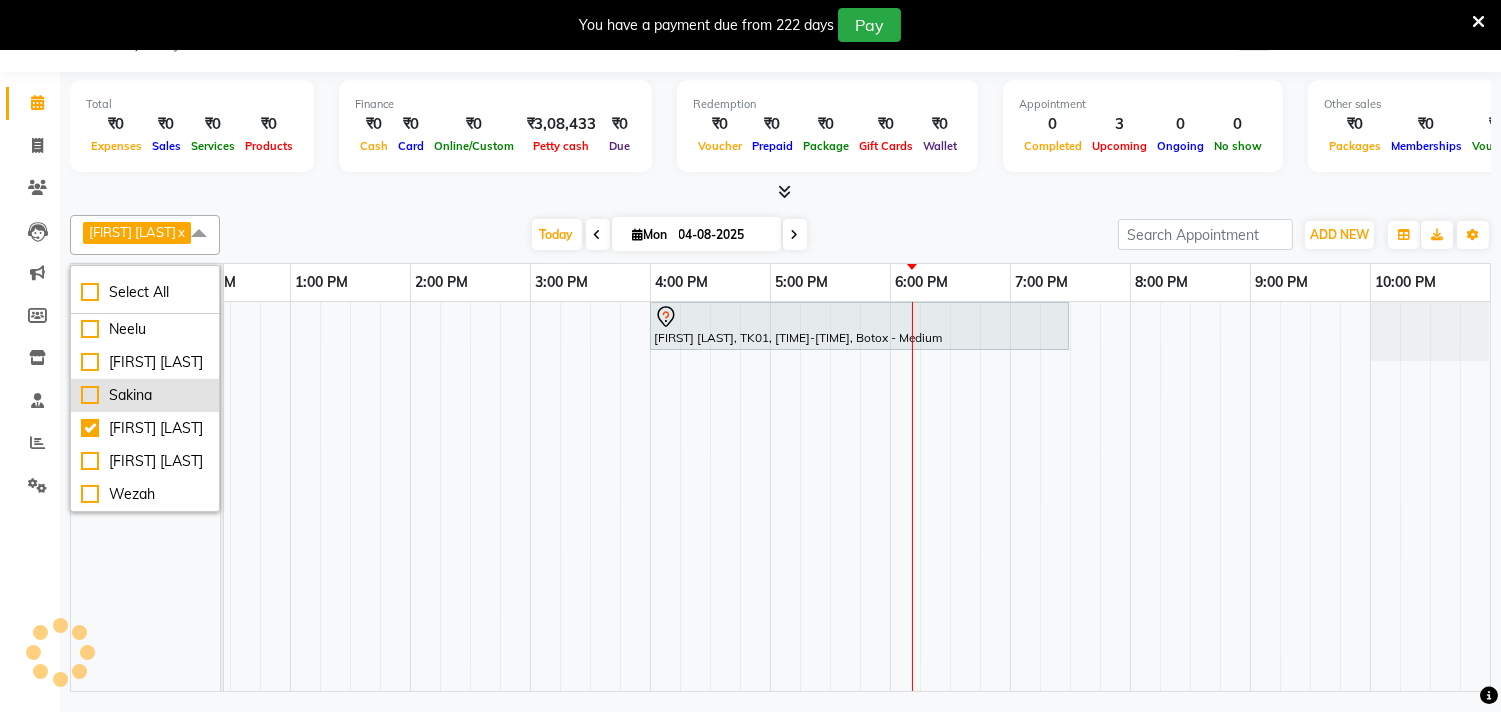 scroll, scrollTop: 333, scrollLeft: 0, axis: vertical 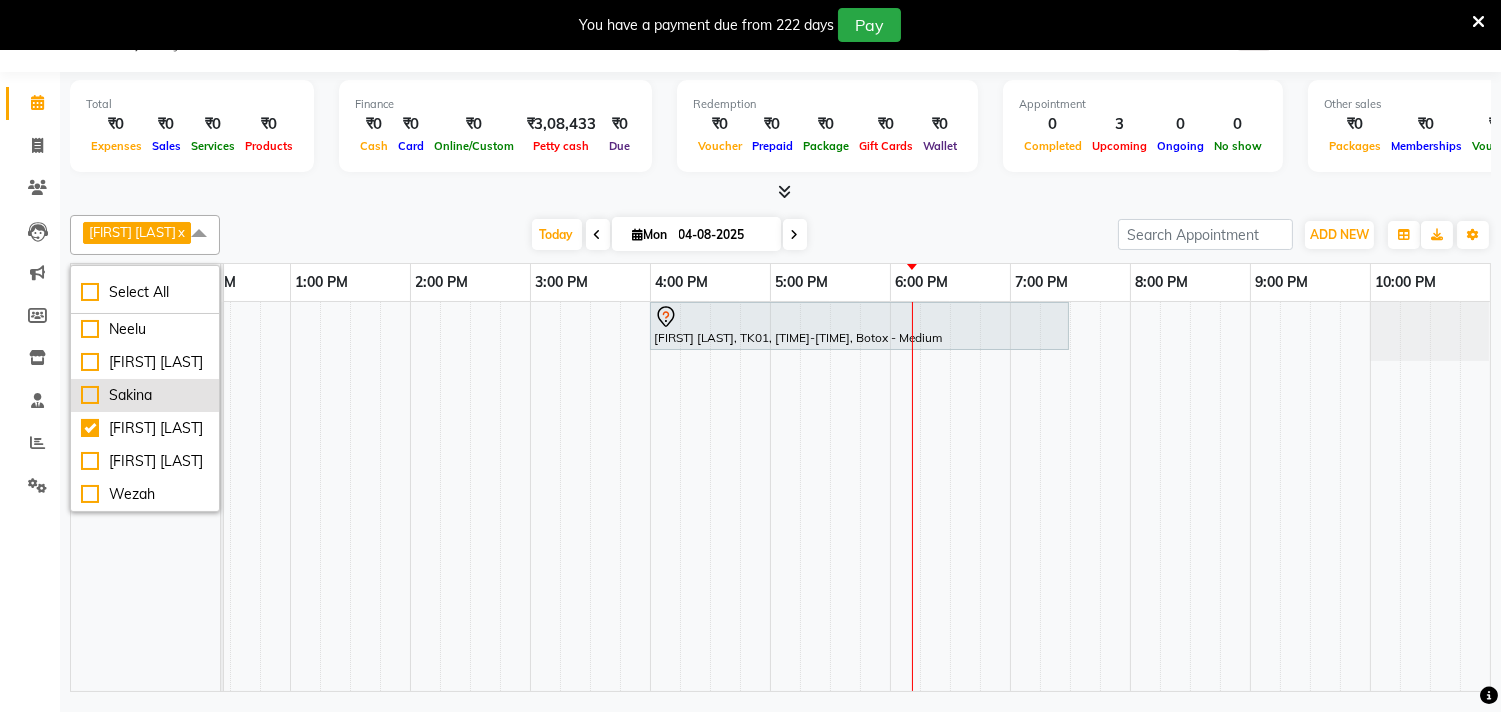 click on "Sakina" at bounding box center [145, 395] 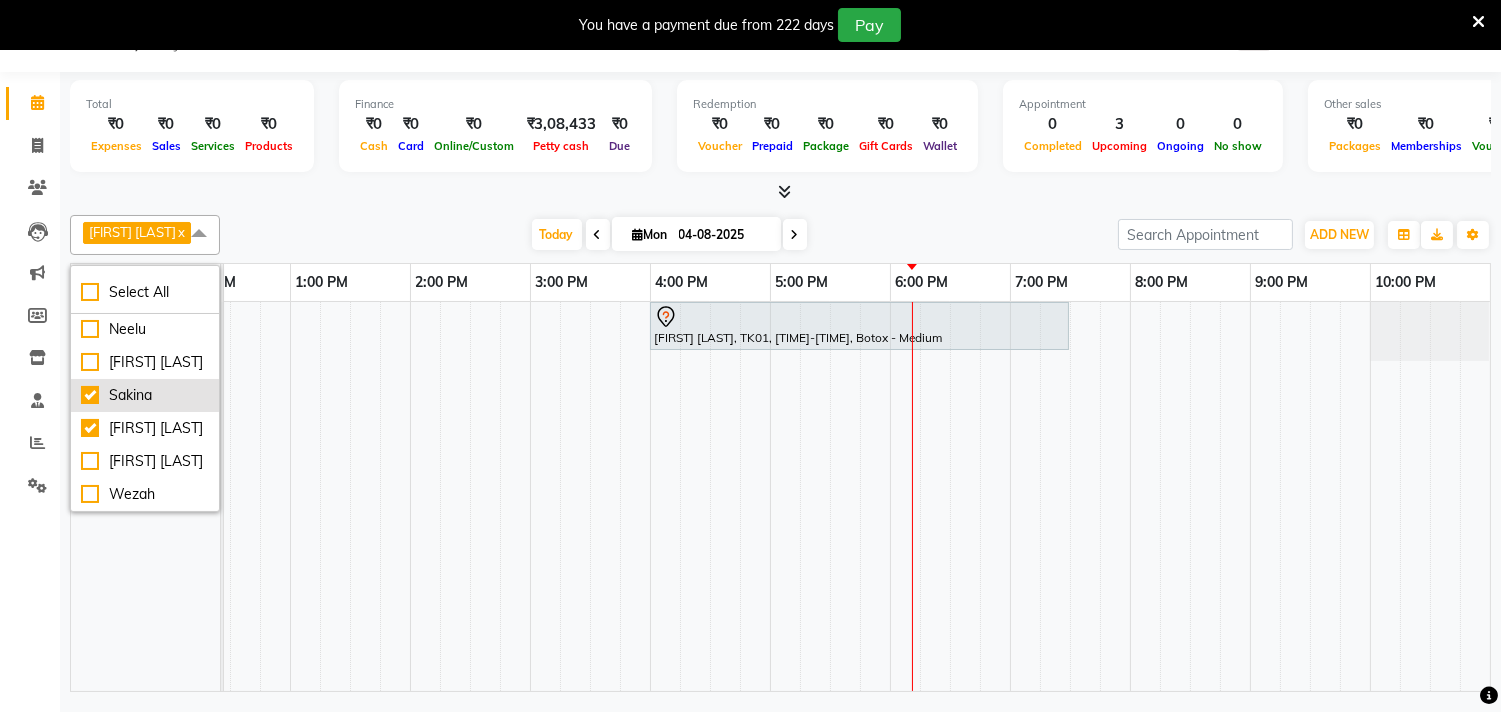 checkbox on "true" 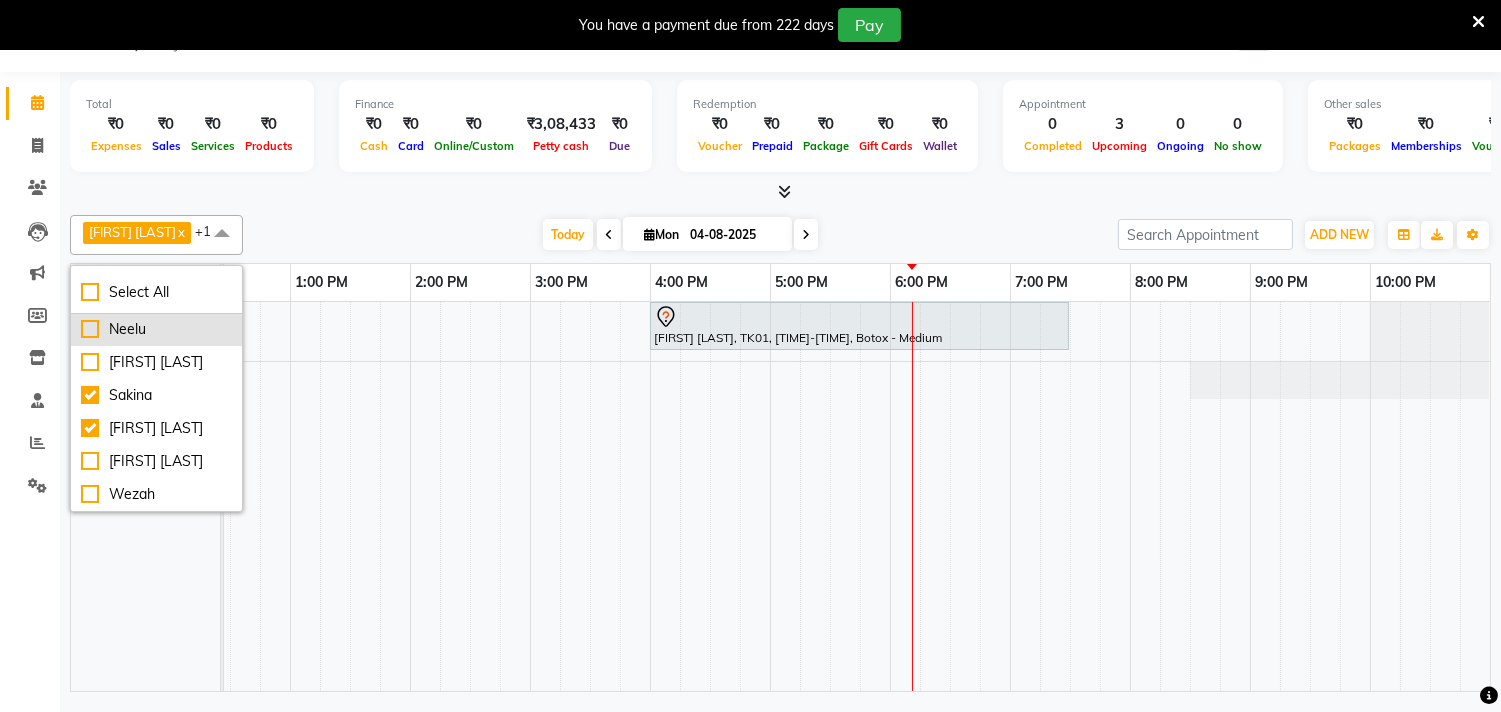 click on "Neelu" at bounding box center (156, 329) 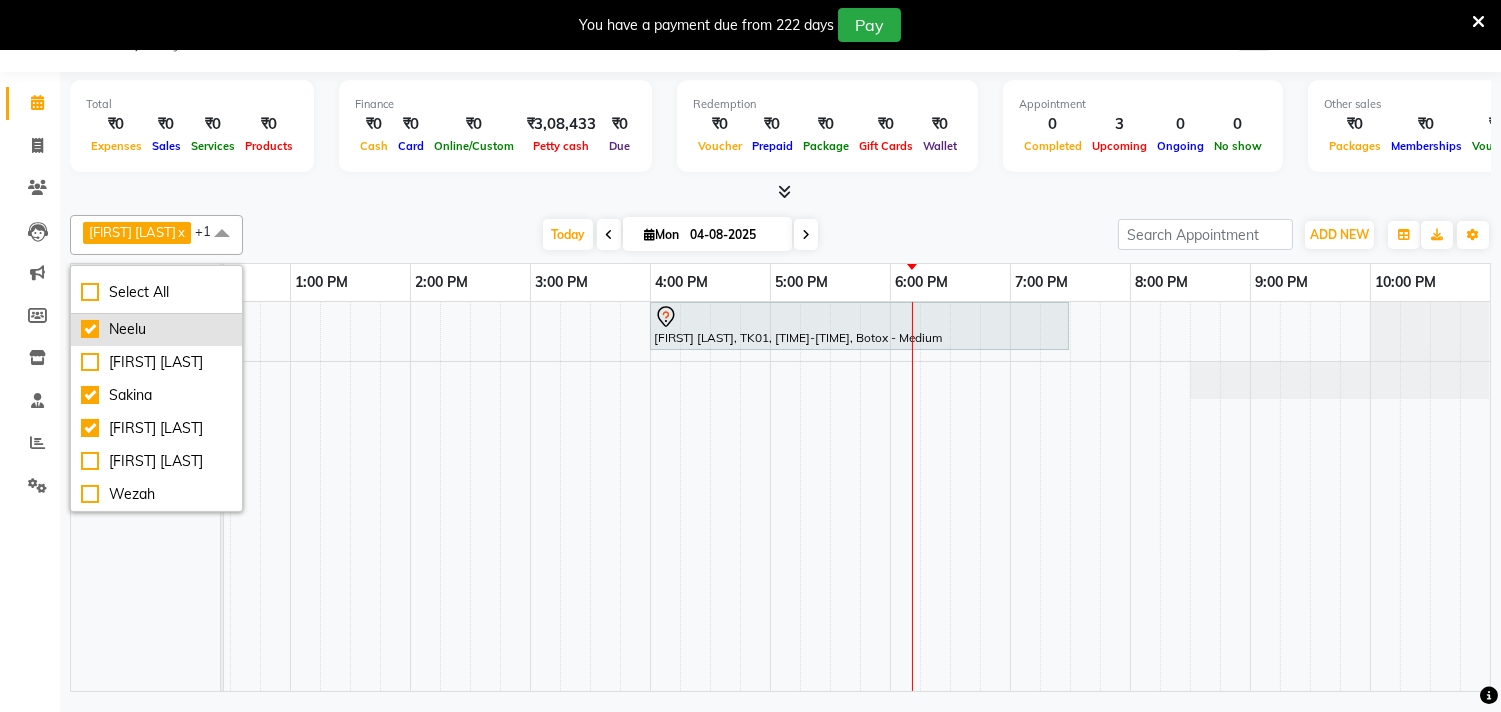 click on "Neelu" at bounding box center [156, 329] 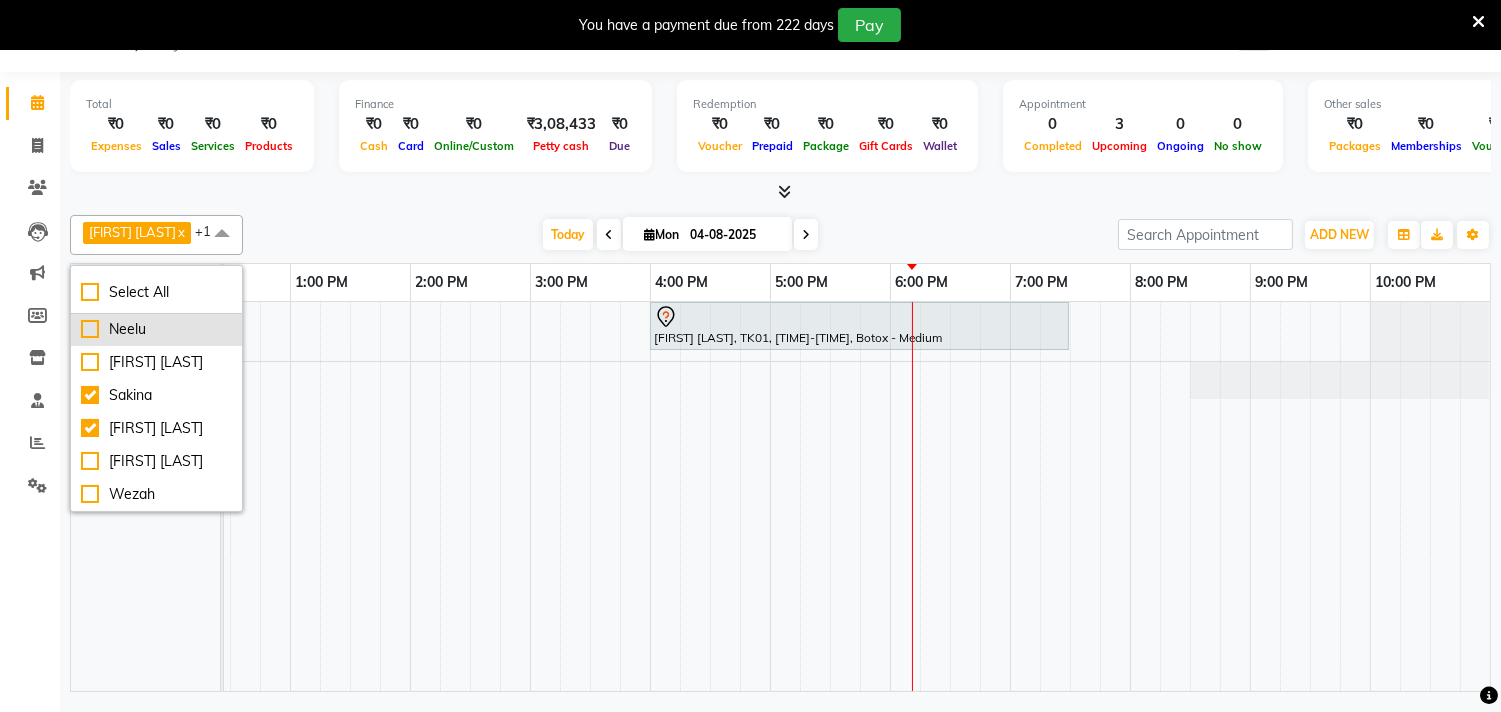checkbox on "false" 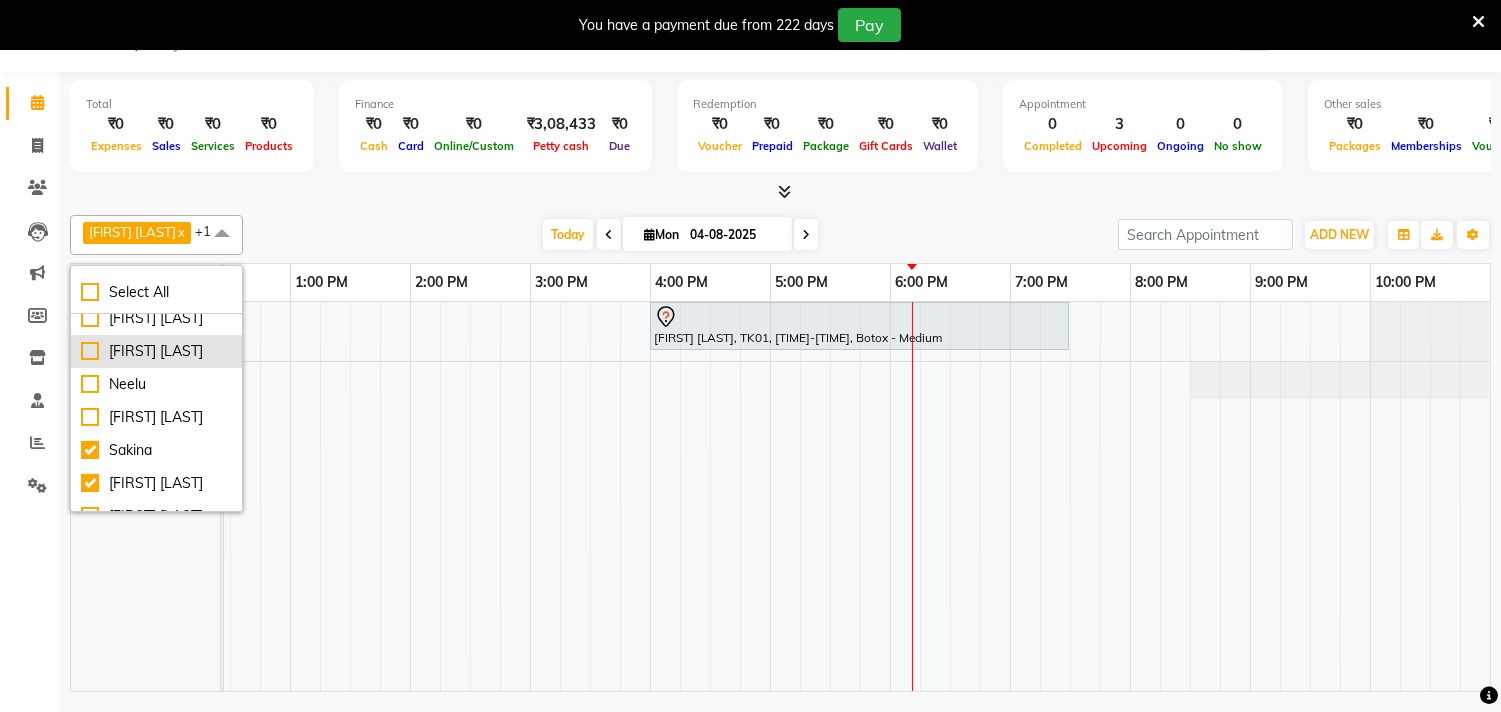 scroll, scrollTop: 222, scrollLeft: 0, axis: vertical 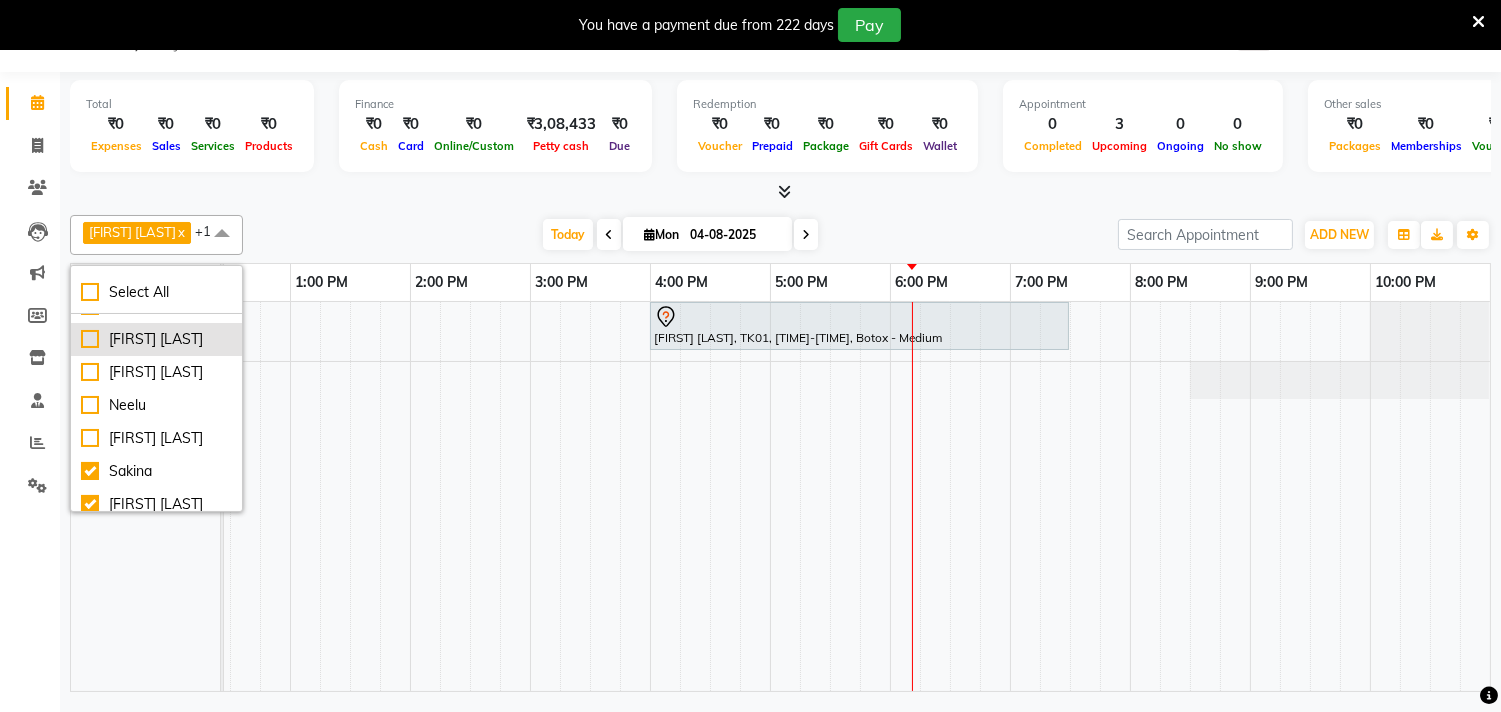 click on "[FIRST] [LAST]" at bounding box center [156, 339] 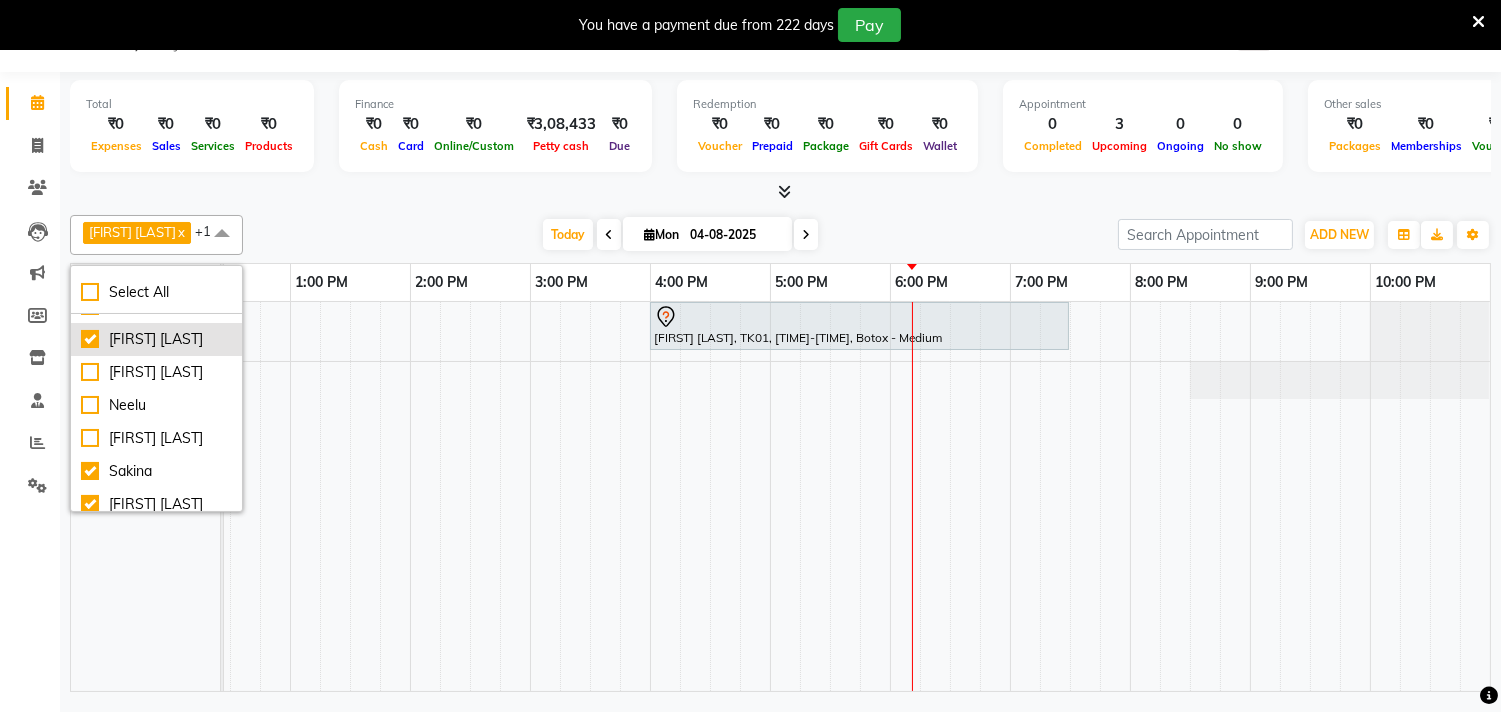 checkbox on "true" 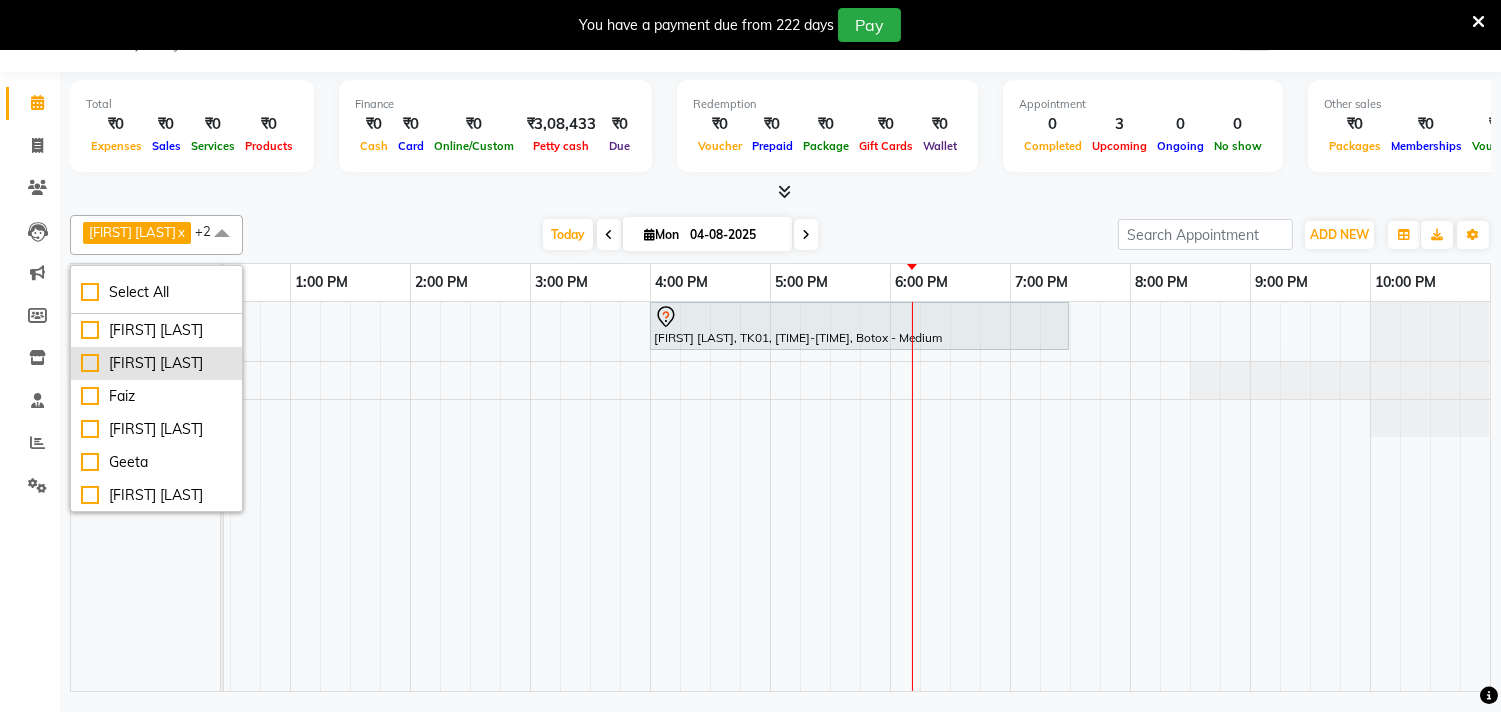 scroll, scrollTop: 0, scrollLeft: 0, axis: both 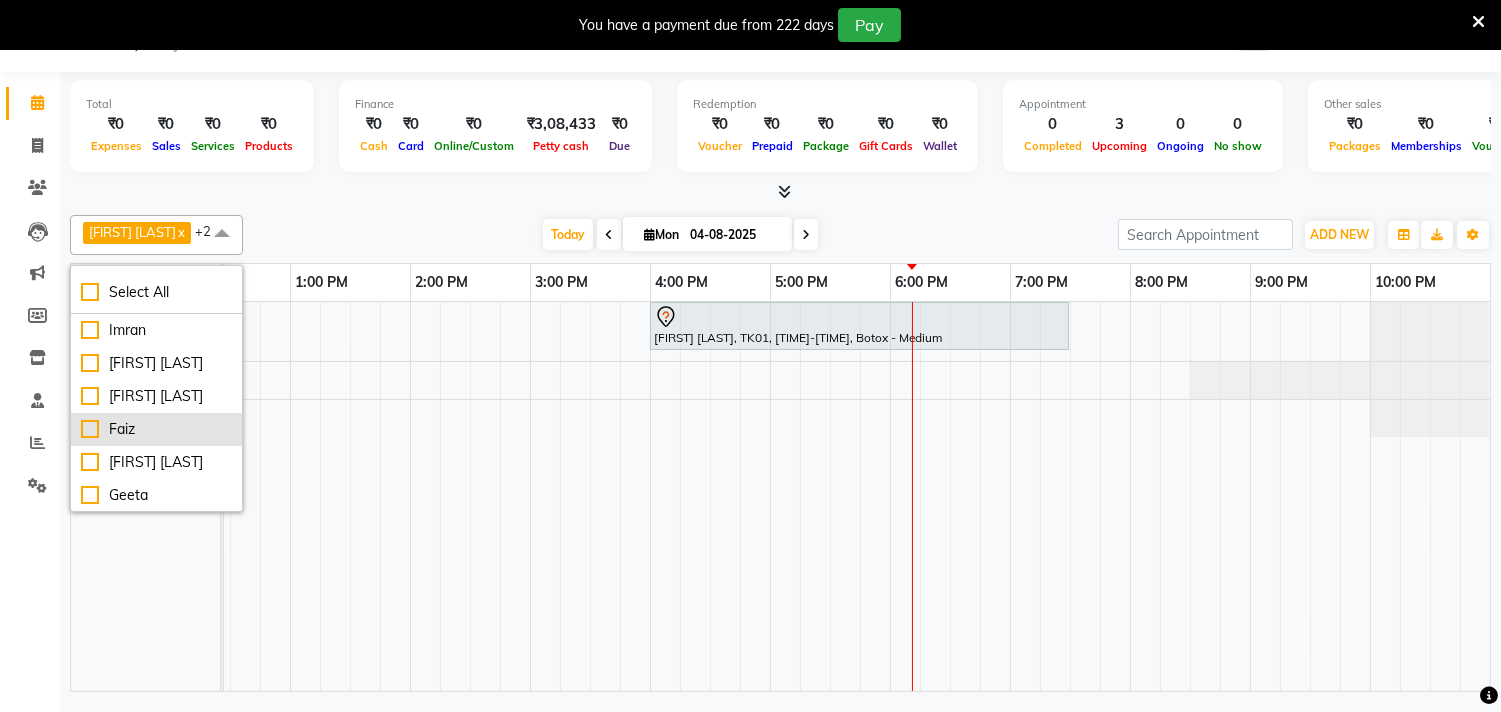 click on "Faiz" at bounding box center [156, 429] 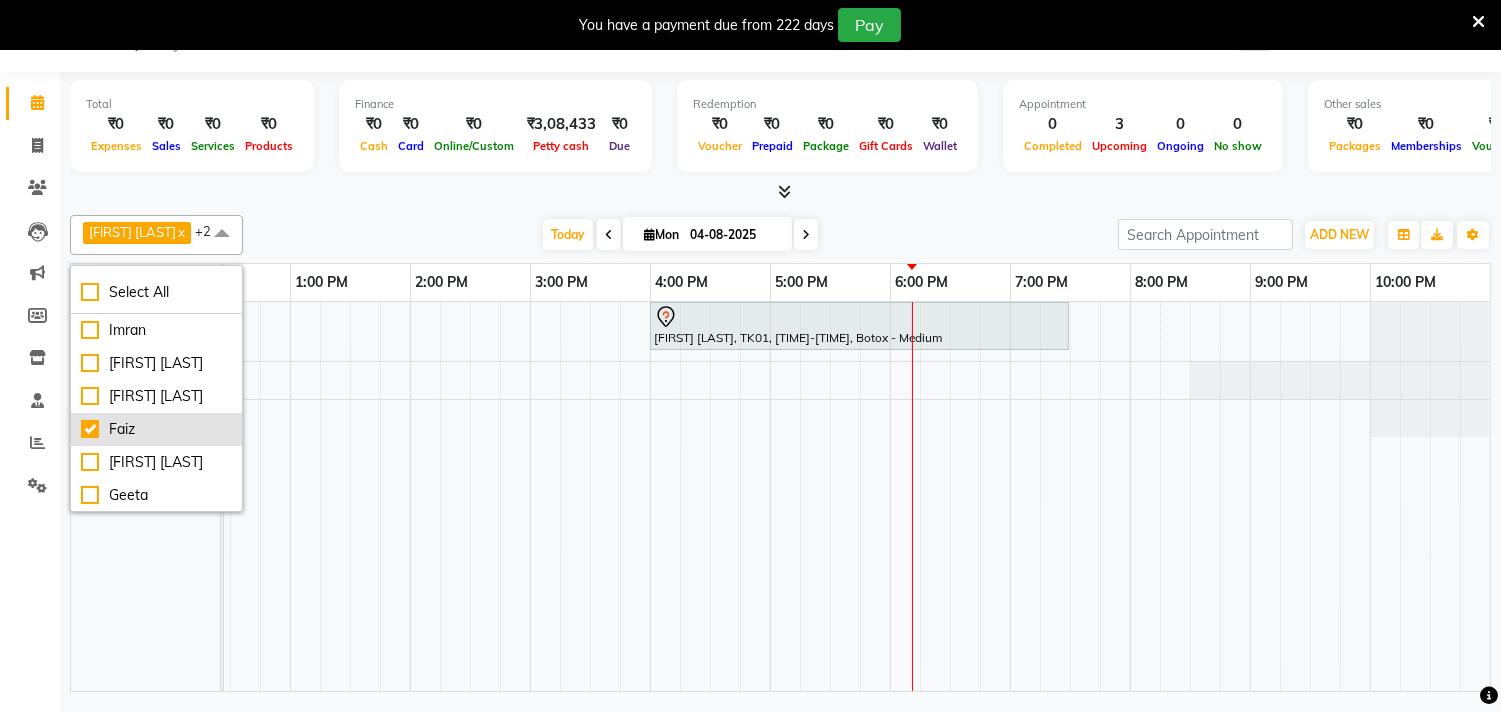 checkbox on "true" 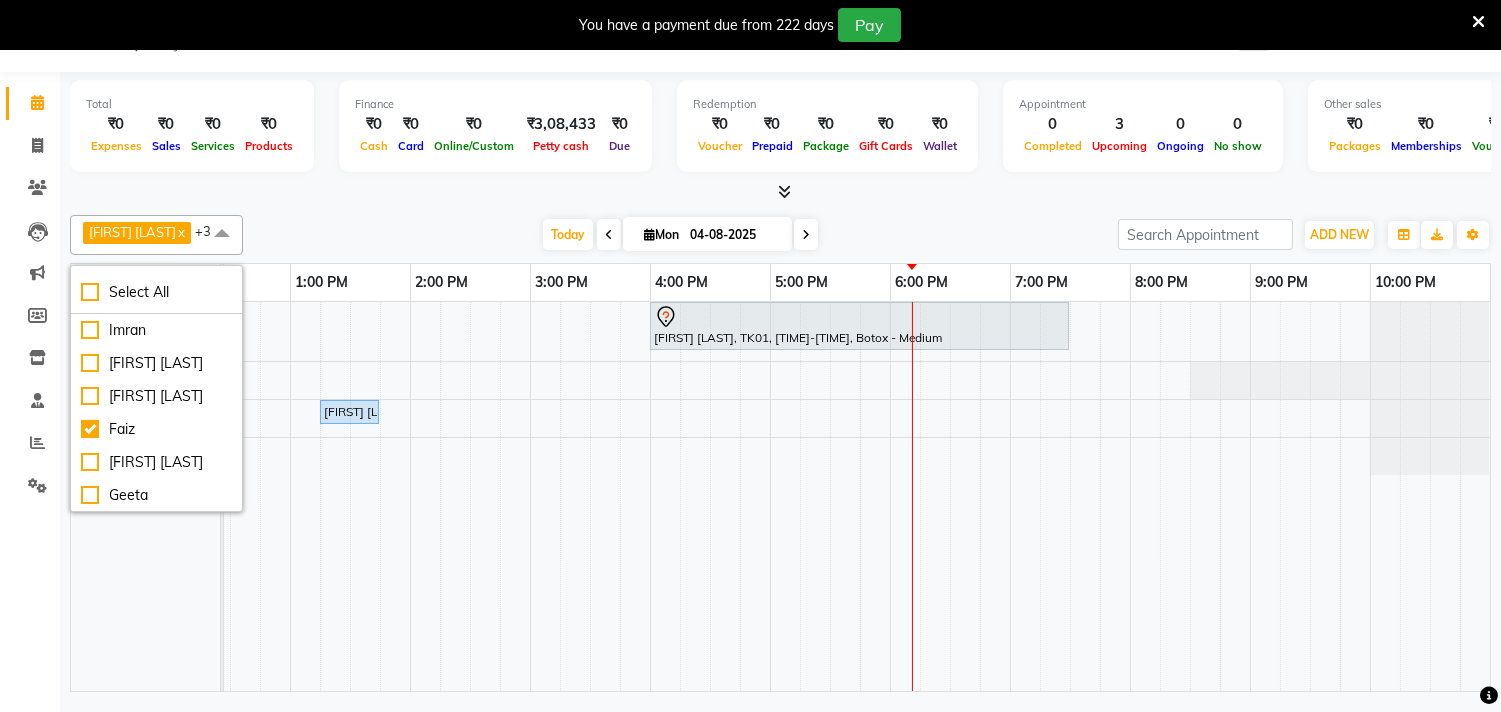 click on "[FIRST] x [FIRST] x [FIRST] [LAST]  x [FIRST] x +3 Select All  Imran  [FIRST] [LAST] [FIRST] [LAST]  [FIRST] [LAST]  [FIRST] [LAST]   Imran  [FIRST] [LAST] [FIRST] [LAST] [FIRST] [LAST]  Neelu [FIRST] [LAST] [FIRST] [LAST] [FIRST] [LAST]  Wezah Today  Mon [DATE] Toggle Dropdown Add Appointment Add Invoice Add Expense Add Attendance Add Client Add Transaction Toggle Dropdown Add Appointment Add Invoice Add Expense Add Attendance Add Client ADD NEW Toggle Dropdown Add Appointment Add Invoice Add Expense Add Attendance Add Client Add Transaction [FIRST] x [FIRST] x [FIRST] [LAST]  x [FIRST] x +3 Select All  Imran  [FIRST] [LAST] [FIRST] [LAST]  [FIRST] [LAST]  [FIRST] [LAST]   Imran  [FIRST] [LAST] [FIRST] [LAST] [FIRST] [LAST]  Neelu [FIRST] [LAST] [FIRST] [LAST] [FIRST] [LAST]  Wezah Group By  Staff View   Room View  View as Vertical  Vertical - Week View  Horizontal  Horizontal - Week View  List  Toggle Dropdown Calendar Settings Manage Tags   Arrange Stylists   Reset Stylists  Full Screen  Show Available Stylist  Appointment Form Zoom" at bounding box center (780, 235) 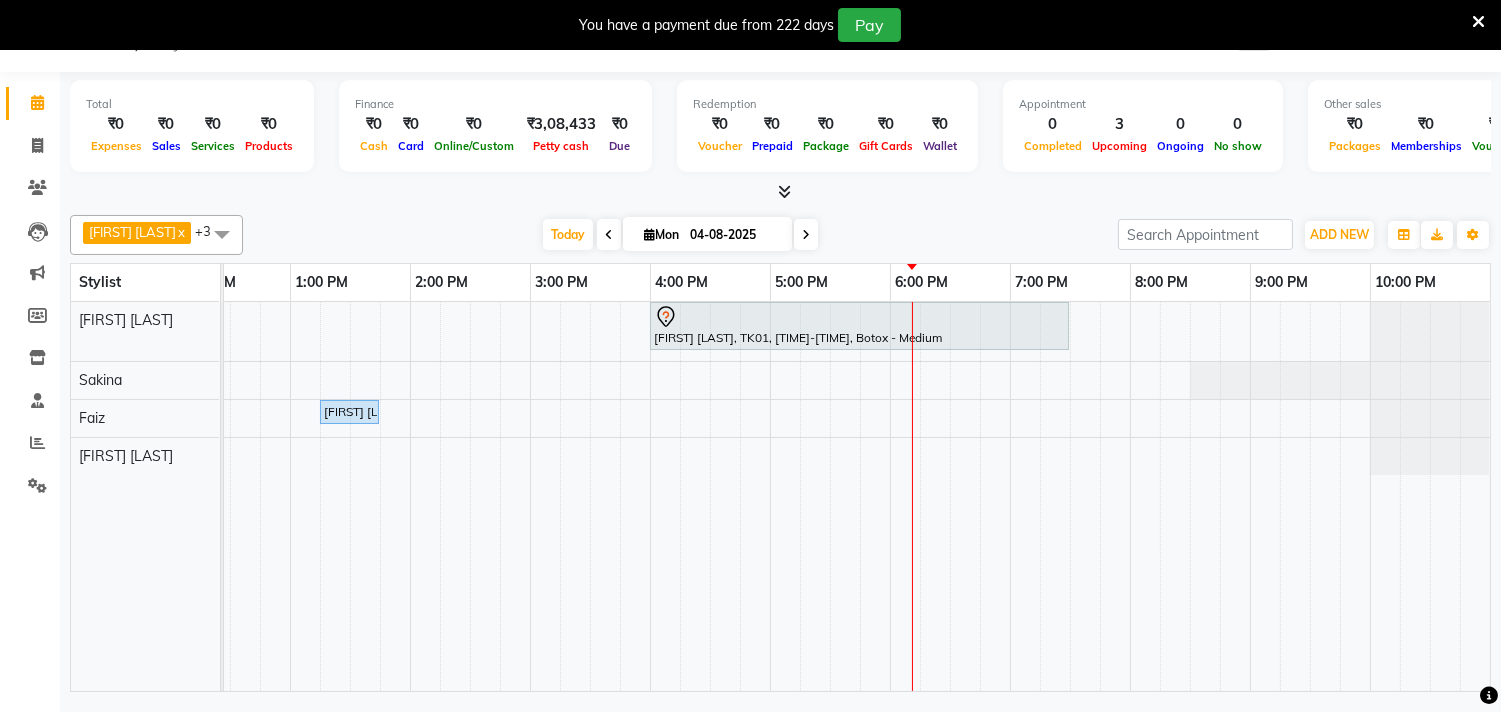 click on "[FIRST] [LAST]" at bounding box center [132, 232] 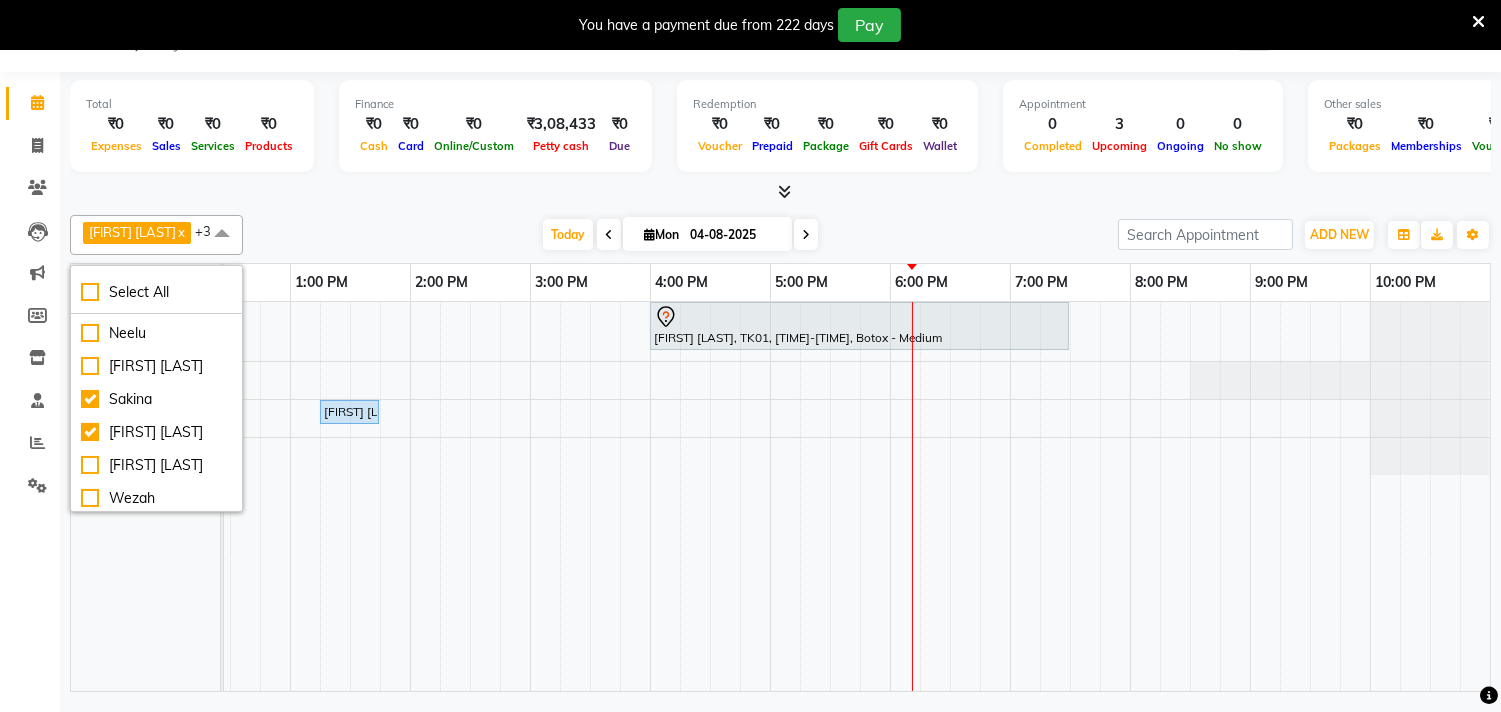 scroll, scrollTop: 333, scrollLeft: 0, axis: vertical 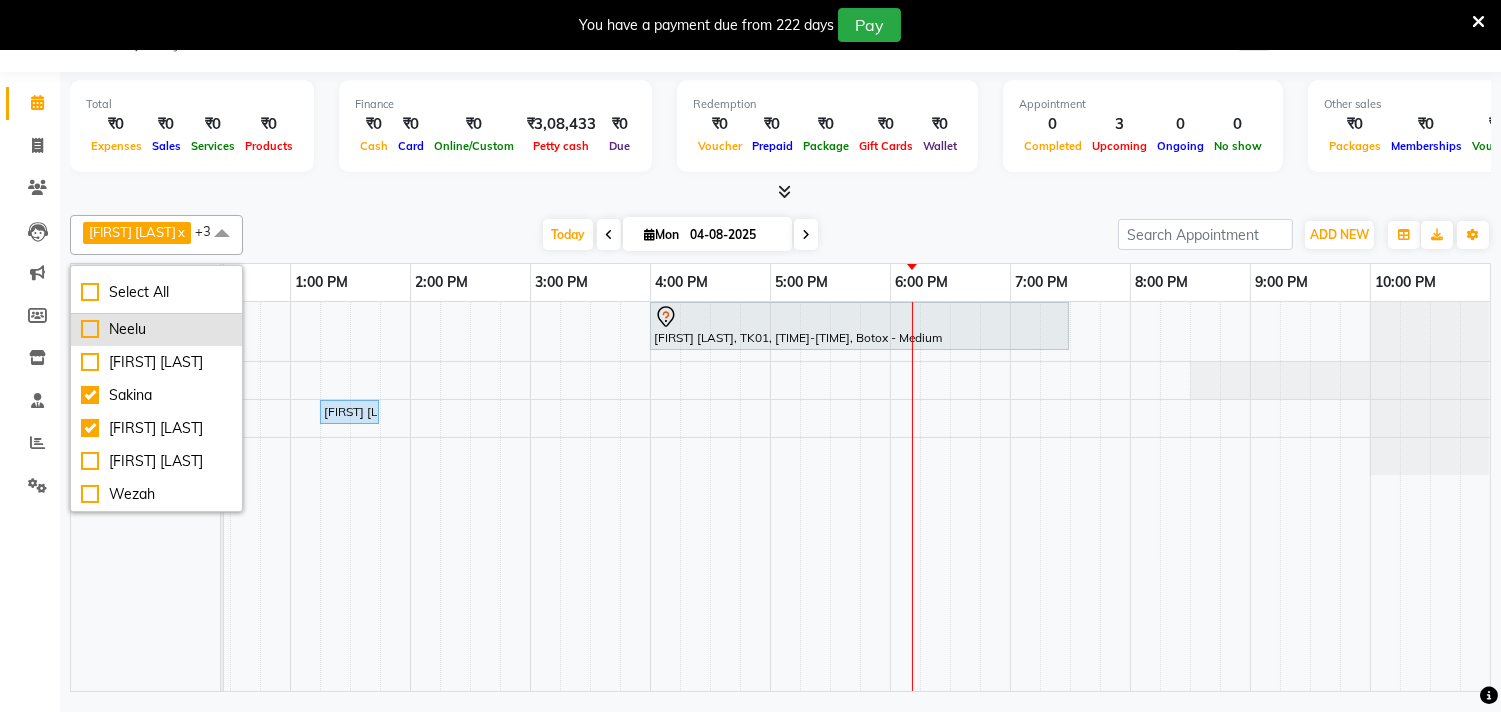 click on "Neelu" at bounding box center [156, 329] 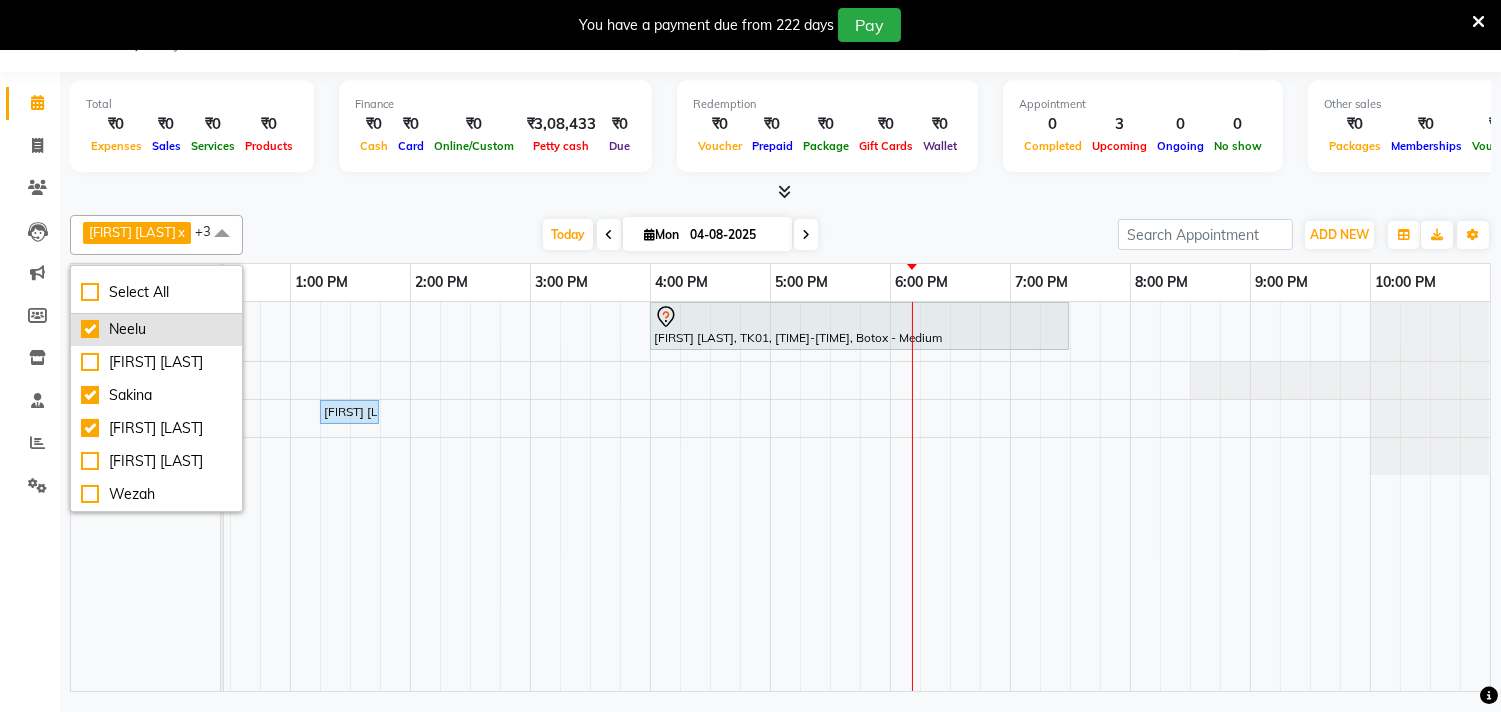 checkbox on "true" 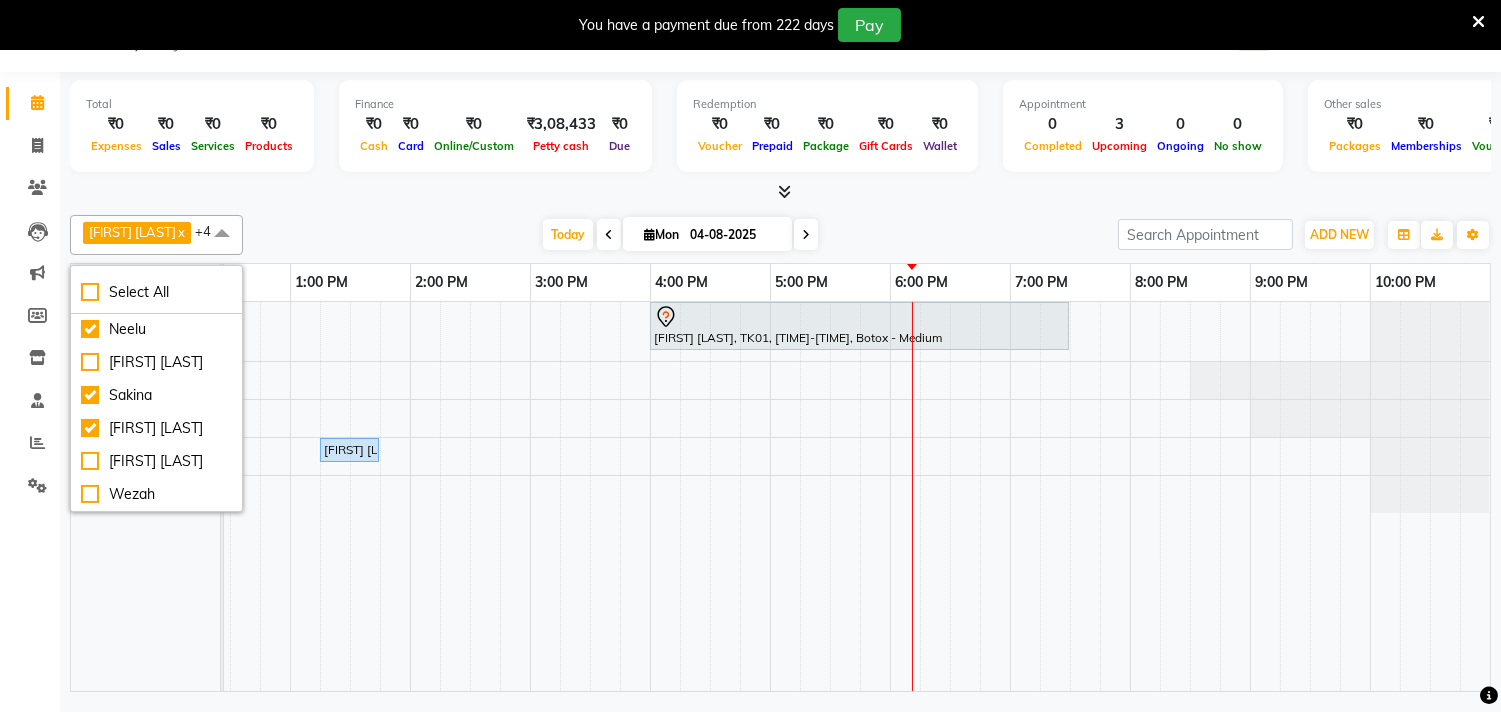 click on "[FIRST] x [LAST] x [FIRST] x [FIRST] x [FIRST] x +4 Select All  [FIRST]  [FIRST] [LAST]  [FIRST] [LAST]  [FIRST] [LAST]  [FIRST] [LAST]  [FIRST] [LAST]  [FIRST] [LAST]  [FIRST] [LAST]  [FIRST] [LAST]  [FIRST] [LAST]  [FIRST] [LAST]  [FIRST] Today  Mon 04-08-2025 Toggle Dropdown Add Appointment Add Invoice Add Expense Add Attendance Add Client Add Transaction Toggle Dropdown Add Appointment Add Invoice Add Expense Add Attendance Add Client ADD NEW Toggle Dropdown Add Appointment Add Invoice Add Expense Add Attendance Add Client Add Transaction [FIRST] x [LAST] x [FIRST] x [FIRST] x [FIRST] x +4 Select All  [FIRST]  [FIRST] [LAST]  [FIRST] [LAST]  [FIRST] [LAST]  [FIRST] [LAST]  [FIRST] [LAST]  [FIRST] [LAST]  [FIRST] [LAST]  [FIRST] [LAST]  [FIRST] [LAST]  [FIRST] [LAST]  [FIRST] Group By  Staff View   Room View  View as Vertical  Vertical - Week View  Horizontal  Horizontal - Week View  List  Toggle Dropdown Calendar Settings Manage Tags   Arrange Stylists   Reset Stylists  Full Screen  Show Available Stylist  Zoom" at bounding box center (780, 235) 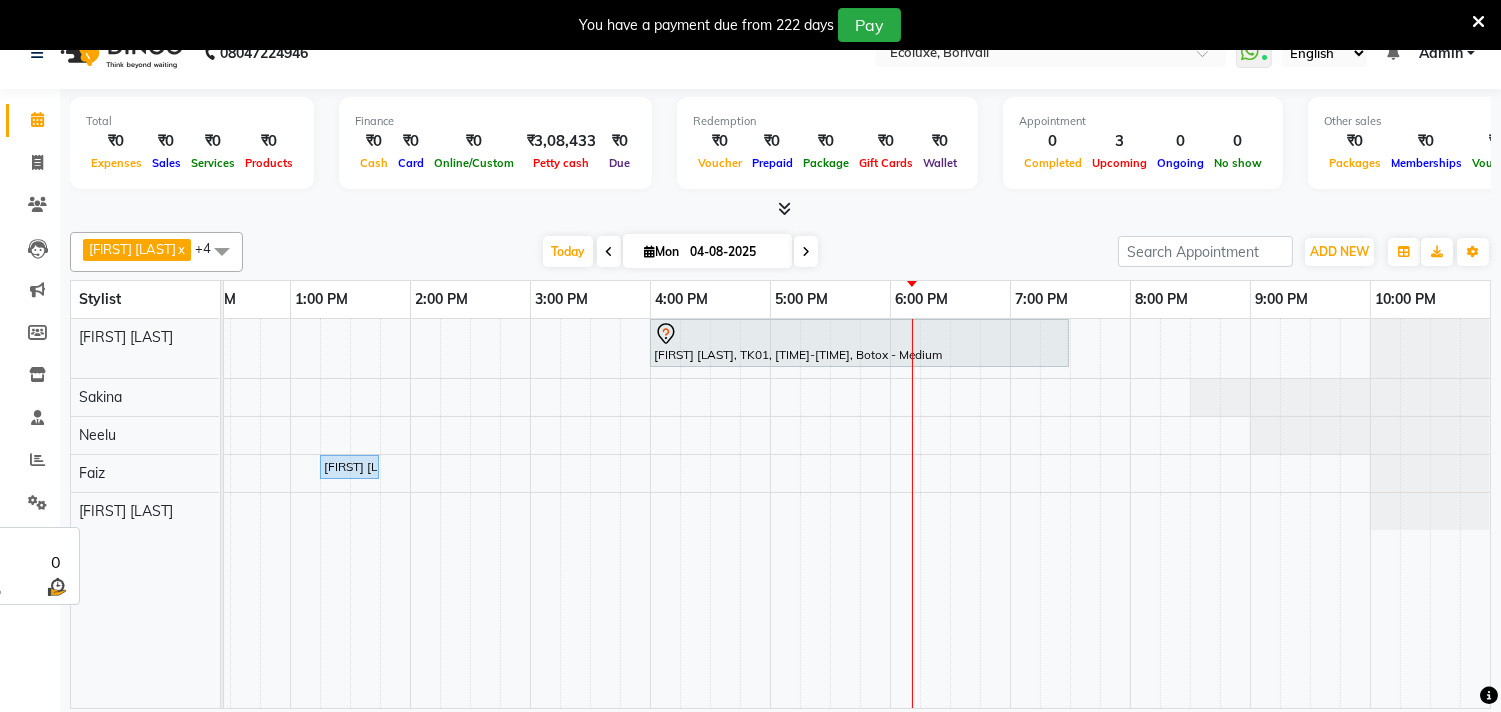scroll, scrollTop: 50, scrollLeft: 0, axis: vertical 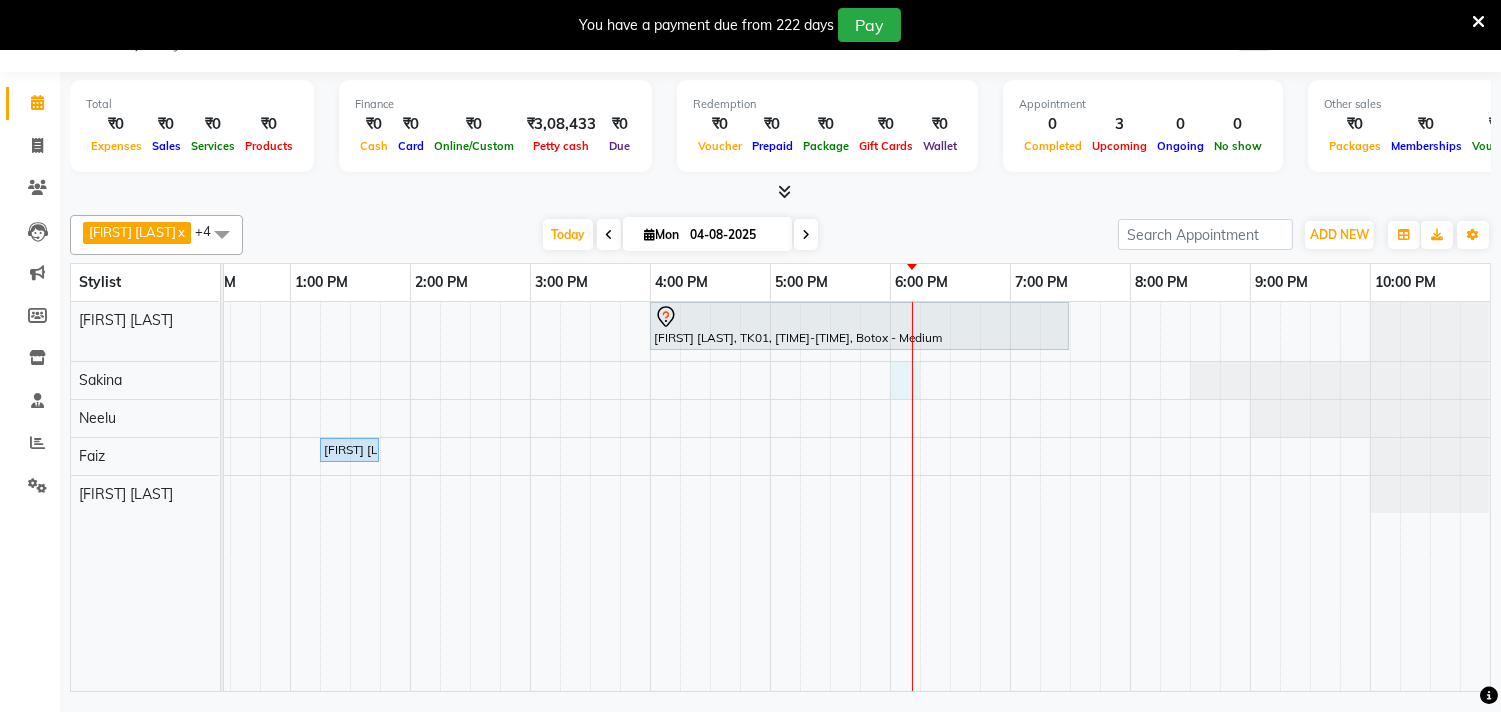 click on "[FIRST] [LAST], TK01, 04:00 PM-07:30 PM, Botox - Medium    [FIRST] [LAST], TK03, 01:15 PM-01:45 PM, Men - Beard" at bounding box center [650, 496] 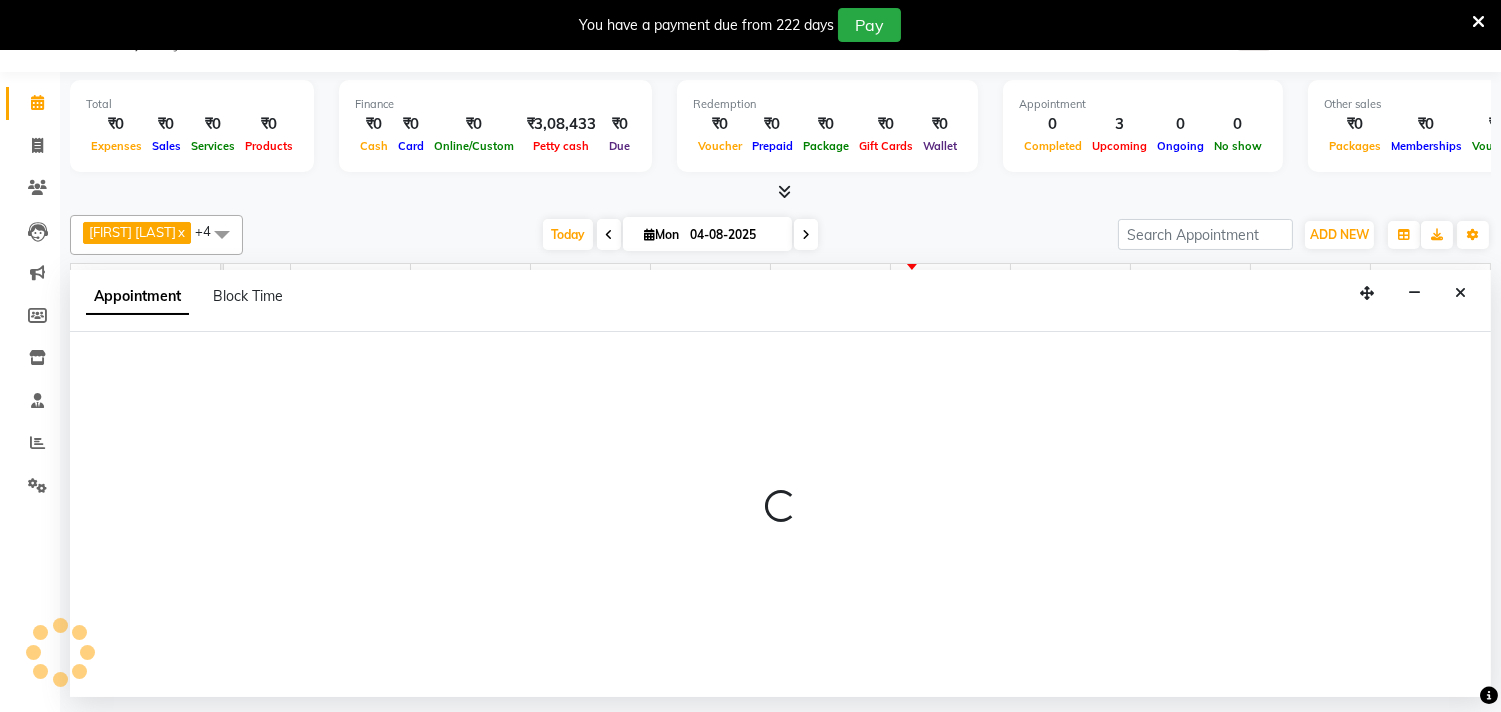 select on "36964" 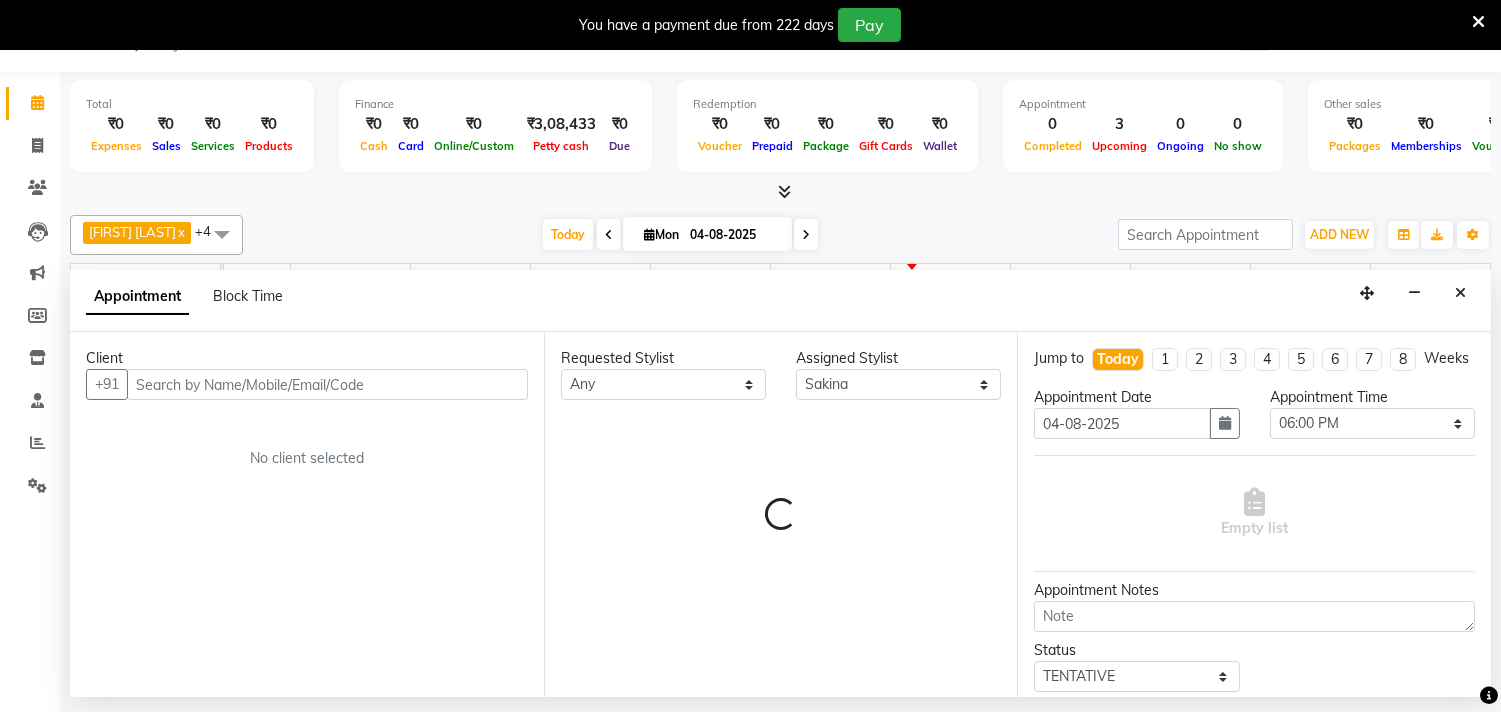 click on "Client +91  No client selected" at bounding box center [307, 514] 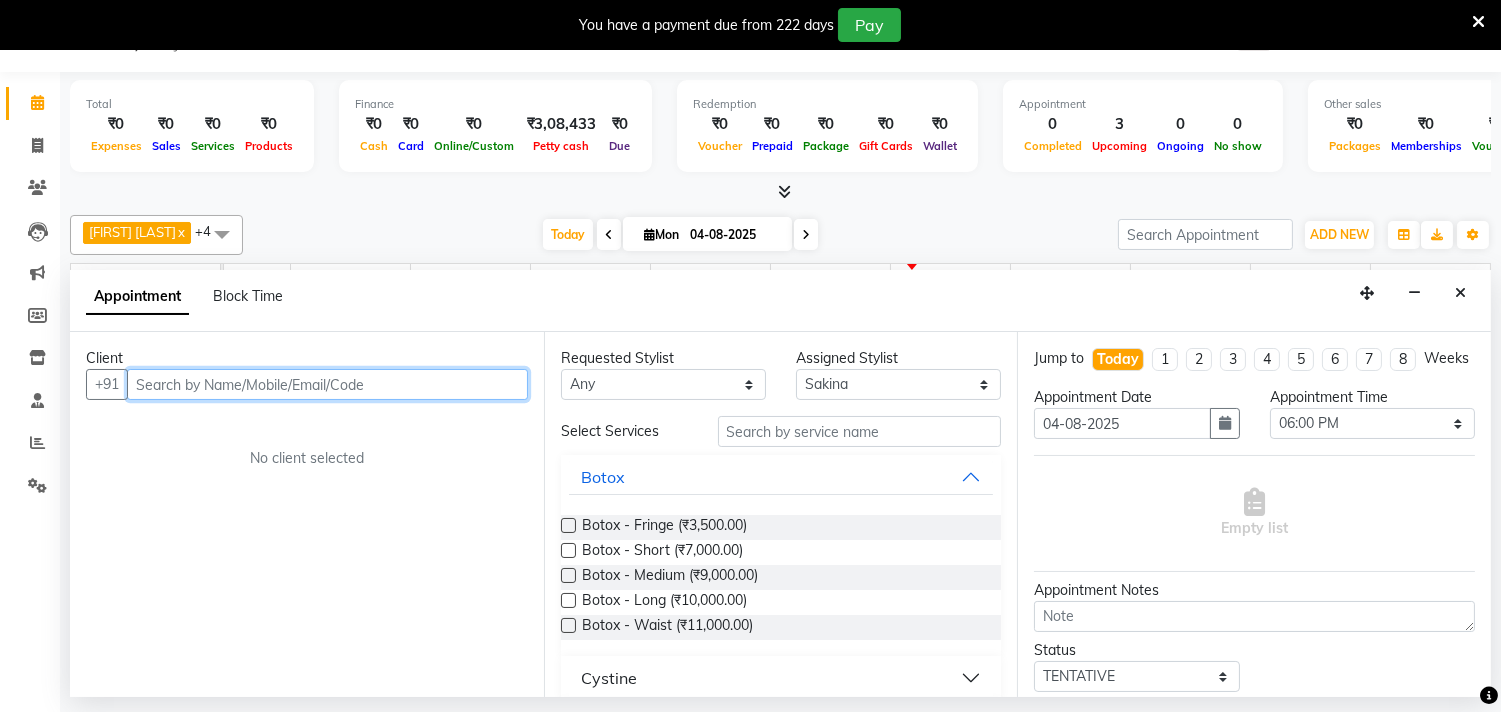 click on "Client +91  No client selected" at bounding box center (307, 514) 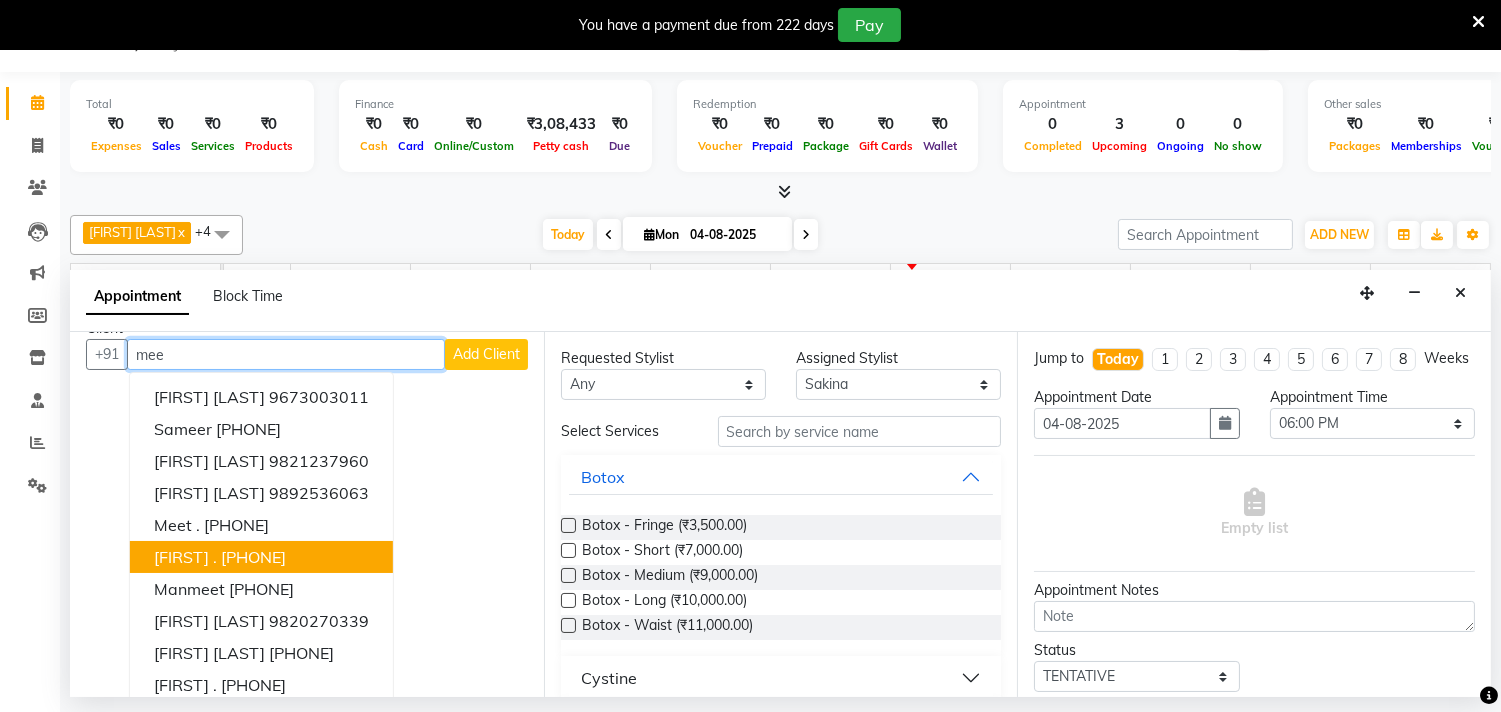 scroll, scrollTop: 42, scrollLeft: 0, axis: vertical 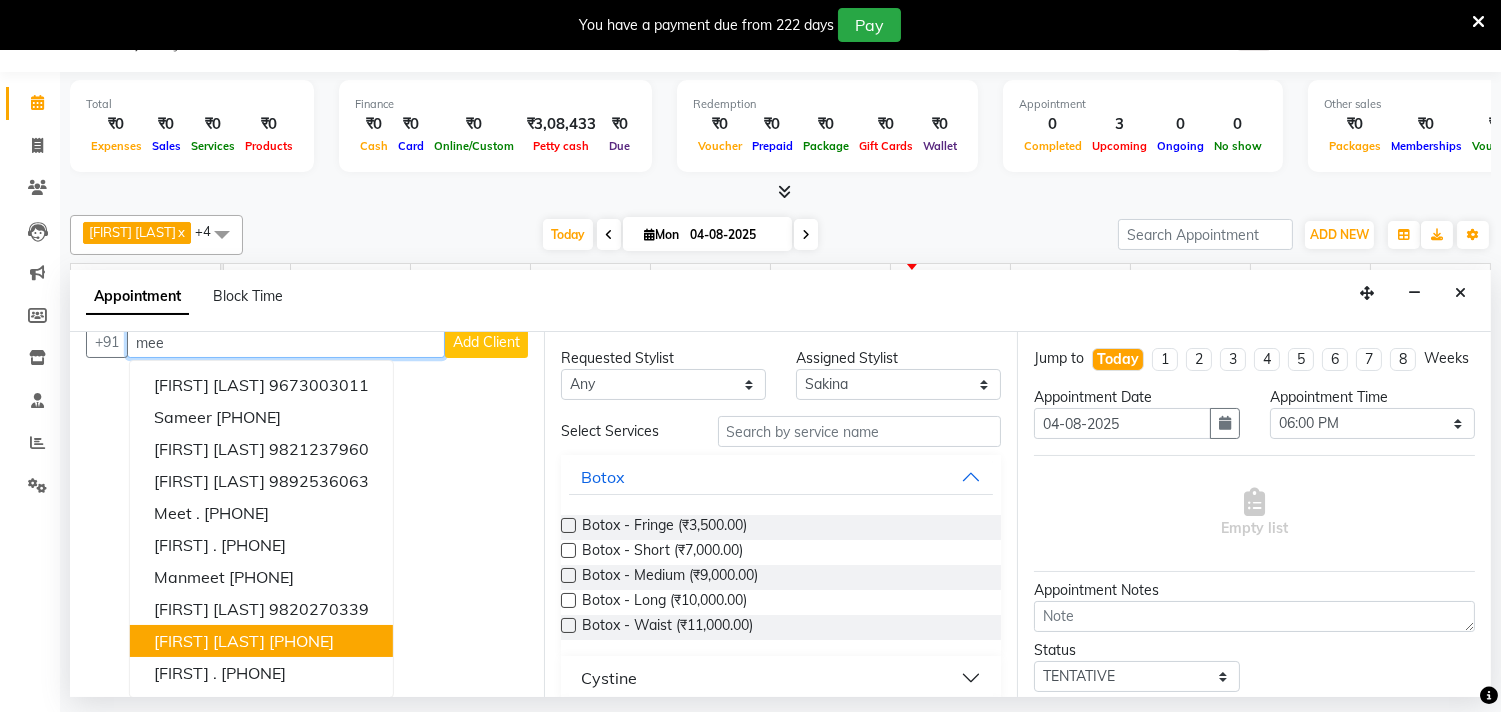 click on "[FIRST] [LAST]" at bounding box center [209, 641] 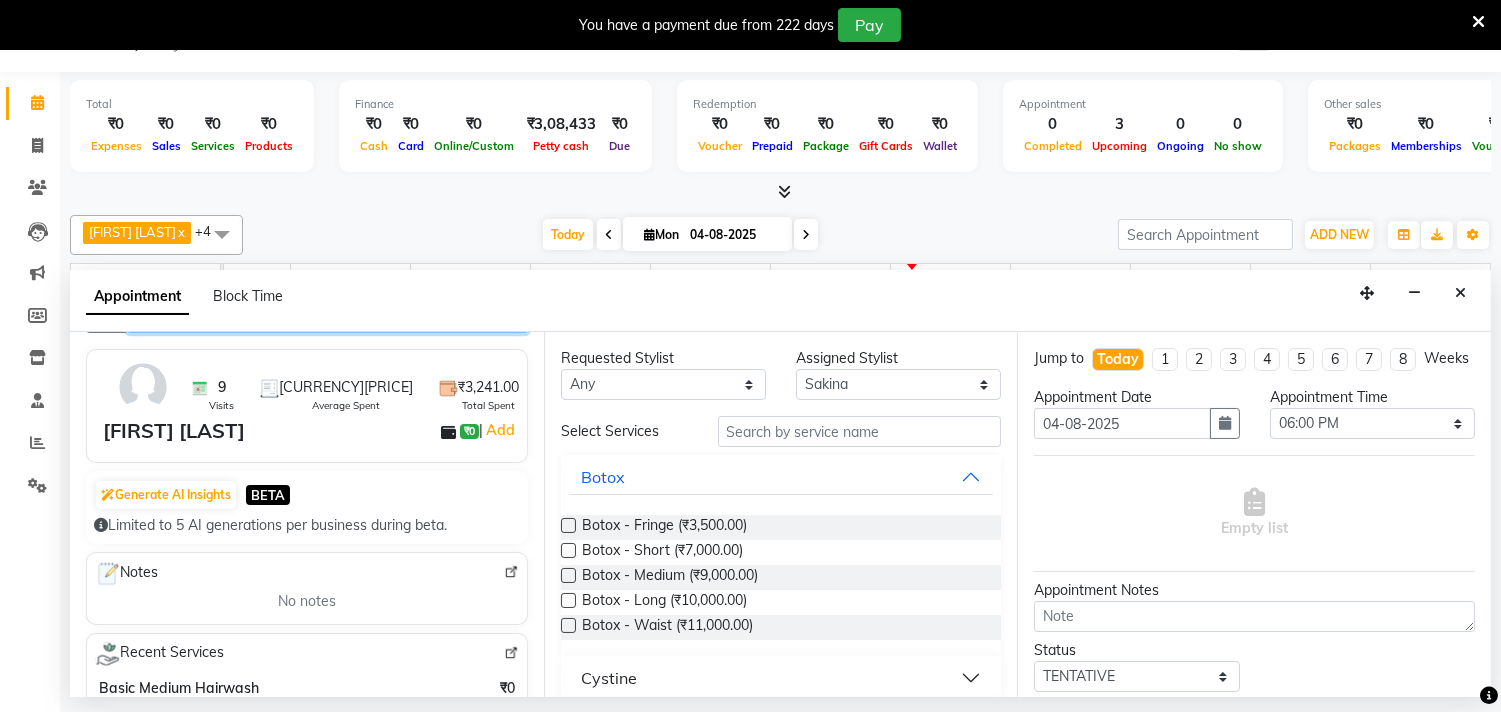 scroll, scrollTop: 0, scrollLeft: 0, axis: both 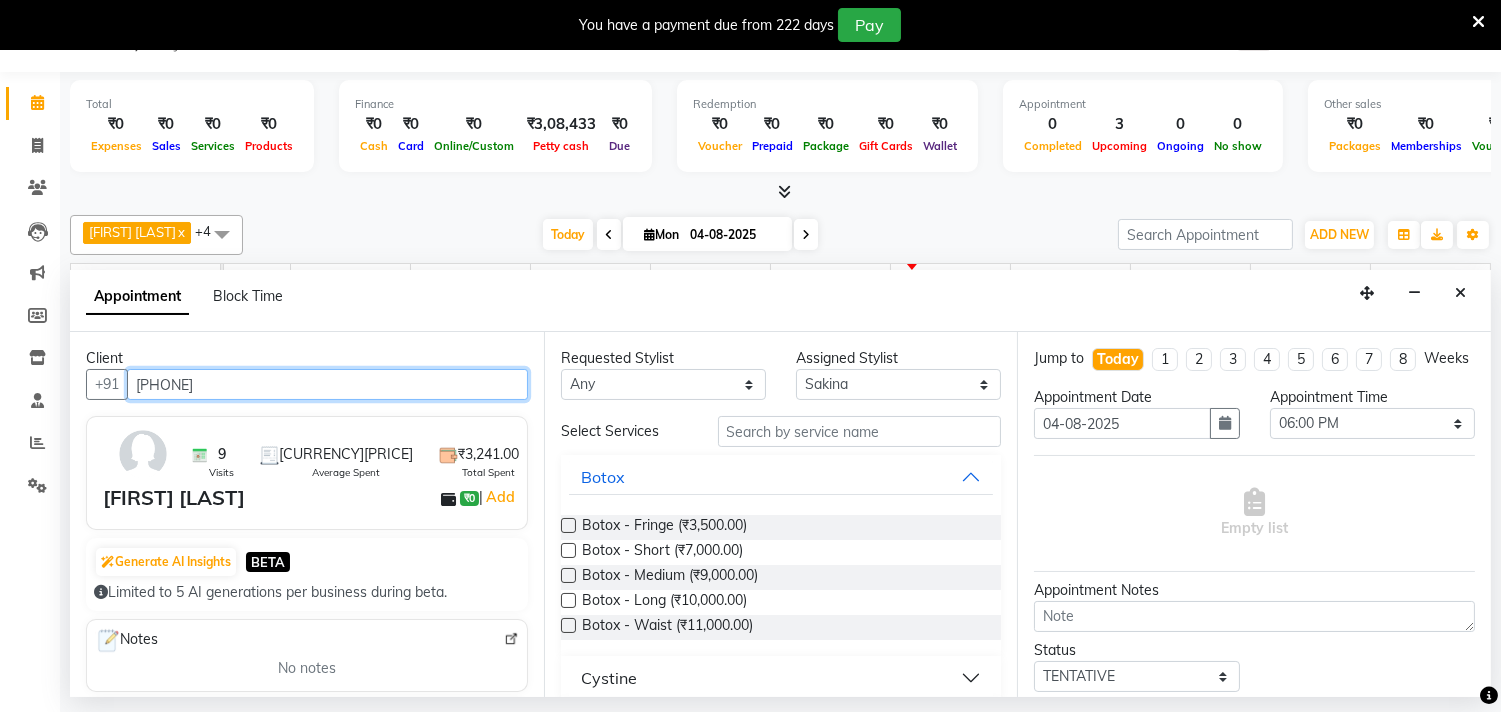 click on "[PHONE]" at bounding box center (327, 384) 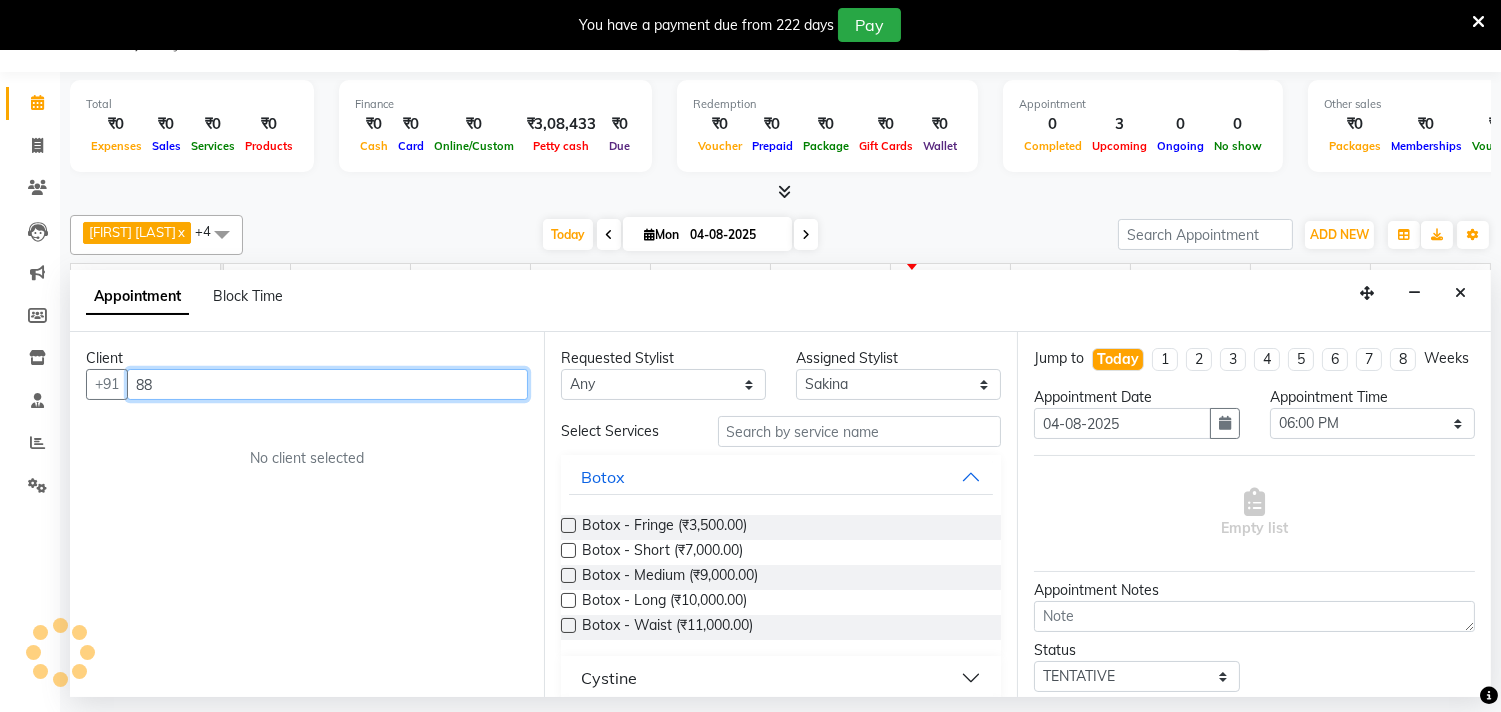 type on "8" 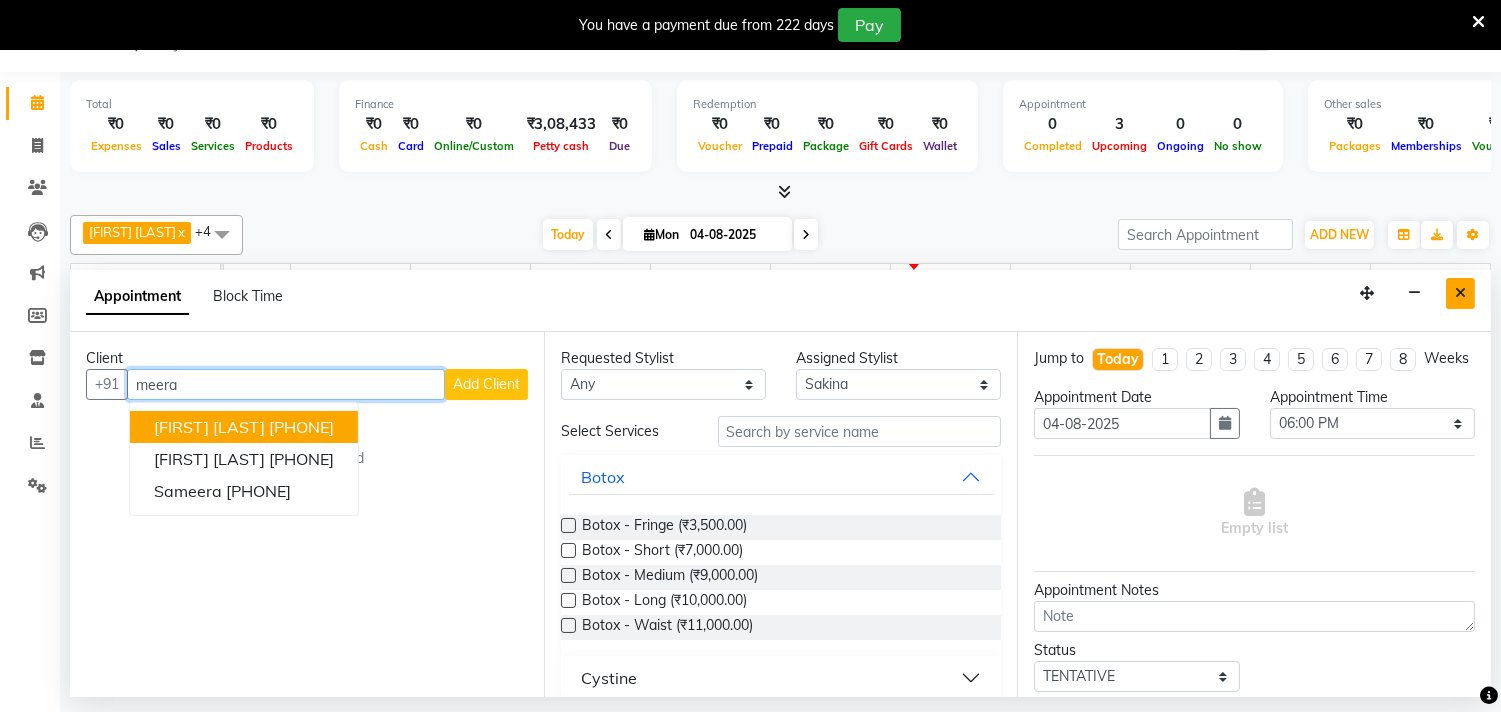 type on "meera" 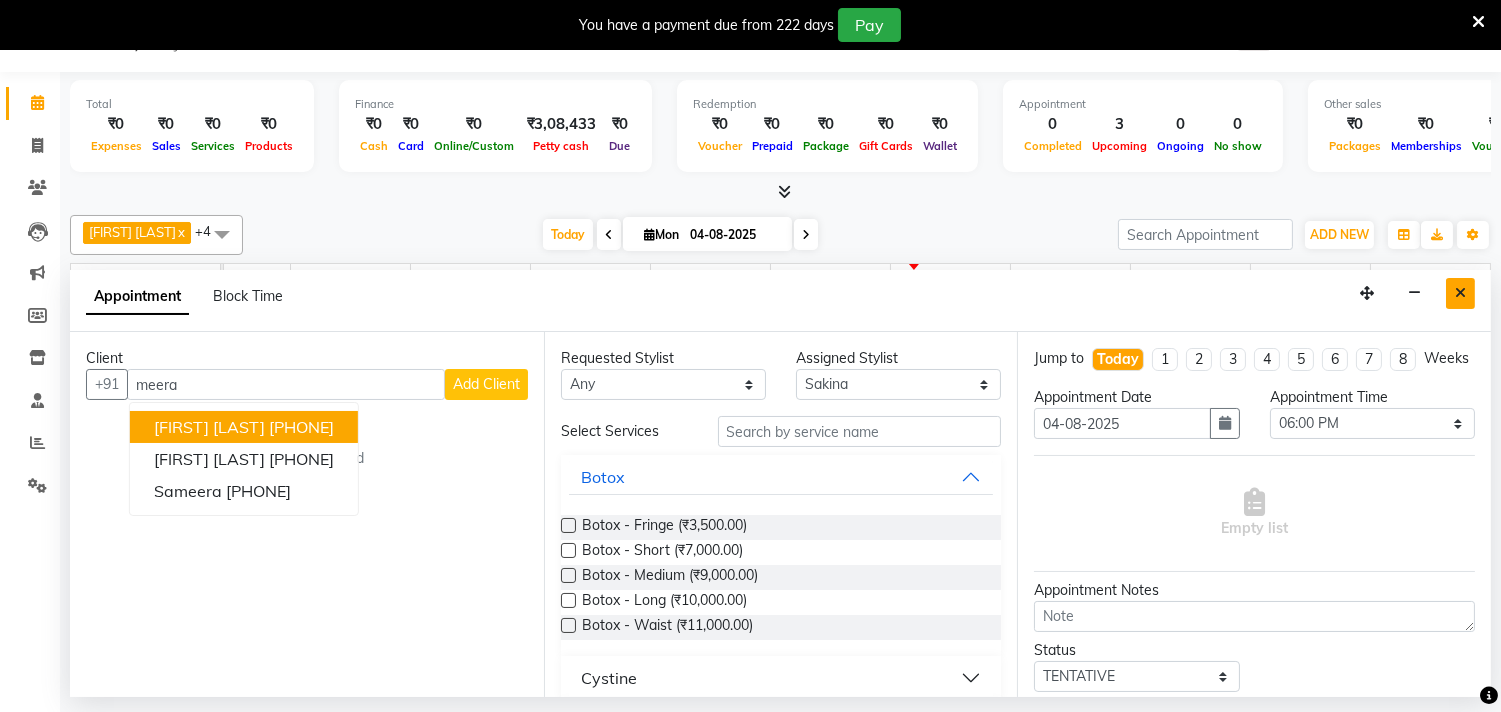 click at bounding box center [1460, 293] 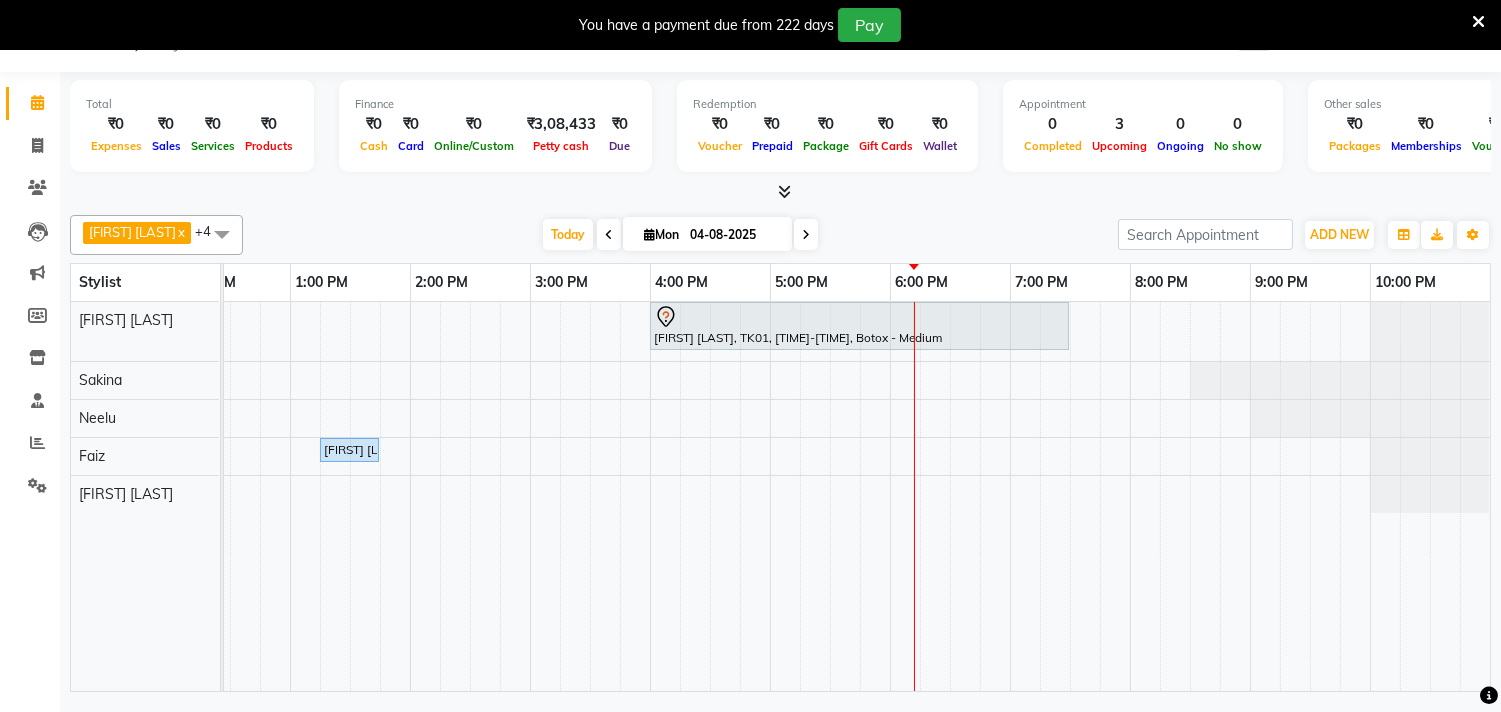 click on "[FIRST] [LAST], TK01, 04:00 PM-07:30 PM, Botox - Medium    [FIRST] [LAST], TK03, 01:15 PM-01:45 PM, Men - Beard" at bounding box center [650, 496] 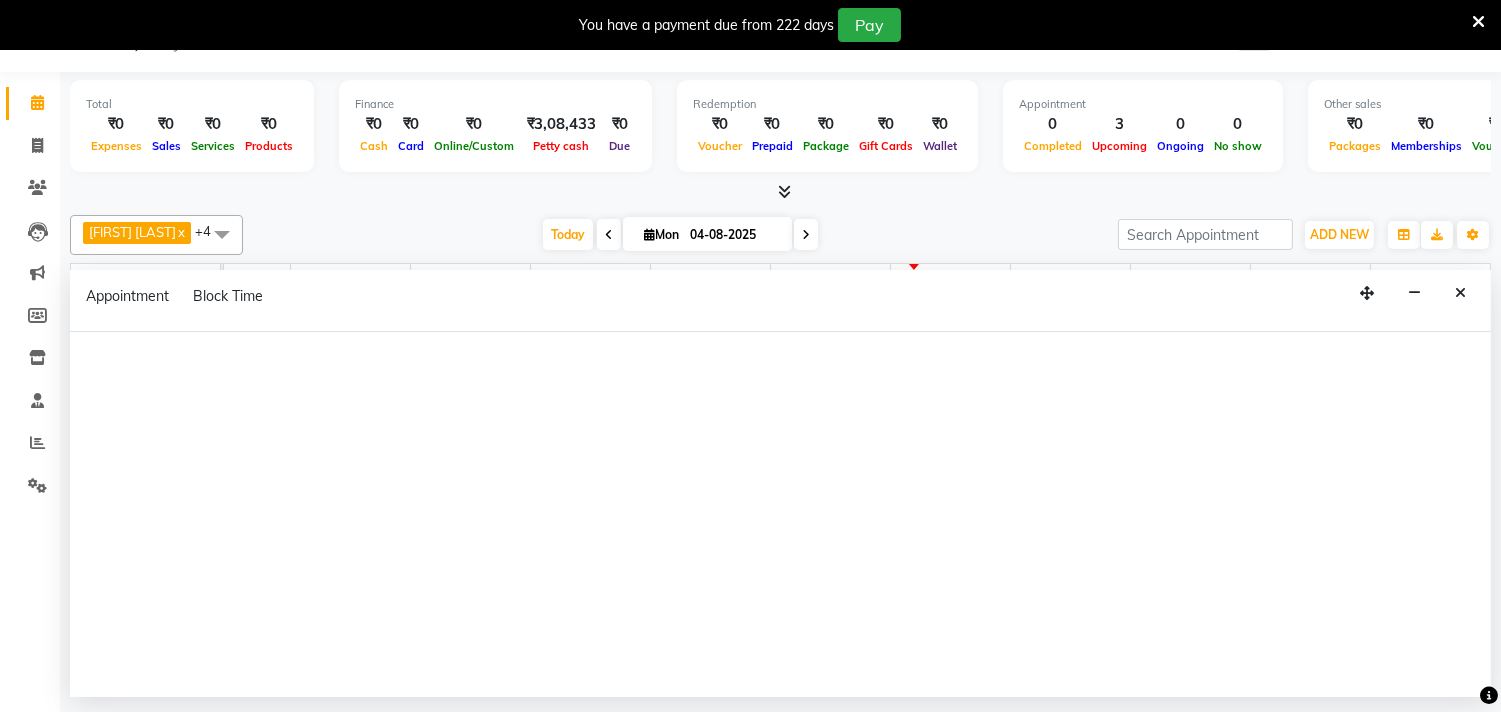 select on "36964" 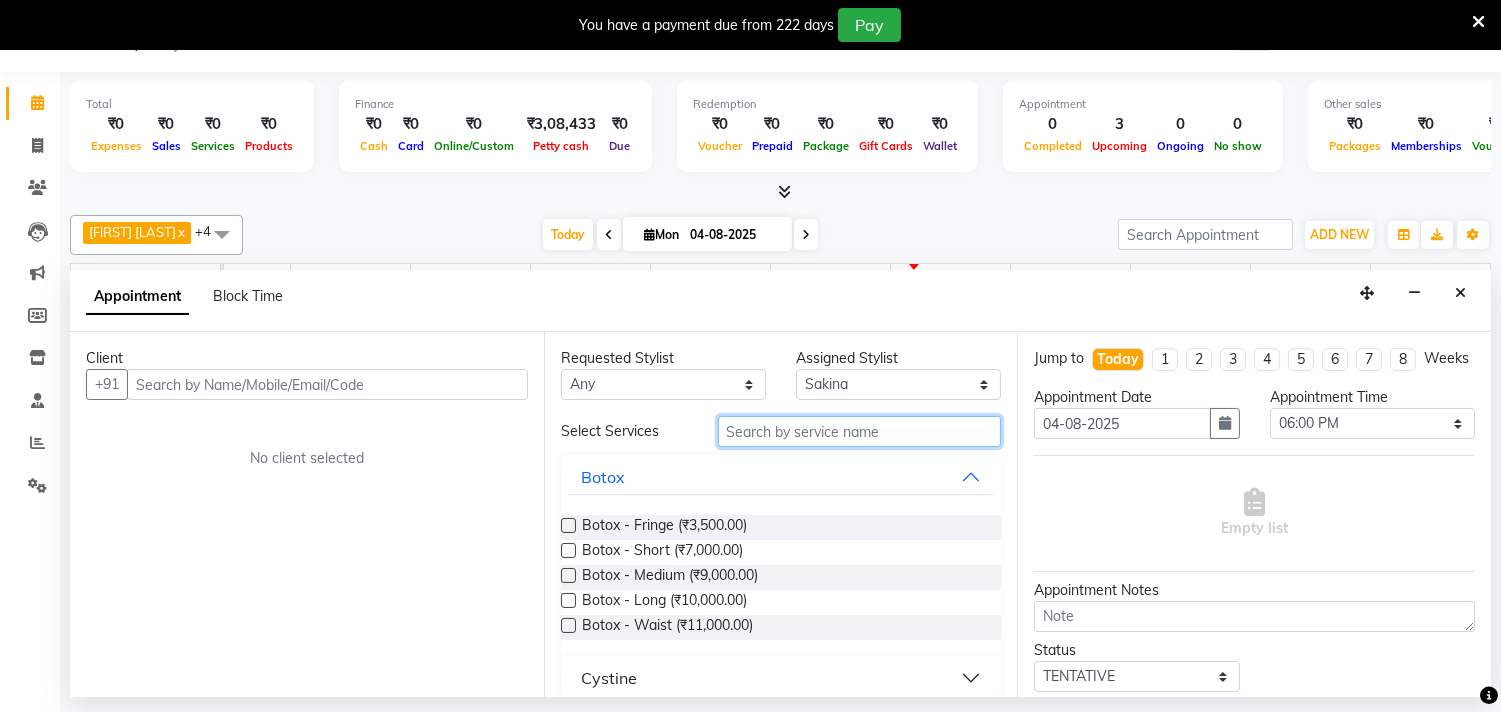 click at bounding box center [860, 431] 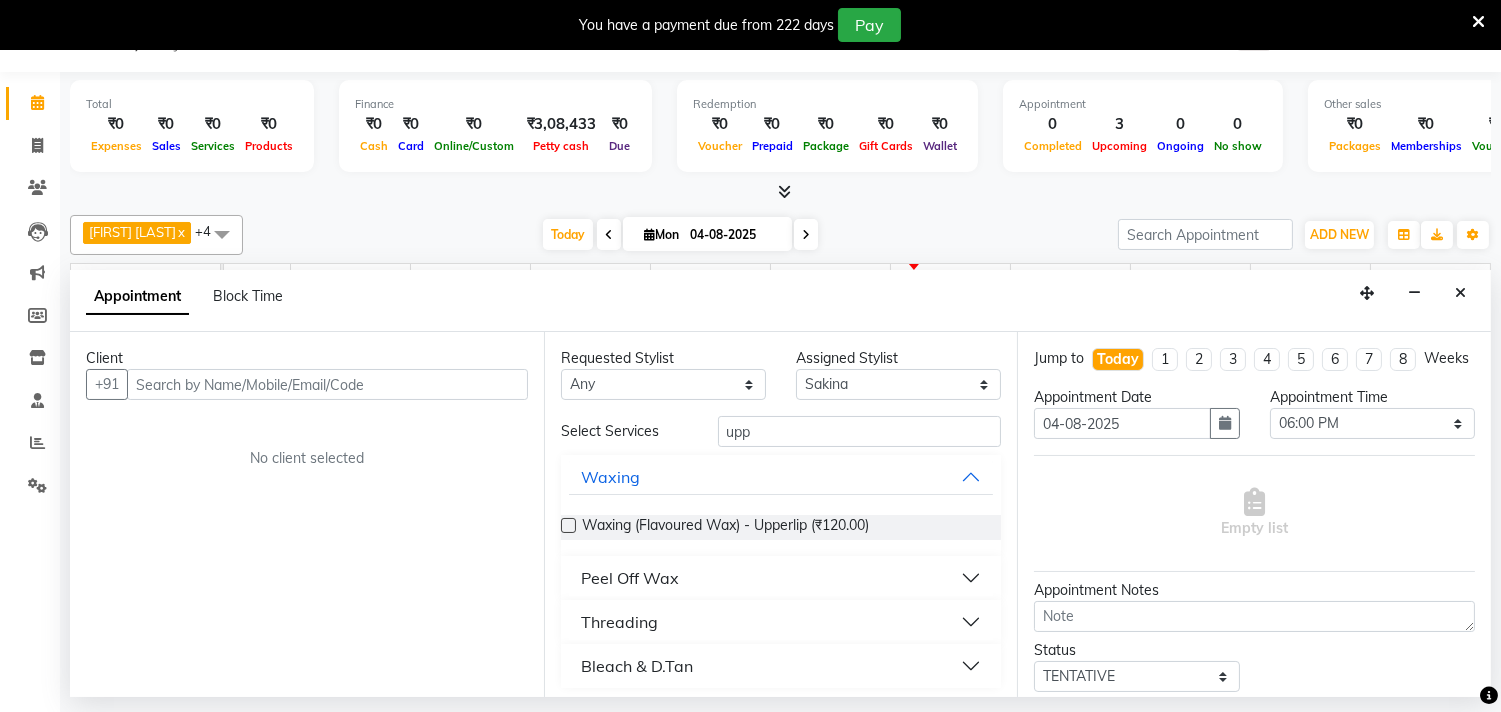 click on "Threading" at bounding box center (781, 622) 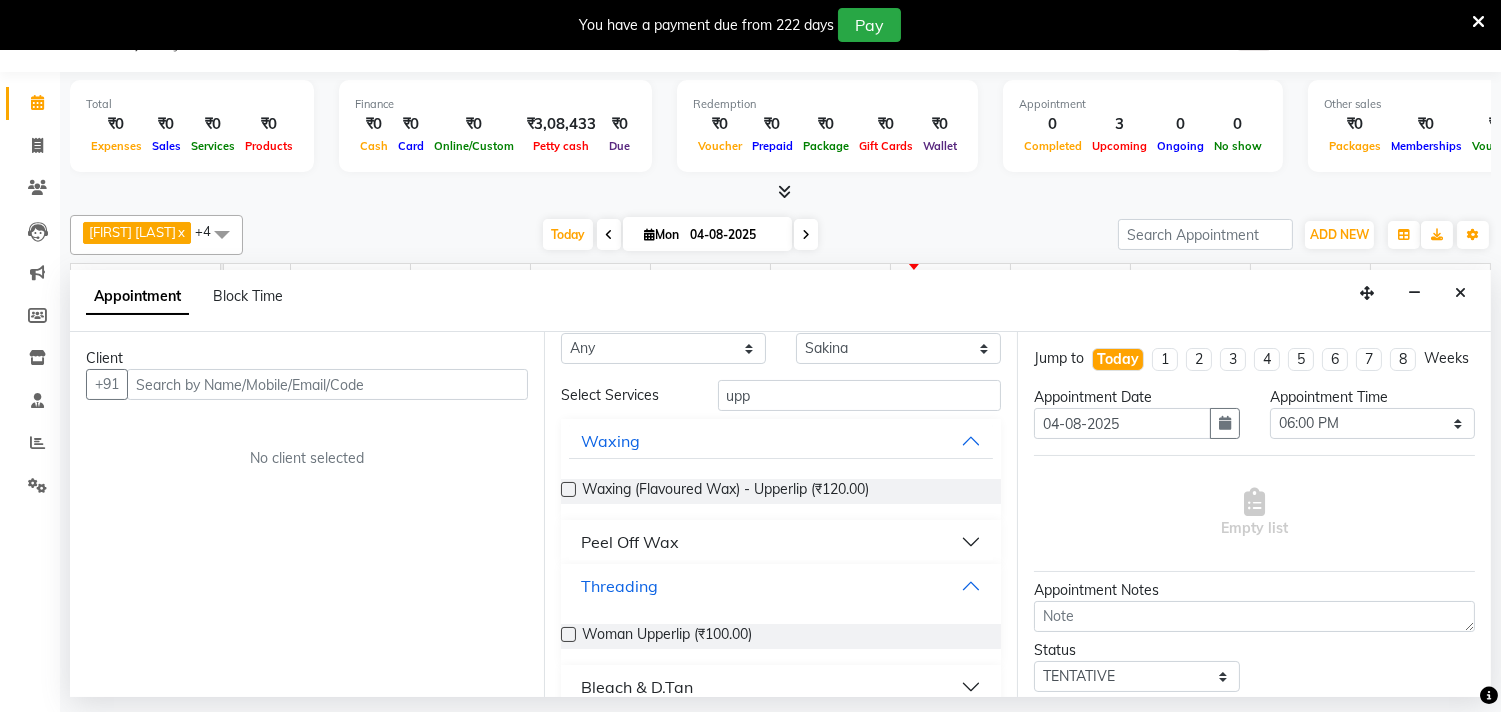 scroll, scrollTop: 0, scrollLeft: 0, axis: both 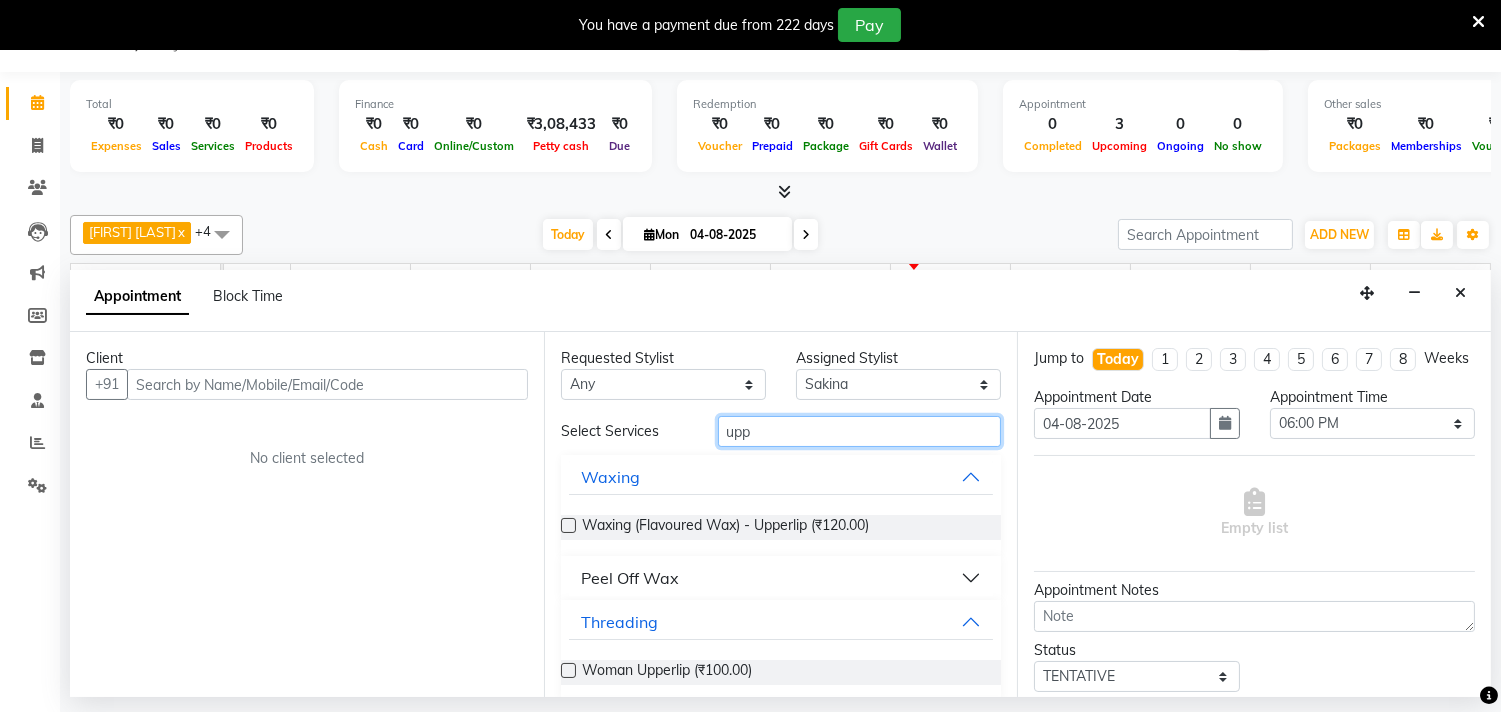 click on "upp" at bounding box center [860, 431] 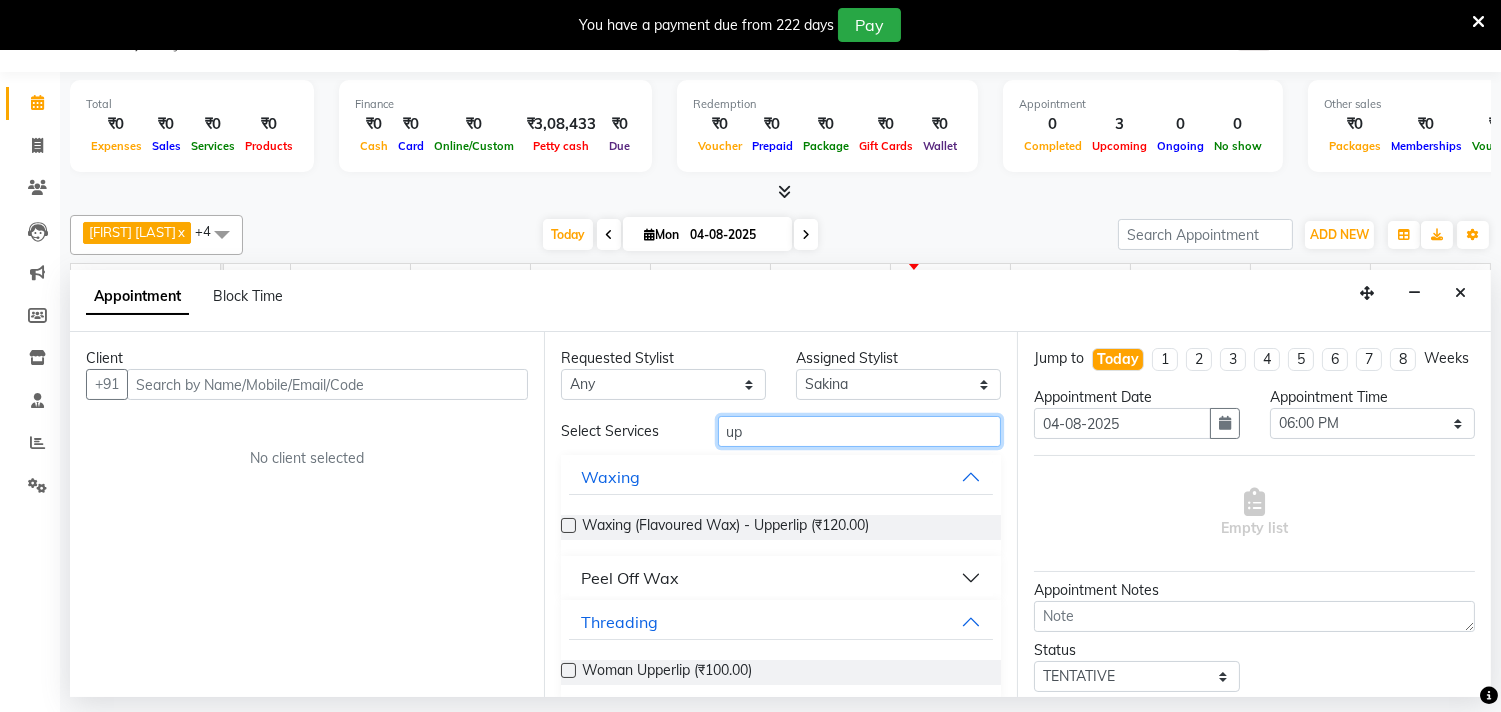 type on "u" 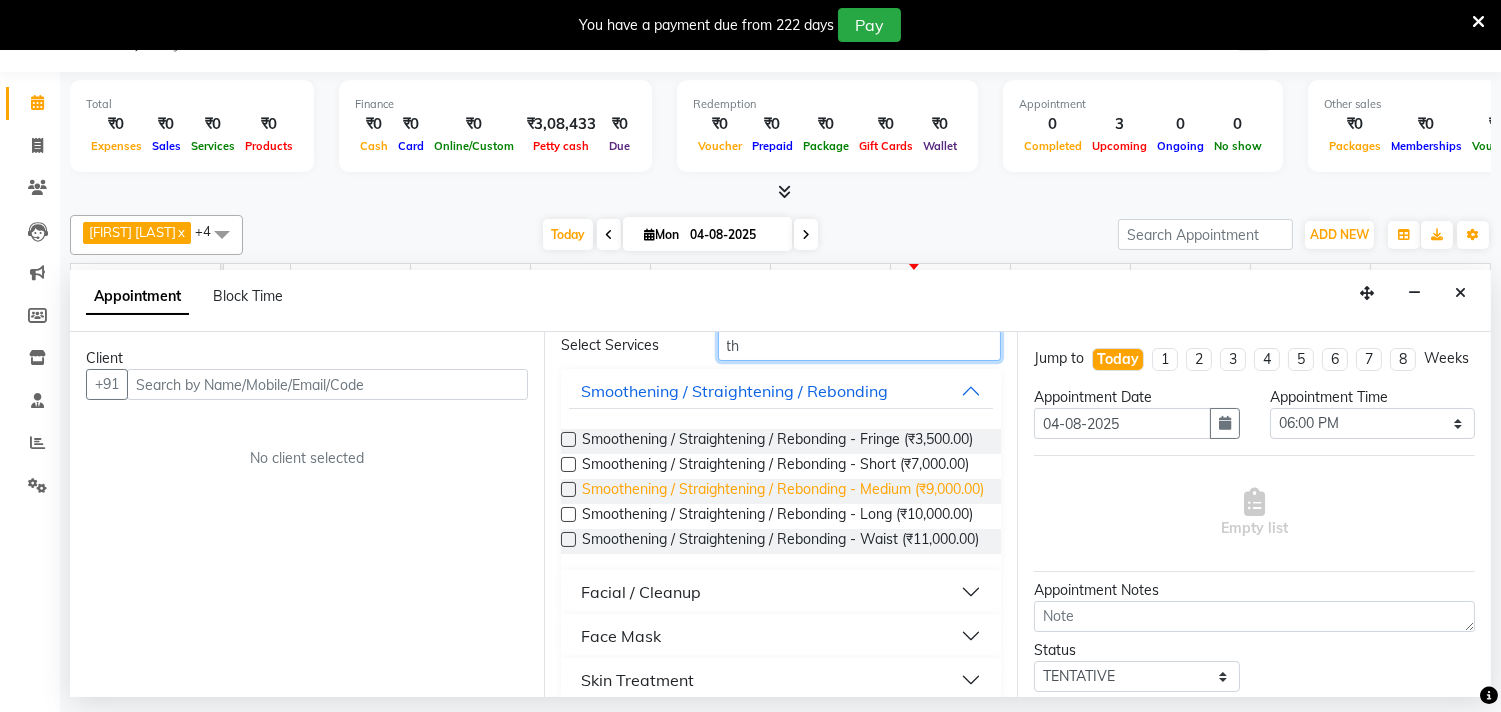 scroll, scrollTop: 0, scrollLeft: 0, axis: both 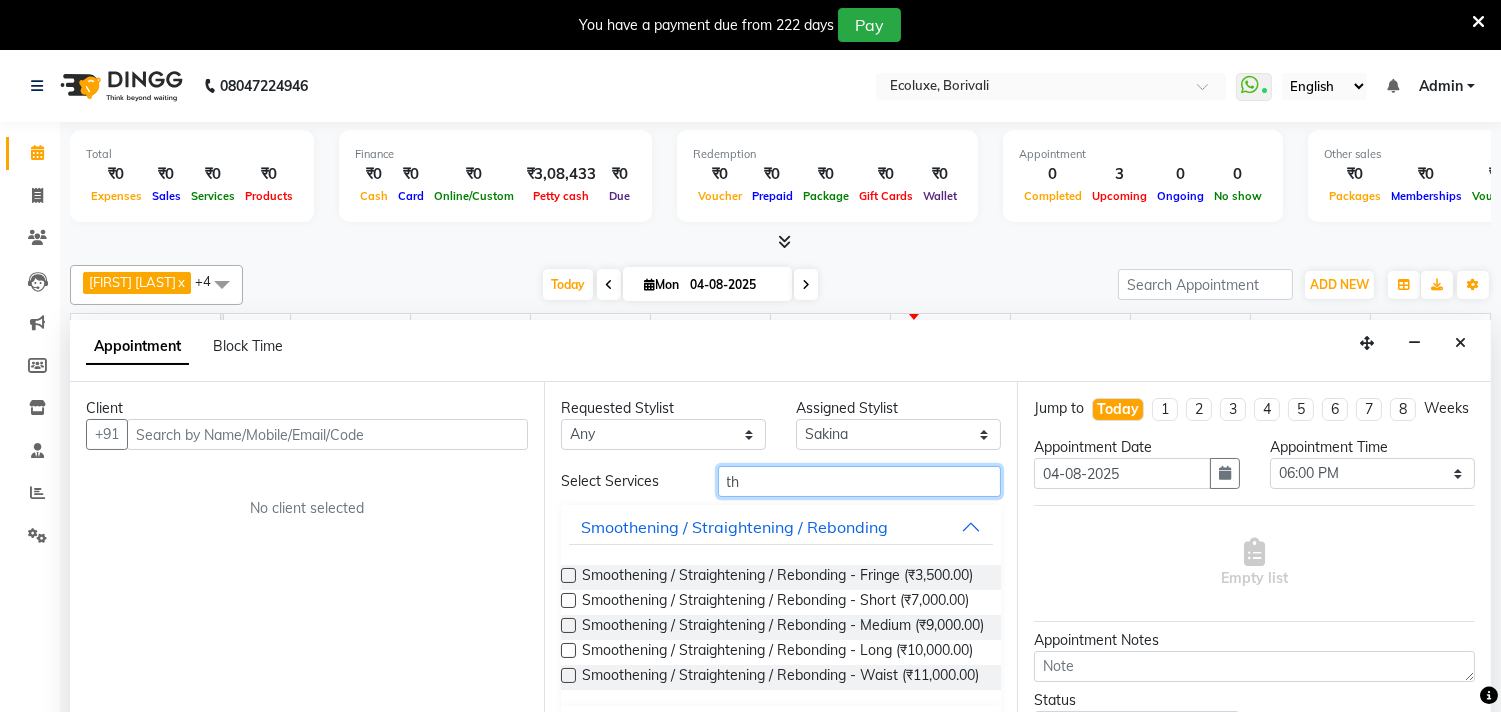 click on "th" at bounding box center [860, 481] 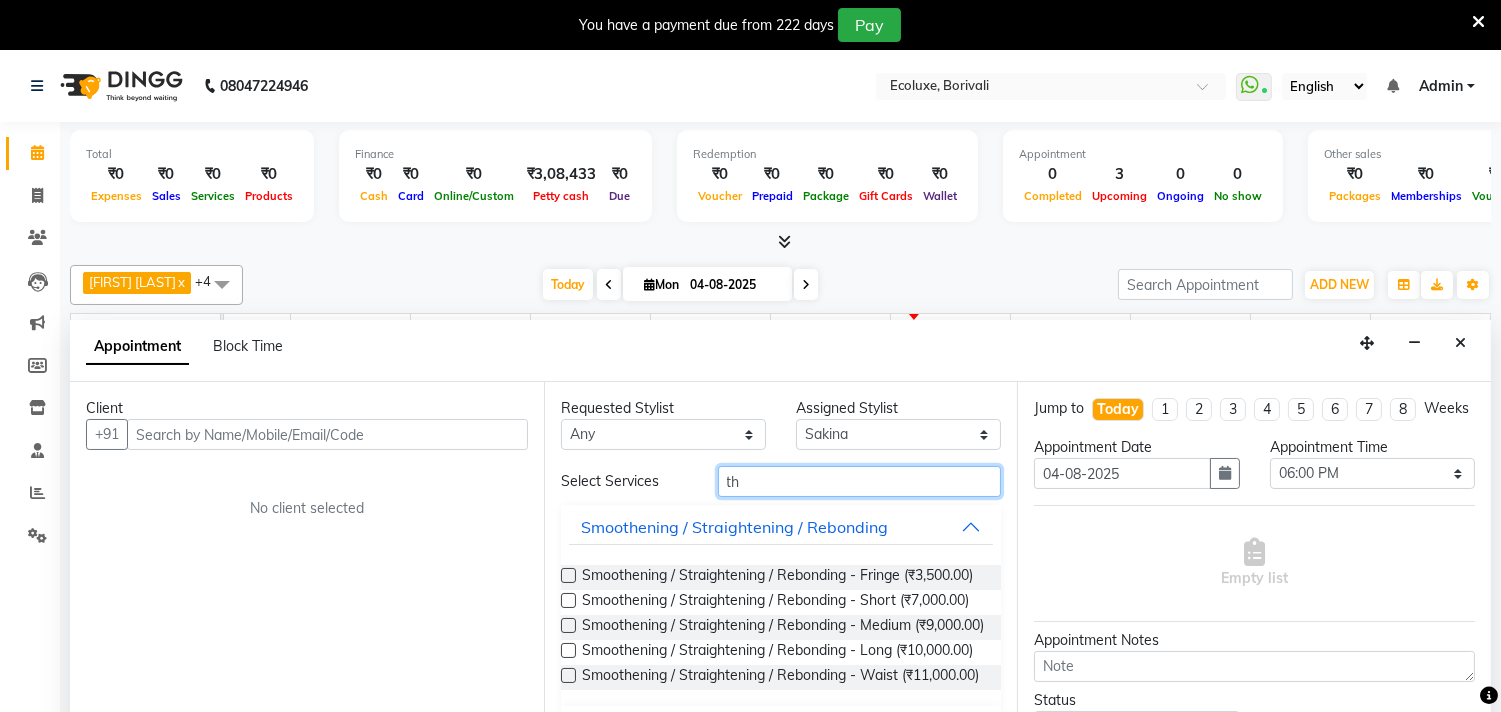 type on "t" 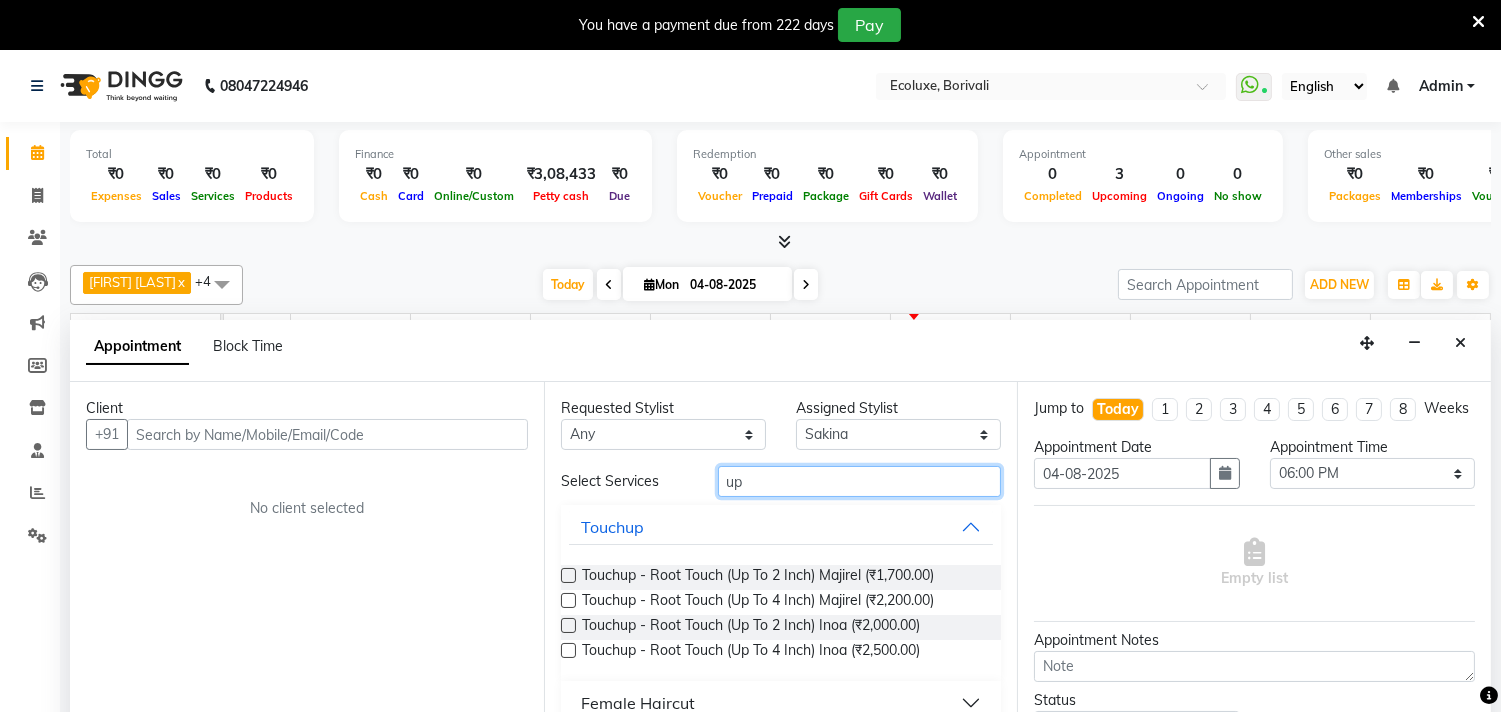 type on "upp" 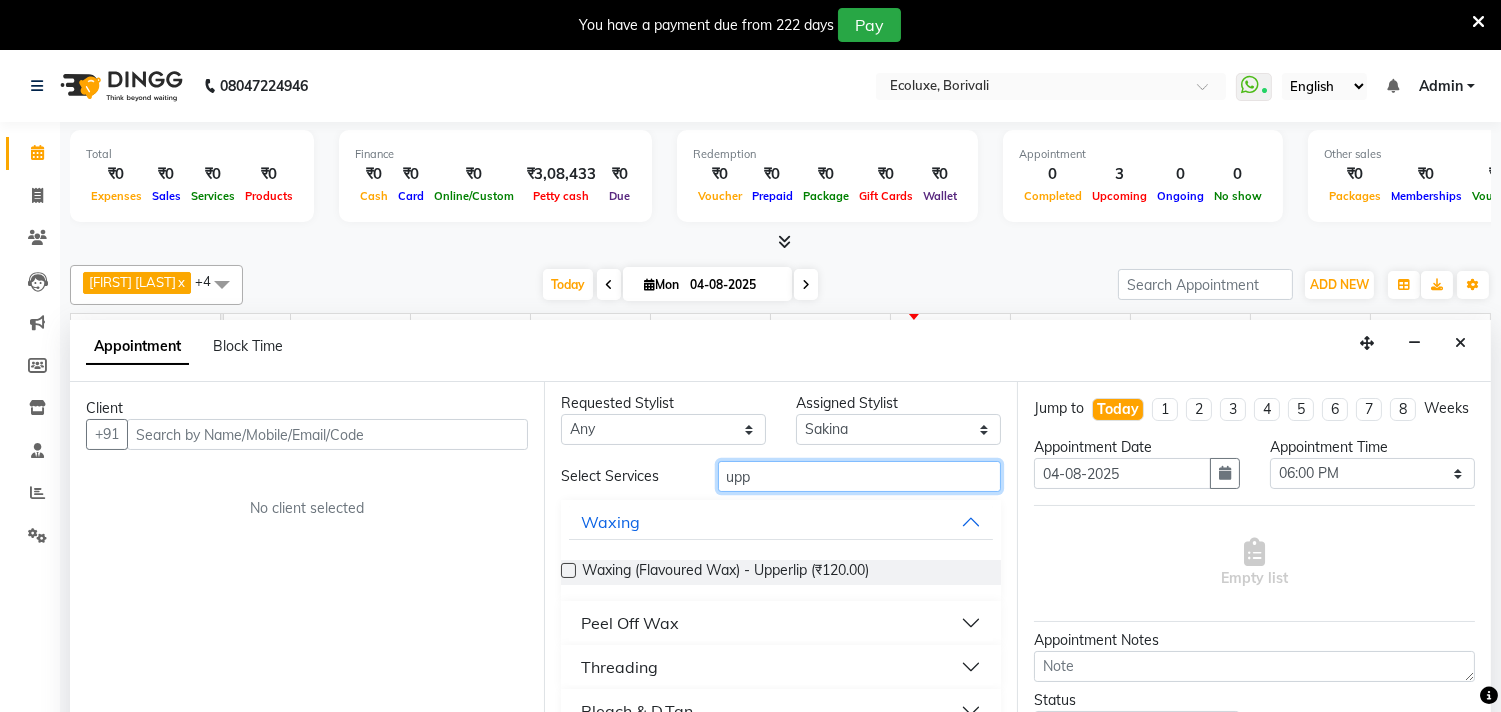 scroll, scrollTop: 6, scrollLeft: 0, axis: vertical 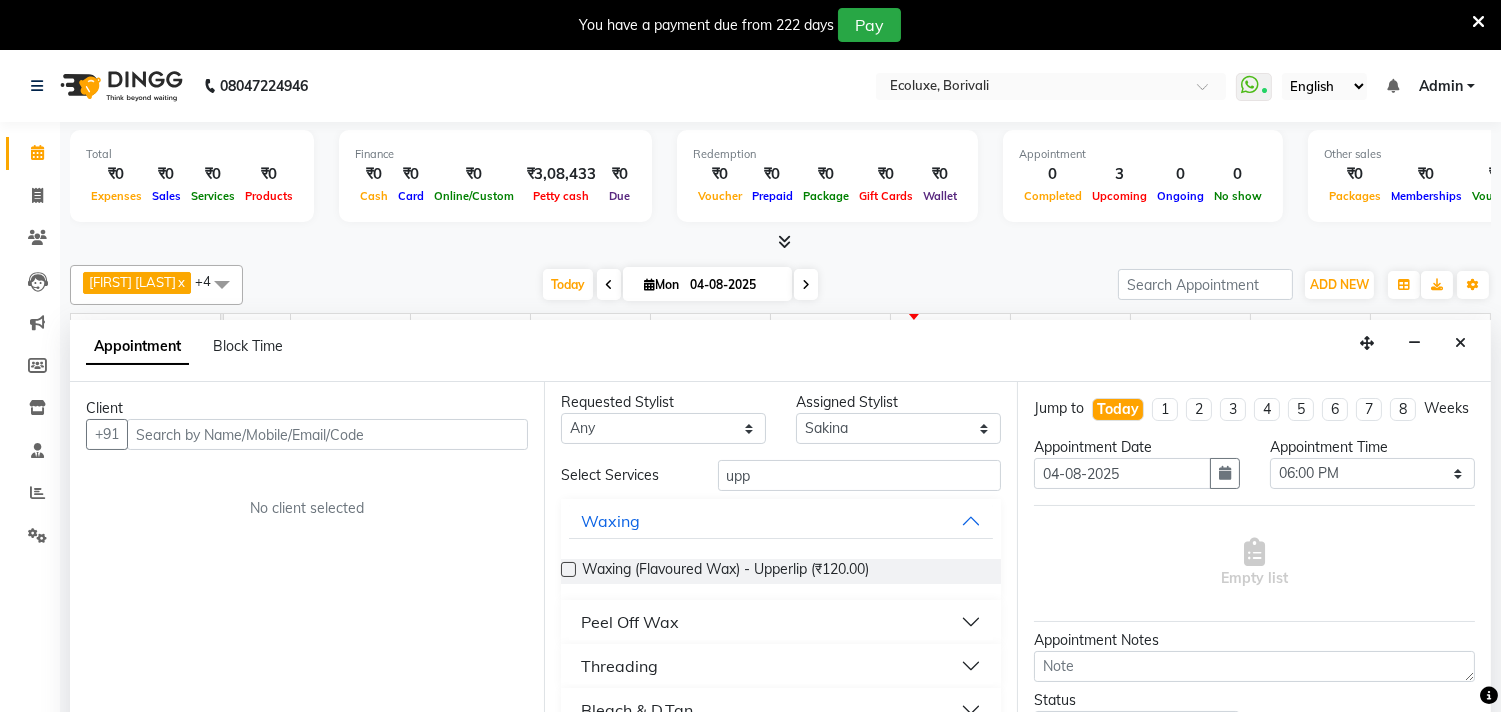 click on "Threading" at bounding box center (619, 666) 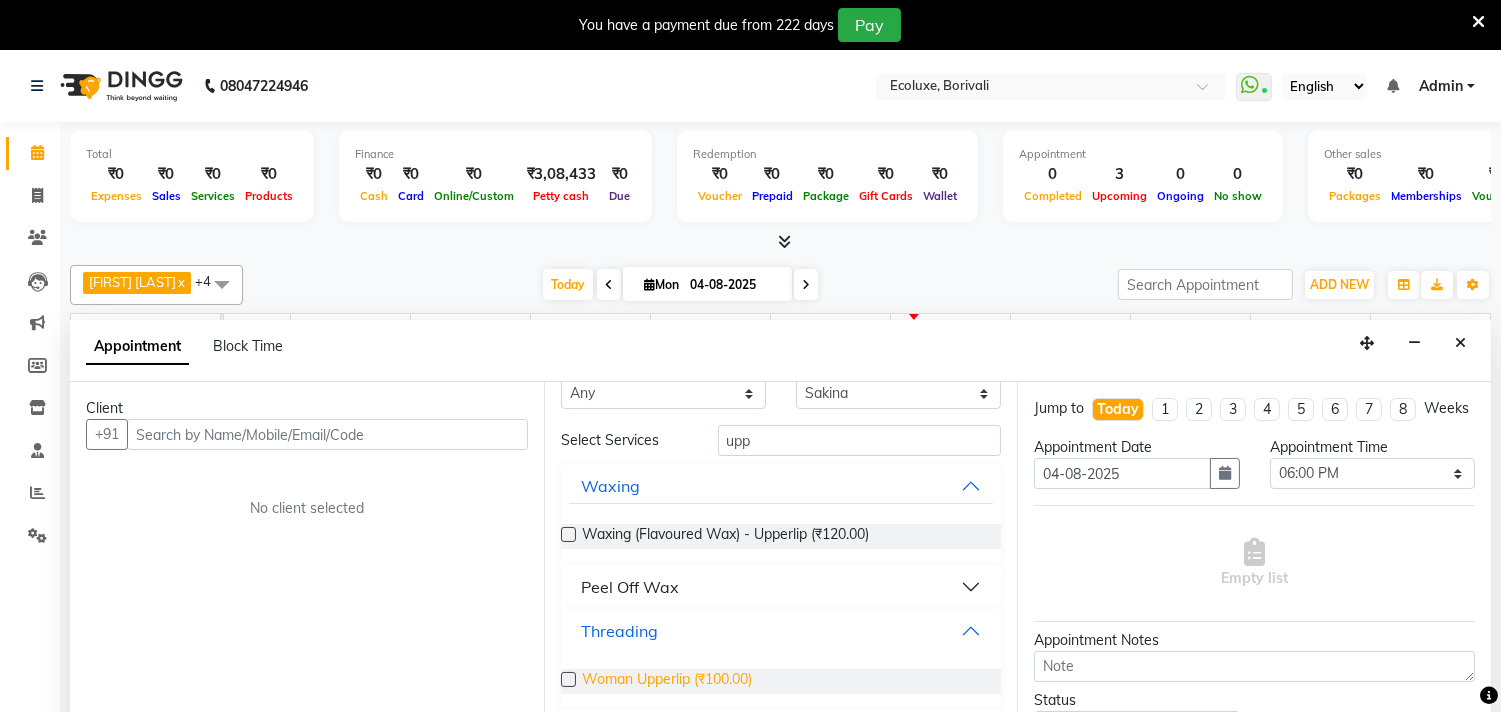 scroll, scrollTop: 63, scrollLeft: 0, axis: vertical 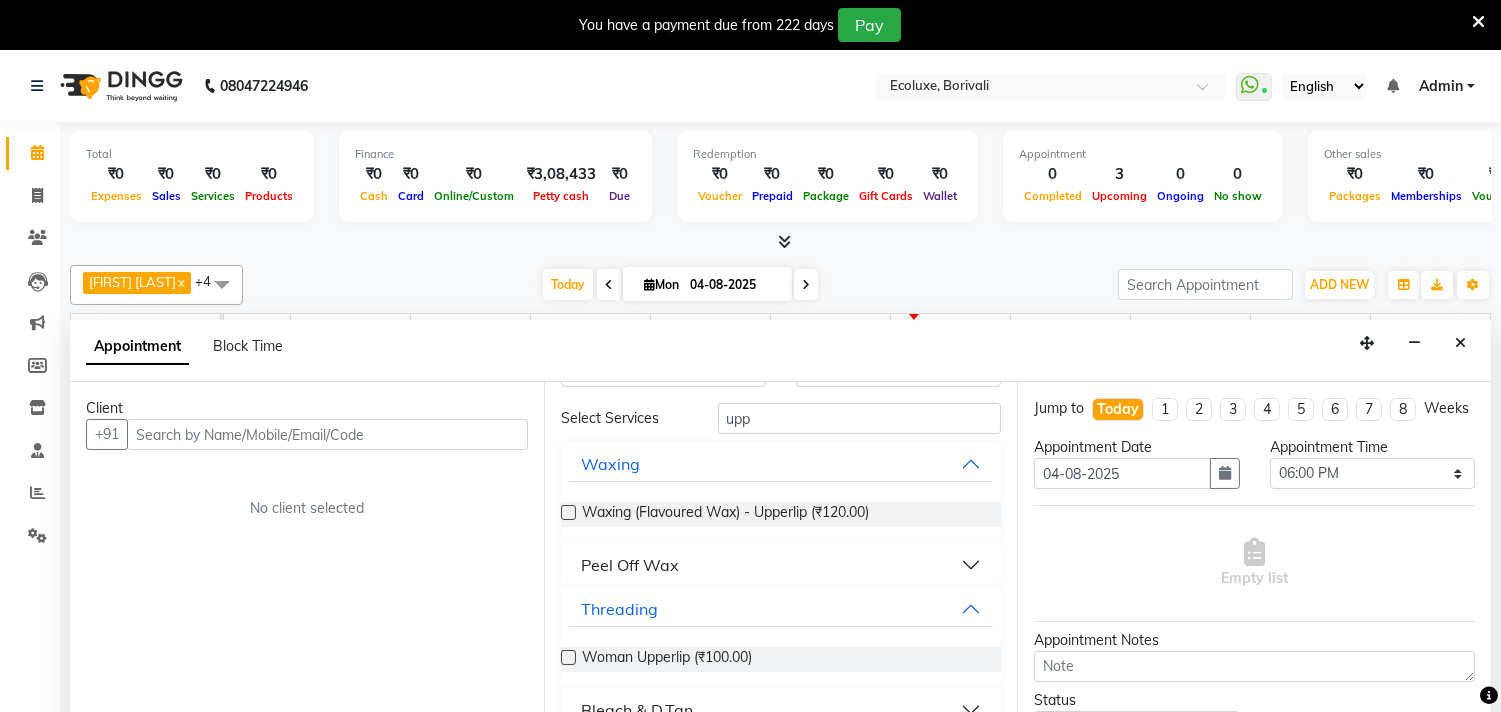 click at bounding box center (568, 657) 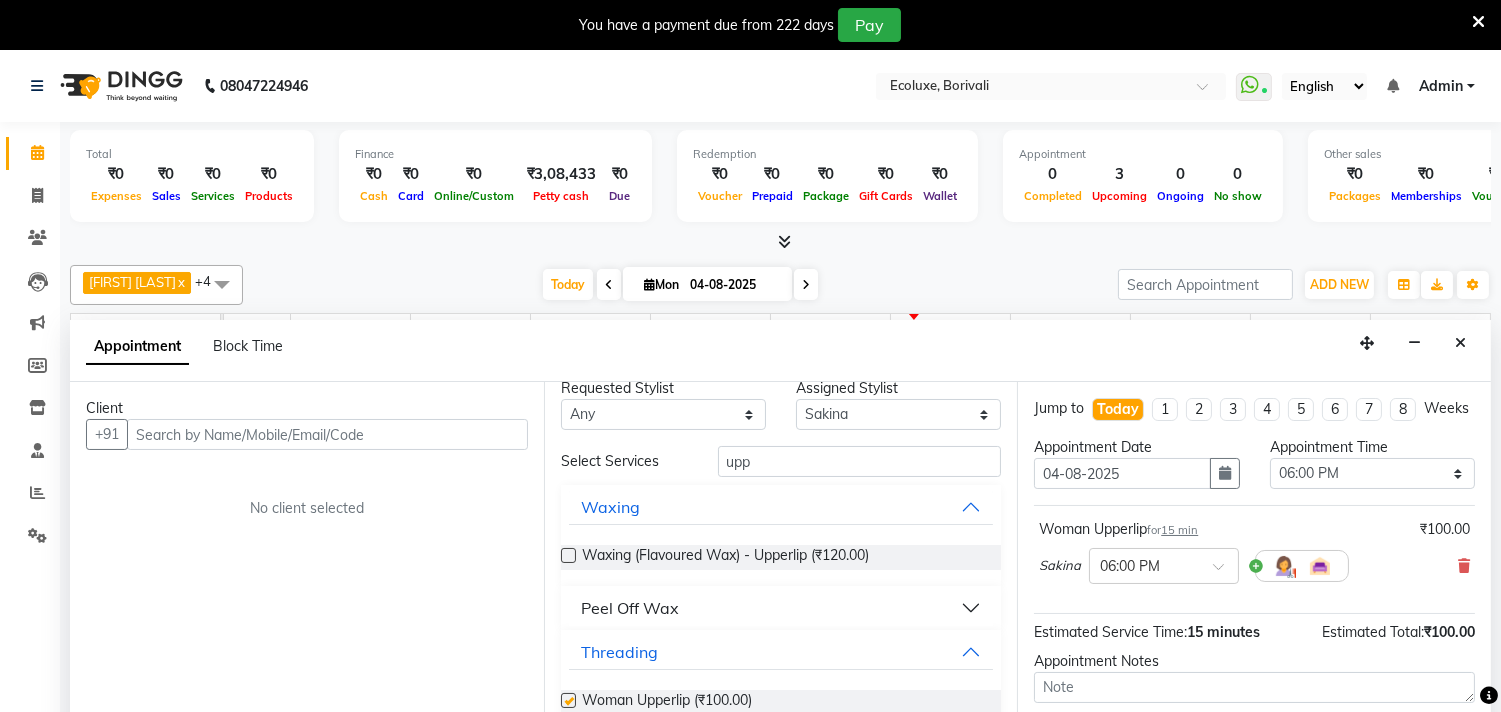 scroll, scrollTop: 0, scrollLeft: 0, axis: both 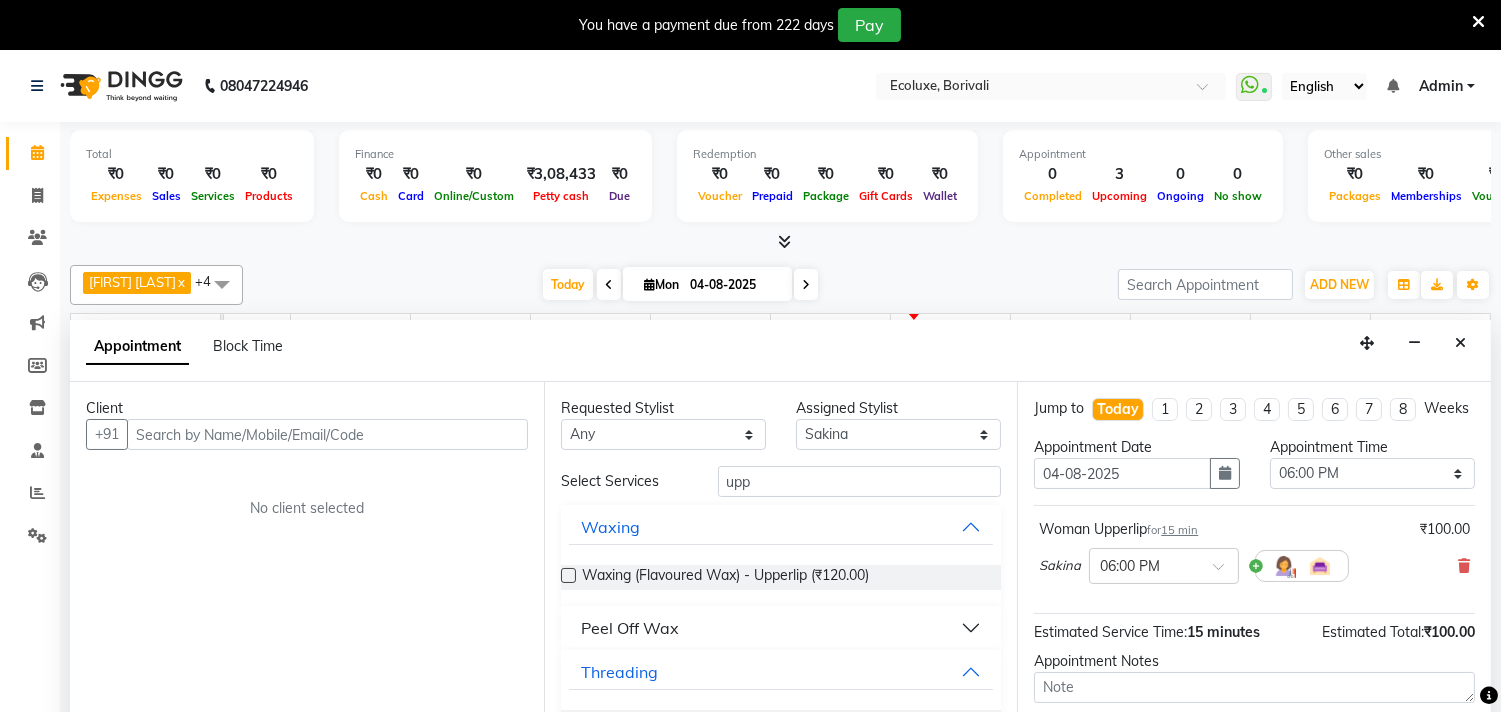checkbox on "false" 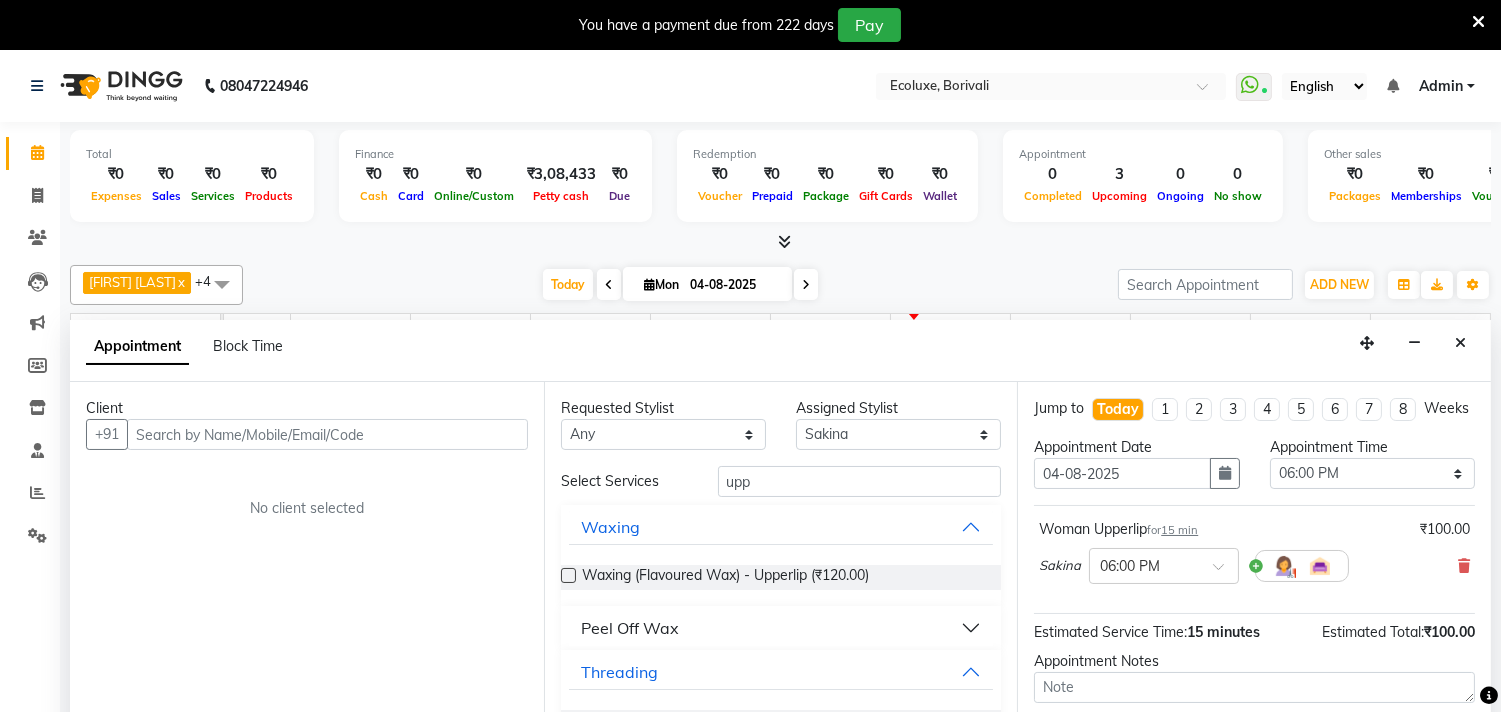 drag, startPoint x: 764, startPoint y: 448, endPoint x: 753, endPoint y: 461, distance: 17.029387 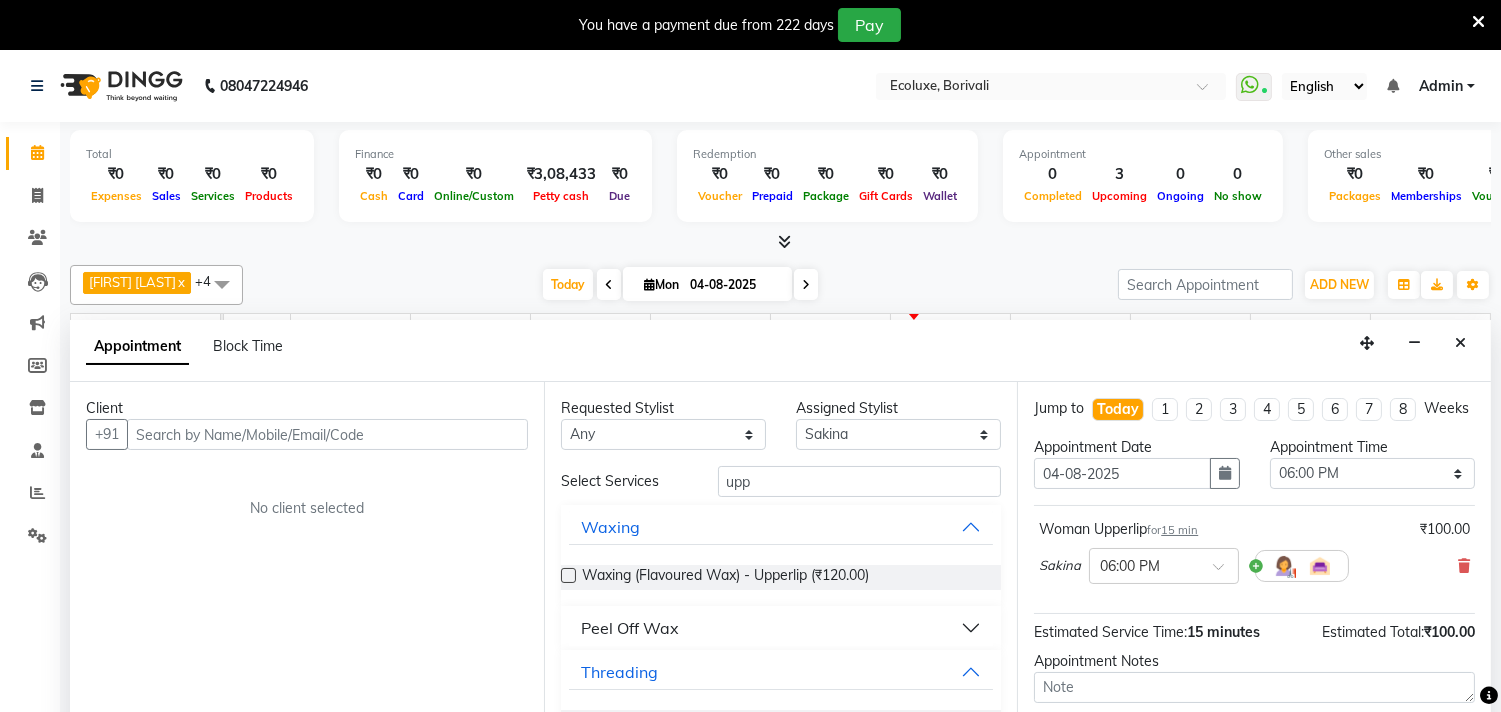 click on "Requested Stylist Any [FIRST] [LAST]  [FIRST] [LAST]  [FIRST] [LAST]  [FIRST] [LAST]   [FIRST]  [FIRST] [LAST] [FIRST] [LAST] [FIRST] [LAST] [FIRST] [LAST] [FIRST] [LAST] [FIRST] [LAST] [FIRST] [LAST] [FIRST] [LAST] [FIRST] [LAST]  [FIRST] Assigned Stylist Select [FIRST] [LAST]  [FIRST] [LAST]  [FIRST] [LAST]  [FIRST] [LAST]   [FIRST]  [FIRST] [LAST] [FIRST] [LAST] [FIRST] [LAST] [FIRST] [LAST] [FIRST] [LAST] [FIRST] [LAST] [FIRST] [LAST] [FIRST] [LAST] [FIRST] [LAST]  [FIRST] Select Services upp    Waxing  Waxing (Flavoured Wax) - Upperlip ([CURRENCY][PRICE])    Peel Off Wax    Threading Woman Upperlip  ([CURRENCY][PRICE])    Bleach & D.Tan" at bounding box center [781, 564] 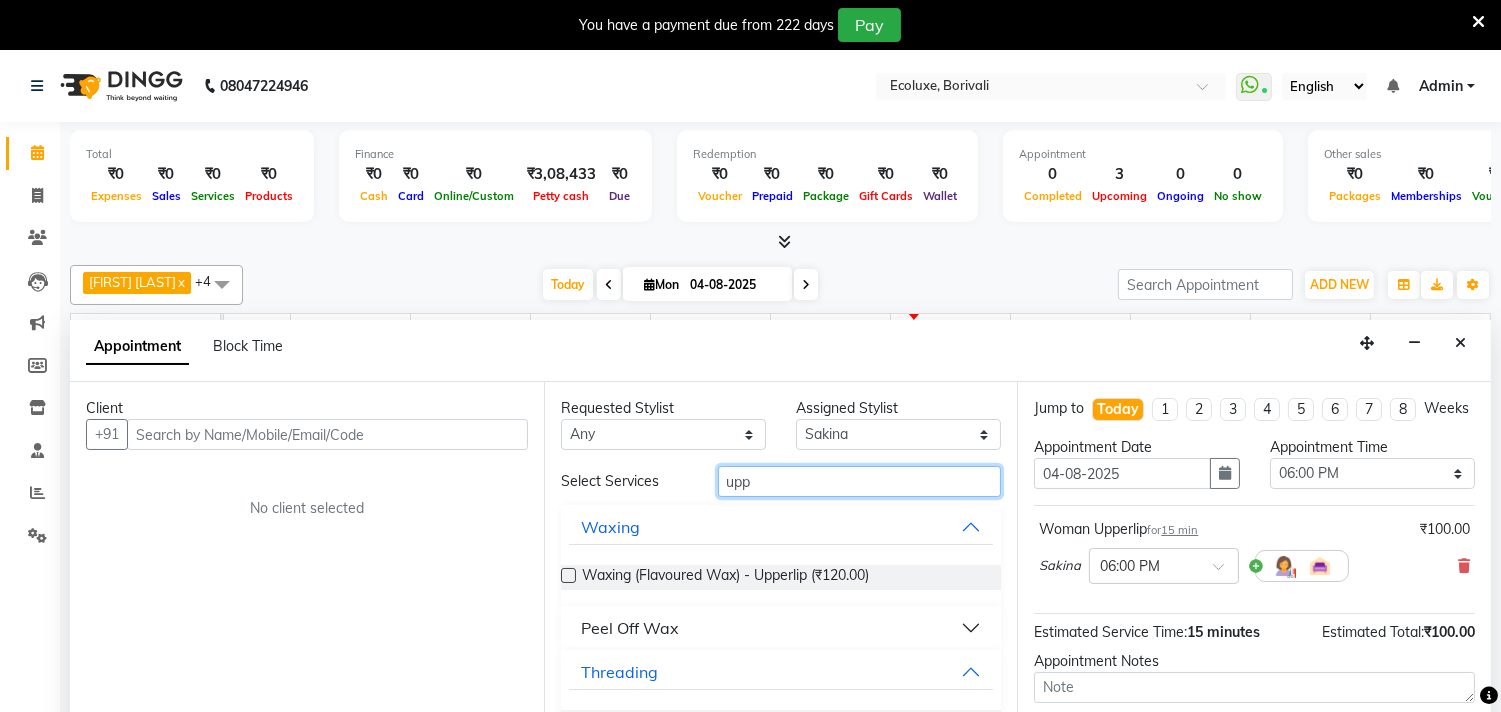 click on "upp" at bounding box center [860, 481] 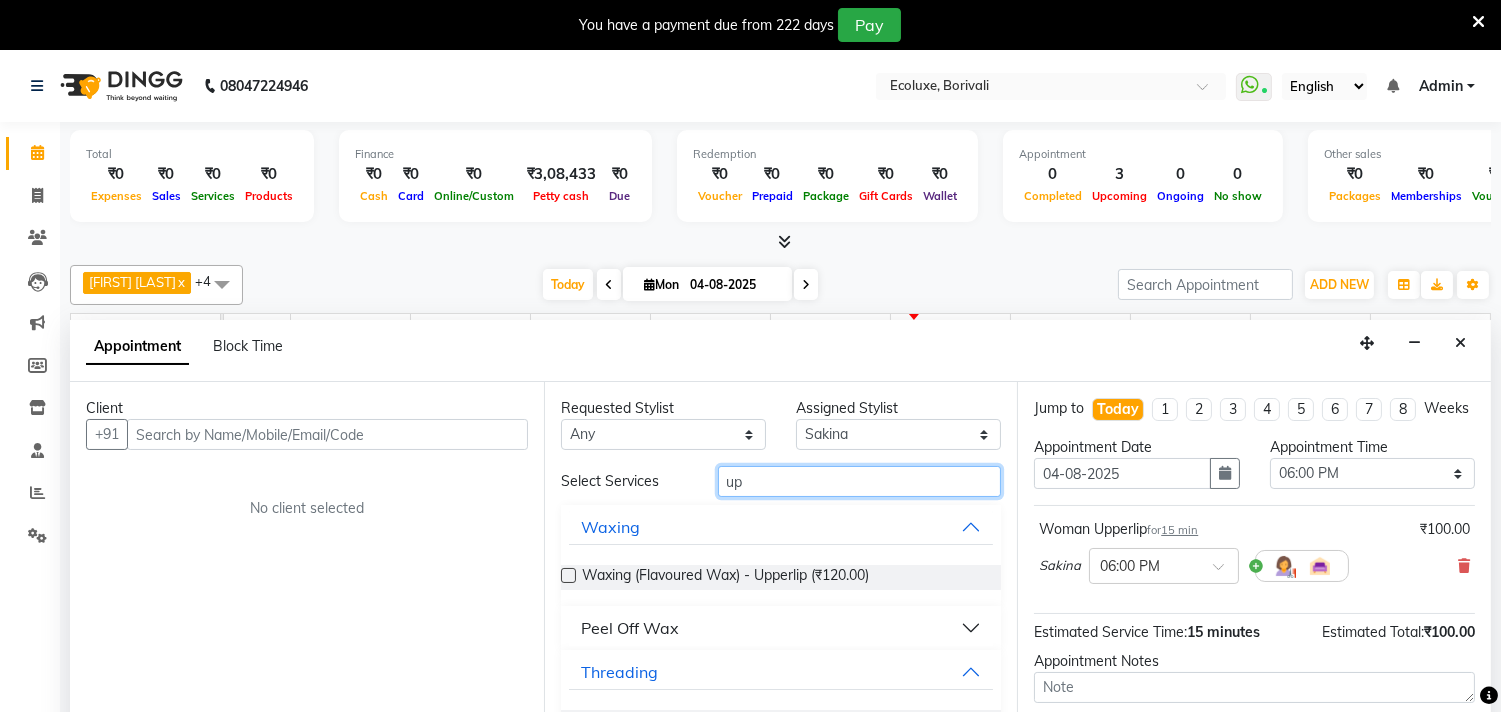 type on "u" 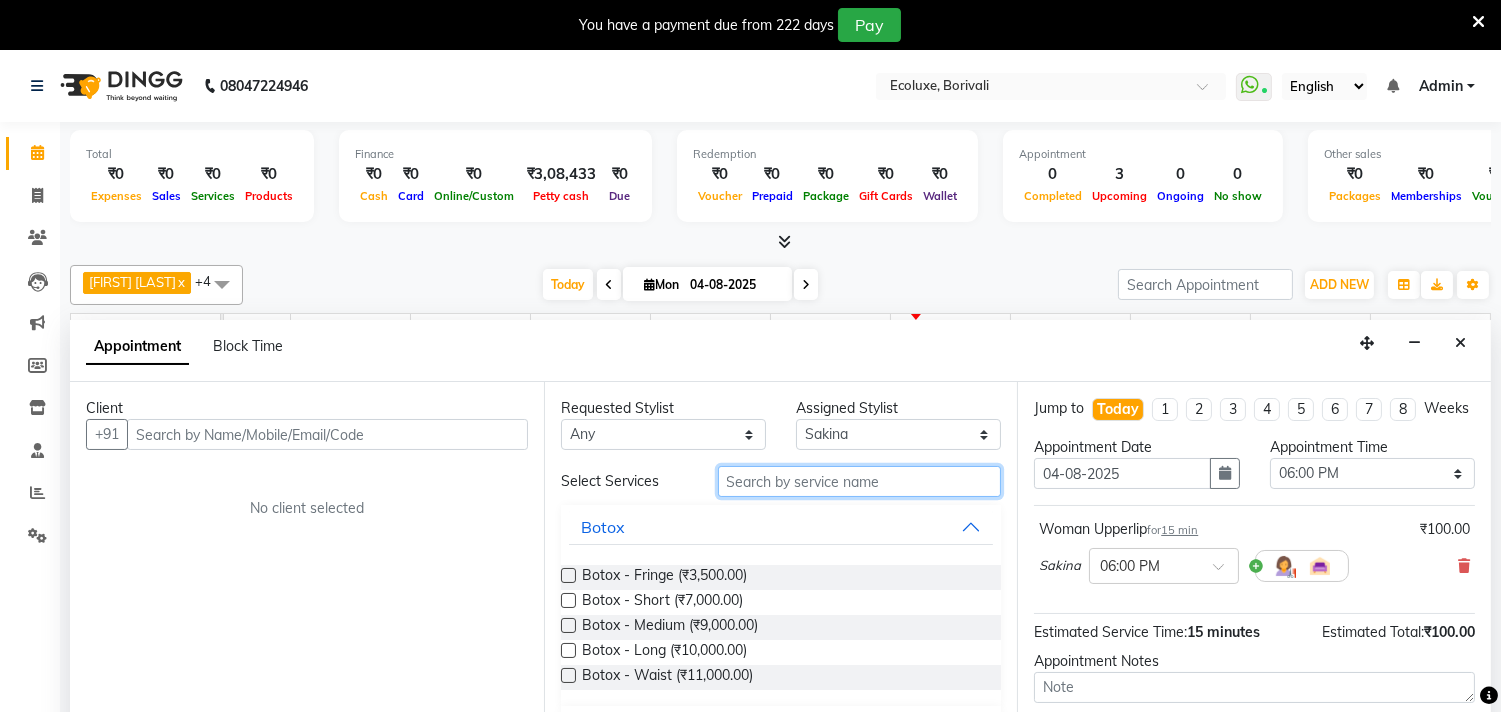 click at bounding box center (860, 481) 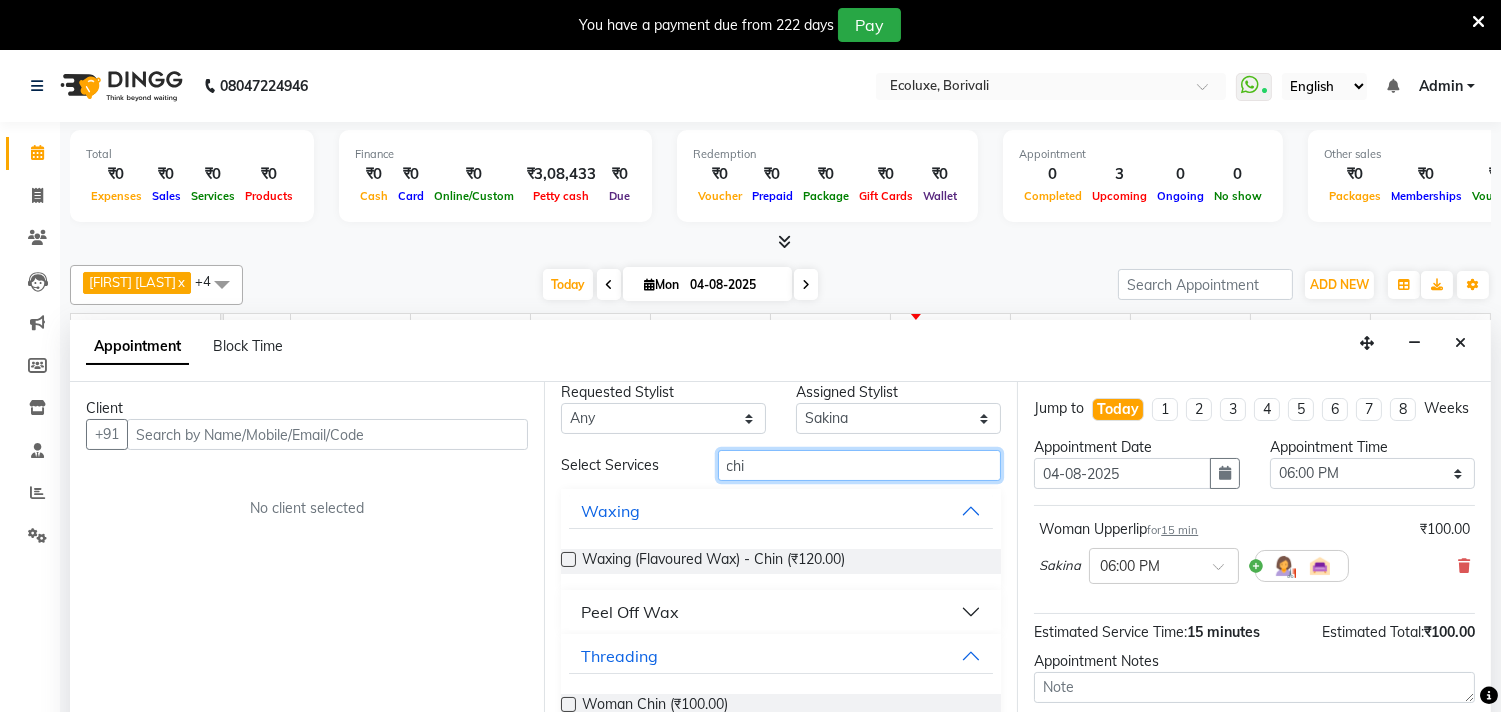 scroll, scrollTop: 18, scrollLeft: 0, axis: vertical 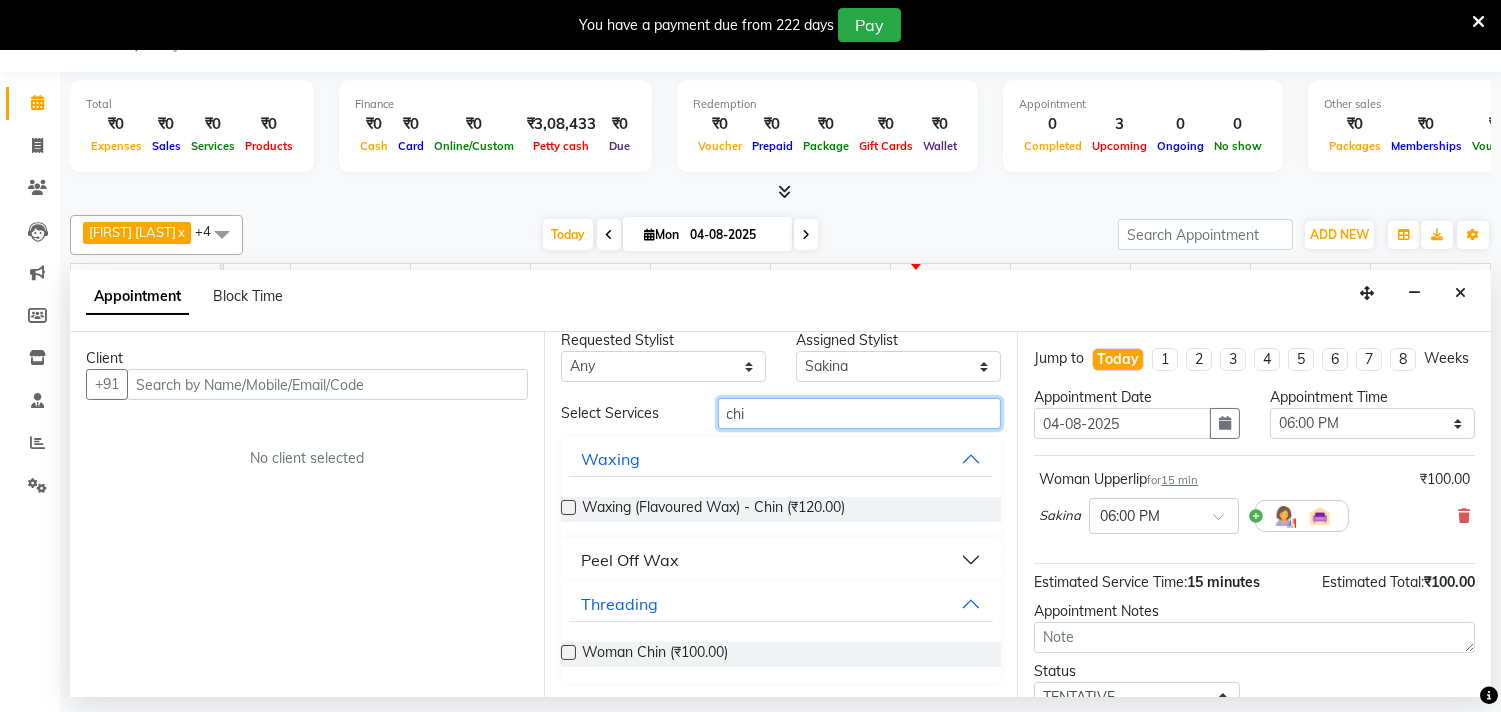 type on "chi" 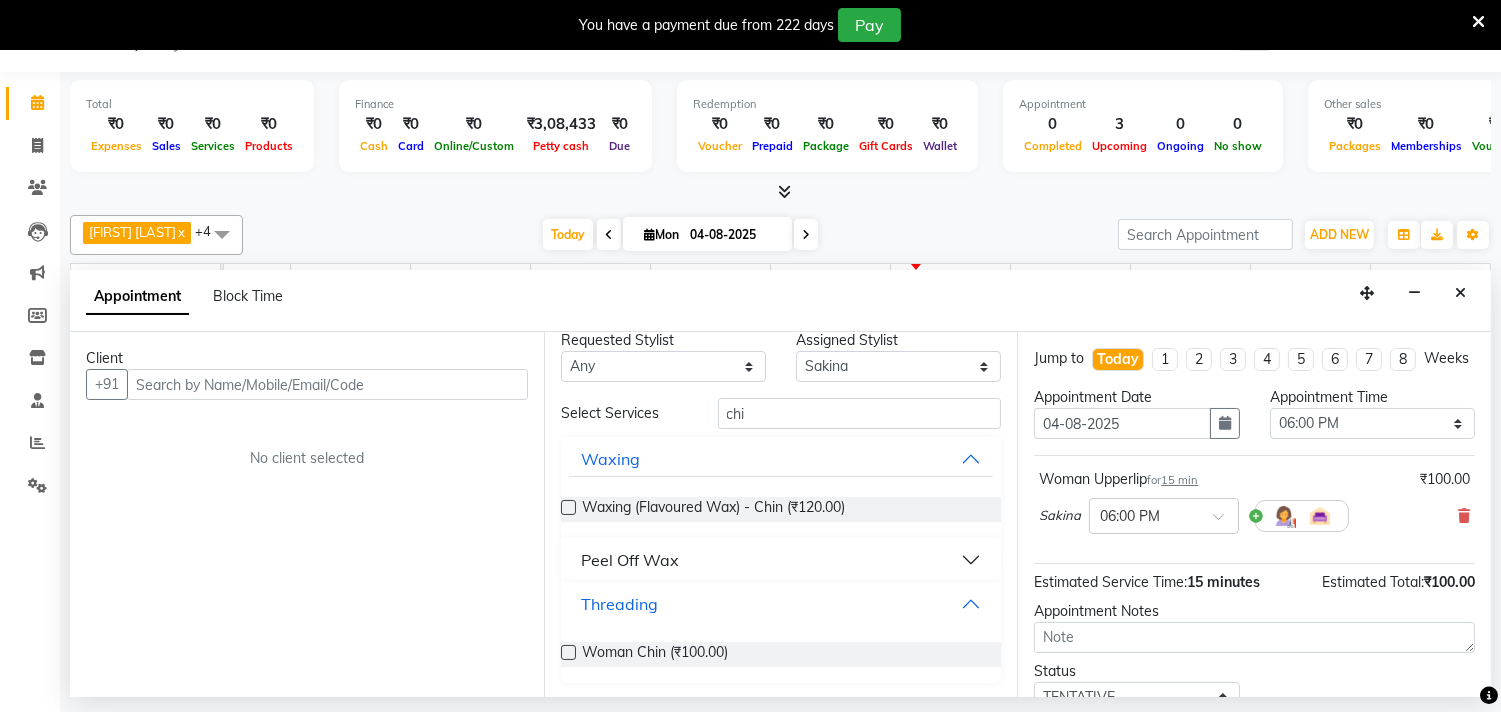 click on "Threading" at bounding box center (781, 604) 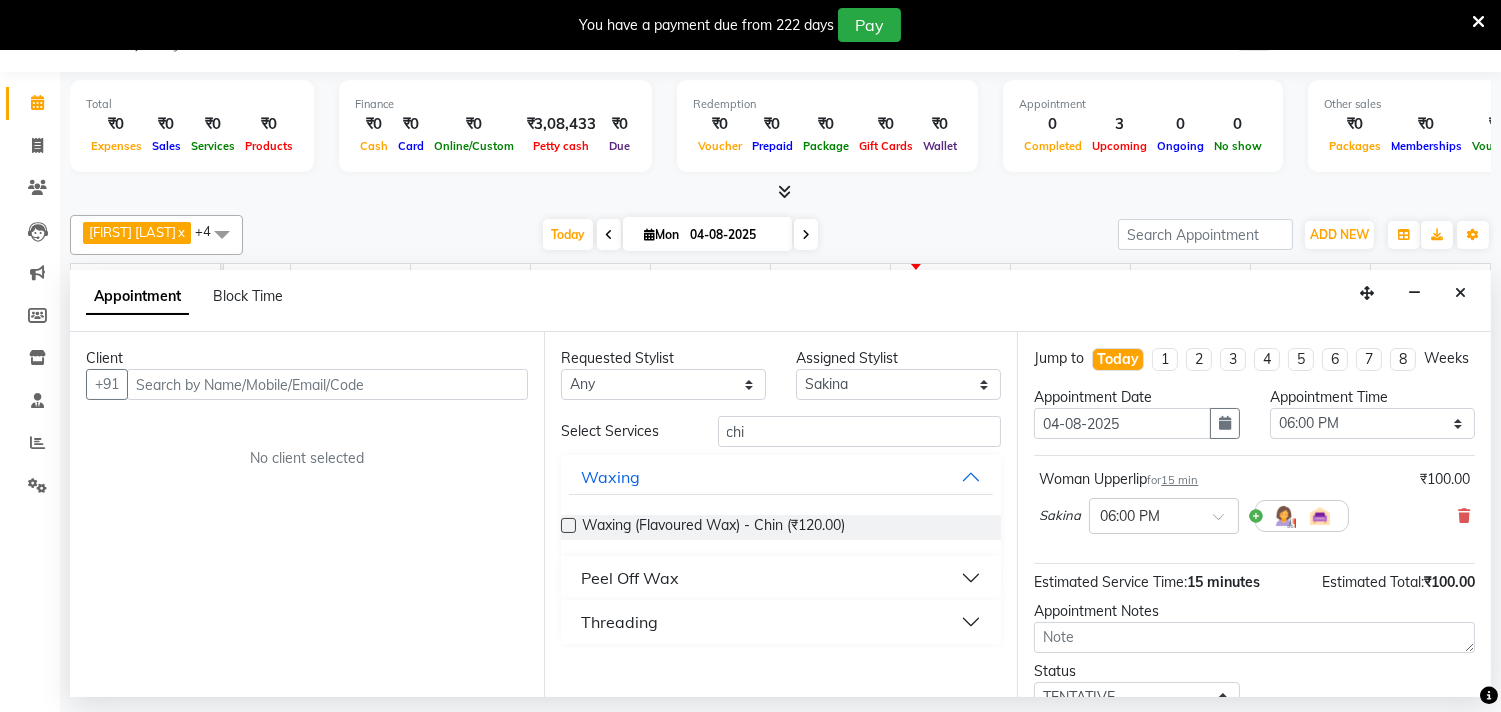 click on "Threading" at bounding box center (619, 622) 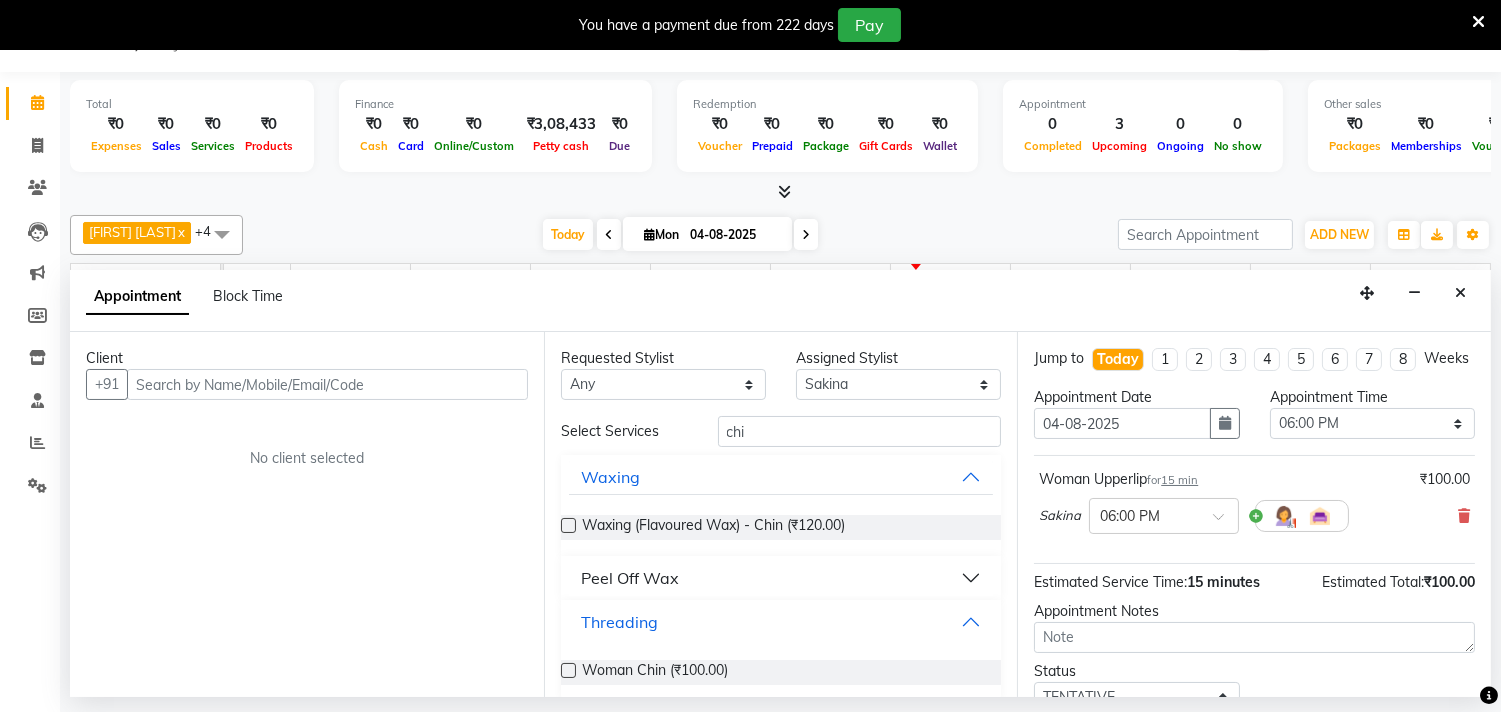 scroll, scrollTop: 18, scrollLeft: 0, axis: vertical 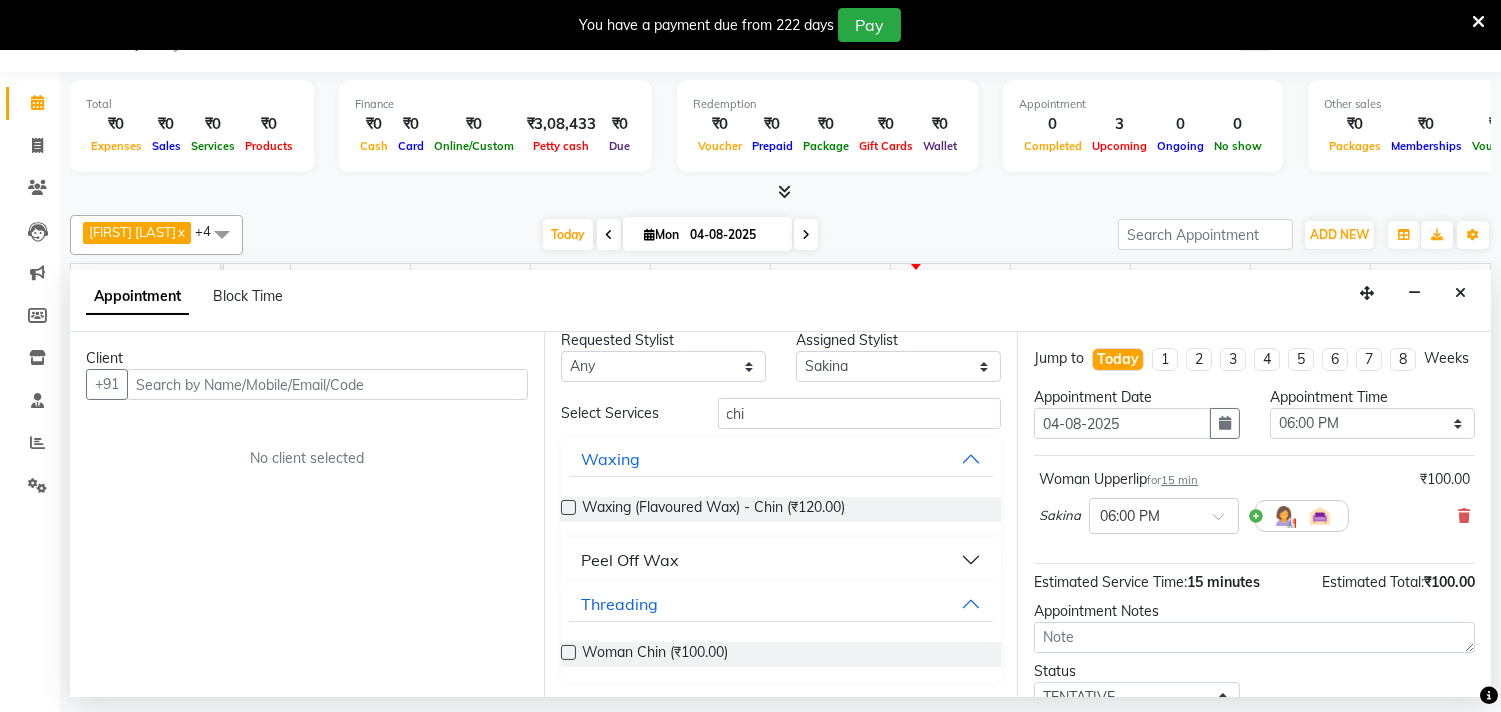 click at bounding box center (568, 652) 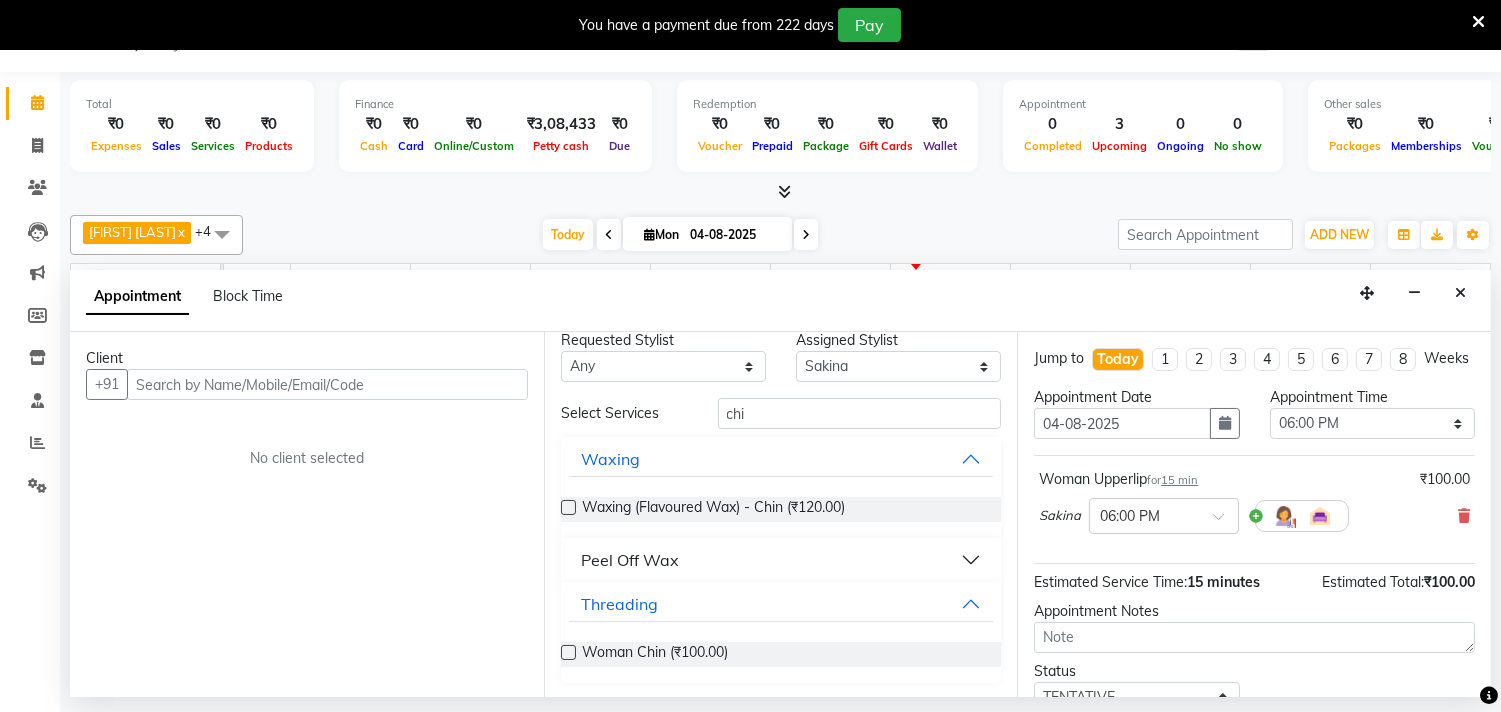 click at bounding box center [567, 654] 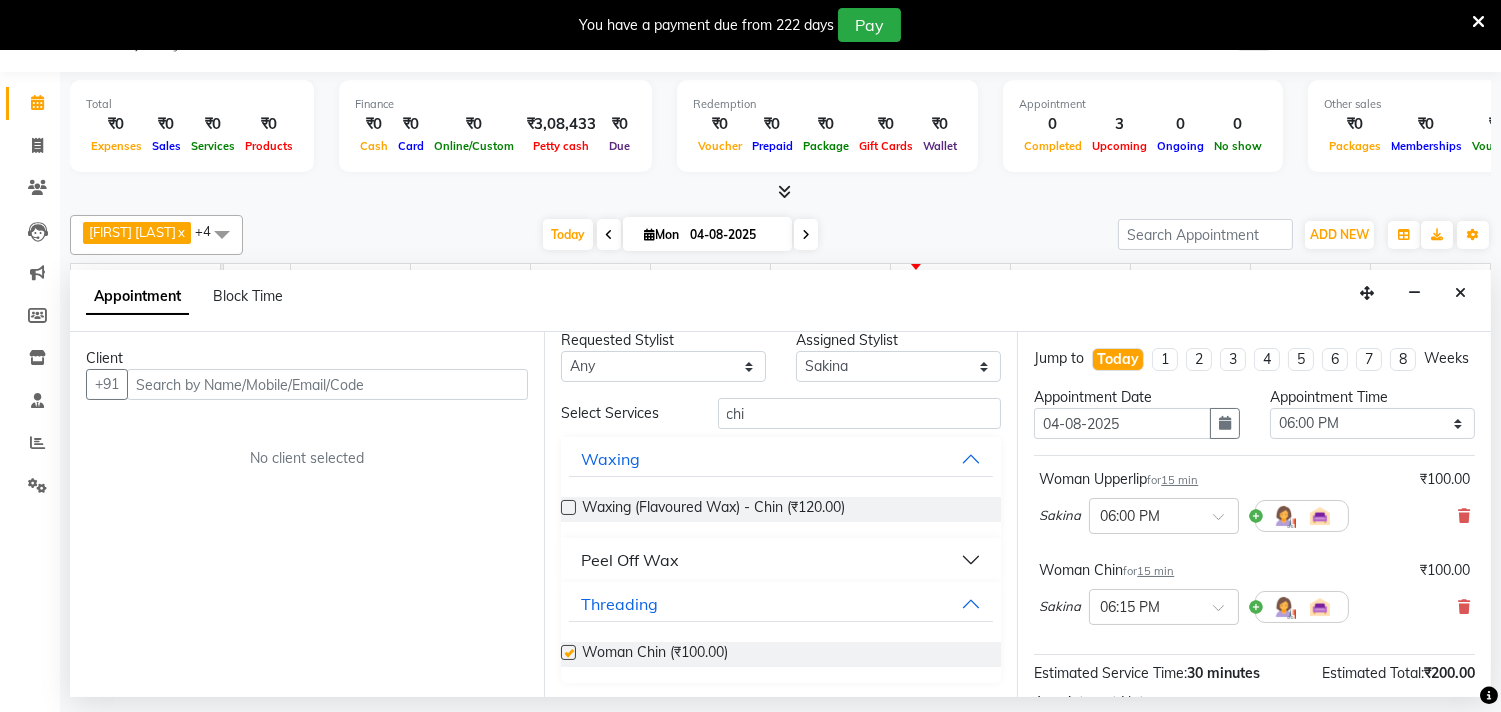 scroll, scrollTop: 3, scrollLeft: 0, axis: vertical 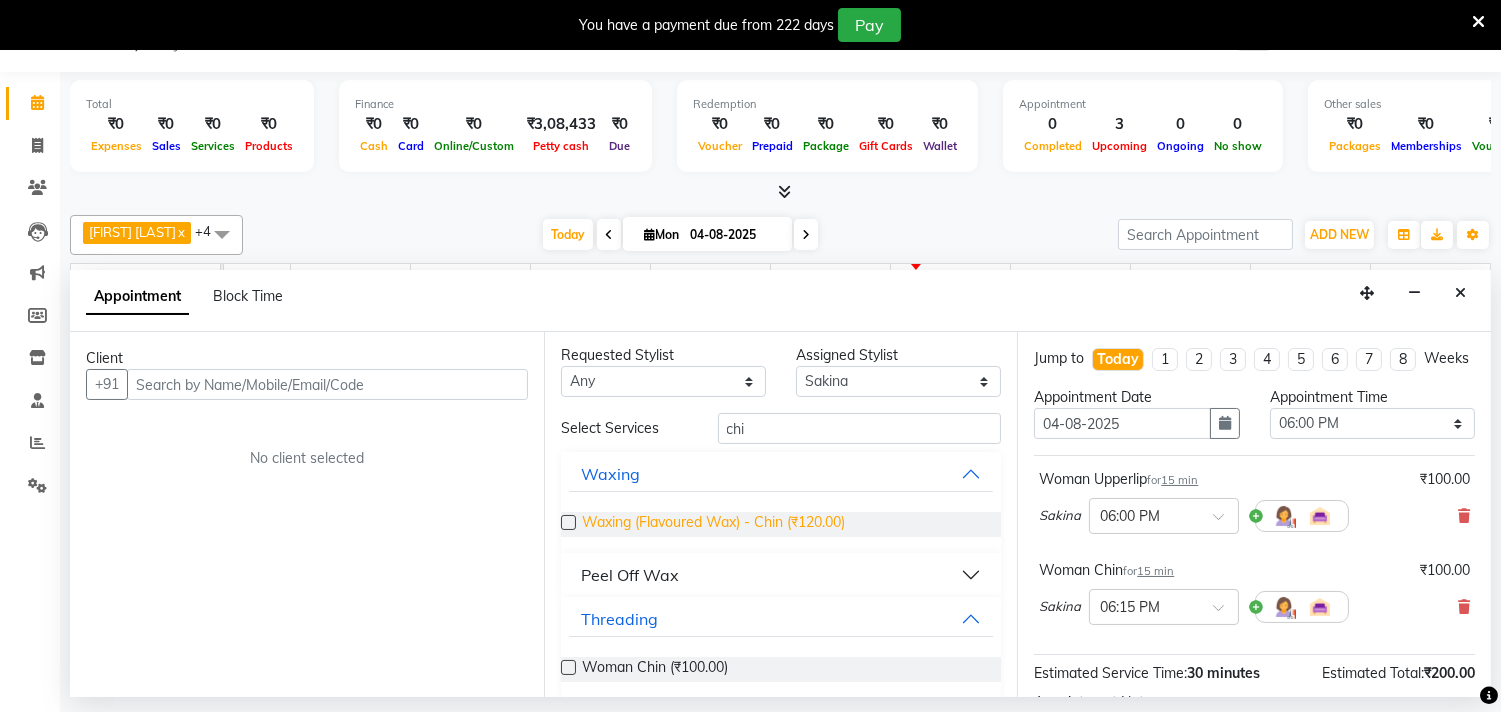 checkbox on "false" 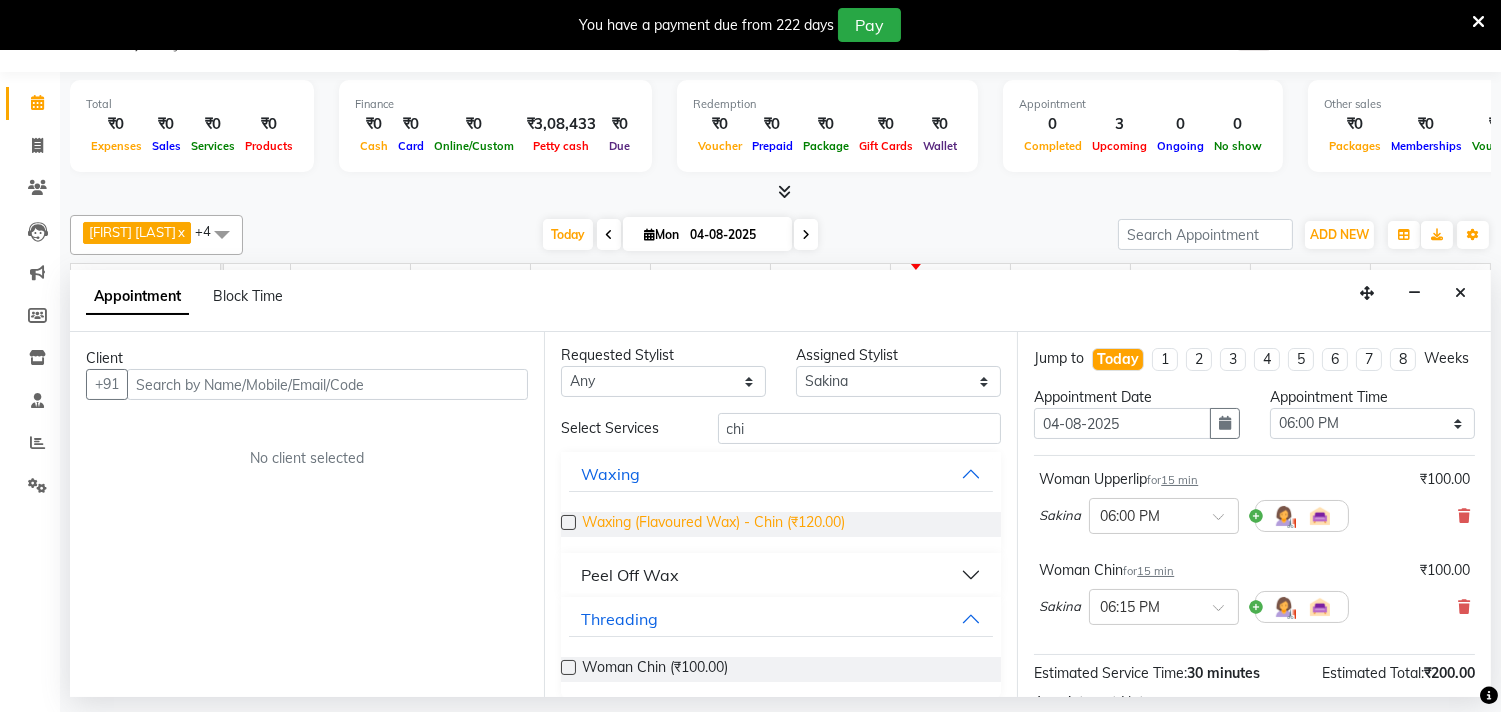 scroll, scrollTop: 0, scrollLeft: 0, axis: both 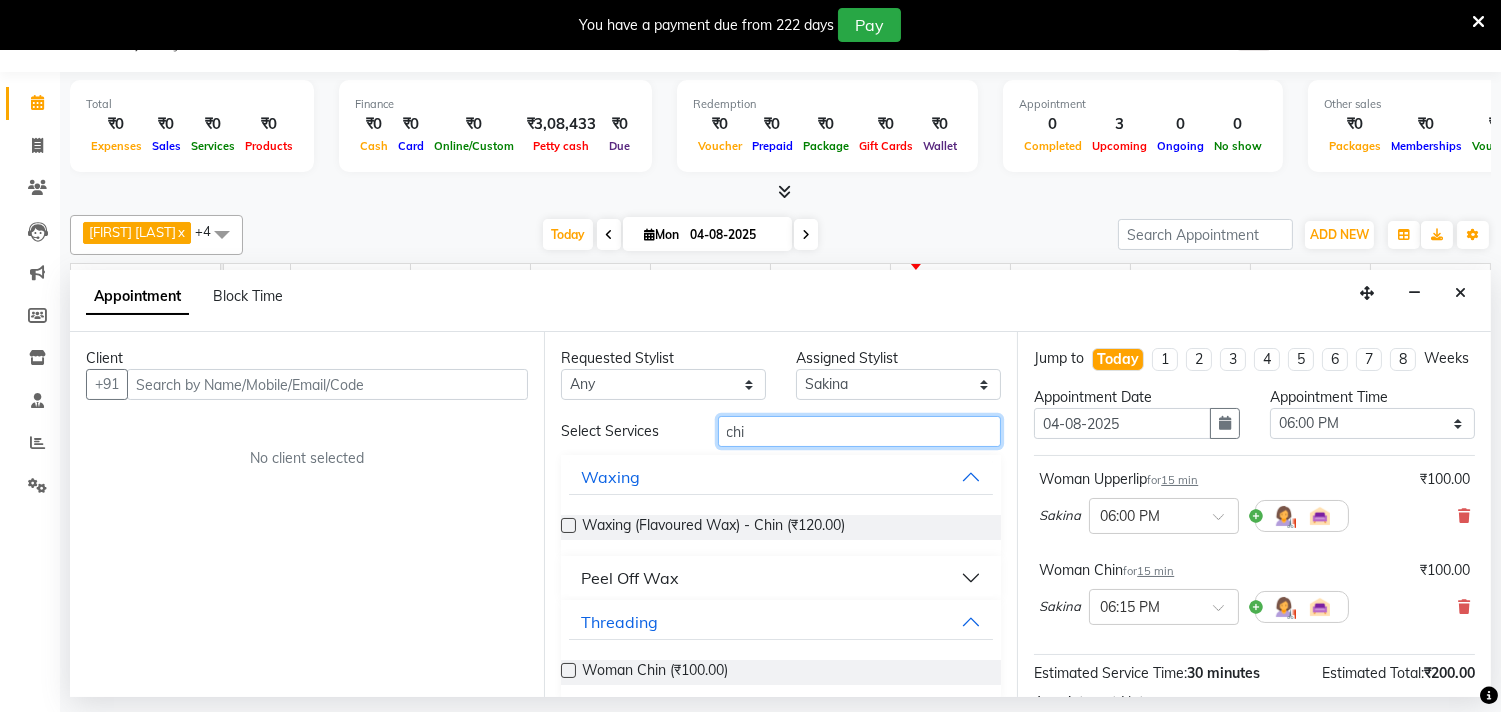 click on "chi" at bounding box center [860, 431] 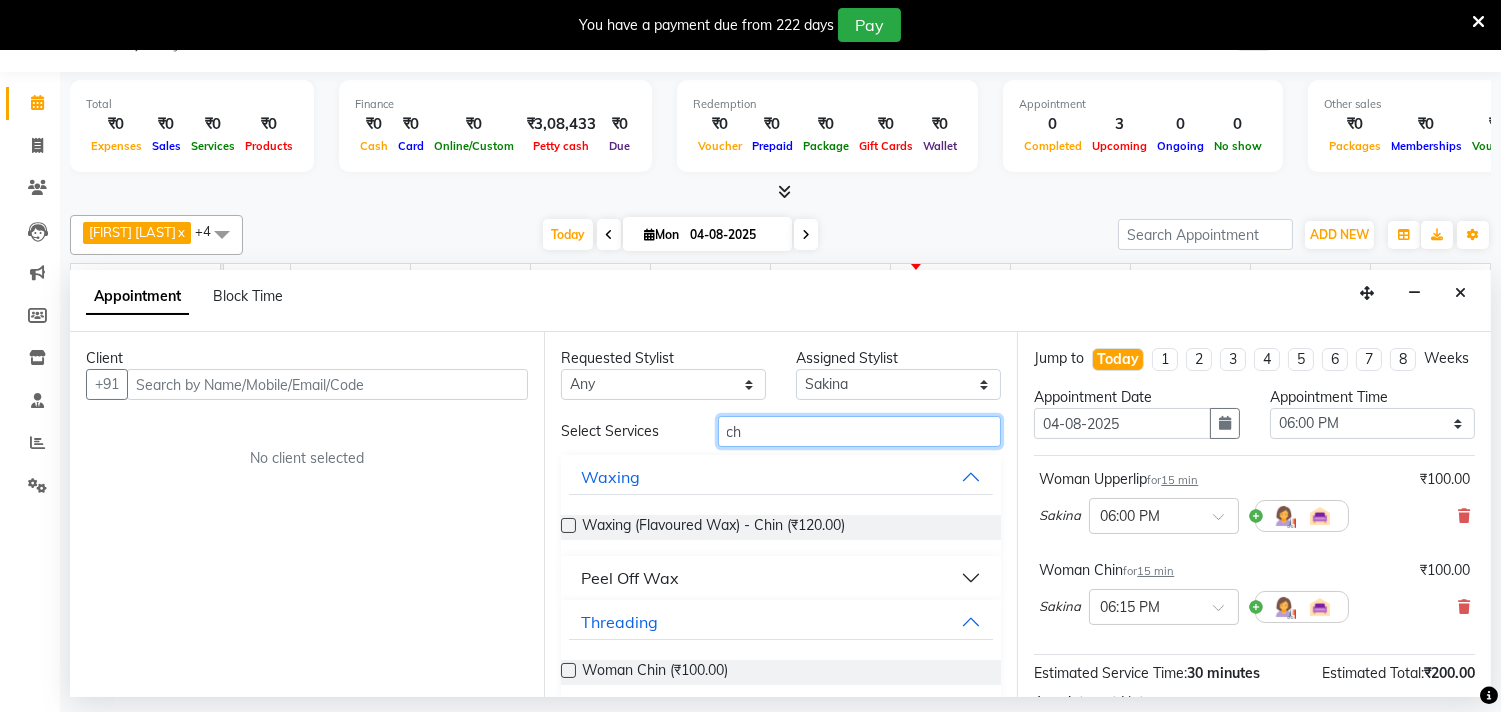 type on "c" 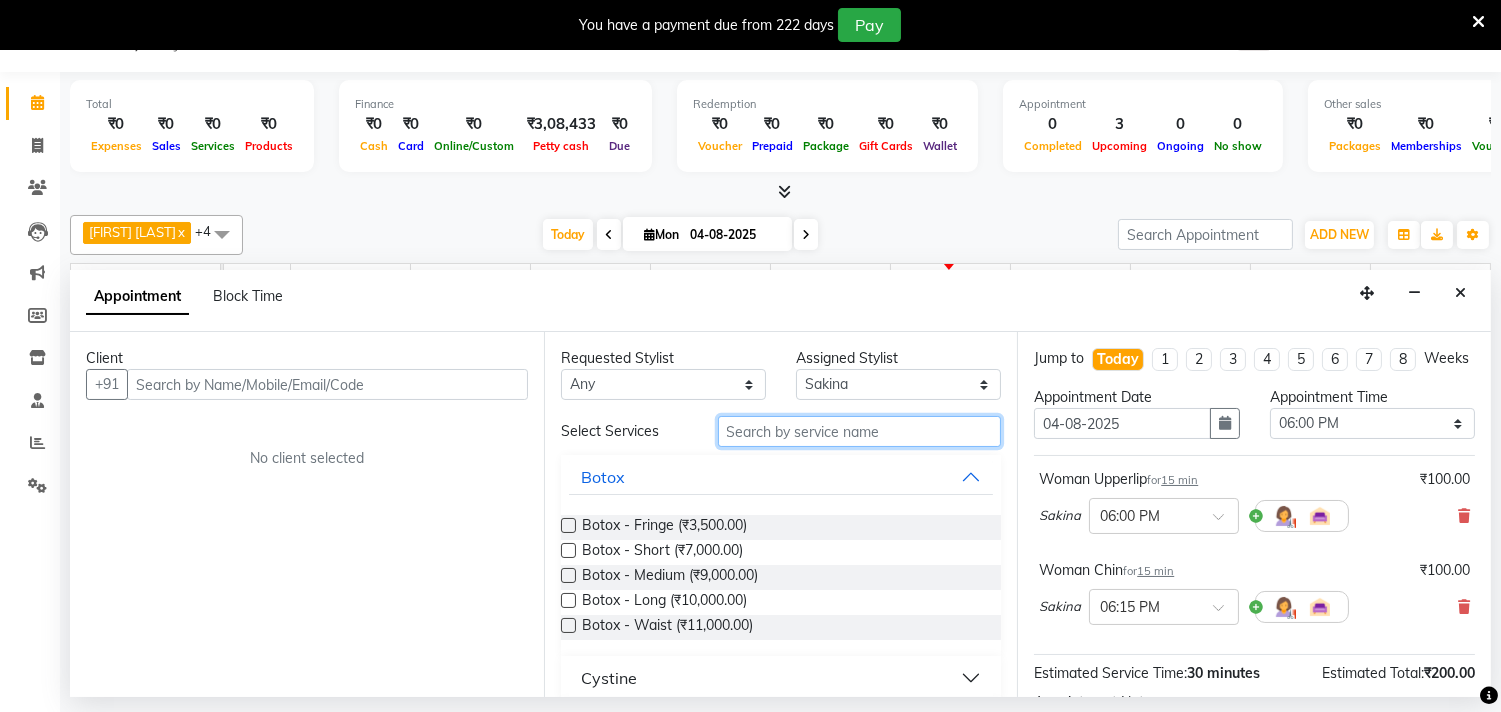 type 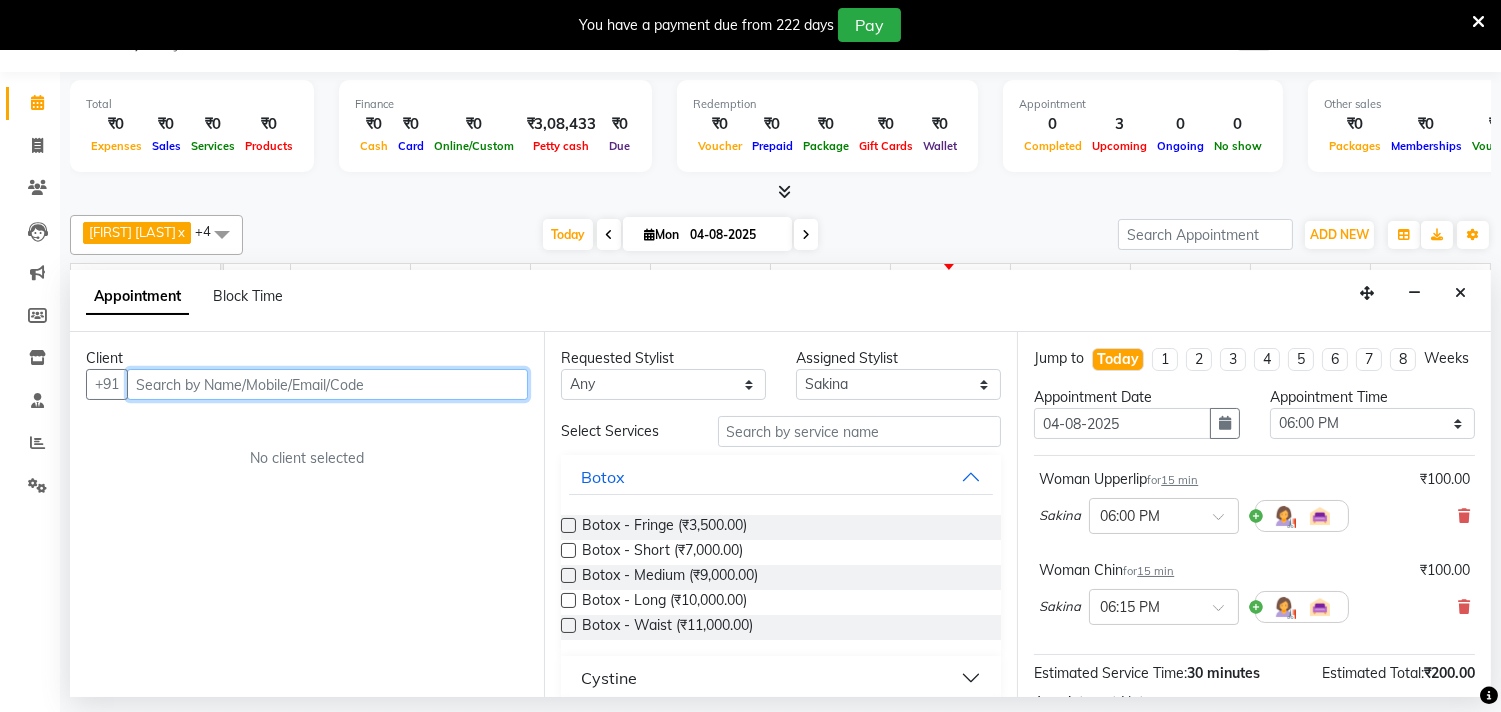 click at bounding box center (327, 384) 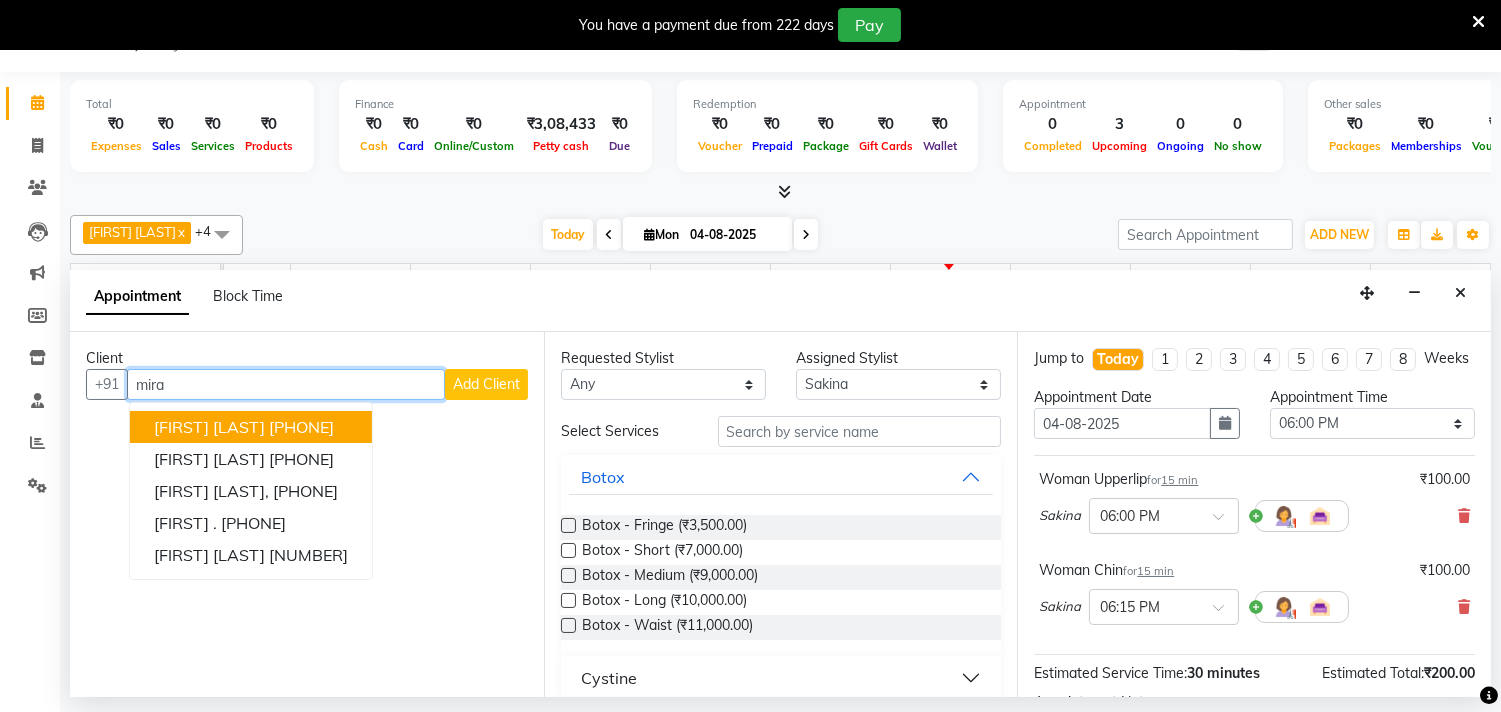 click on "mira" at bounding box center (286, 384) 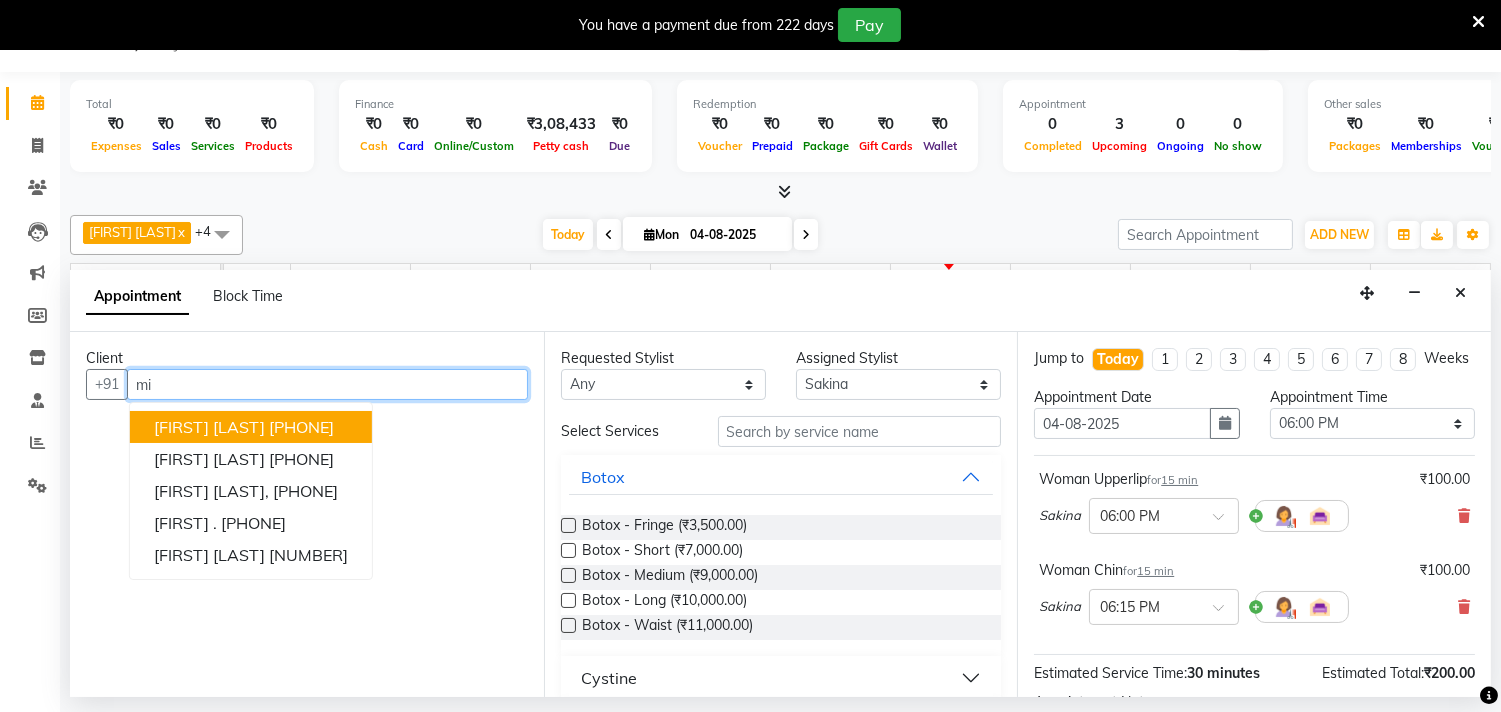 type on "m" 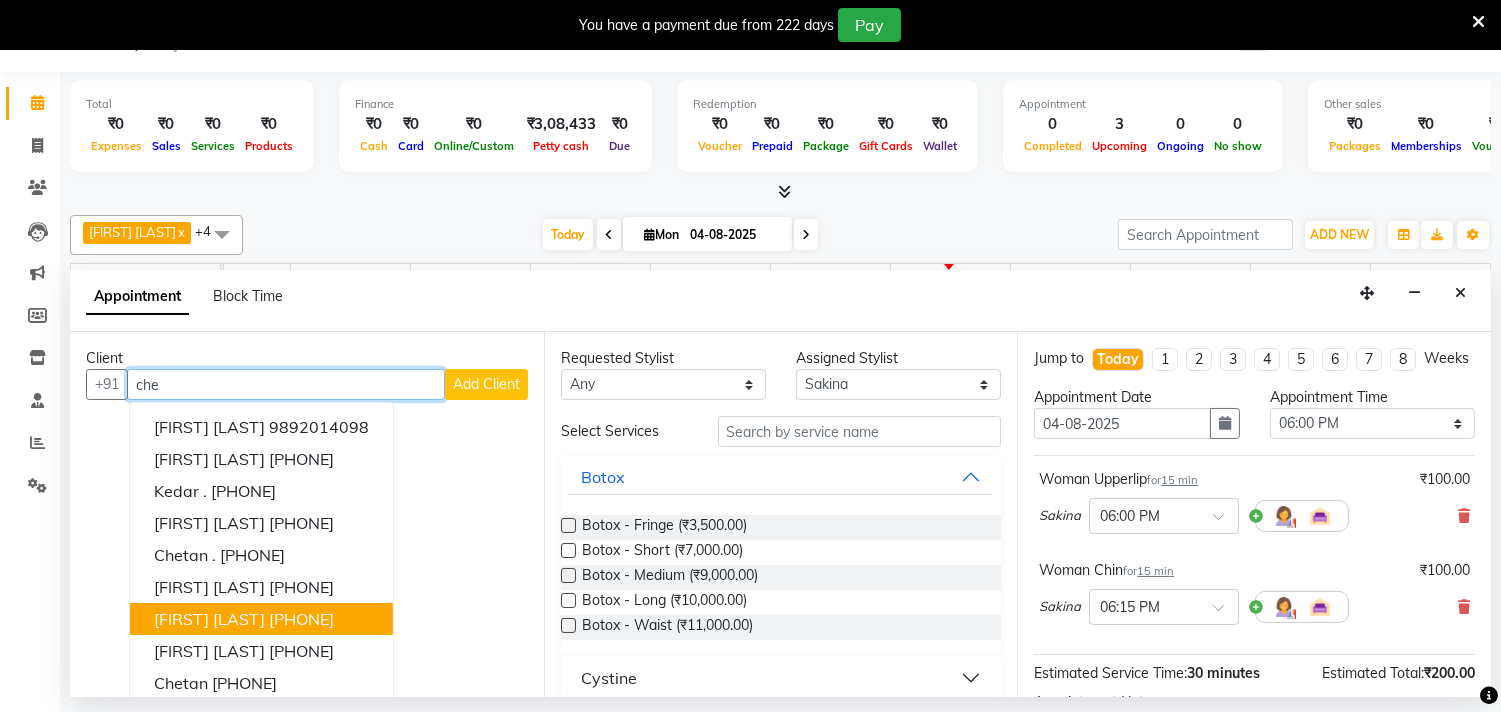 click on "[FIRST] [LAST]" at bounding box center [209, 619] 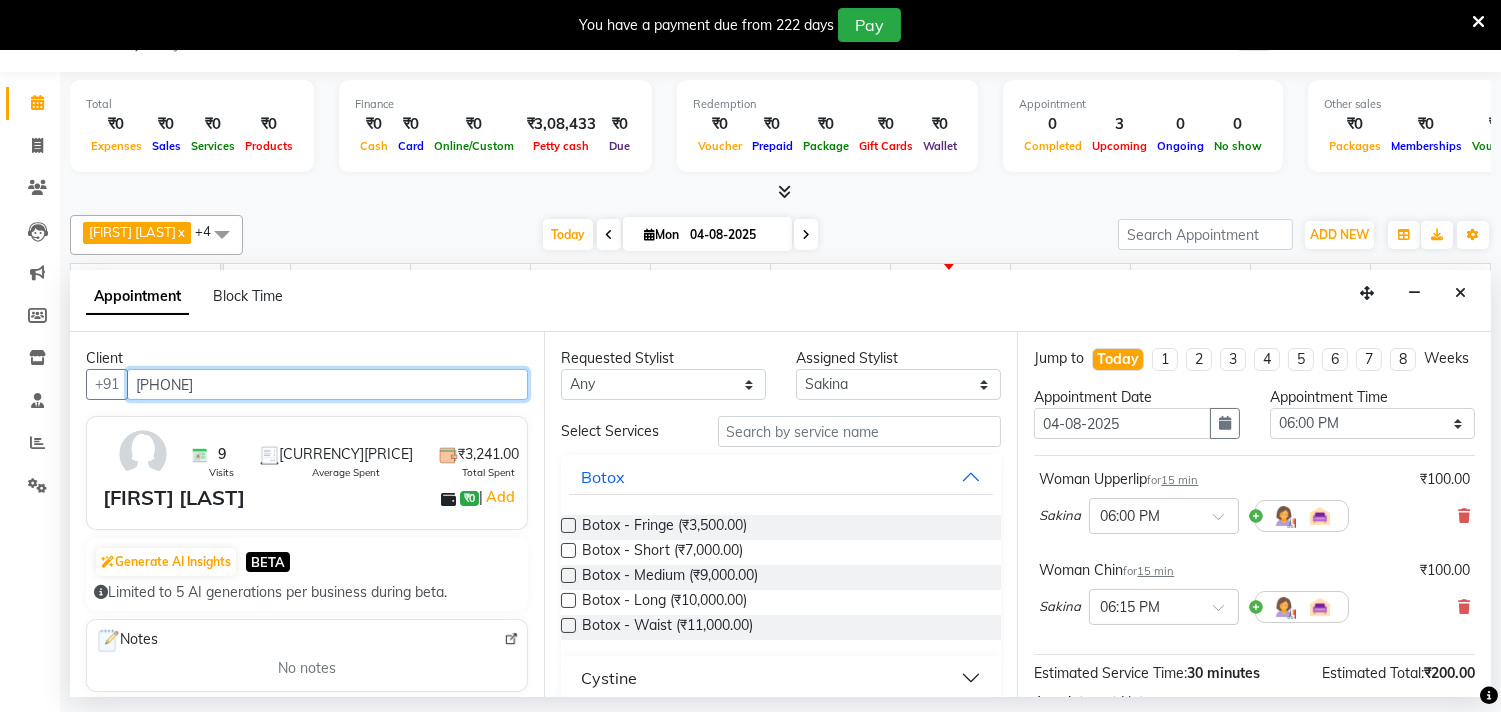 type on "[PHONE]" 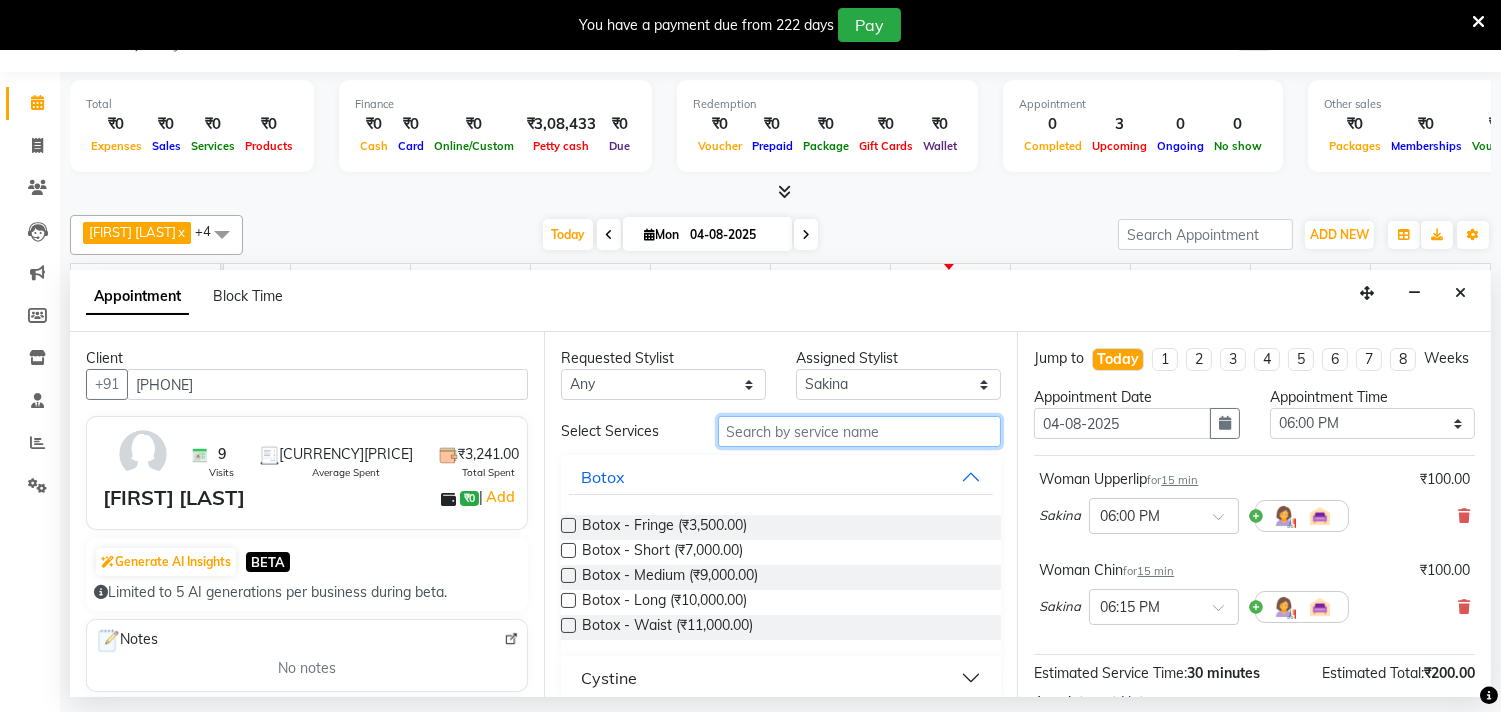 click at bounding box center (860, 431) 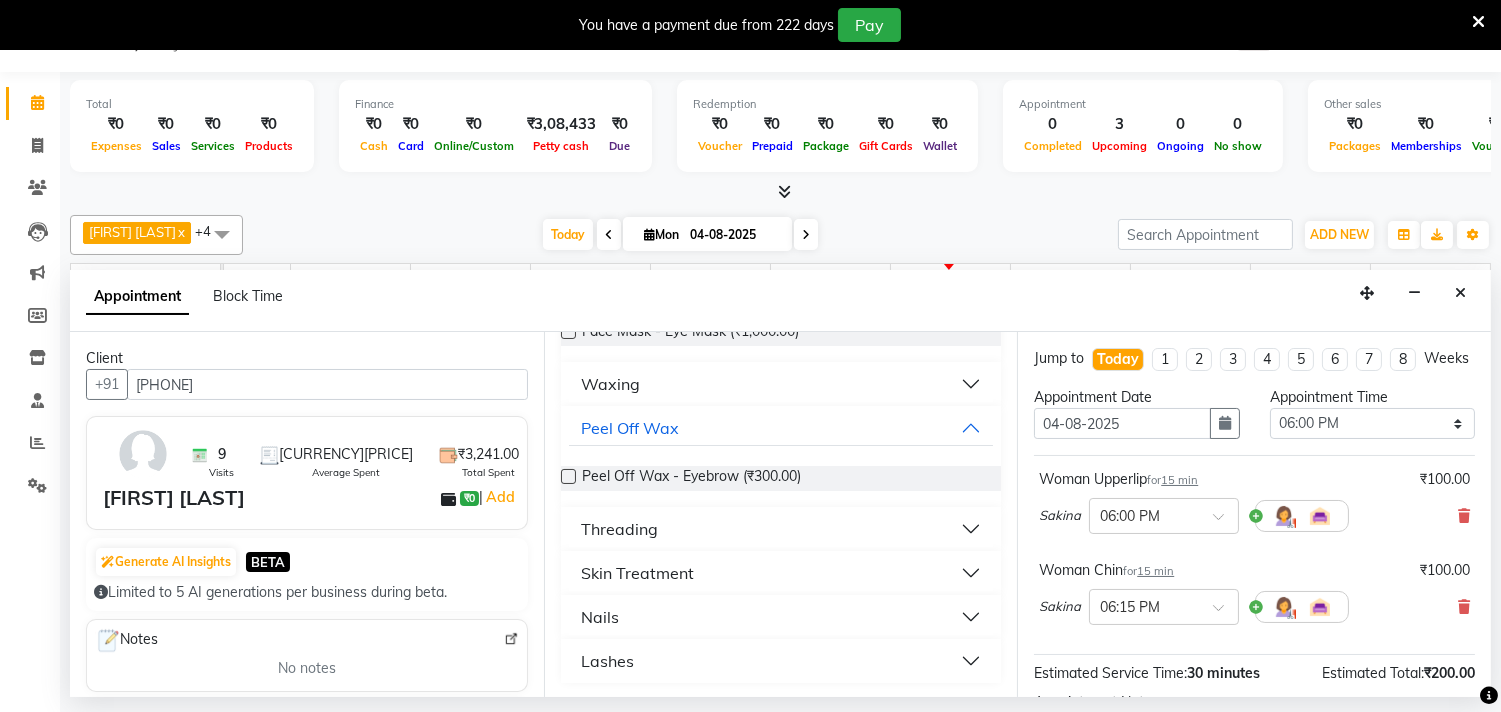 scroll, scrollTop: 195, scrollLeft: 0, axis: vertical 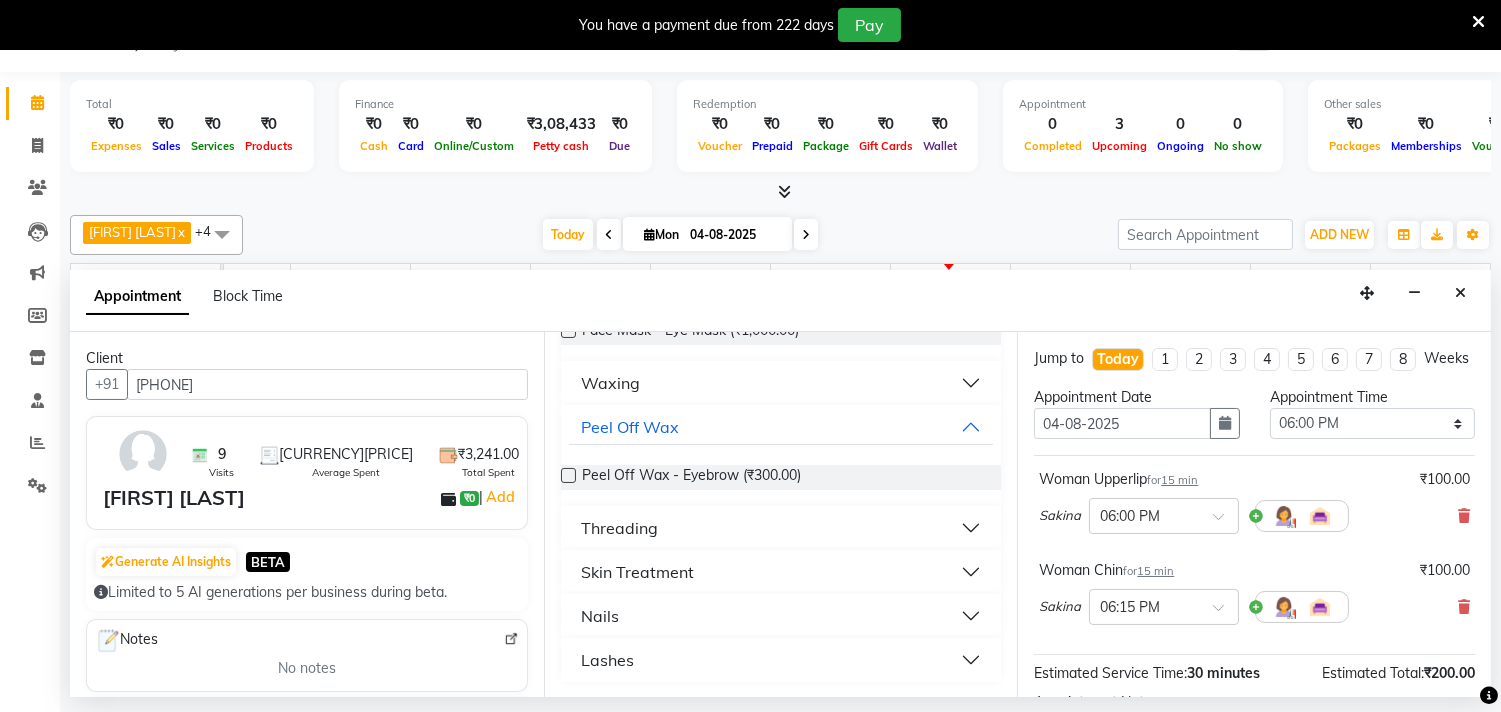 type on "eye" 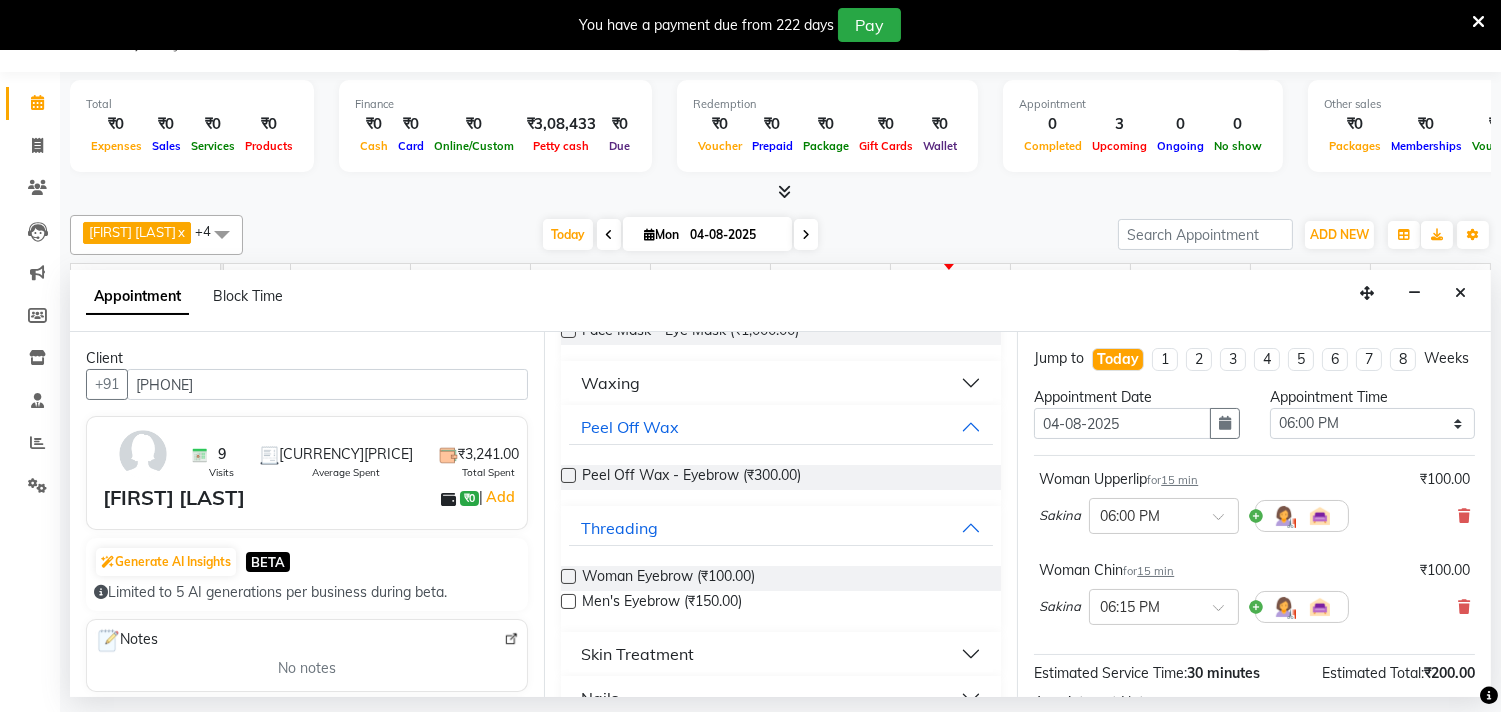 click at bounding box center (568, 576) 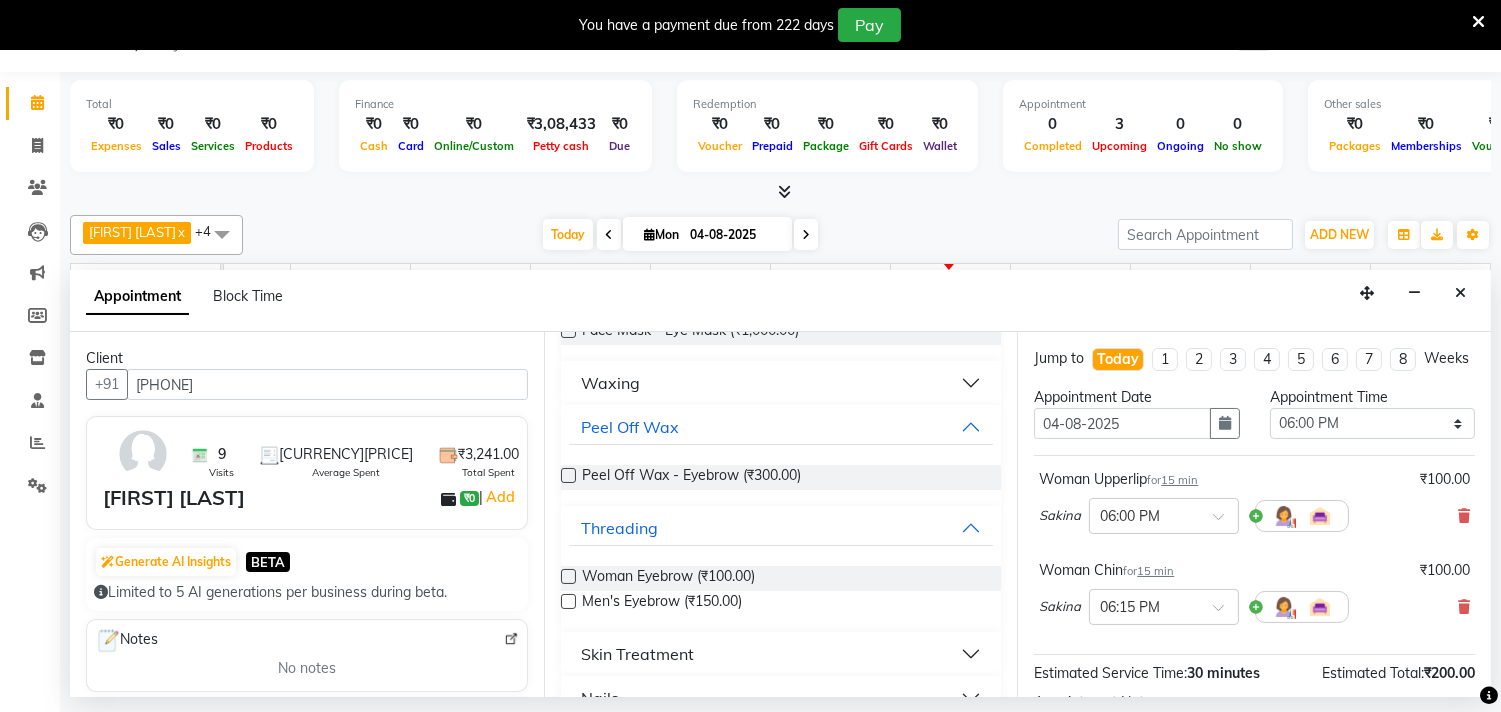 click at bounding box center (567, 578) 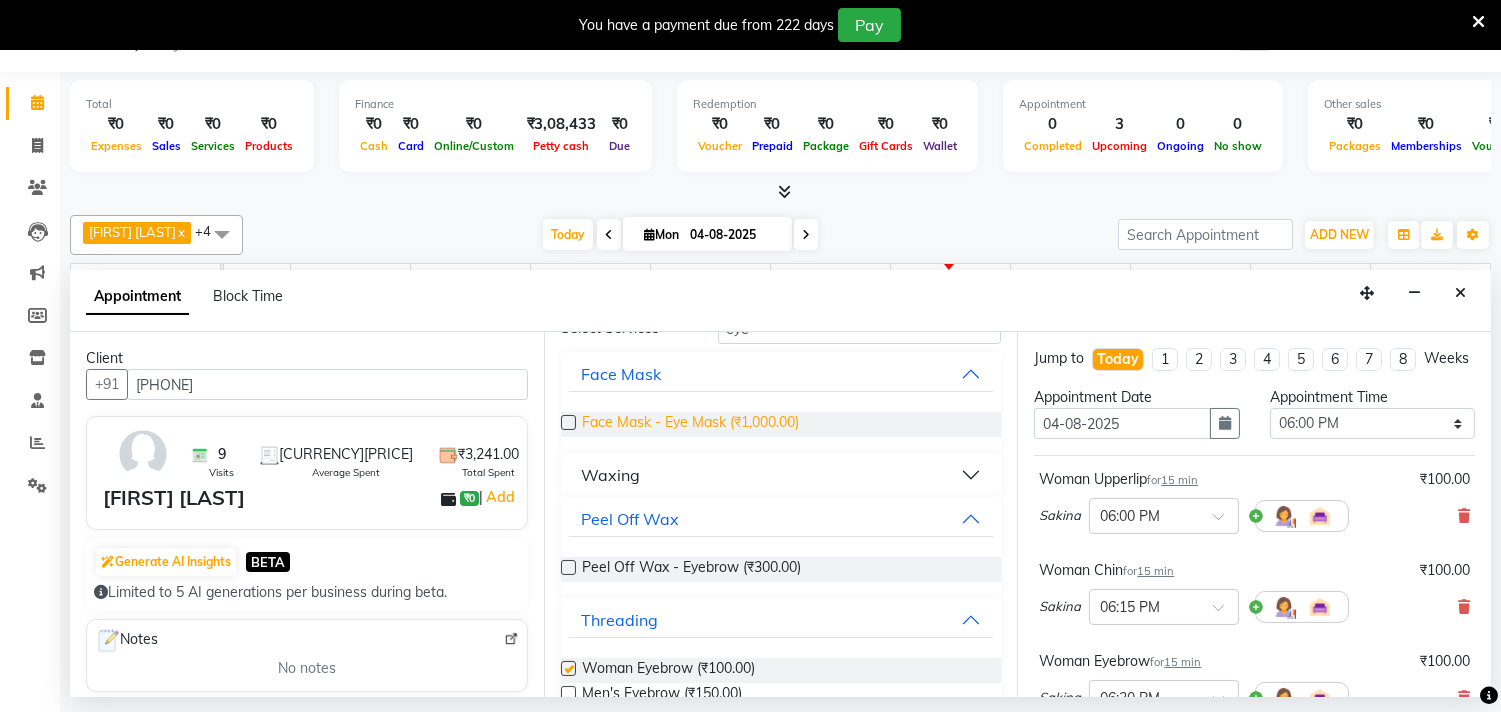 scroll, scrollTop: 2, scrollLeft: 0, axis: vertical 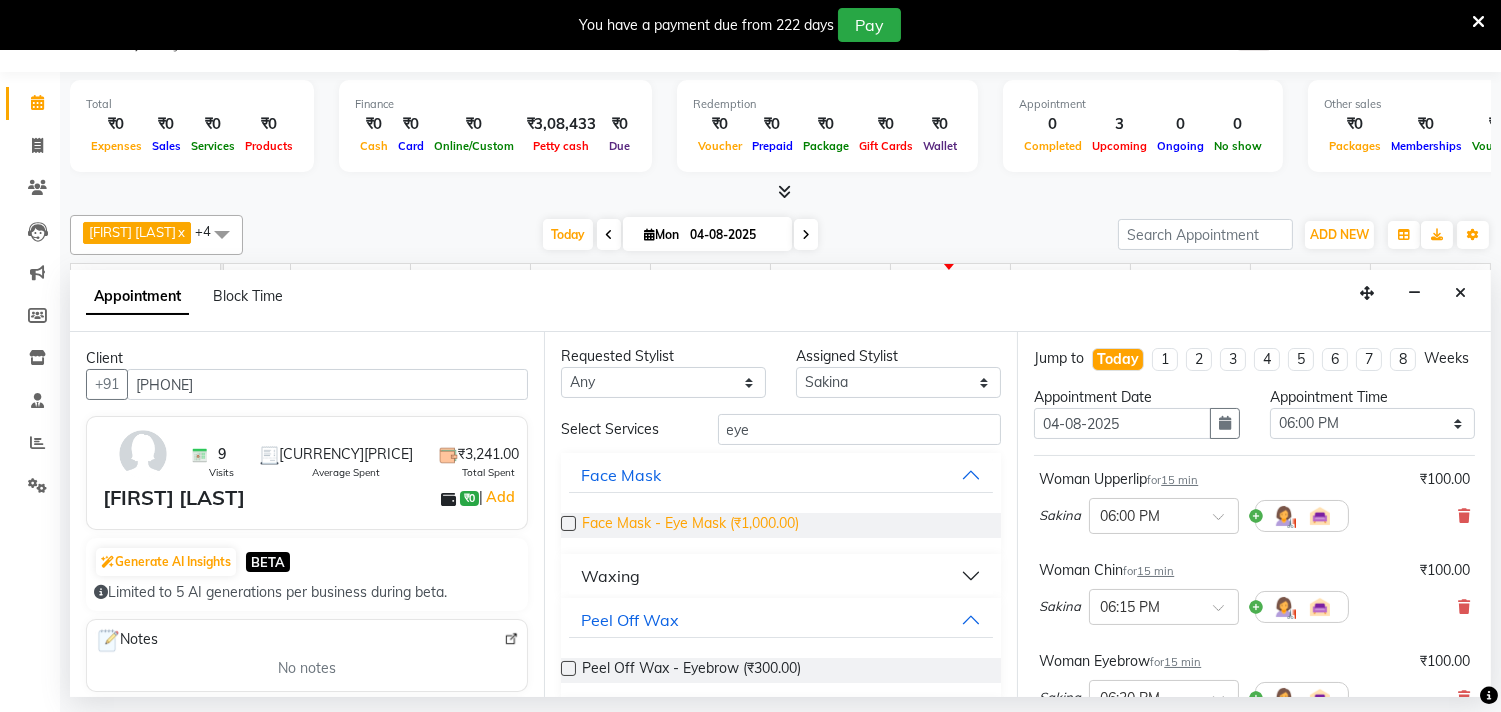 checkbox on "false" 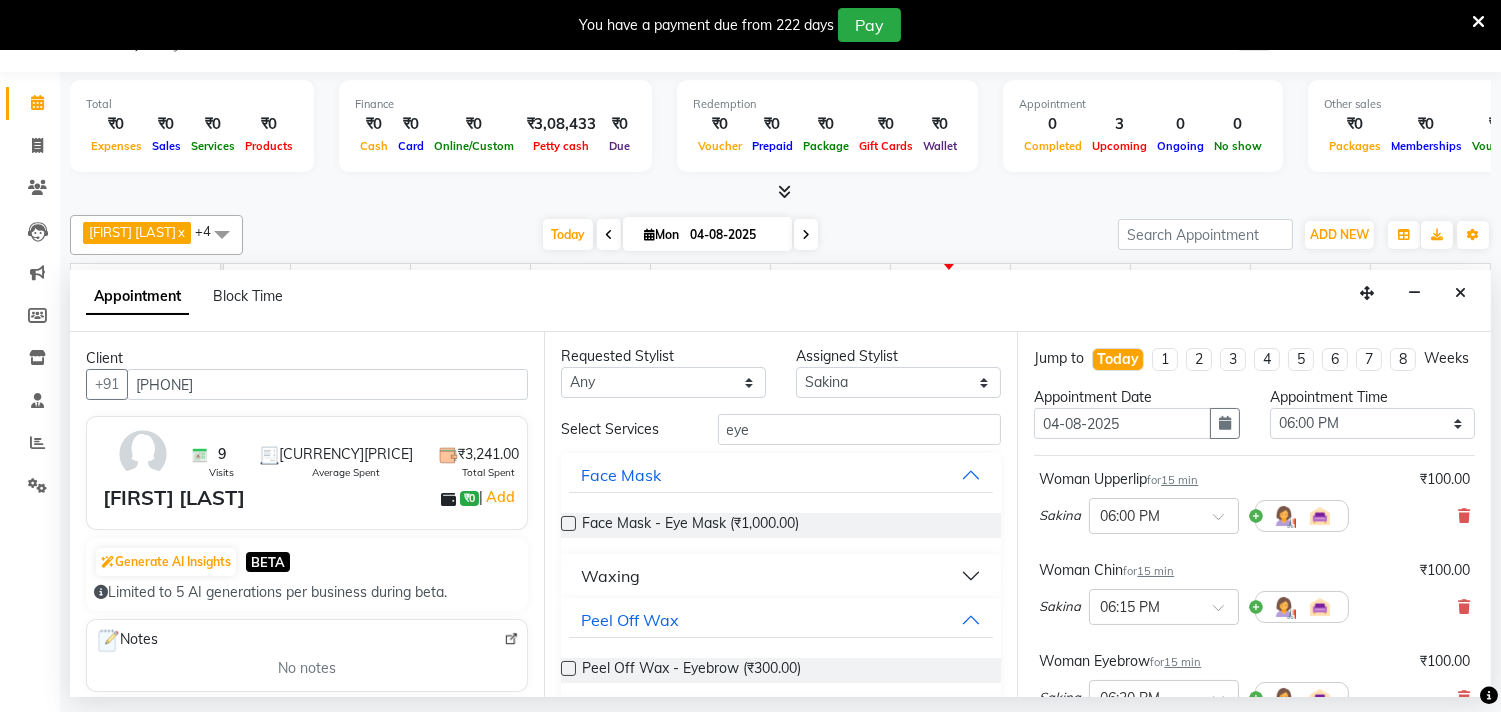 scroll, scrollTop: 0, scrollLeft: 0, axis: both 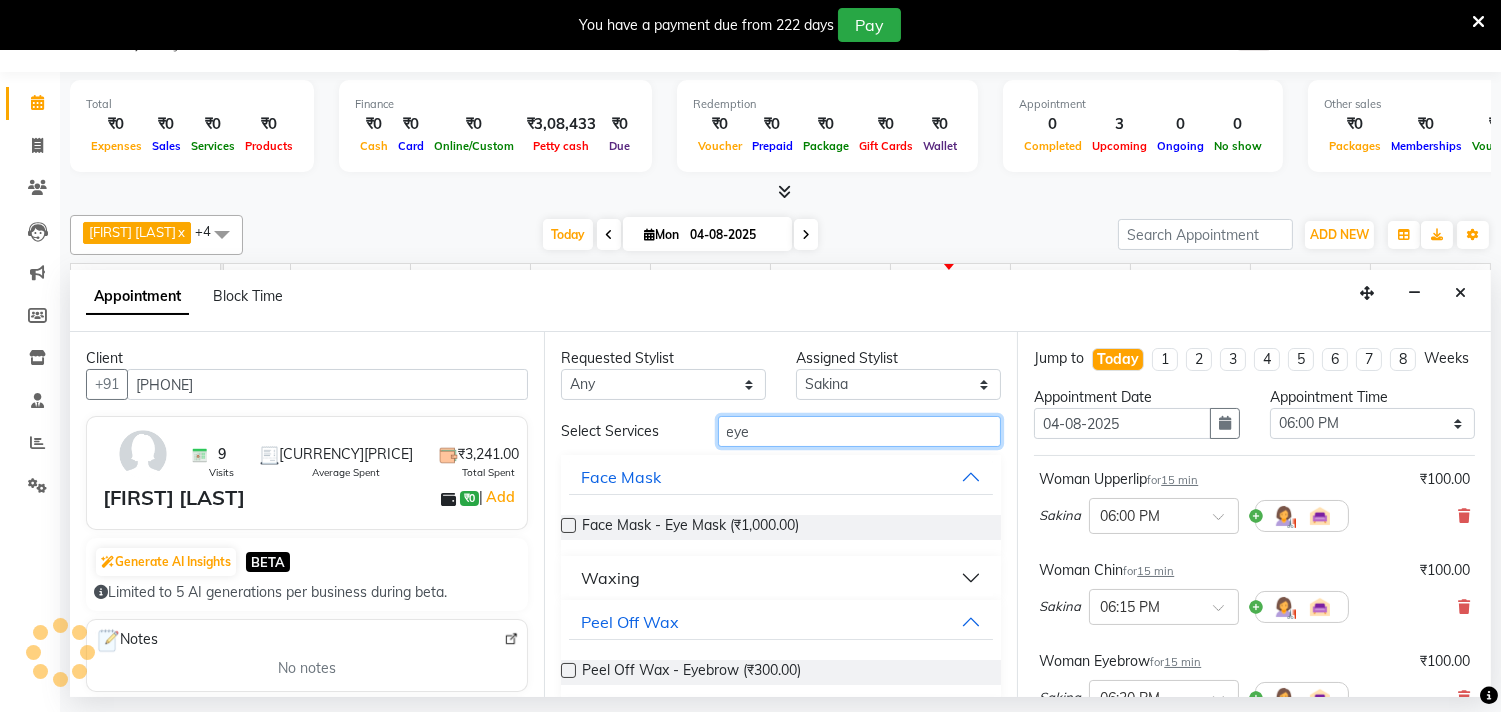drag, startPoint x: 722, startPoint y: 424, endPoint x: 694, endPoint y: 424, distance: 28 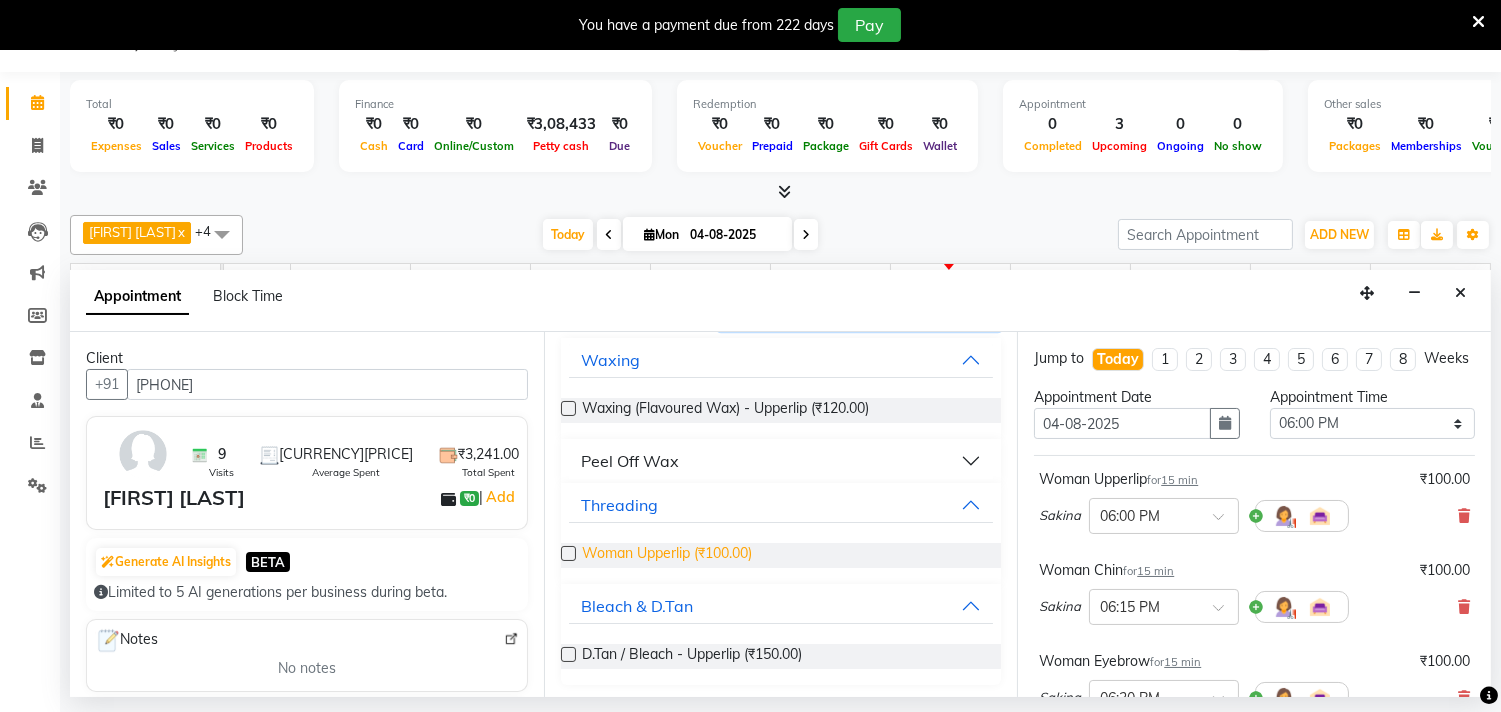 scroll, scrollTop: 120, scrollLeft: 0, axis: vertical 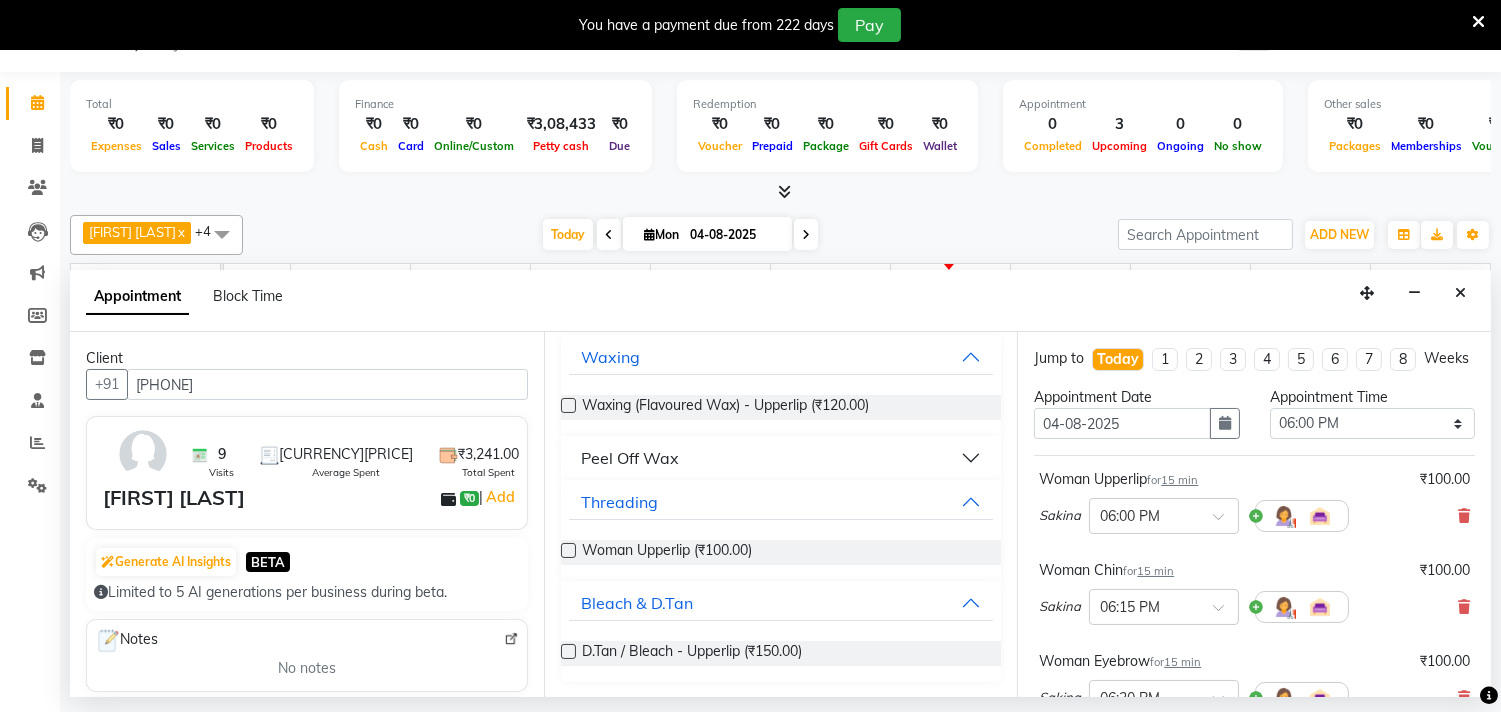 type on "upper" 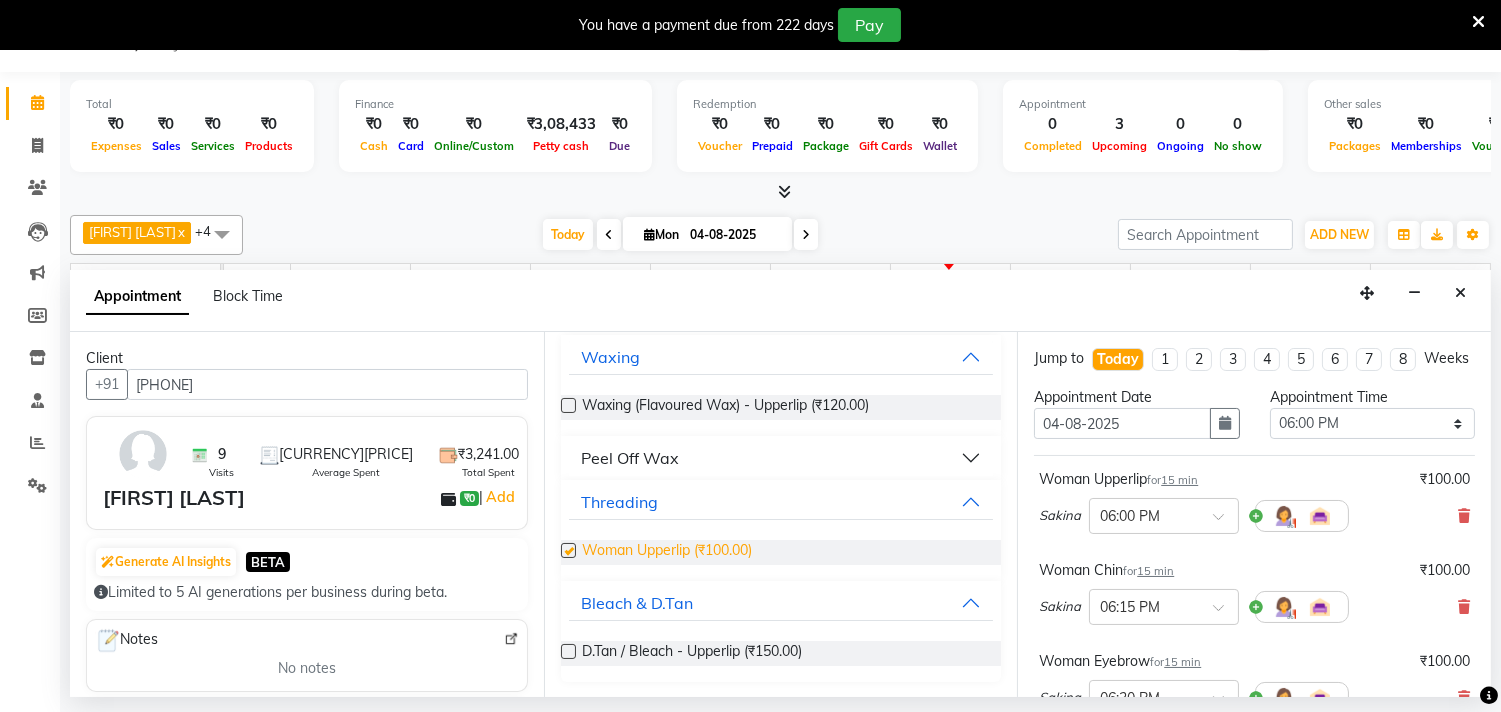 checkbox on "false" 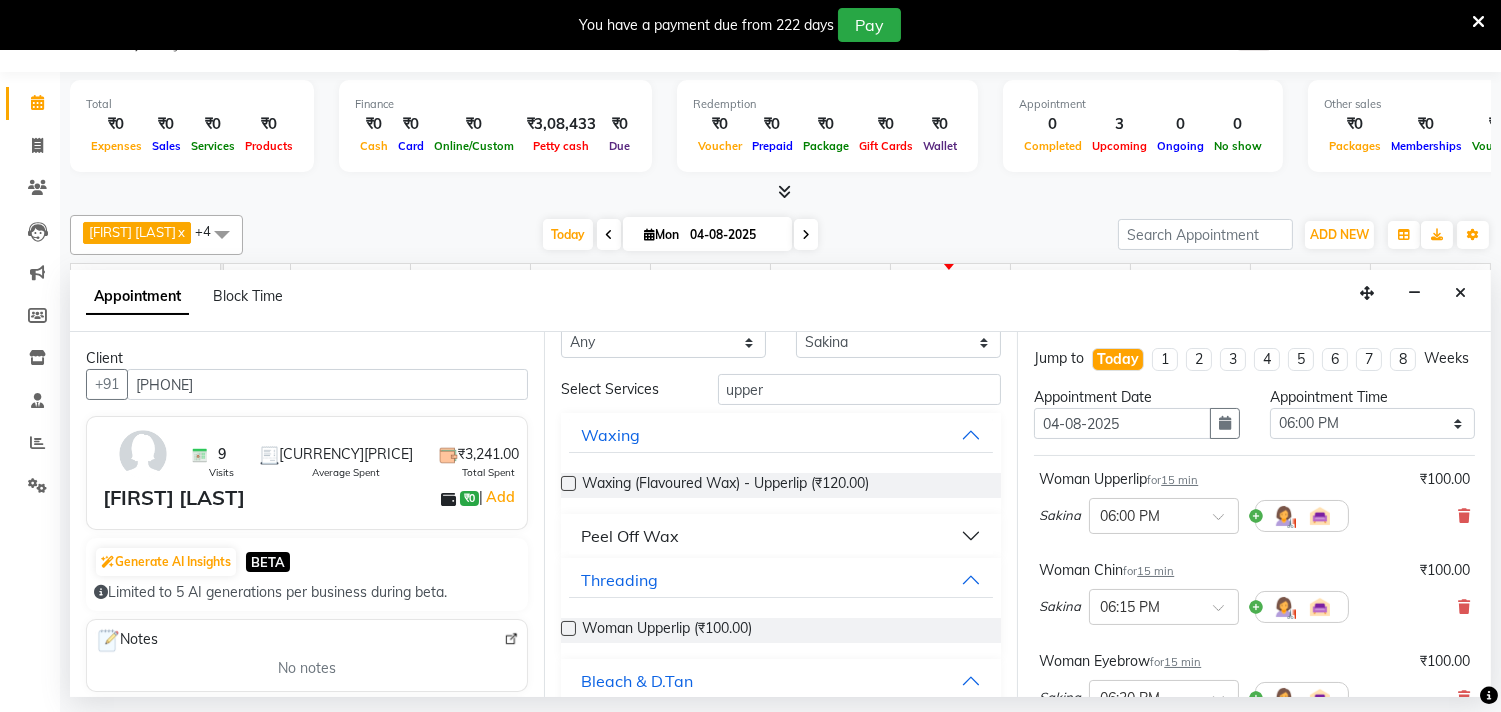 scroll, scrollTop: 0, scrollLeft: 0, axis: both 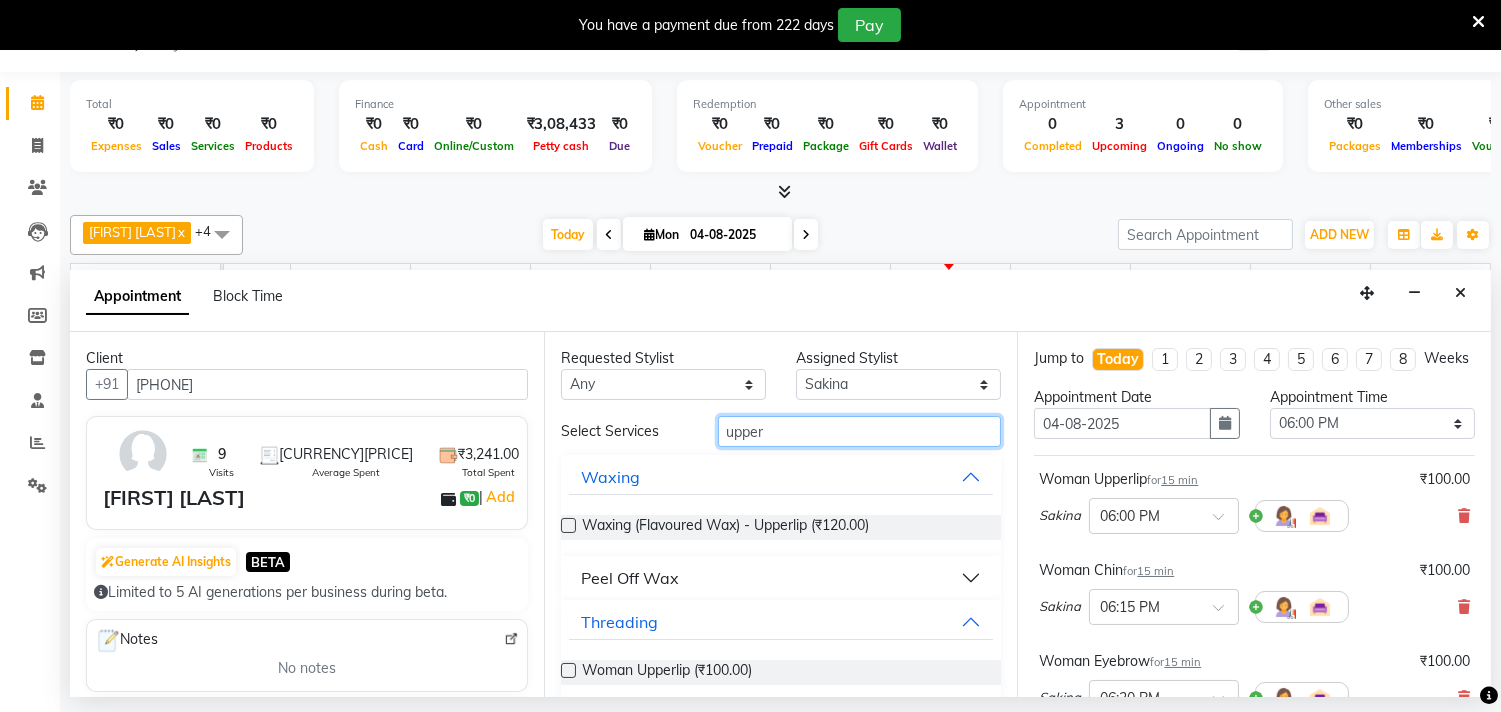drag, startPoint x: 751, startPoint y: 433, endPoint x: 681, endPoint y: 432, distance: 70.00714 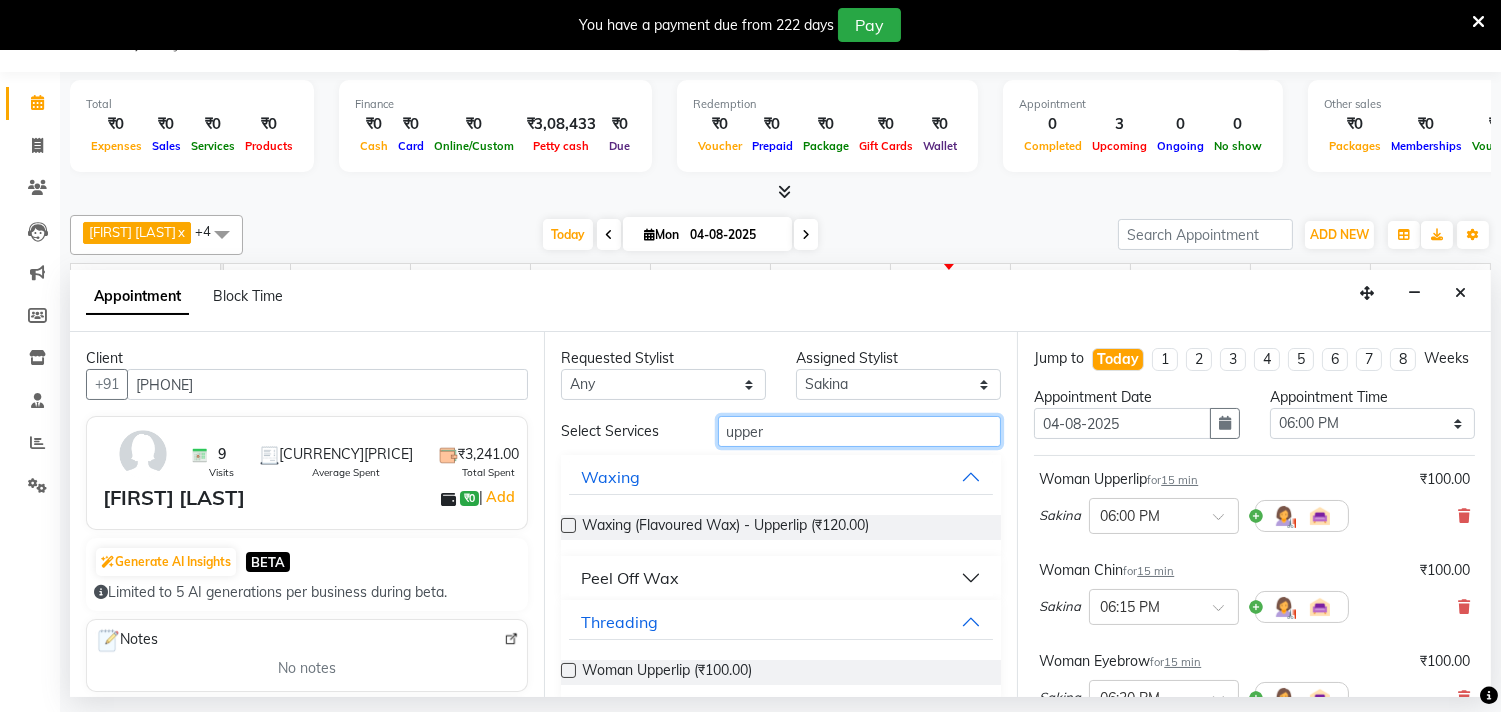 click on "Select Services upper" at bounding box center [781, 431] 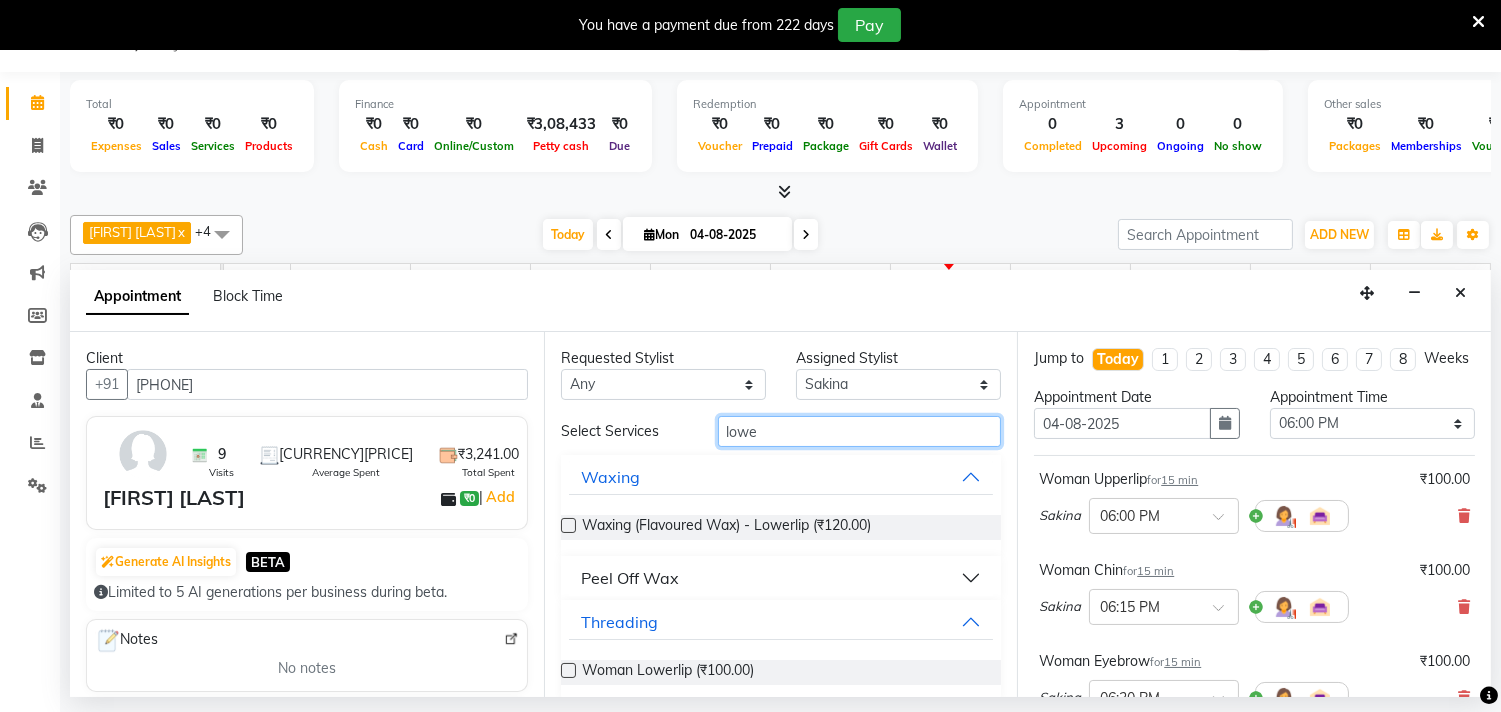 scroll, scrollTop: 18, scrollLeft: 0, axis: vertical 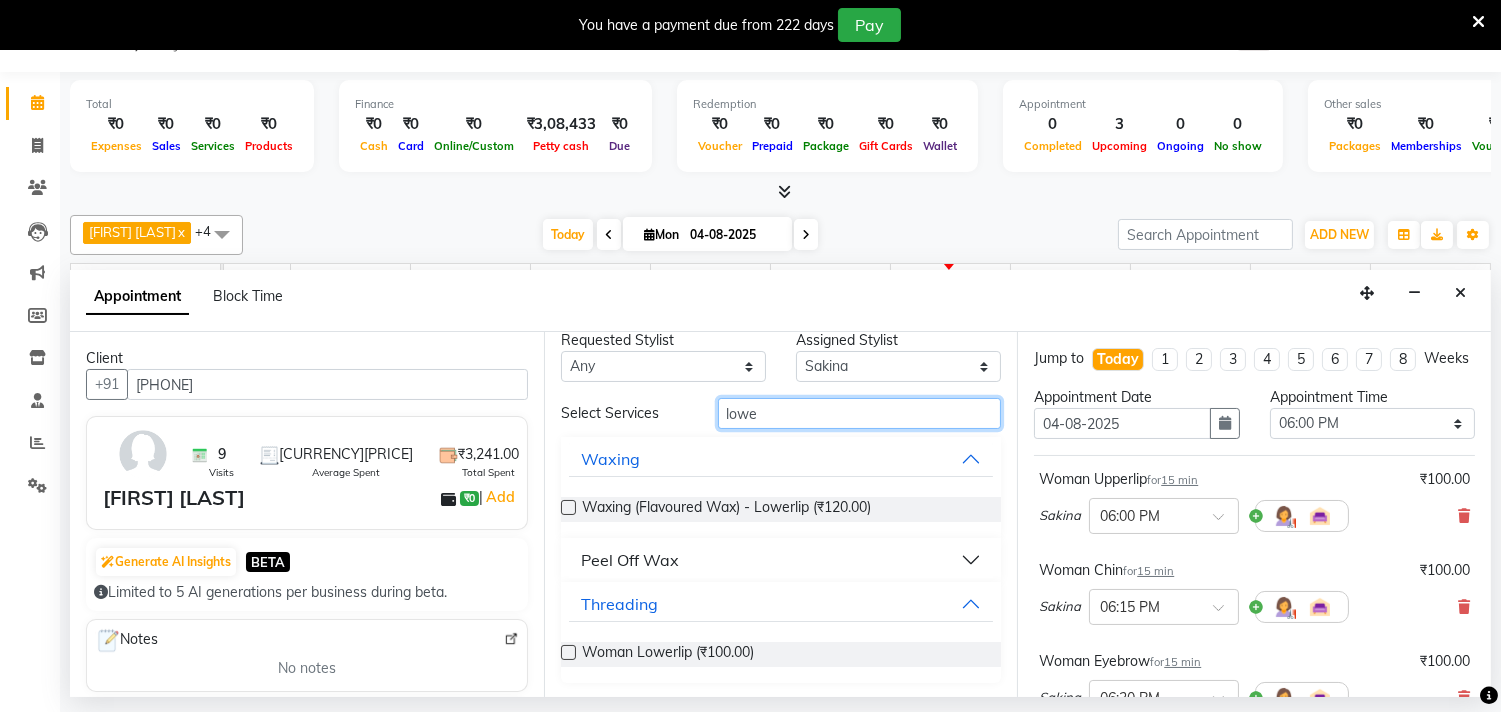 type on "lowe" 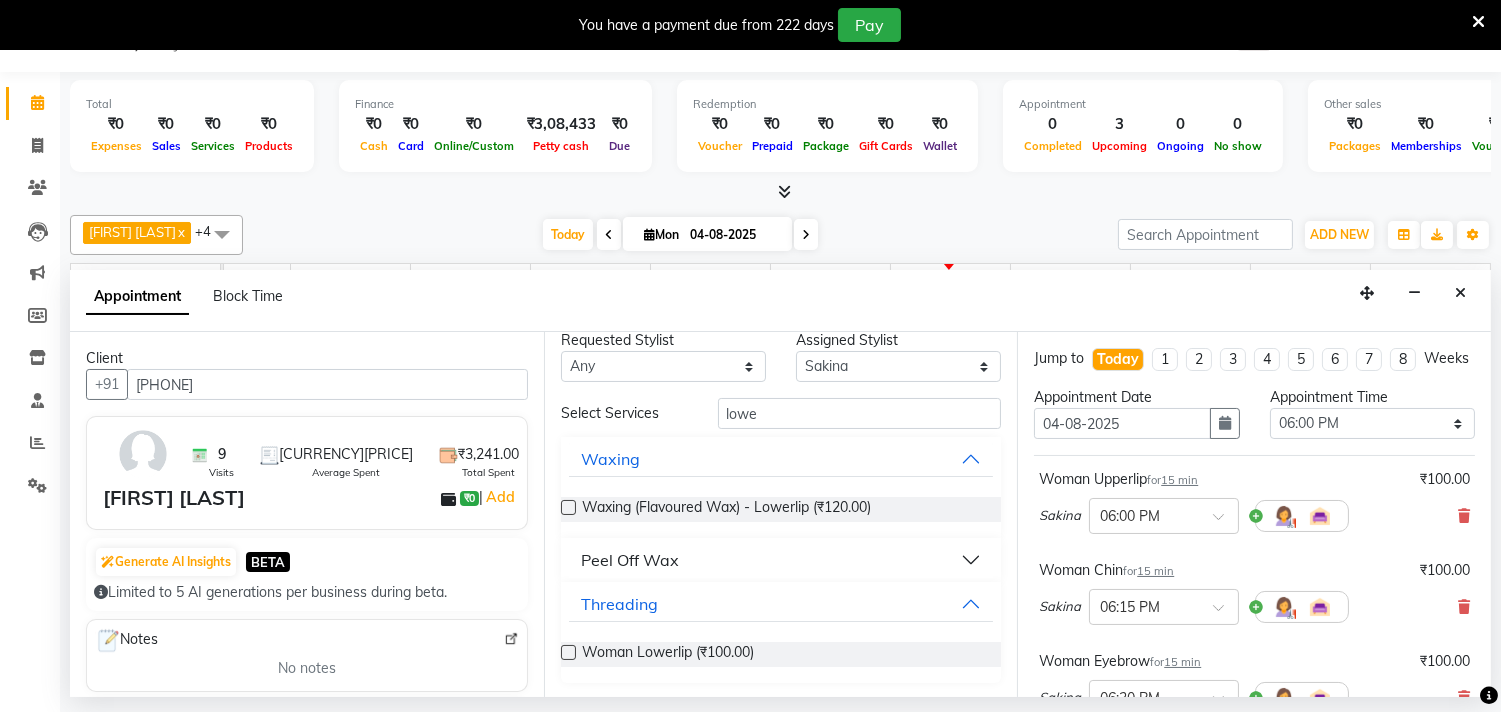 click at bounding box center (568, 652) 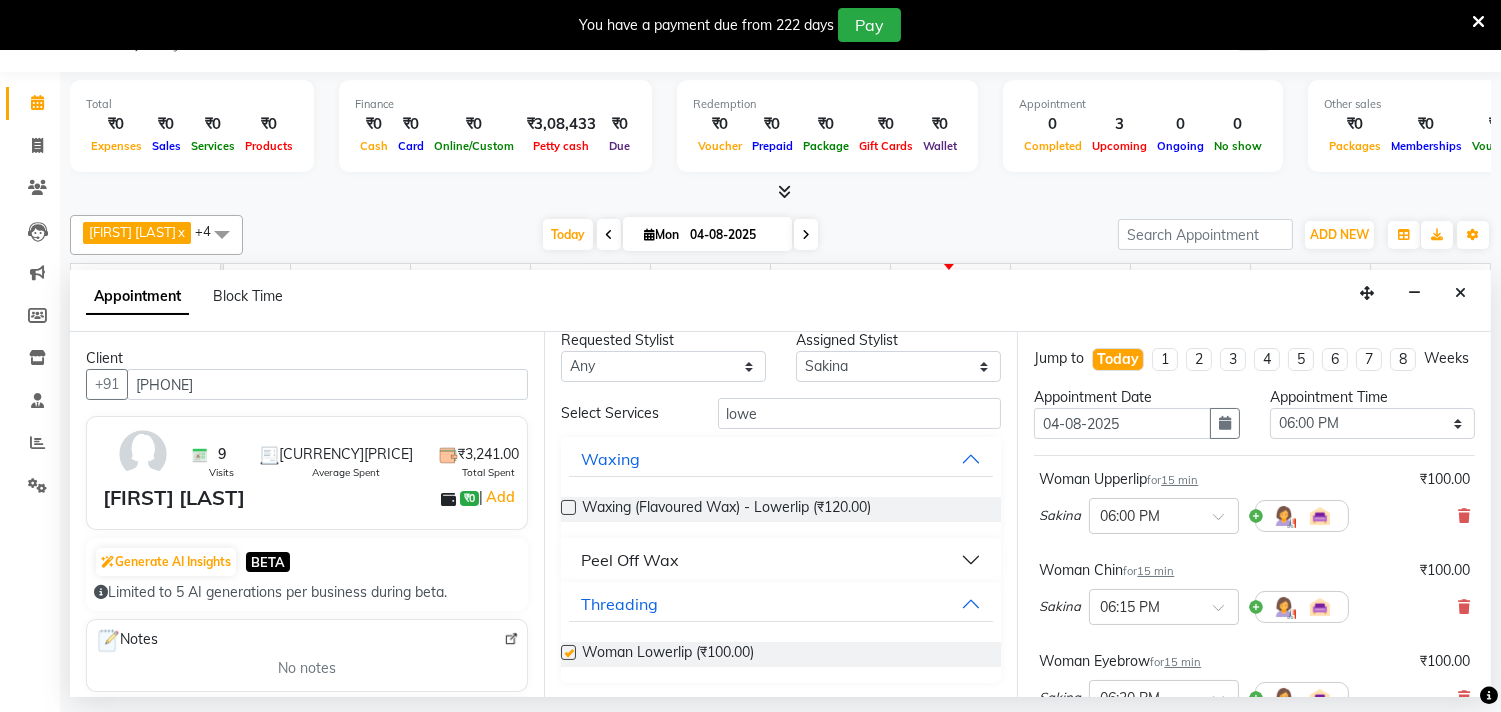 checkbox on "false" 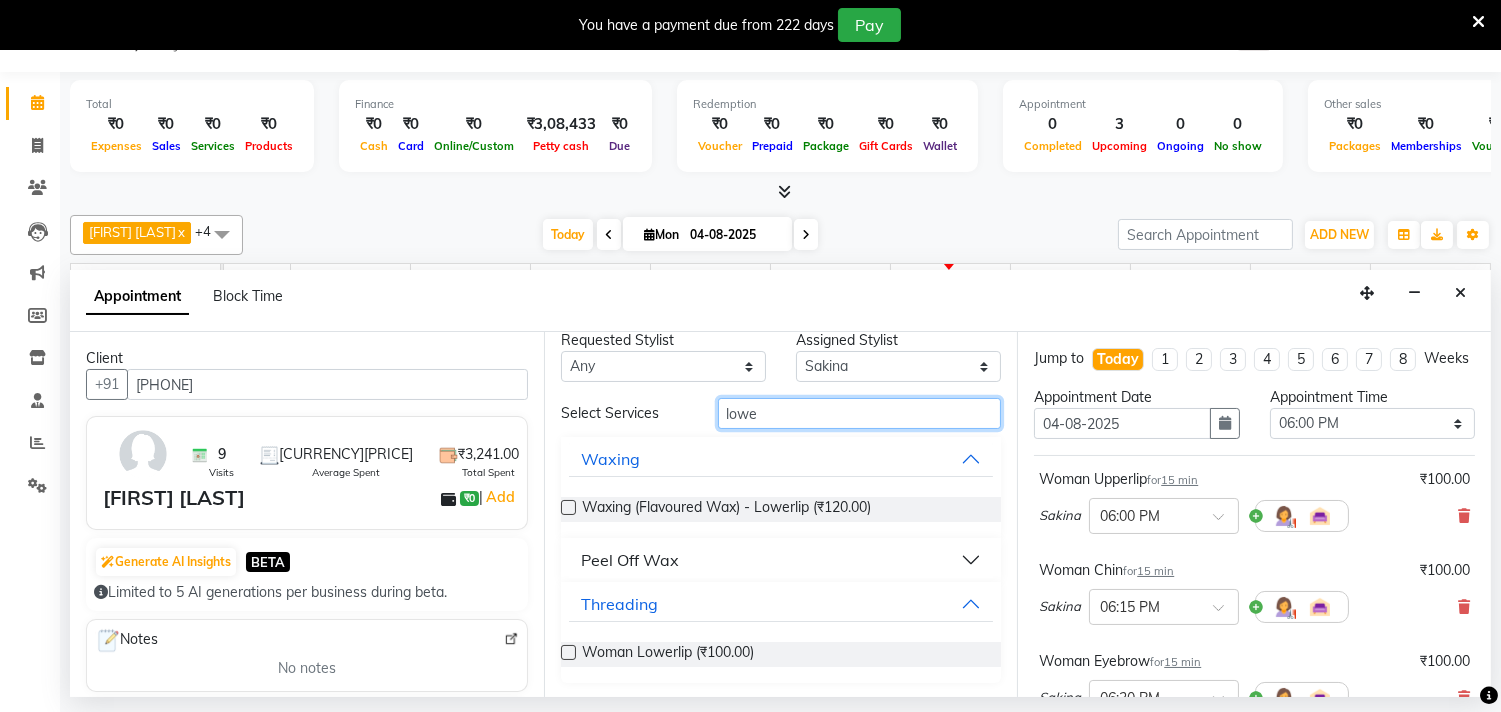 drag, startPoint x: 787, startPoint y: 414, endPoint x: 652, endPoint y: 417, distance: 135.03333 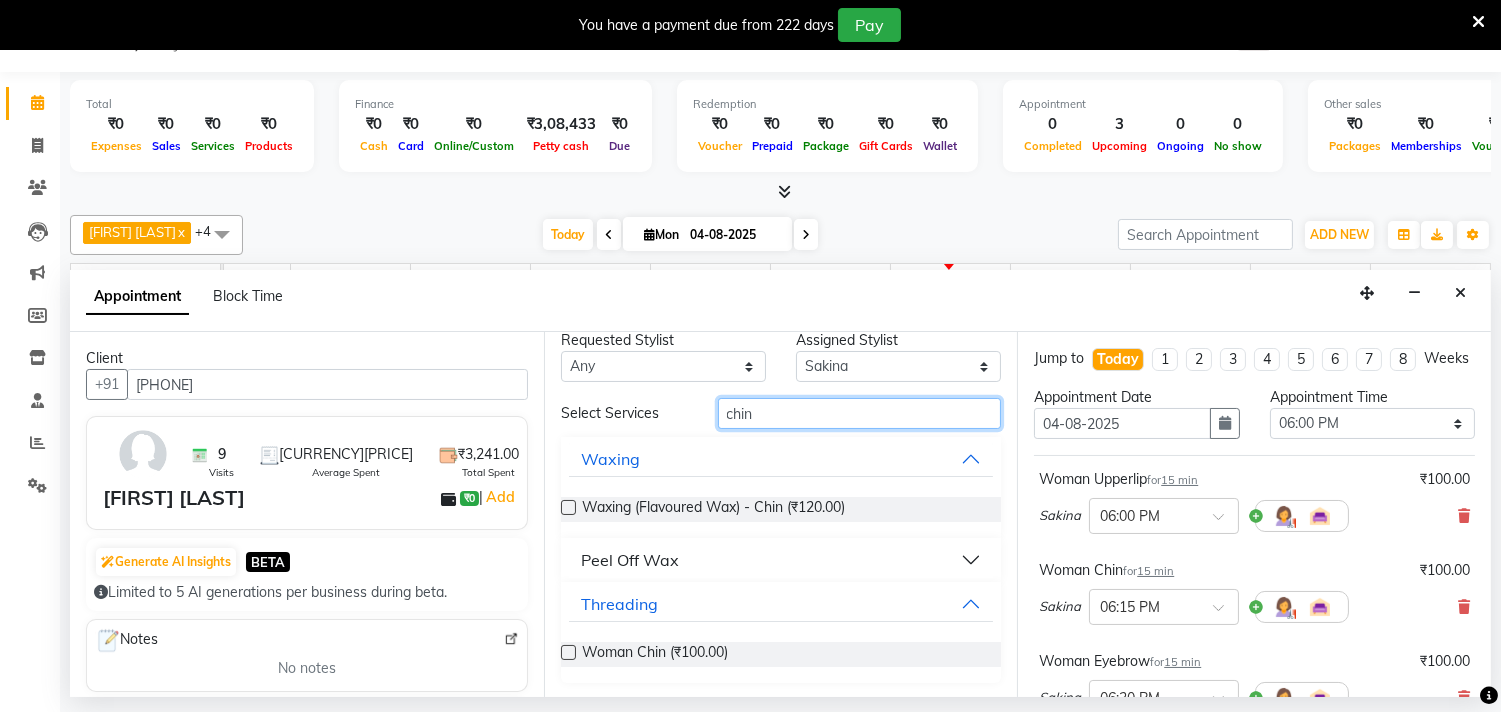 type on "chin" 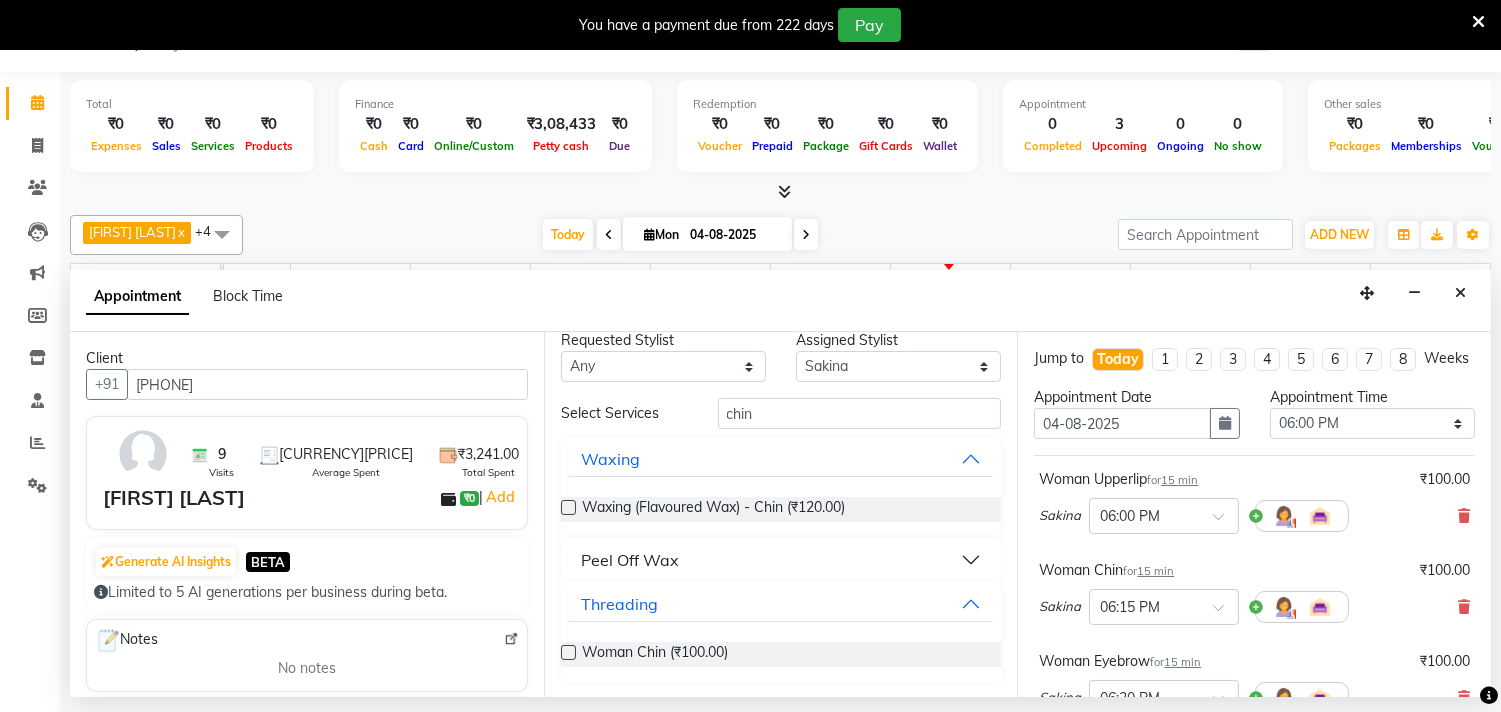 click at bounding box center (568, 652) 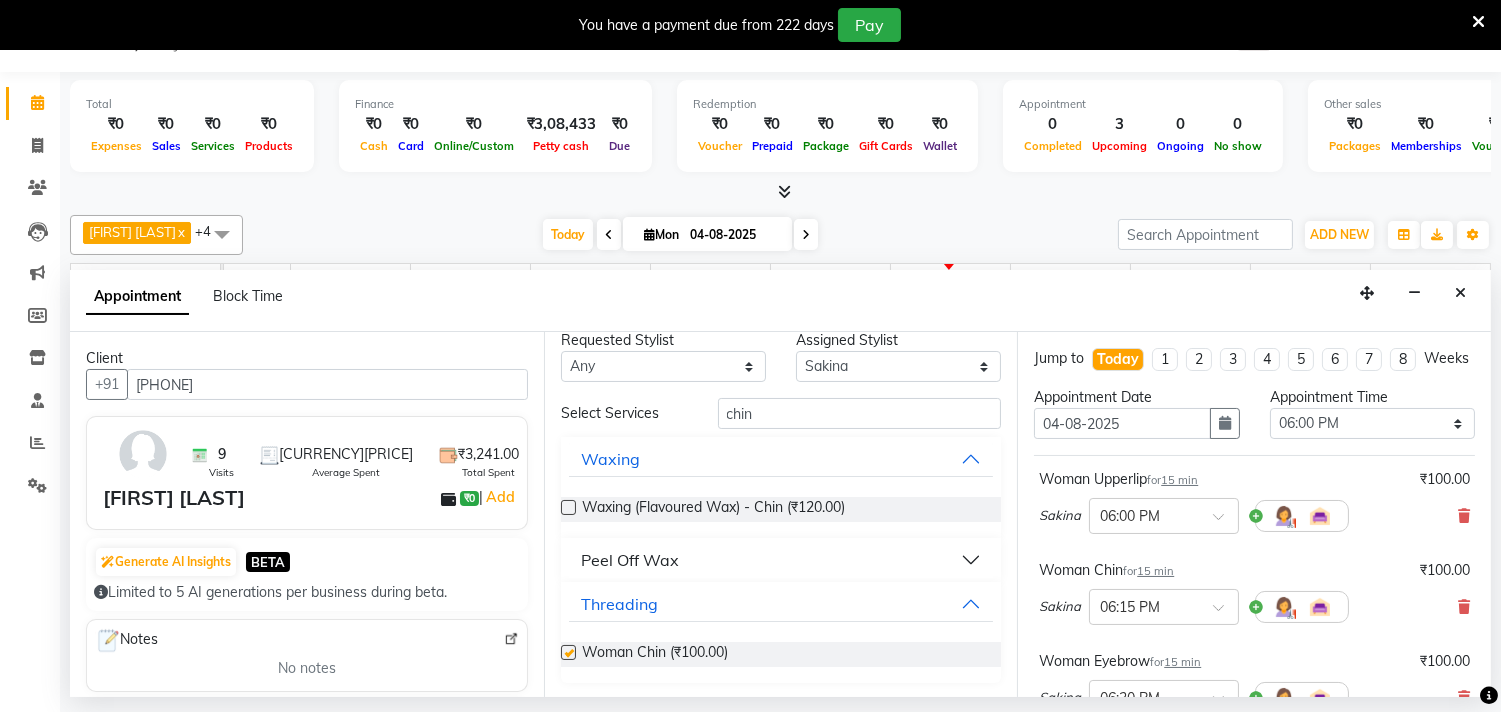 checkbox on "false" 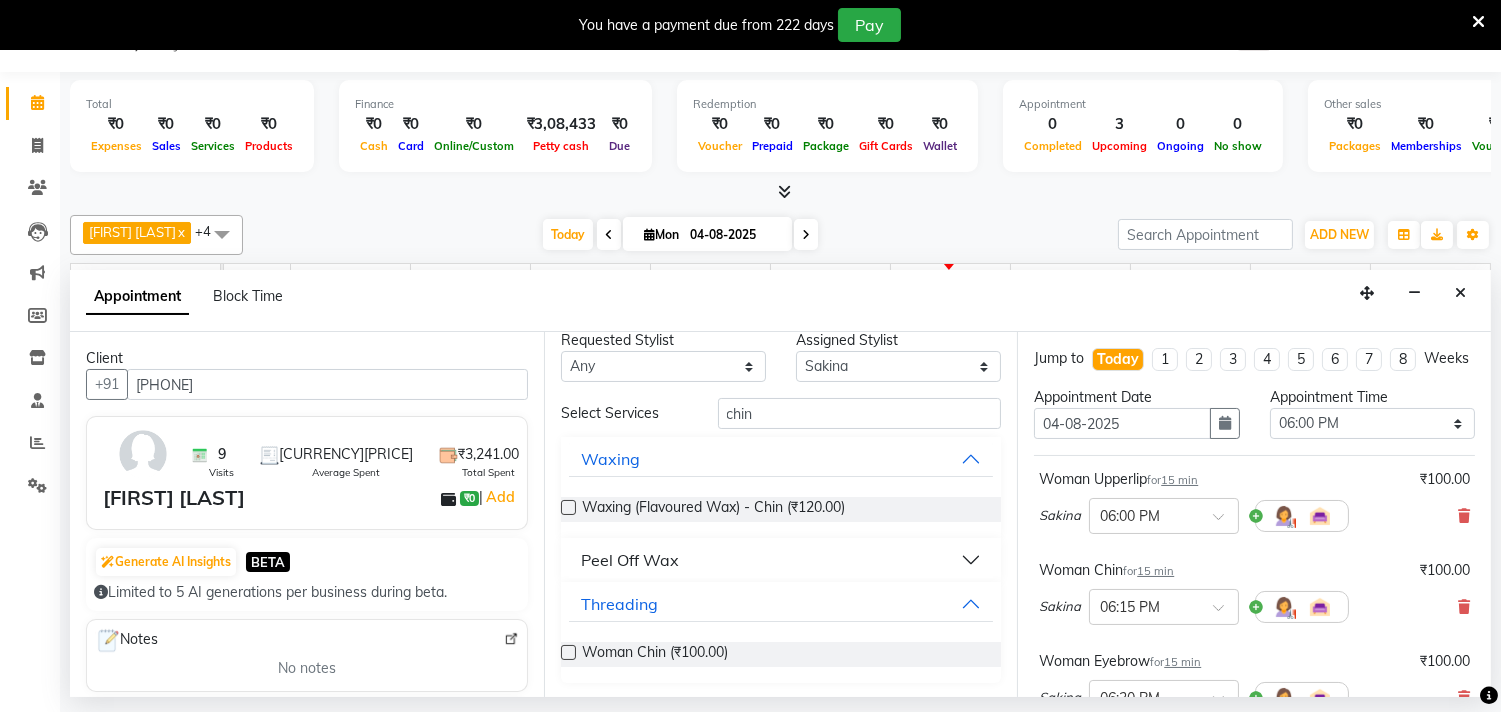 scroll, scrollTop: 636, scrollLeft: 0, axis: vertical 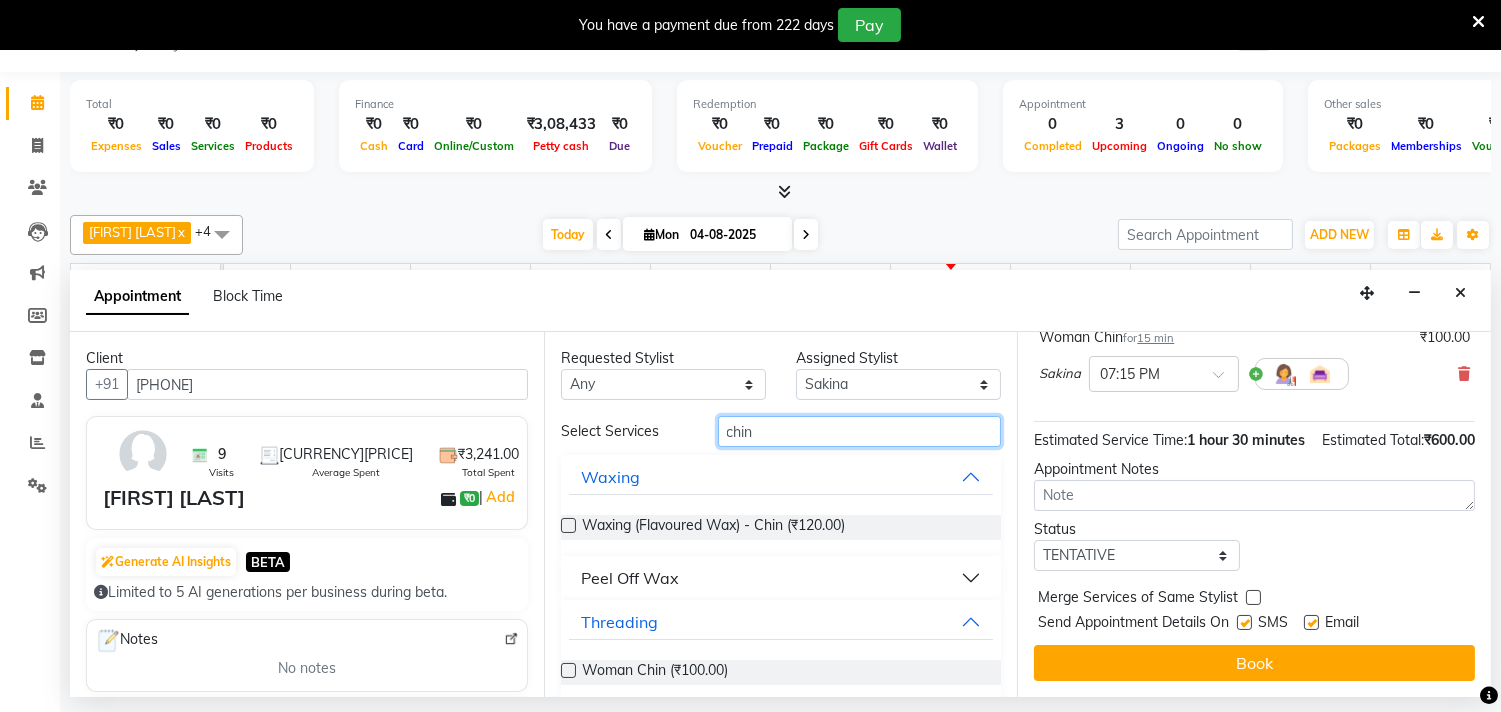 drag, startPoint x: 776, startPoint y: 436, endPoint x: 697, endPoint y: 426, distance: 79.630394 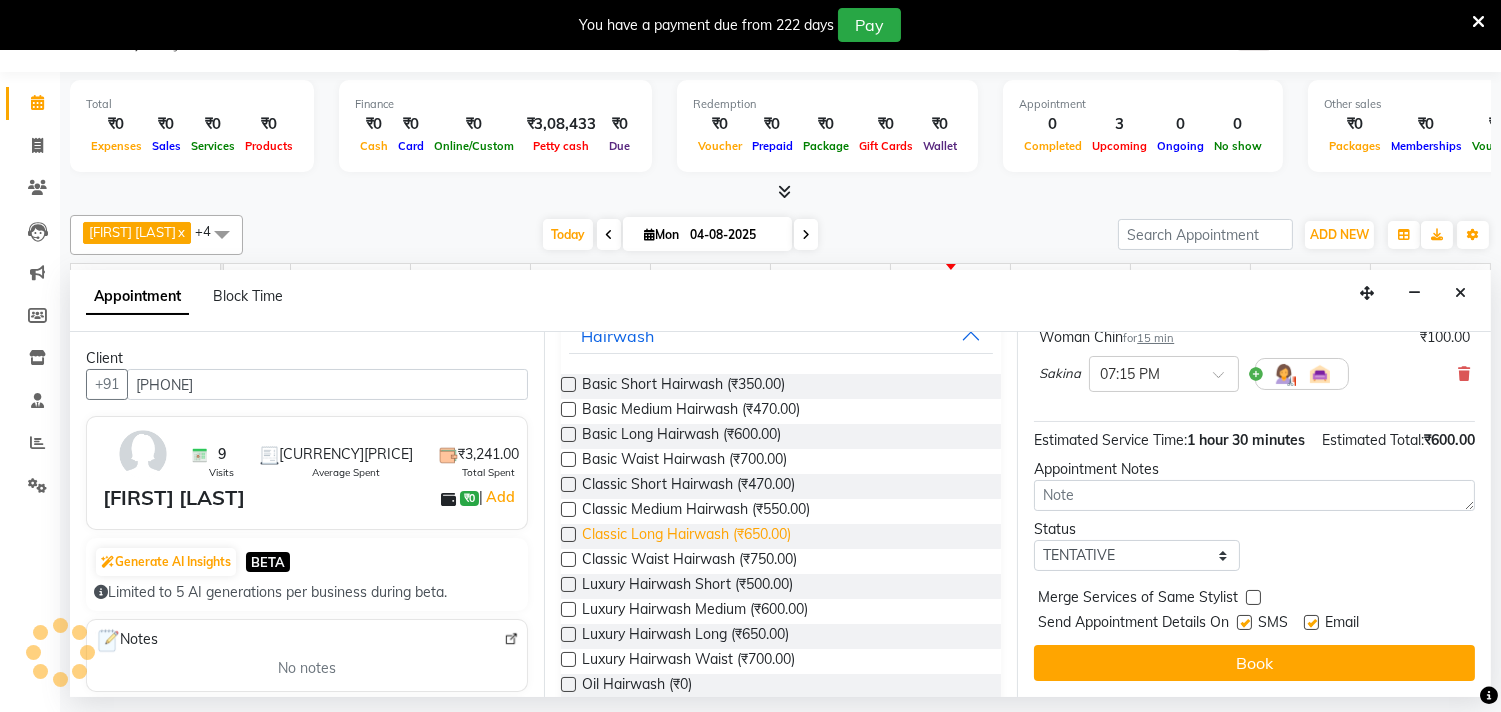 scroll, scrollTop: 106, scrollLeft: 0, axis: vertical 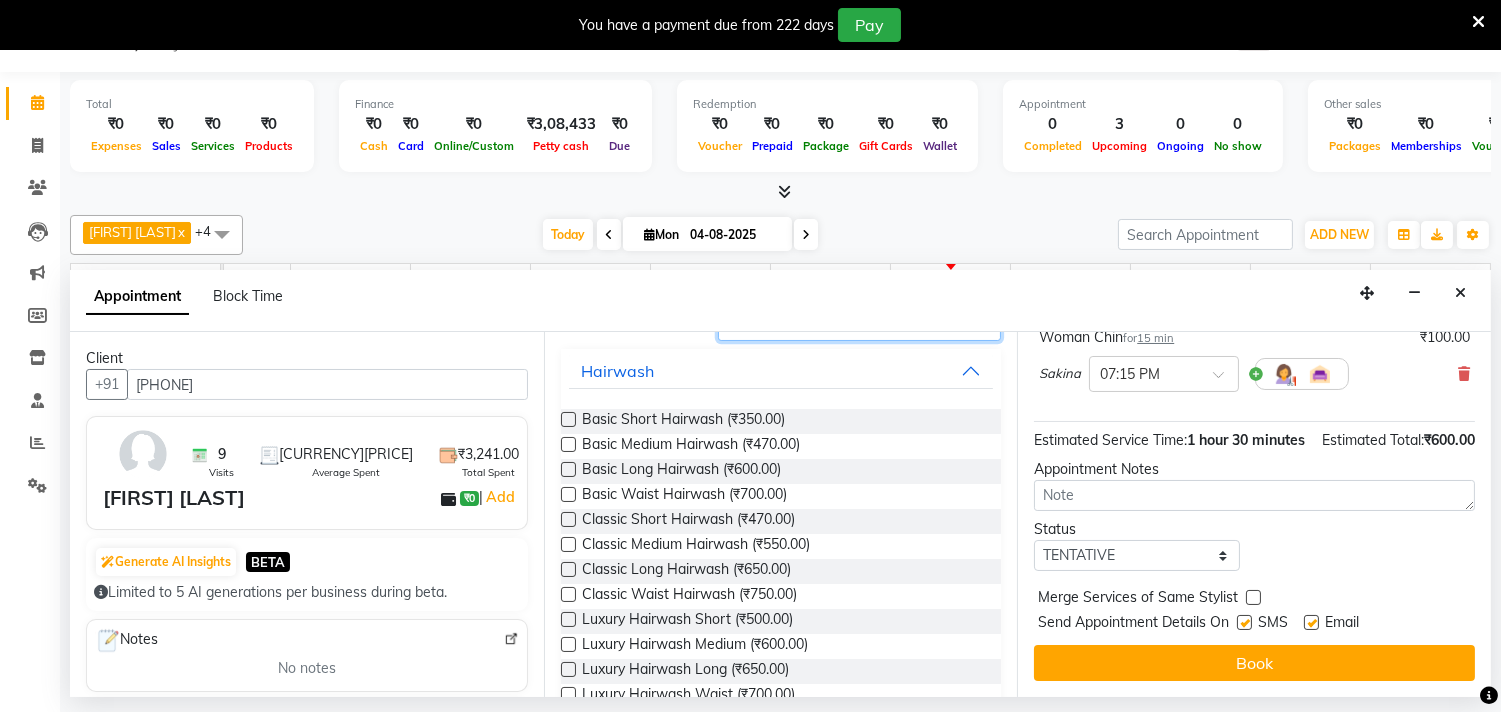 type on "was" 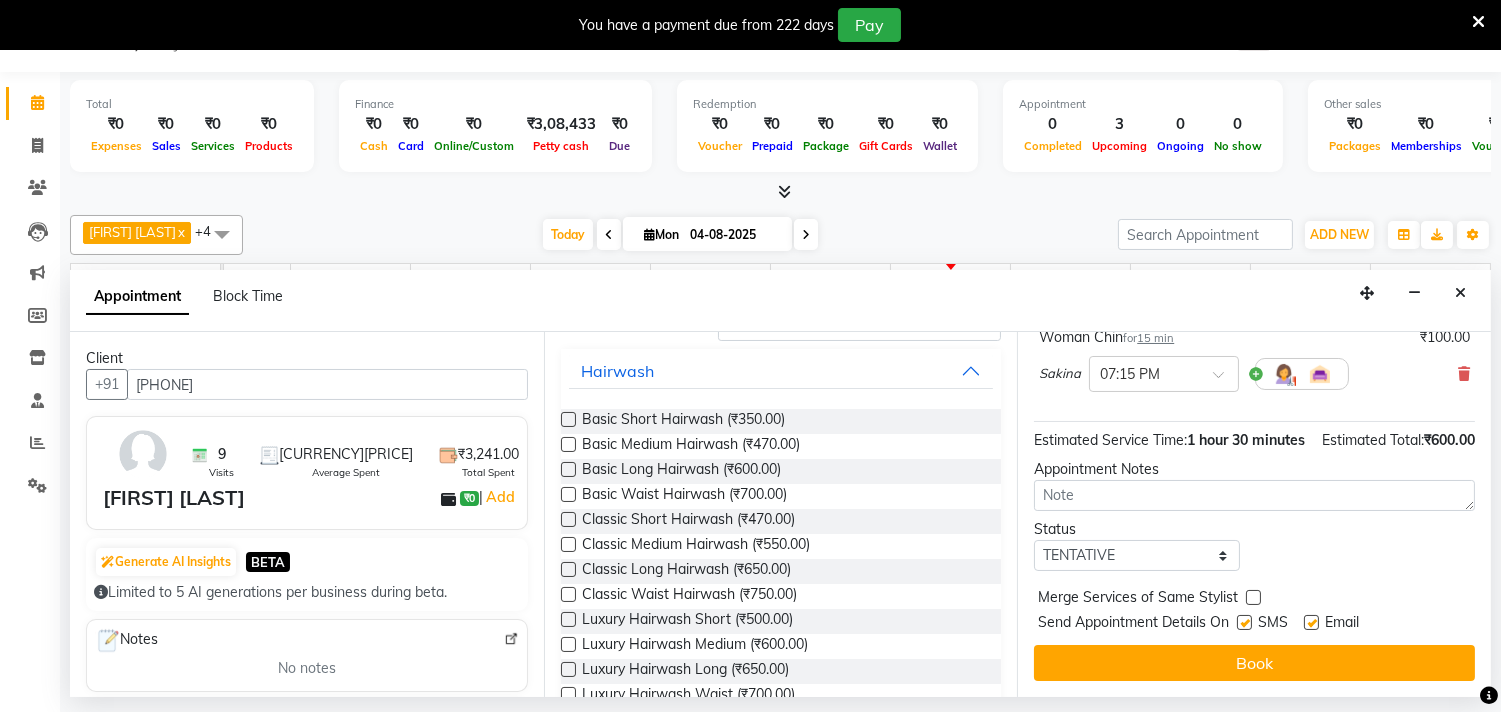 click at bounding box center [568, 444] 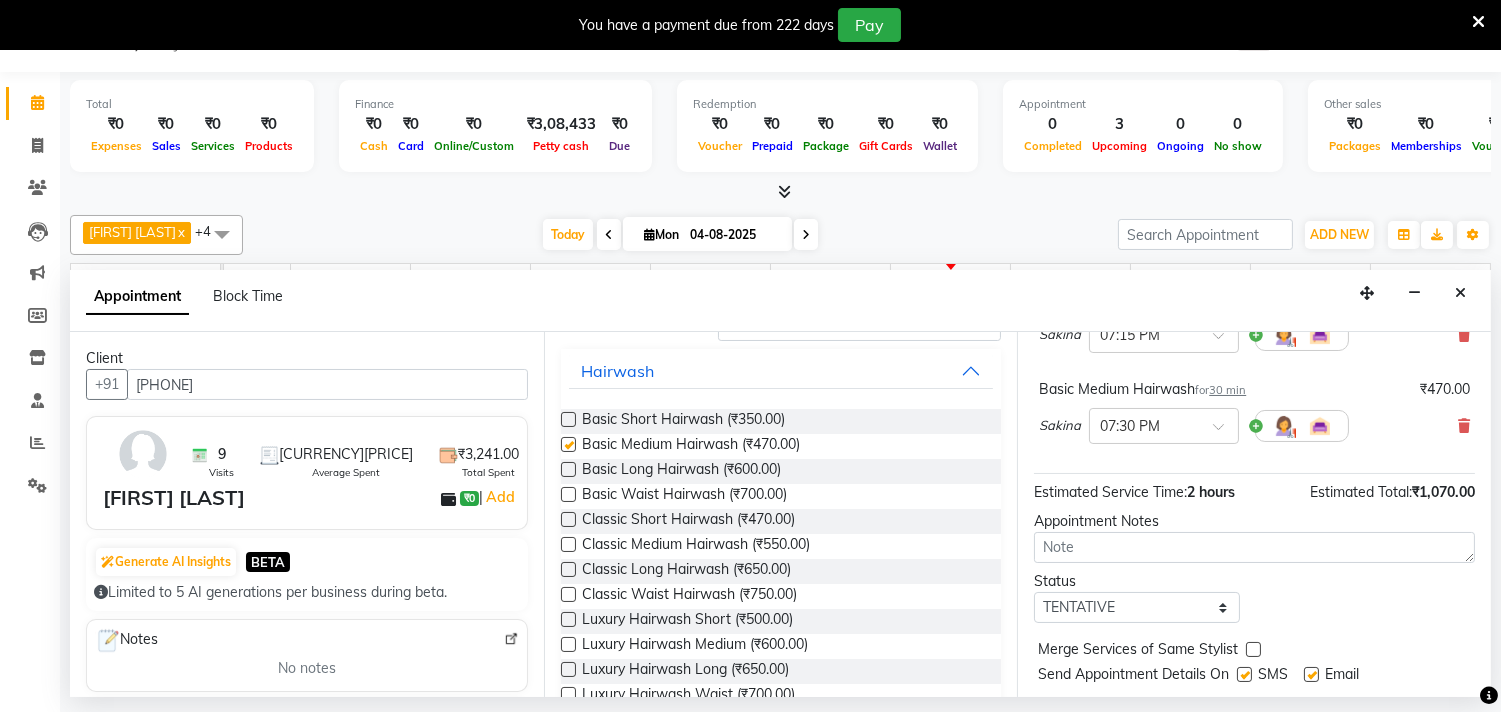 scroll, scrollTop: 64, scrollLeft: 0, axis: vertical 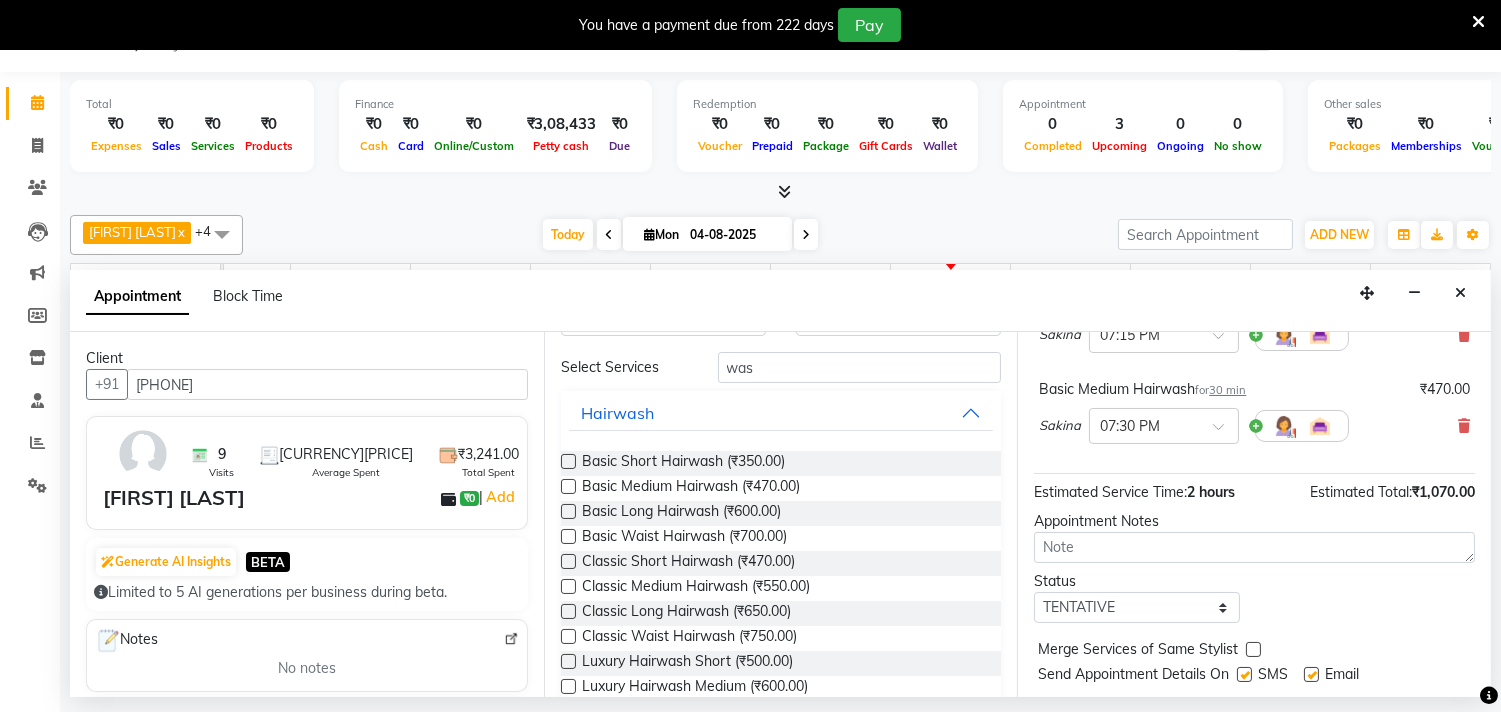 checkbox on "false" 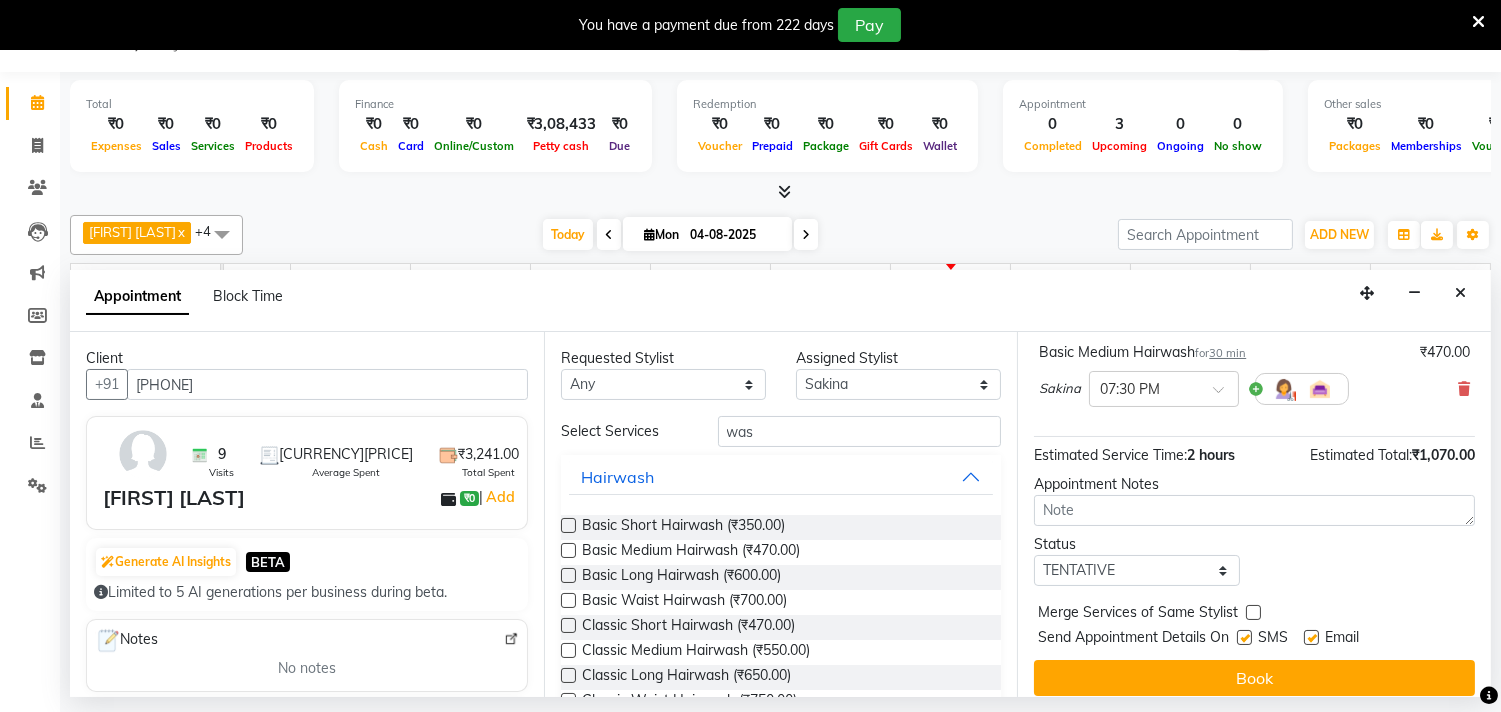 scroll, scrollTop: 706, scrollLeft: 0, axis: vertical 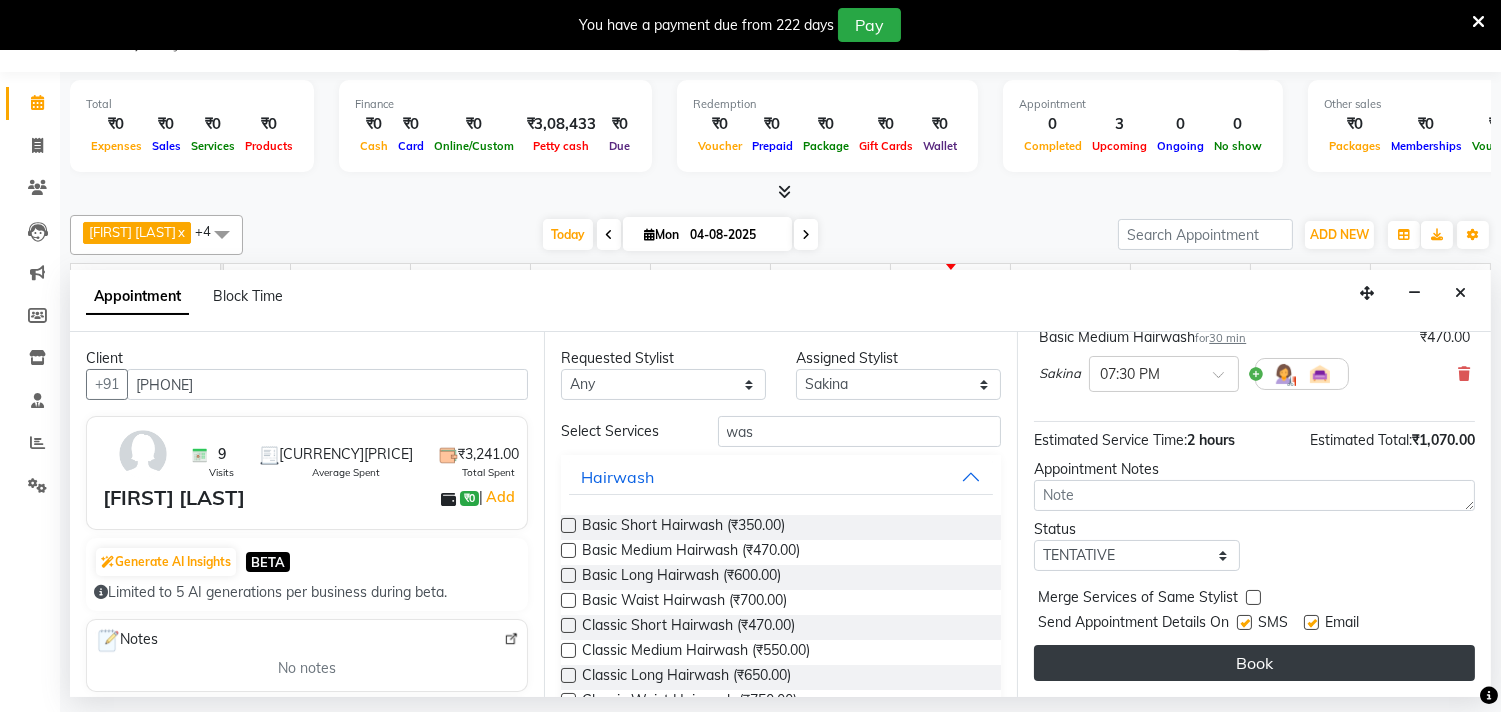 click on "Book" at bounding box center (1254, 663) 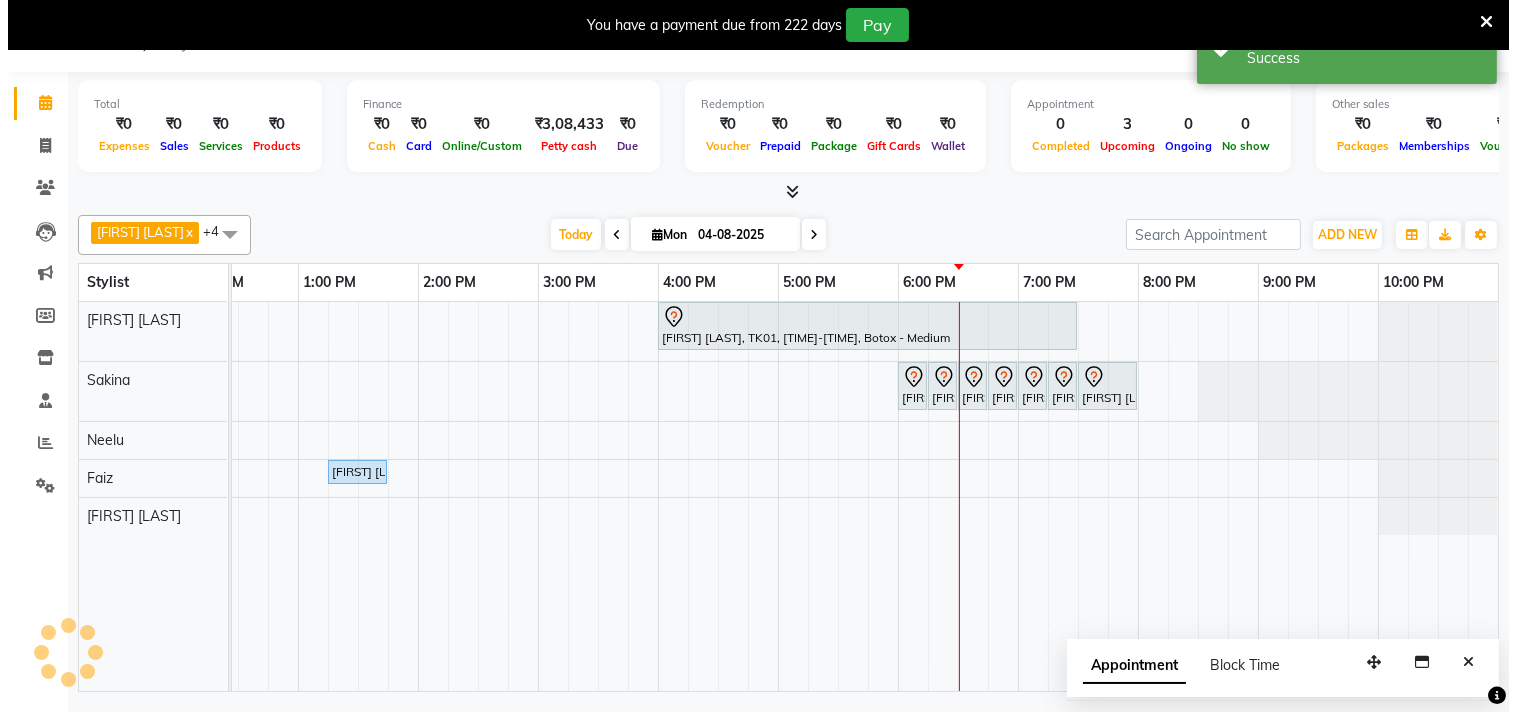 scroll, scrollTop: 0, scrollLeft: 0, axis: both 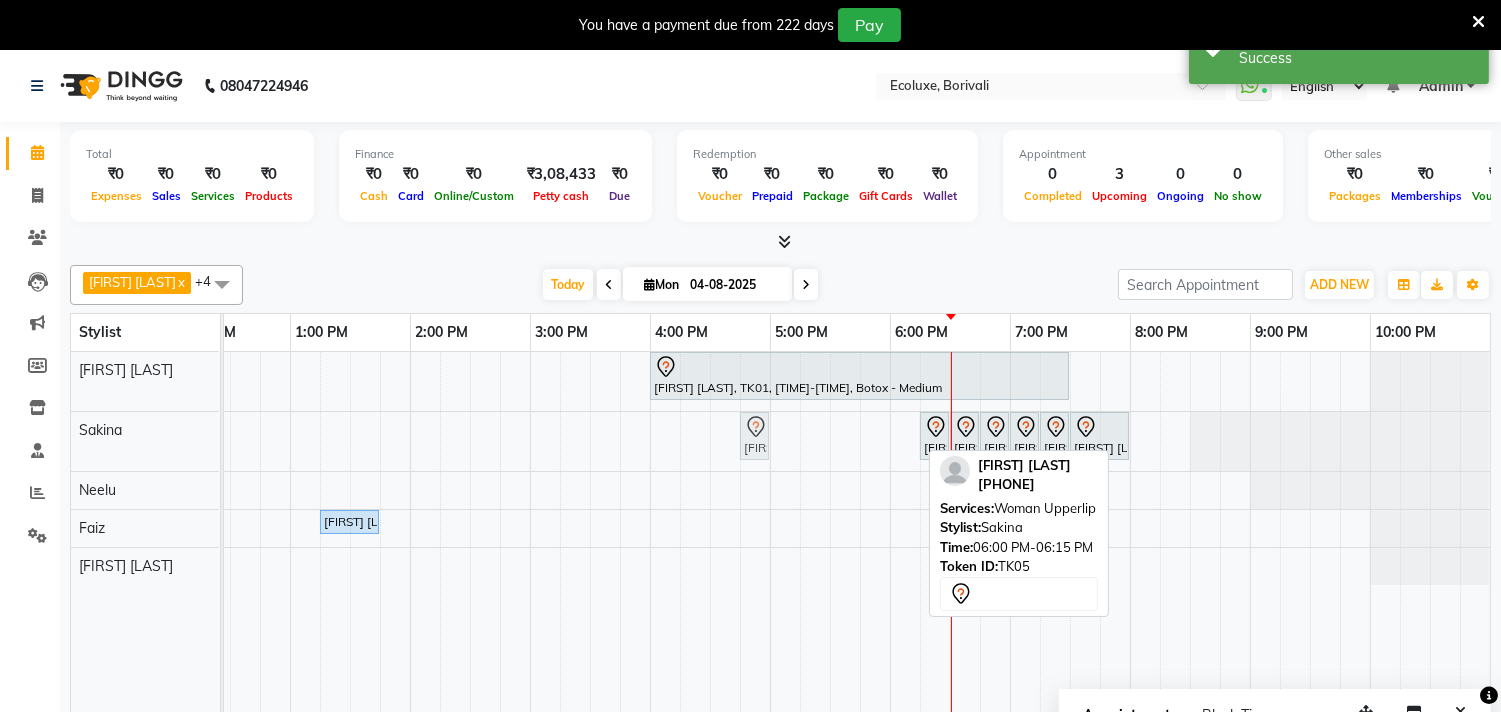 drag, startPoint x: 907, startPoint y: 438, endPoint x: 747, endPoint y: 436, distance: 160.0125 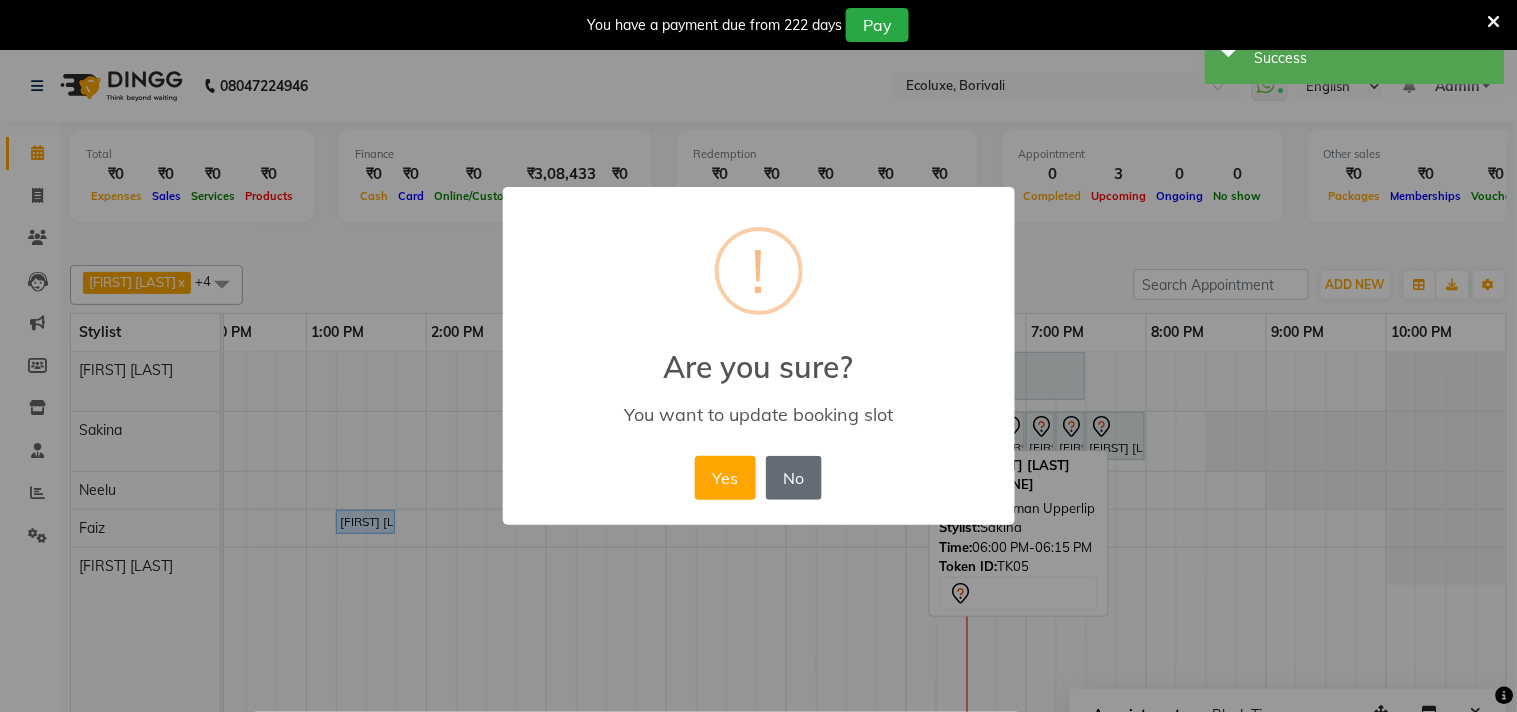scroll, scrollTop: 0, scrollLeft: 397, axis: horizontal 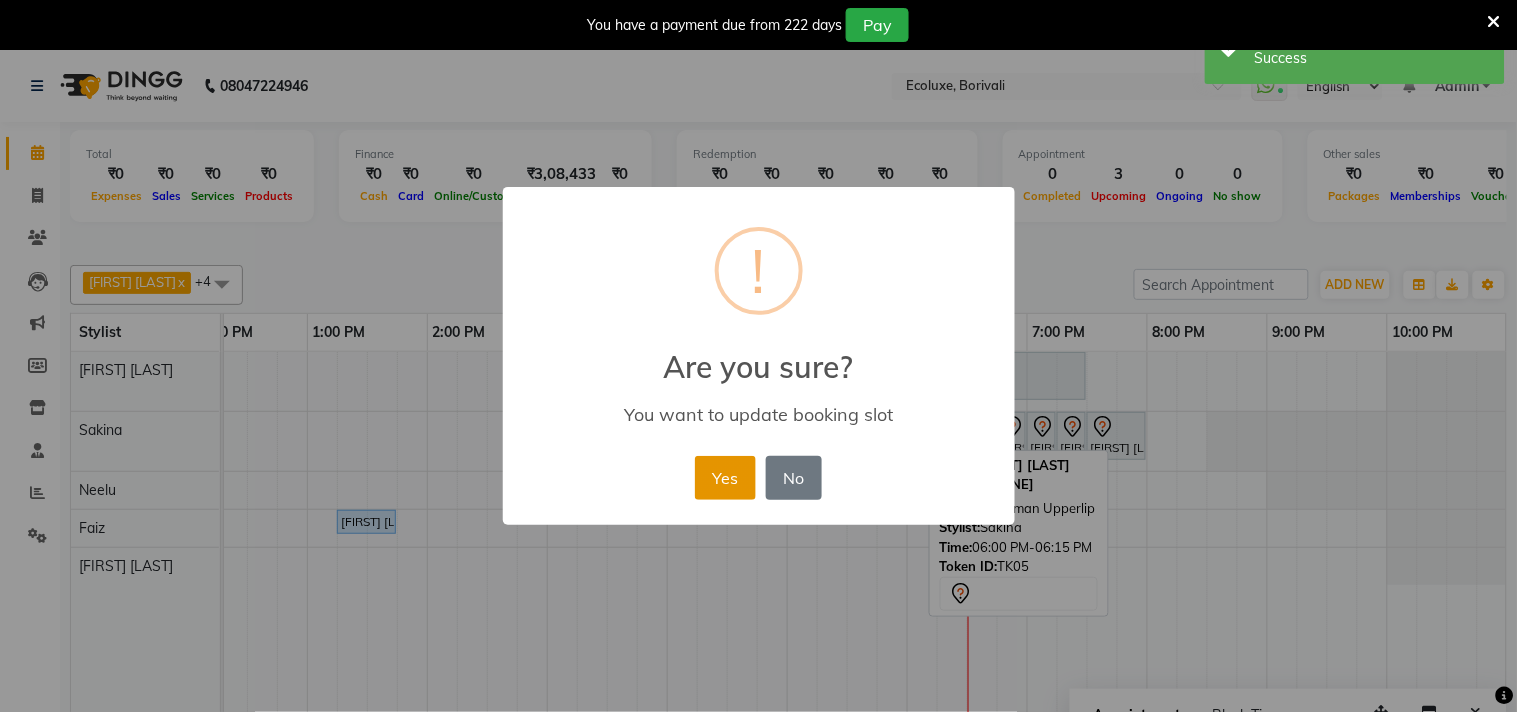 click on "Yes" at bounding box center (725, 478) 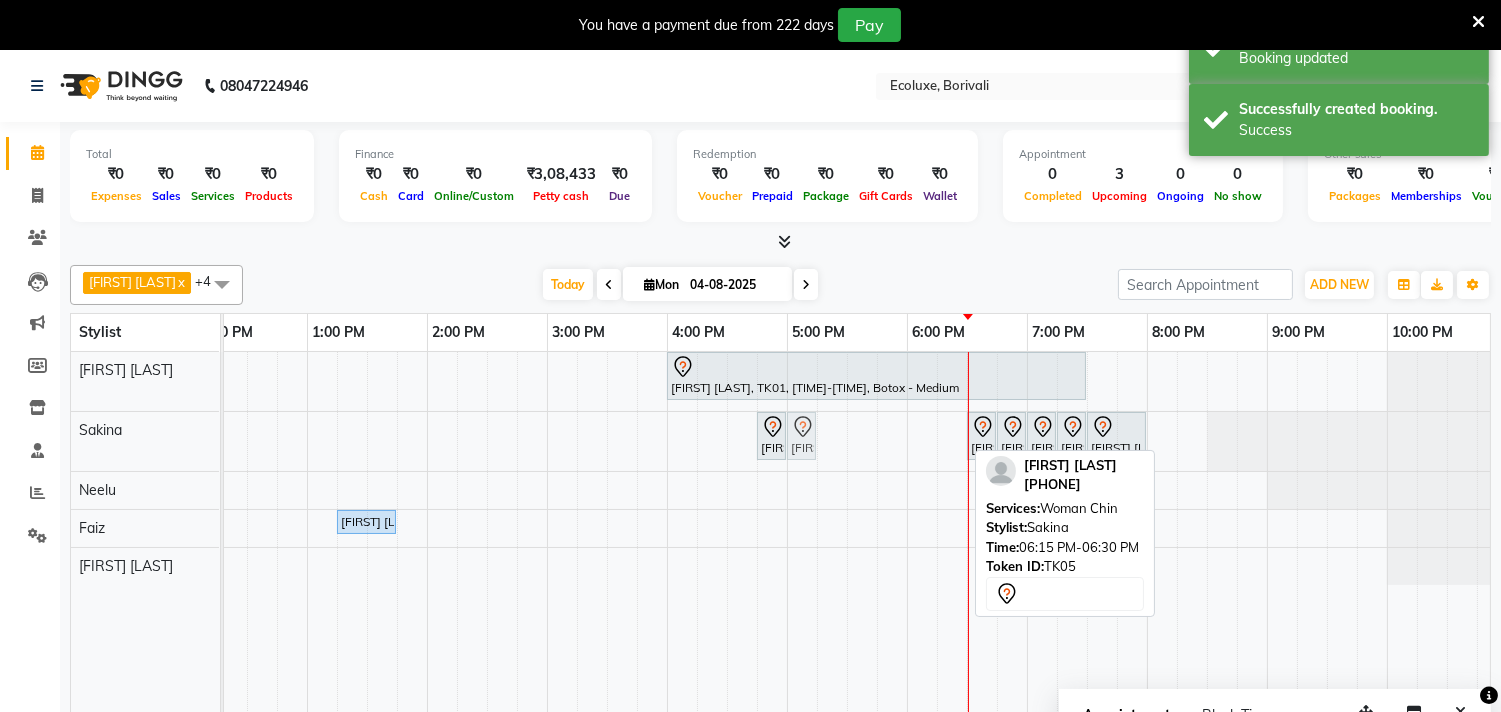 drag, startPoint x: 950, startPoint y: 437, endPoint x: 797, endPoint y: 432, distance: 153.08168 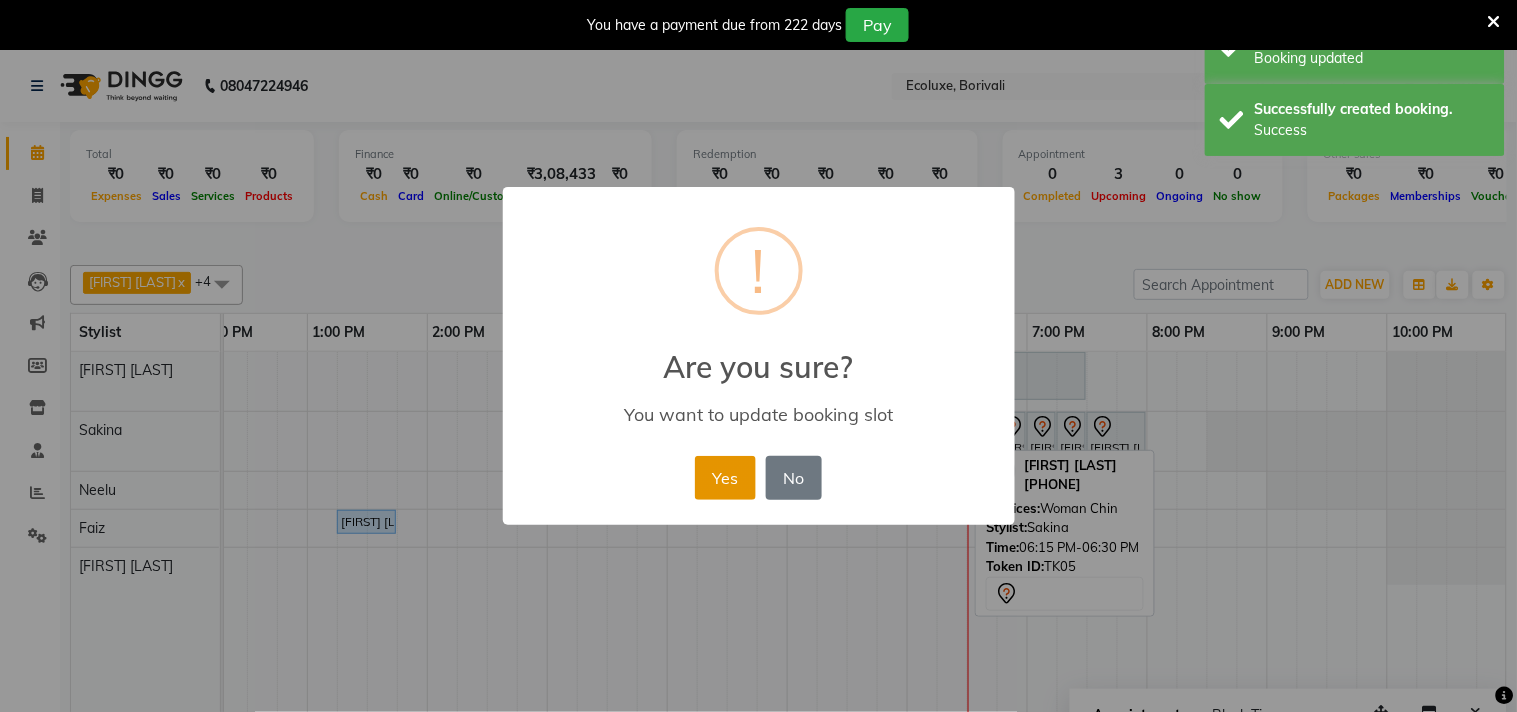 click on "Yes" at bounding box center (725, 478) 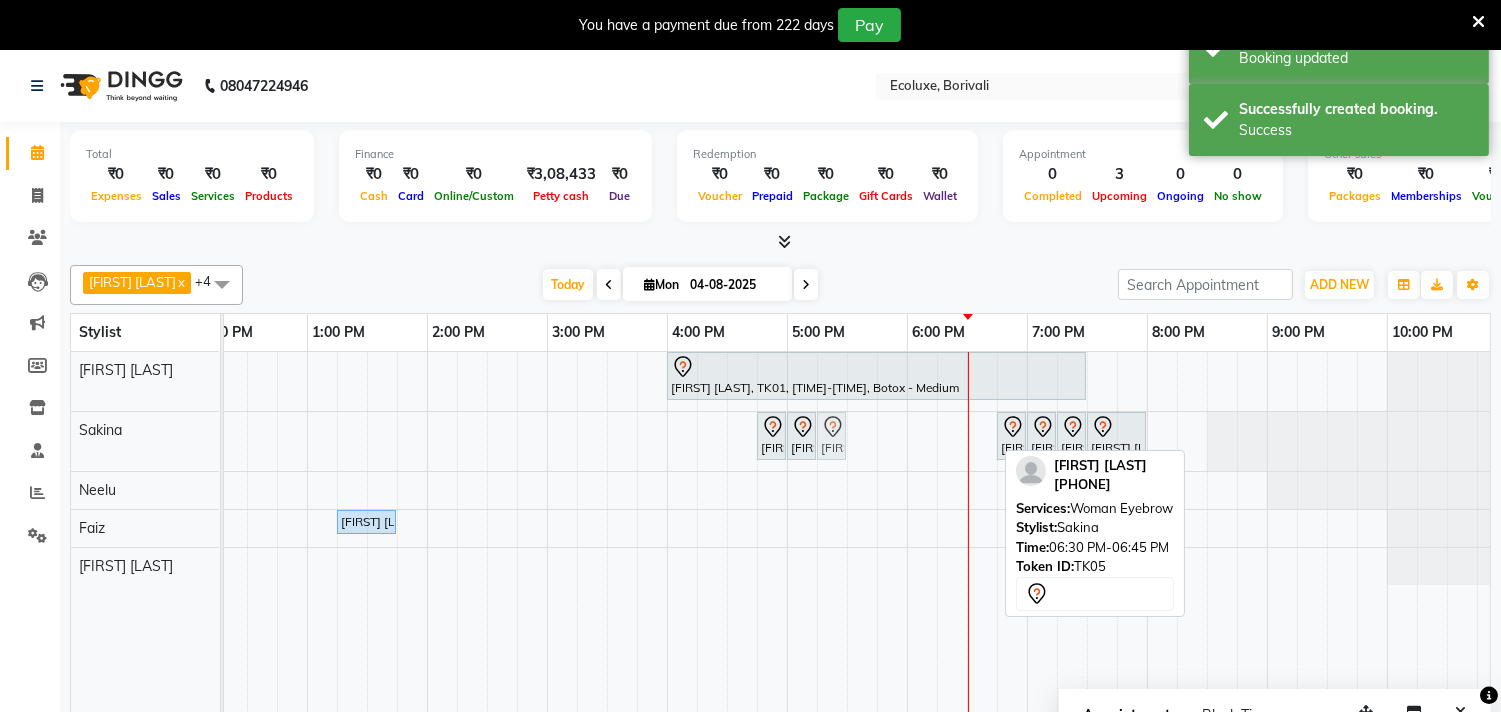 drag, startPoint x: 982, startPoint y: 436, endPoint x: 835, endPoint y: 434, distance: 147.01361 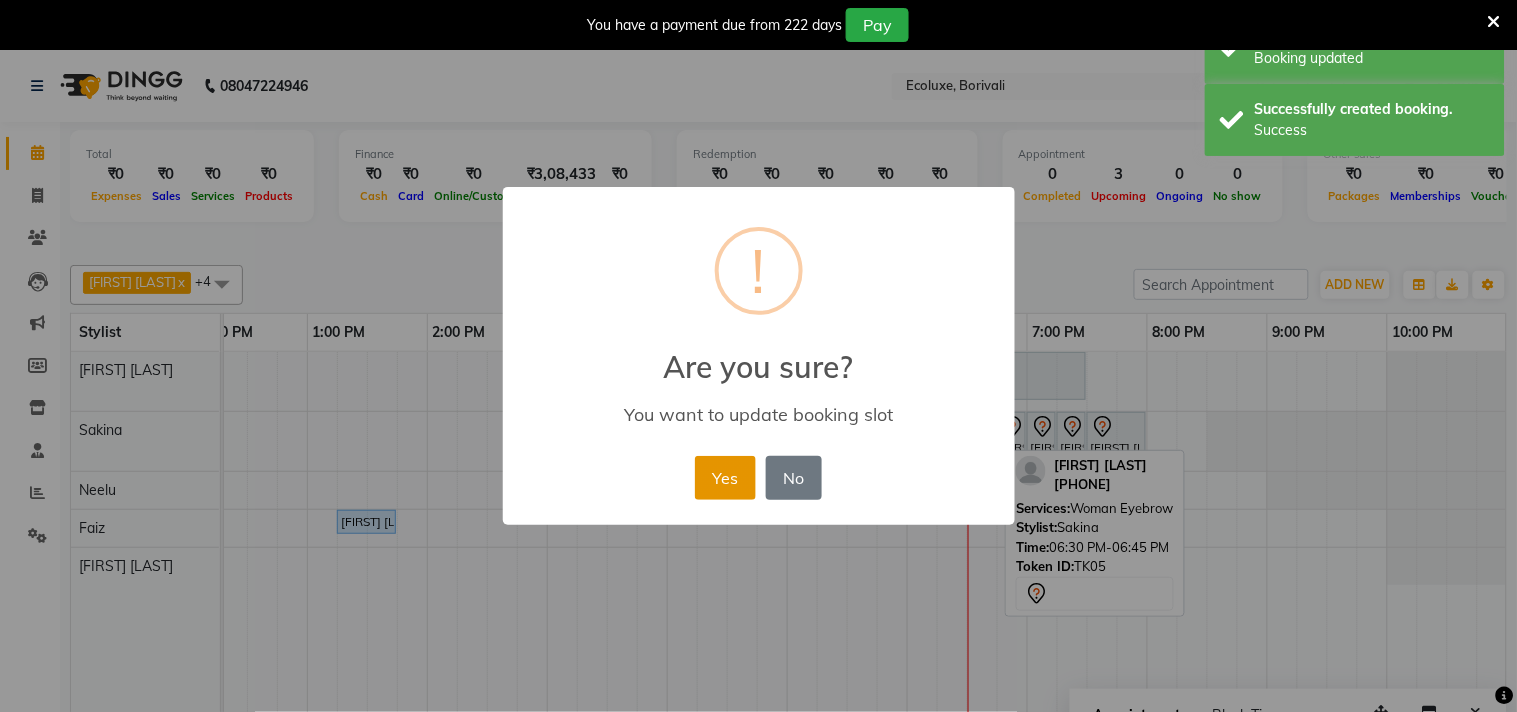 click on "Yes" at bounding box center (725, 478) 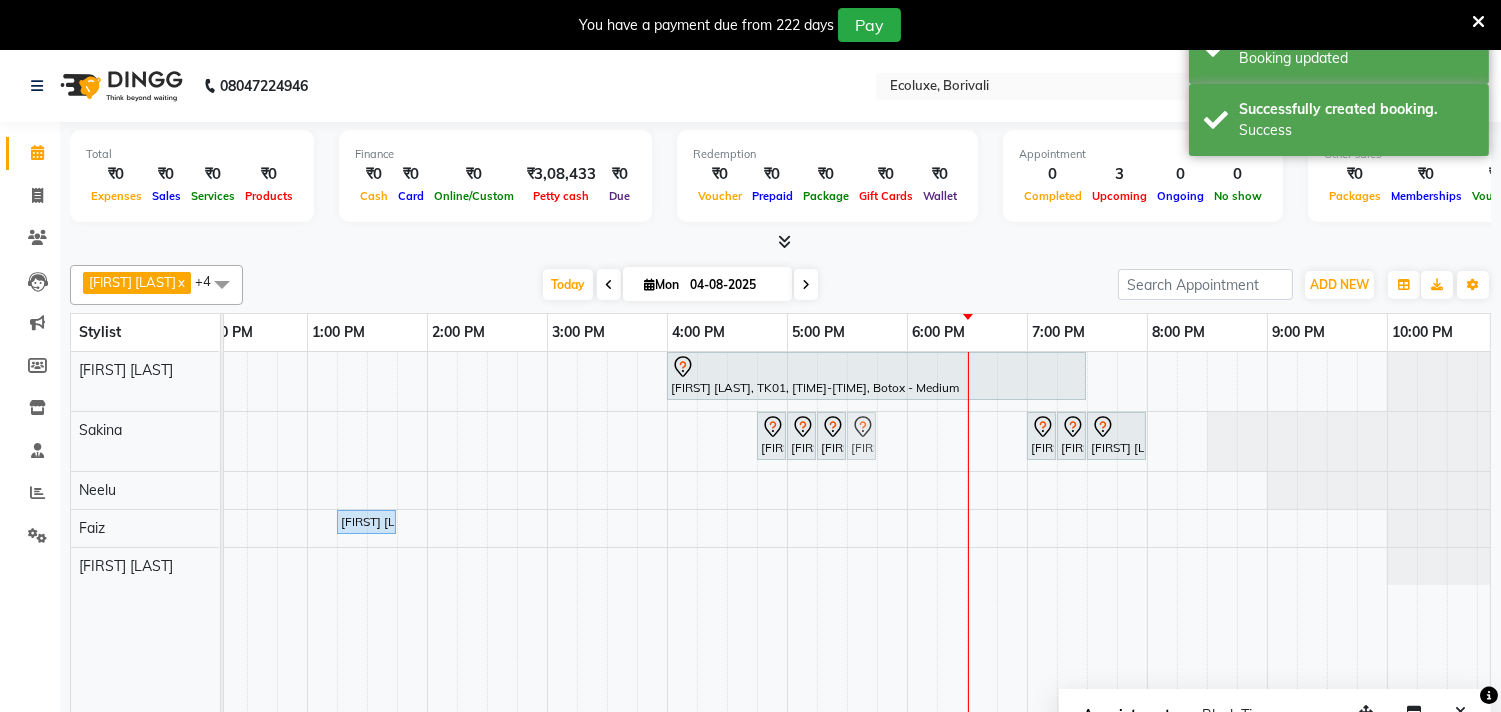 drag, startPoint x: 1004, startPoint y: 433, endPoint x: 842, endPoint y: 428, distance: 162.07715 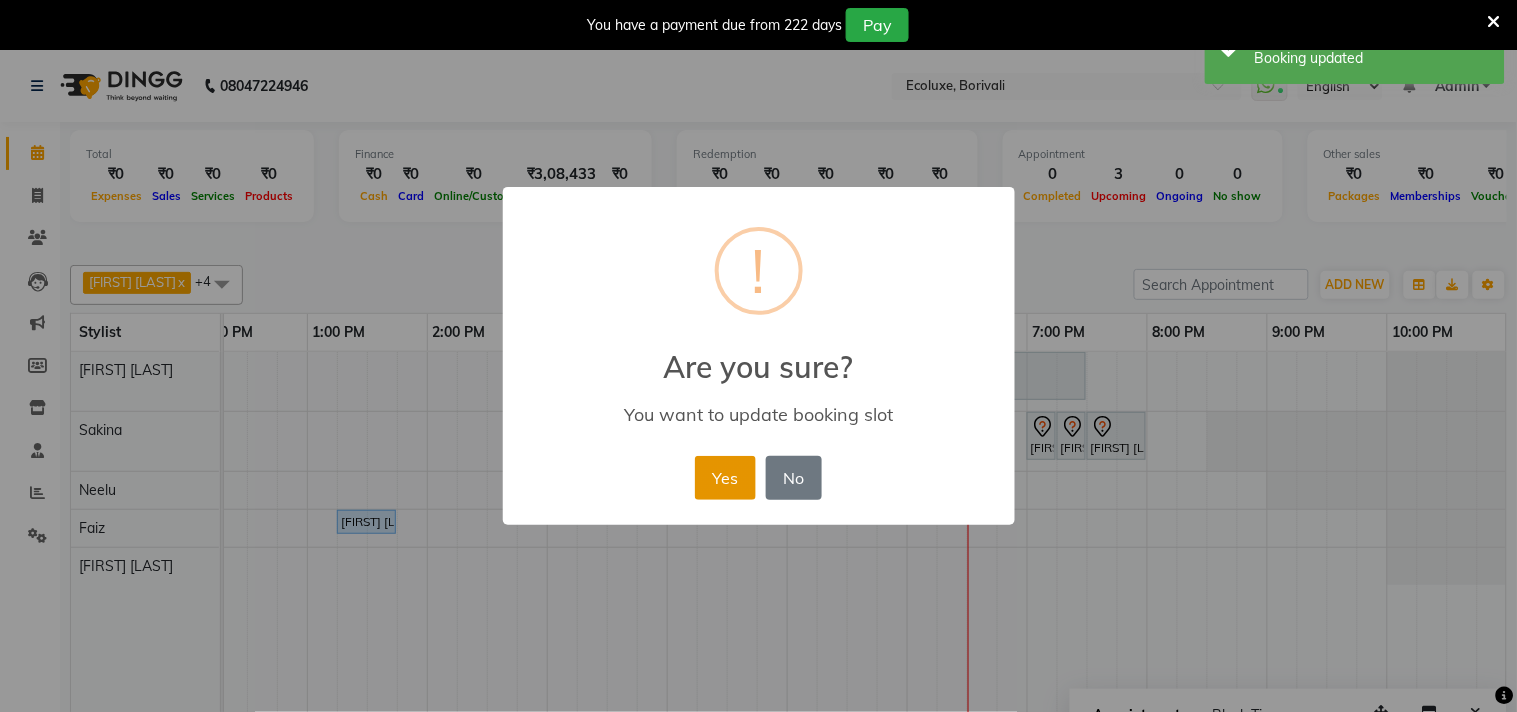 click on "Yes" at bounding box center (725, 478) 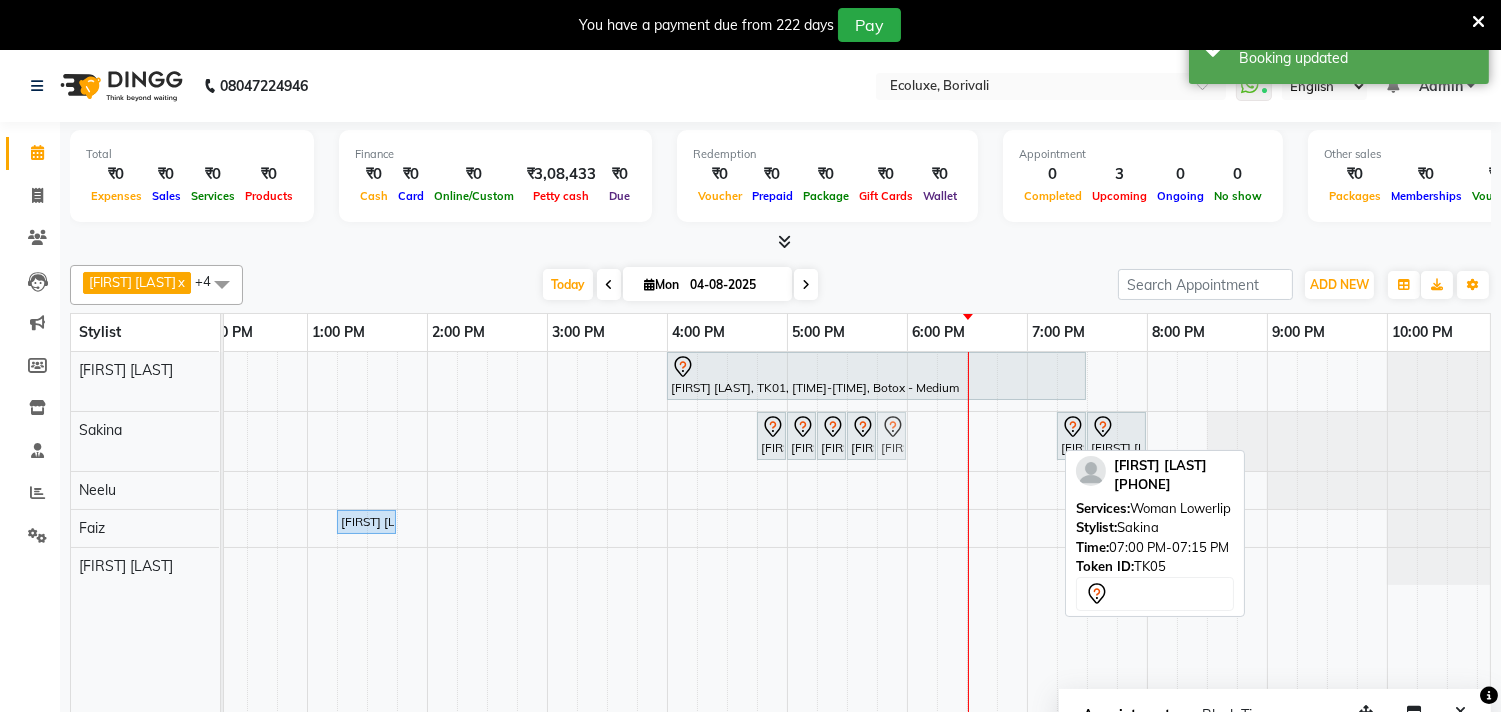 drag, startPoint x: 1041, startPoint y: 430, endPoint x: 896, endPoint y: 430, distance: 145 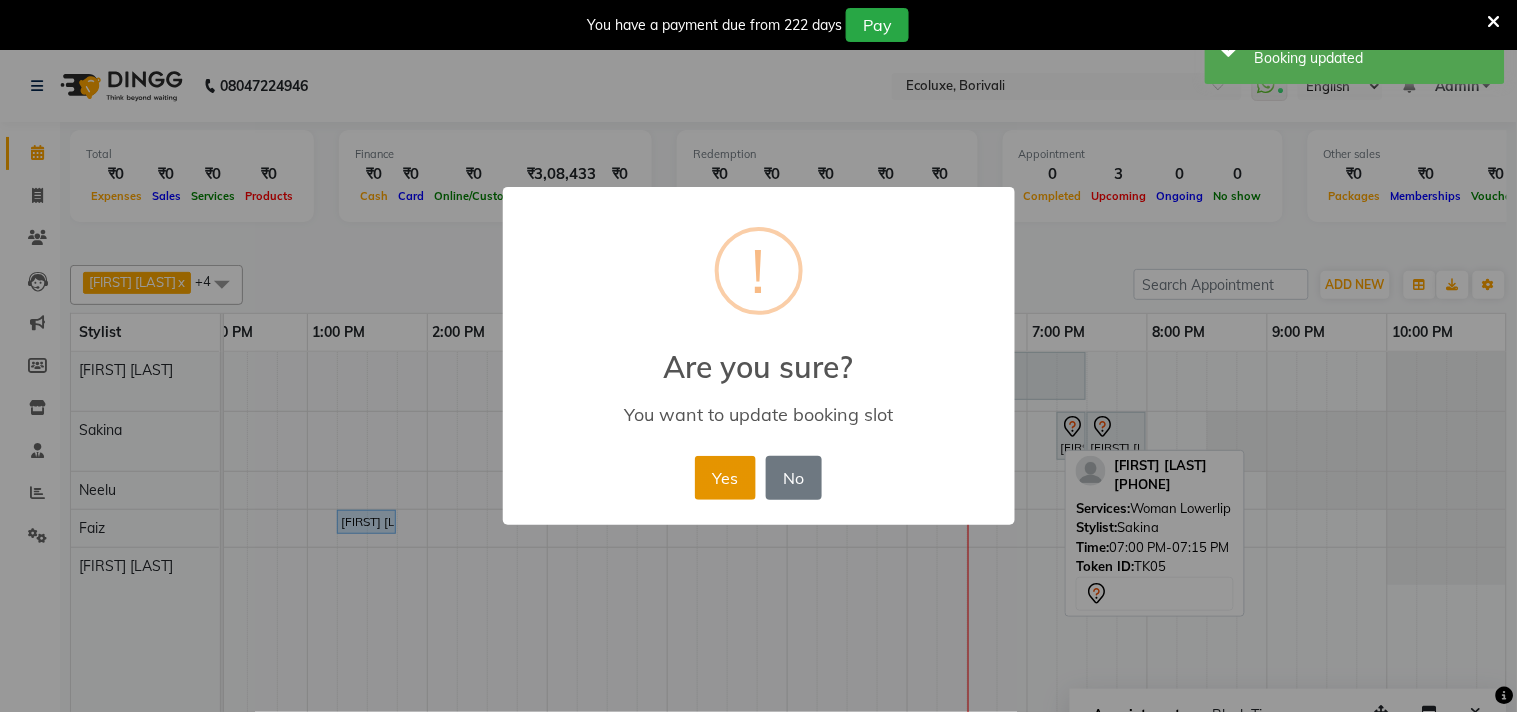 click on "Yes" at bounding box center (725, 478) 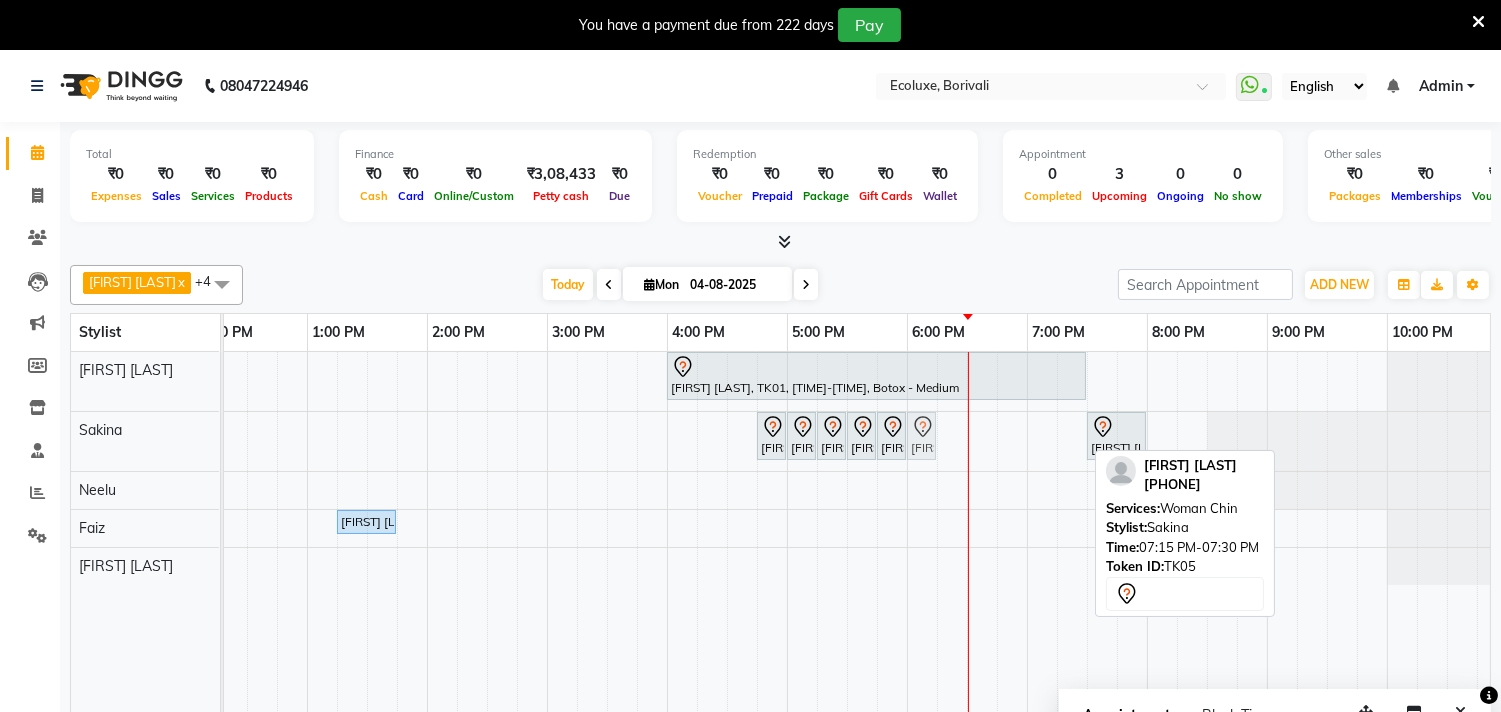 drag, startPoint x: 1075, startPoint y: 423, endPoint x: 927, endPoint y: 437, distance: 148.66069 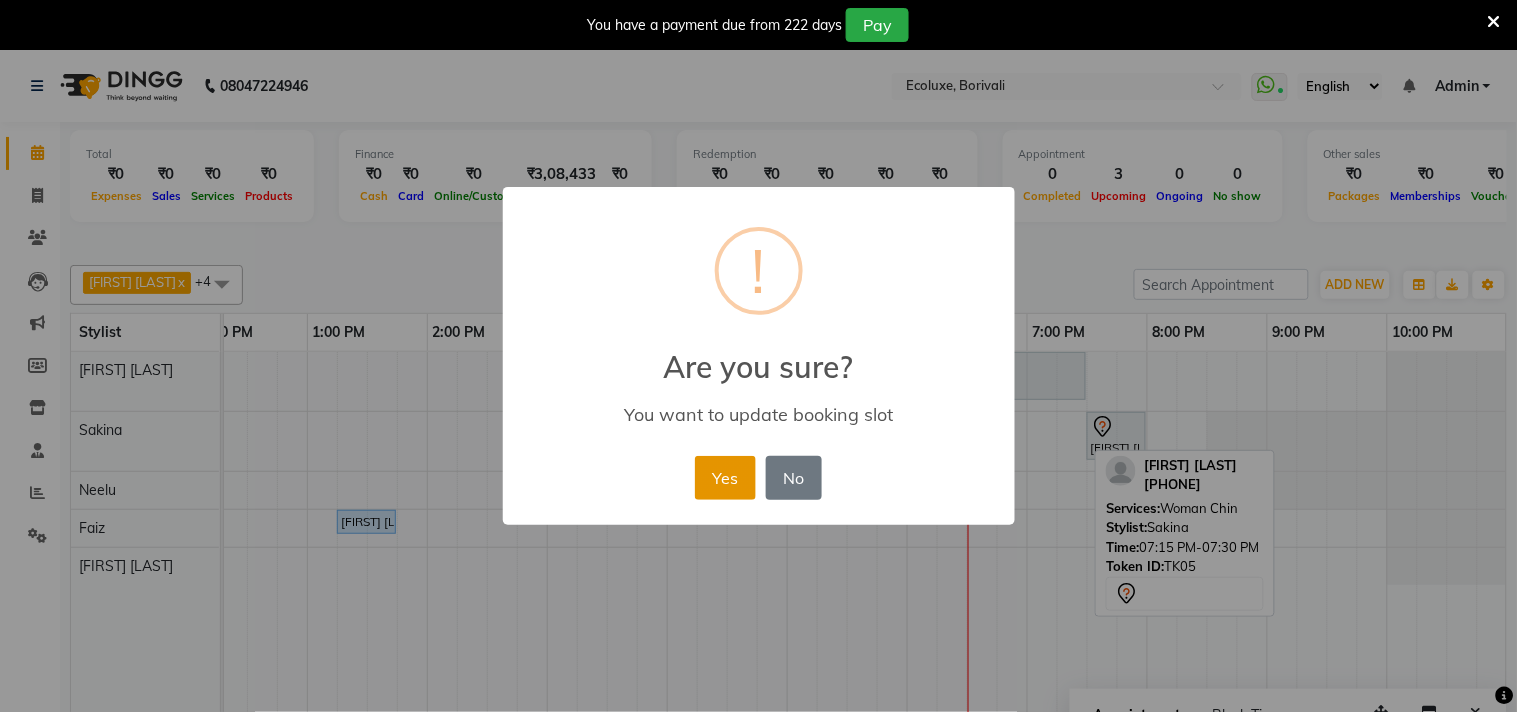 click on "Yes" at bounding box center (725, 478) 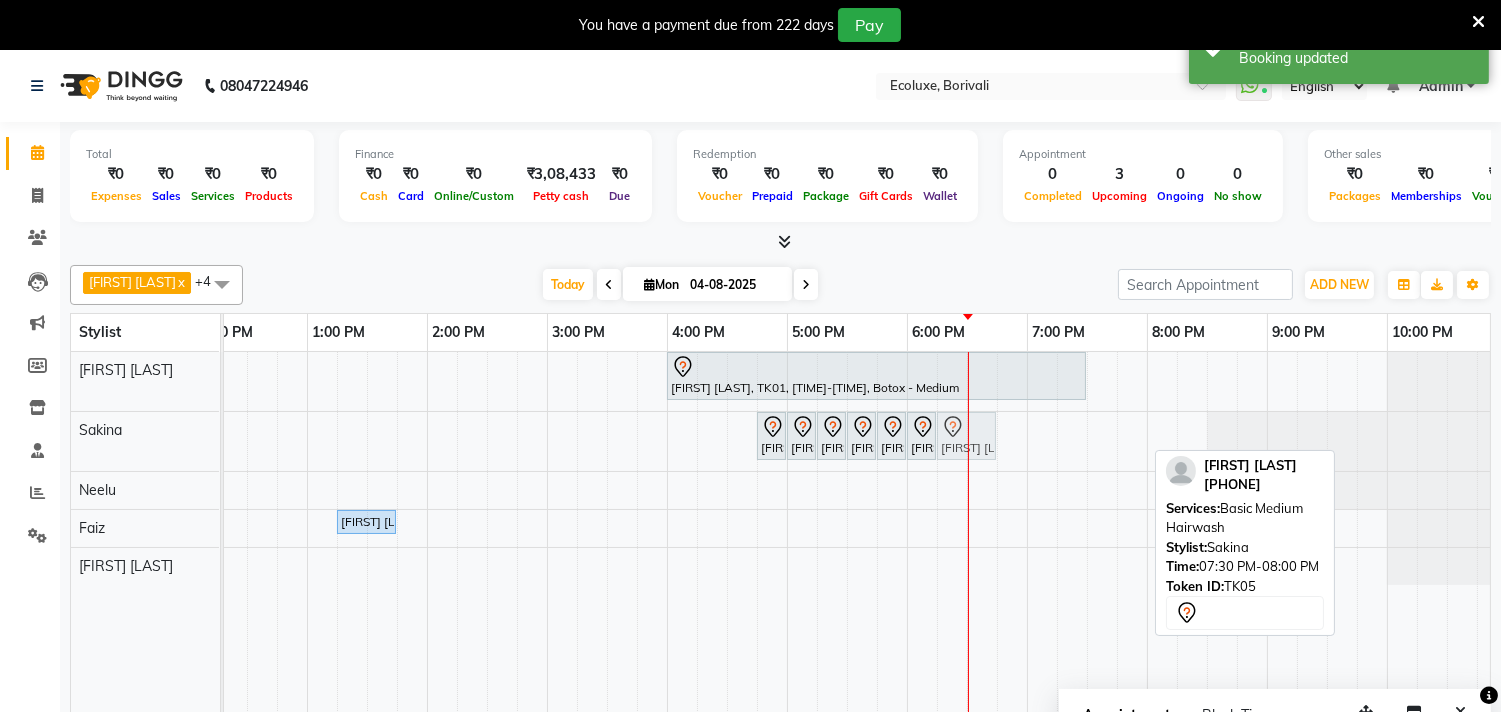 drag, startPoint x: 1102, startPoint y: 442, endPoint x: 965, endPoint y: 451, distance: 137.2953 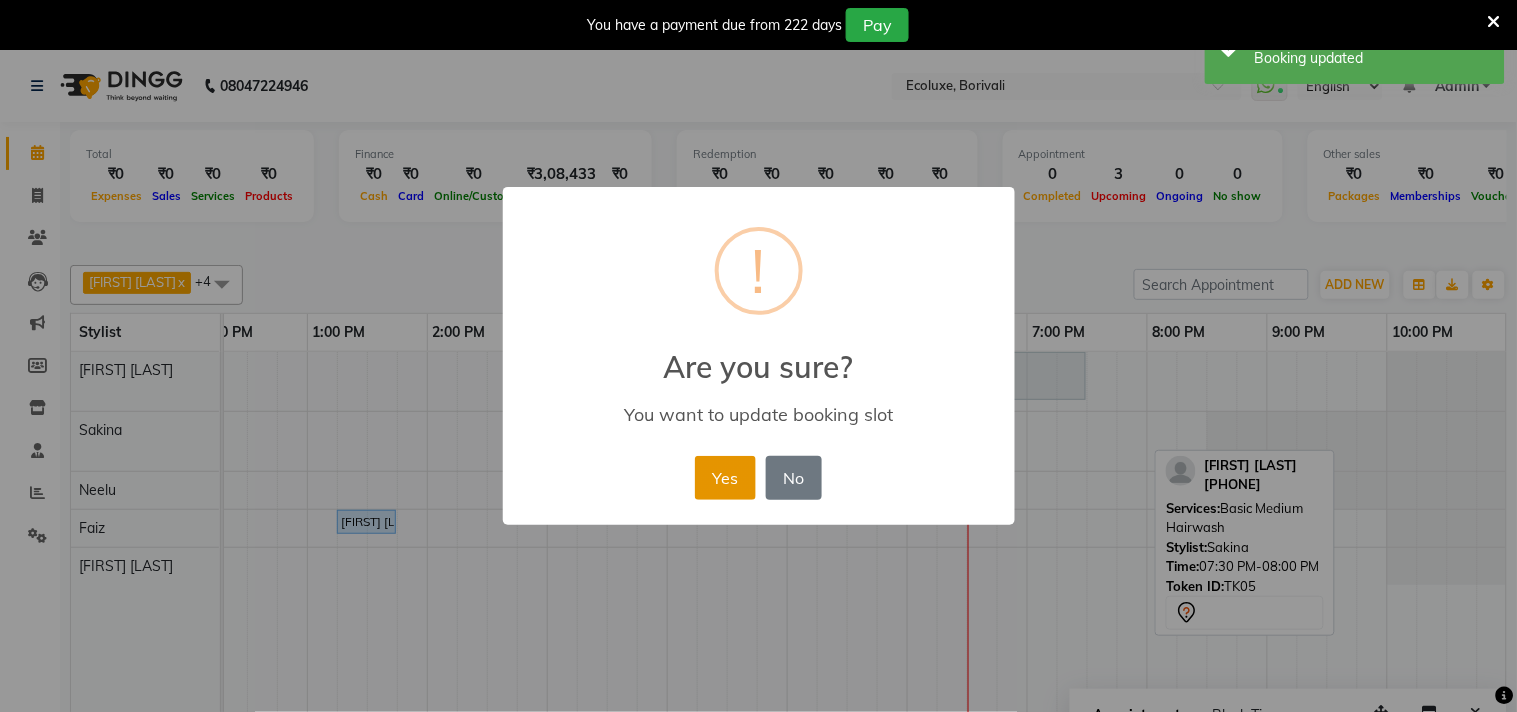 click on "Yes" at bounding box center [725, 478] 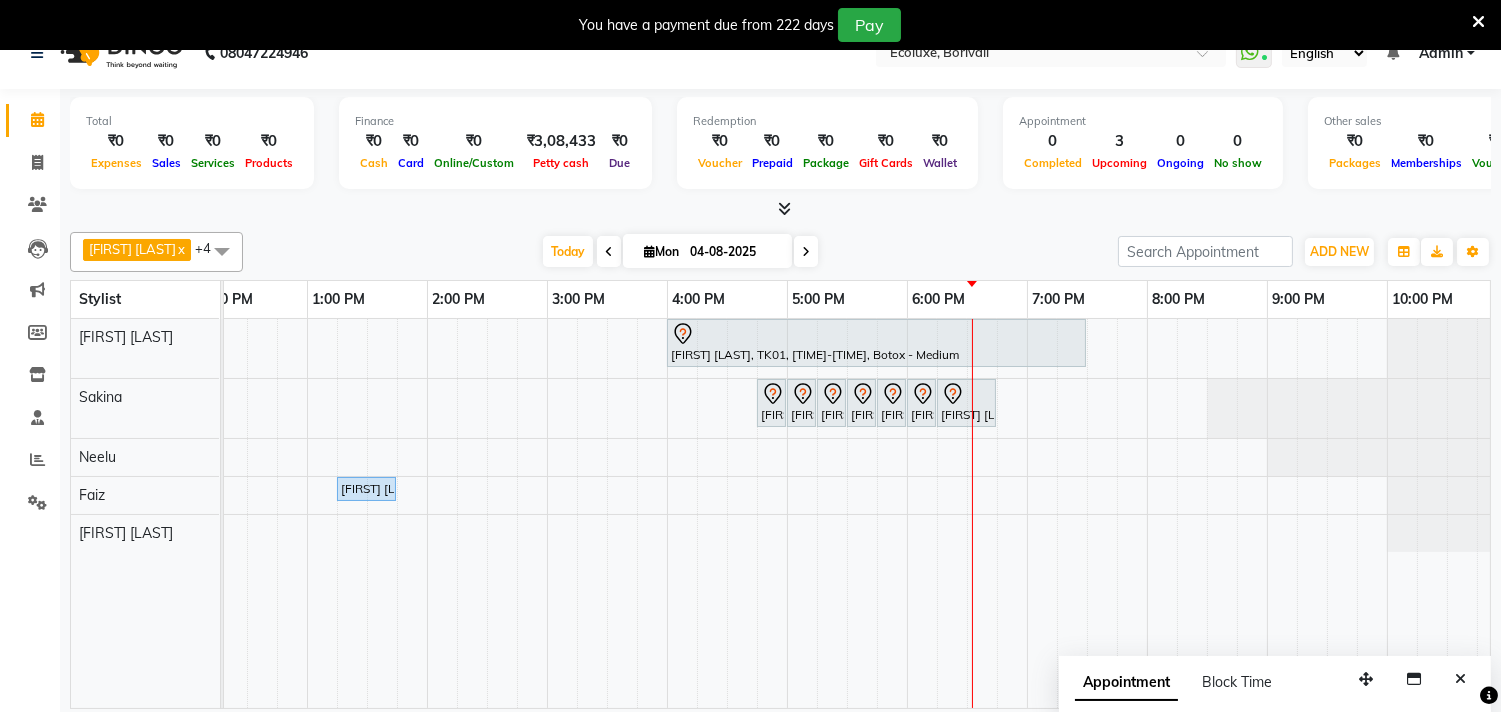 scroll, scrollTop: 50, scrollLeft: 0, axis: vertical 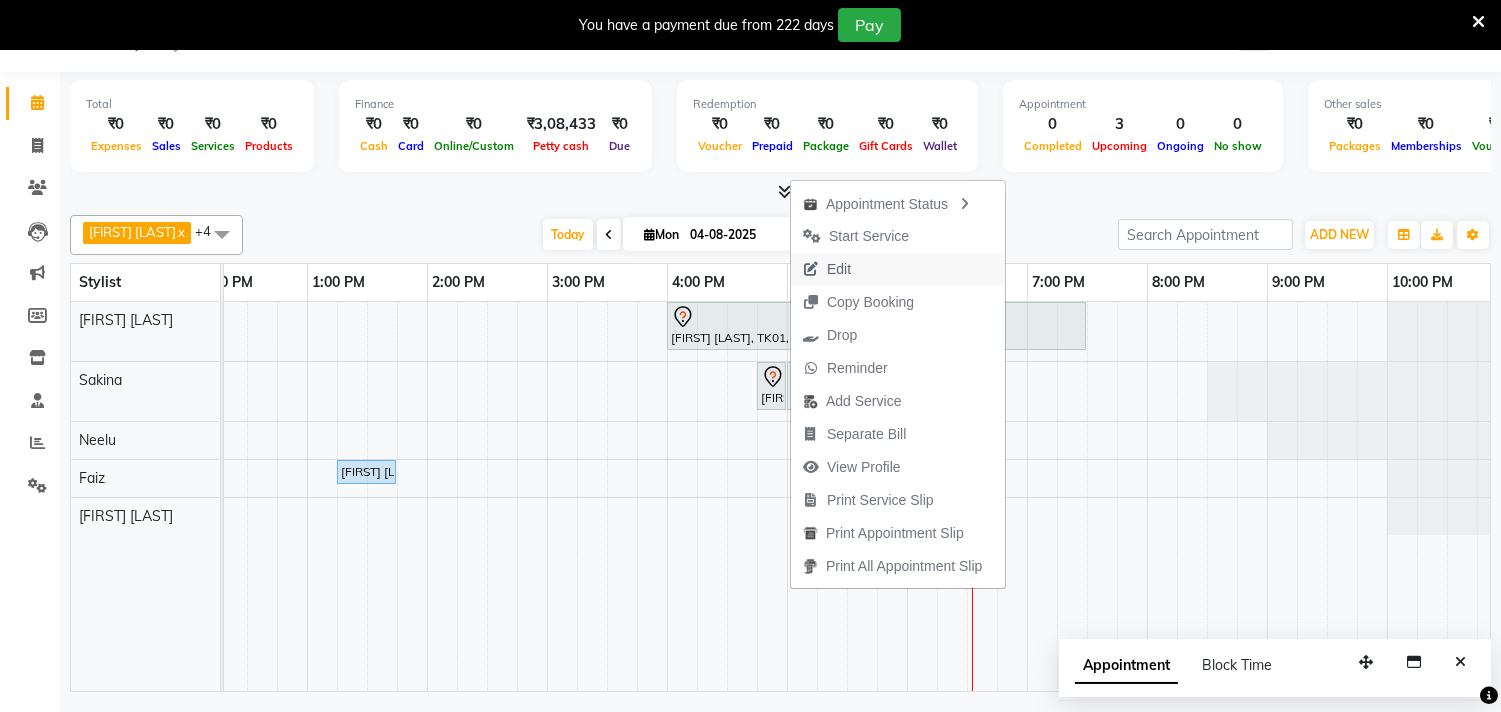click on "Edit" at bounding box center (839, 269) 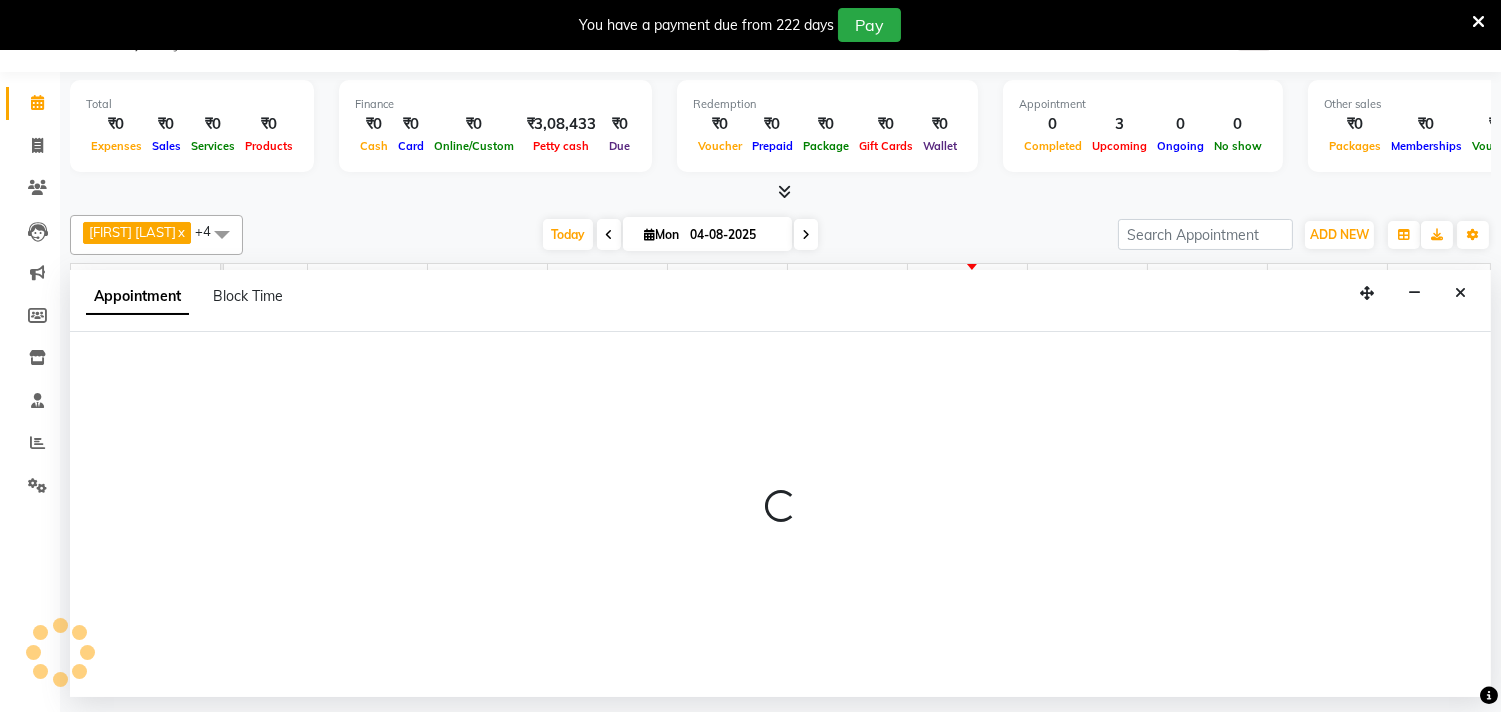 select on "tentative" 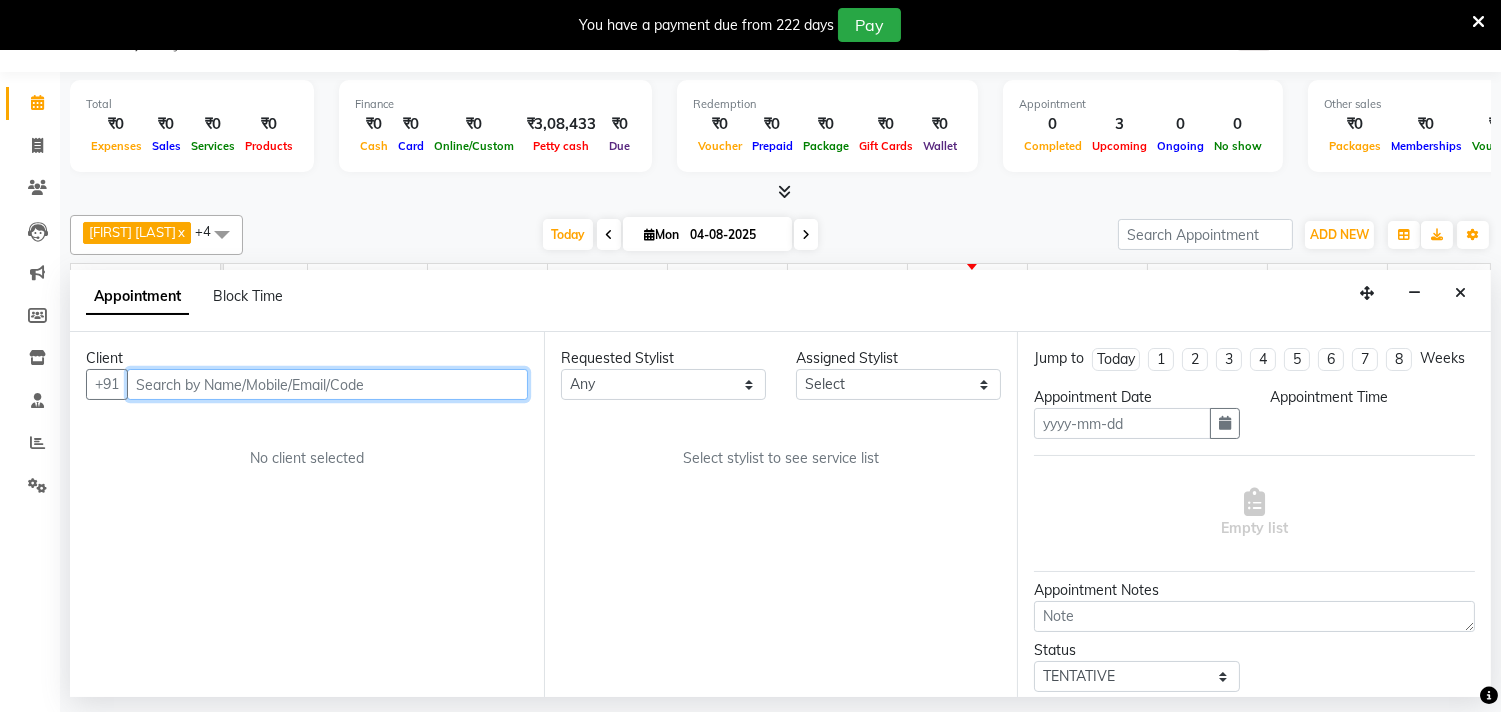 type on "04-08-2025" 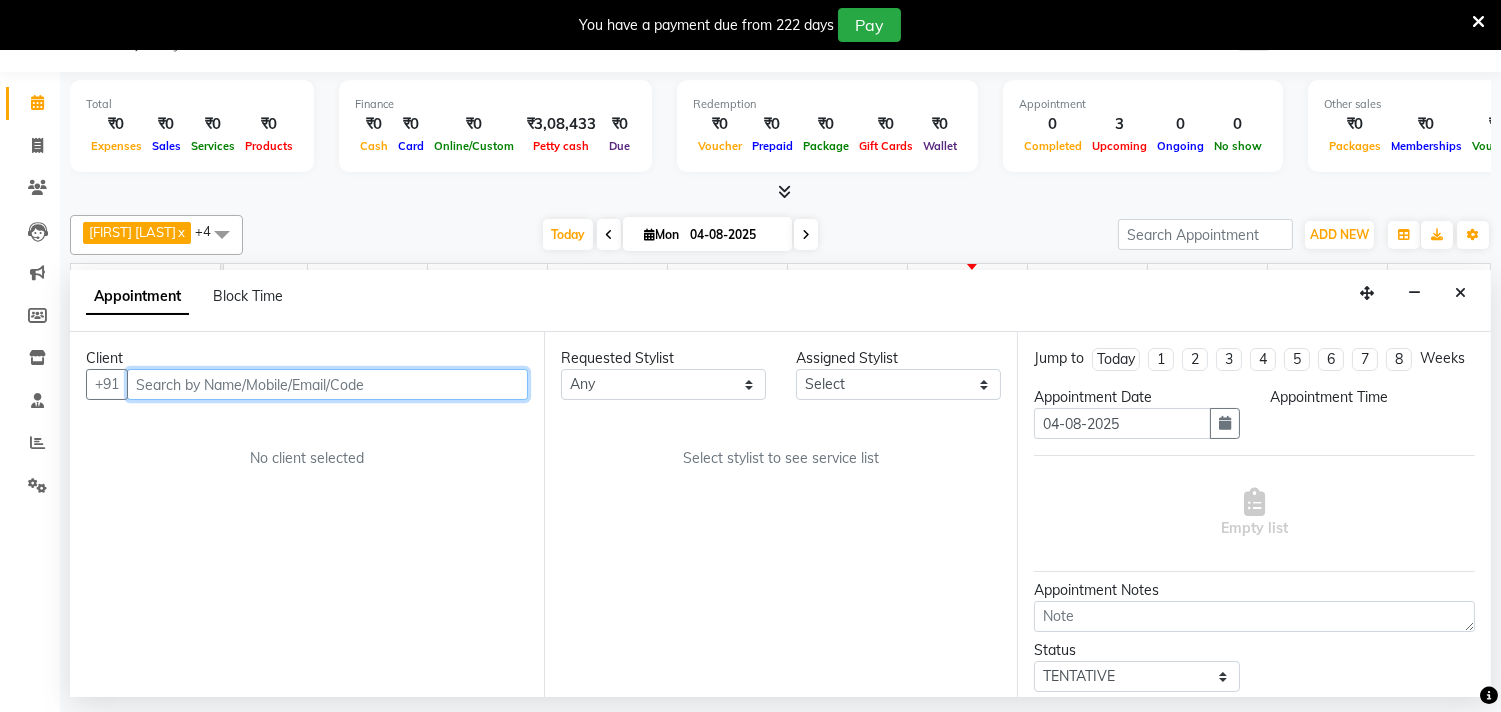 select on "1005" 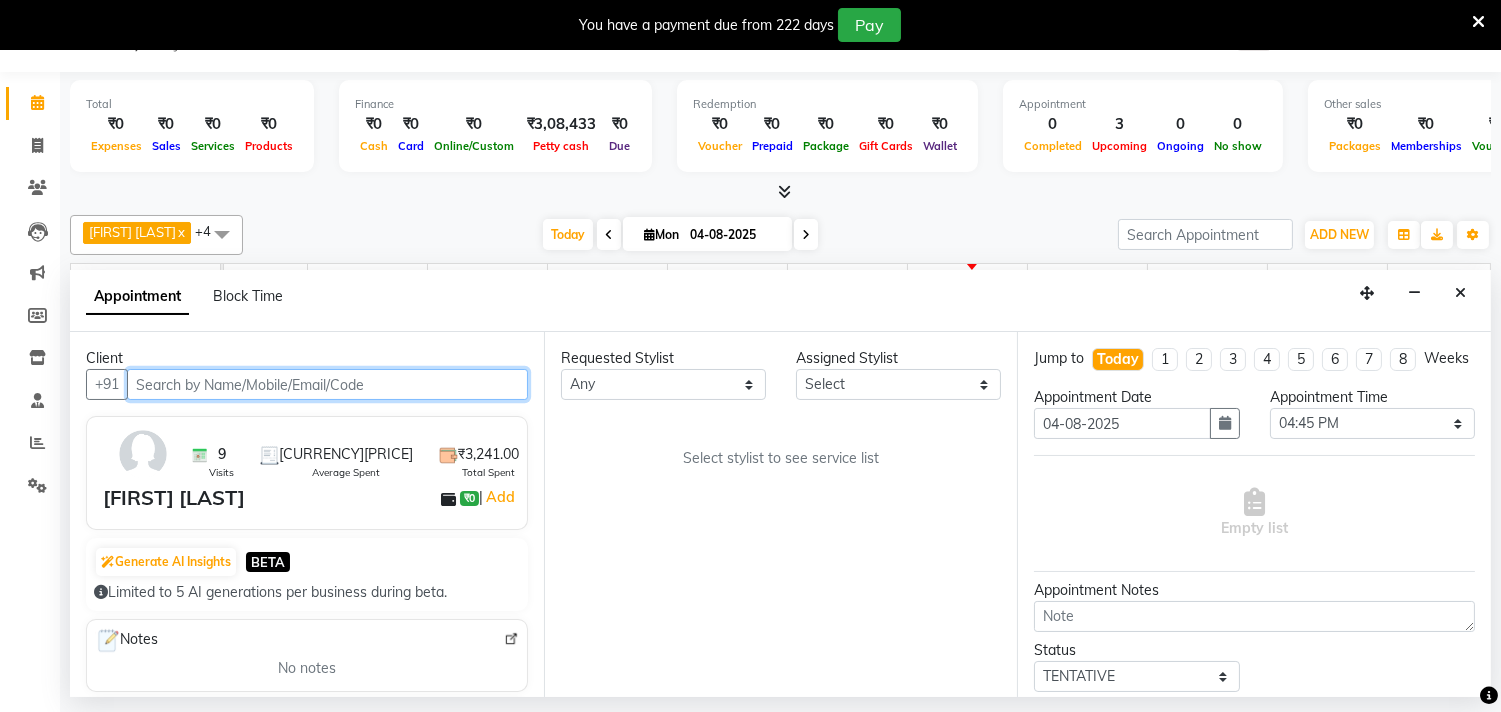 scroll, scrollTop: 0, scrollLeft: 414, axis: horizontal 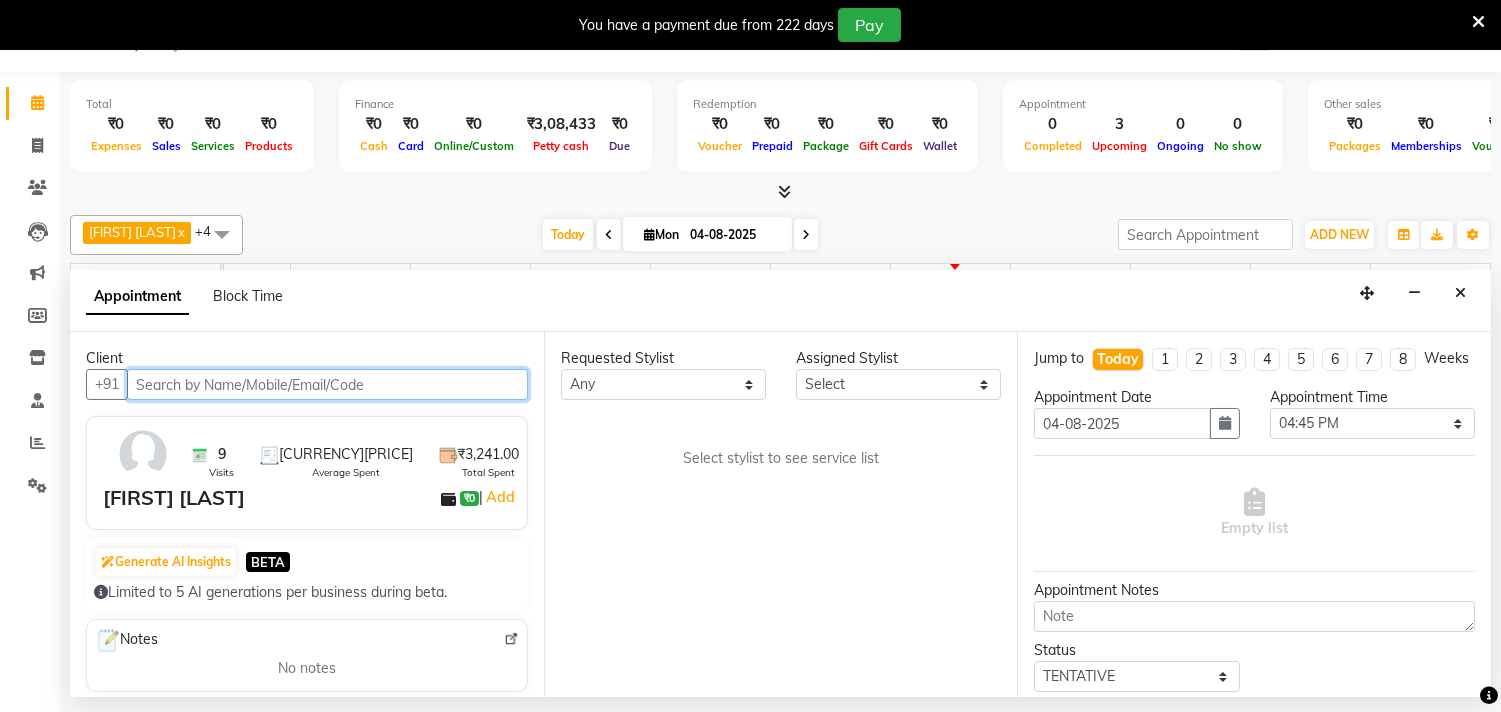select on "36964" 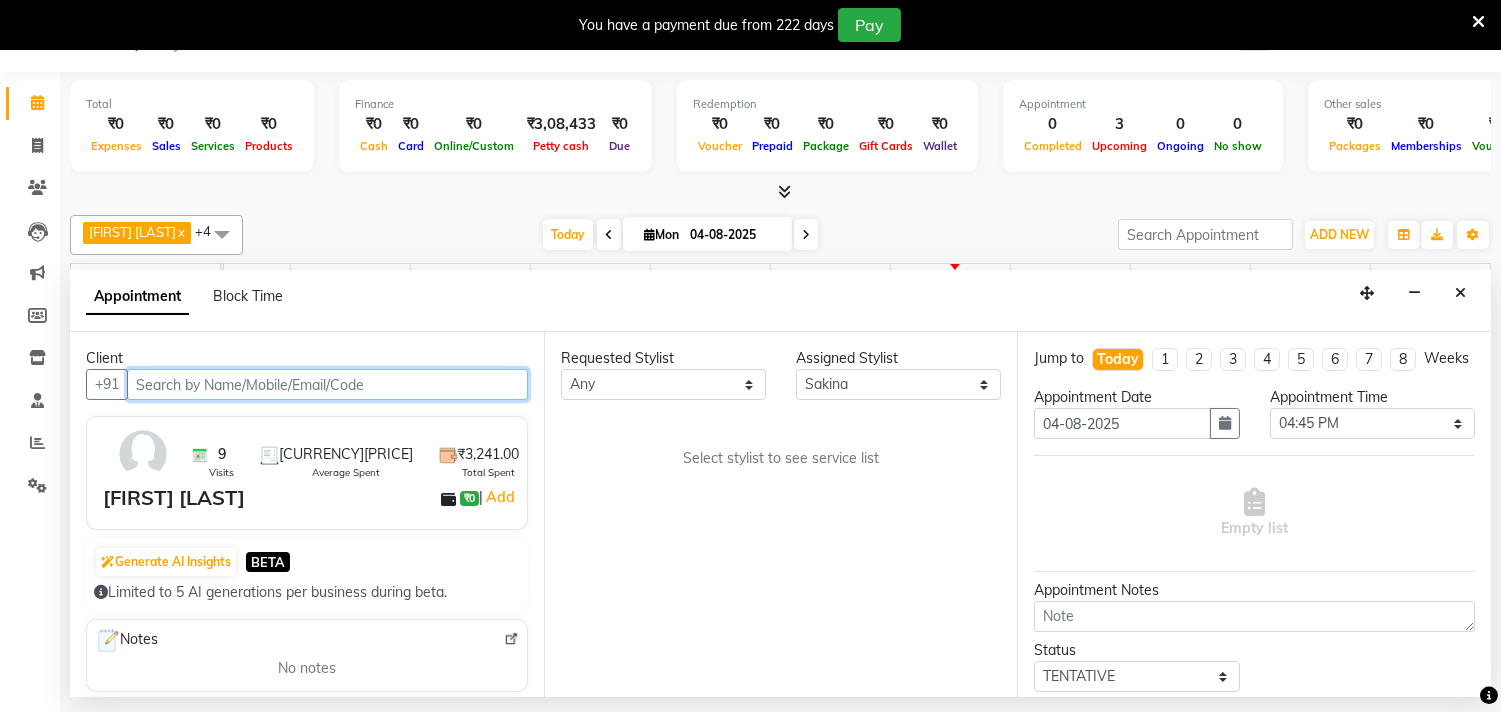 select on "2487" 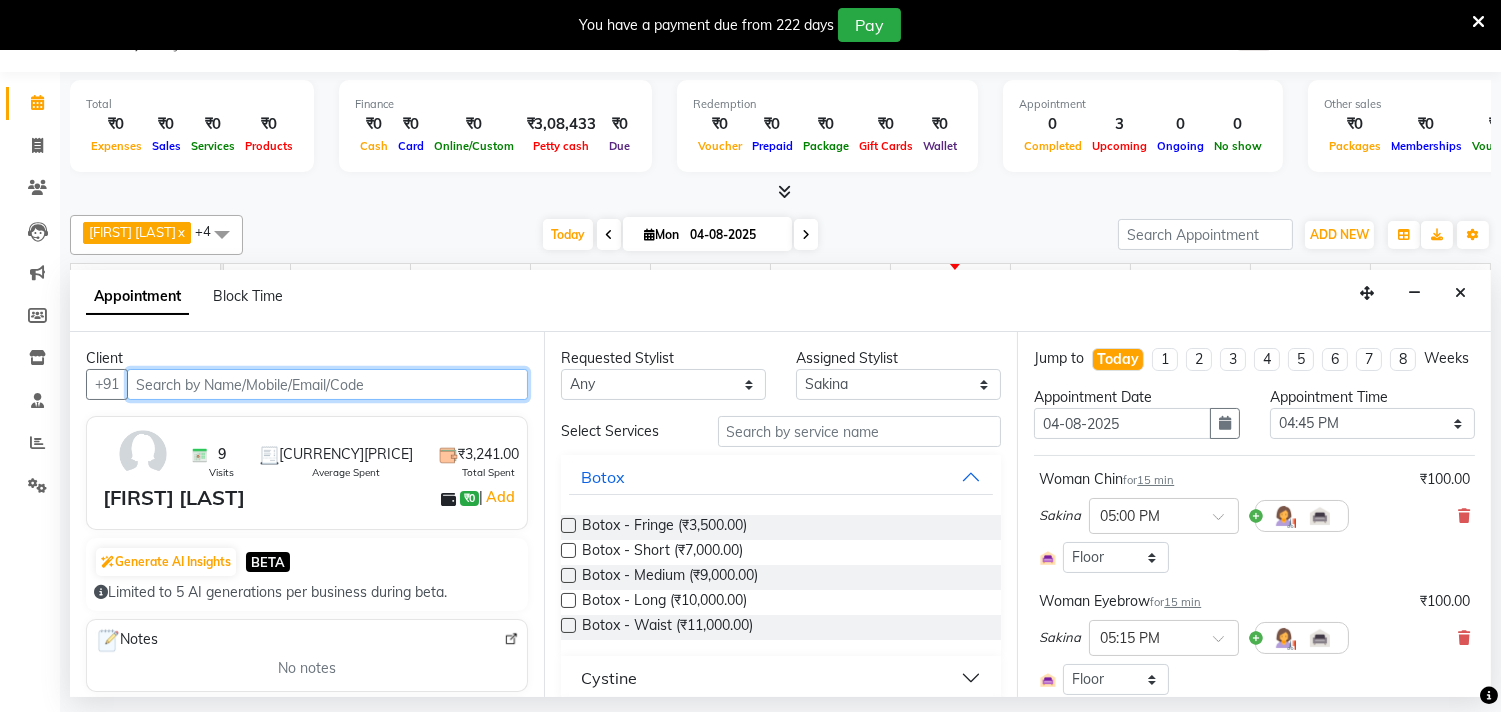 scroll, scrollTop: 0, scrollLeft: 414, axis: horizontal 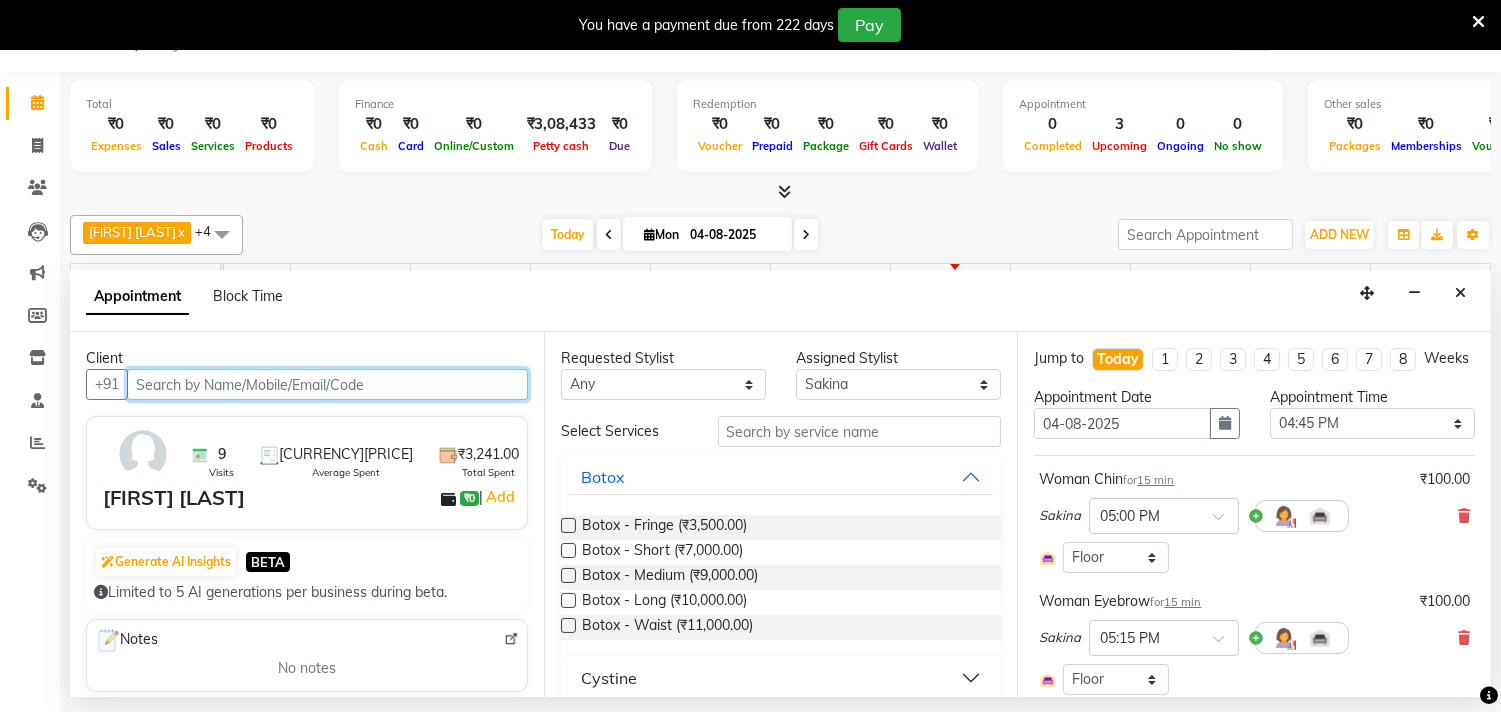 select on "2487" 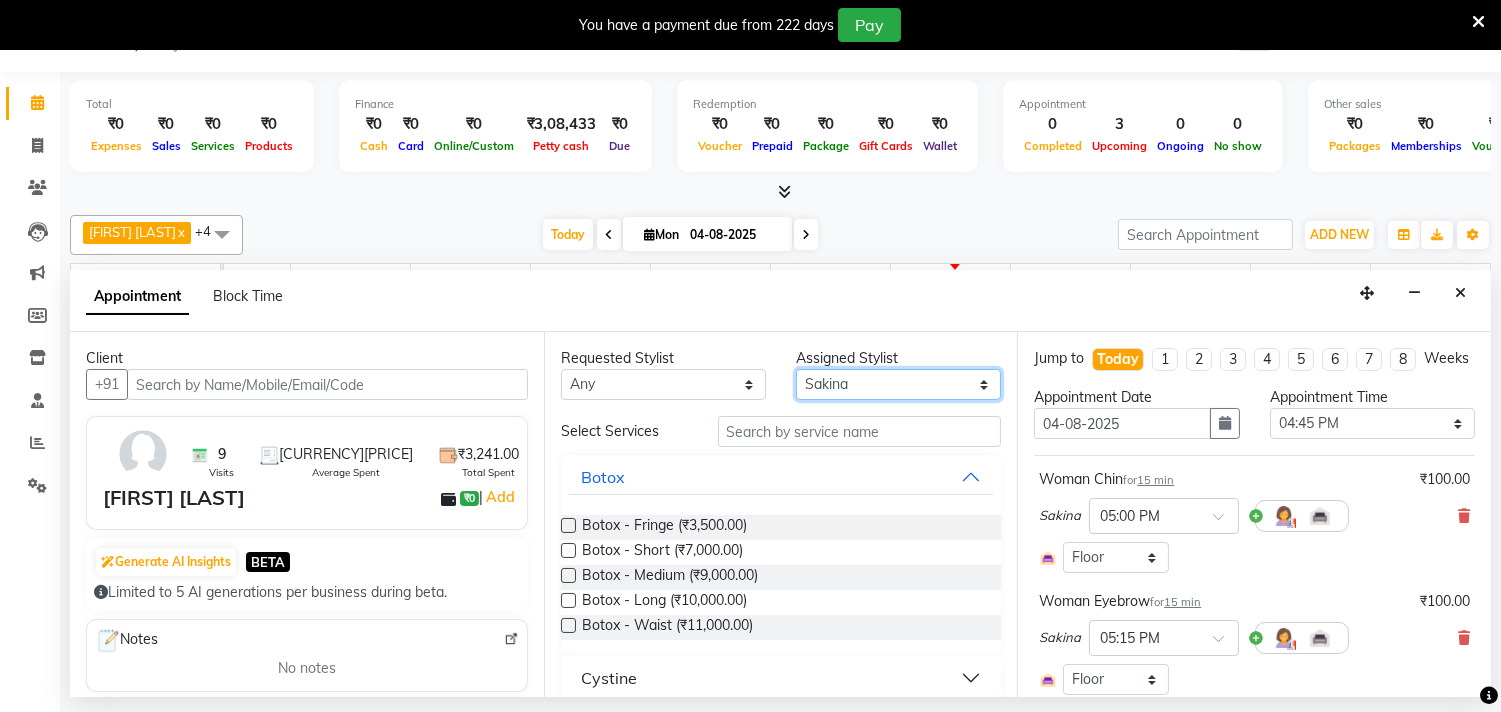 click on "Select [FIRST] [LAST] [FIRST] [LAST]  [FIRST] [LAST]  [FIRST] [LAST]   Imran  [FIRST] [LAST] [FIRST] [LAST] [FIRST] [LAST]  Neelu [FIRST] [LAST] [FIRST] [LAST] [FIRST] [LAST]  Wezah" at bounding box center [898, 384] 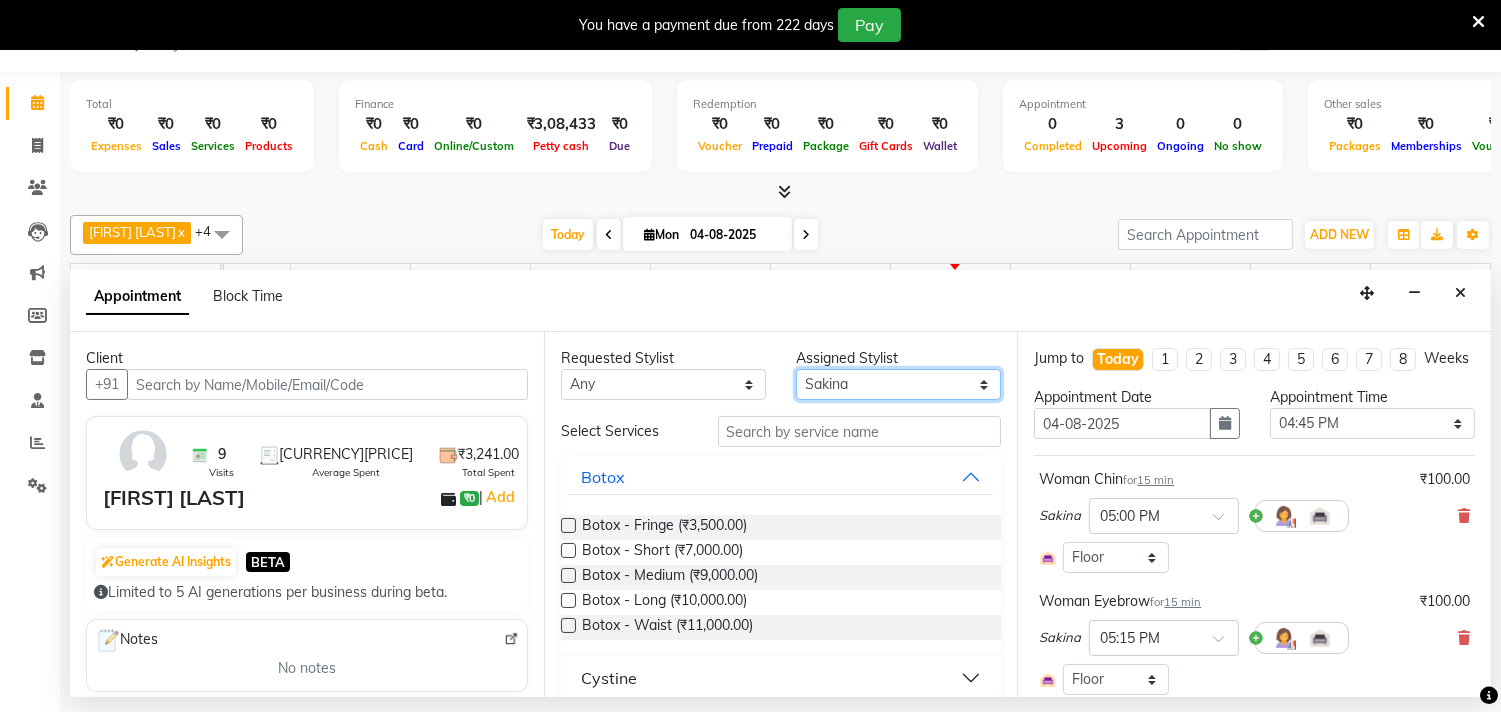 select on "67913" 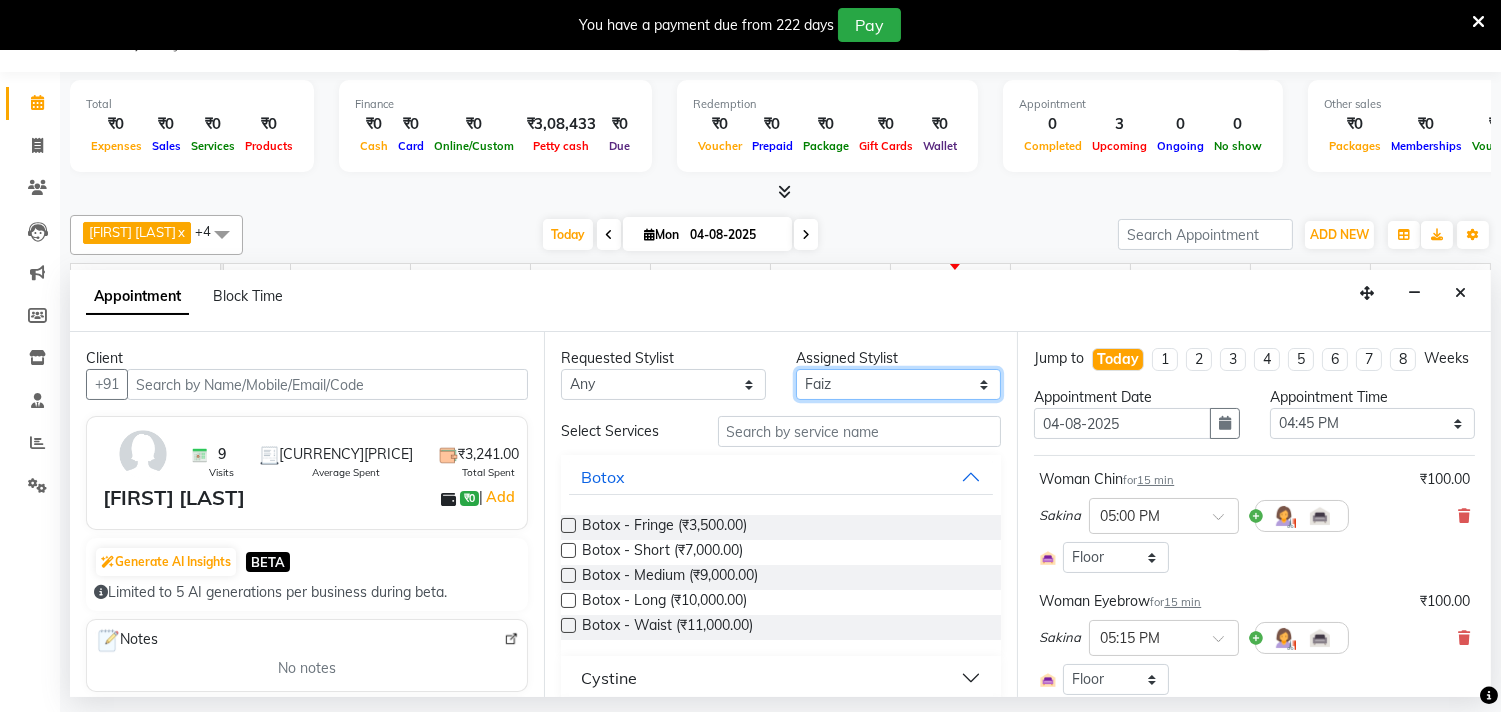 click on "Select [FIRST] [LAST] [FIRST] [LAST]  [FIRST] [LAST]  [FIRST] [LAST]   Imran  [FIRST] [LAST] [FIRST] [LAST] [FIRST] [LAST]  Neelu [FIRST] [LAST] [FIRST] [LAST] [FIRST] [LAST]  Wezah" at bounding box center (898, 384) 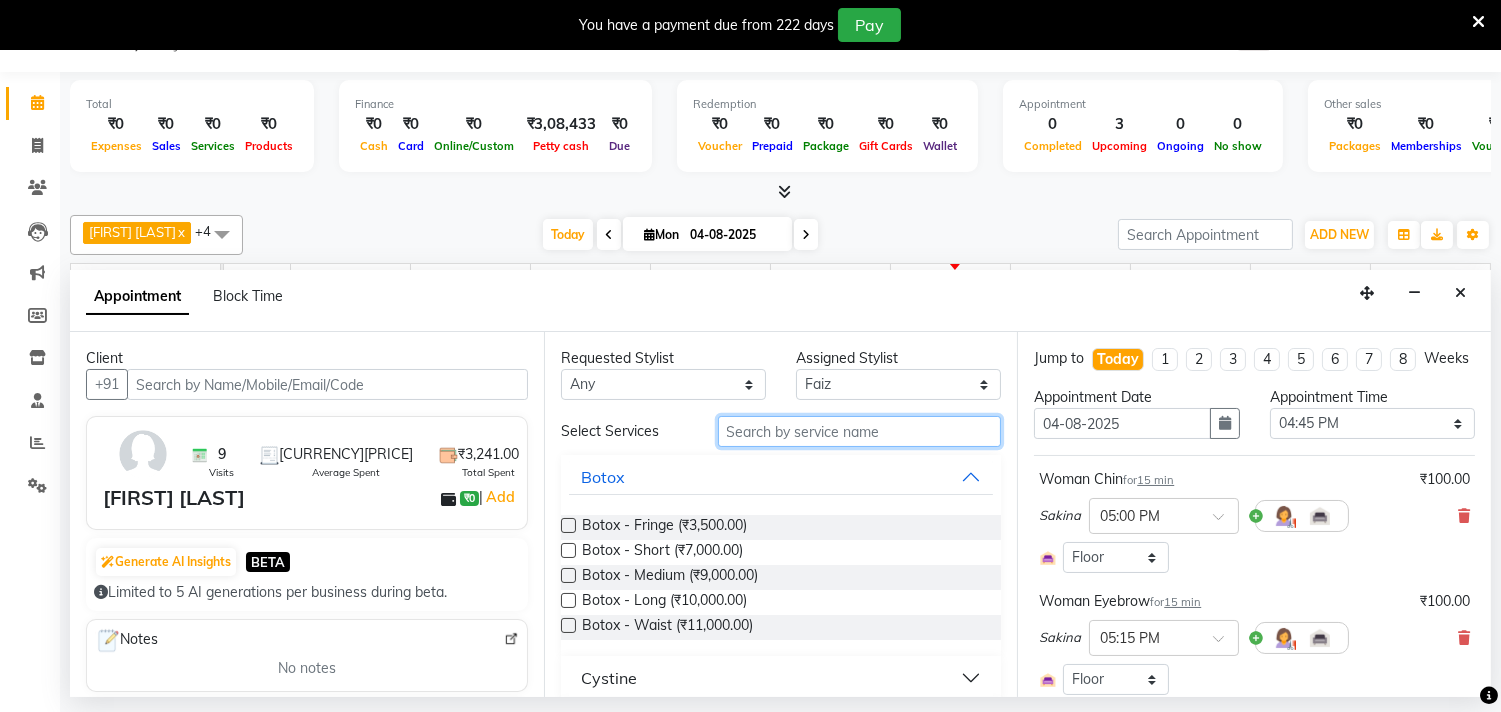 click at bounding box center (860, 431) 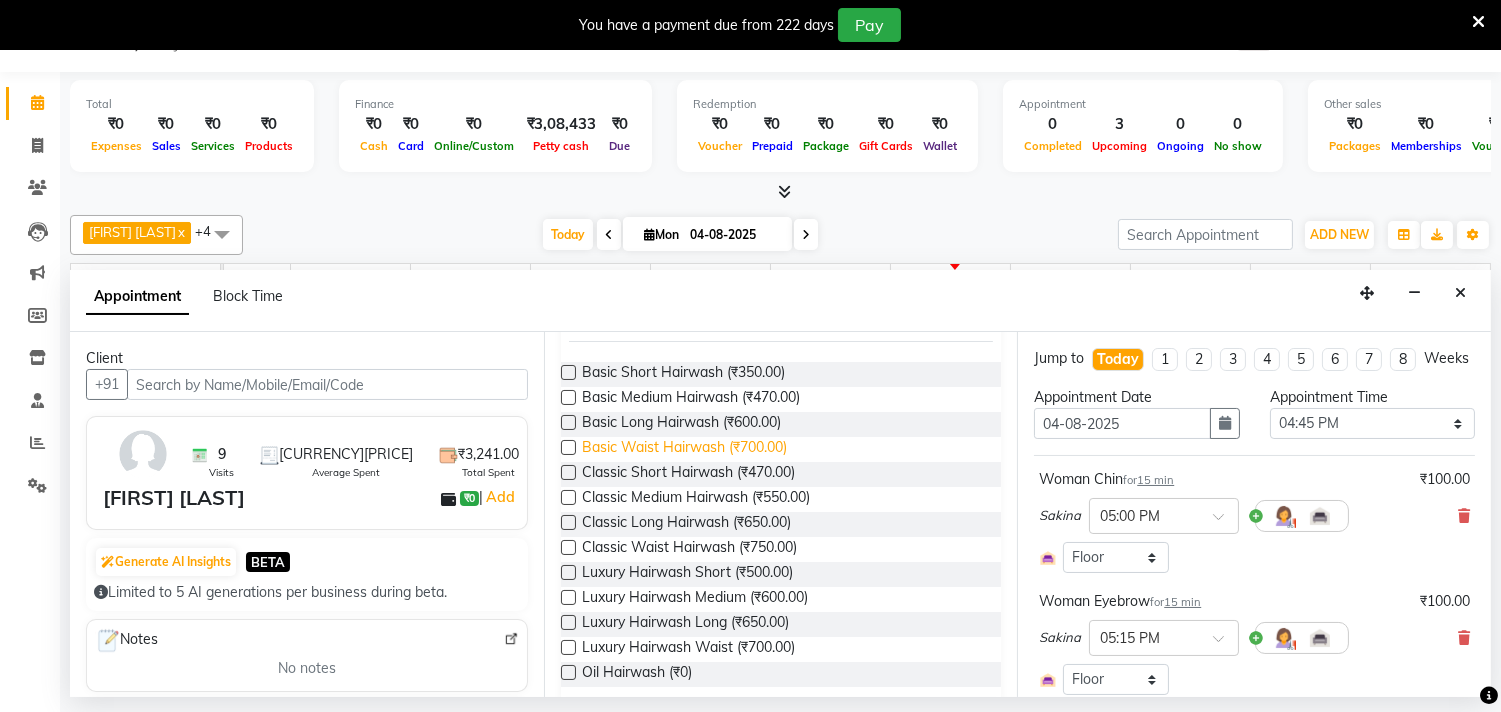 scroll, scrollTop: 0, scrollLeft: 0, axis: both 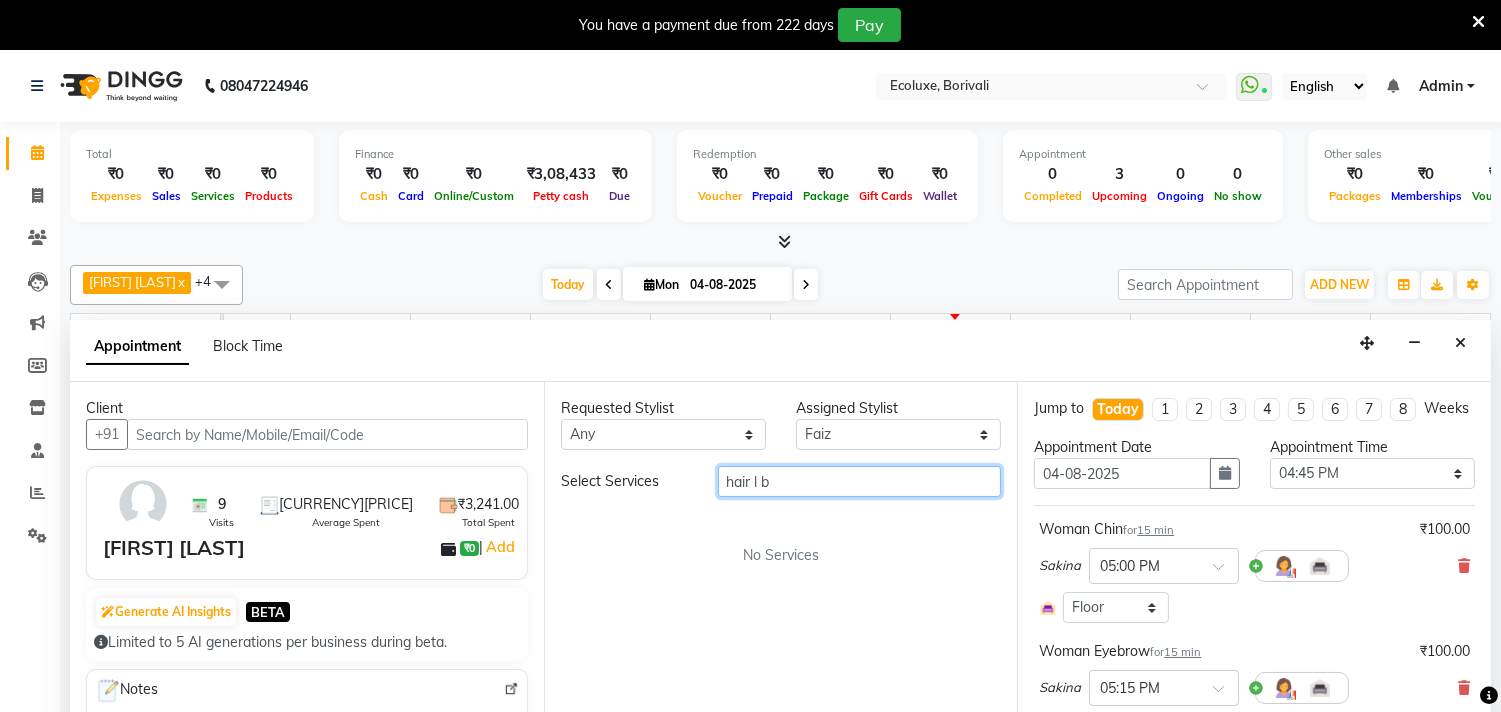click on "hair l b" at bounding box center [860, 481] 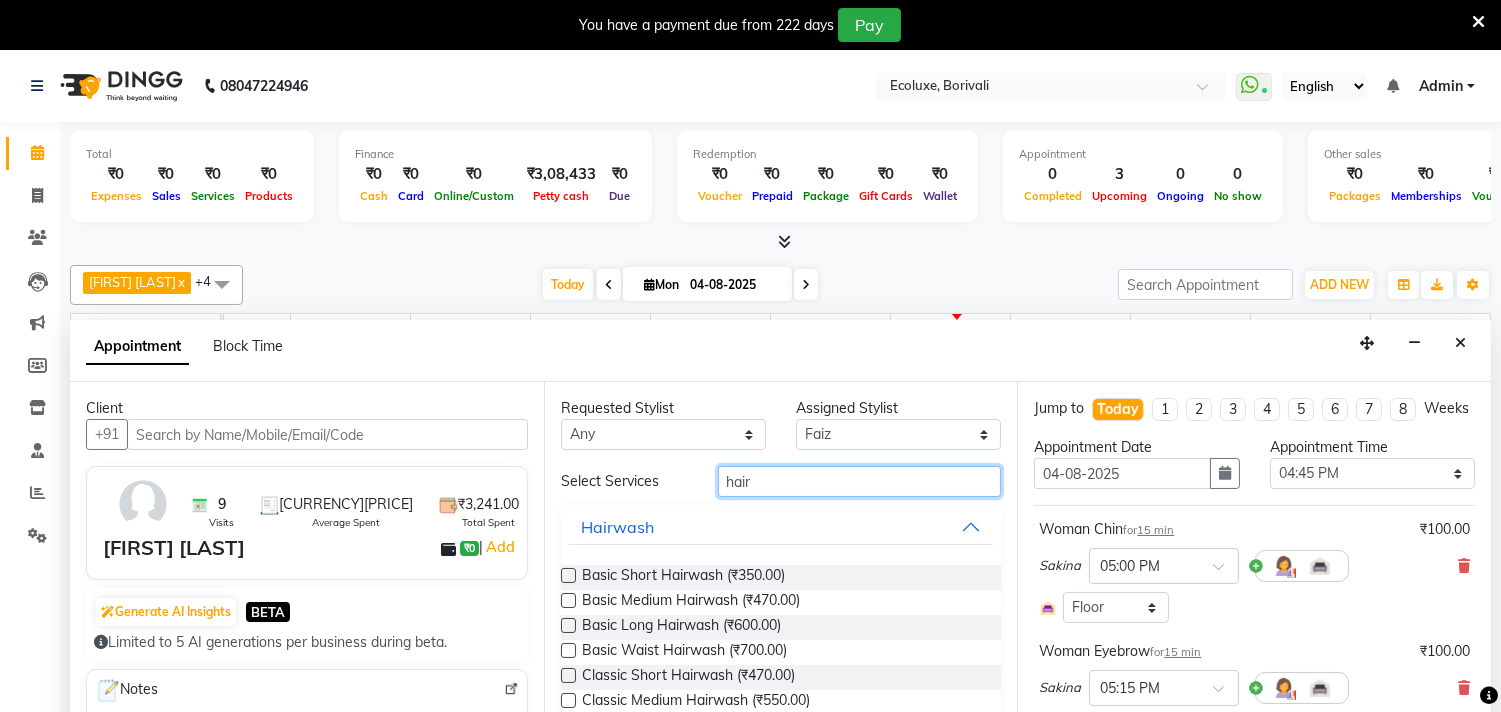 type on "hair" 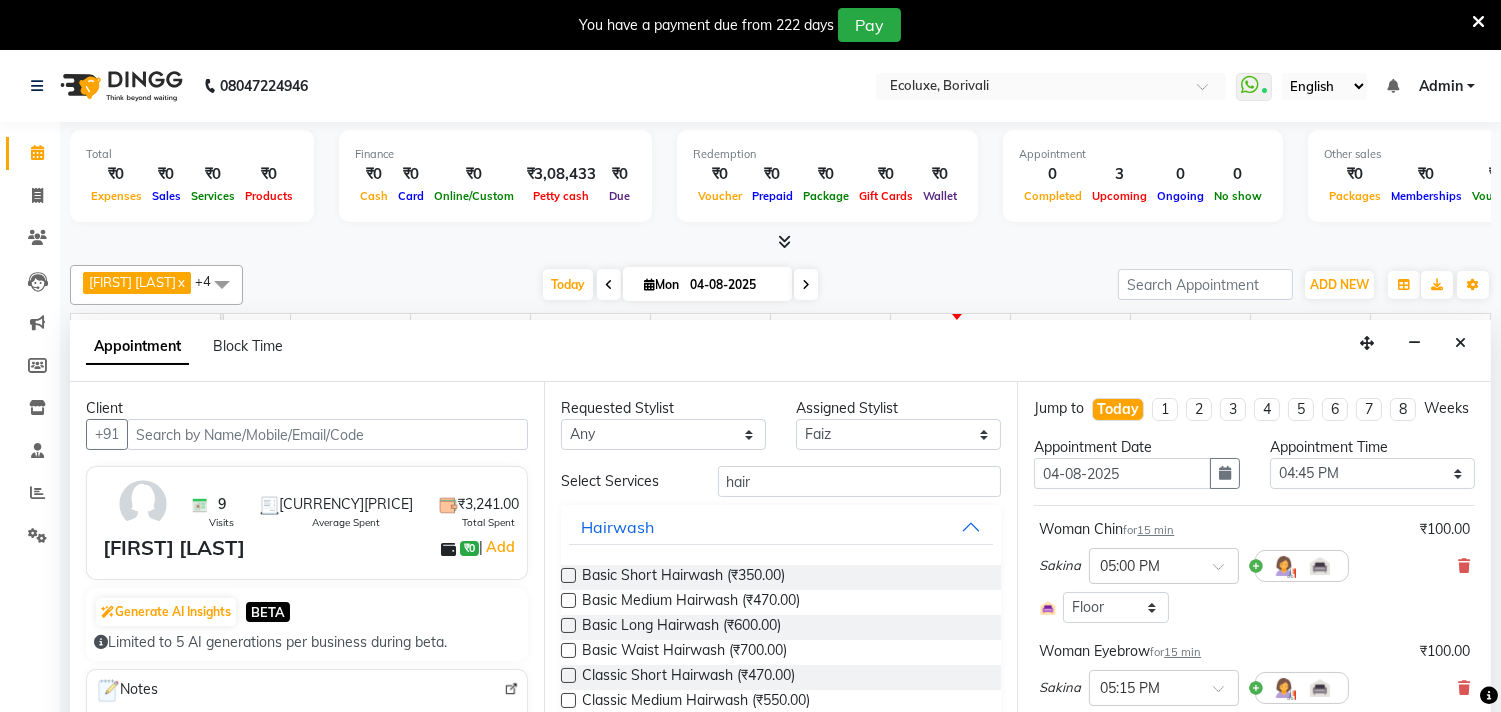 click at bounding box center [568, 600] 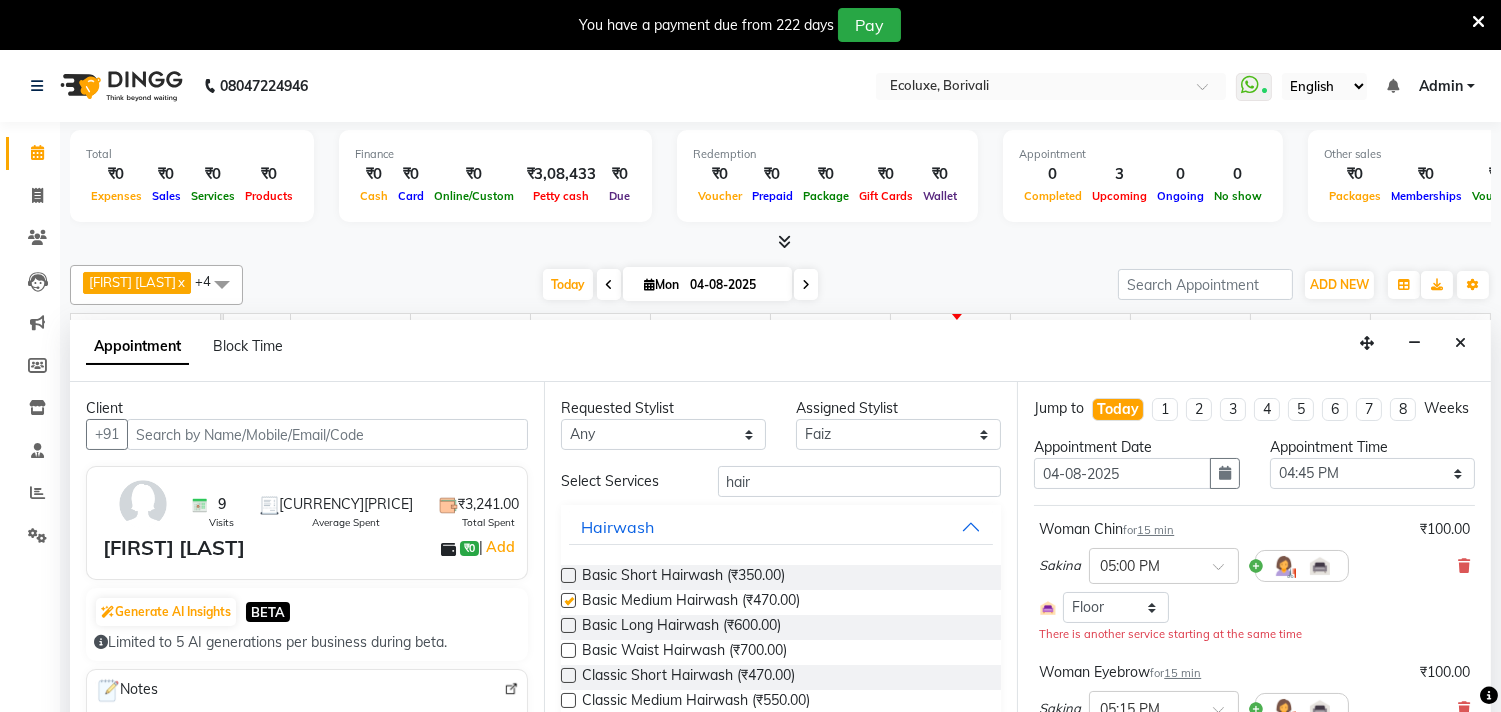 checkbox on "false" 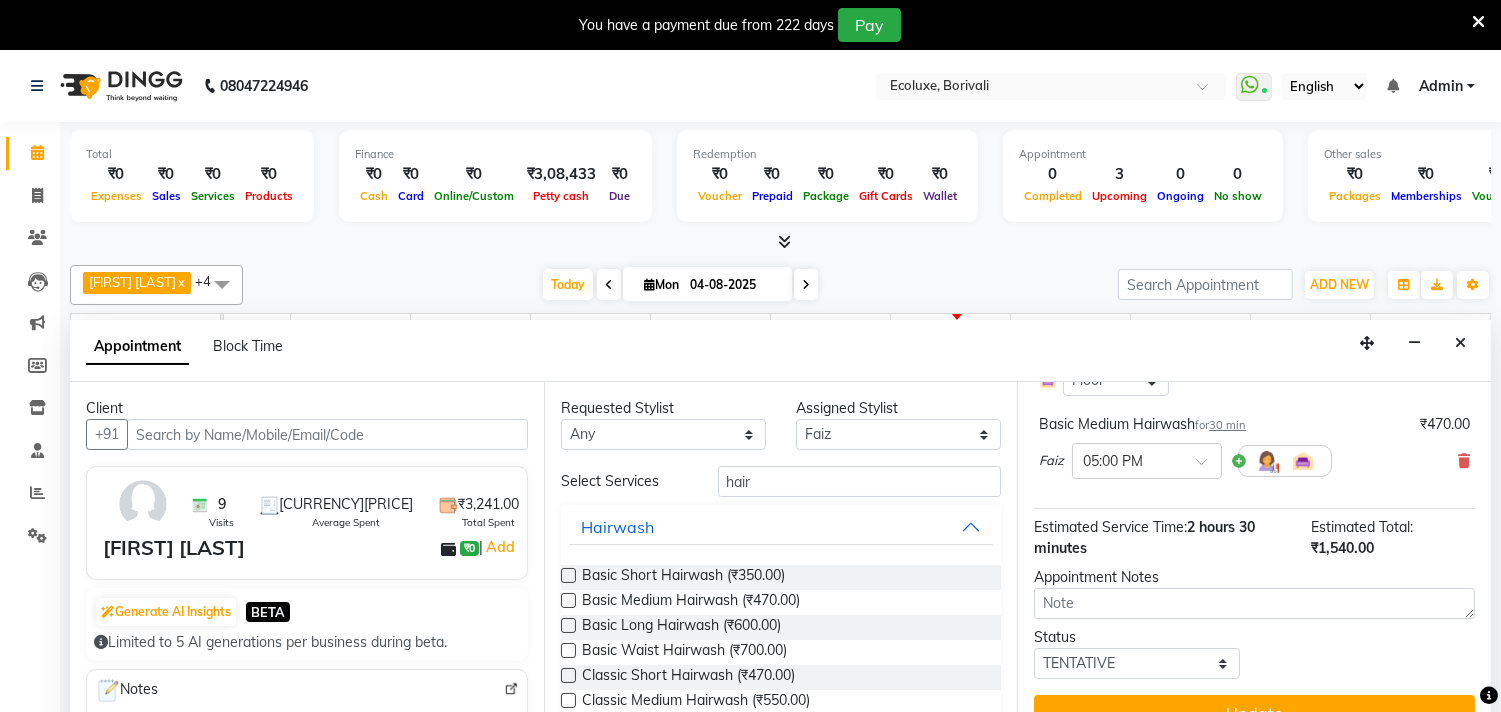 scroll, scrollTop: 997, scrollLeft: 0, axis: vertical 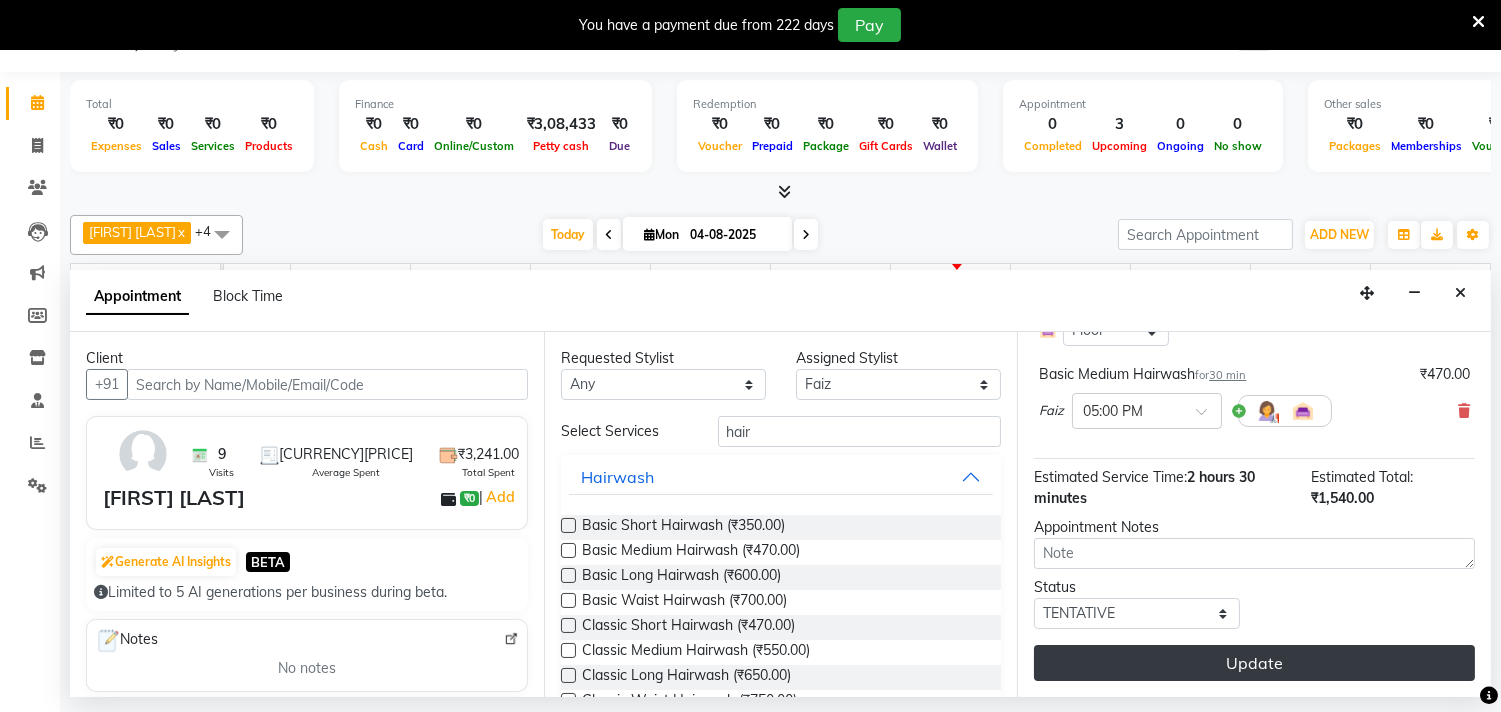 click on "Update" at bounding box center [1254, 663] 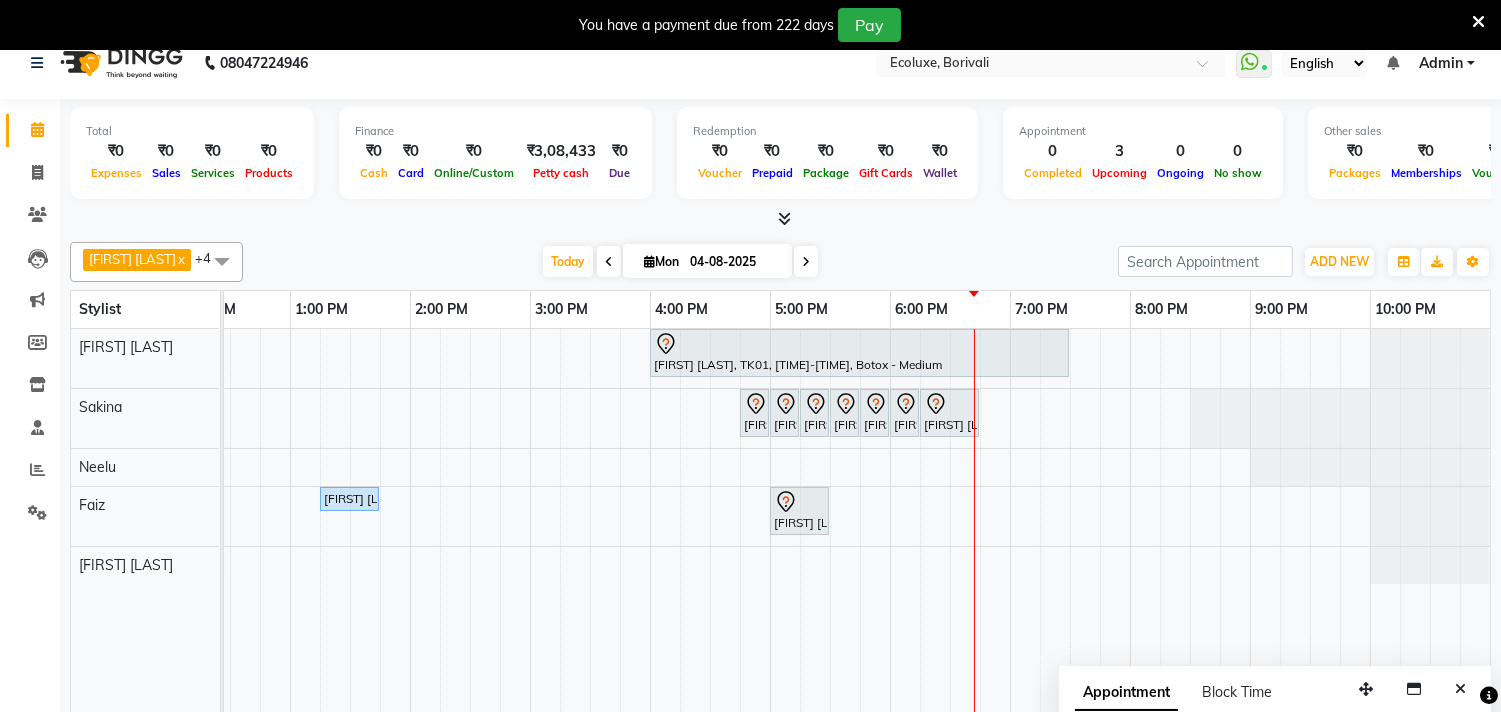 scroll, scrollTop: 0, scrollLeft: 0, axis: both 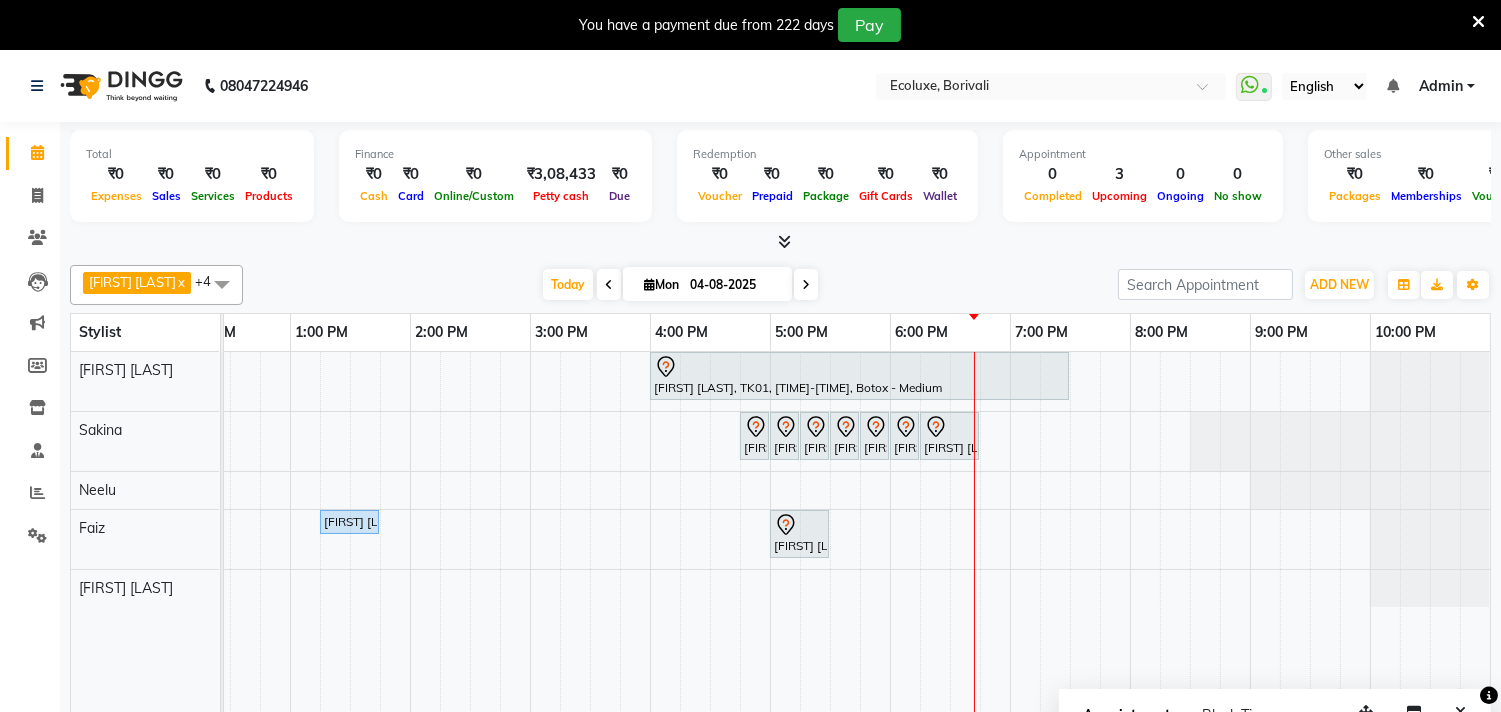 click on "[FIRST] [LAST]" at bounding box center (132, 282) 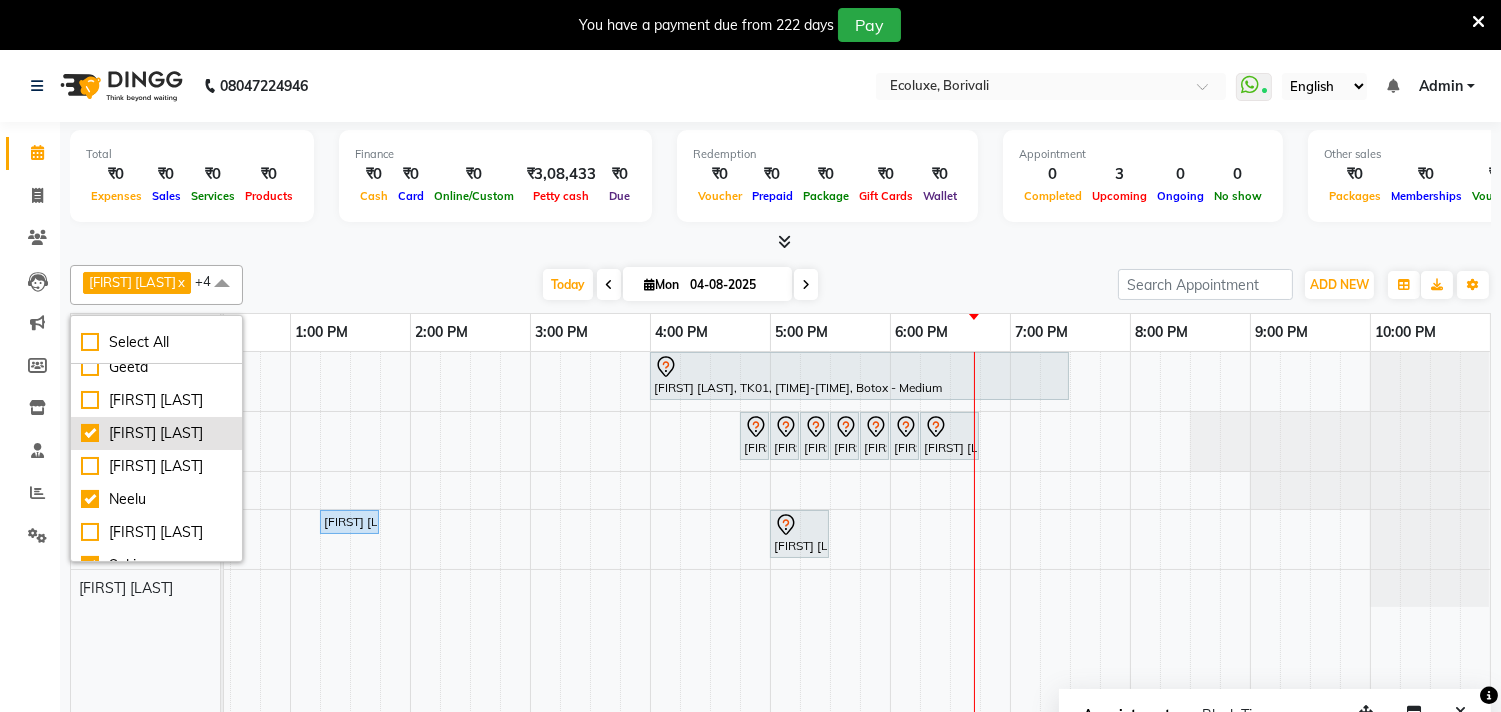 scroll, scrollTop: 0, scrollLeft: 0, axis: both 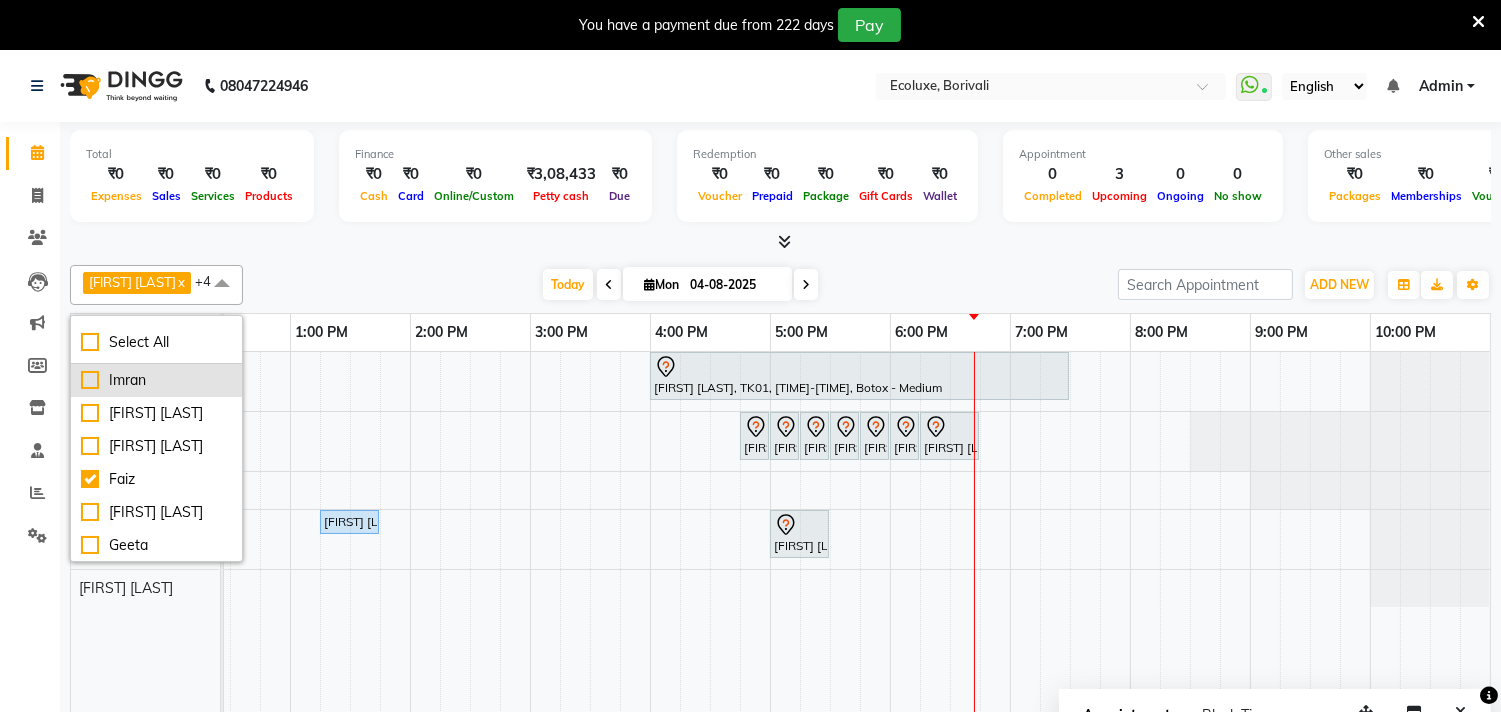 click on "Imran" at bounding box center [156, 380] 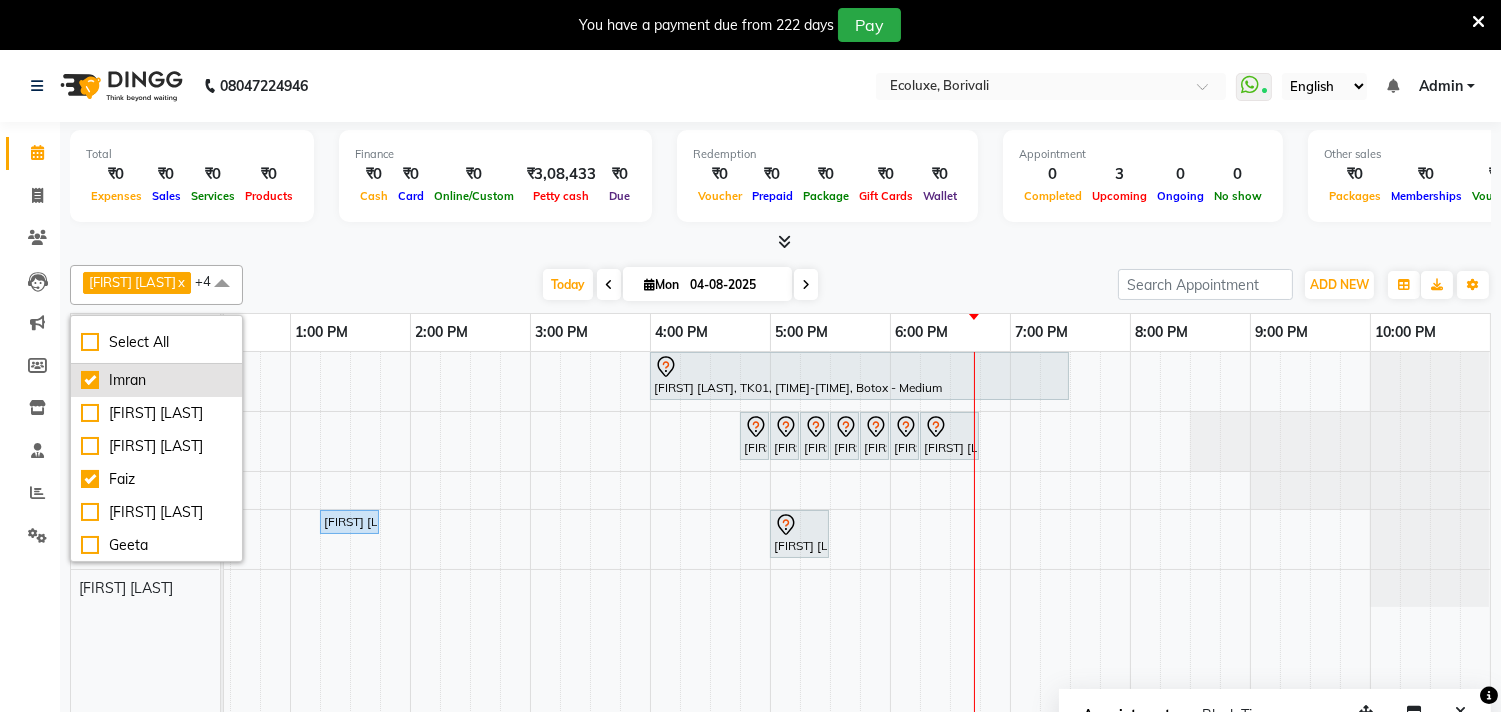 checkbox on "true" 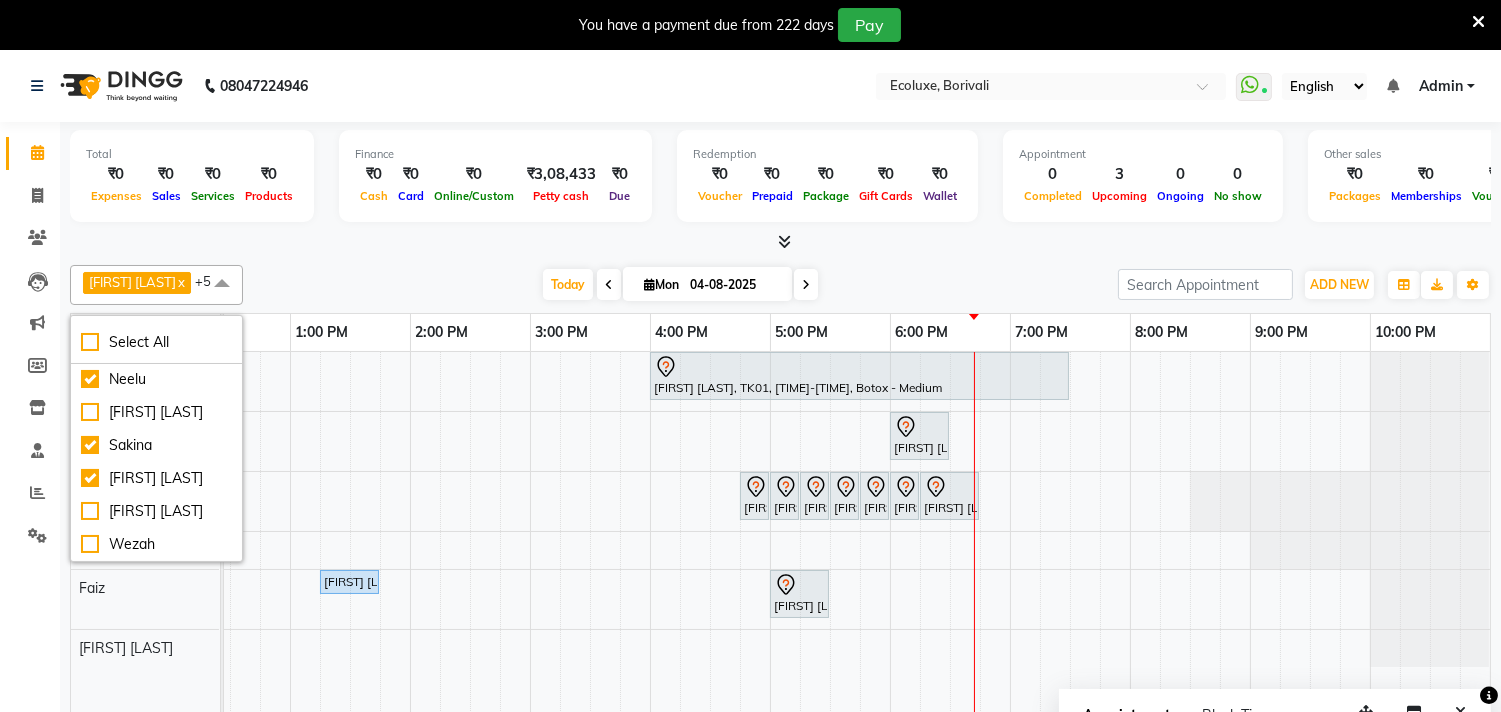 scroll, scrollTop: 423, scrollLeft: 0, axis: vertical 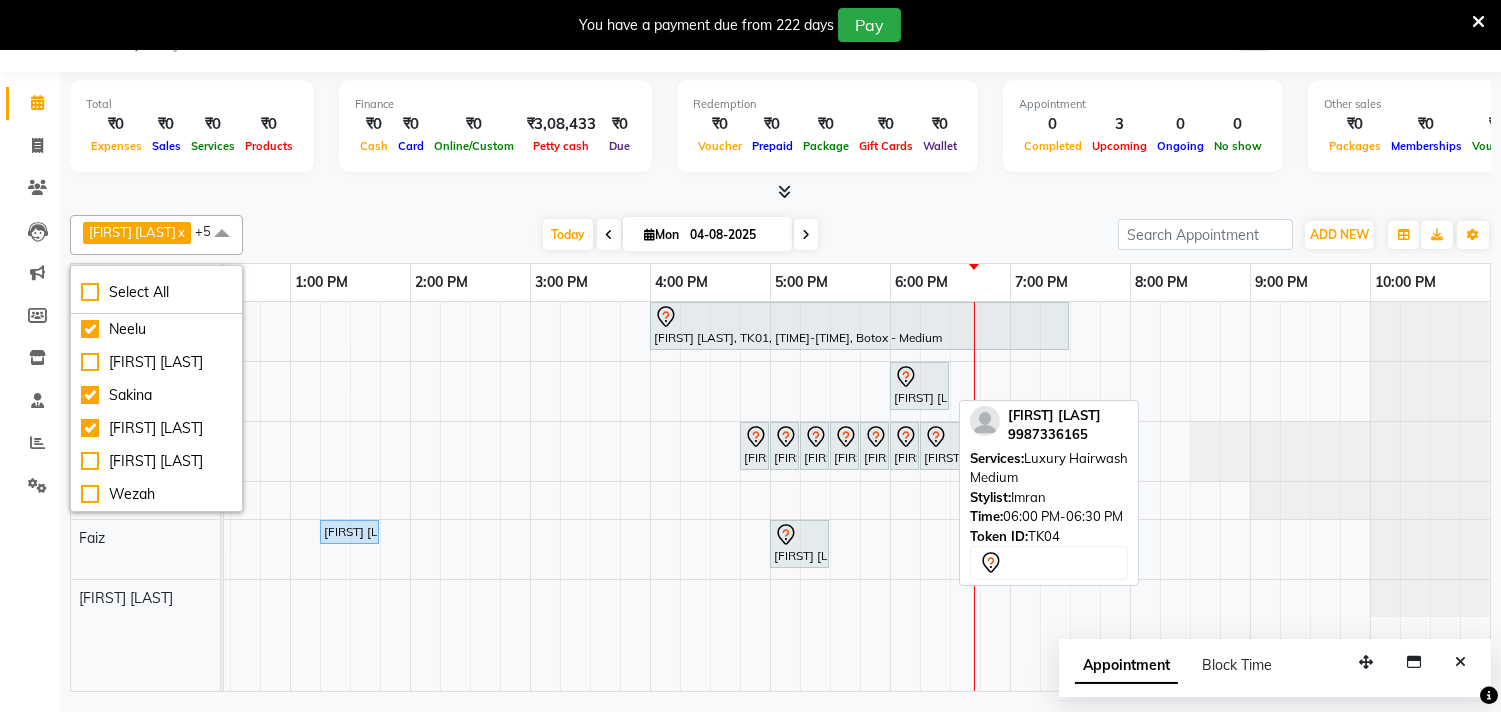 click on "[FIRST] [LAST], TK04, 06:00 PM-06:30 PM, Luxury  Hairwash Medium" at bounding box center (919, 386) 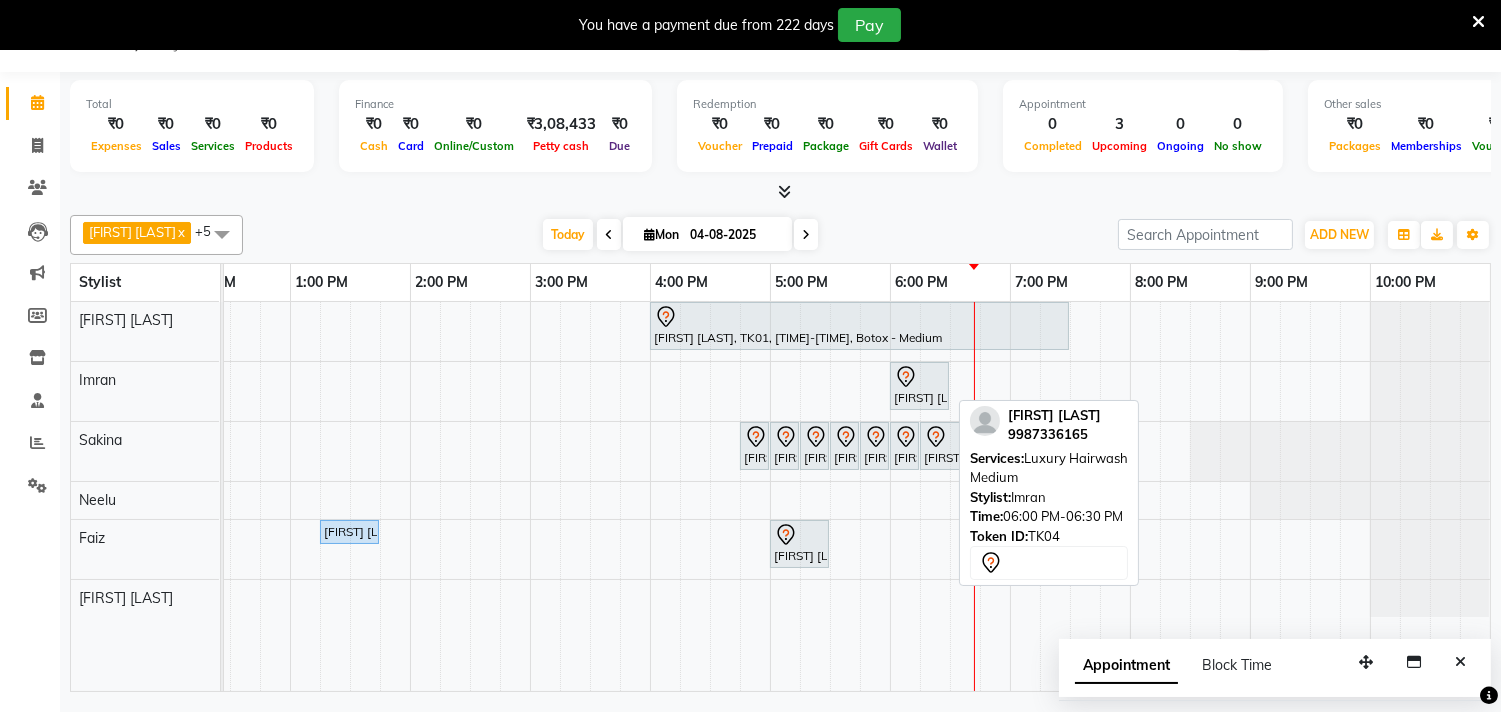click on "[FIRST] [LAST], TK04, 06:00 PM-06:30 PM, Luxury  Hairwash Medium" at bounding box center [919, 386] 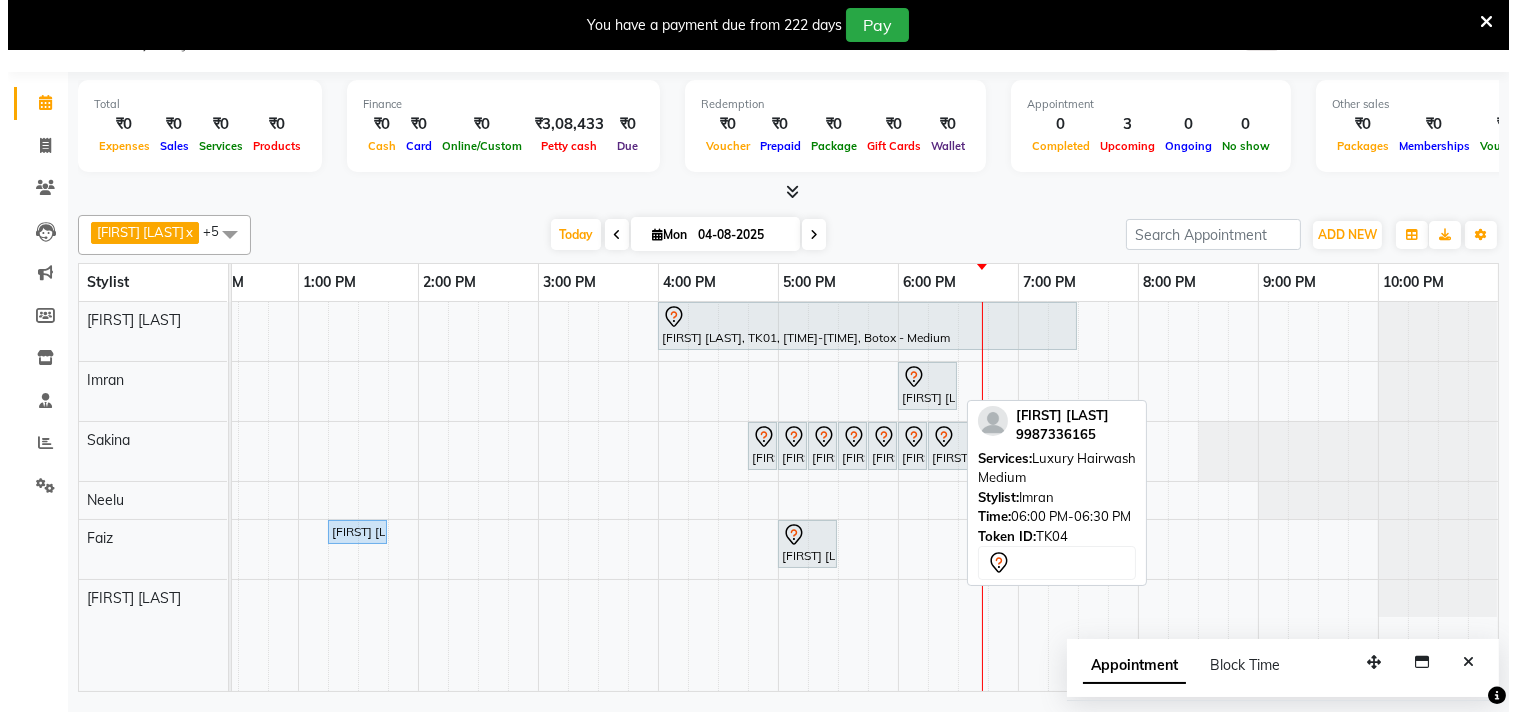 scroll, scrollTop: 0, scrollLeft: 413, axis: horizontal 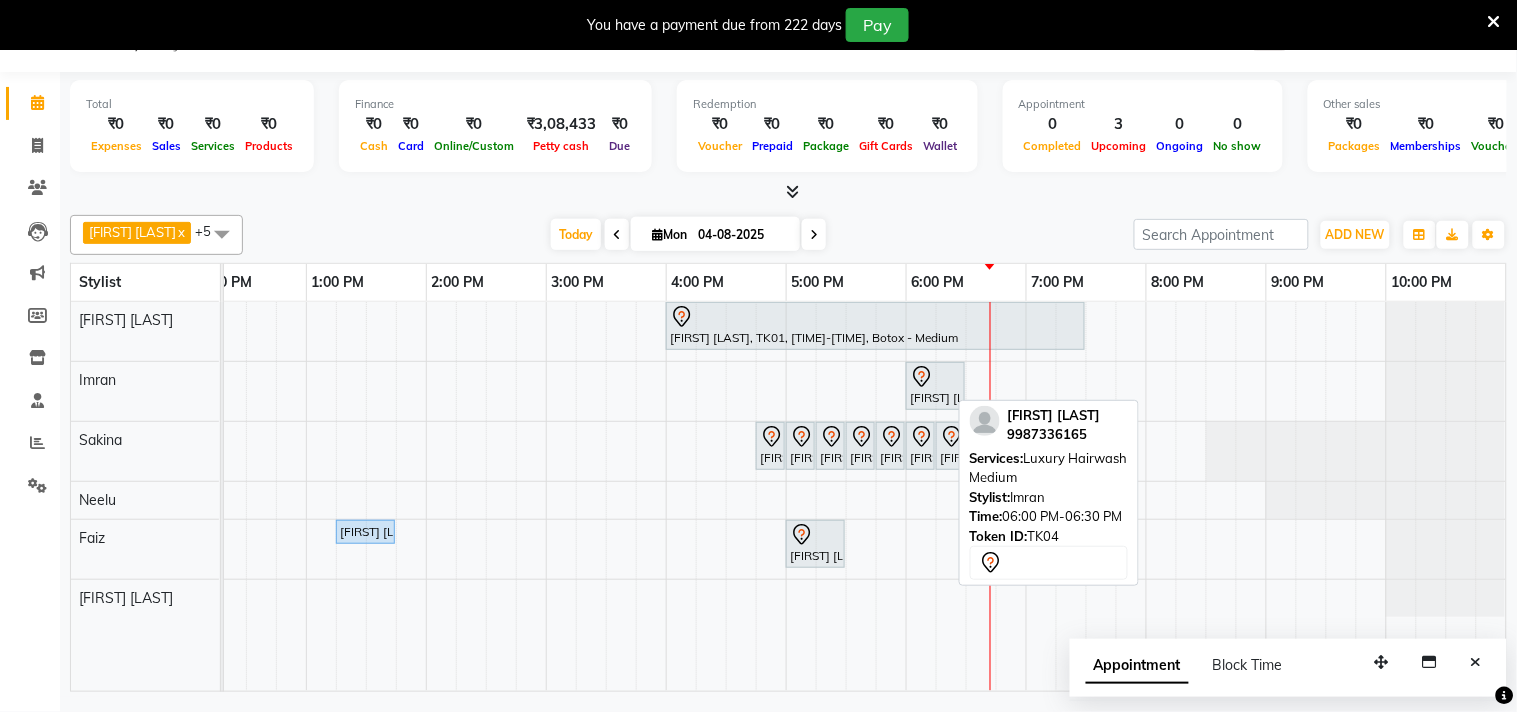 select on "7" 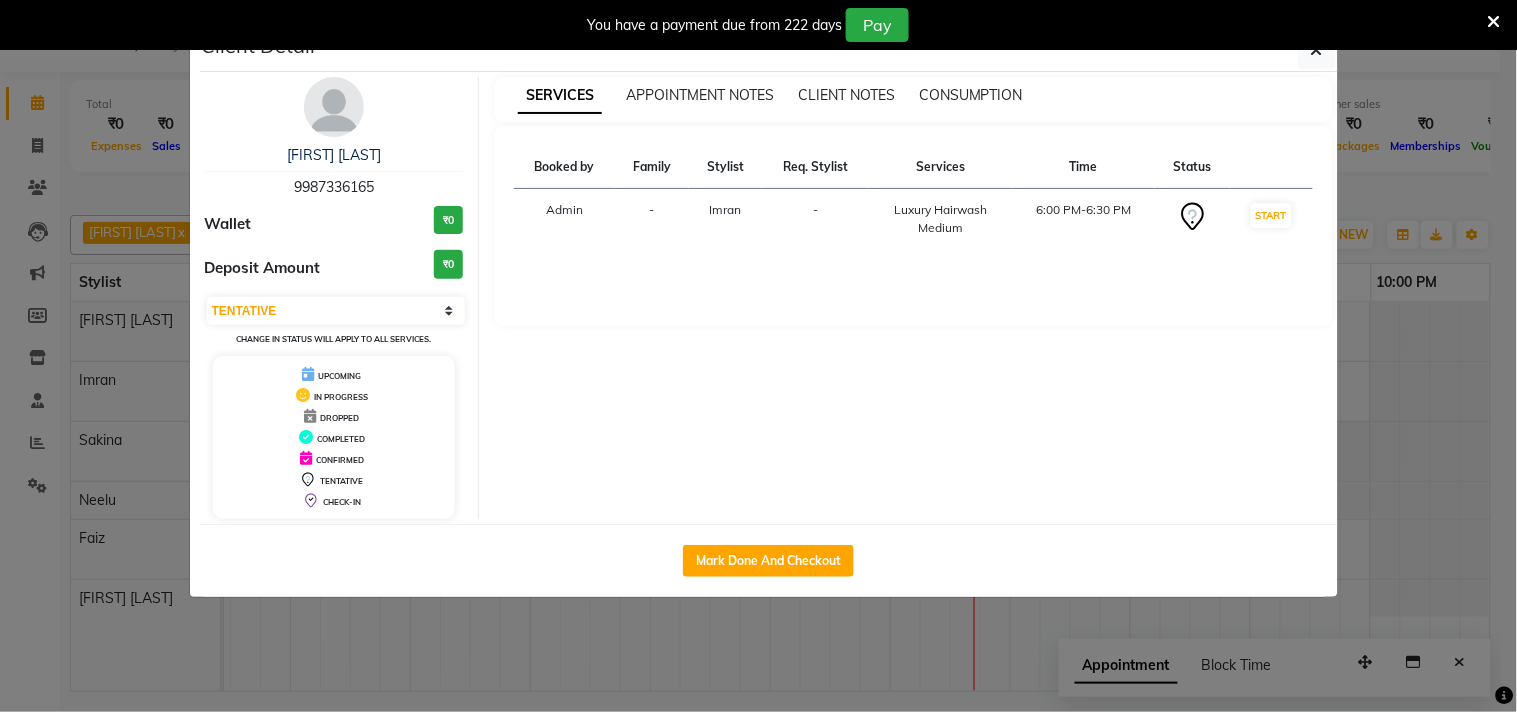 scroll, scrollTop: 0, scrollLeft: 413, axis: horizontal 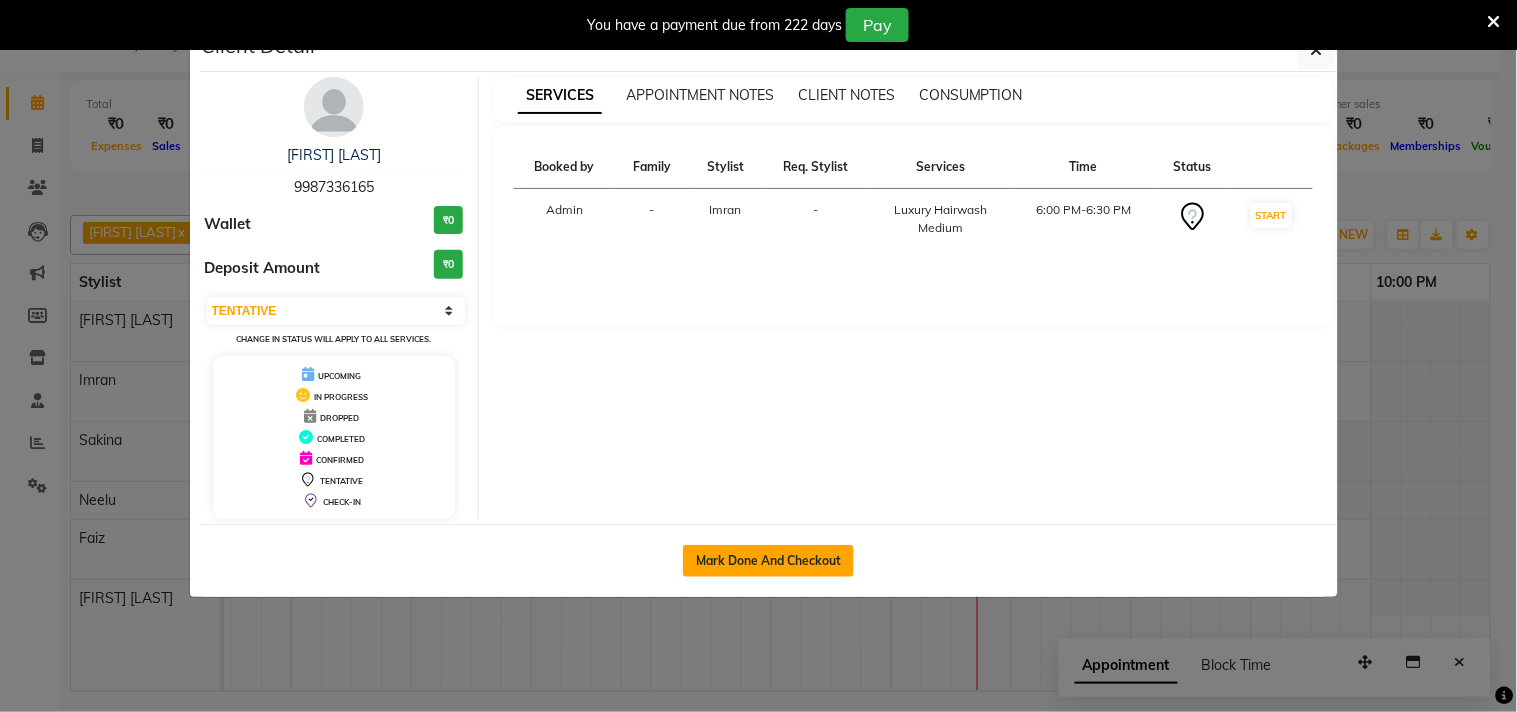 click on "Mark Done And Checkout" 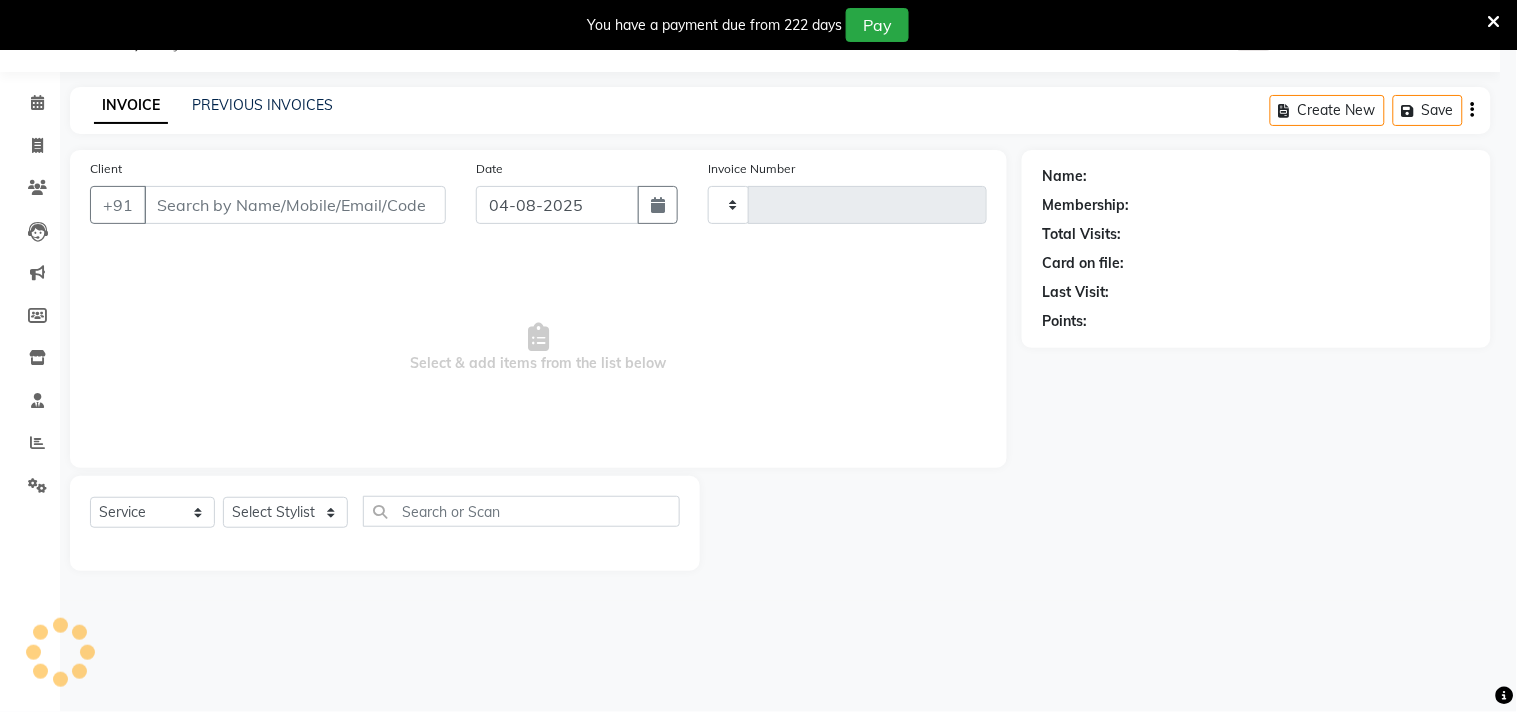 type on "1540" 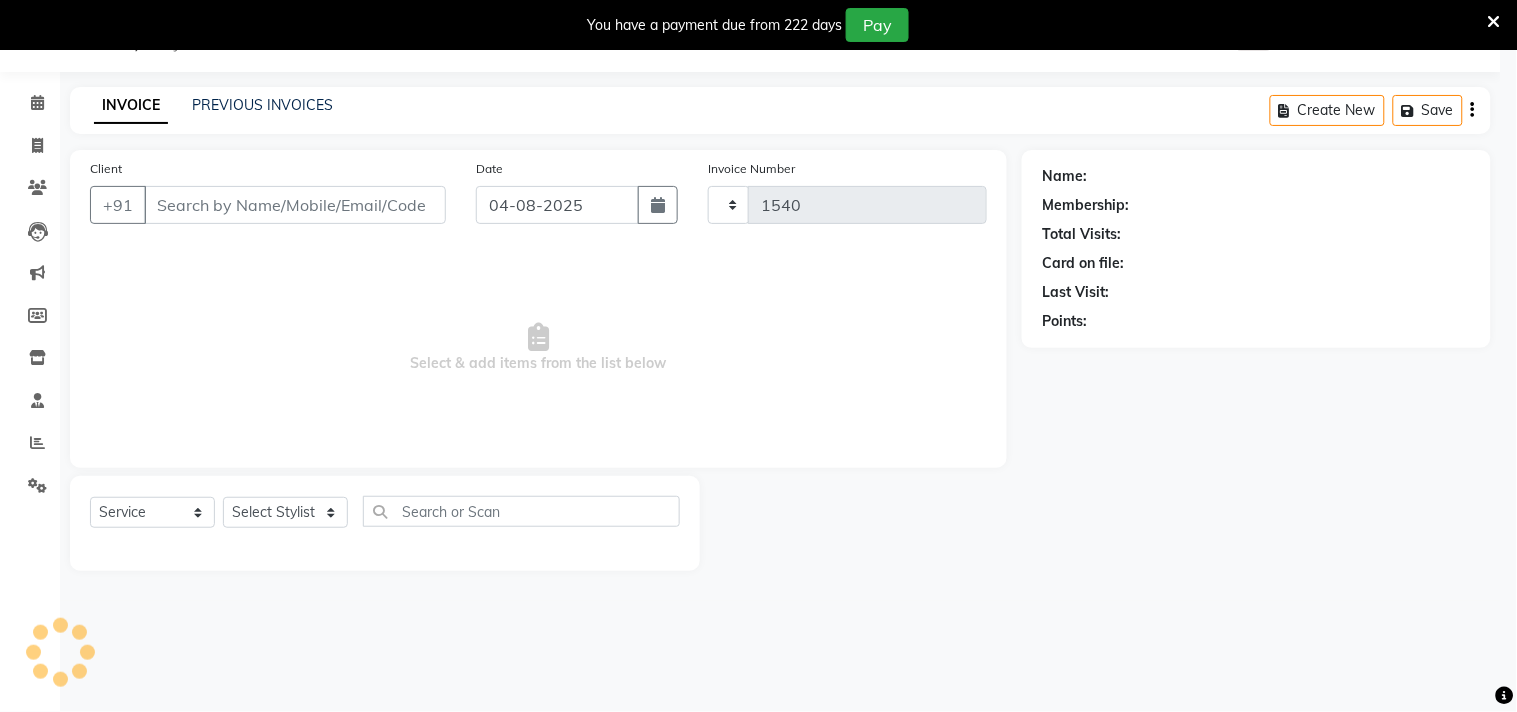 select on "5386" 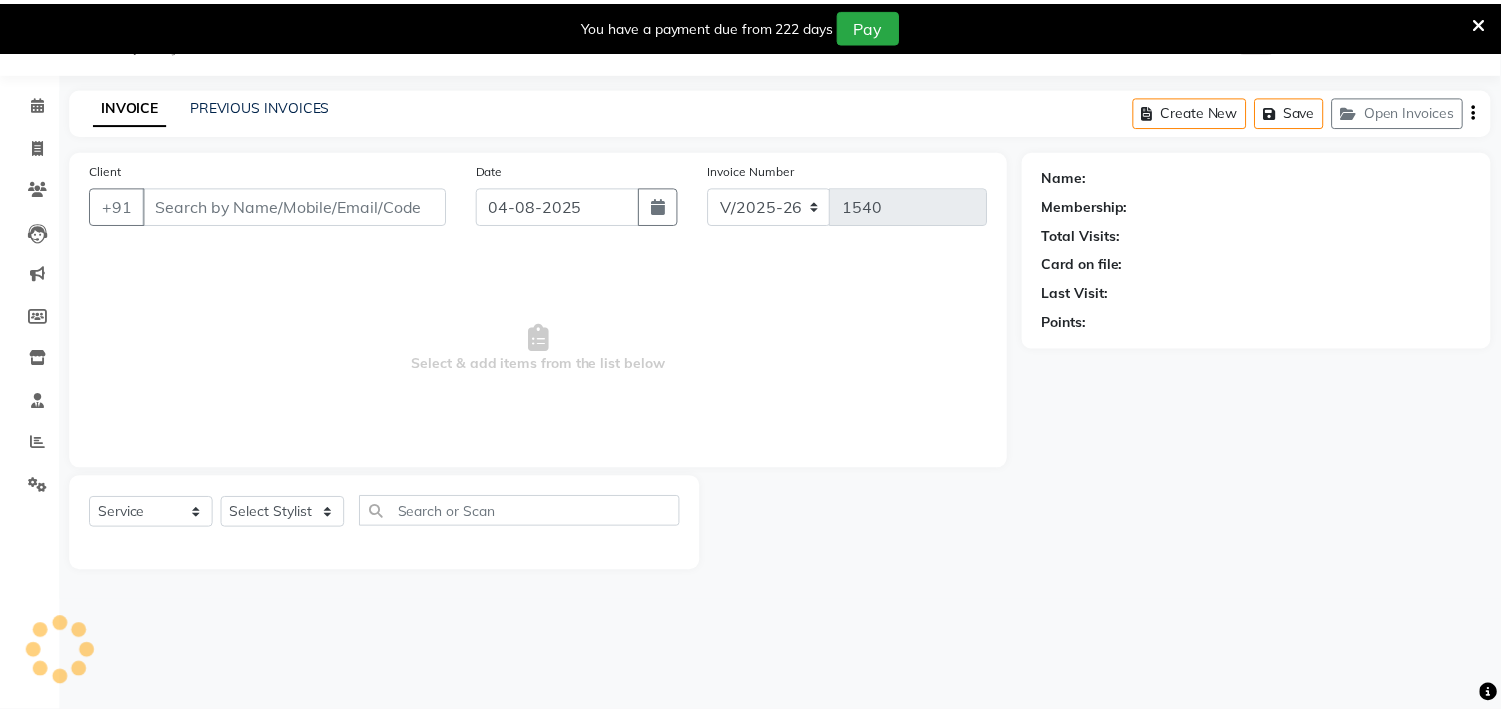 scroll, scrollTop: 0, scrollLeft: 0, axis: both 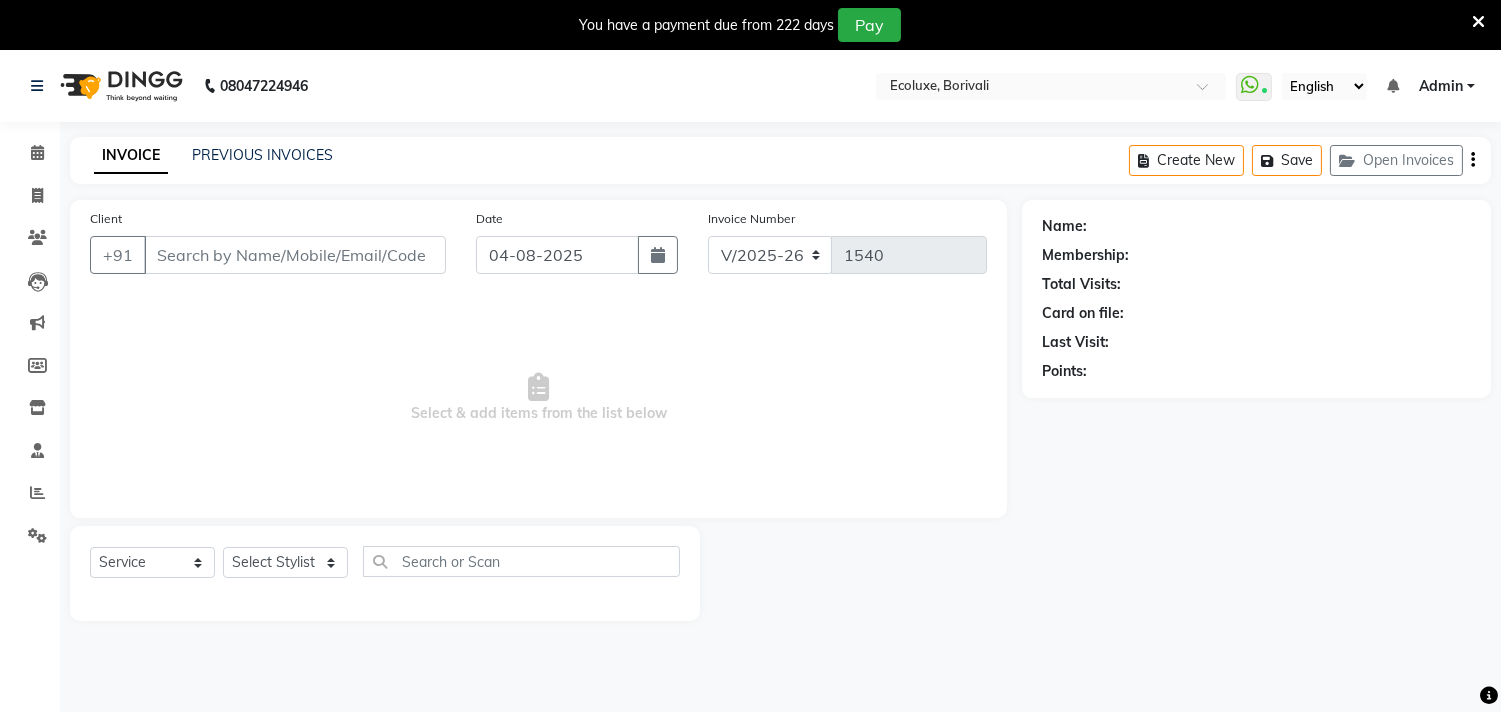 type on "9987336165" 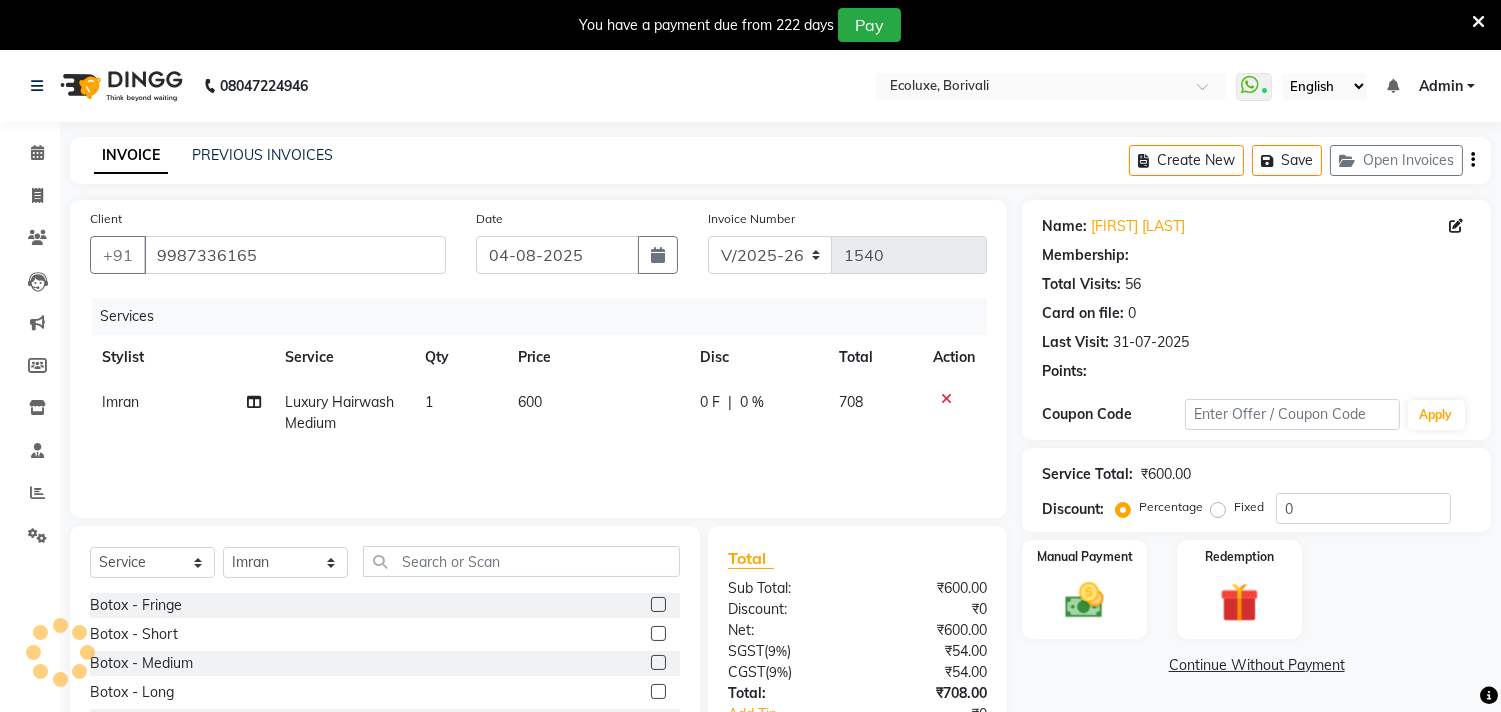 type on "20" 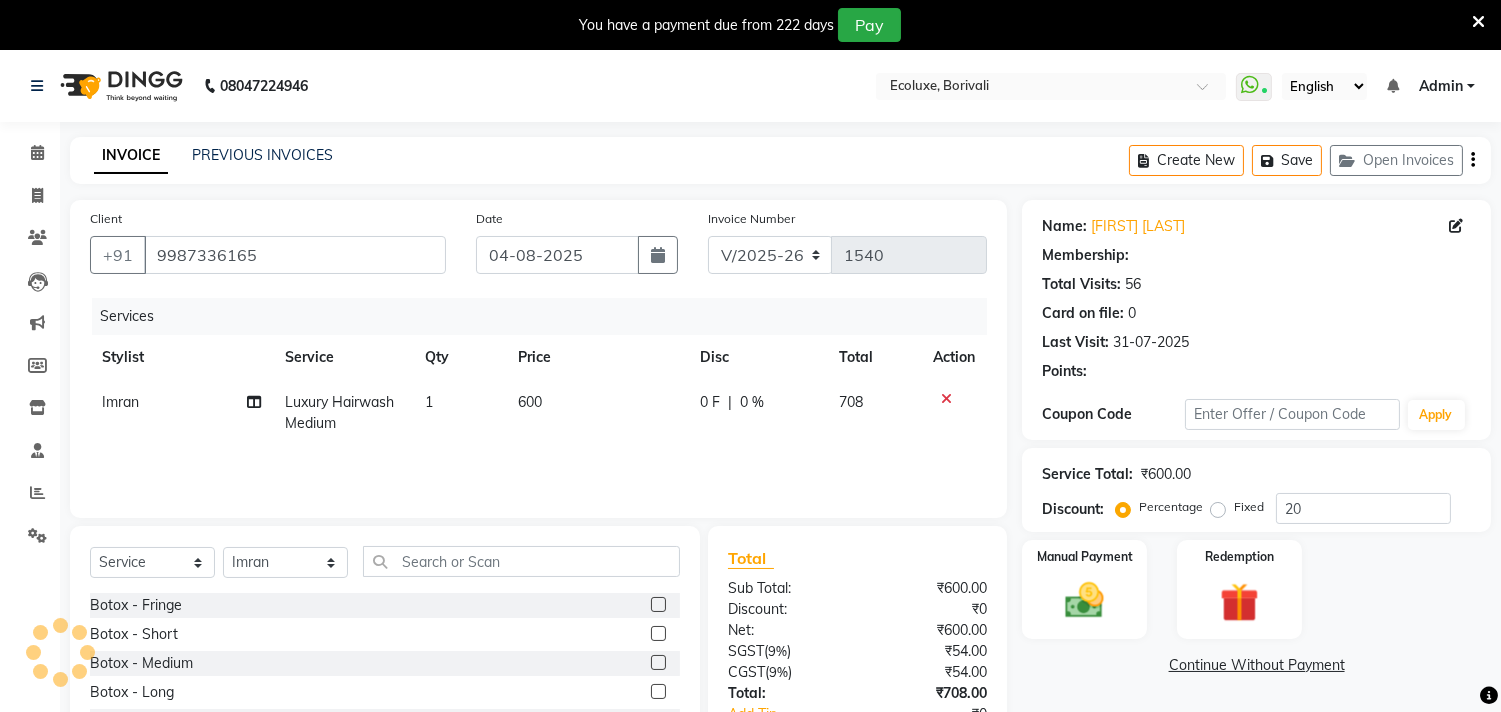 select on "1: Object" 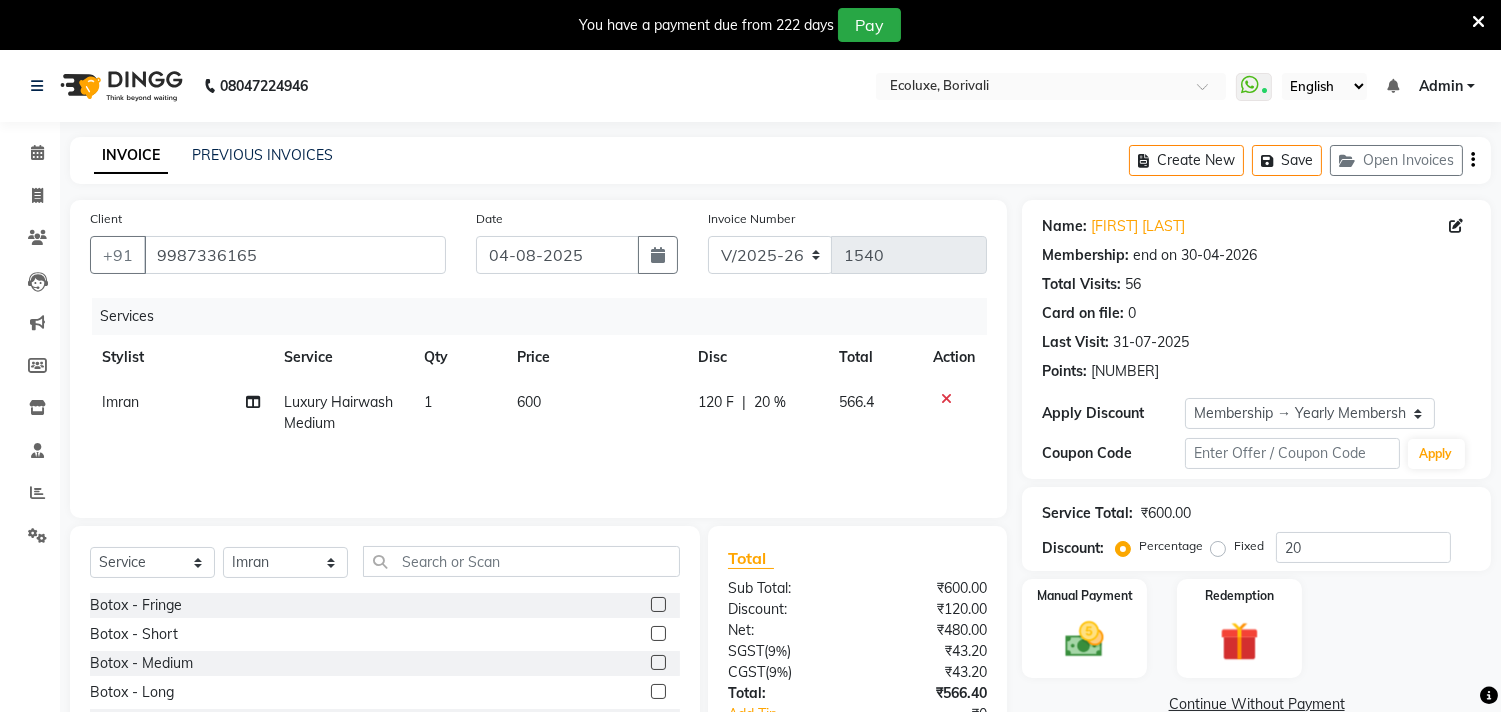 click 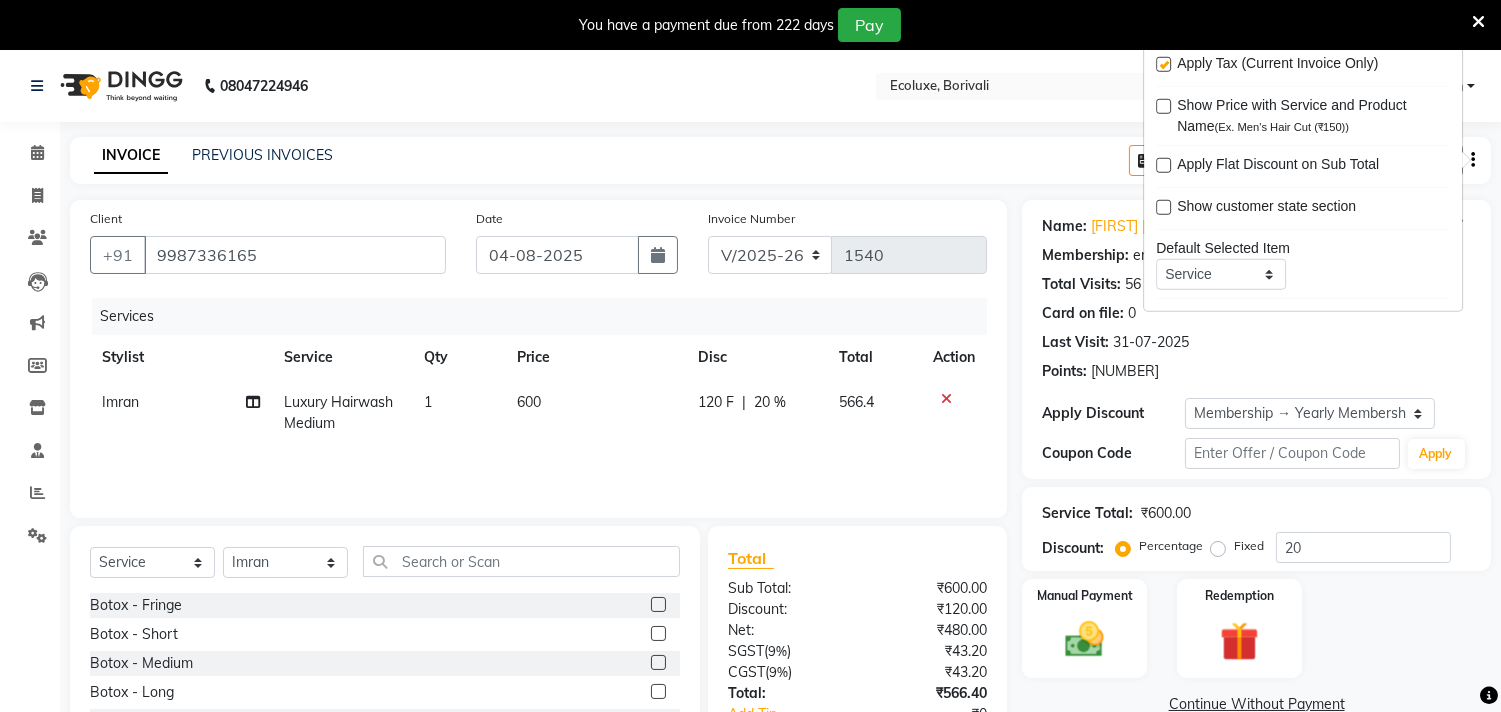click at bounding box center [1163, 64] 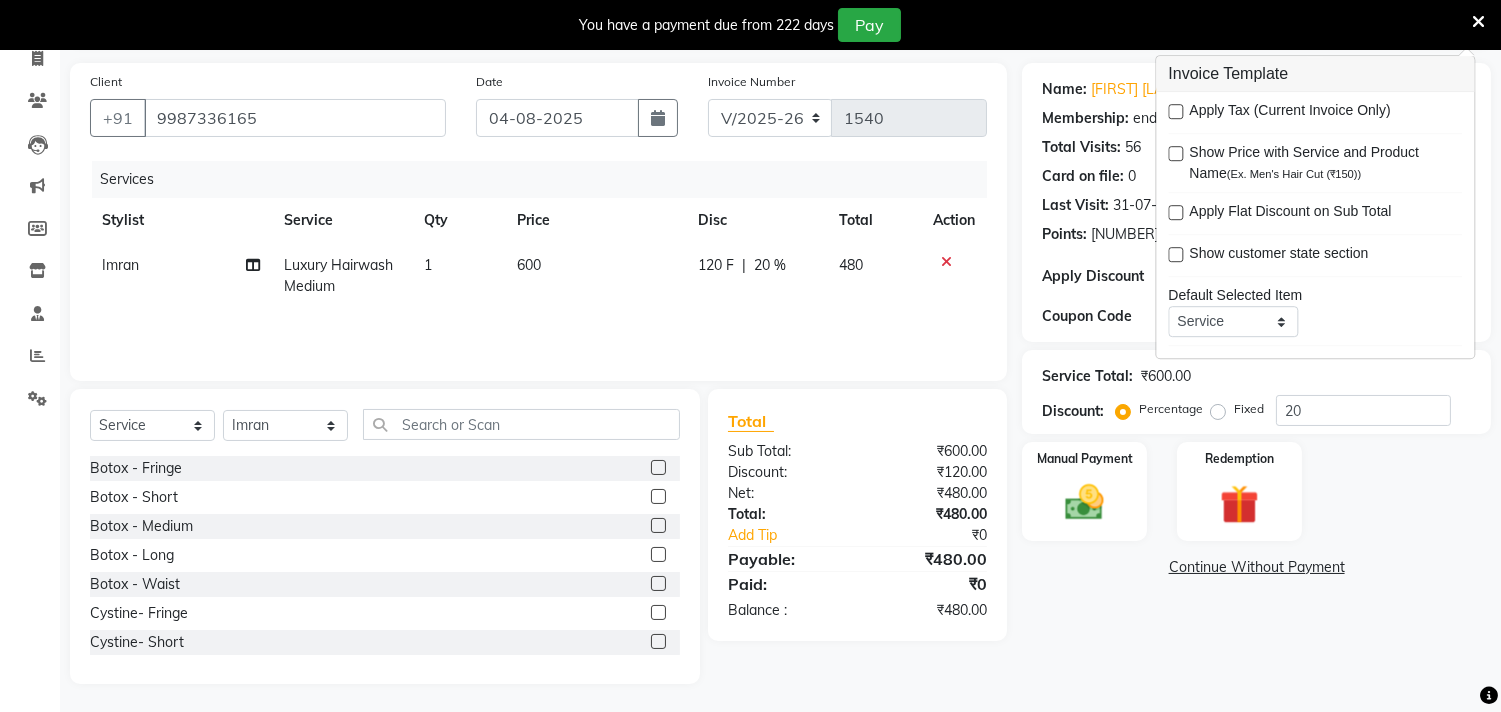 scroll, scrollTop: 138, scrollLeft: 0, axis: vertical 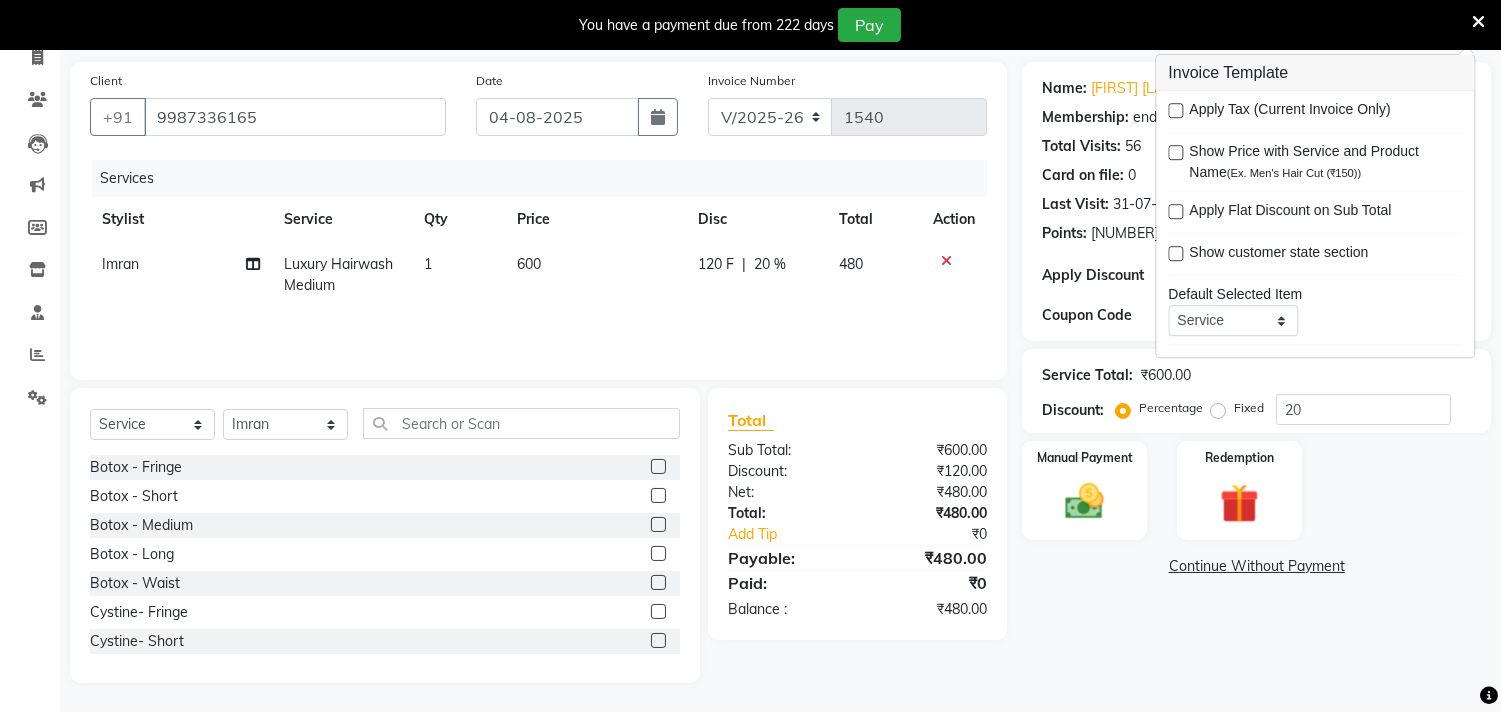 click on "Name: [FIRST] [LAST] Membership: end on [DATE] Total Visits:  56 Card on file:  0 Last Visit:   [DATE] Points:   2865489.2  Apply Discount Select Membership → Yearly Membership Coupon Code Apply Service Total:  ₹600.00  Discount:  Percentage   Fixed  20 Manual Payment Redemption  Continue Without Payment" 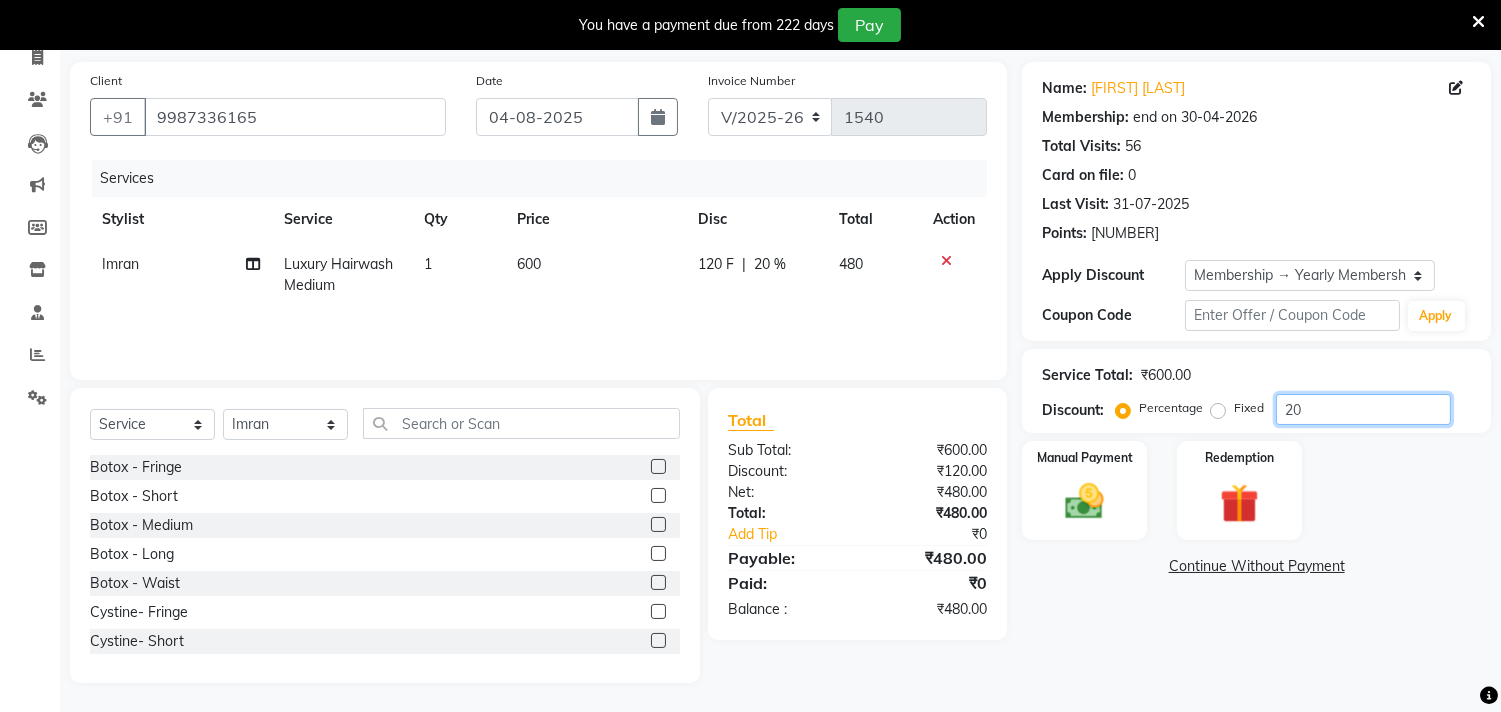 click on "20" 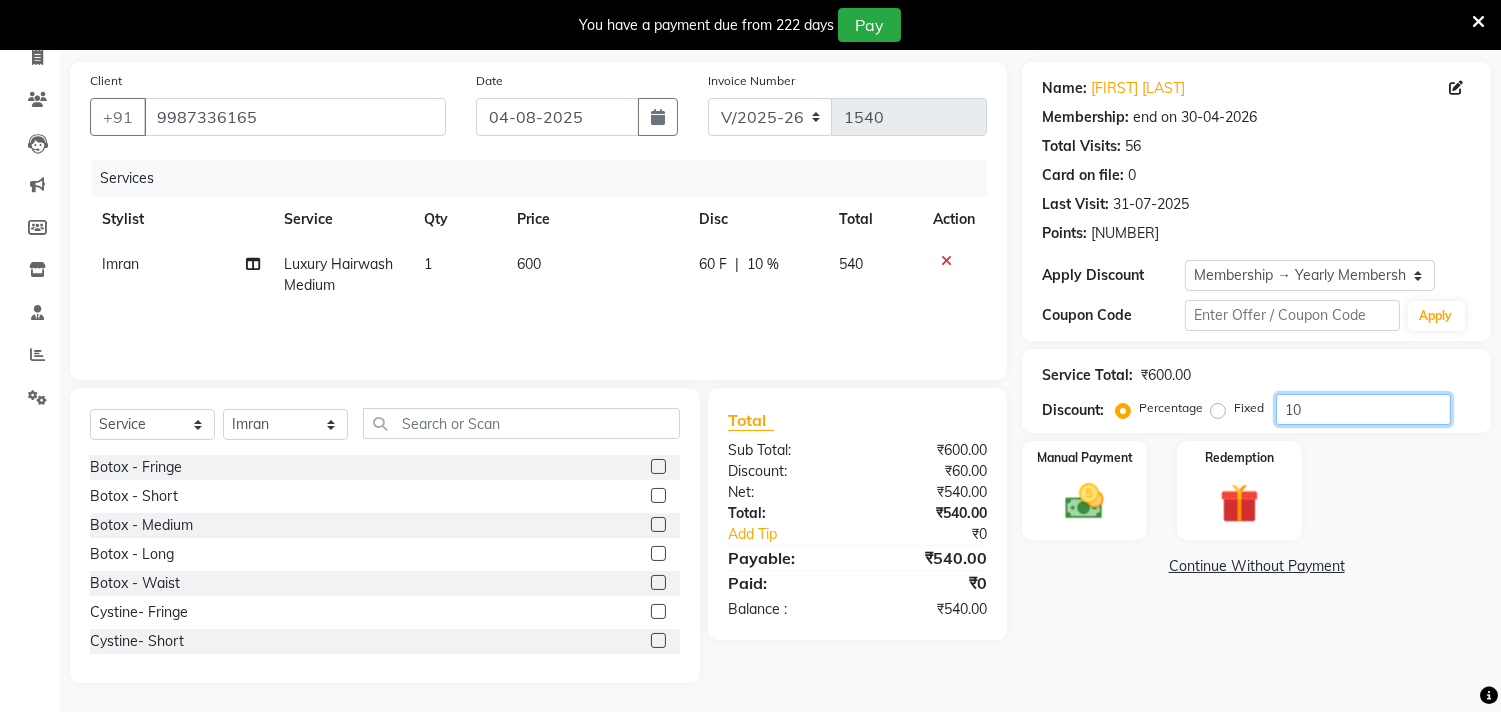 type on "1" 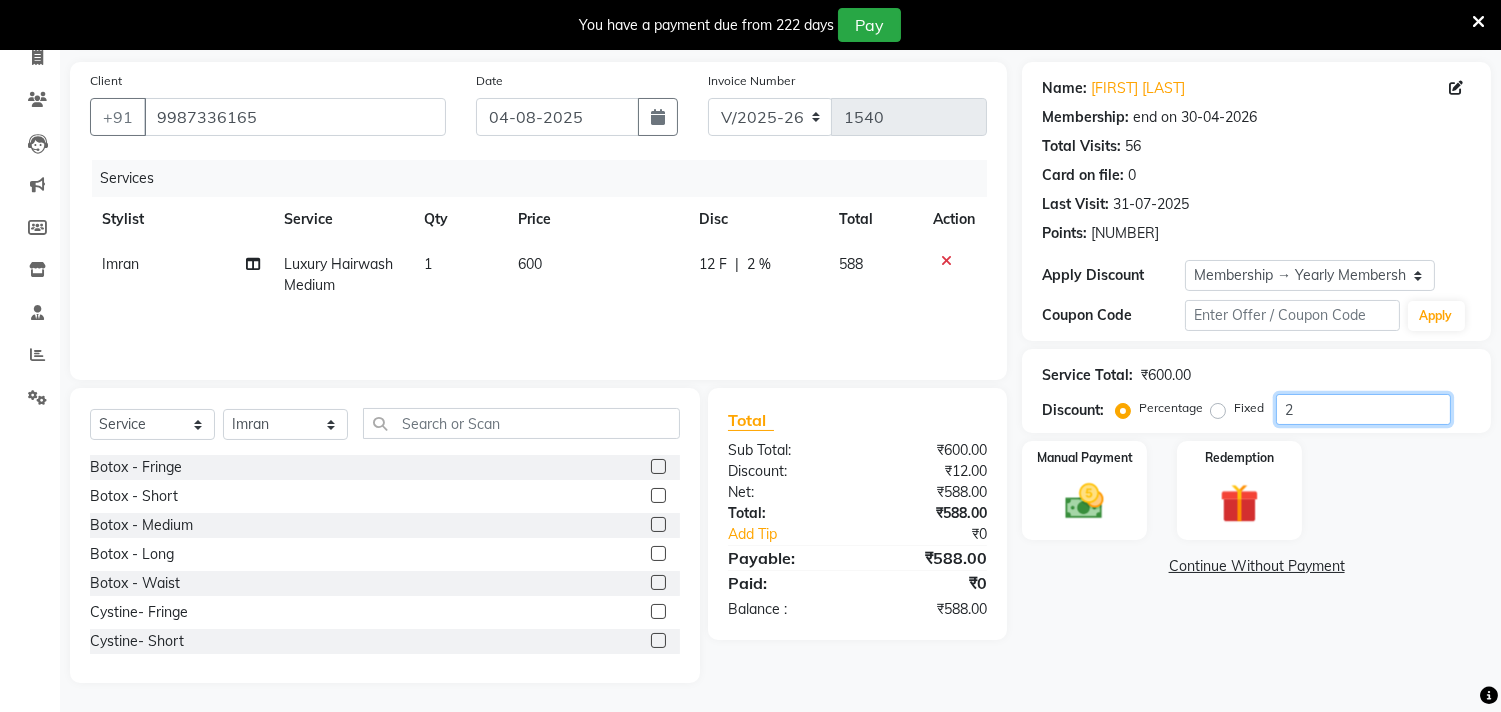 type on "20" 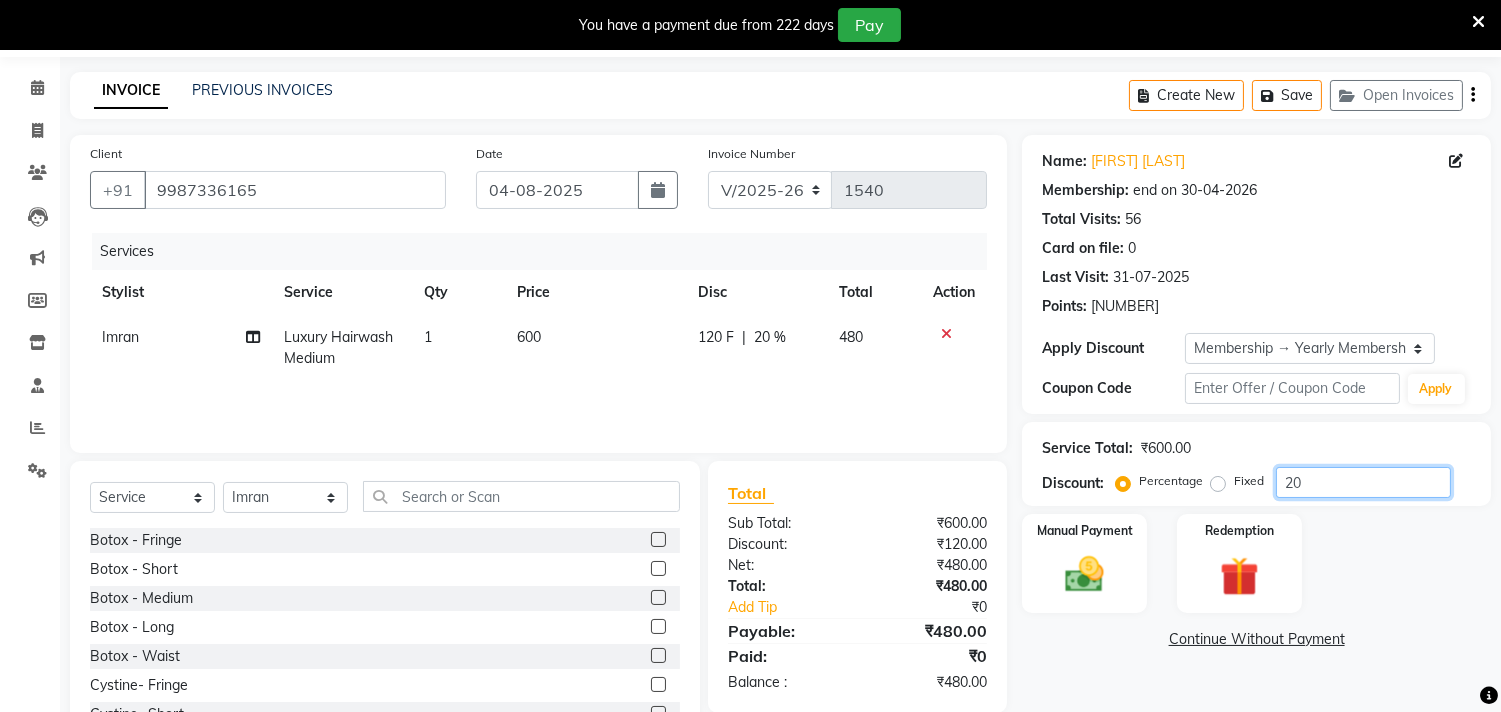 scroll, scrollTop: 0, scrollLeft: 0, axis: both 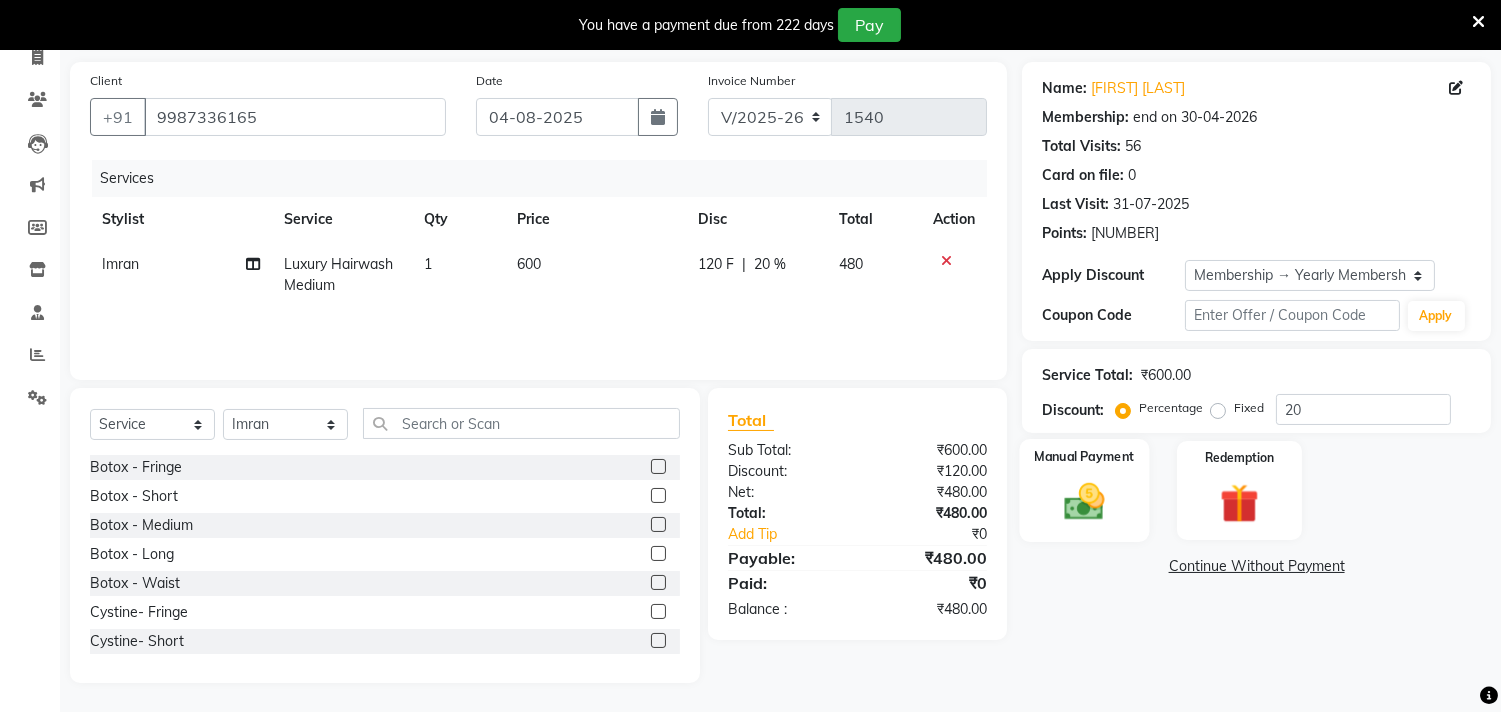 click 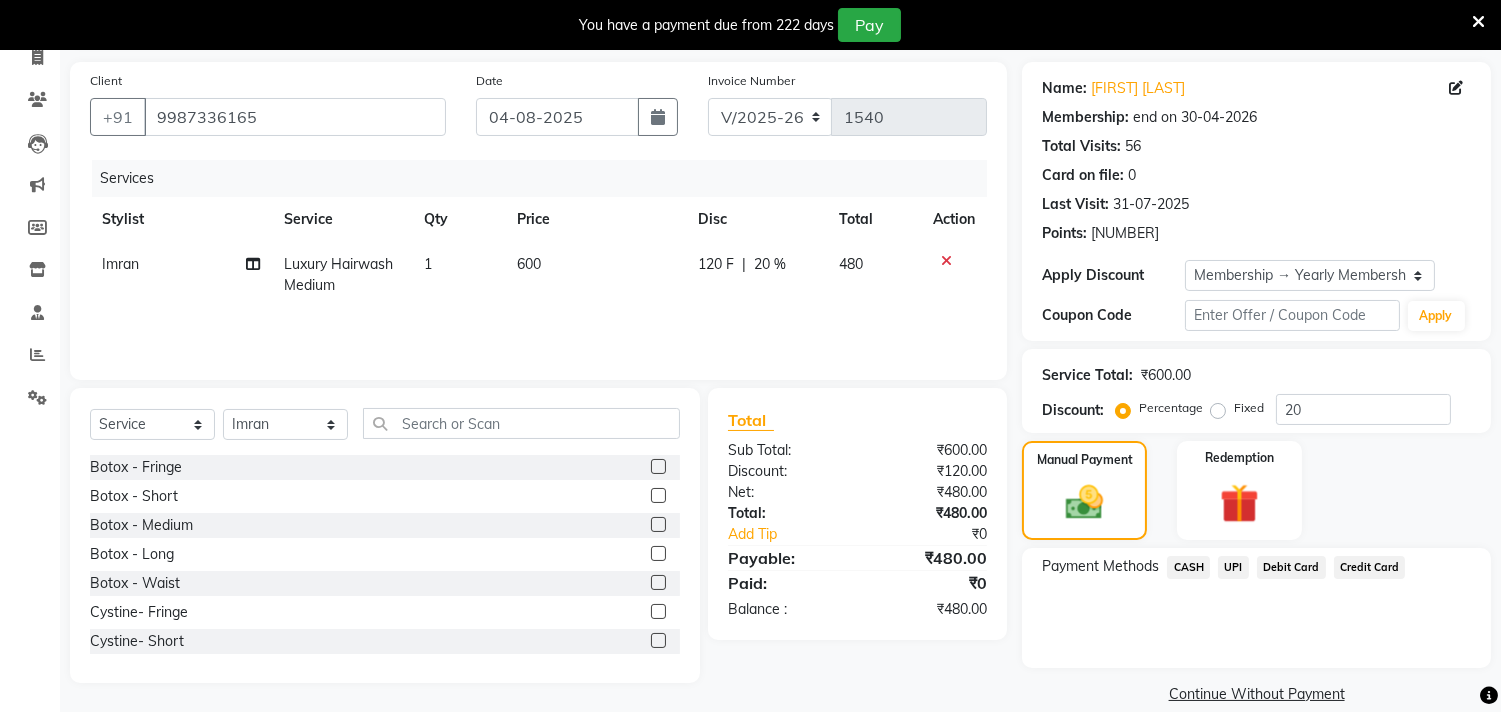 click on "UPI" 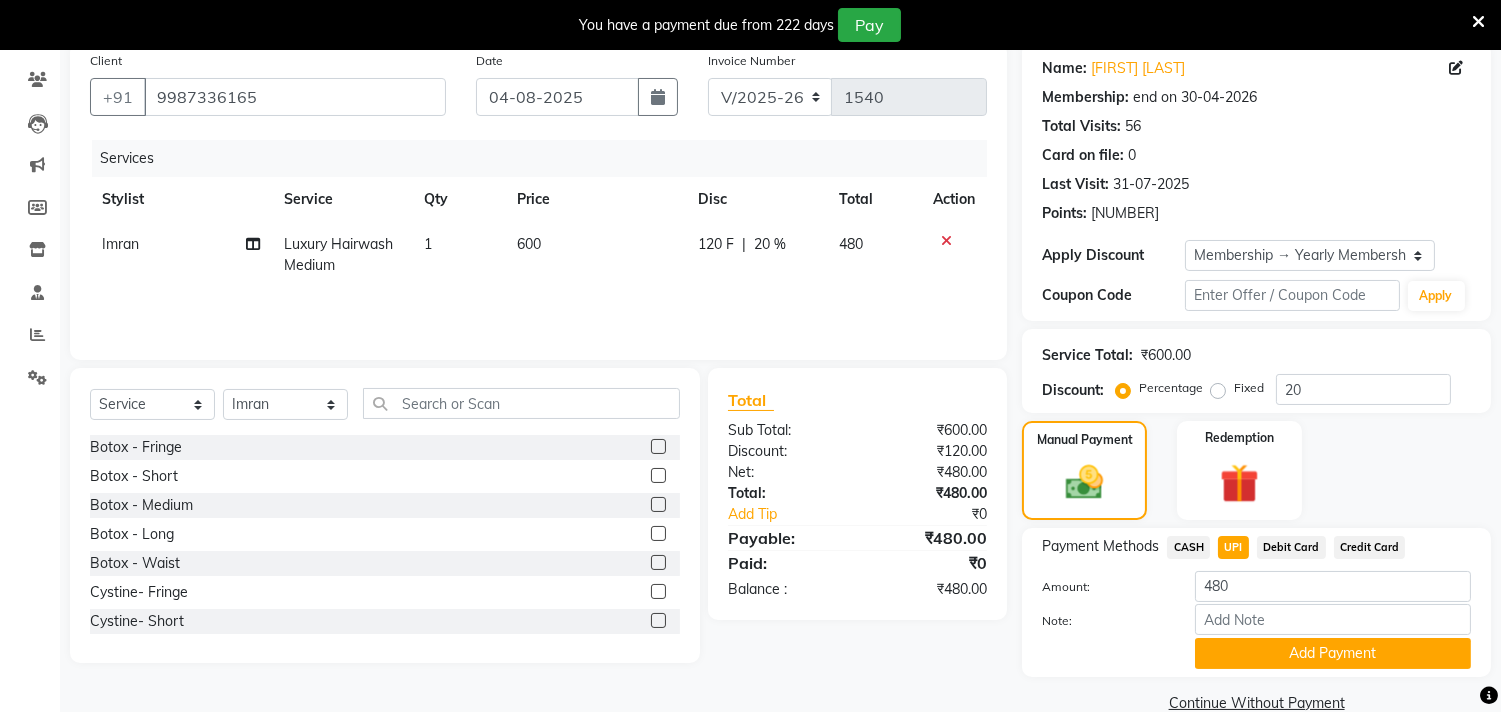 scroll, scrollTop: 193, scrollLeft: 0, axis: vertical 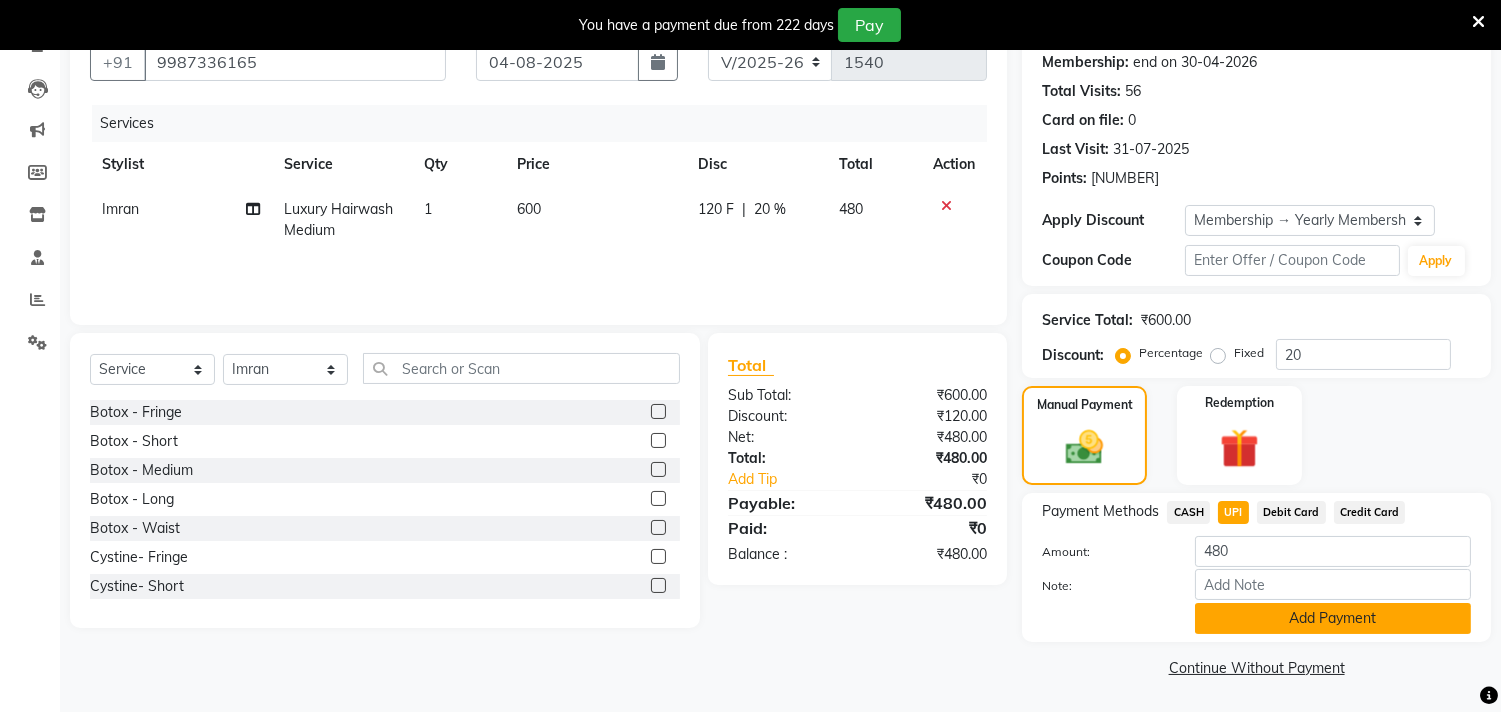 click on "Add Payment" 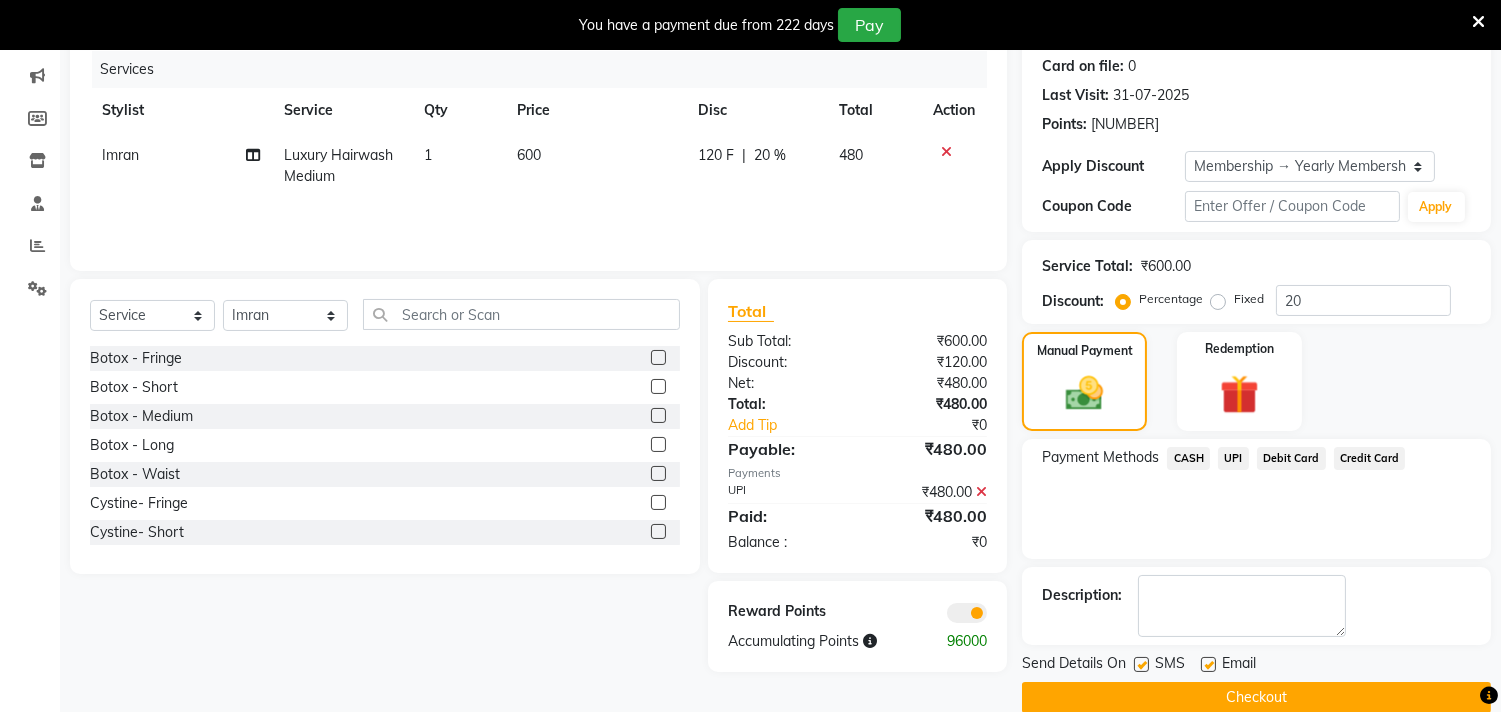 scroll, scrollTop: 277, scrollLeft: 0, axis: vertical 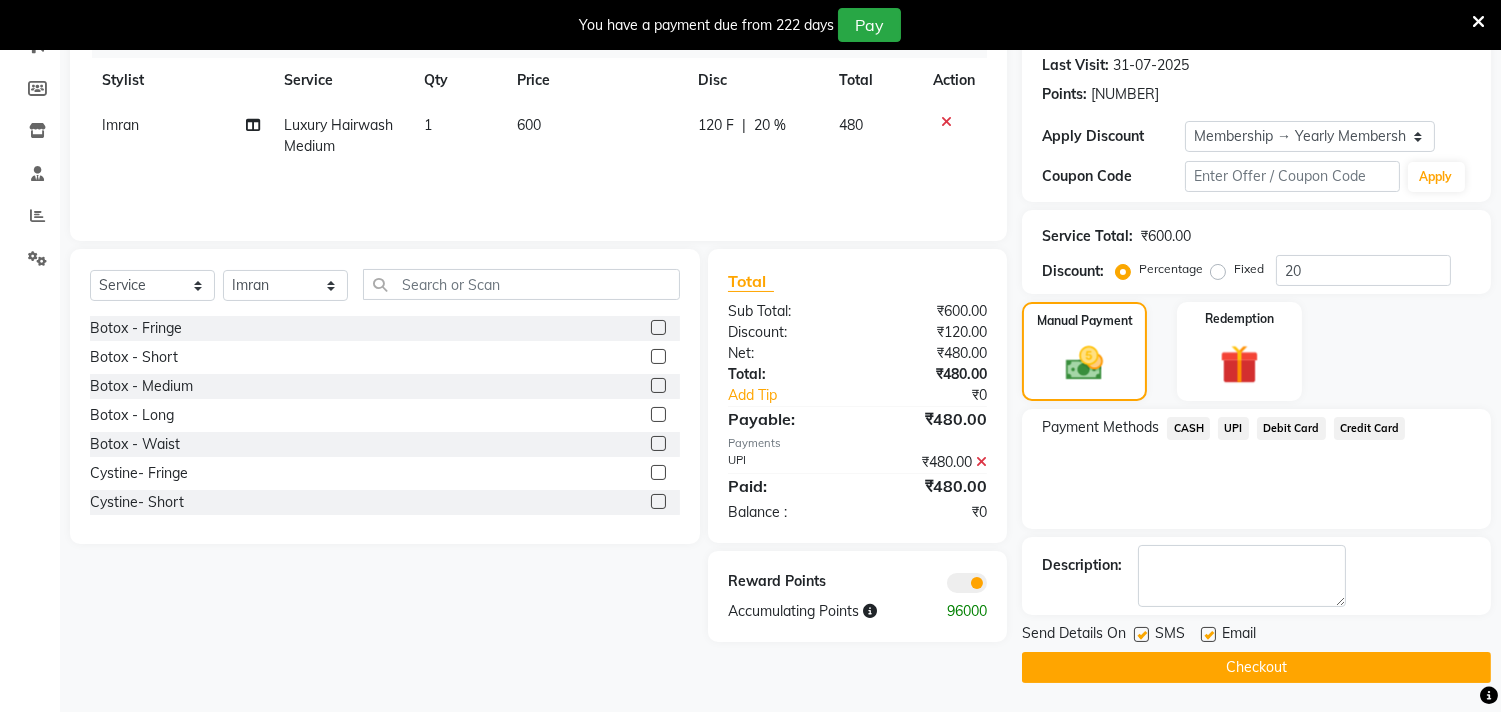 click on "Checkout" 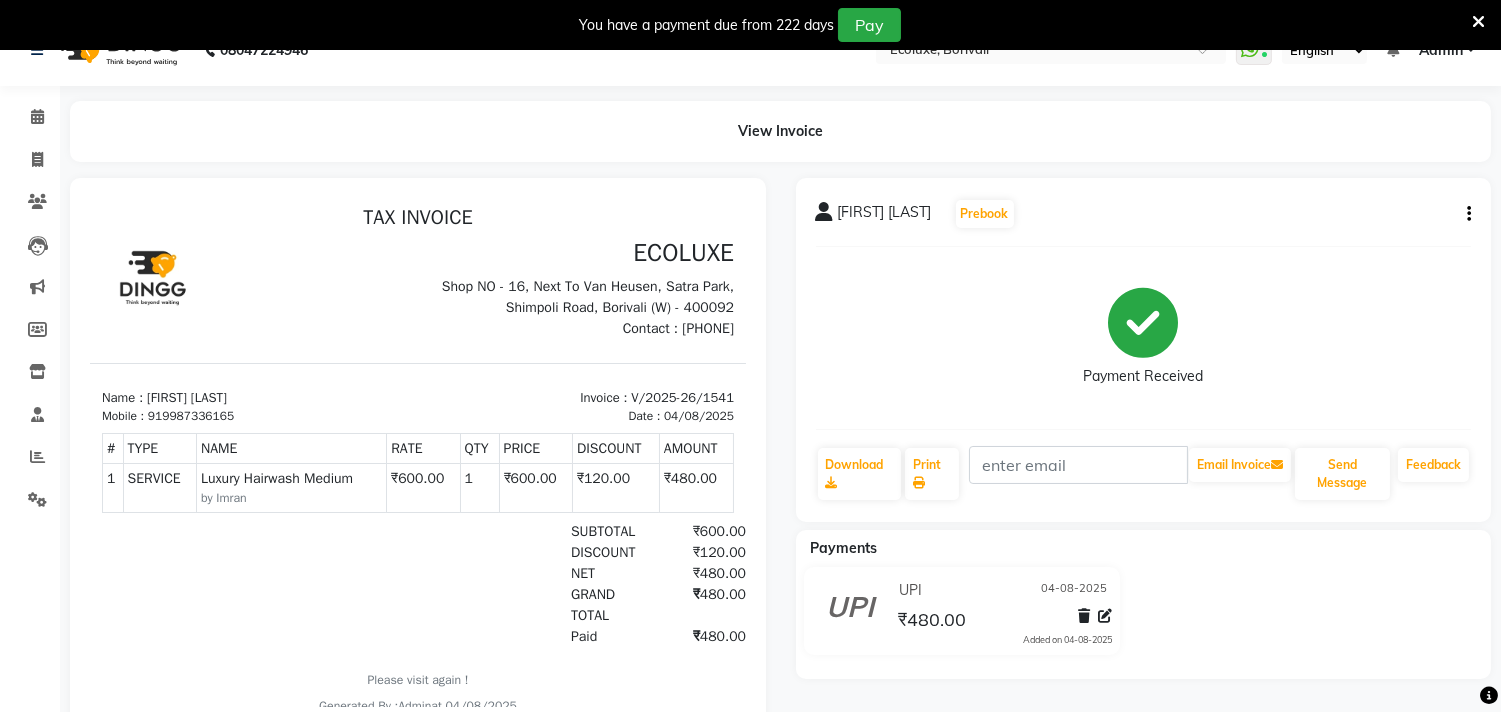 scroll, scrollTop: 0, scrollLeft: 0, axis: both 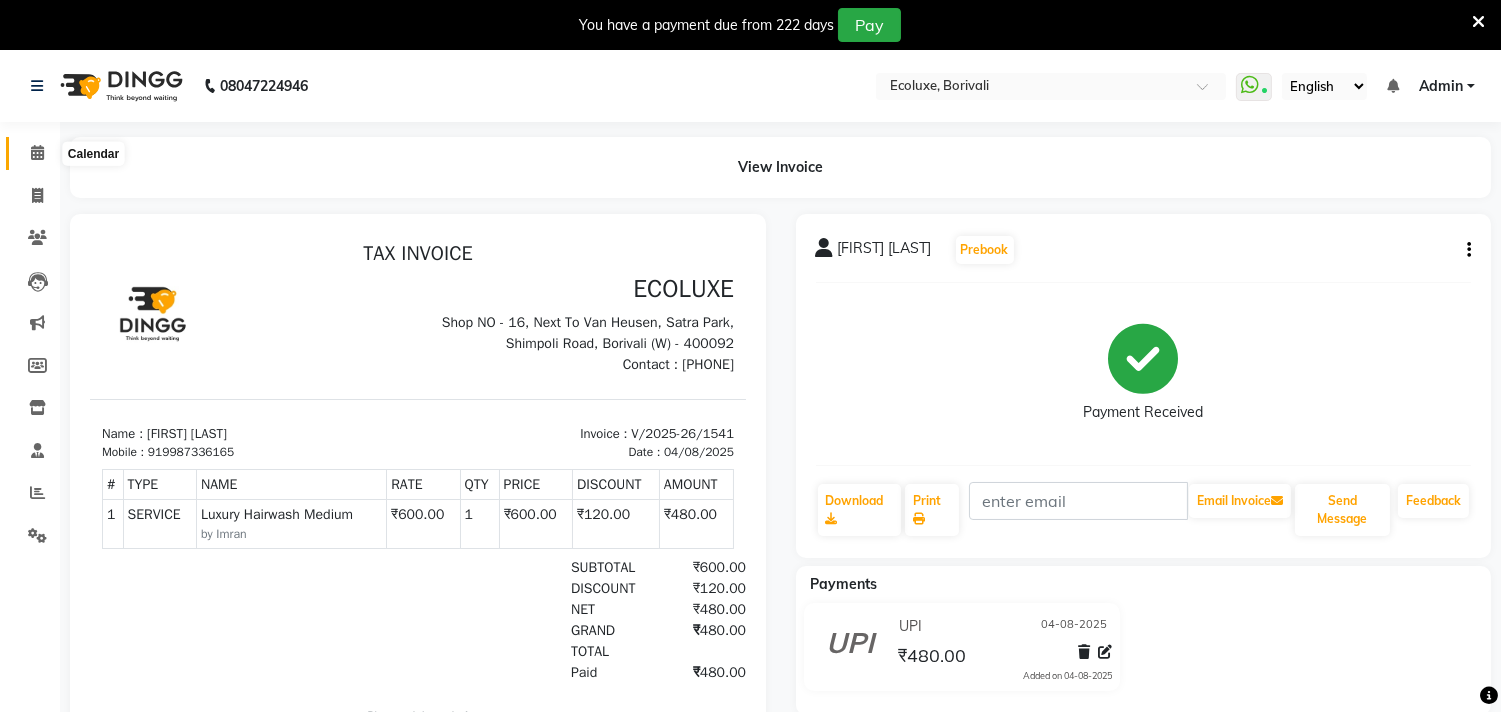 click 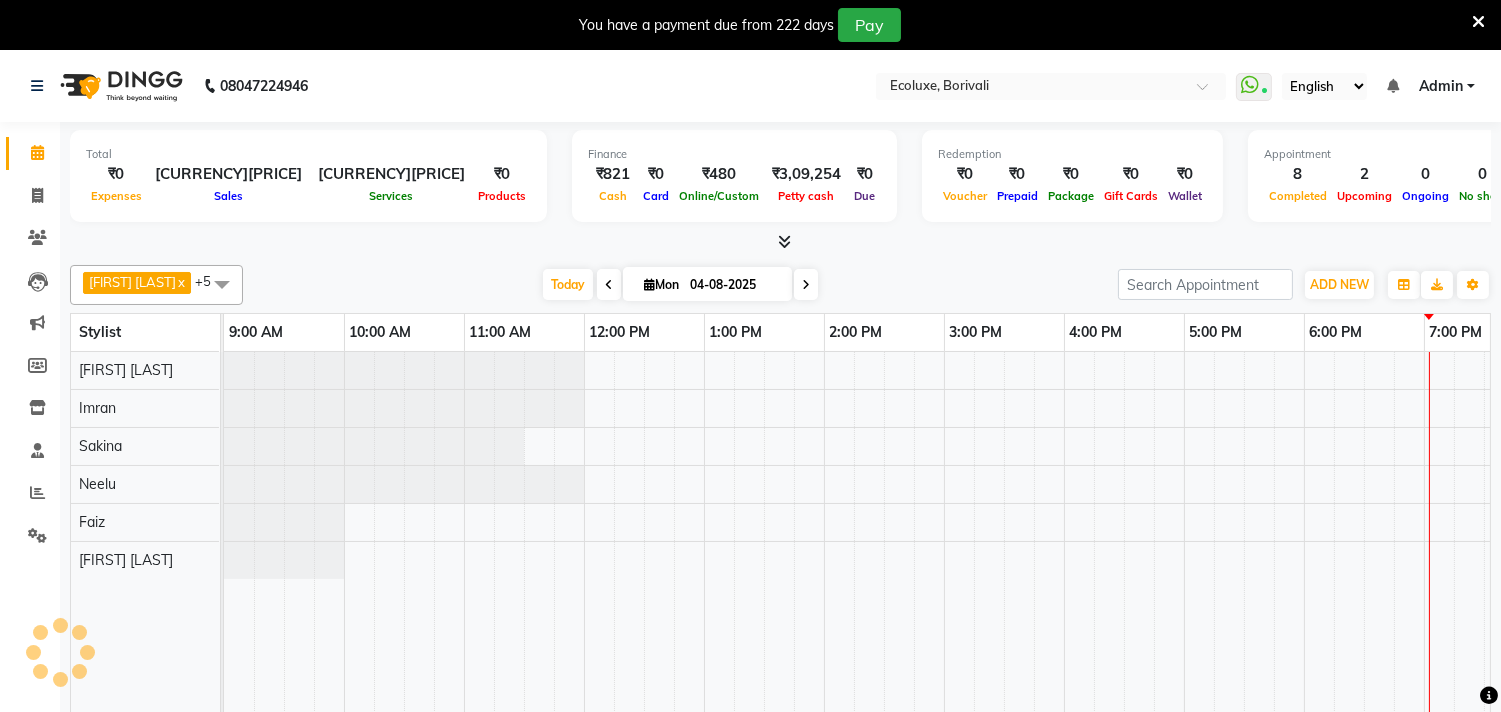 scroll, scrollTop: 0, scrollLeft: 0, axis: both 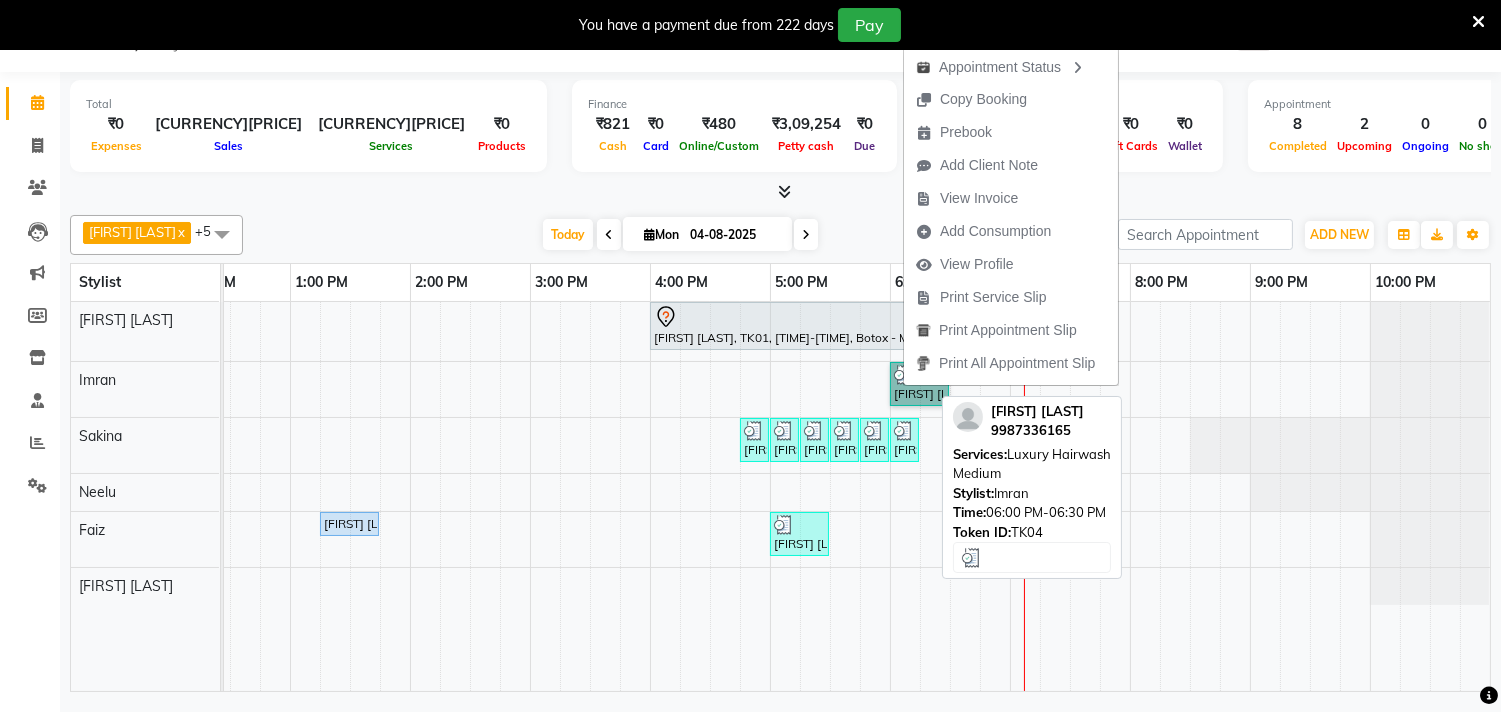 click on "[FIRST] [LAST], TK04, 06:00 PM-06:30 PM, Luxury  Hairwash Medium" at bounding box center (919, 384) 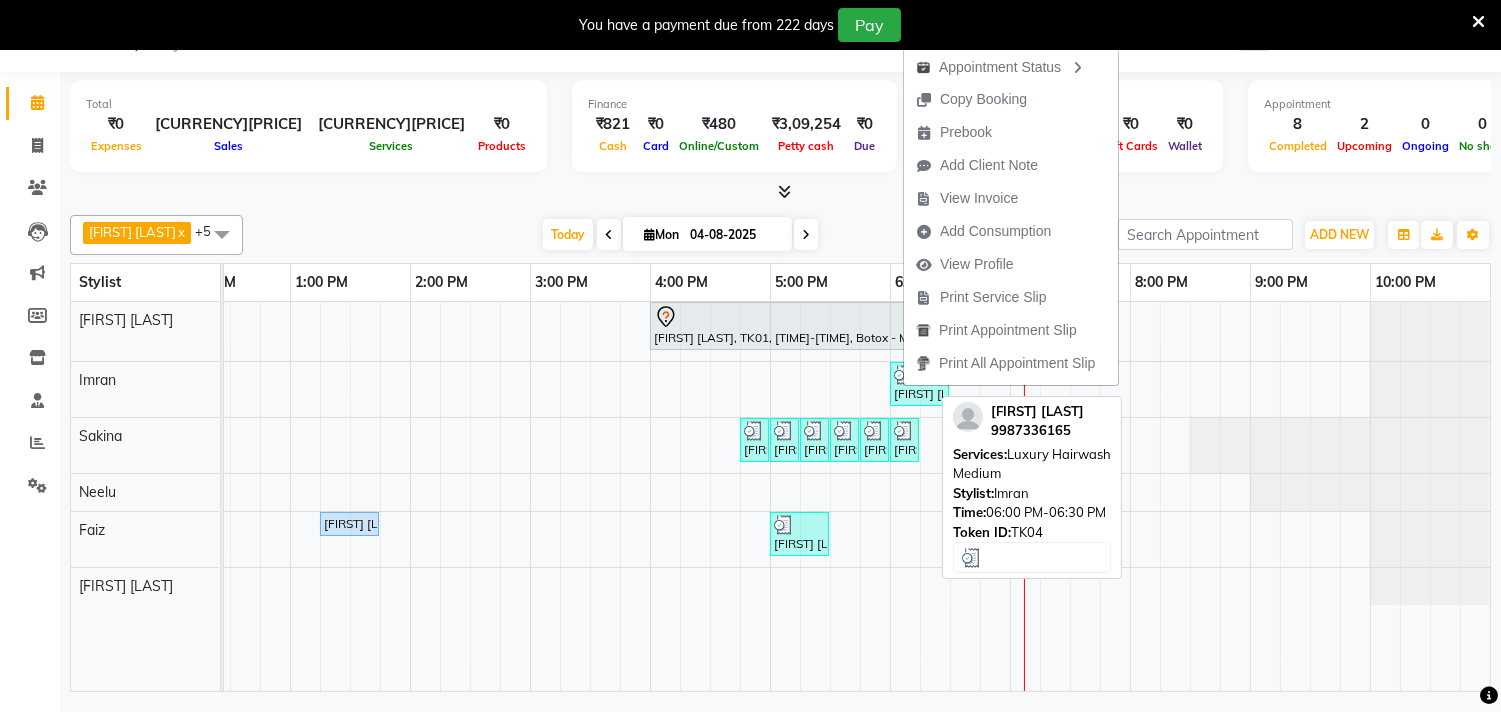 select on "3" 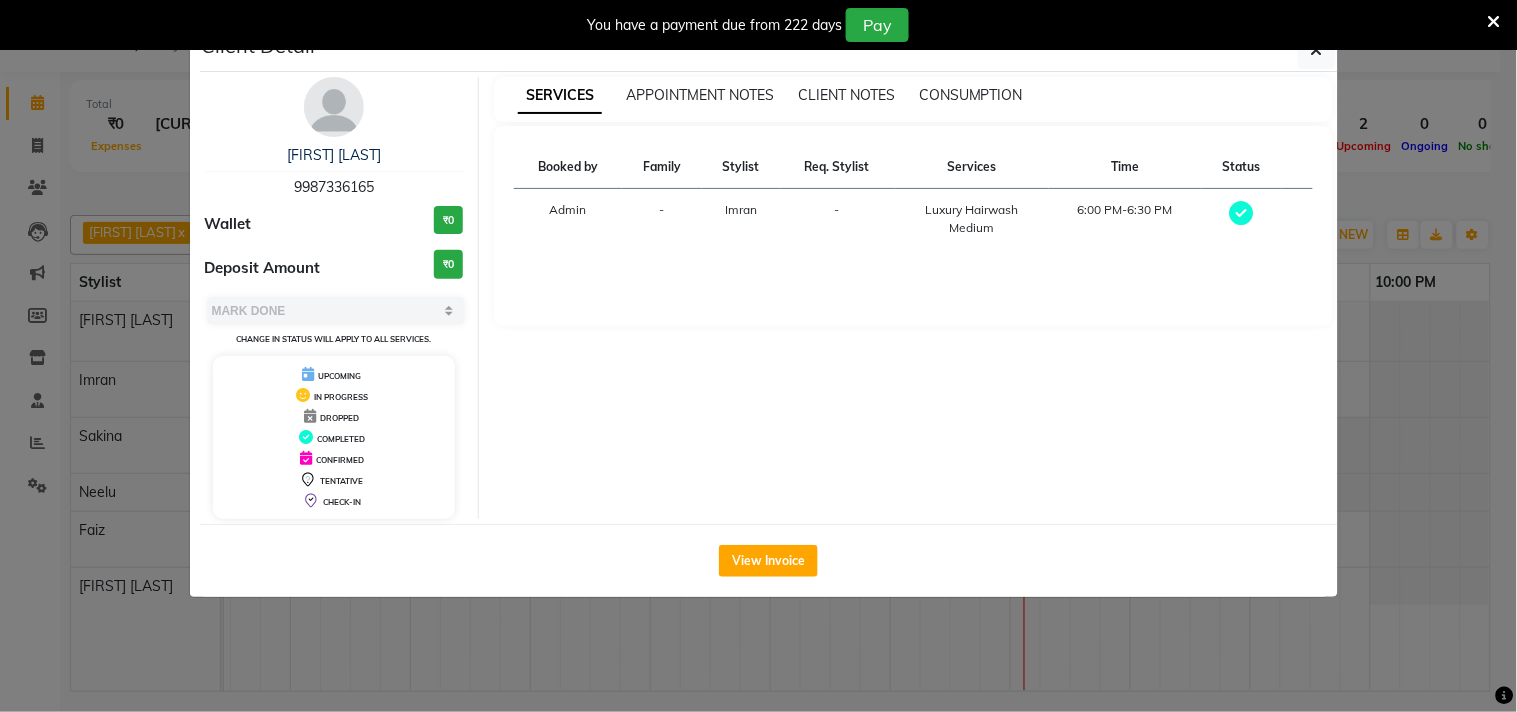 scroll, scrollTop: 0, scrollLeft: 413, axis: horizontal 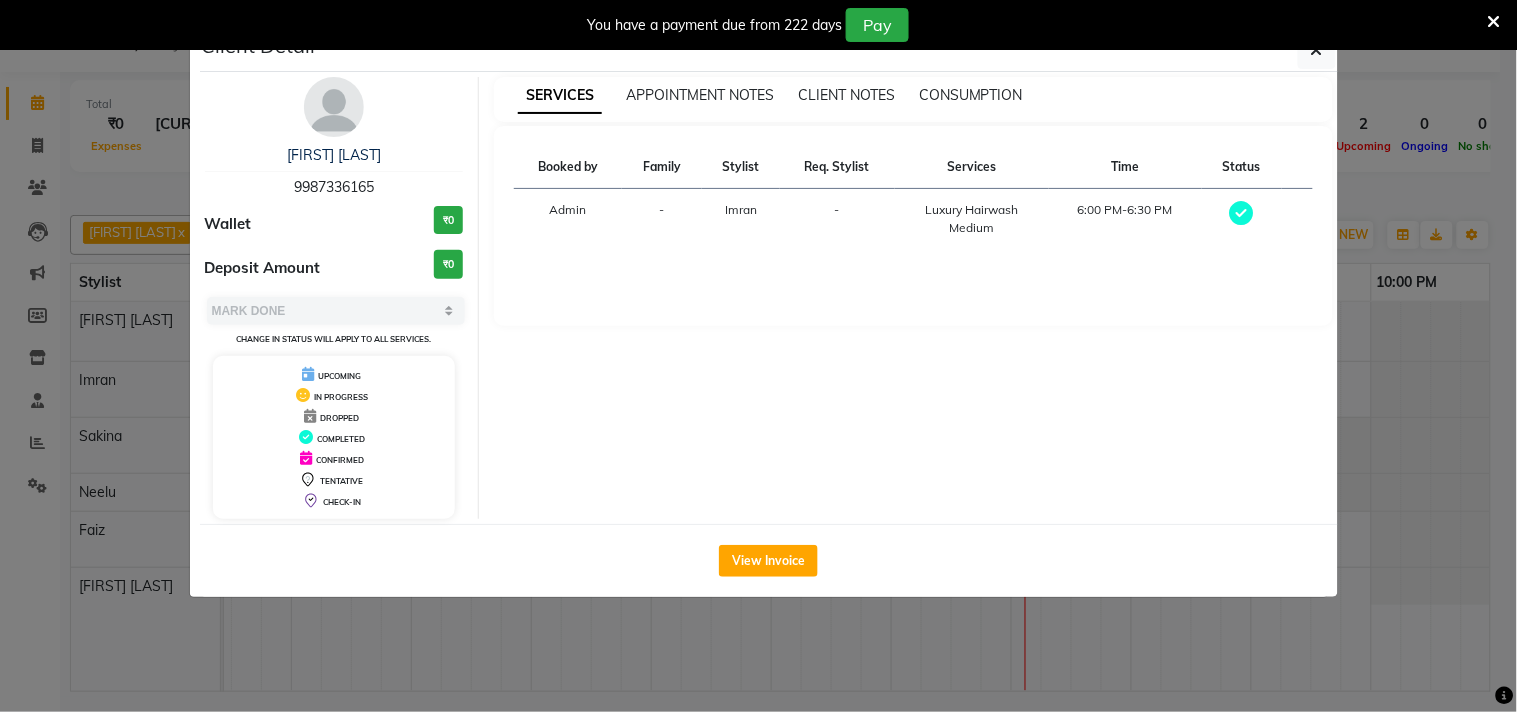 click on "You have a payment due from 222 days   Pay" at bounding box center (758, 25) 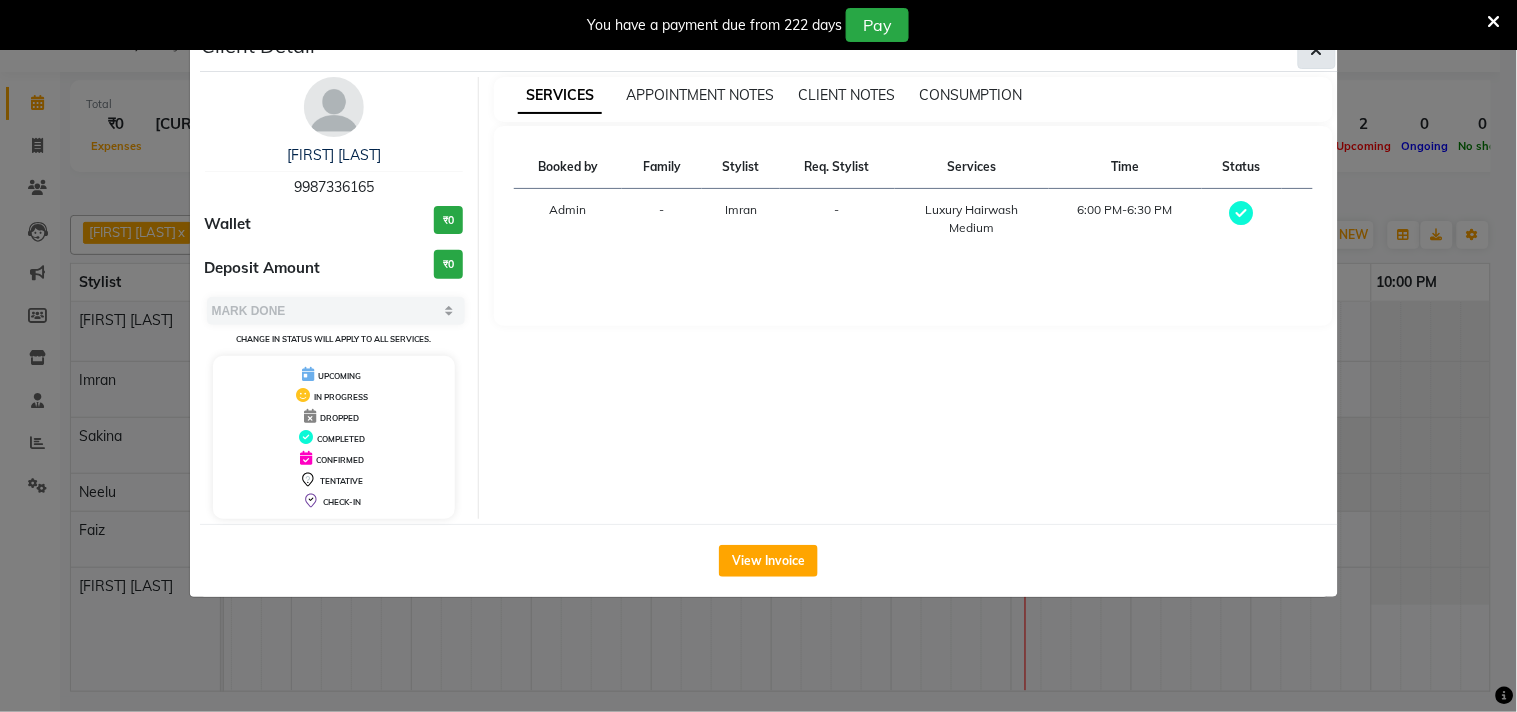 click 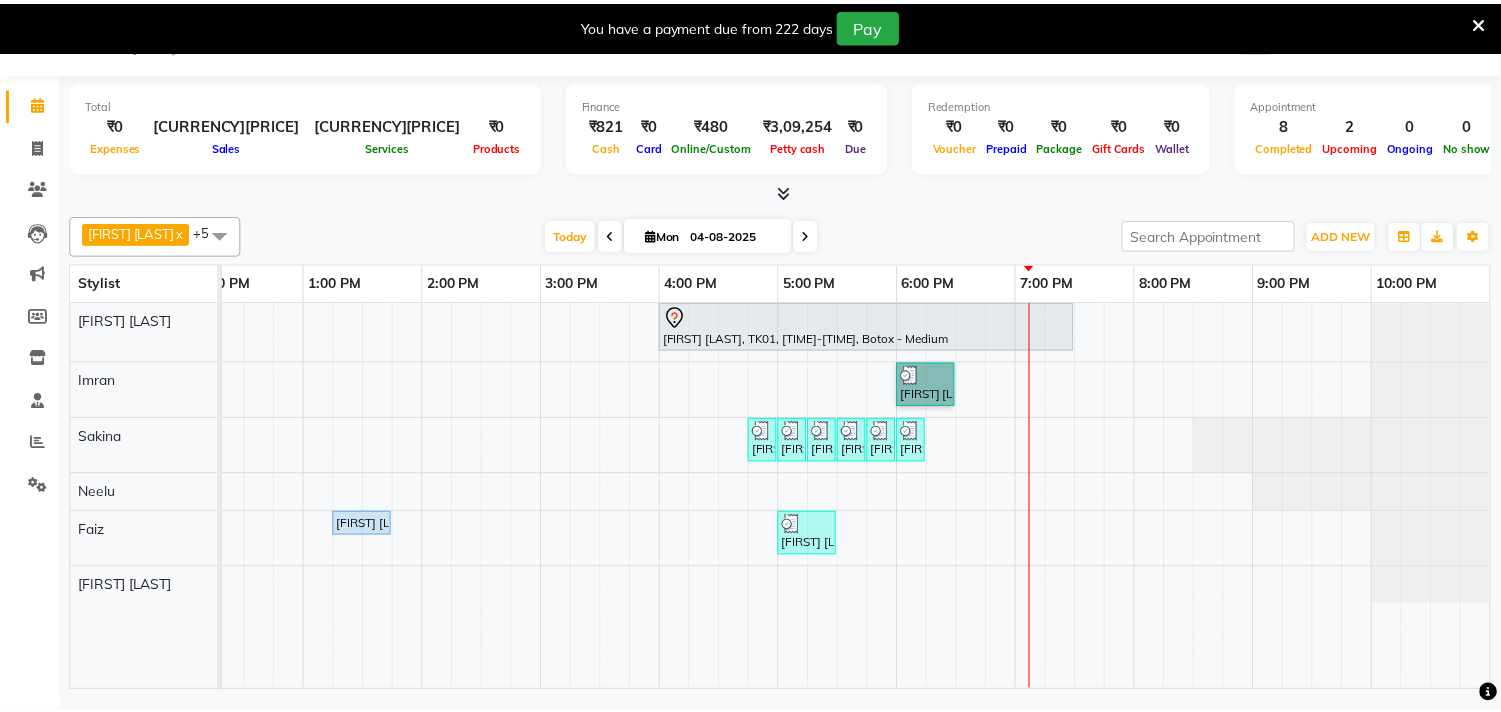 scroll, scrollTop: 0, scrollLeft: 397, axis: horizontal 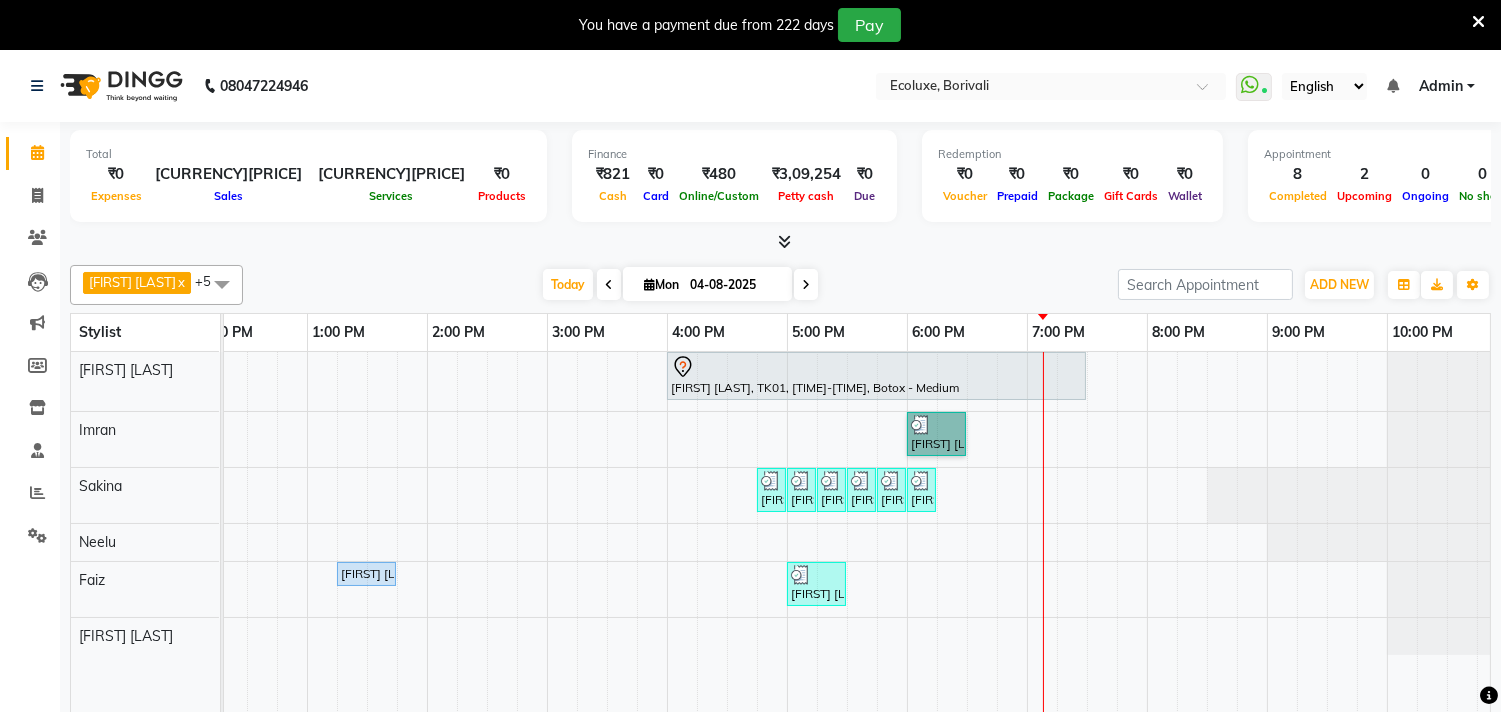 click on "[FIRST] [LAST], TK01, [TIME]-[TIME], Botox - Medium     [FIRST] [LAST], TK04, [TIME]-[TIME], Luxury  Hairwash Medium     [FIRST] [LAST], TK05, [TIME]-[TIME], Woman Upperlip      [FIRST] [LAST], TK05, [TIME]-[TIME], Woman Chin     [FIRST] [LAST], TK05, [TIME]-[TIME], Woman Eyebrow     [FIRST] [LAST], TK05, [TIME]-[TIME], Woman Upperlip      [FIRST] [LAST], TK05, [TIME]-[TIME], Woman Lowerlip     [FIRST] [LAST], TK05, [TIME]-[TIME], Woman Chin    [FIRST] [LAST], TK03, [TIME]-[TIME], Men - Beard     [FIRST] [LAST], TK05, [TIME]-[TIME], Basic Medium Hairwash" at bounding box center [667, 546] 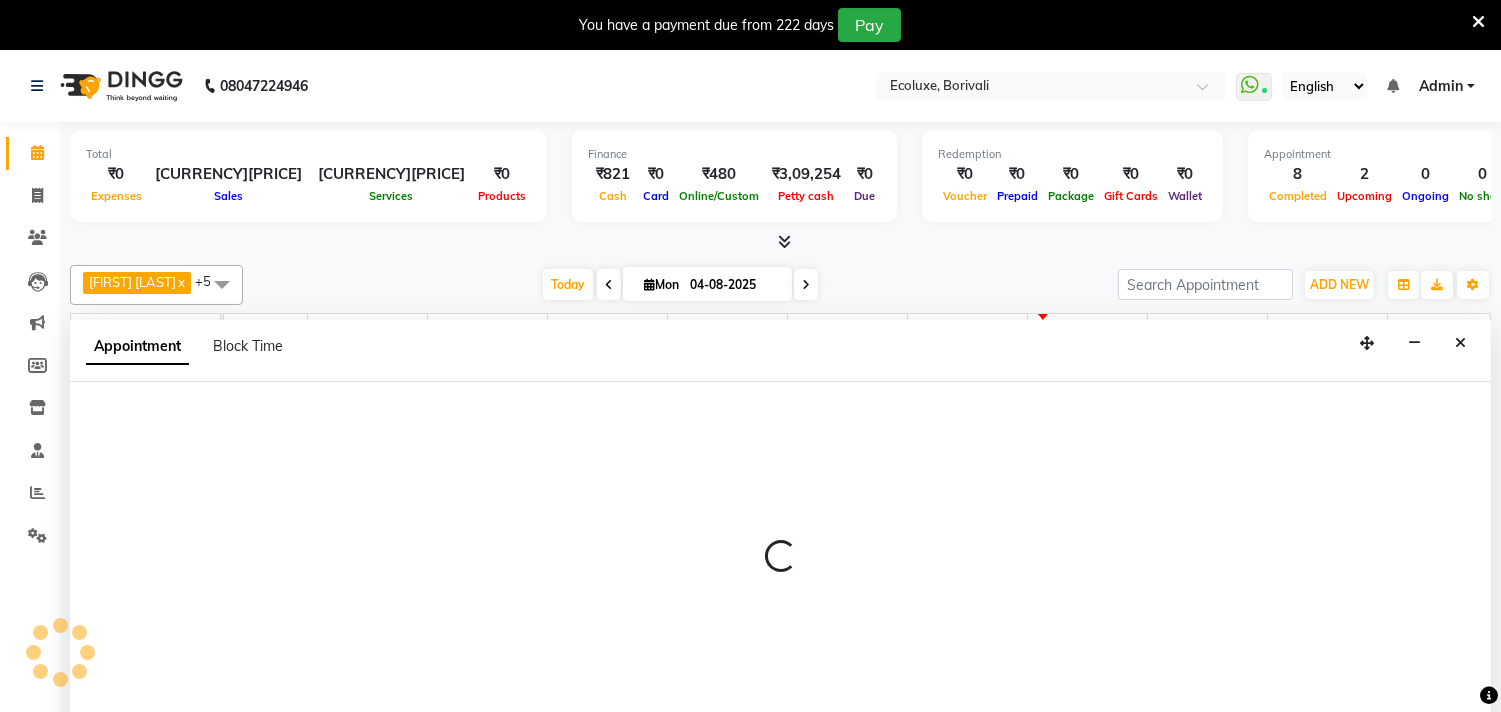 scroll, scrollTop: 50, scrollLeft: 0, axis: vertical 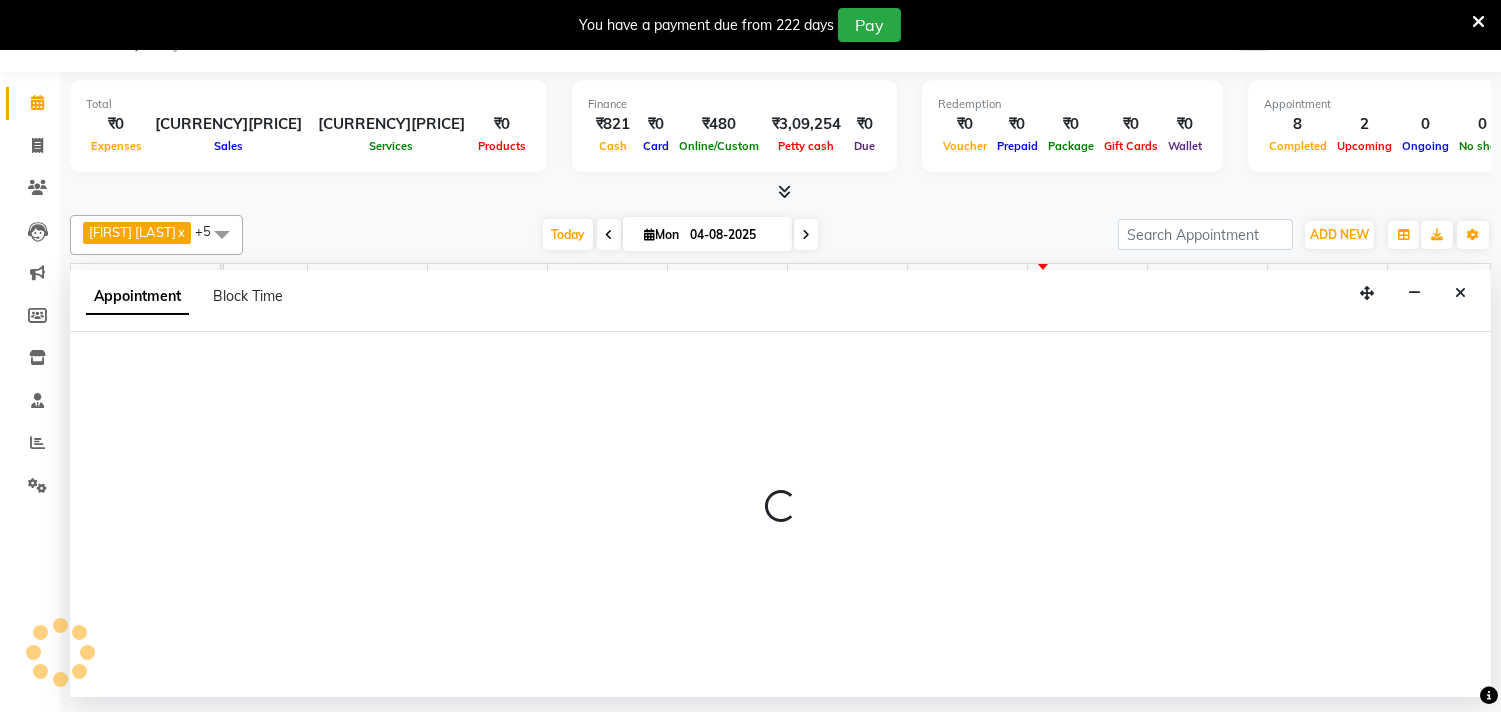 select on "50362" 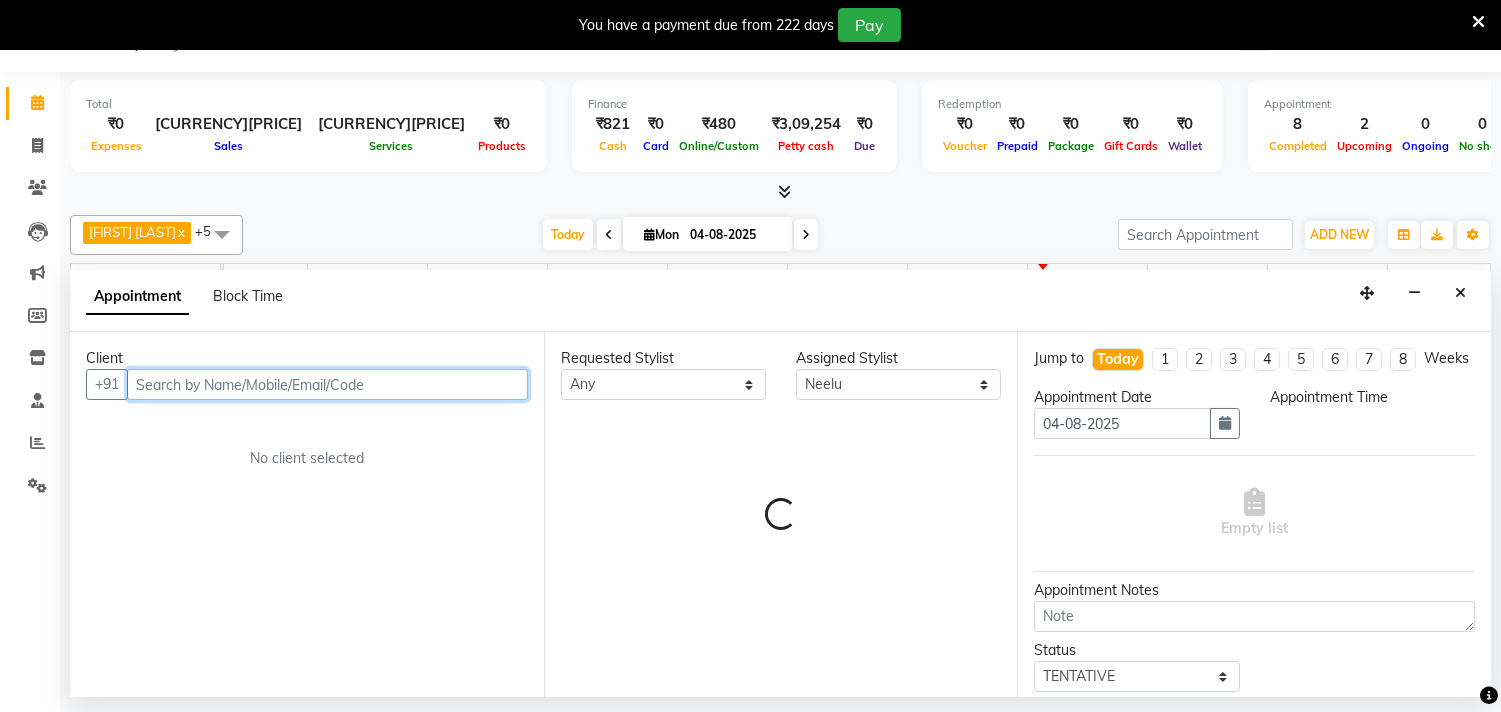 select on "1125" 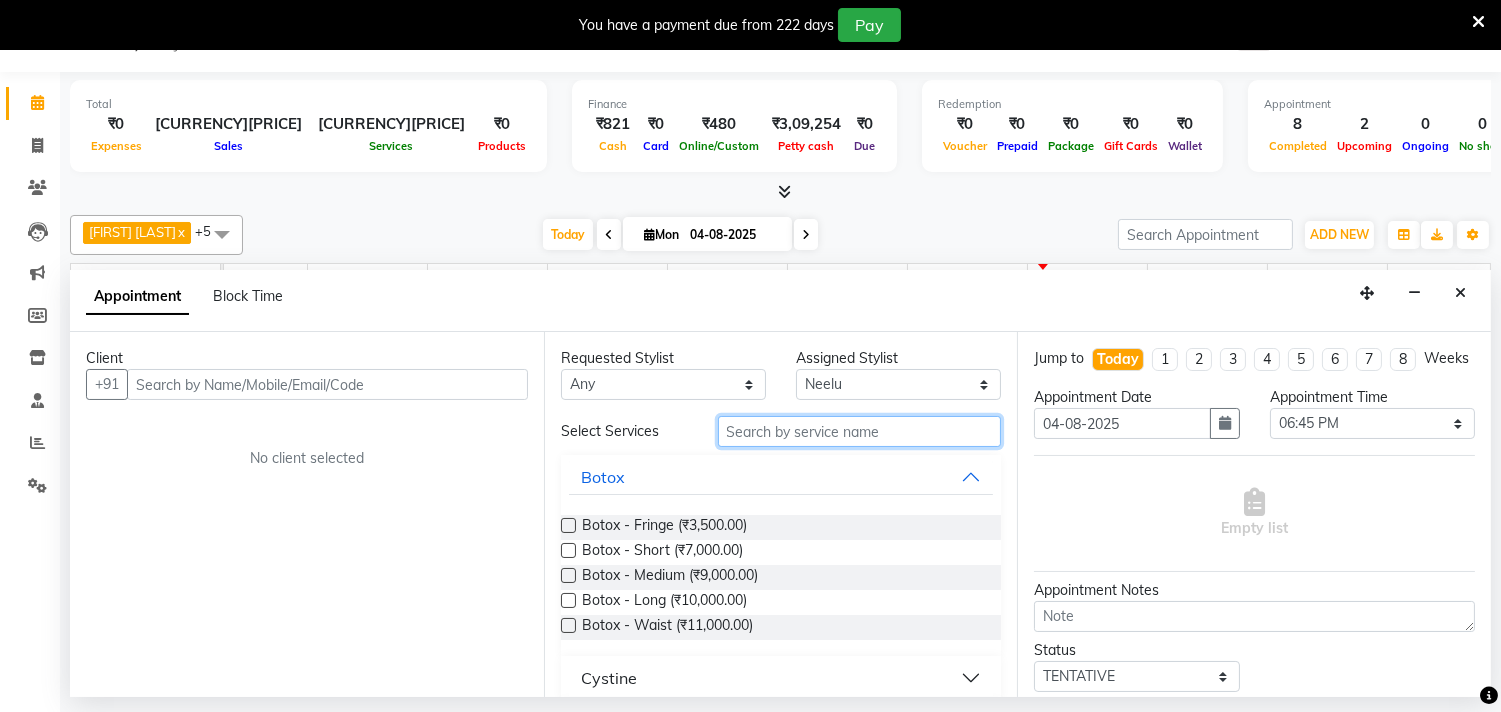 click at bounding box center [860, 431] 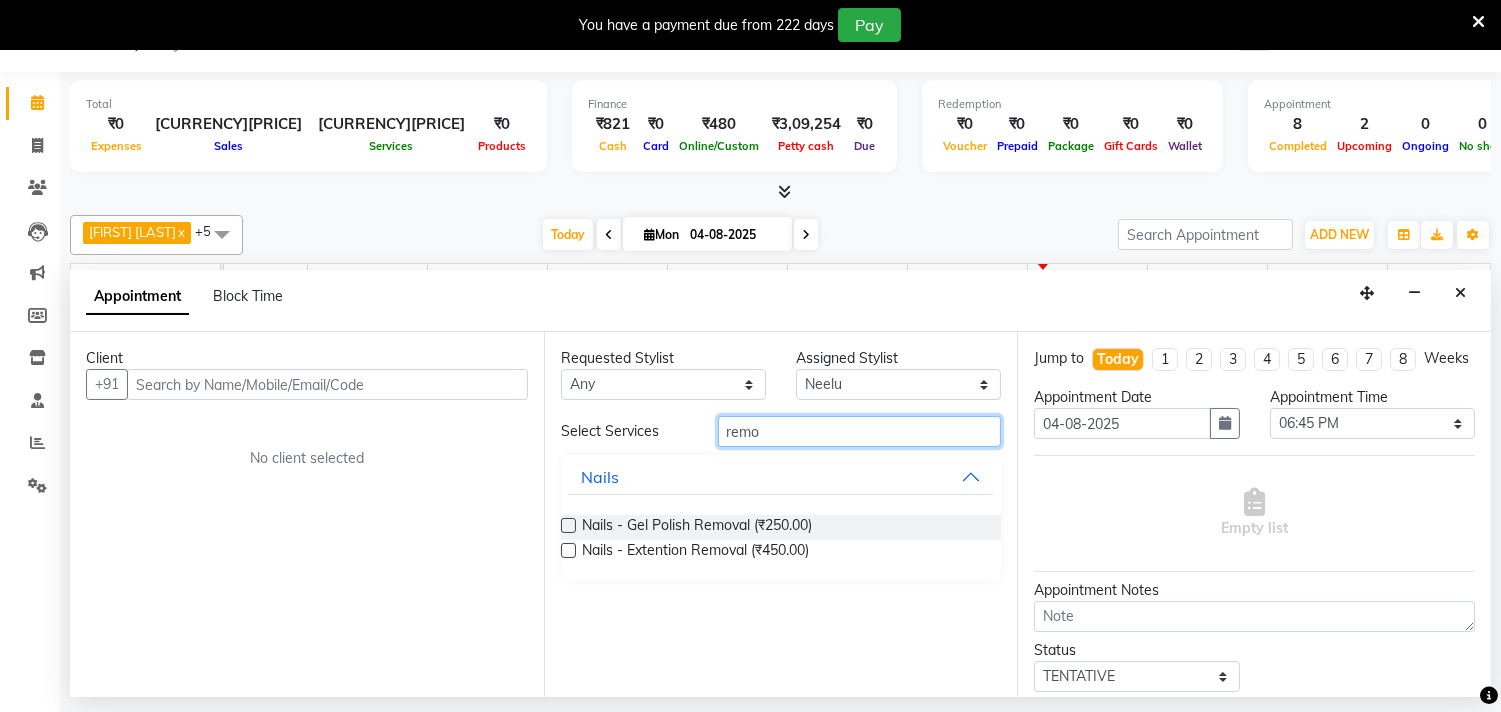 type on "remo" 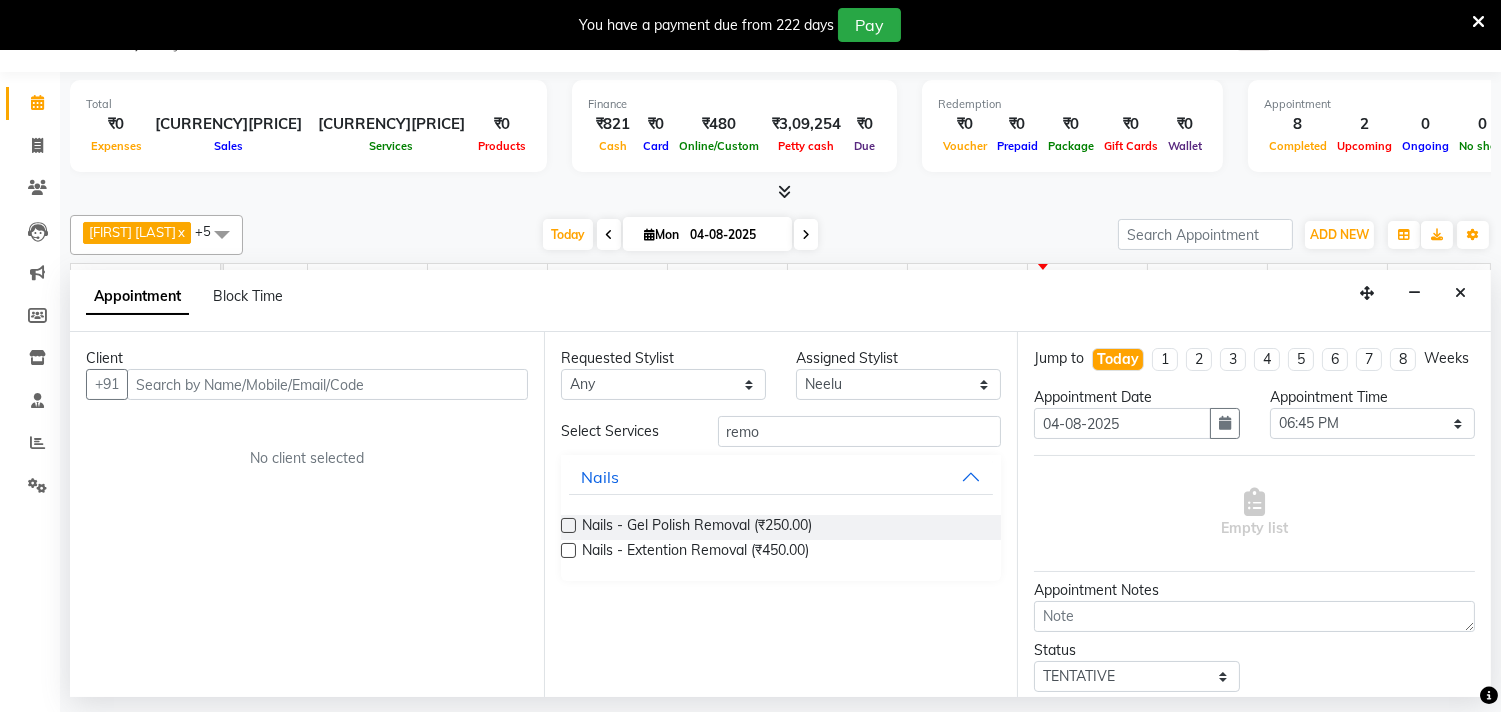 click at bounding box center [568, 525] 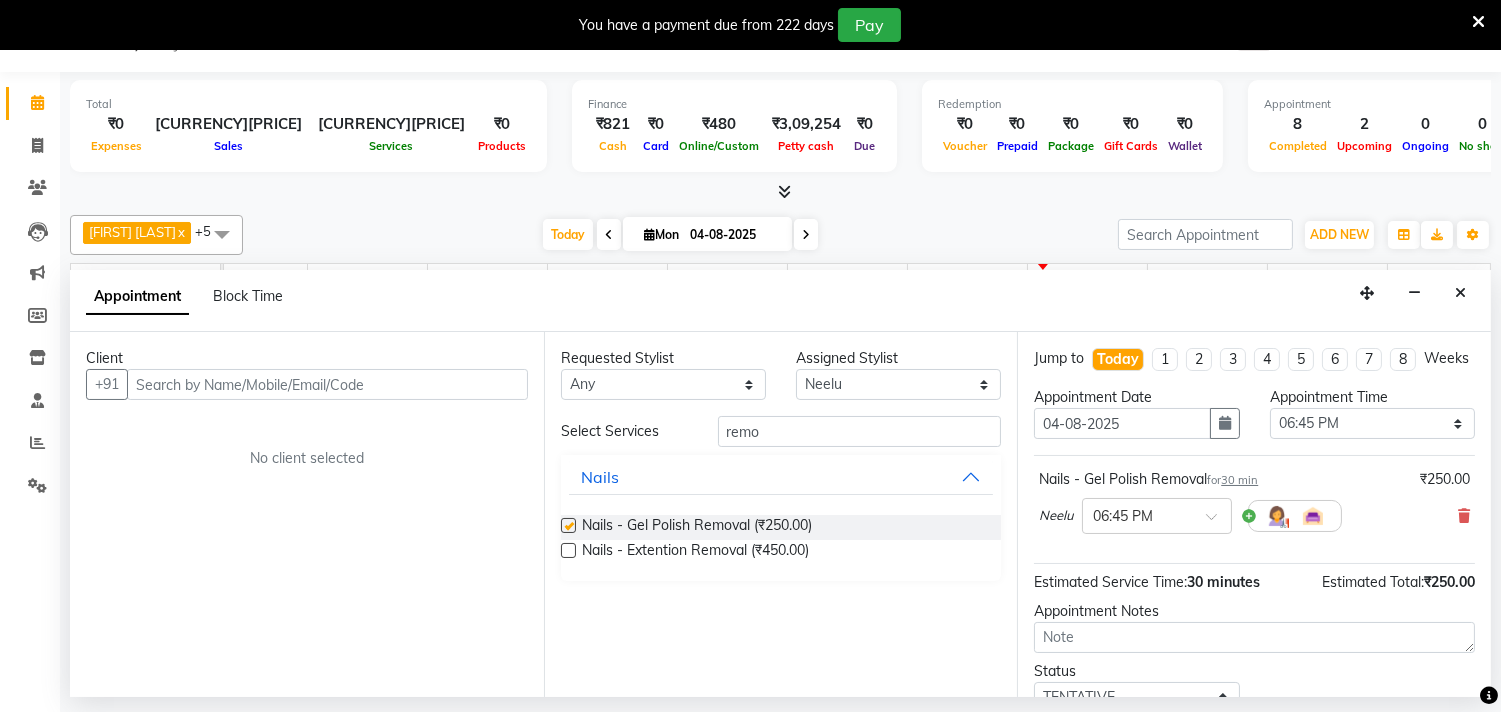 checkbox on "false" 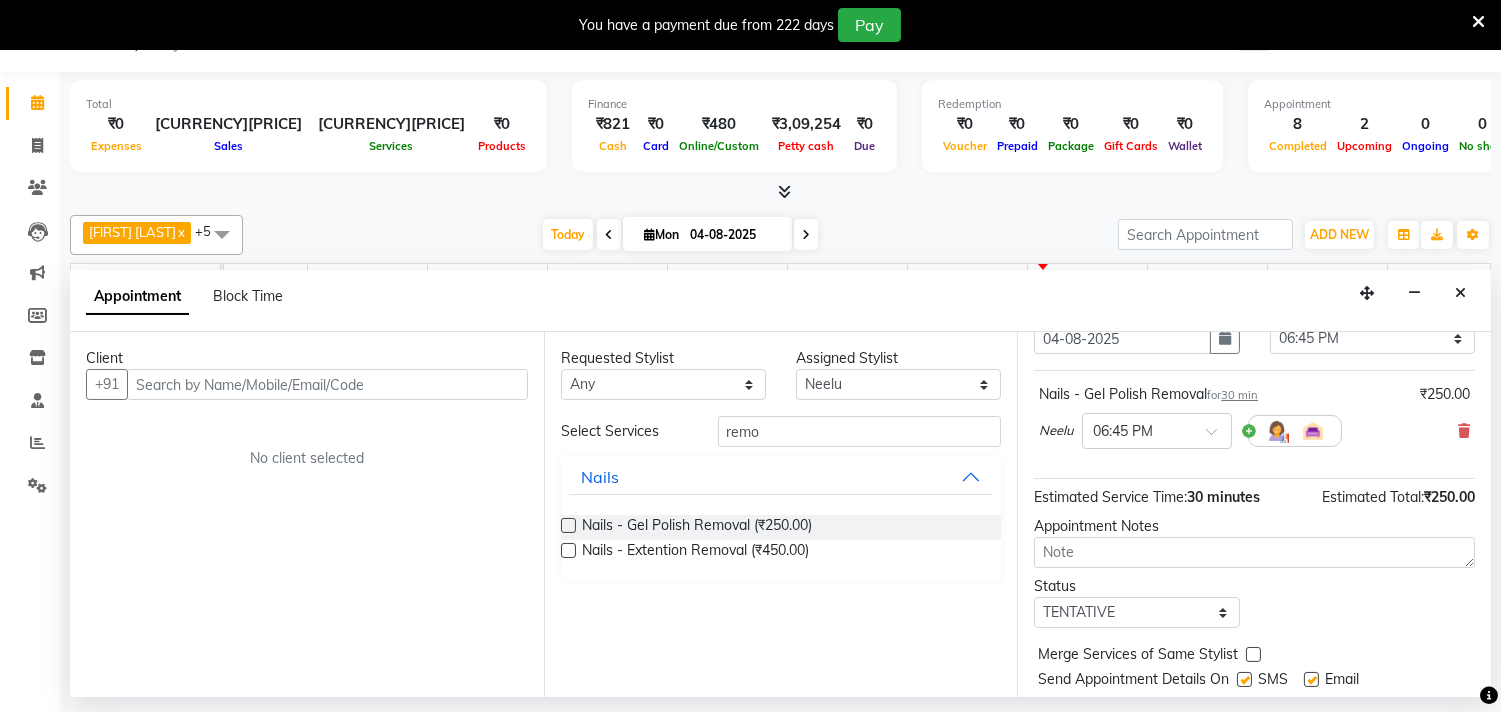 scroll, scrollTop: 163, scrollLeft: 0, axis: vertical 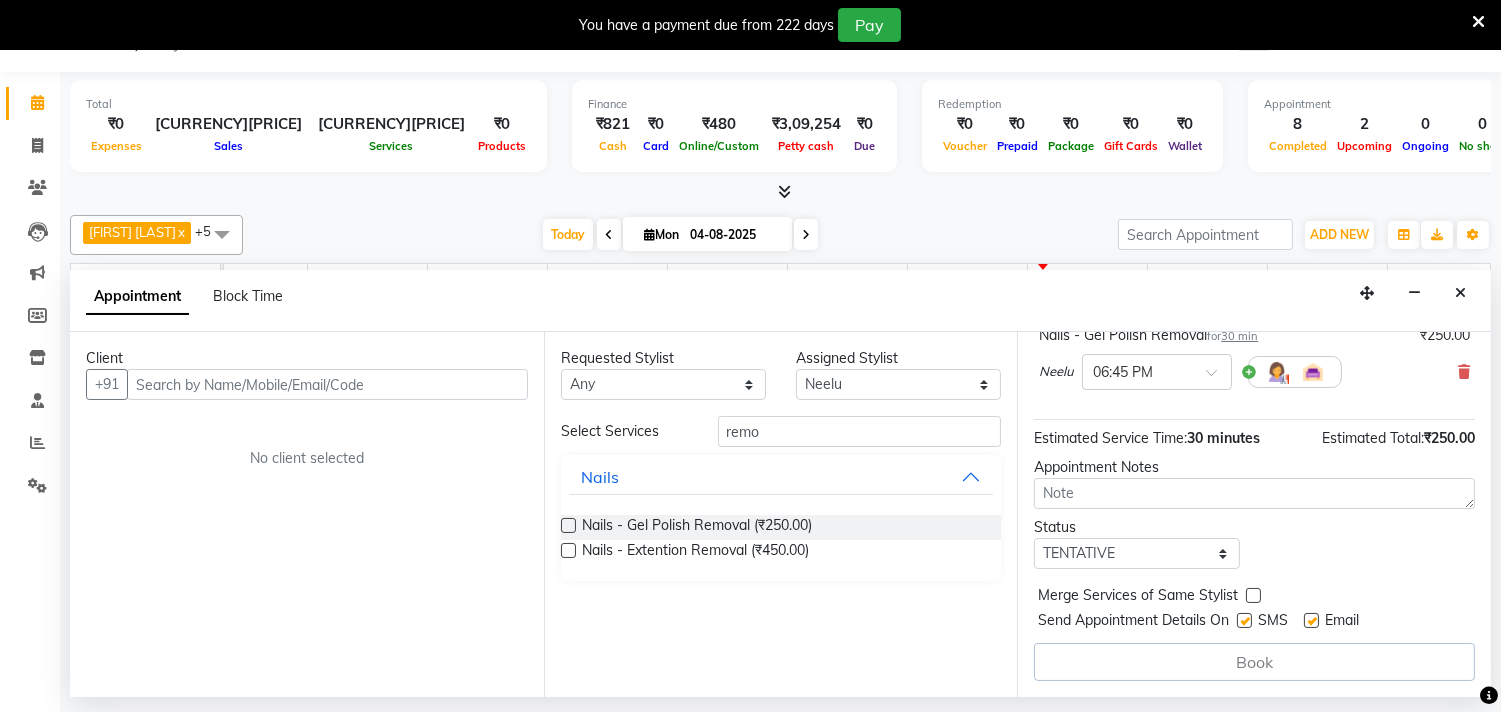 click on "Book" at bounding box center (1254, 662) 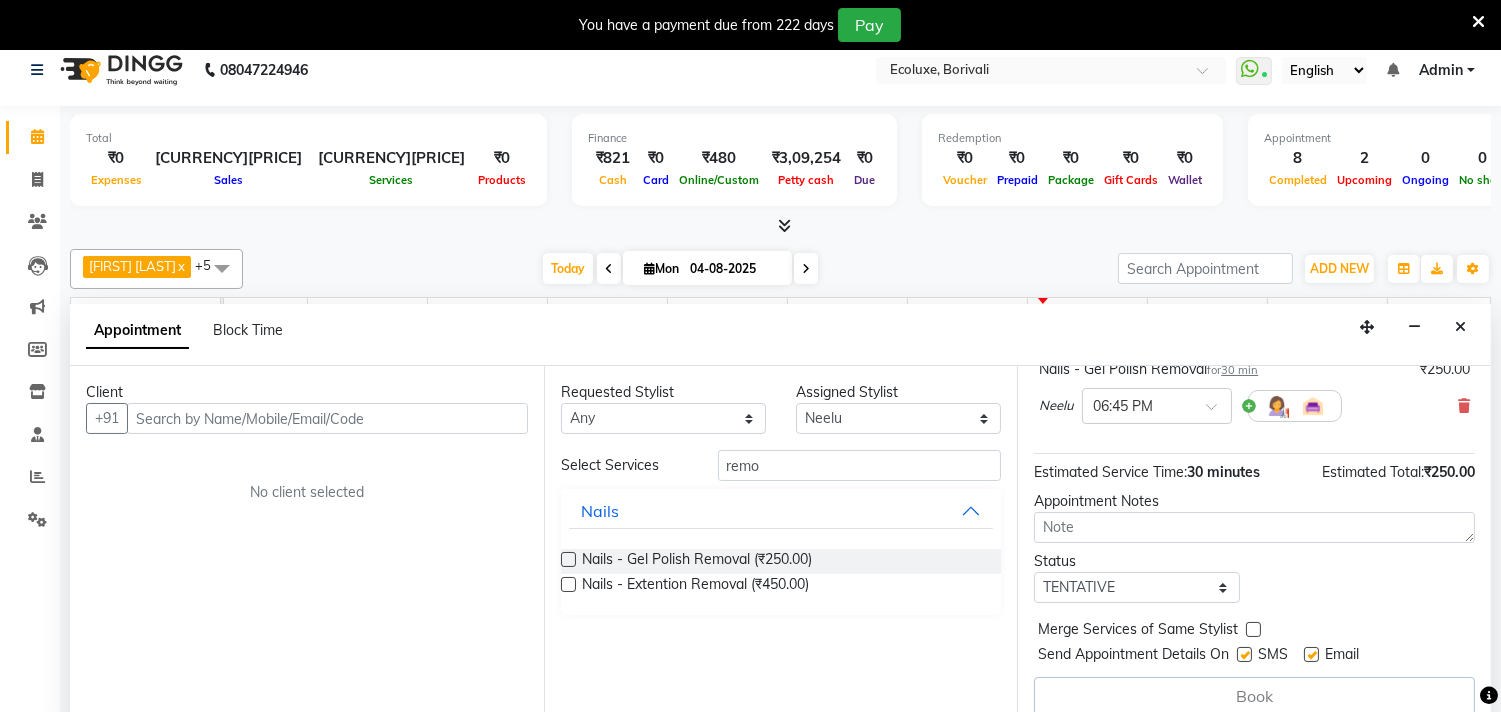 scroll, scrollTop: 0, scrollLeft: 0, axis: both 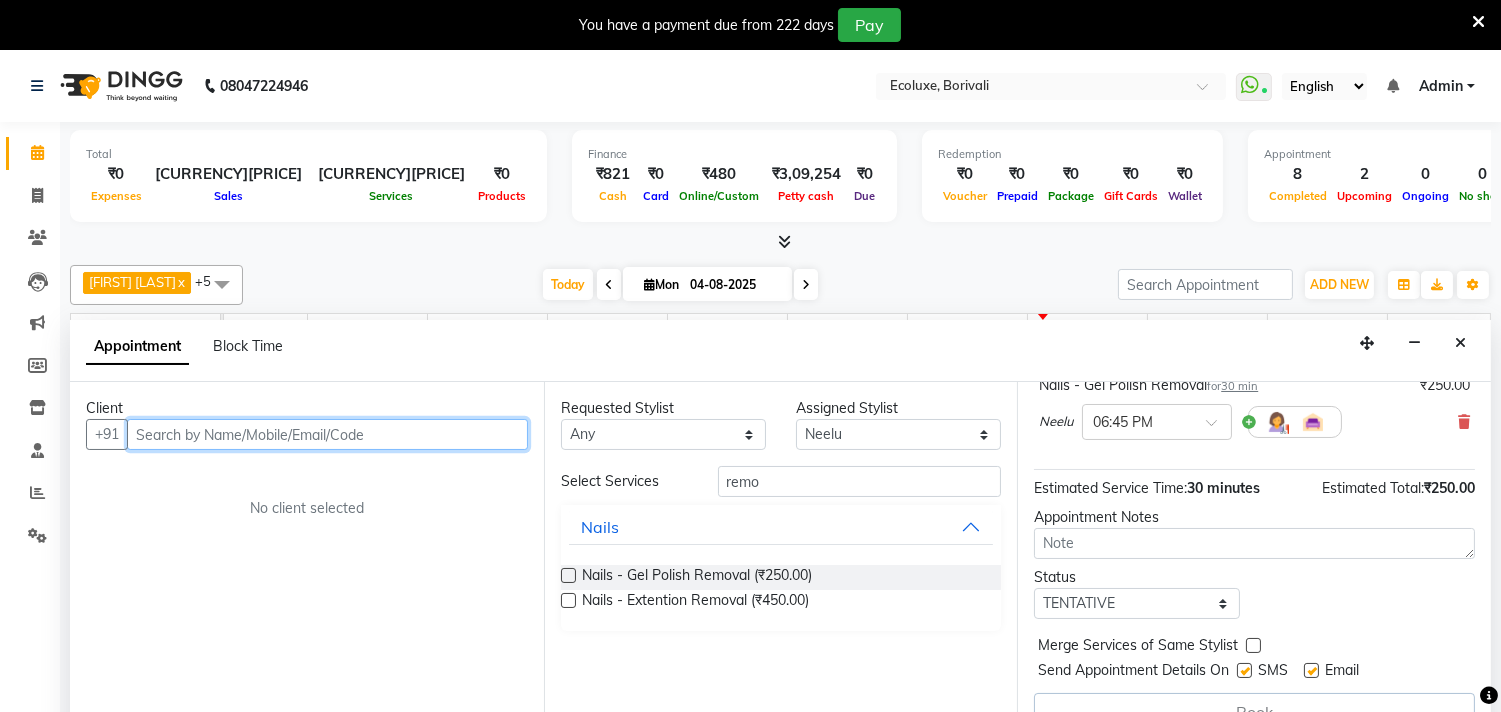 click at bounding box center (327, 434) 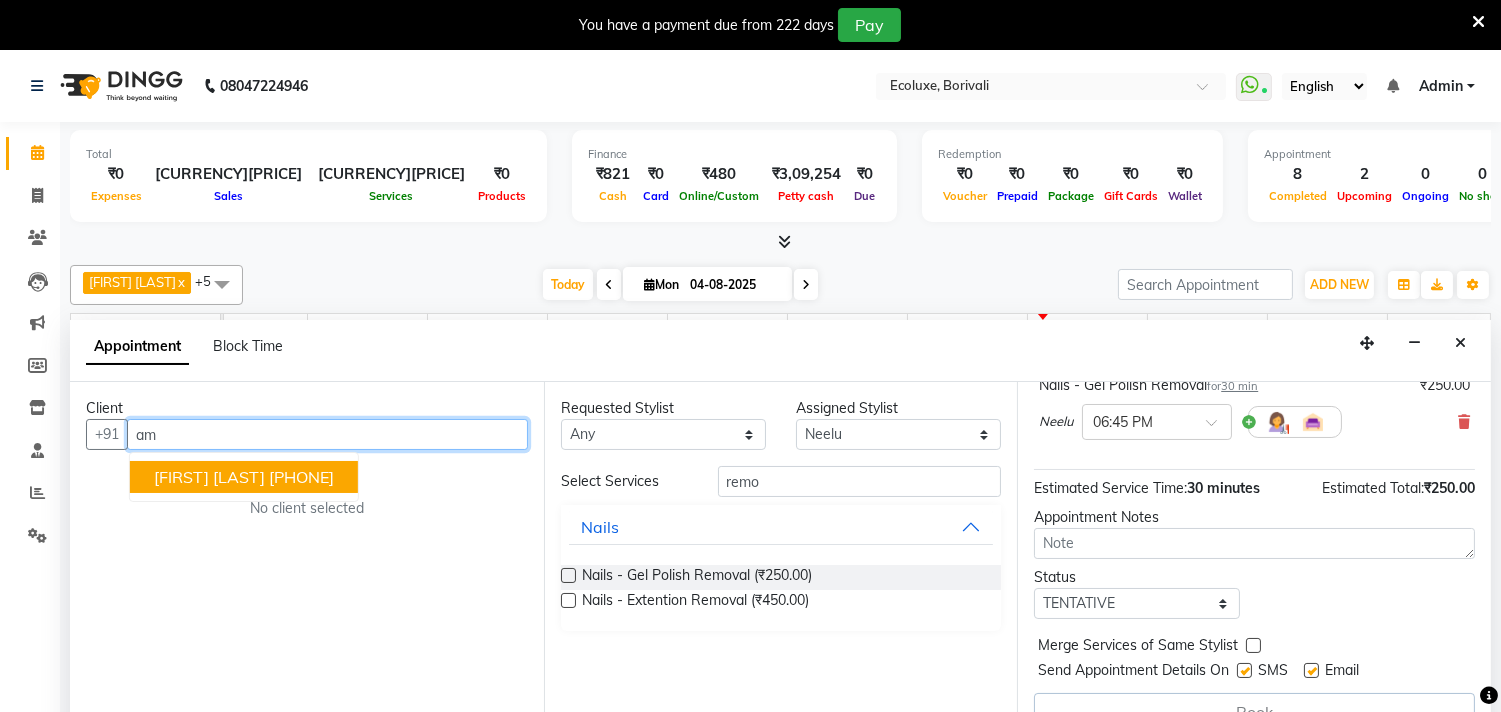 type on "a" 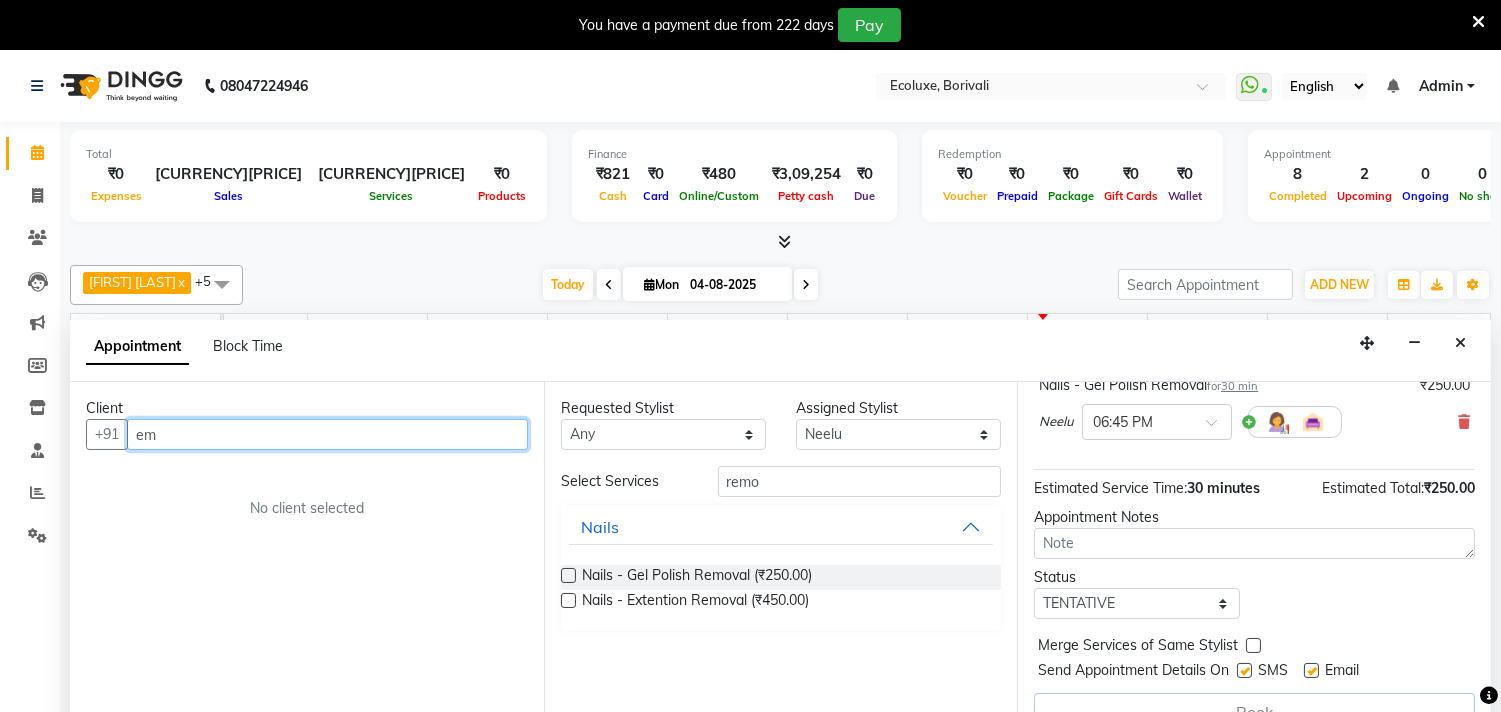 type on "e" 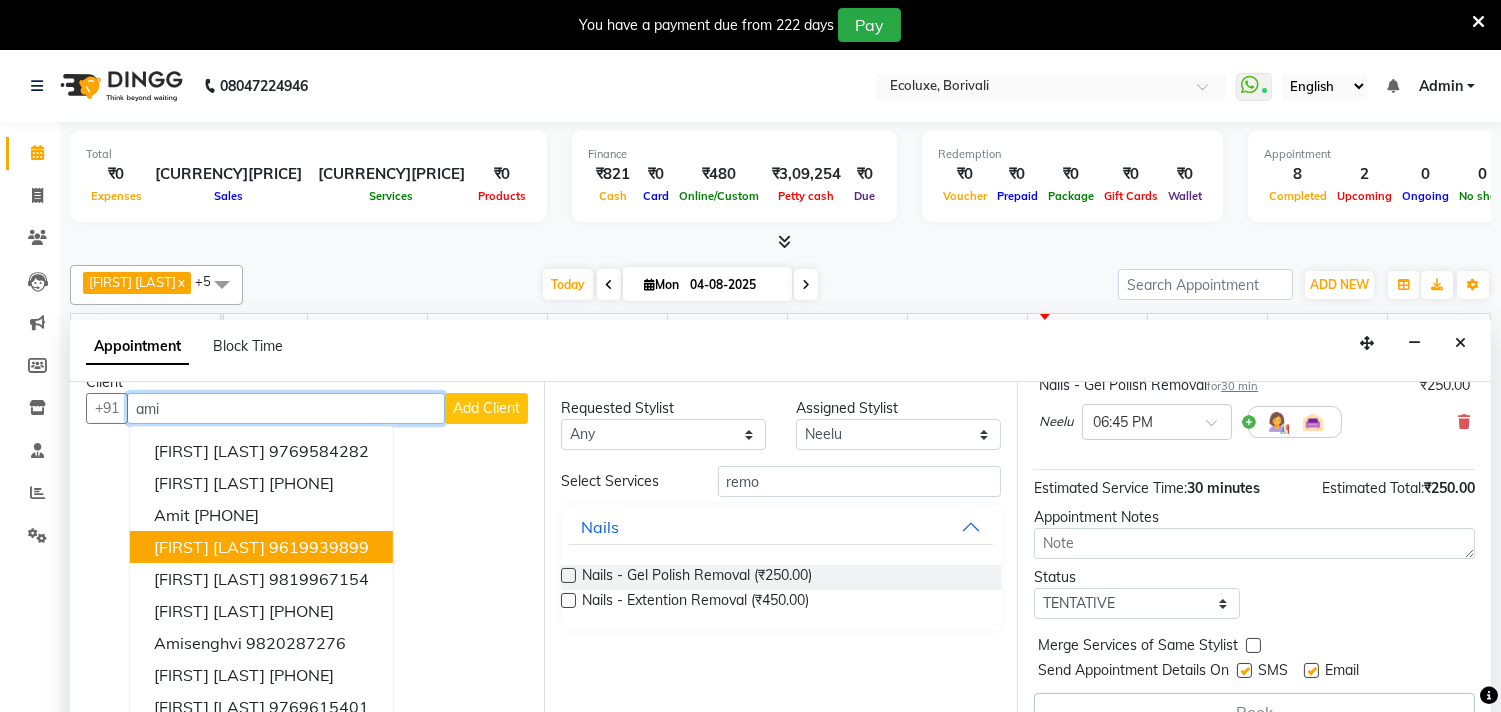 scroll, scrollTop: 42, scrollLeft: 0, axis: vertical 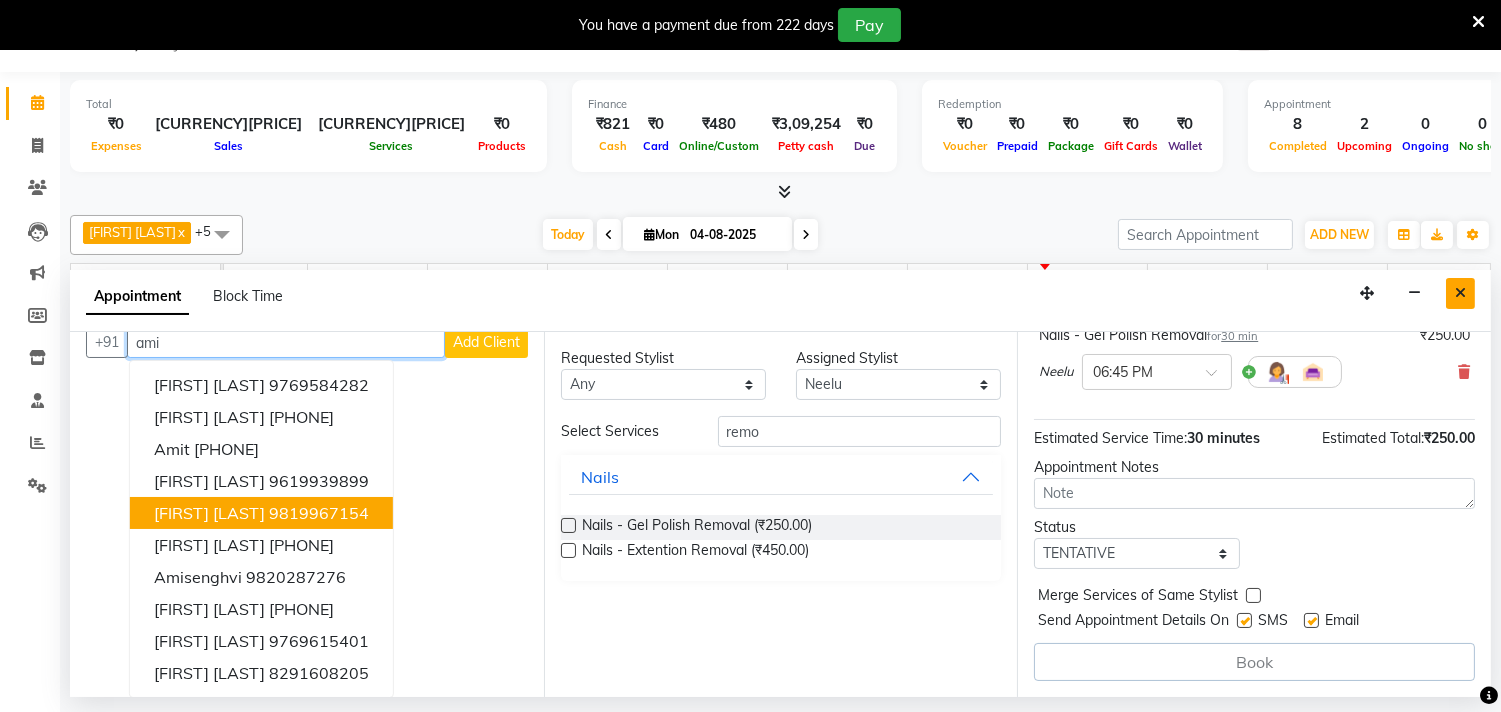 type on "ami" 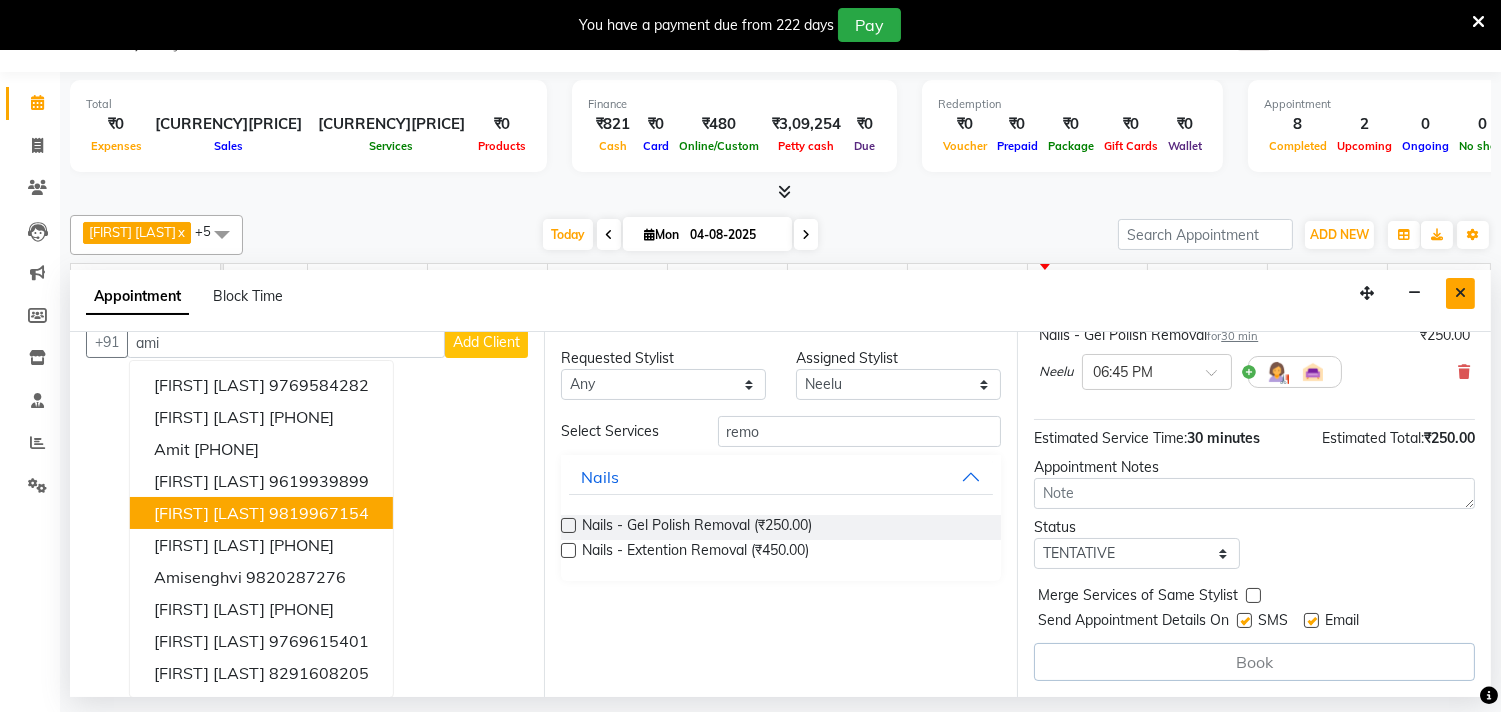 click at bounding box center (1460, 293) 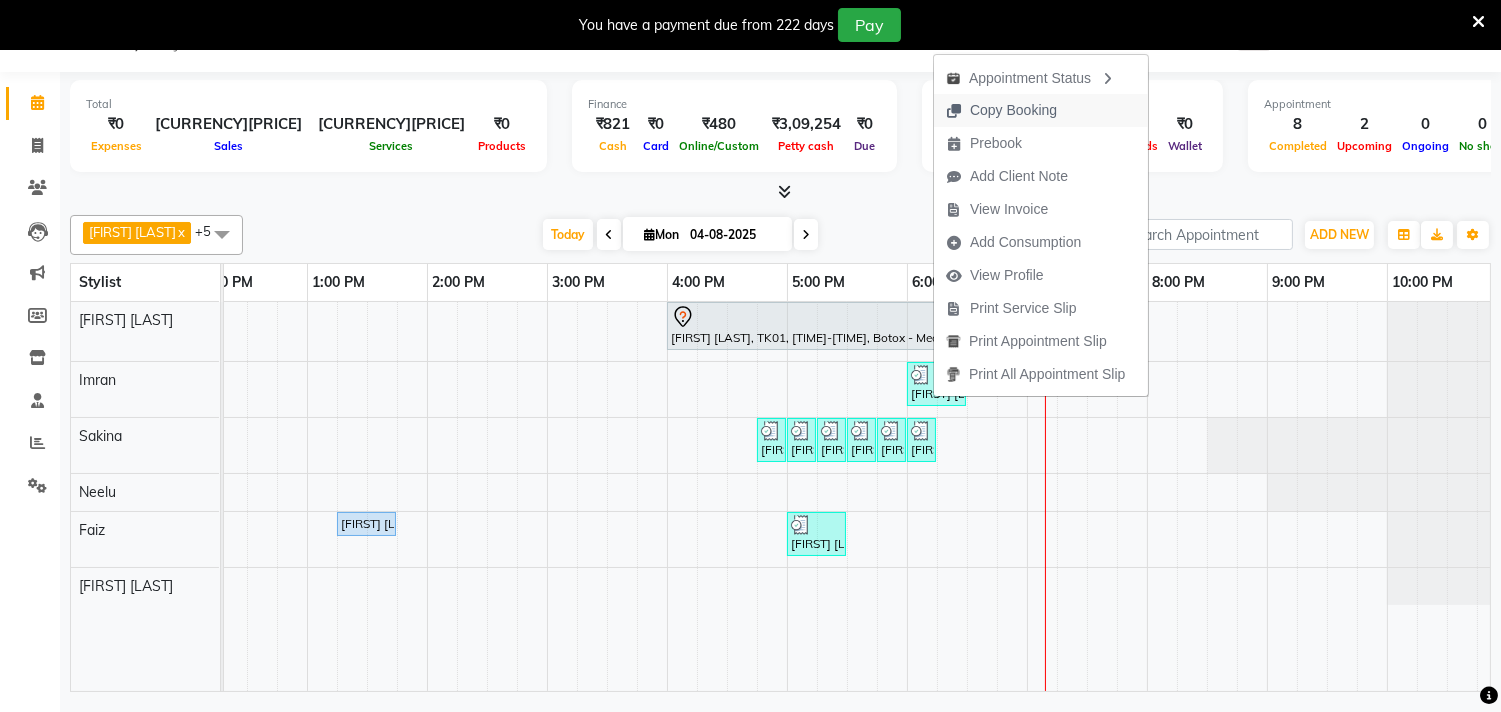 click on "Copy Booking" at bounding box center (1013, 110) 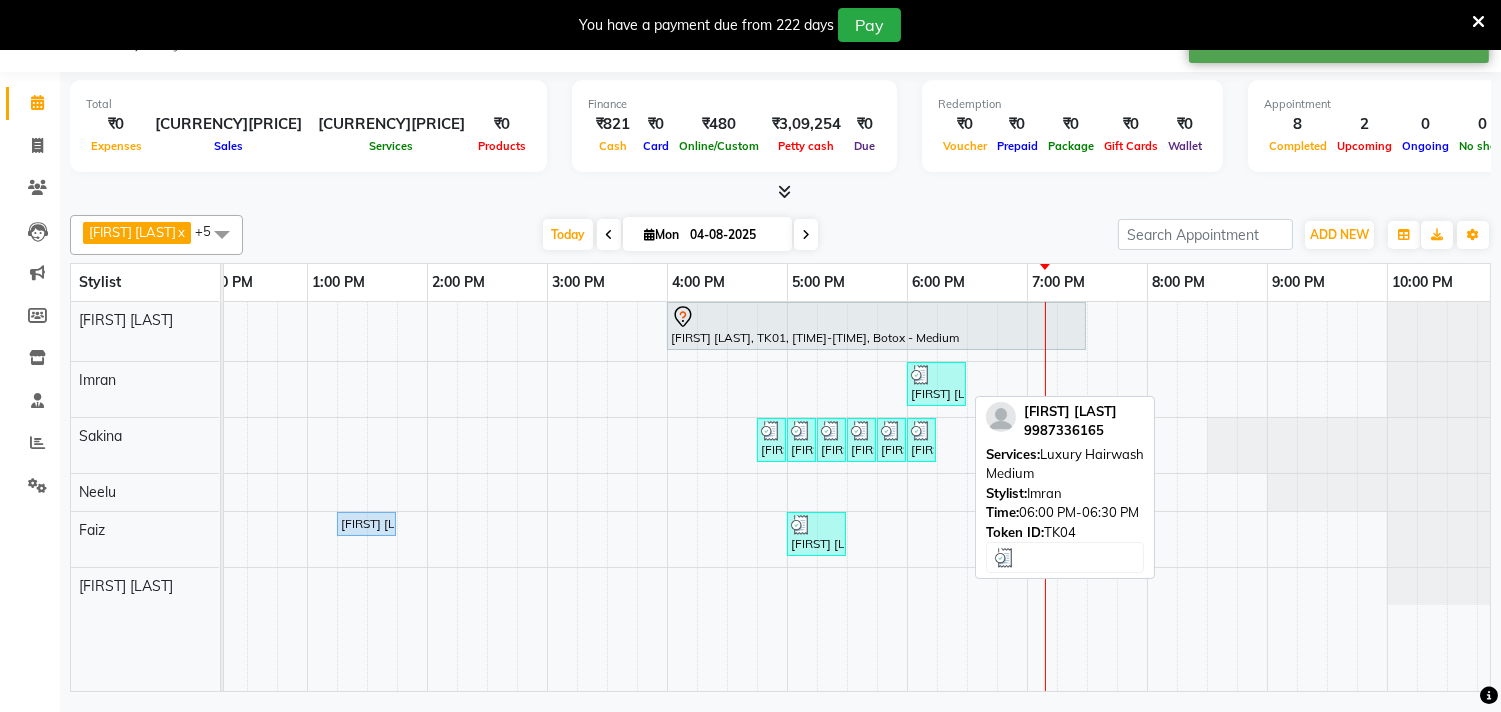 click on "[FIRST] [LAST], TK04, 06:00 PM-06:30 PM, Luxury  Hairwash Medium" at bounding box center [936, 384] 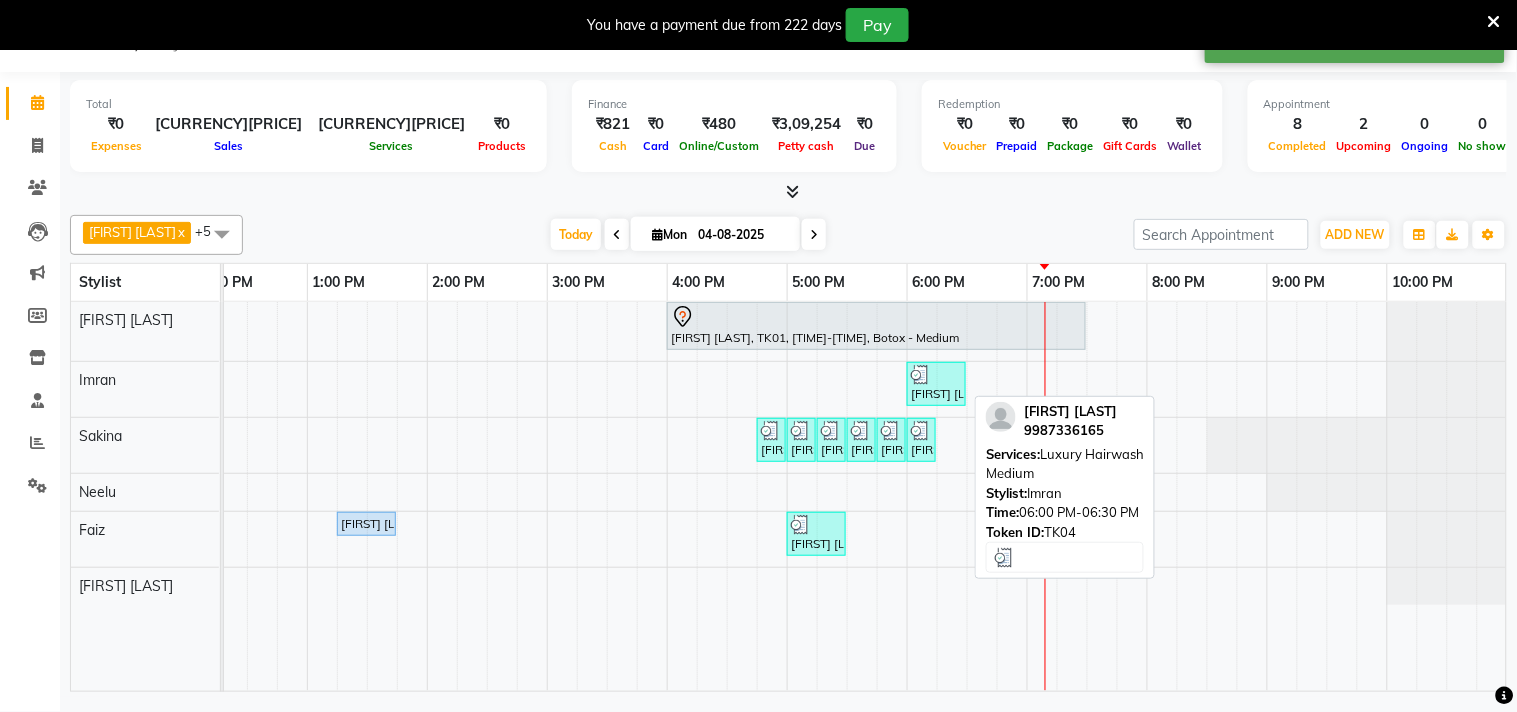 select on "3" 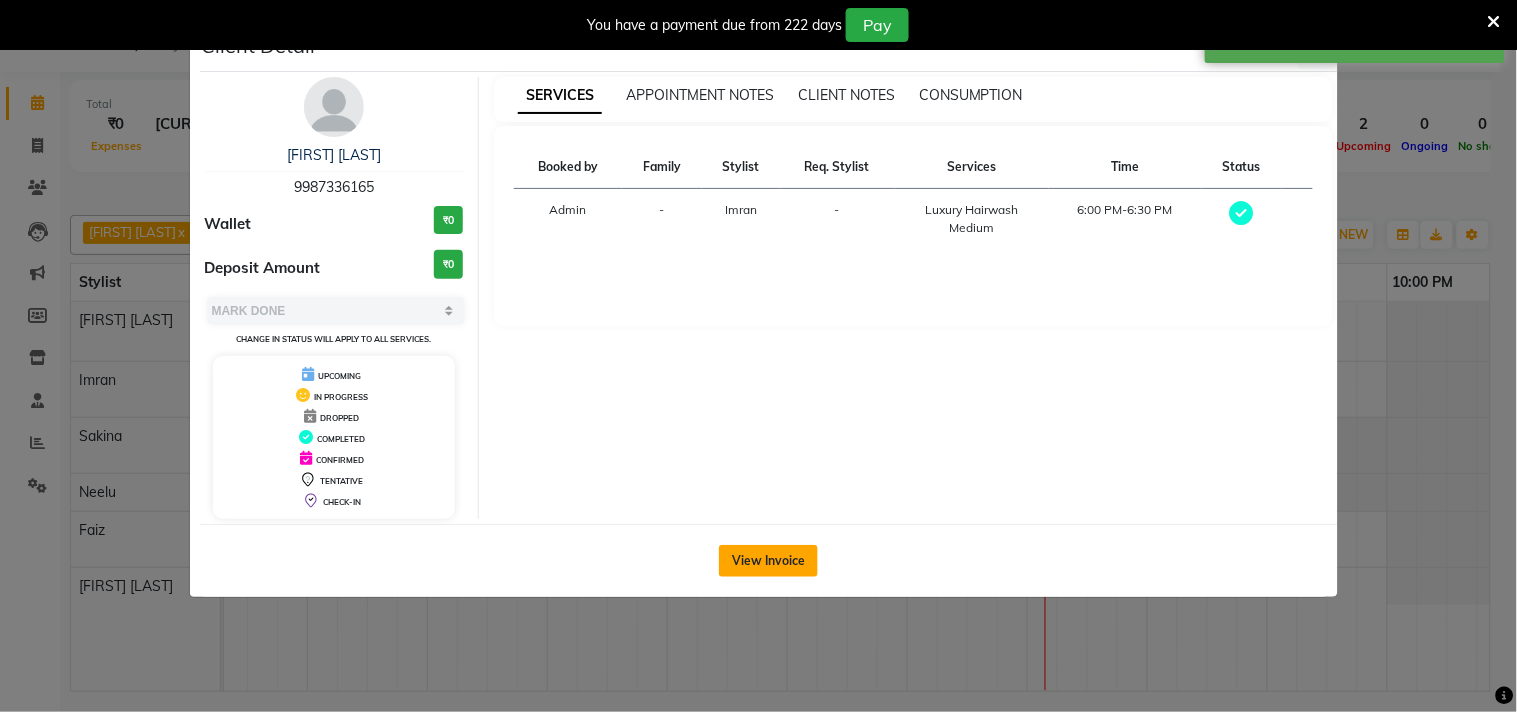 click on "View Invoice" 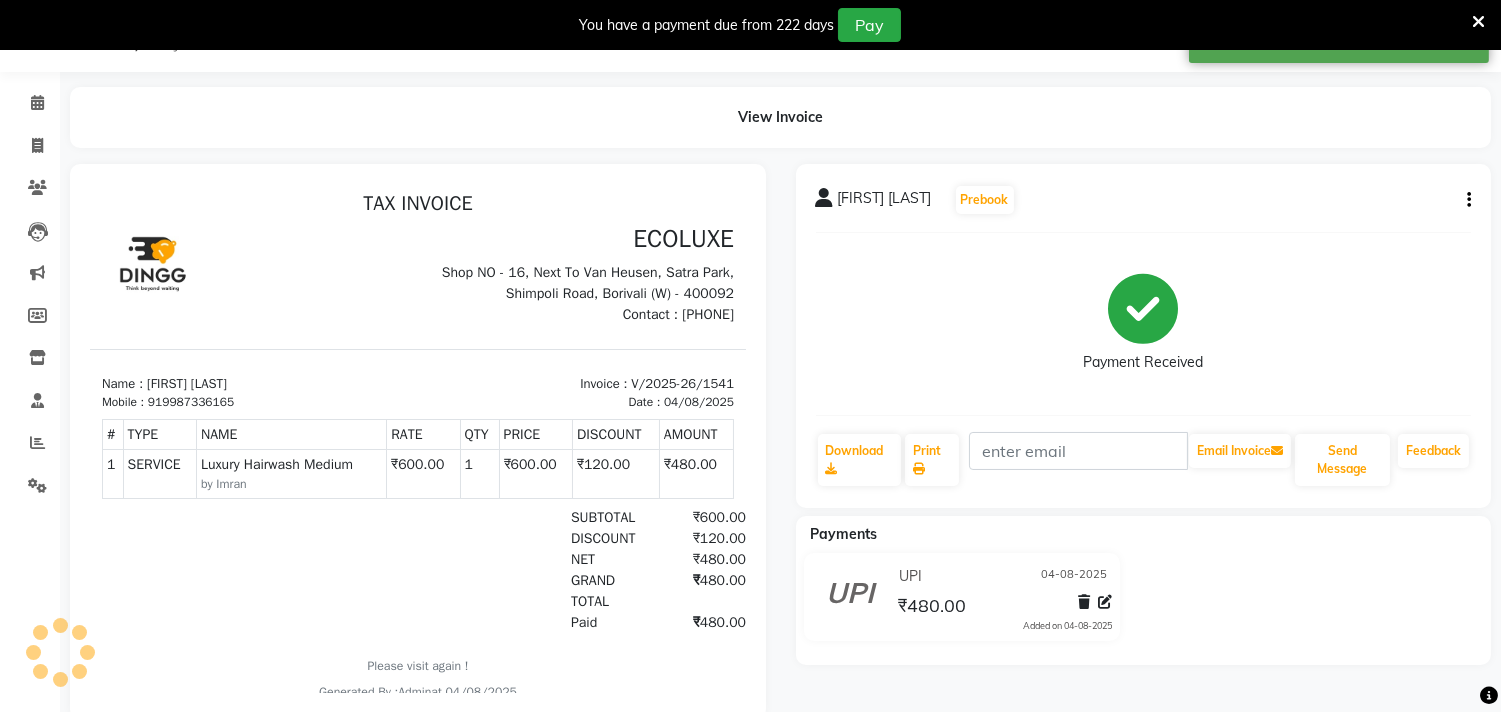 scroll, scrollTop: 0, scrollLeft: 0, axis: both 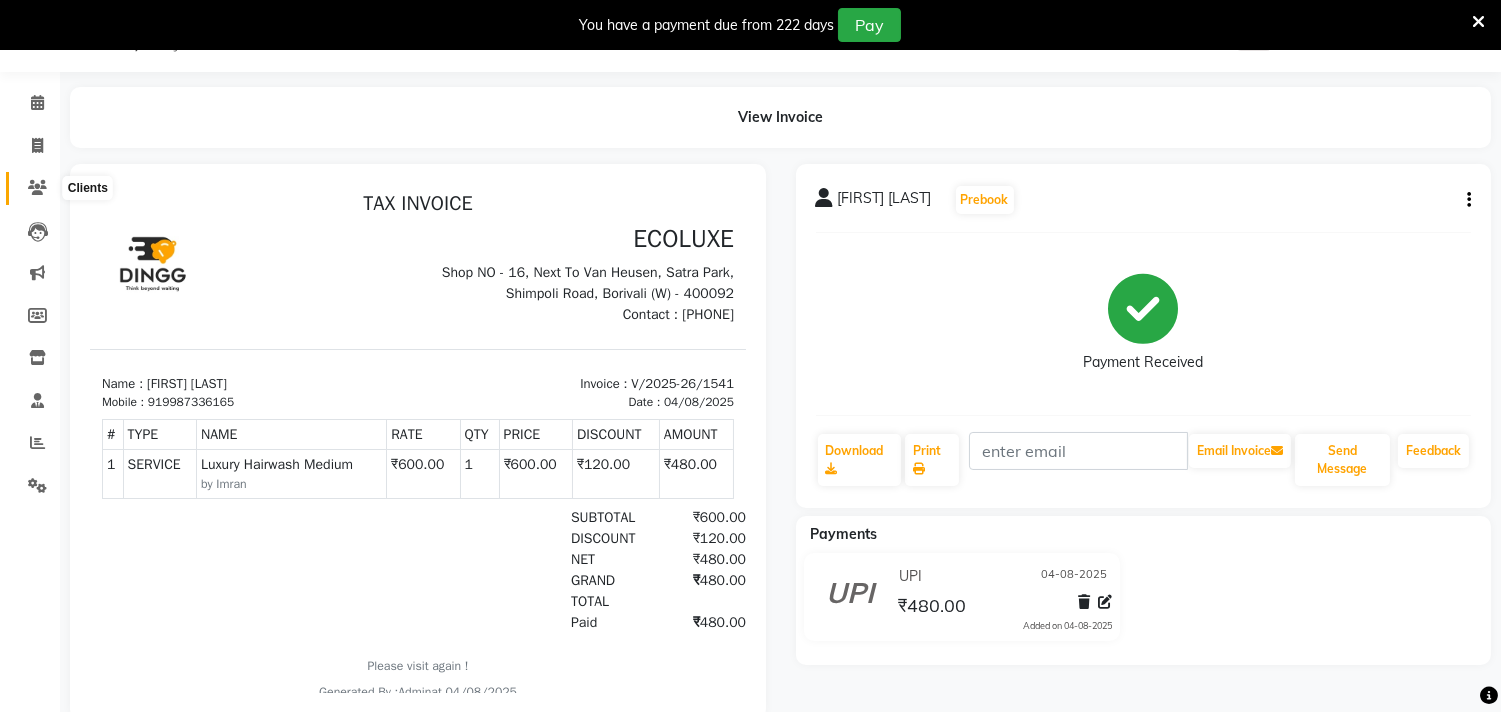 click 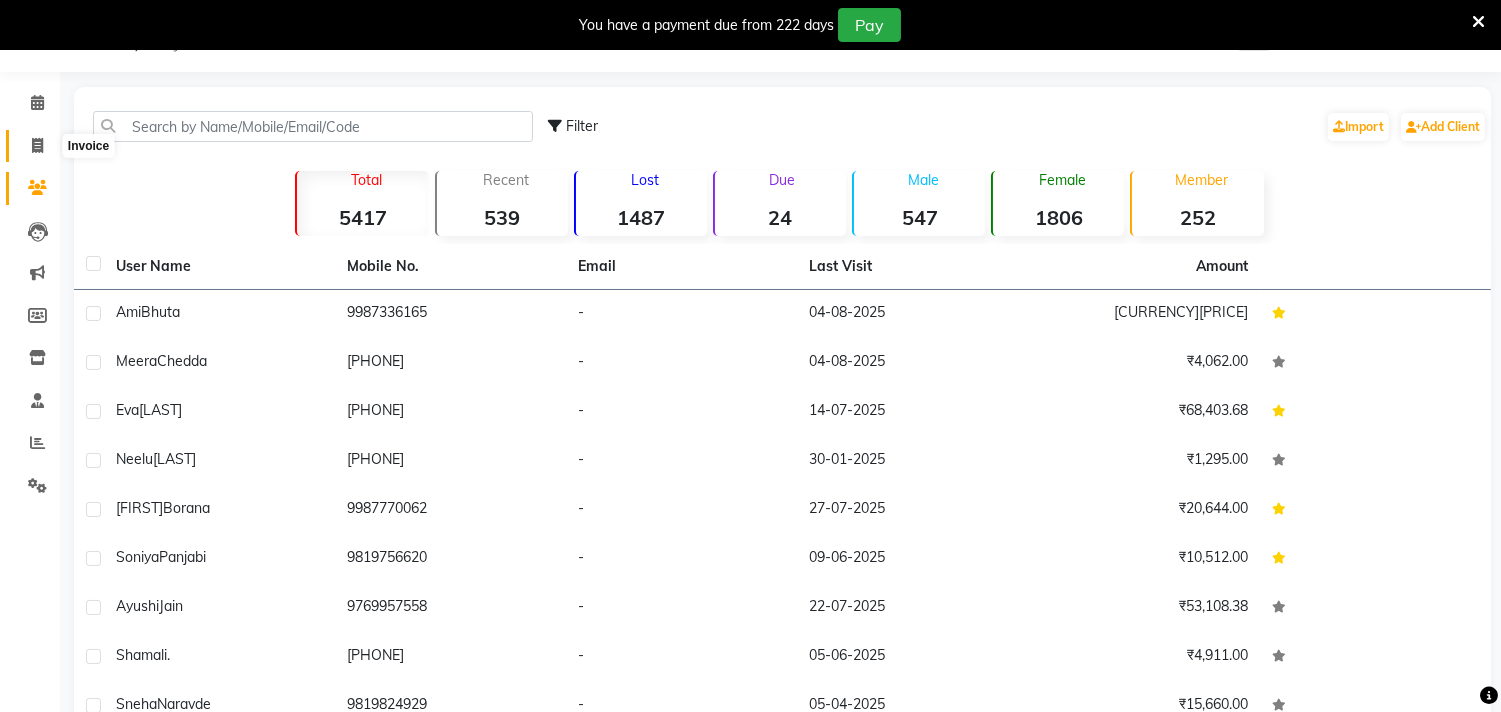 click 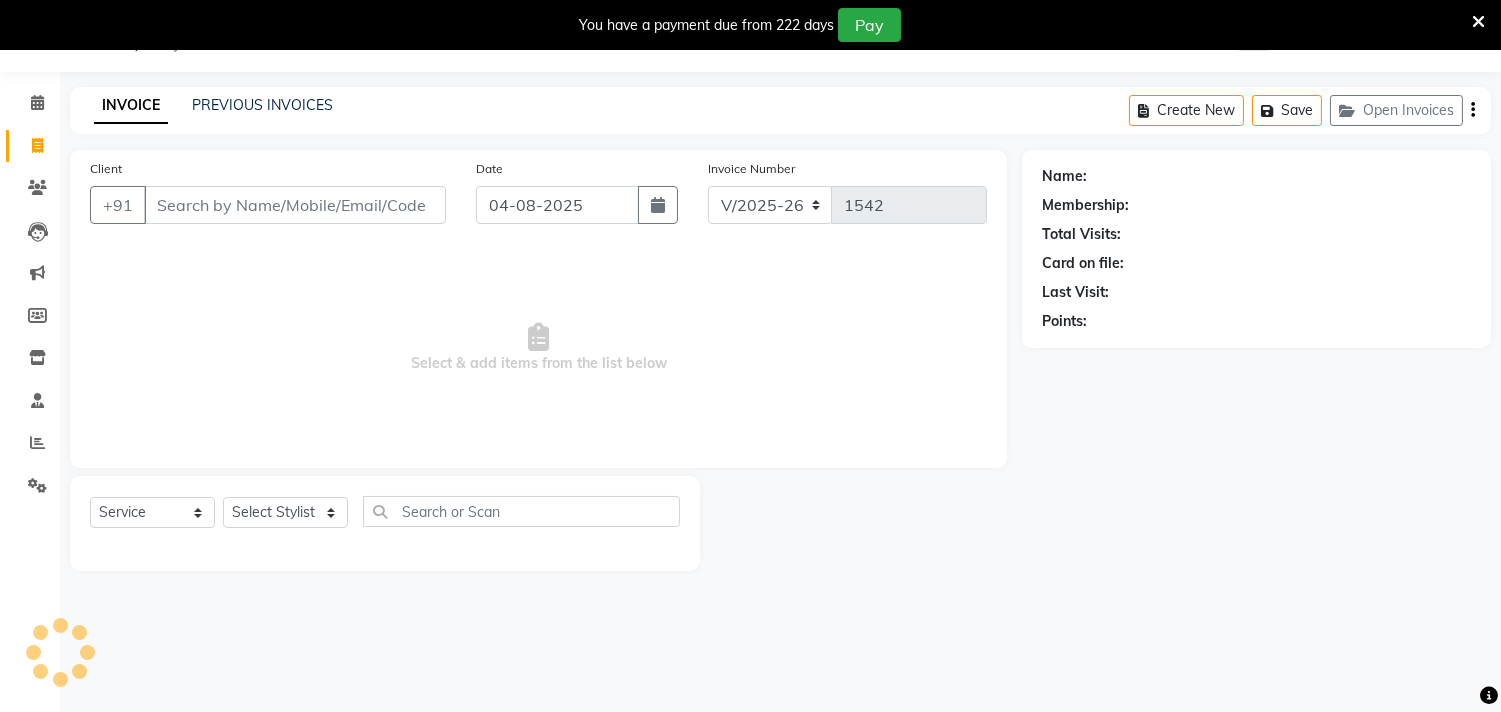 click on "Client" at bounding box center [295, 205] 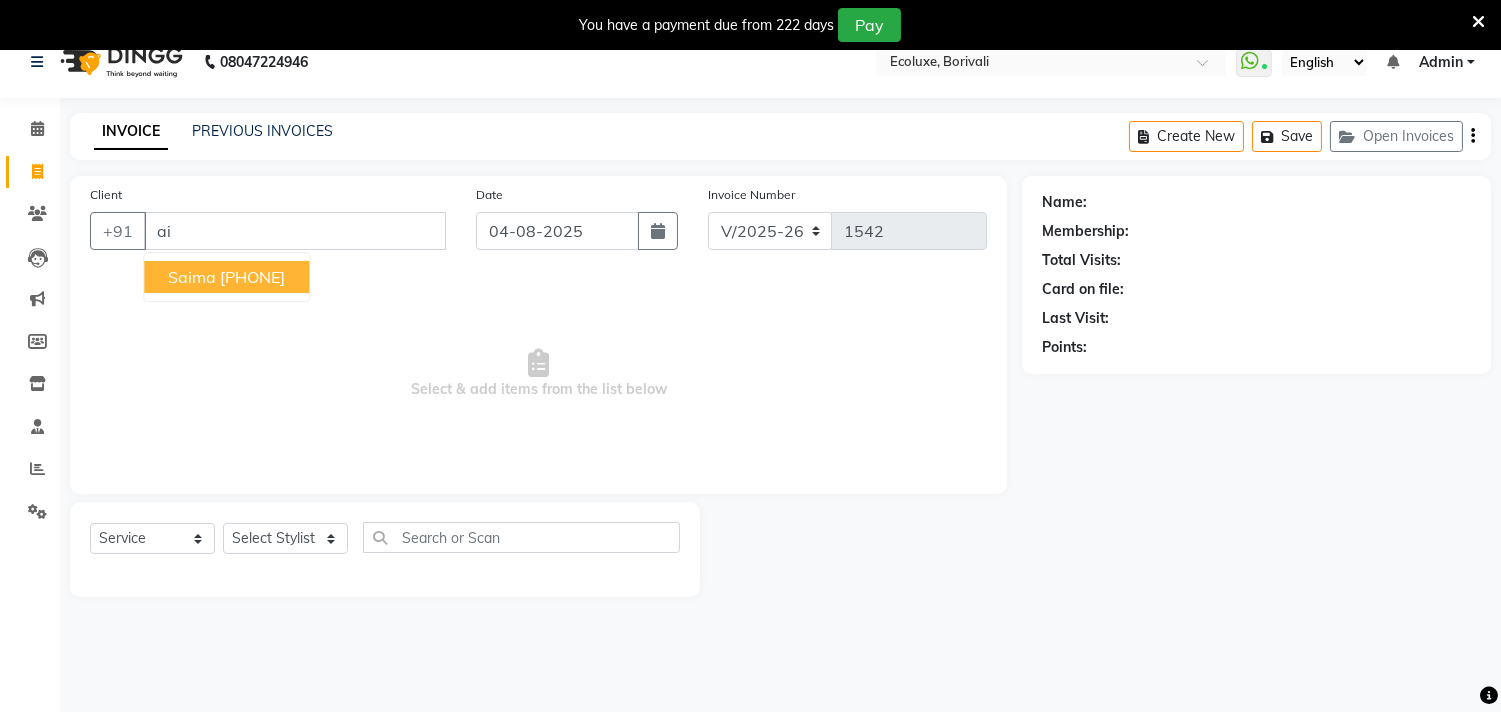 scroll, scrollTop: 0, scrollLeft: 0, axis: both 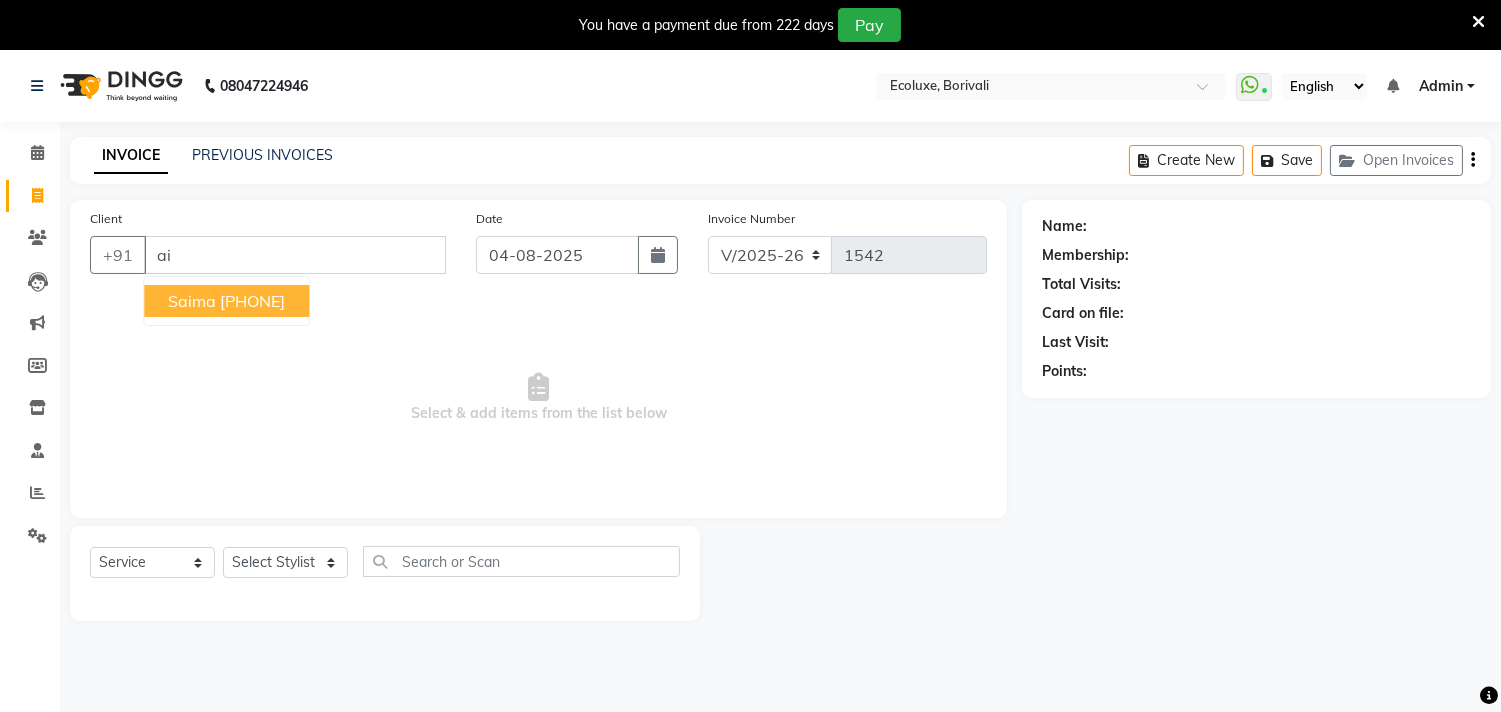 type on "a" 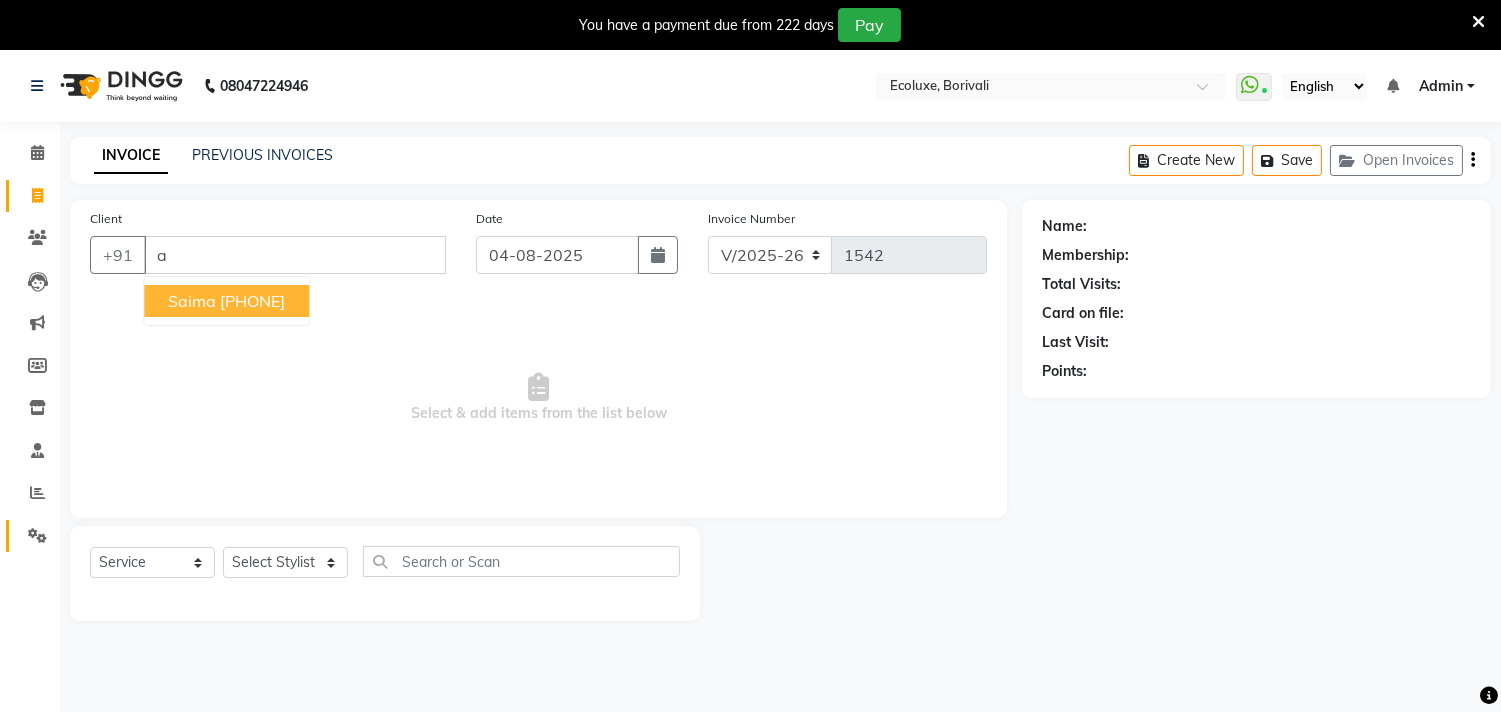 type 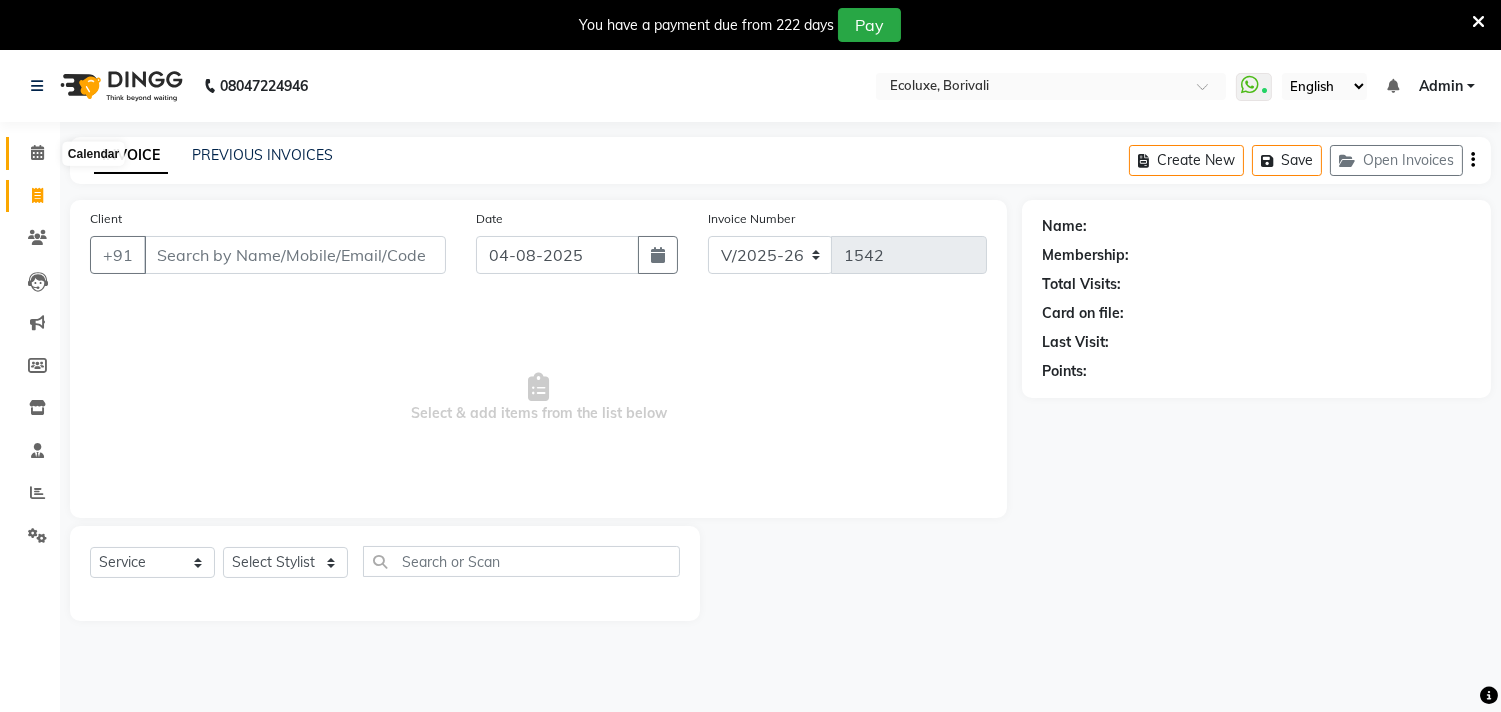 click 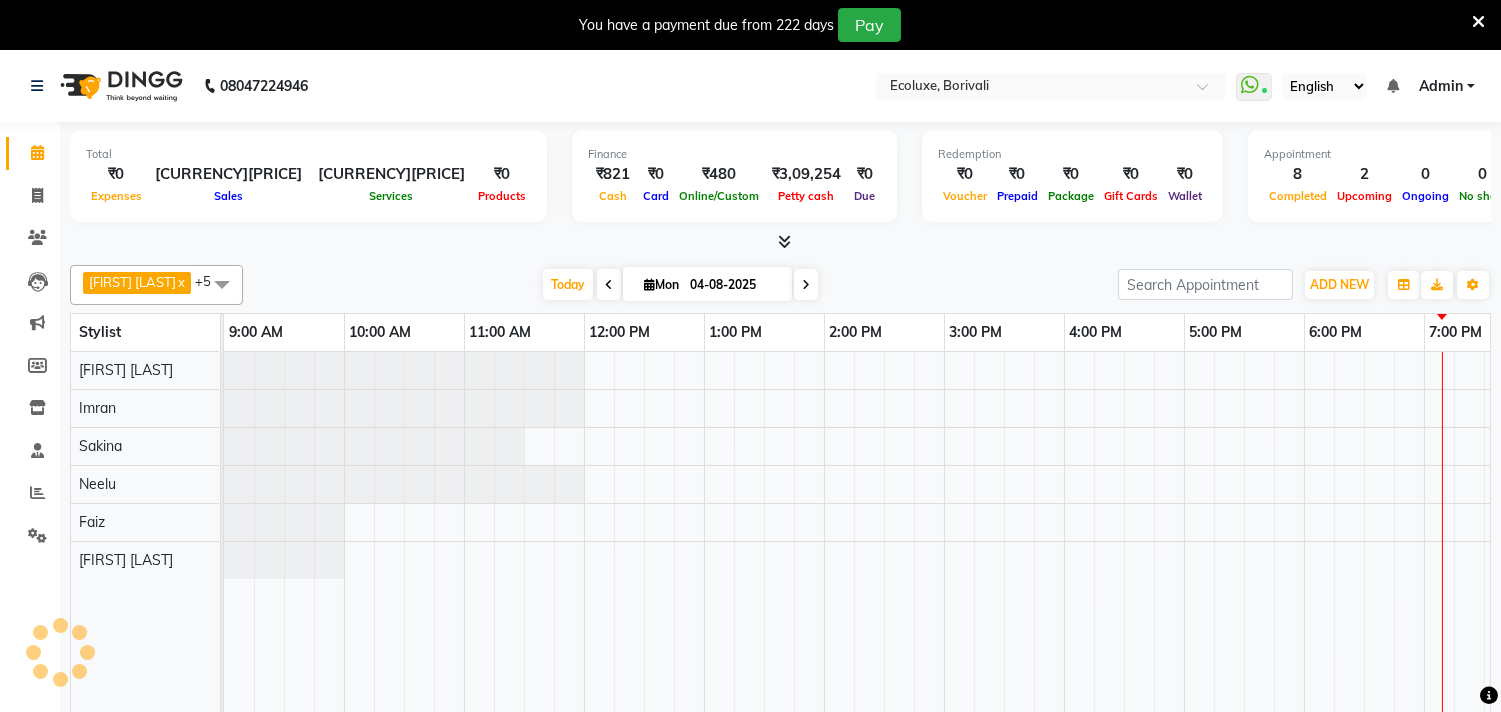 scroll, scrollTop: 0, scrollLeft: 0, axis: both 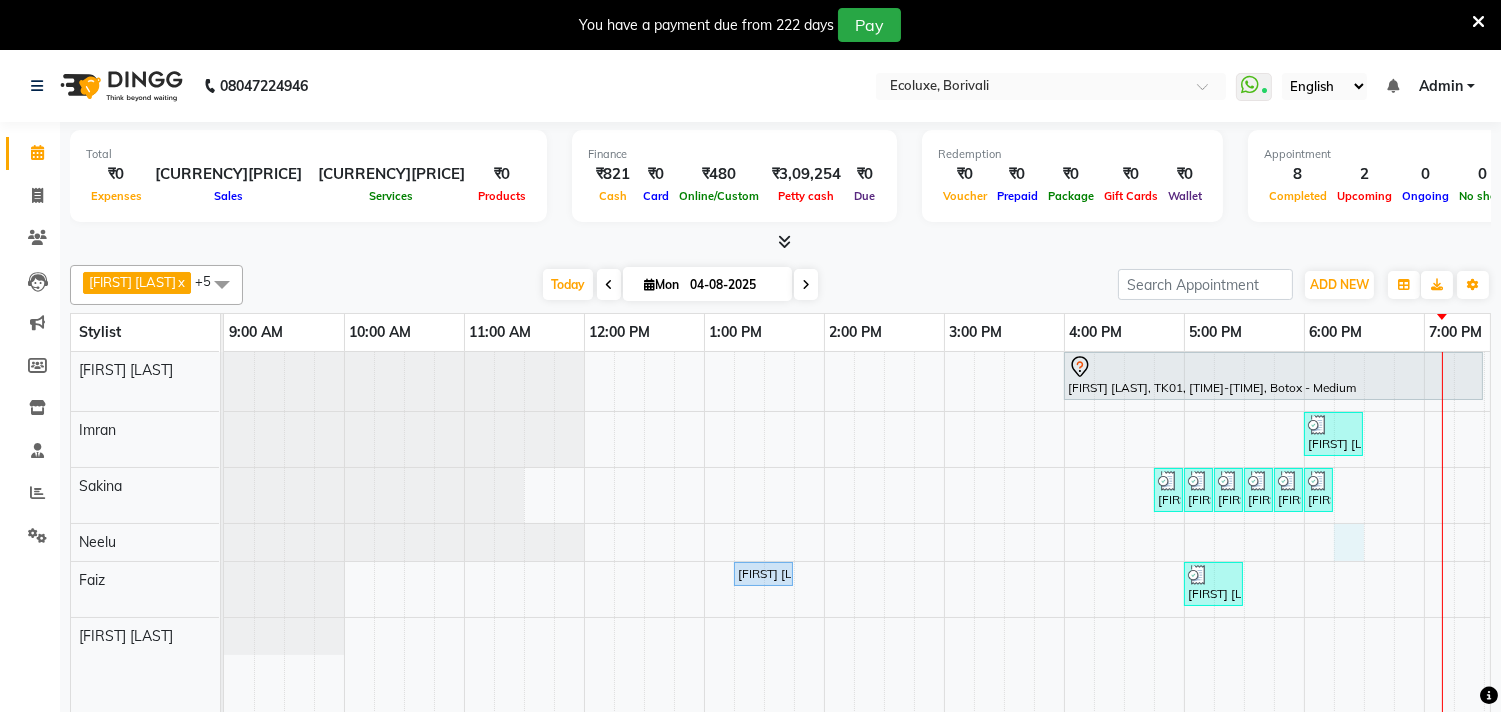 click on "[FIRST] [LAST], TK01, [TIME]-[TIME], Botox - Medium     [FIRST] [LAST], TK04, [TIME]-[TIME], Luxury  Hairwash Medium     [FIRST] [LAST], TK05, [TIME]-[TIME], Woman Upperlip      [FIRST] [LAST], TK05, [TIME]-[TIME], Woman Chin     [FIRST] [LAST], TK05, [TIME]-[TIME], Woman Eyebrow     [FIRST] [LAST], TK05, [TIME]-[TIME], Woman Upperlip      [FIRST] [LAST], TK05, [TIME]-[TIME], Woman Lowerlip     [FIRST] [LAST], TK05, [TIME]-[TIME], Woman Chin    [FIRST] [LAST], TK03, [TIME]-[TIME], Men - Beard     [FIRST] [LAST], TK05, [TIME]-[TIME], Basic Medium Hairwash" at bounding box center (1064, 546) 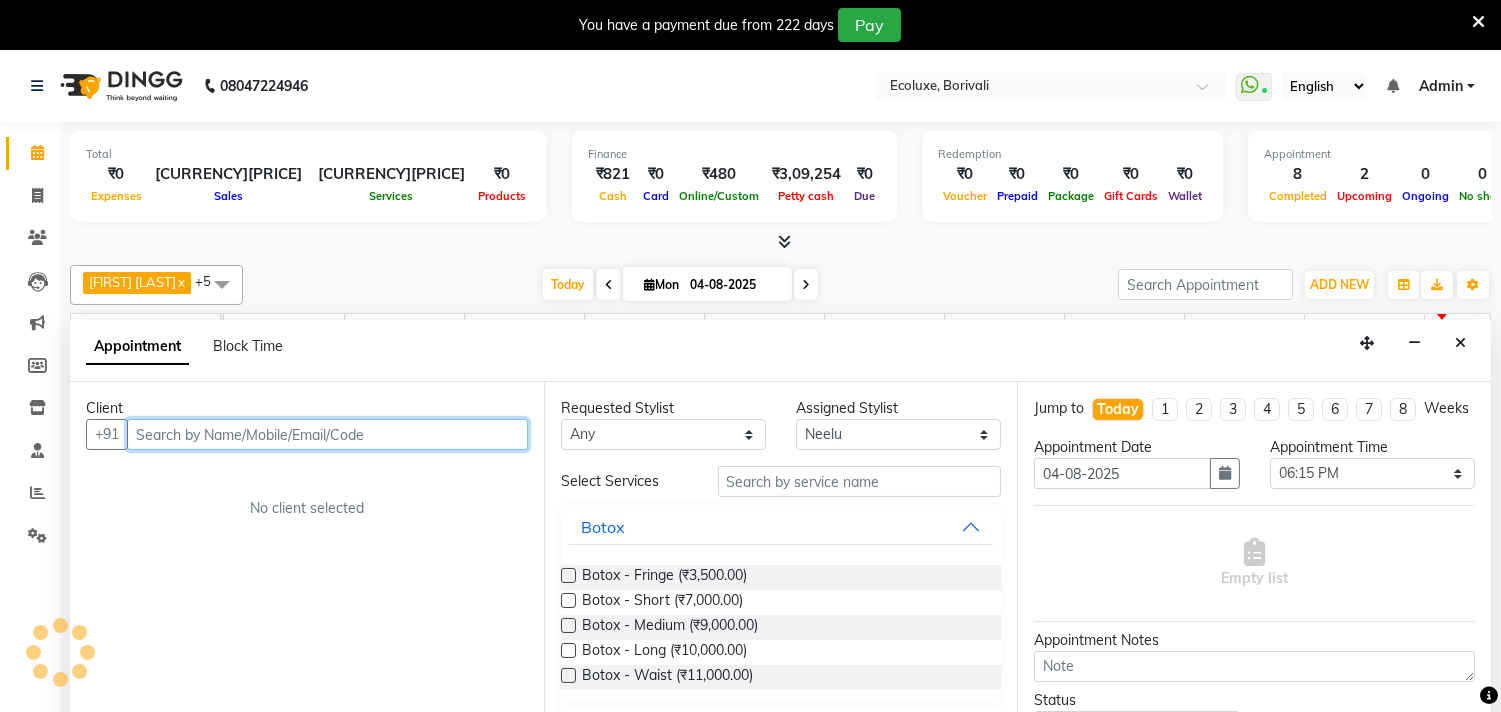 scroll, scrollTop: 50, scrollLeft: 0, axis: vertical 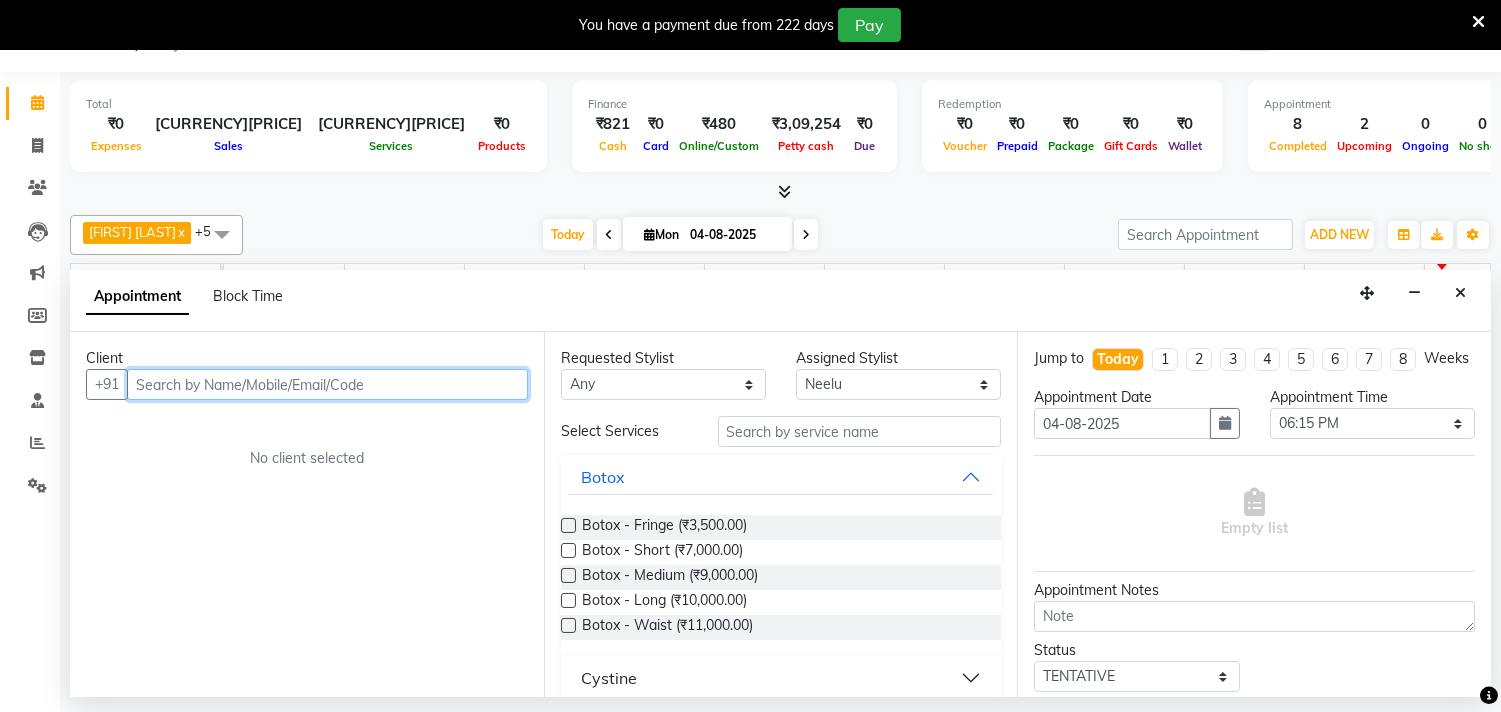 drag, startPoint x: 174, startPoint y: 371, endPoint x: 183, endPoint y: 383, distance: 15 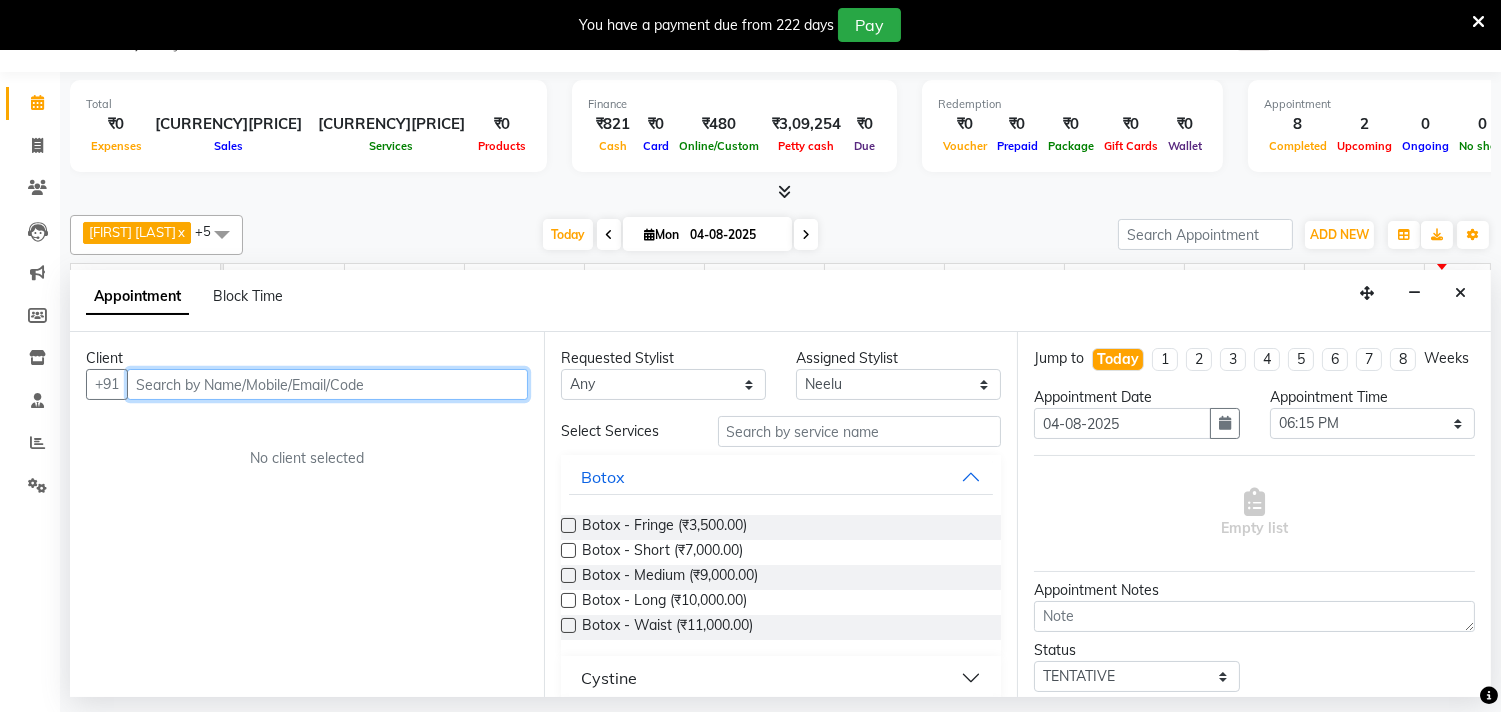 click at bounding box center (327, 384) 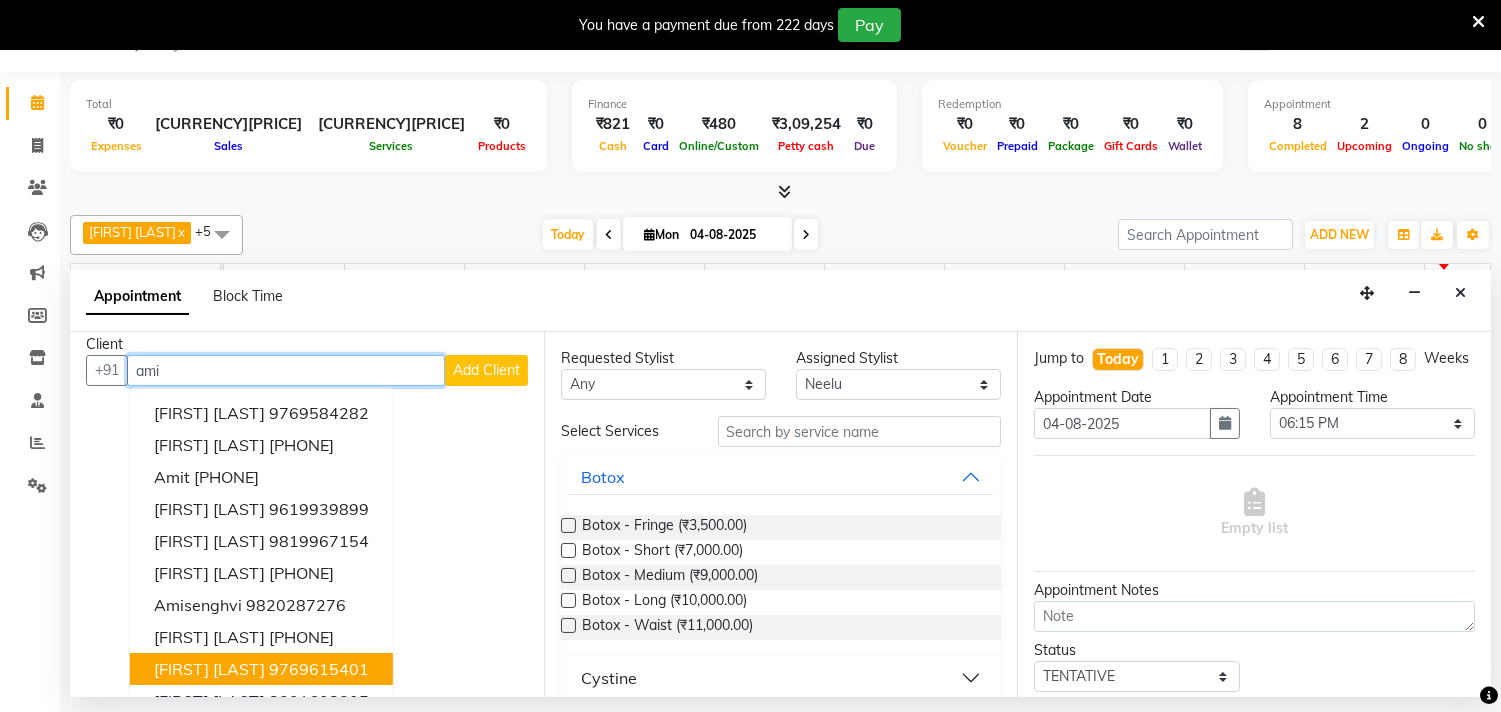 scroll, scrollTop: 0, scrollLeft: 0, axis: both 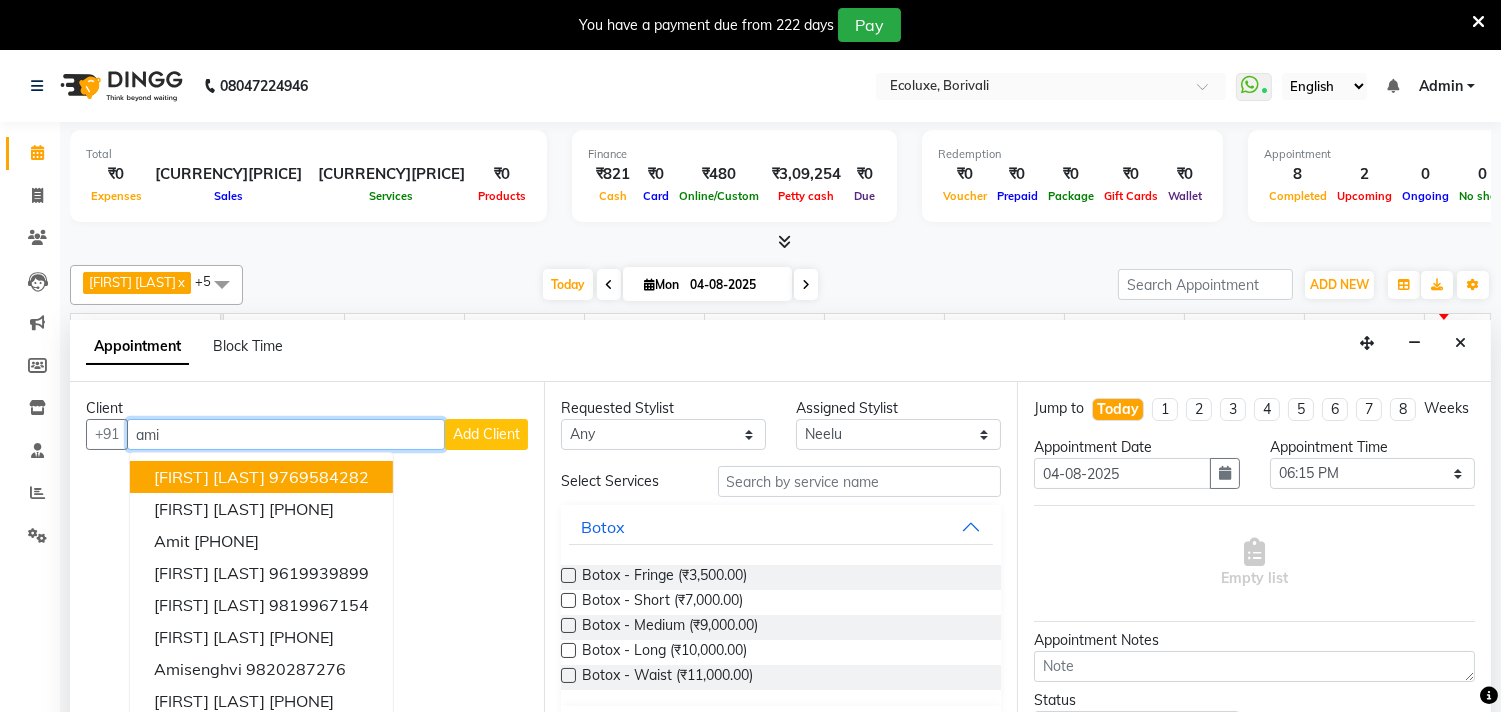 click on "ami" at bounding box center (286, 434) 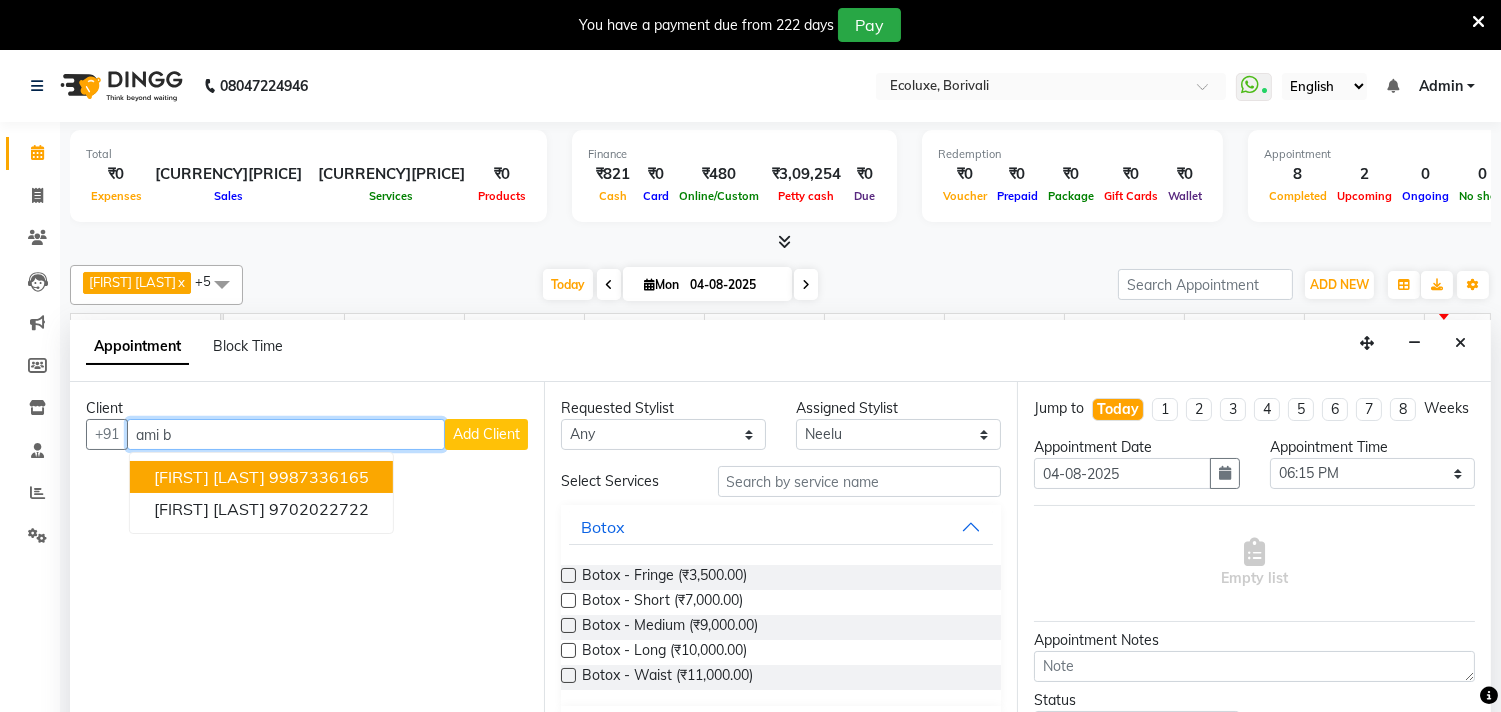 click on "[FIRST] [LAST]  [PHONE]" at bounding box center (261, 477) 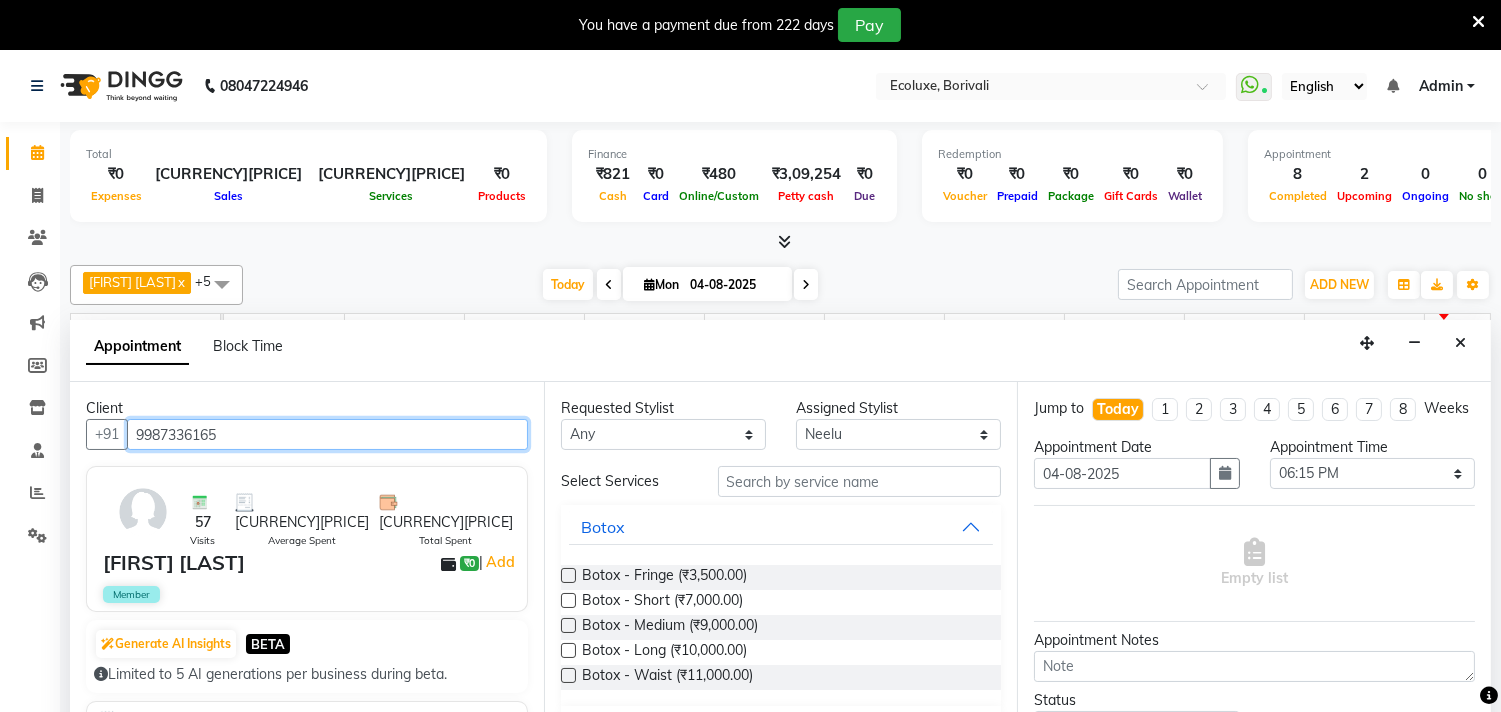 type on "9987336165" 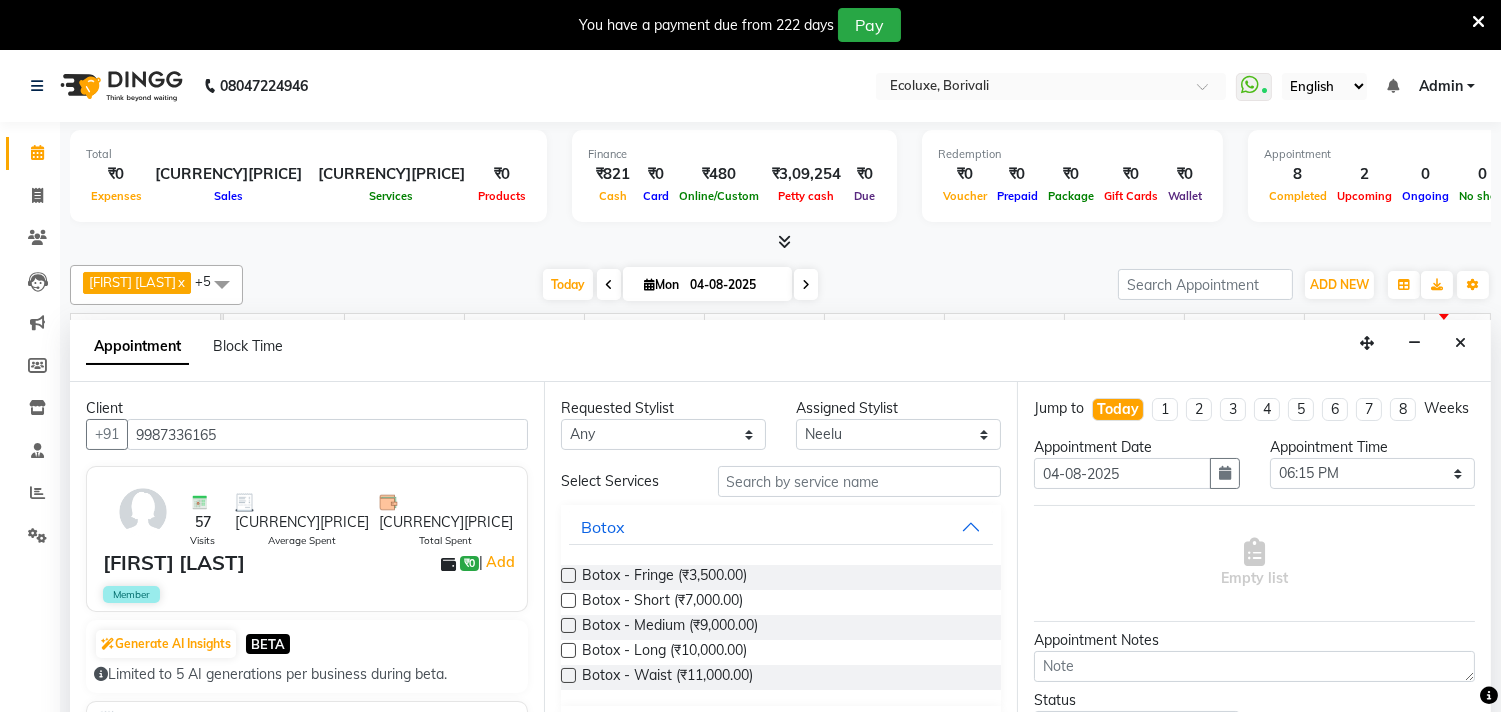 click on "Select Services    Botox Botox - Fringe (₹3,500.00) Botox - Short (₹7,000.00) Botox - Medium (₹9,000.00) Botox - Long (₹10,000.00) Botox - Waist (₹11,000.00)    Cystine    Smoothening / Straightening / Rebonding    Nano Plastia    Keratin    Touchup    Global    Highlights    Hairwash    Female Haircut    Men Haircut & Beard    Men's Hair Colour    Hair Rituals    Hair Treatment    Scalp Treatment    Hair Extentions    Styling    Head Massage    Facial / Cleanup    Face Mask    Black Mask    Waxing     Peel Off Wax    Threading    Skin Treatment    Bleach & D.Tan    Manicure / Pedicure    Body Massage    QOD     Nails    Lashes     Make Up" at bounding box center [781, 1268] 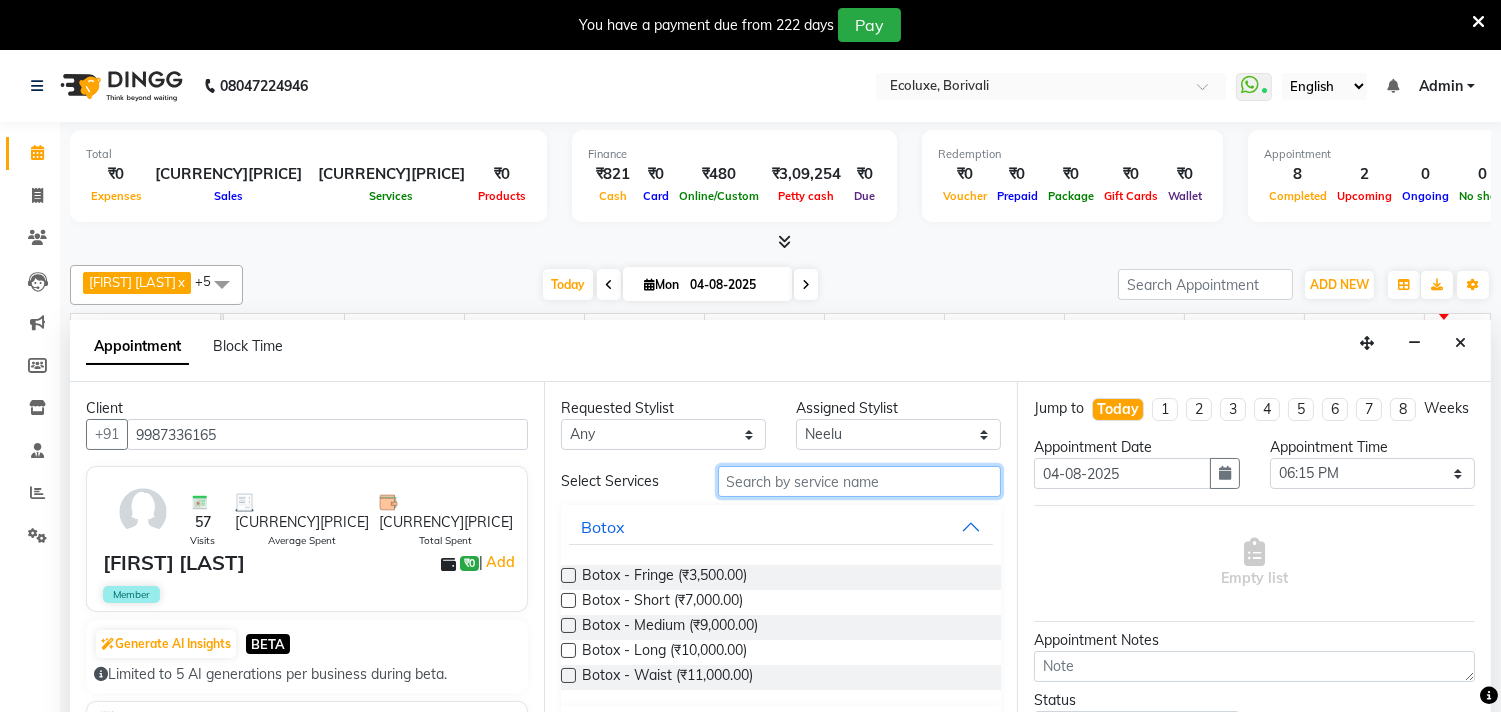 click at bounding box center (860, 481) 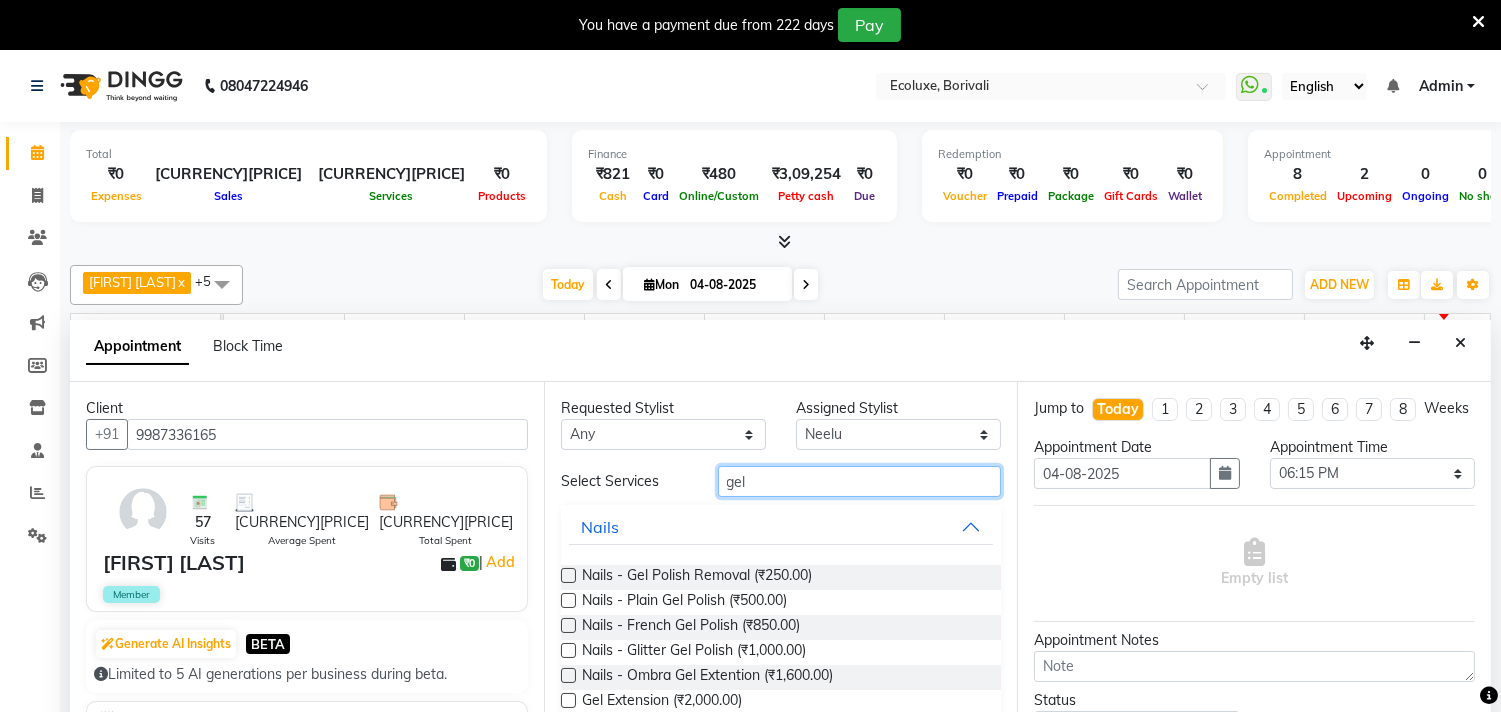 type on "gel" 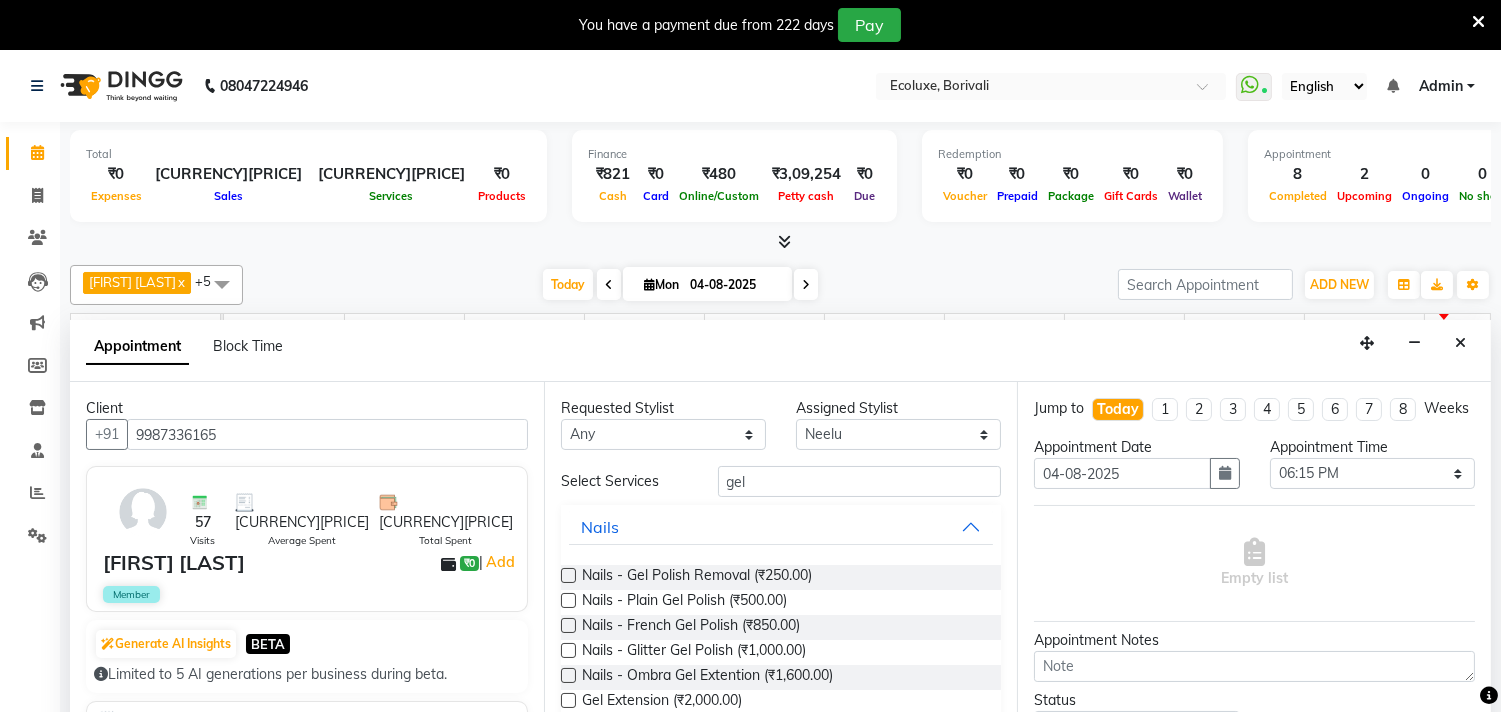 click at bounding box center (568, 575) 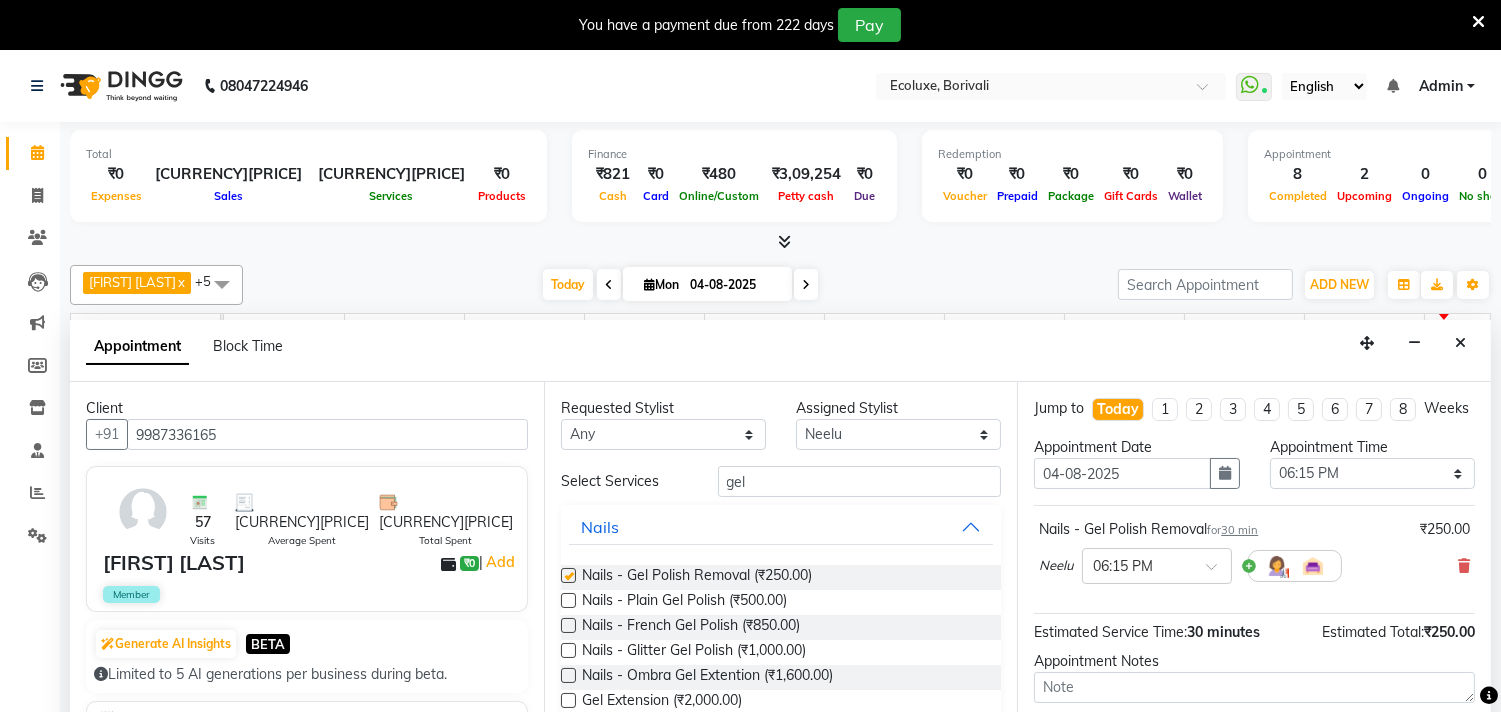 checkbox on "false" 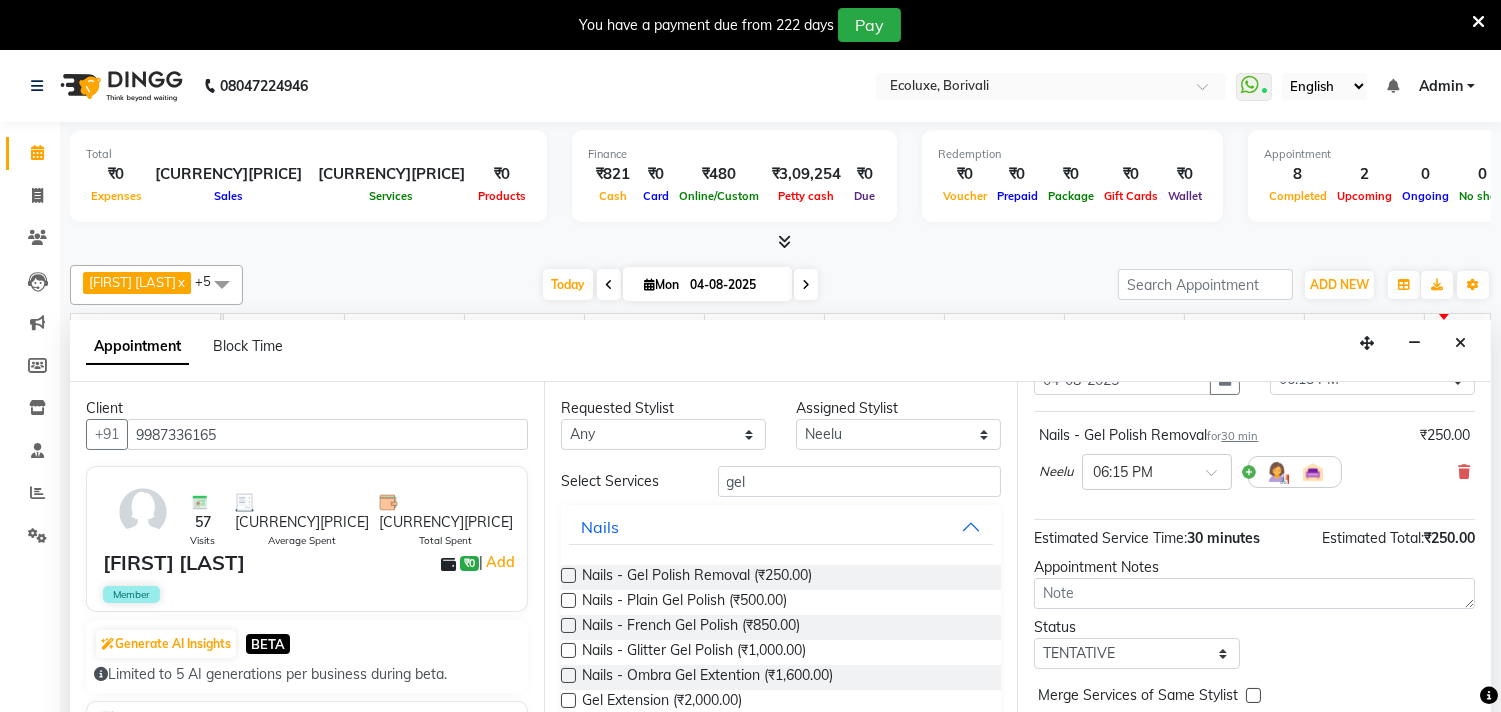 scroll, scrollTop: 161, scrollLeft: 0, axis: vertical 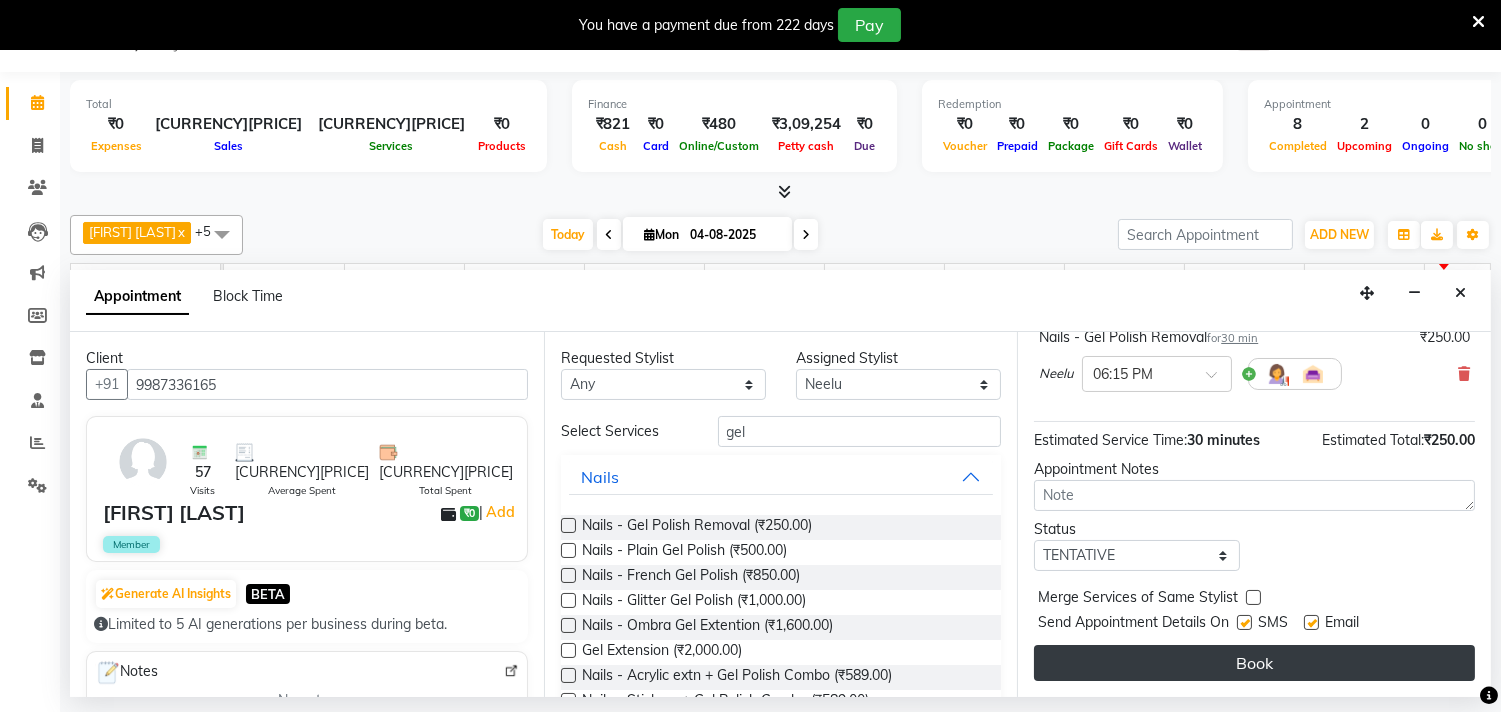 click on "Book" at bounding box center [1254, 663] 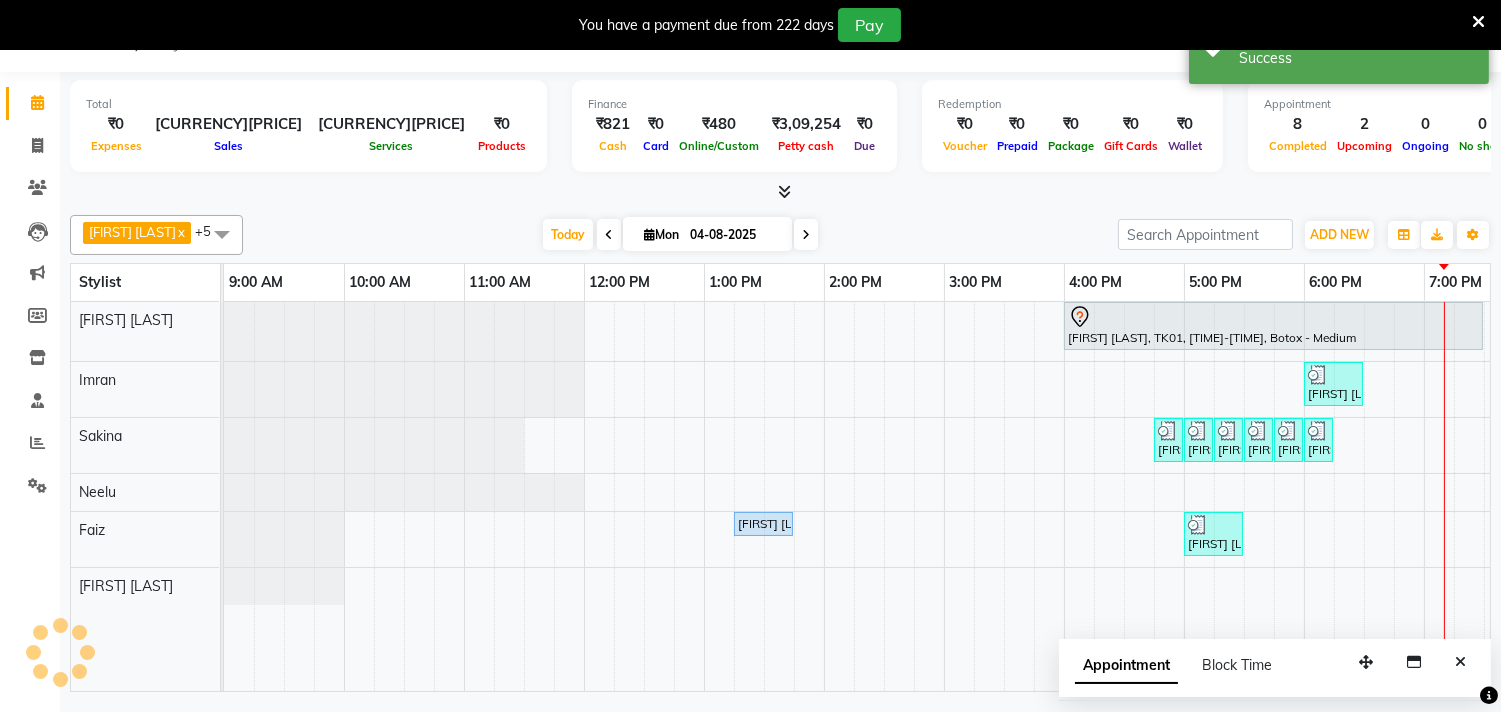 scroll, scrollTop: 0, scrollLeft: 0, axis: both 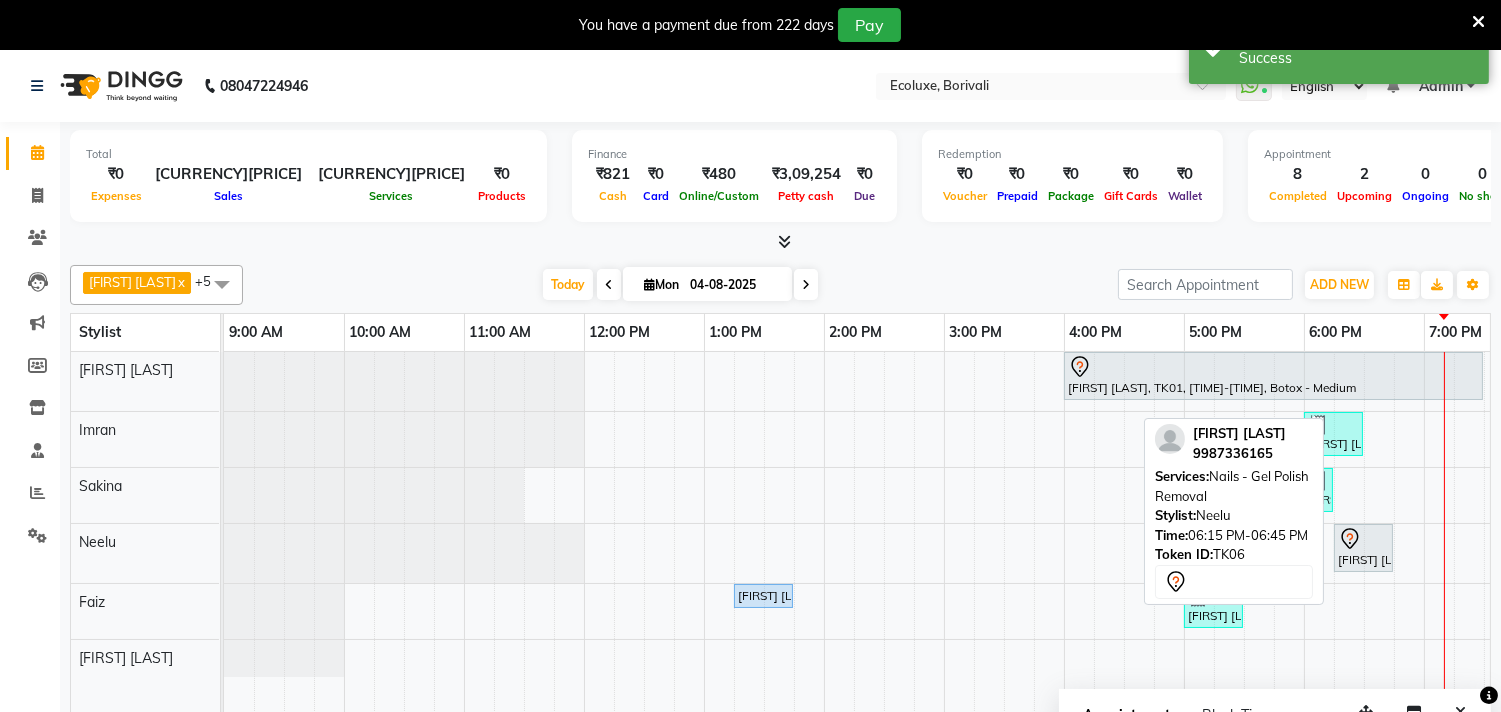 click 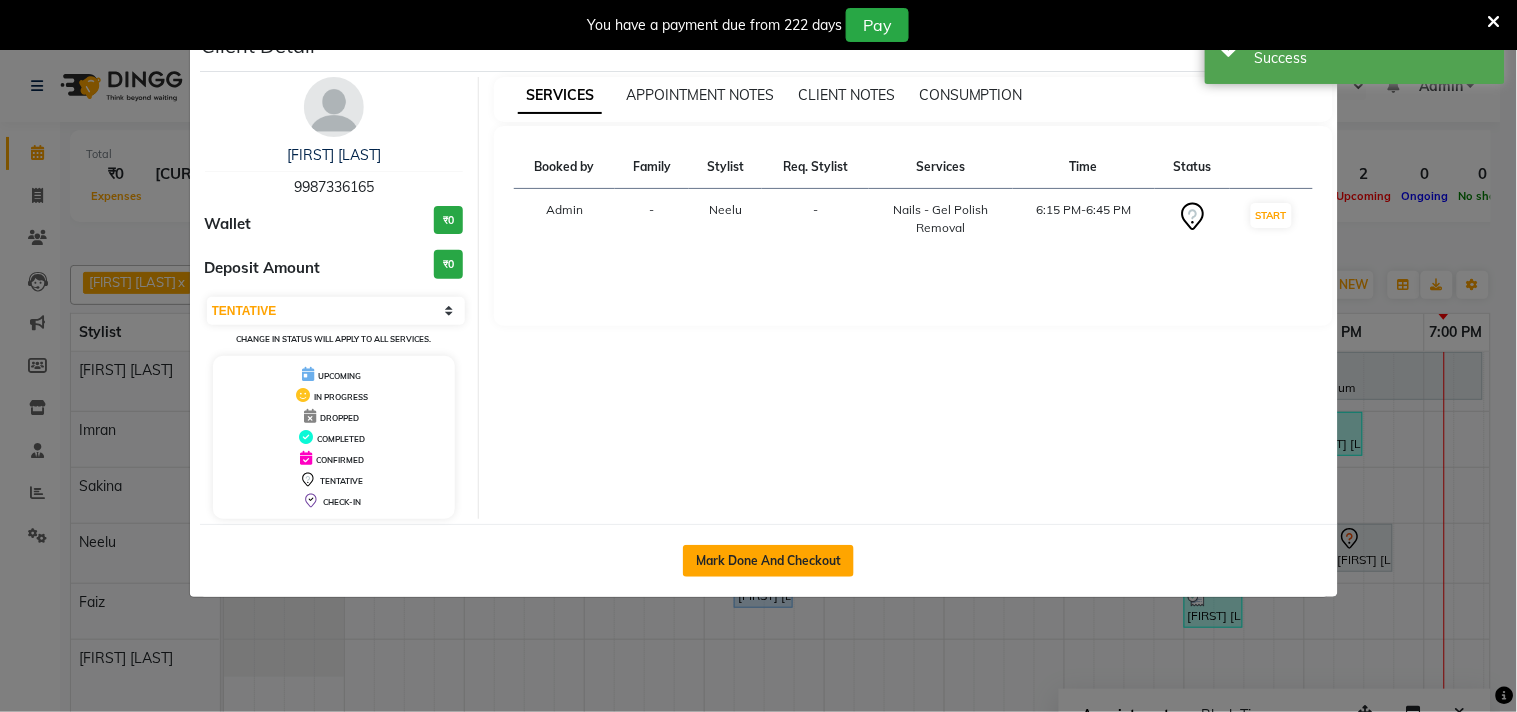 click on "Mark Done And Checkout" 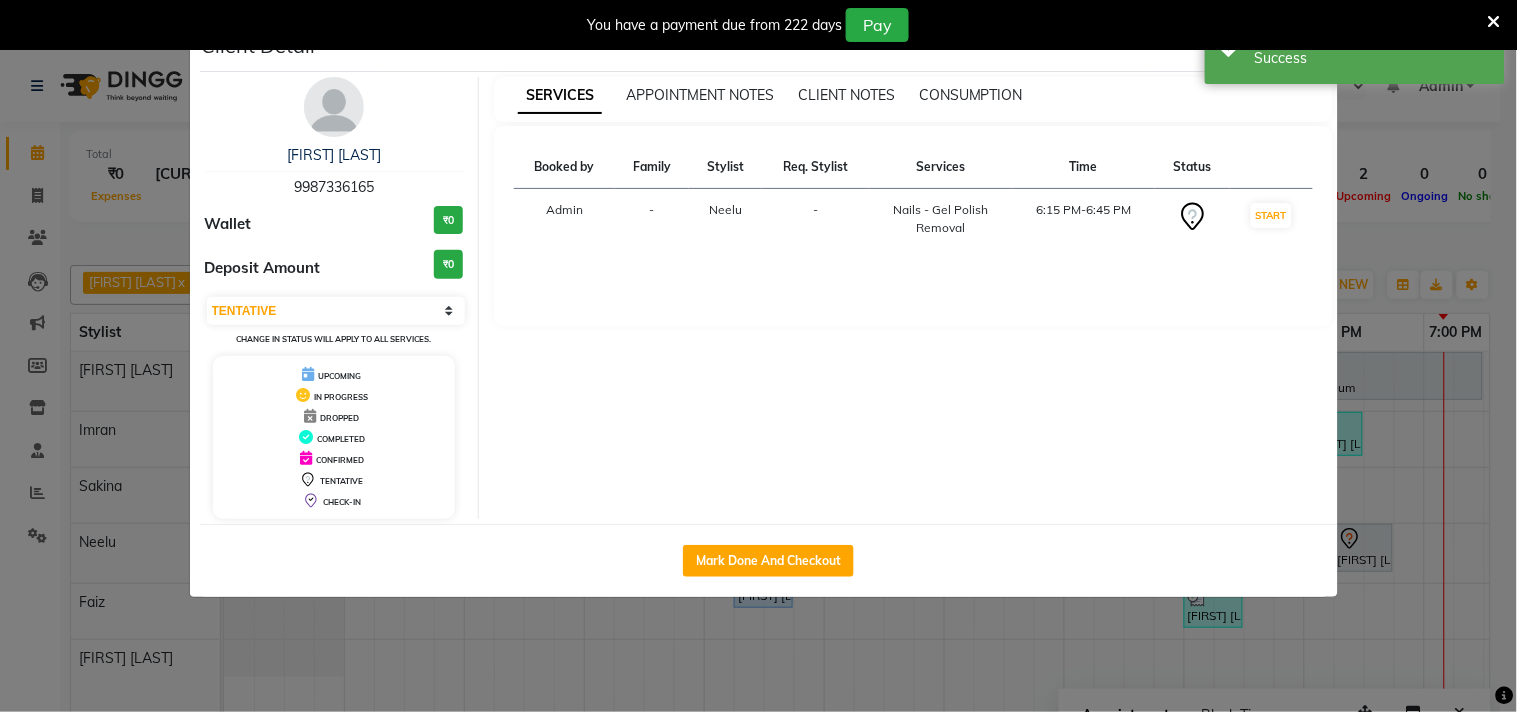 select on "5386" 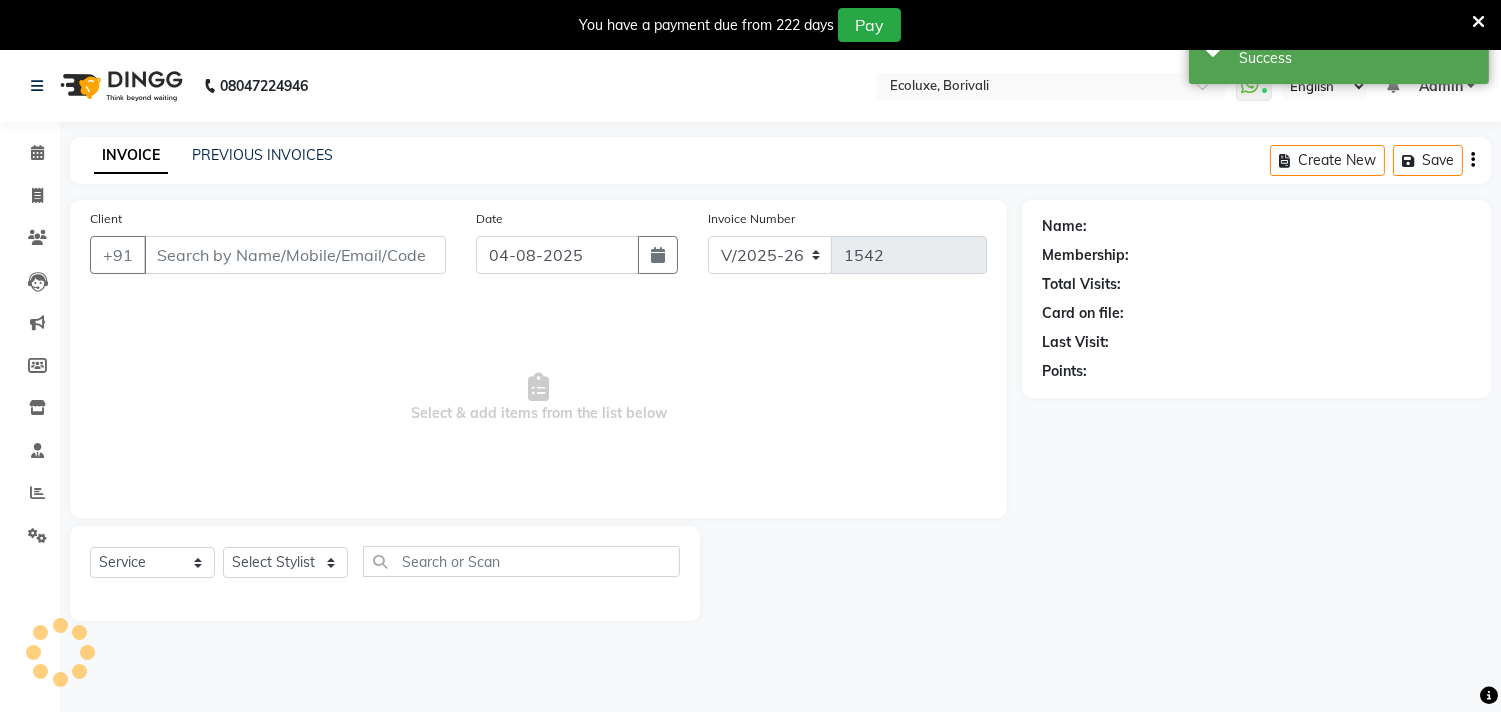type on "9987336165" 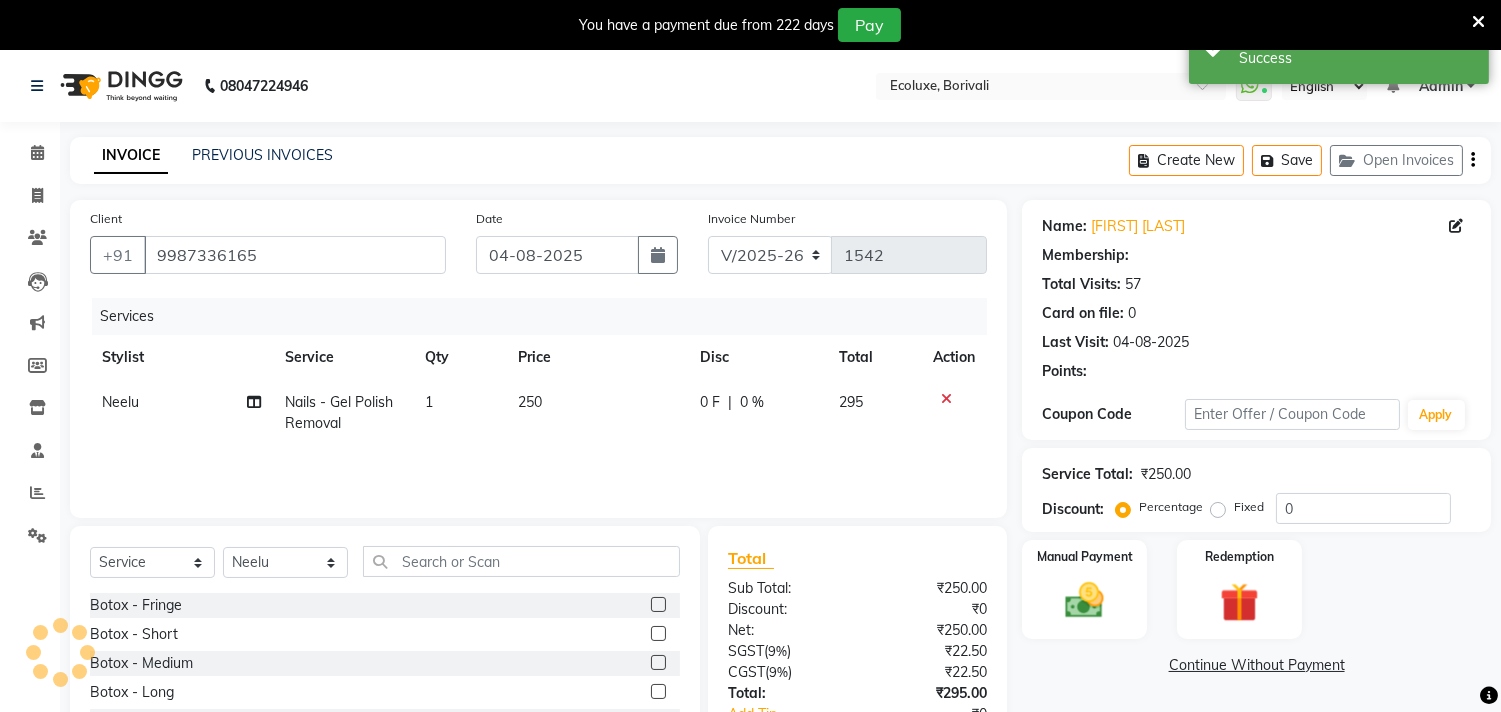type on "20" 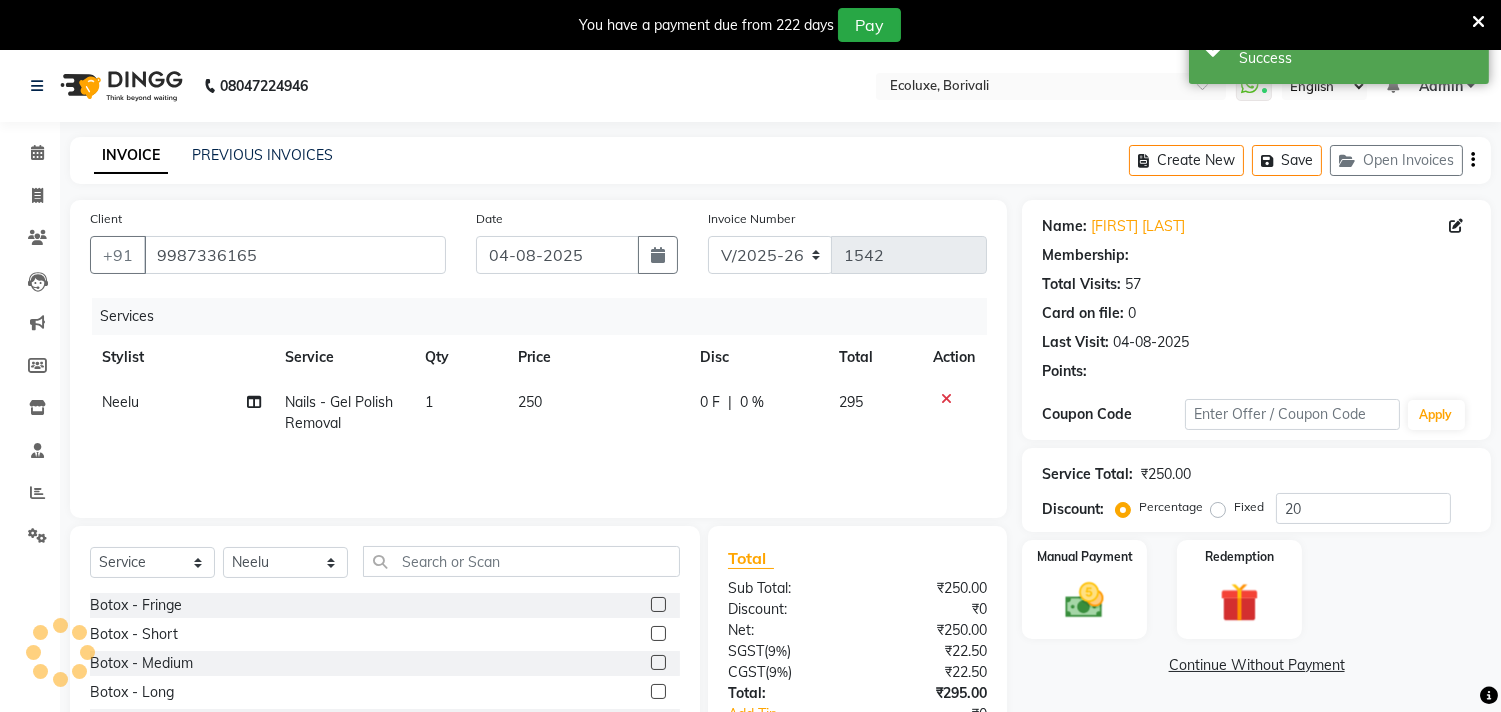 select on "1: Object" 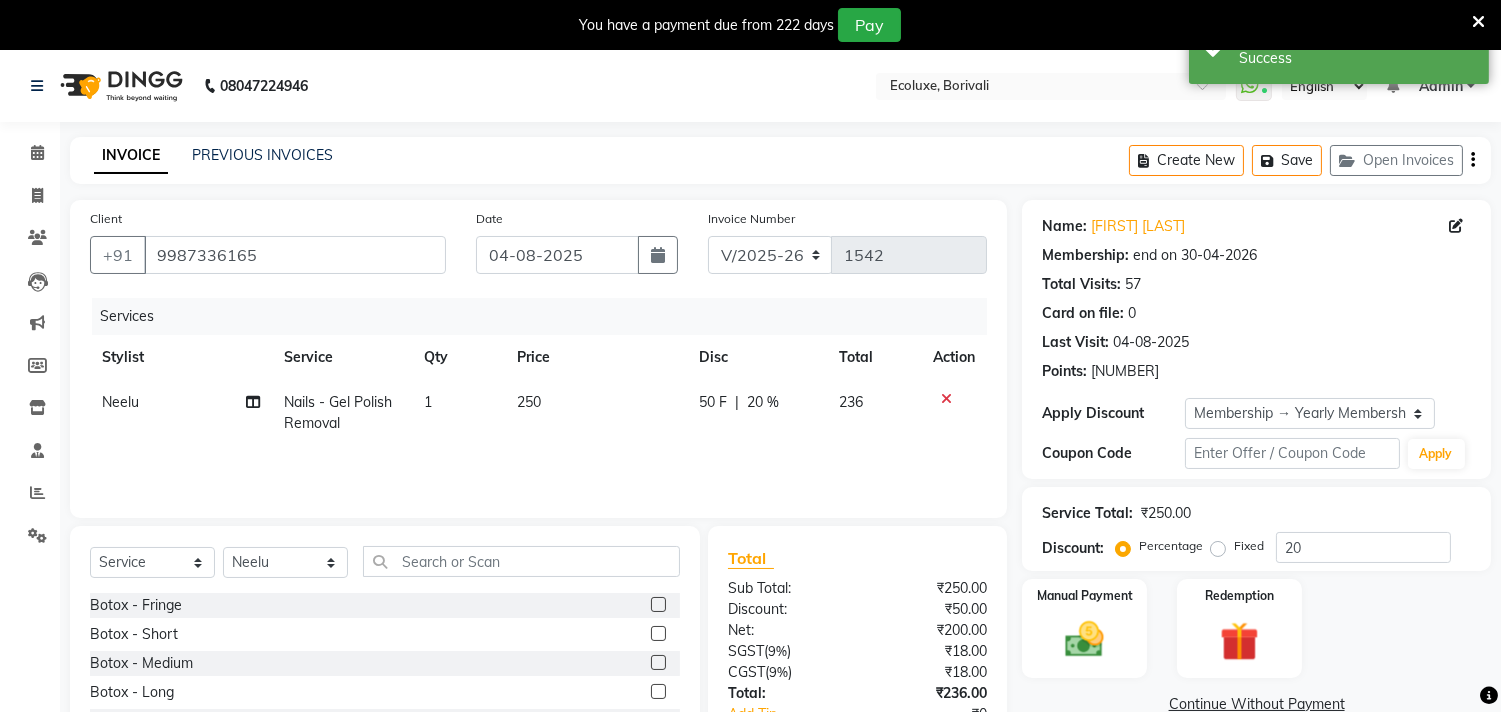 click on "Create New   Save   Open Invoices" 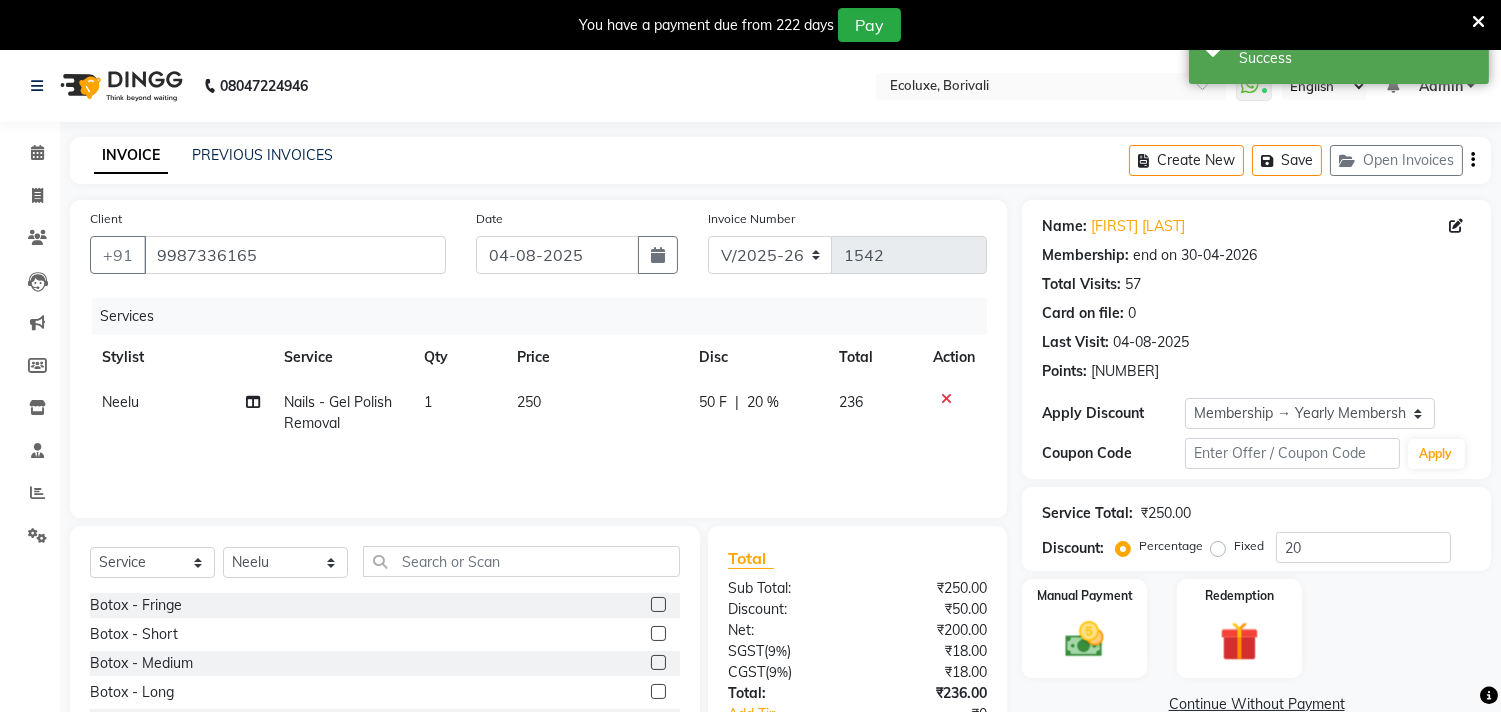 click 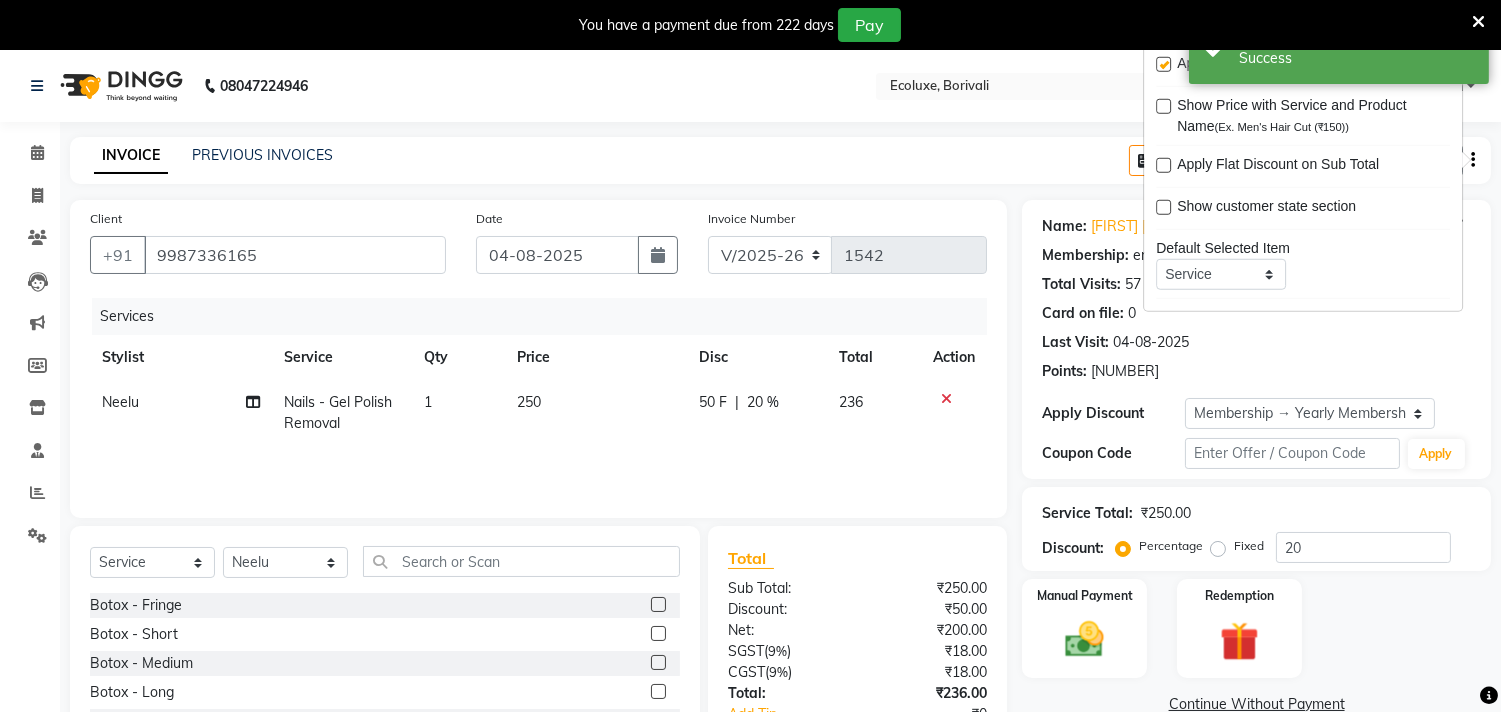 click at bounding box center [1163, 64] 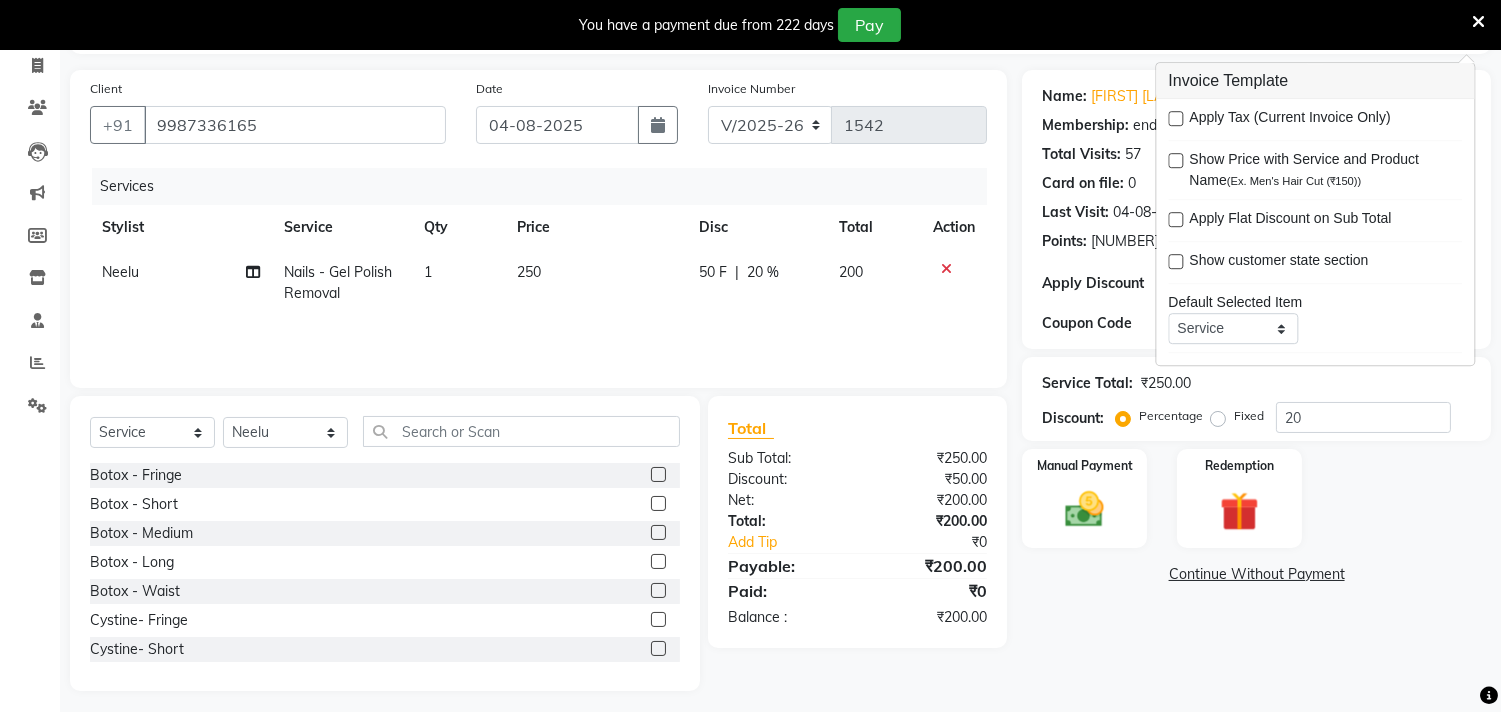scroll, scrollTop: 138, scrollLeft: 0, axis: vertical 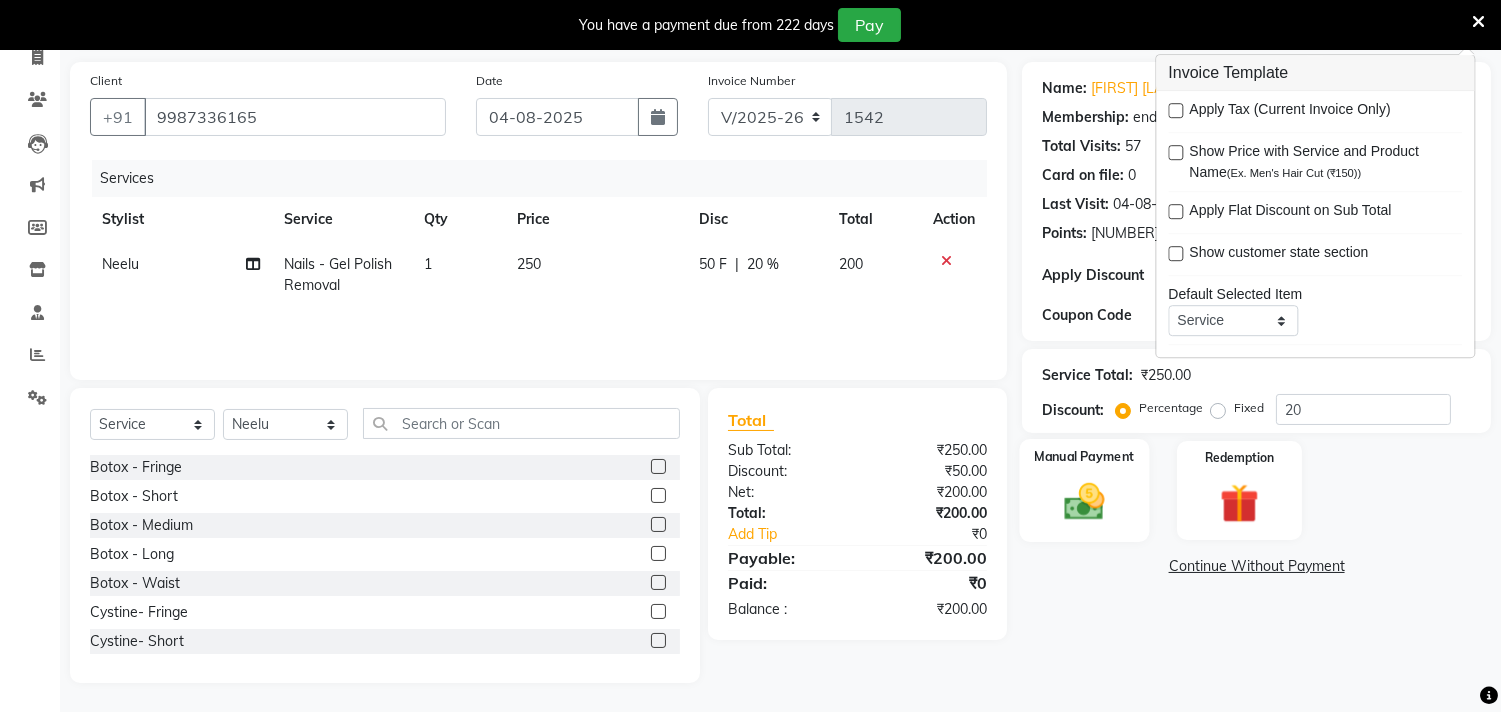 click on "Manual Payment" 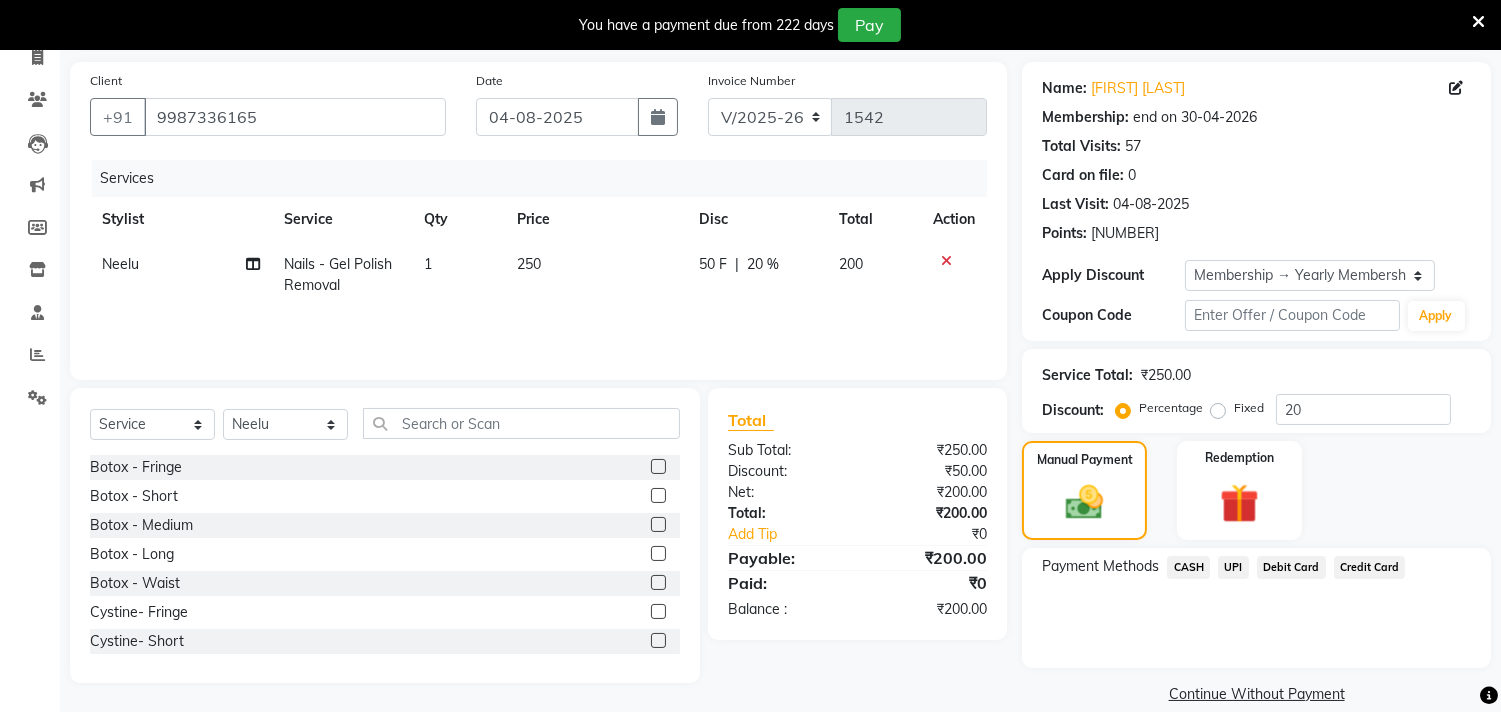 click on "CASH" 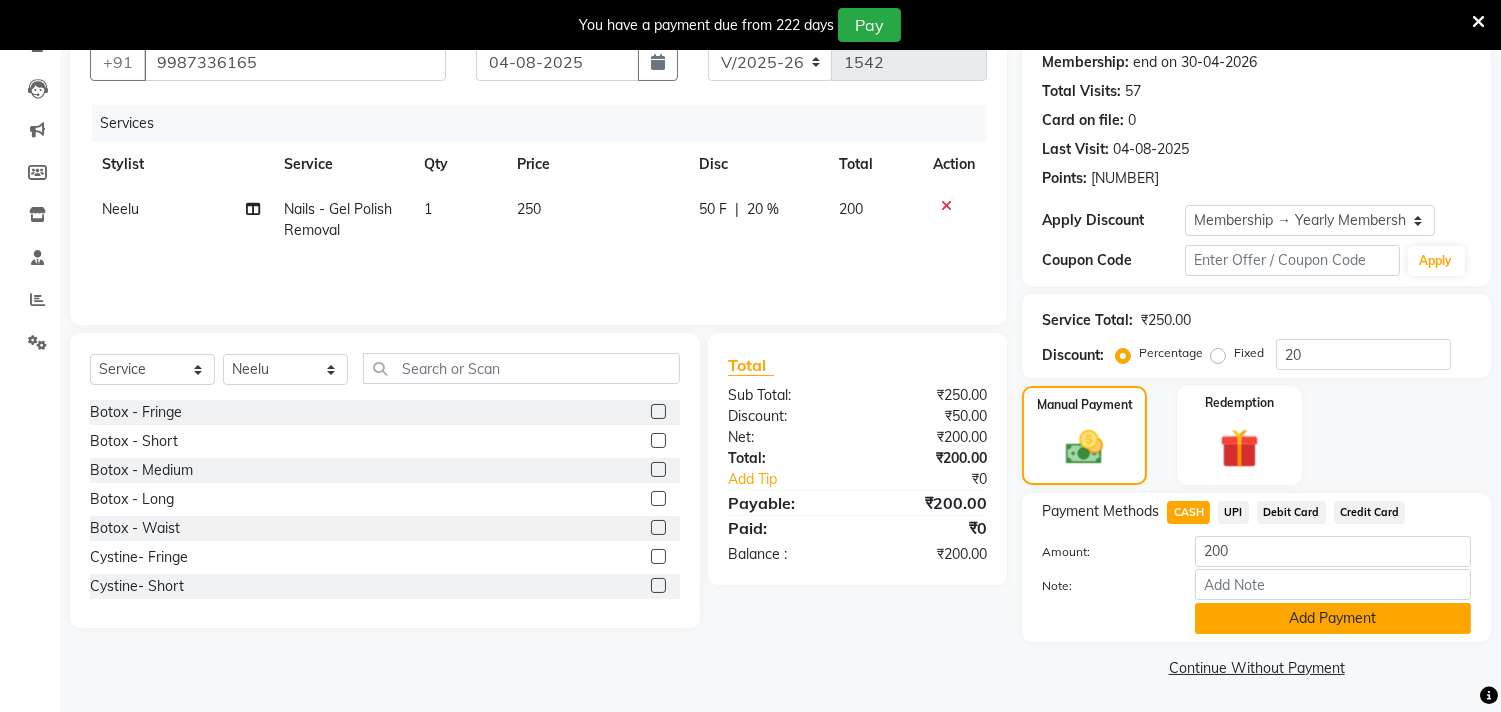 click on "Add Payment" 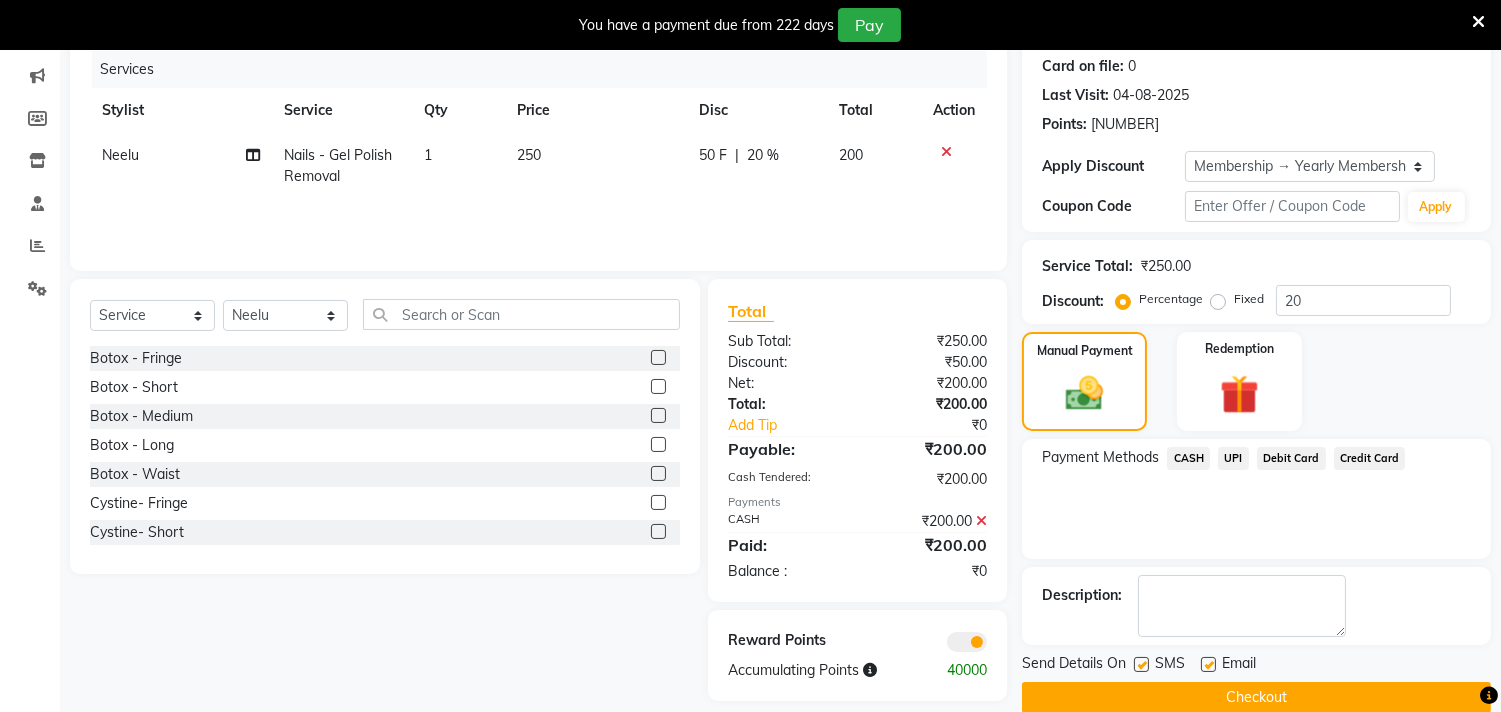 scroll, scrollTop: 277, scrollLeft: 0, axis: vertical 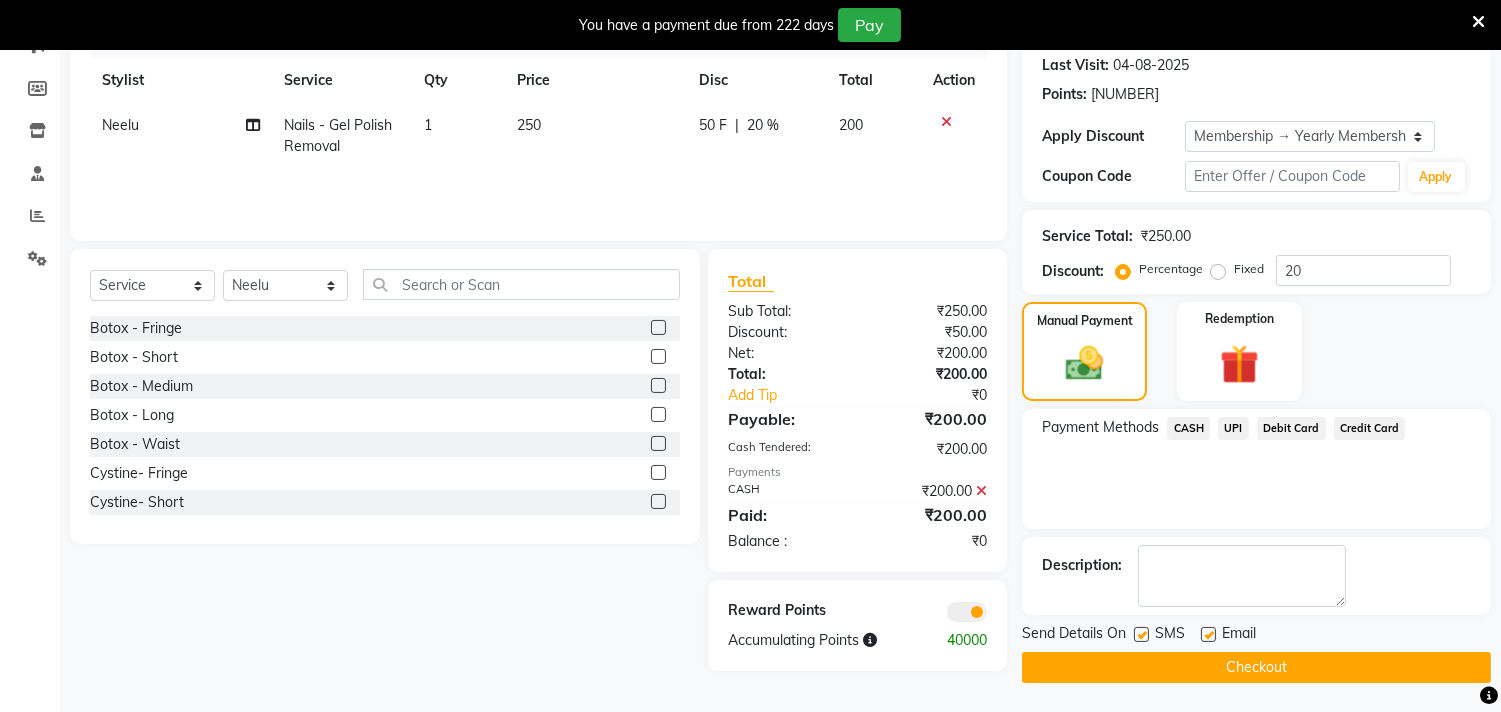 click on "Checkout" 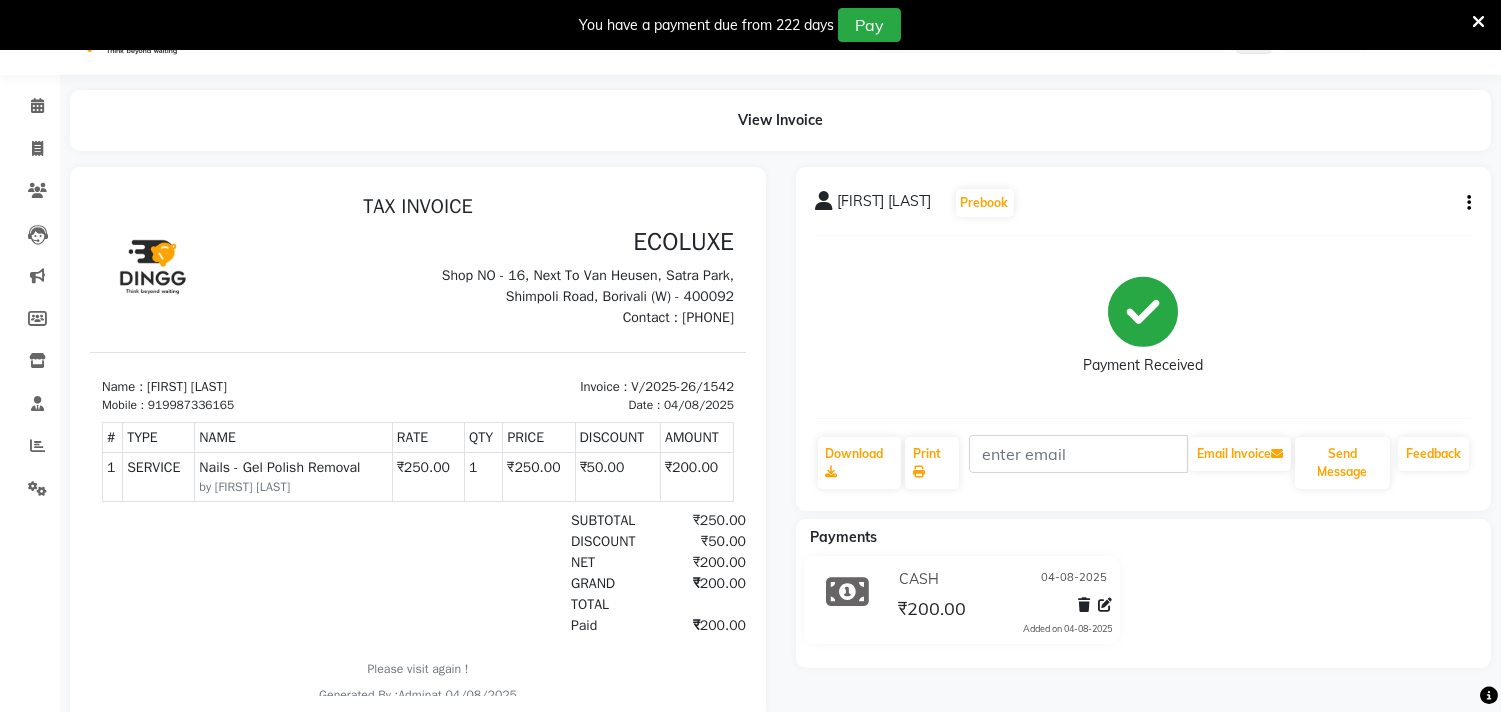 scroll, scrollTop: 0, scrollLeft: 0, axis: both 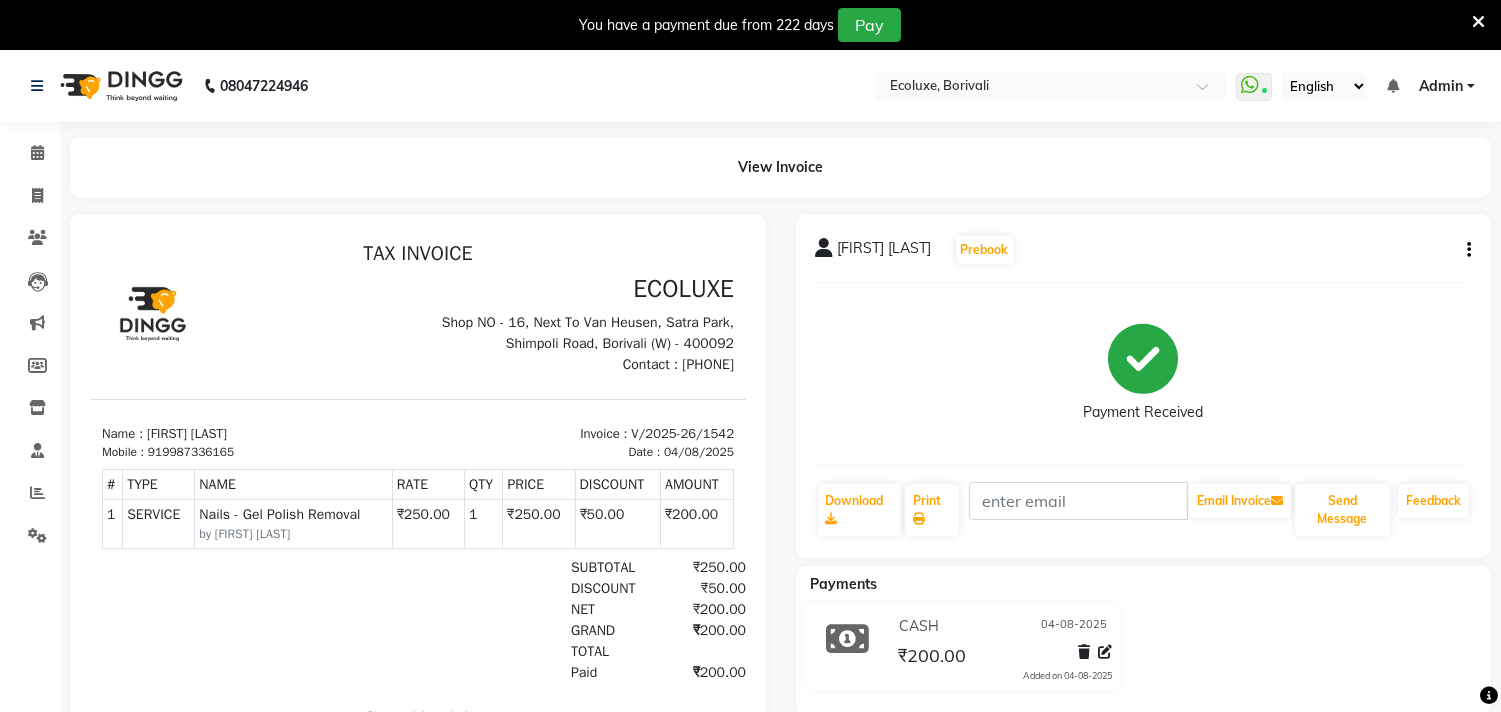 click at bounding box center [1478, 22] 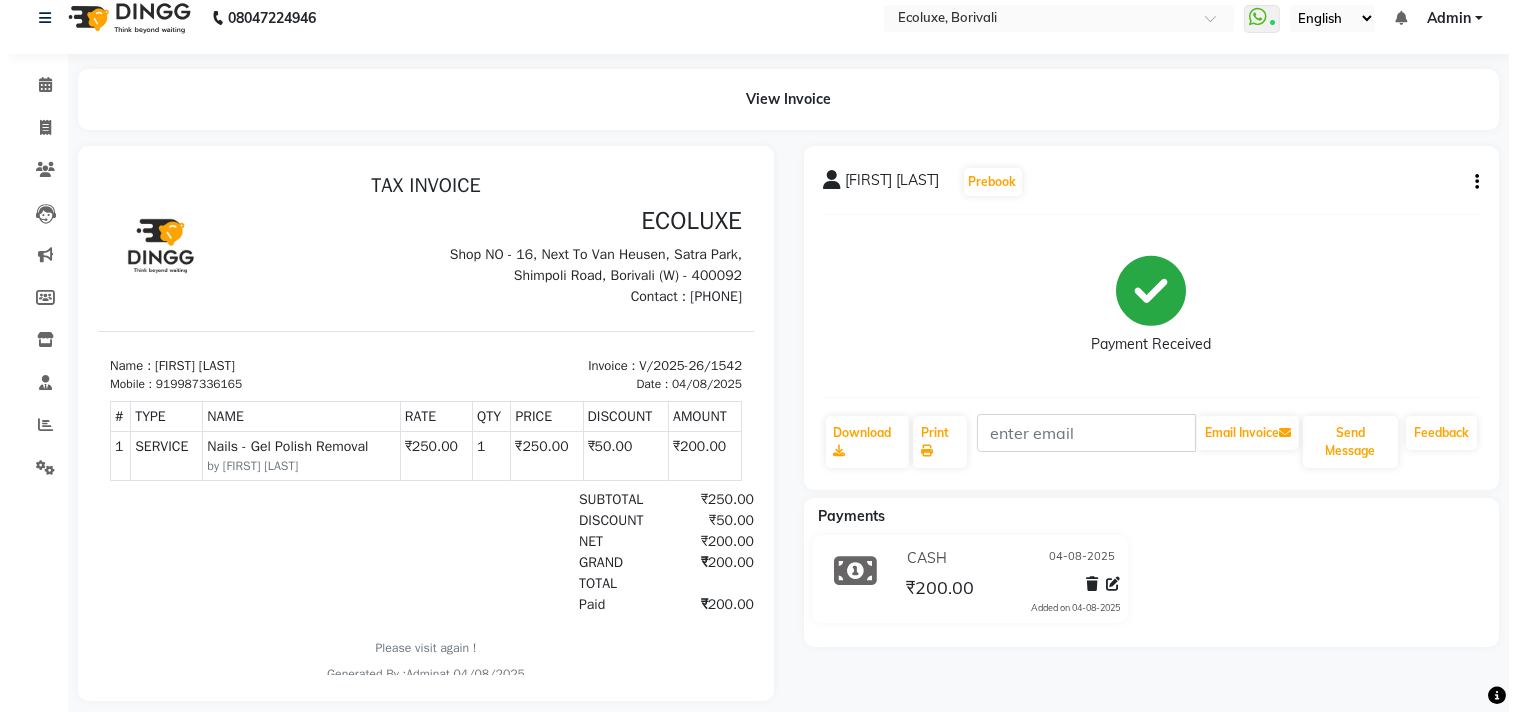 scroll, scrollTop: 0, scrollLeft: 0, axis: both 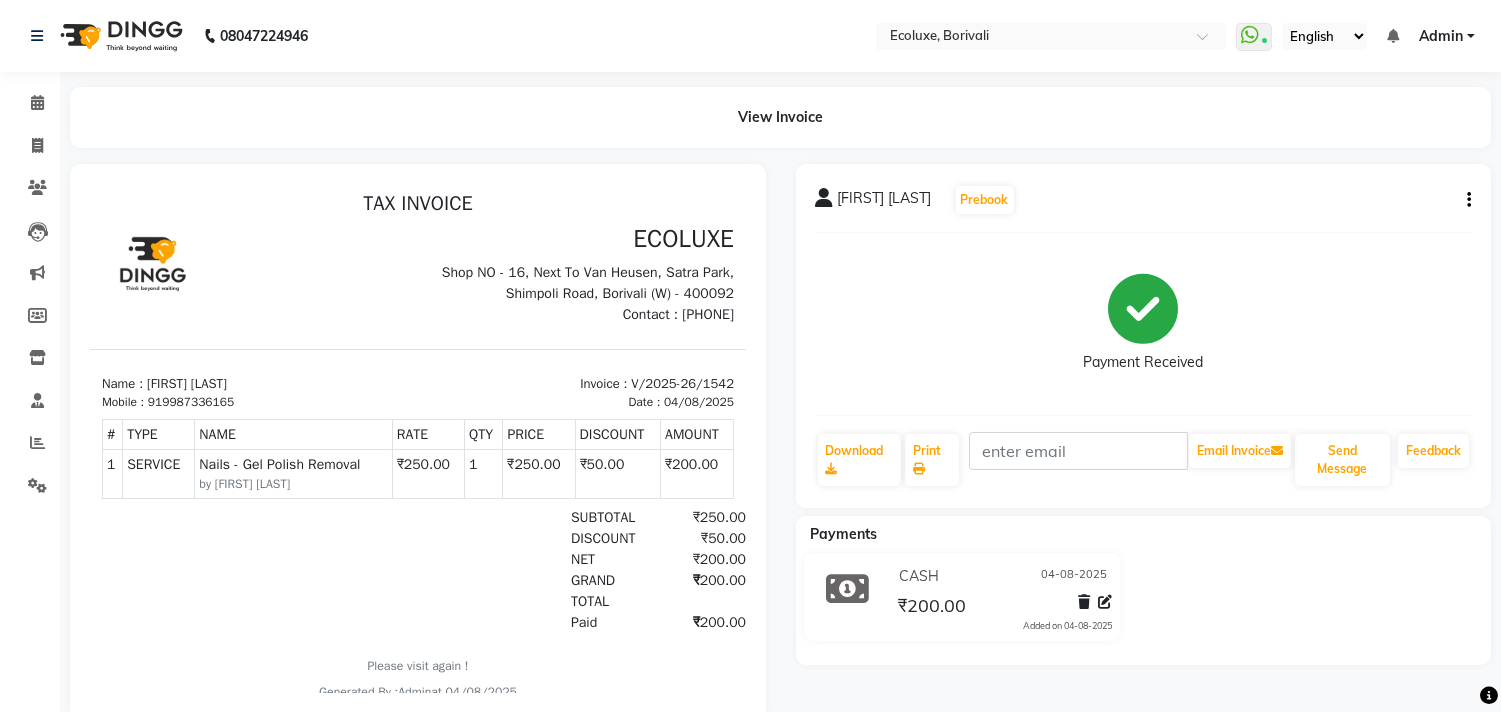 click 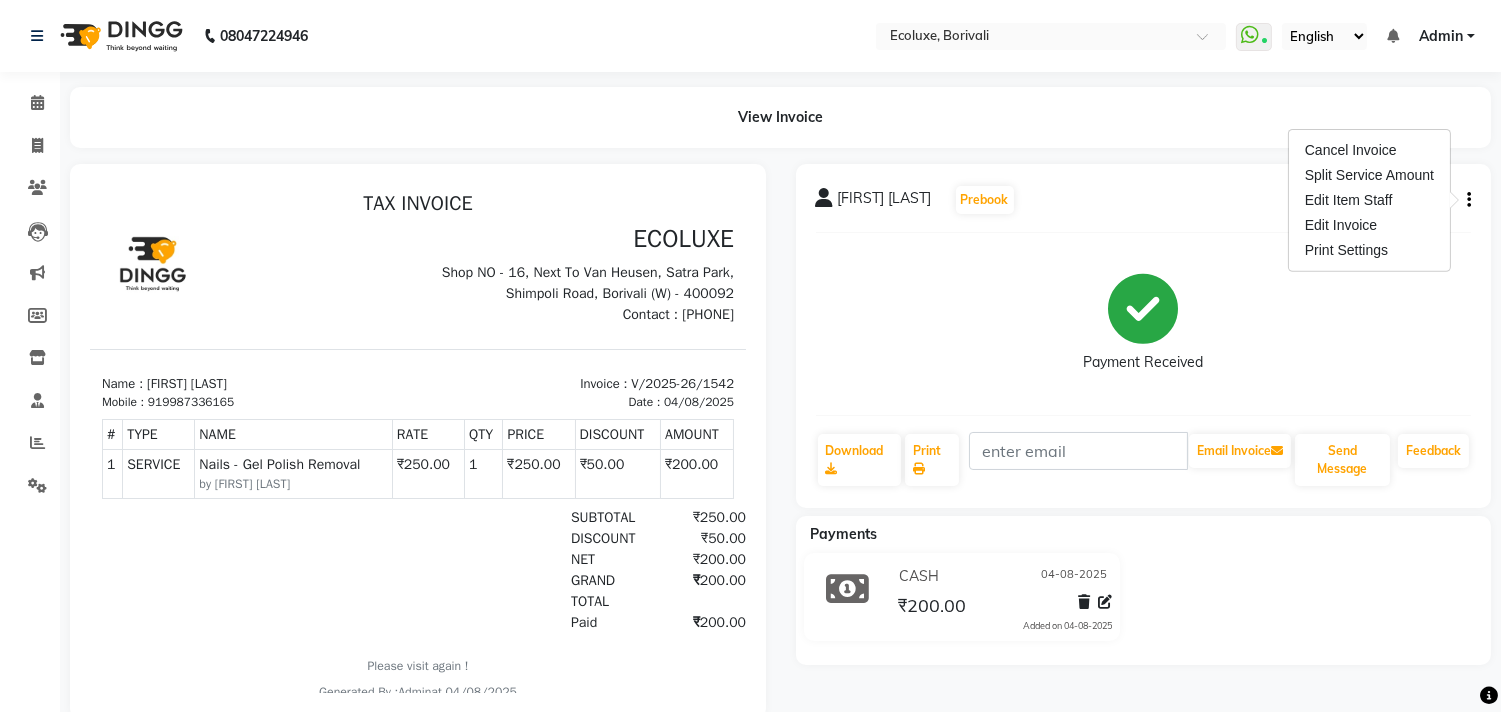 click on "[PHONE] Select Location × Ecoluxe, Borivali  WhatsApp Status  ✕ Status:  Connected Most Recent Message: 04-08-2025     04:45 PM Recent Service Activity: 04-08-2025     05:36 PM English ENGLISH Español العربية मराठी हिंदी ગુજરાતી தமிழ் 中文 Notifications nothing to show Admin Manage Profile Change Password Sign out  Version:3.16.0  ☀ ECOLUXE, Borivali ☀ Hair Bond Salon, Kandivali West ☀ ECOLUXE, HO  Calendar  Invoice  Clients  Leads   Marketing  Members  Inventory  Staff  Reports  Settings Completed InProgress Upcoming Dropped Tentative Check-In Confirm Bookings Generate Report Segments Page Builder  View Invoice      [FIRST] [LAST]   Prebook   Payment Received  Download  Print   Email Invoice   Send Message Feedback  Payments CASH 04-08-2025 [CURRENCY][PRICE]  Added on 04-08-2025" at bounding box center (750, 374) 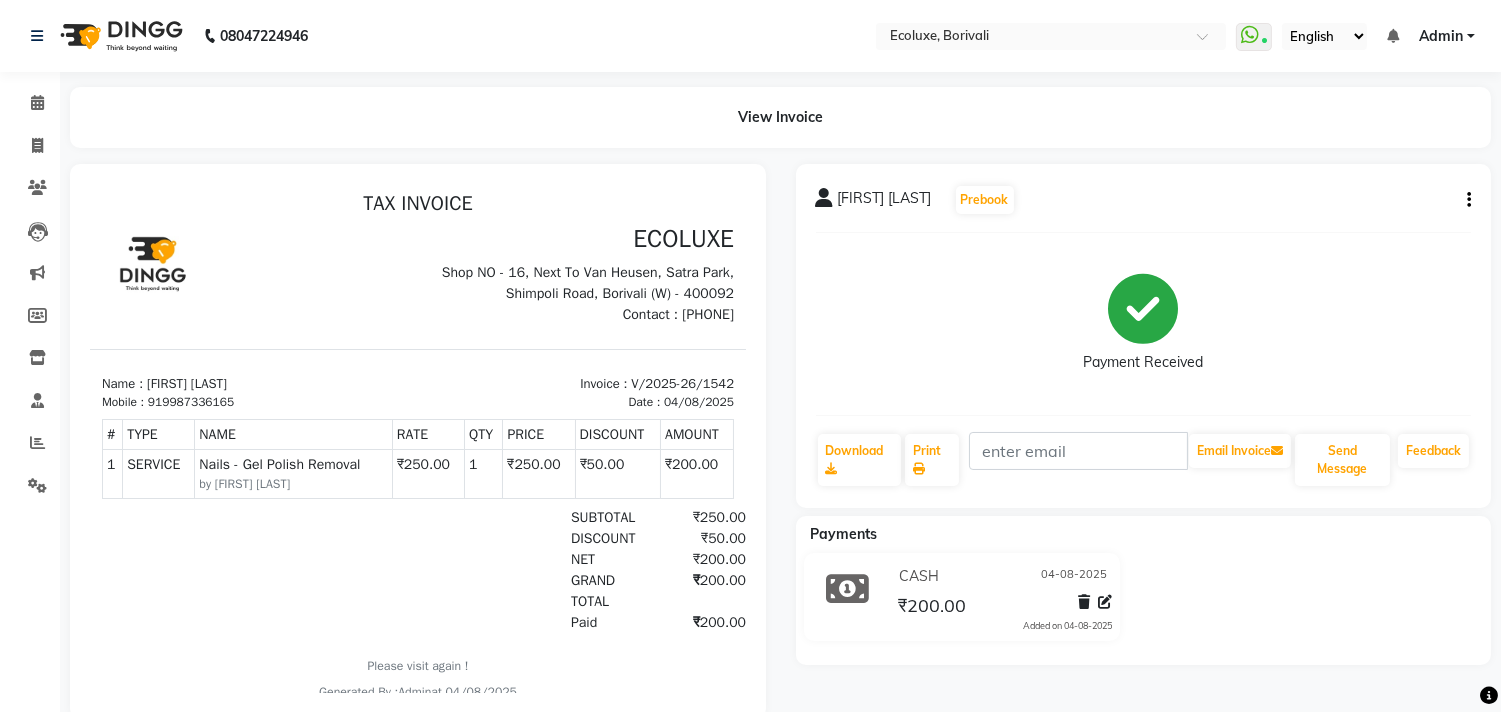 click on "[PHONE] Select Location × Ecoluxe, Borivali  WhatsApp Status  ✕ Status:  Connected Most Recent Message: 04-08-2025     04:45 PM Recent Service Activity: 04-08-2025     05:36 PM English ENGLISH Español العربية मराठी हिंदी ગુજરાતી தமிழ் 中文 Notifications nothing to show Admin Manage Profile Change Password Sign out  Version:3.16.0  ☀ ECOLUXE, Borivali ☀ Hair Bond Salon, Kandivali West ☀ ECOLUXE, HO  Calendar  Invoice  Clients  Leads   Marketing  Members  Inventory  Staff  Reports  Settings Completed InProgress Upcoming Dropped Tentative Check-In Confirm Bookings Generate Report Segments Page Builder  View Invoice      [FIRST] [LAST]   Prebook   Payment Received  Download  Print   Email Invoice   Send Message Feedback  Payments CASH 04-08-2025 [CURRENCY][PRICE]  Added on 04-08-2025" at bounding box center (750, 374) 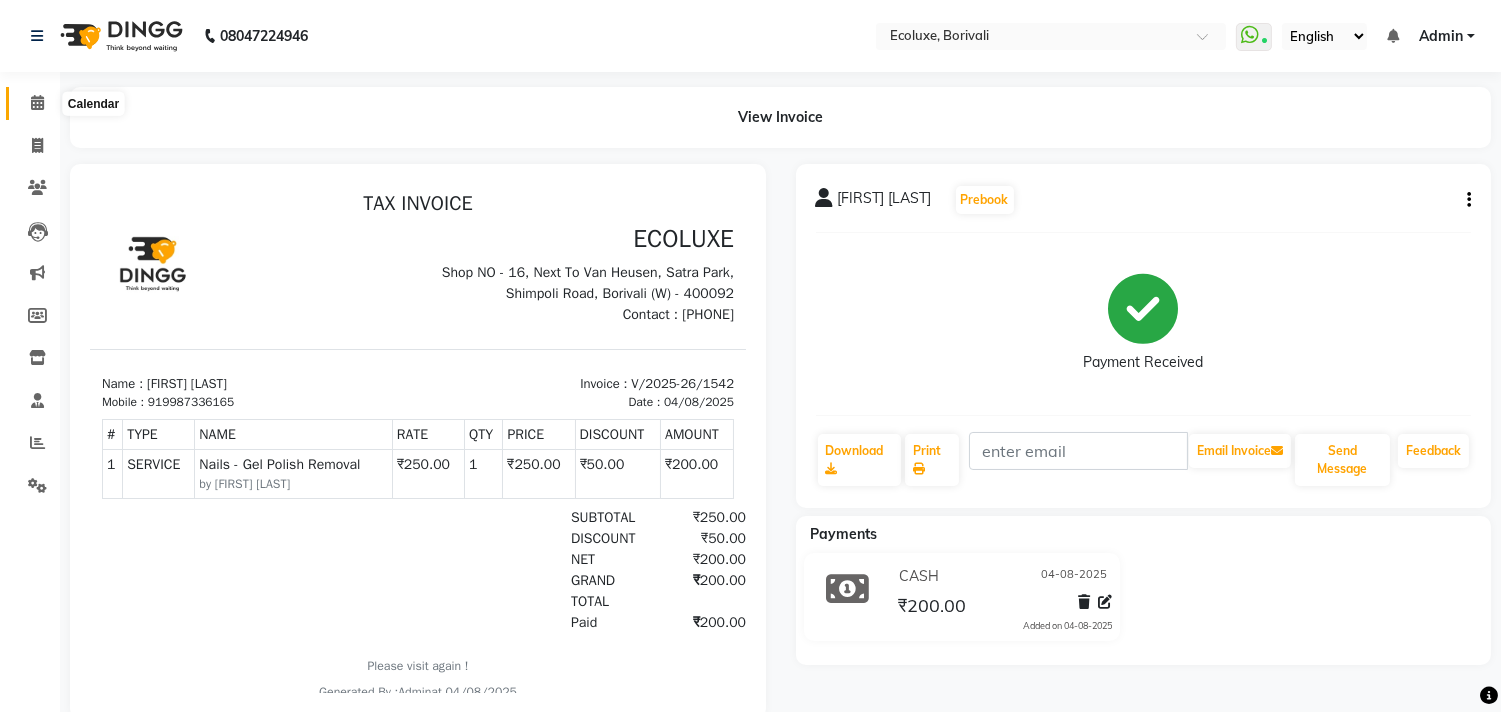 click 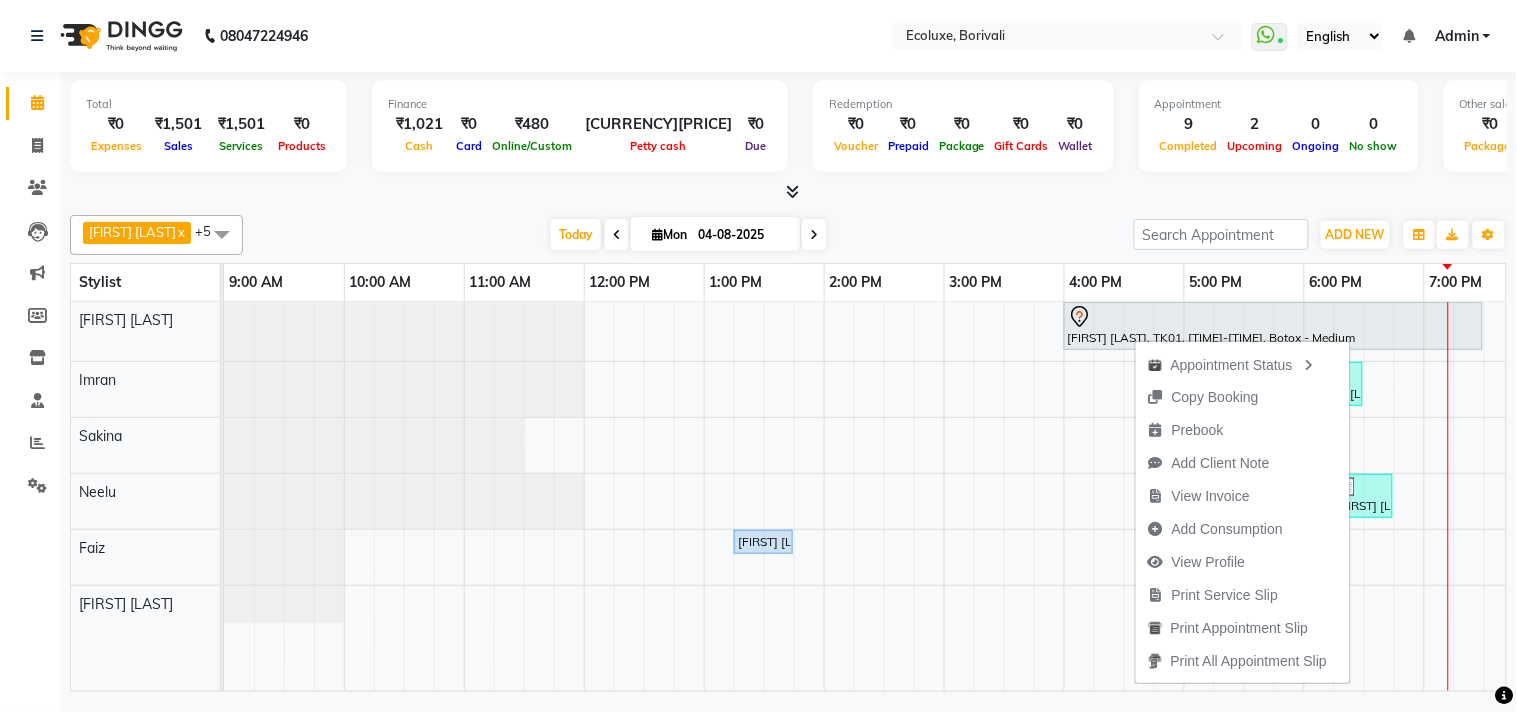 click at bounding box center [788, 192] 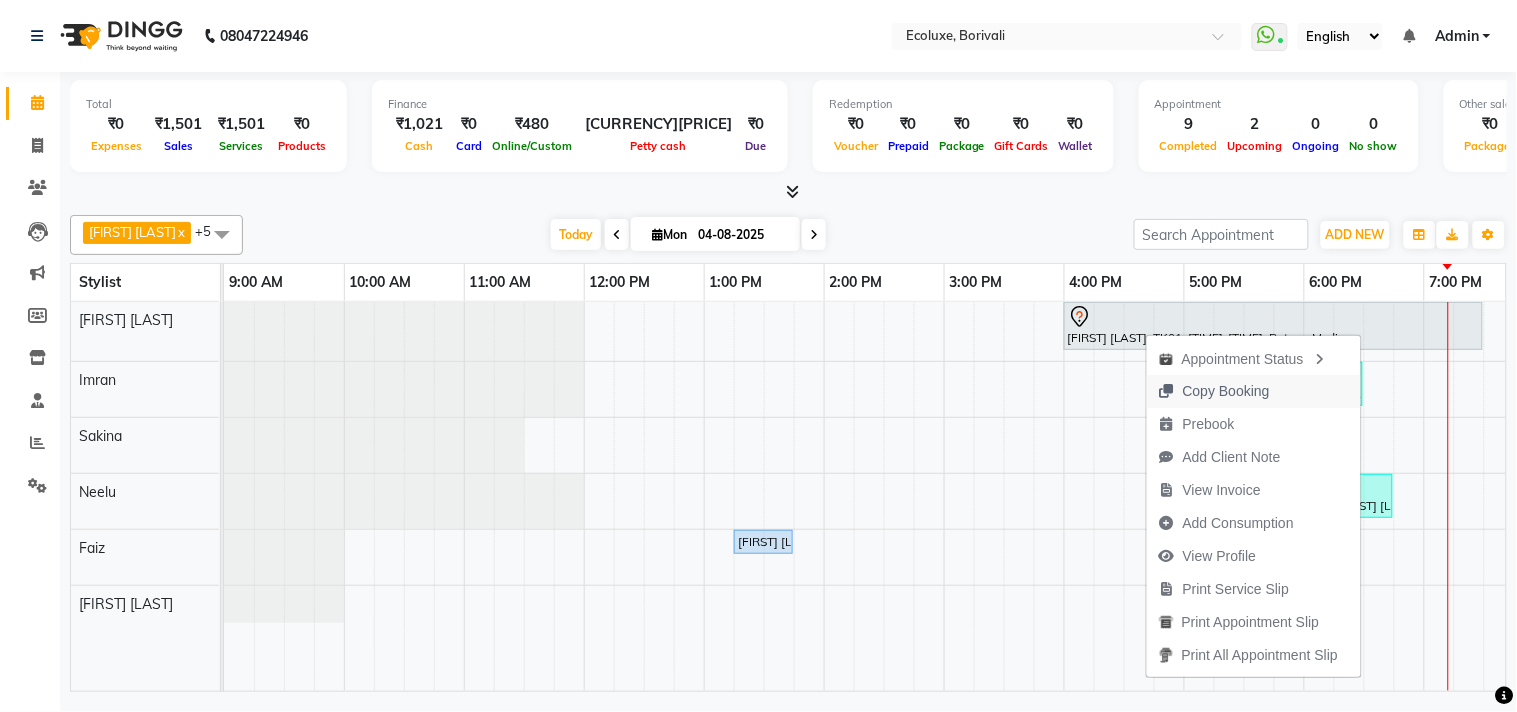 click on "Copy Booking" at bounding box center (1226, 391) 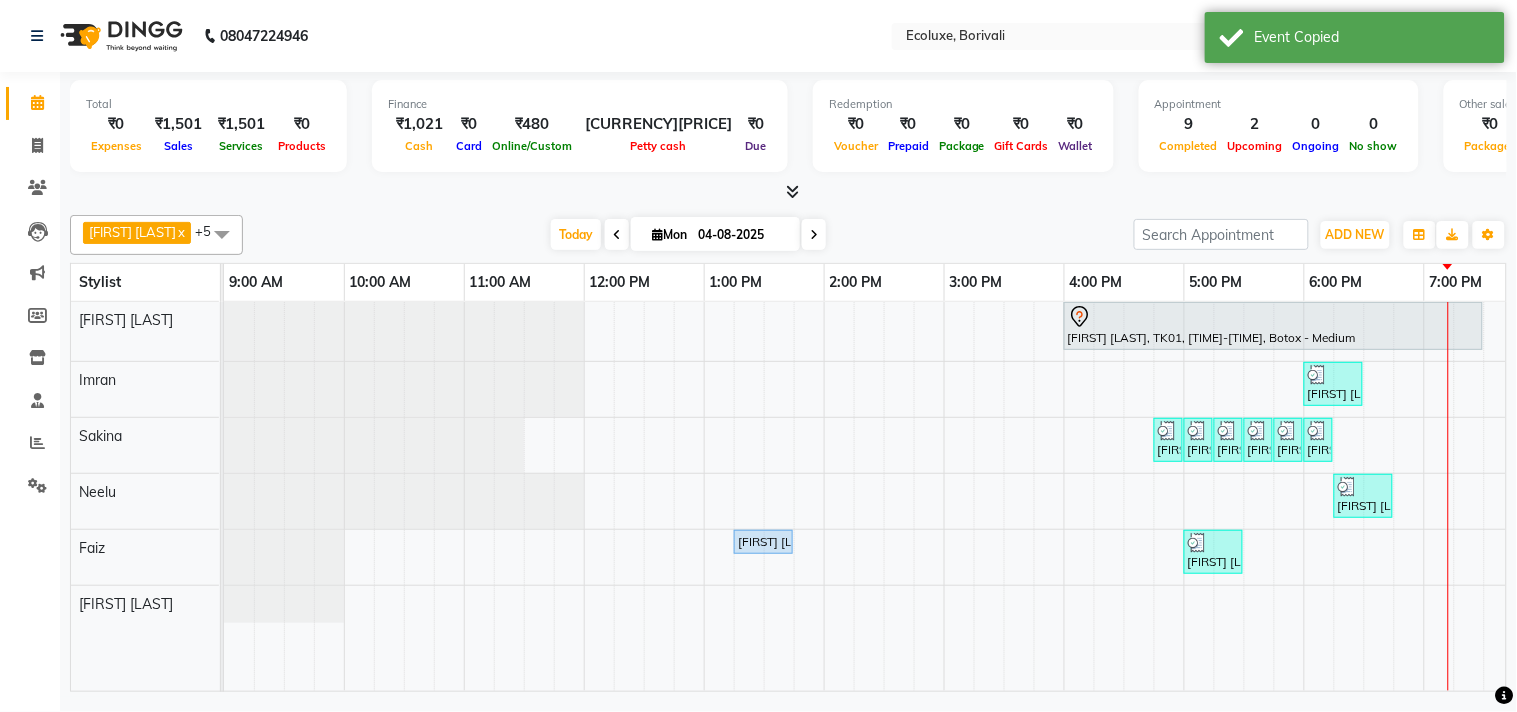 scroll, scrollTop: 0, scrollLeft: 414, axis: horizontal 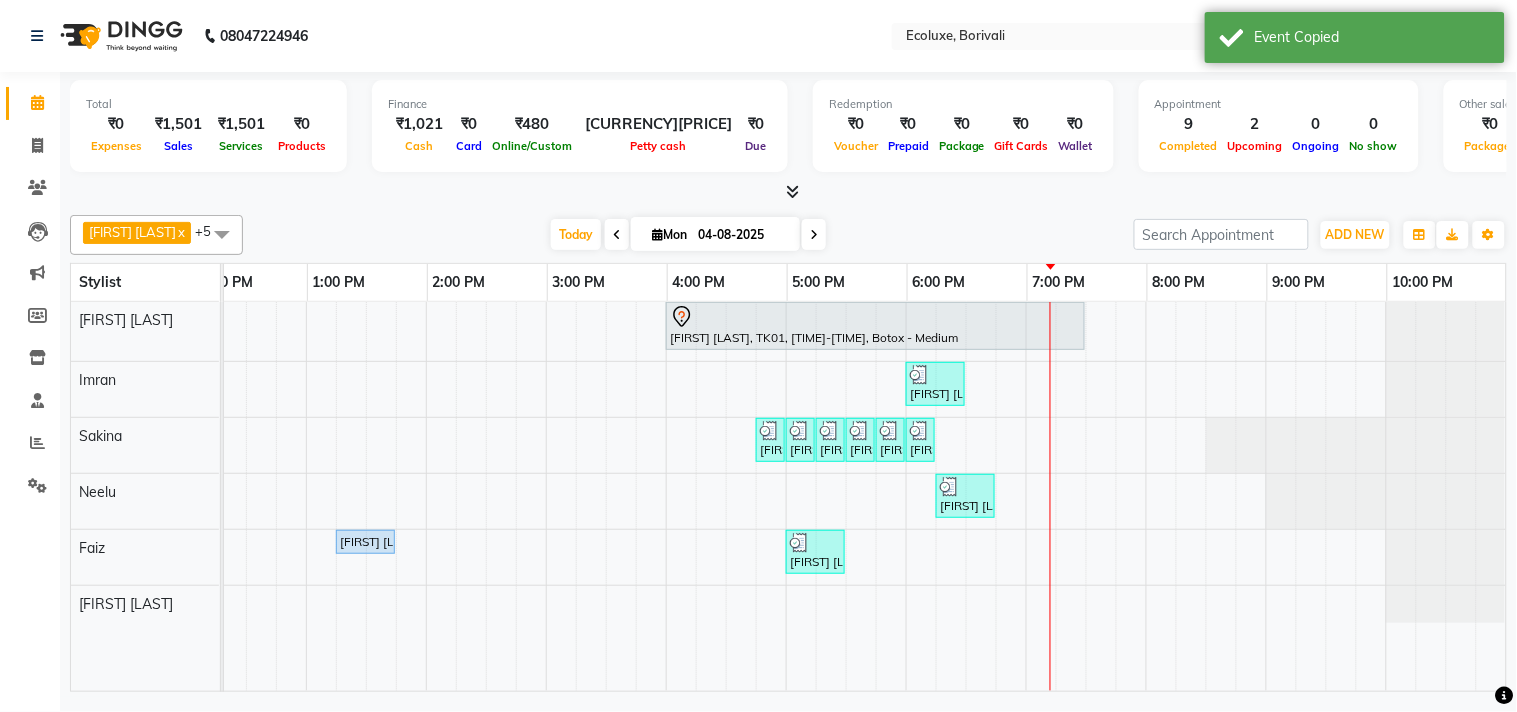click on "[FIRST] [LAST], TK01, 04:00 PM-07:30 PM, Botox - Medium     [FIRST] [LAST], TK04, 06:00 PM-06:30 PM, Luxury  Hairwash Medium     [FIRST] [LAST], TK05, 04:45 PM-05:00 PM, Woman Upperlip      [FIRST] [LAST], TK05, 05:00 PM-05:15 PM, Woman Chin     [FIRST] [LAST], TK05, 05:15 PM-05:30 PM, Woman Eyebrow     [FIRST] [LAST], TK05, 05:30 PM-05:45 PM, Woman Upperlip      [FIRST] [LAST], TK05, 05:45 PM-06:00 PM, Woman Lowerlip     [FIRST] [LAST], TK05, 06:00 PM-06:15 PM, Woman Chin     [FIRST] [LAST], TK06, 06:15 PM-06:45 PM, Nails - Gel Polish Removal    [FIRST] [LAST], TK03, 01:15 PM-01:45 PM, Men - Beard     [FIRST] [LAST], TK05, 05:00 PM-05:30 PM, Basic Medium Hairwash" at bounding box center (666, 496) 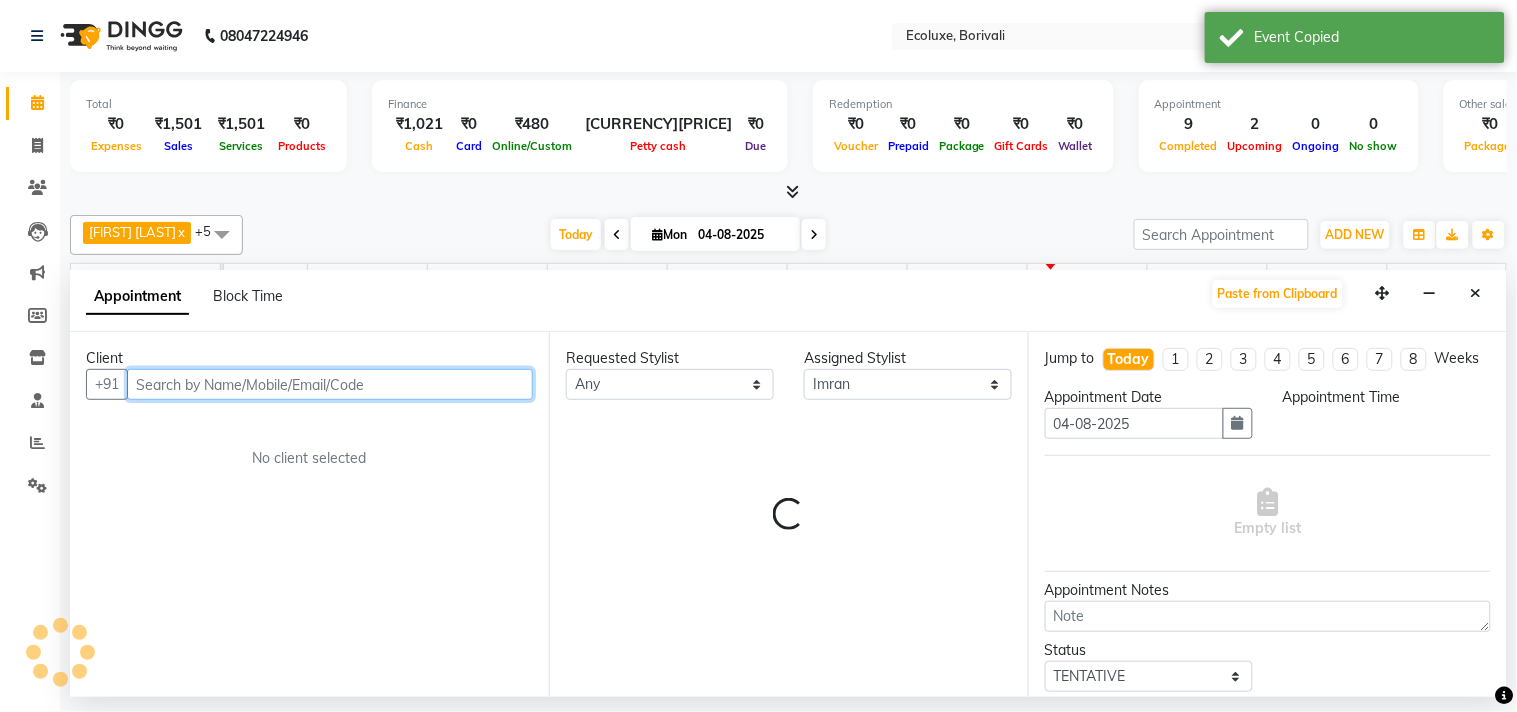 select on "1125" 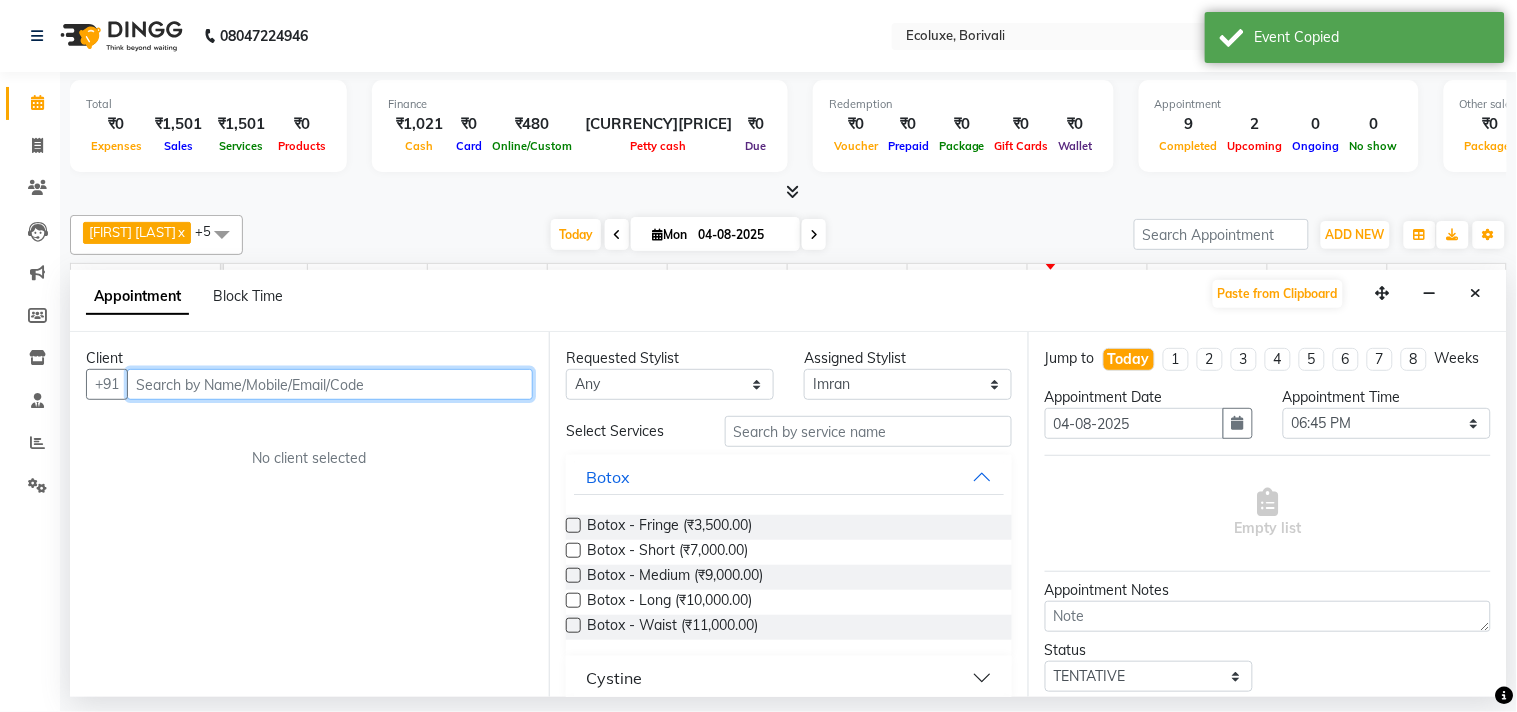 click at bounding box center (330, 384) 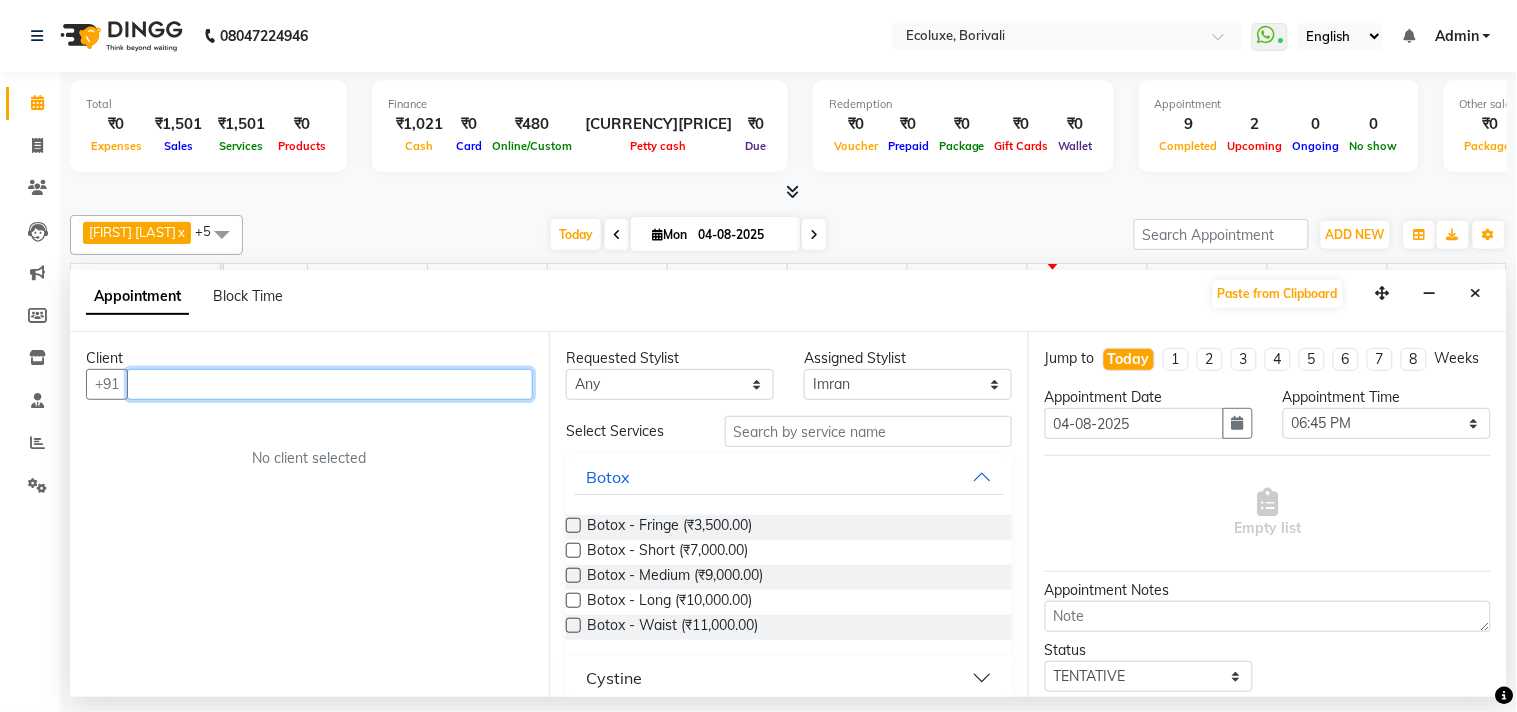 click at bounding box center [330, 384] 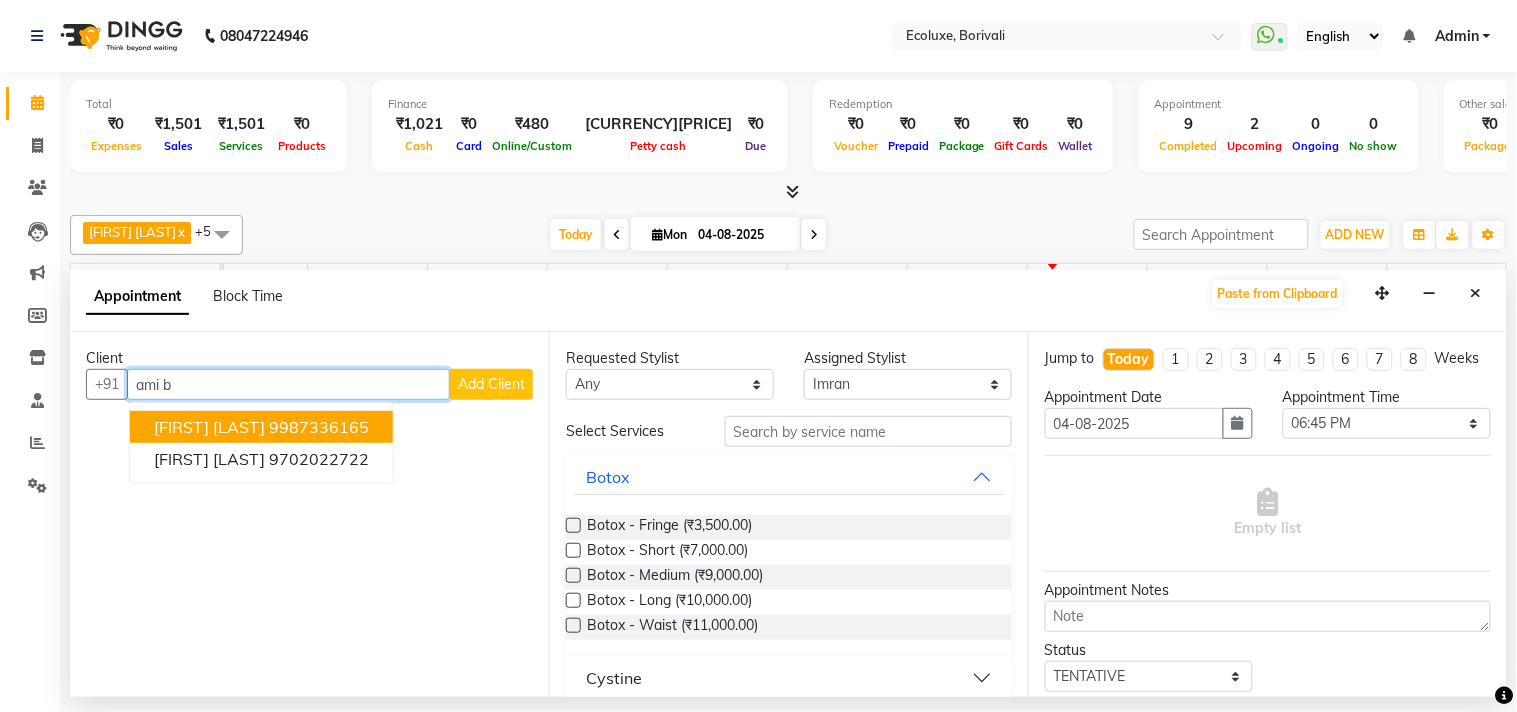 click on "[FIRST] [LAST]  [PHONE]" at bounding box center (261, 427) 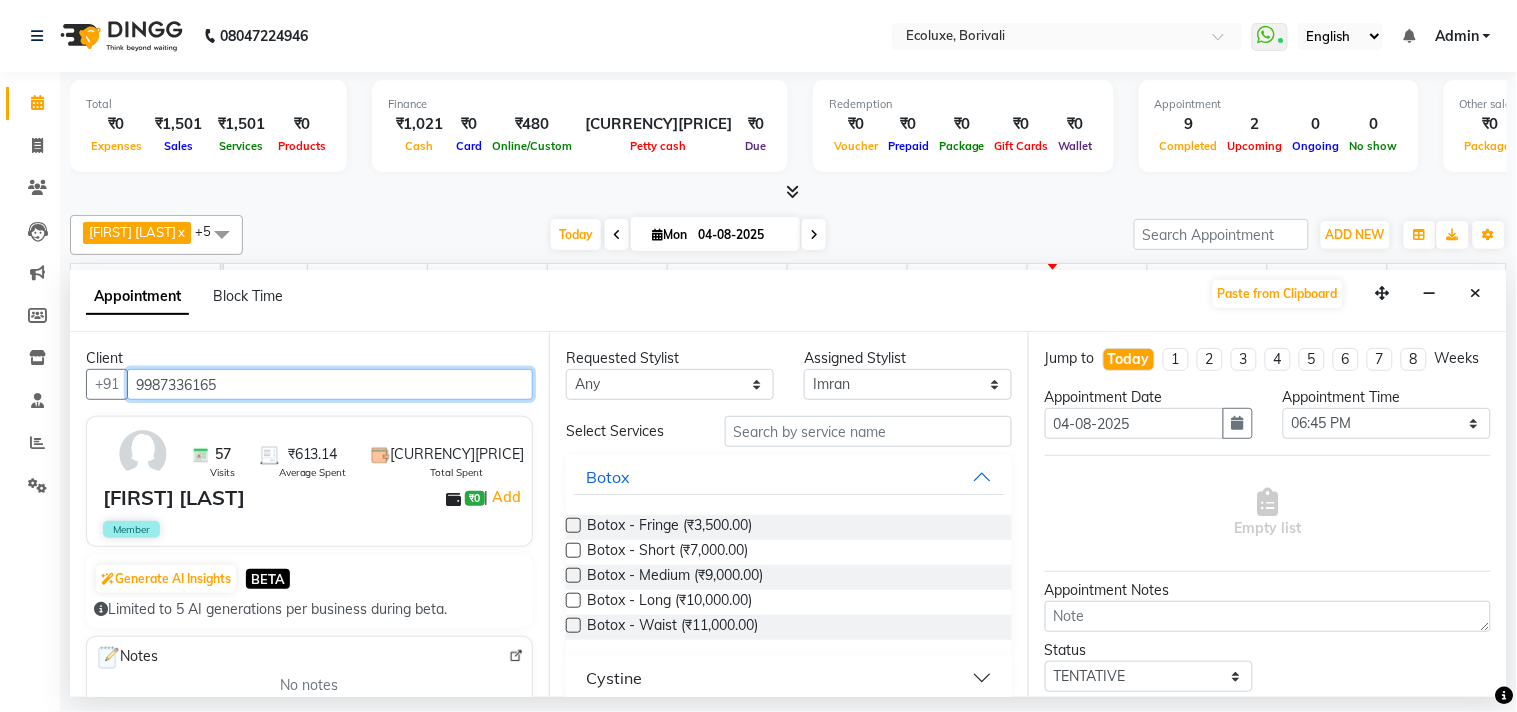 type on "9987336165" 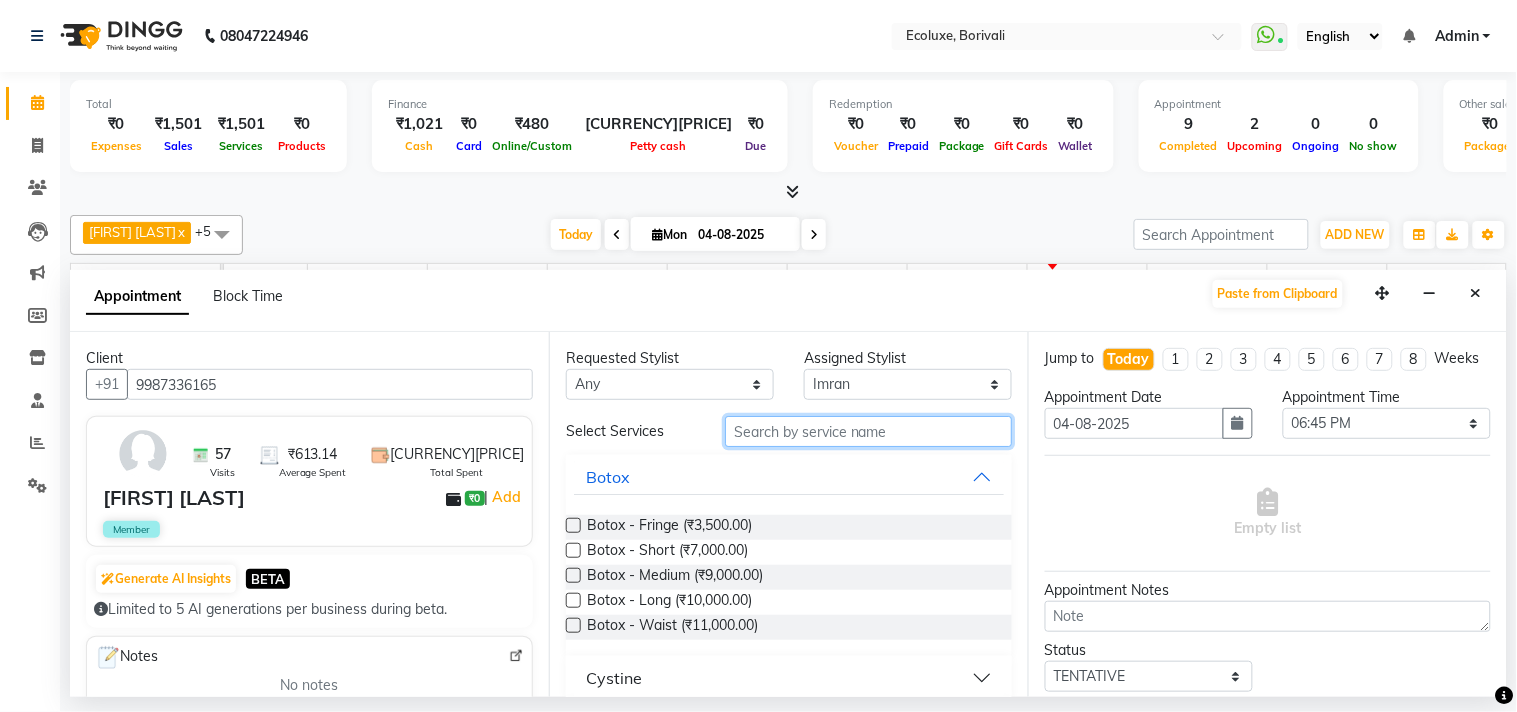 click at bounding box center (868, 431) 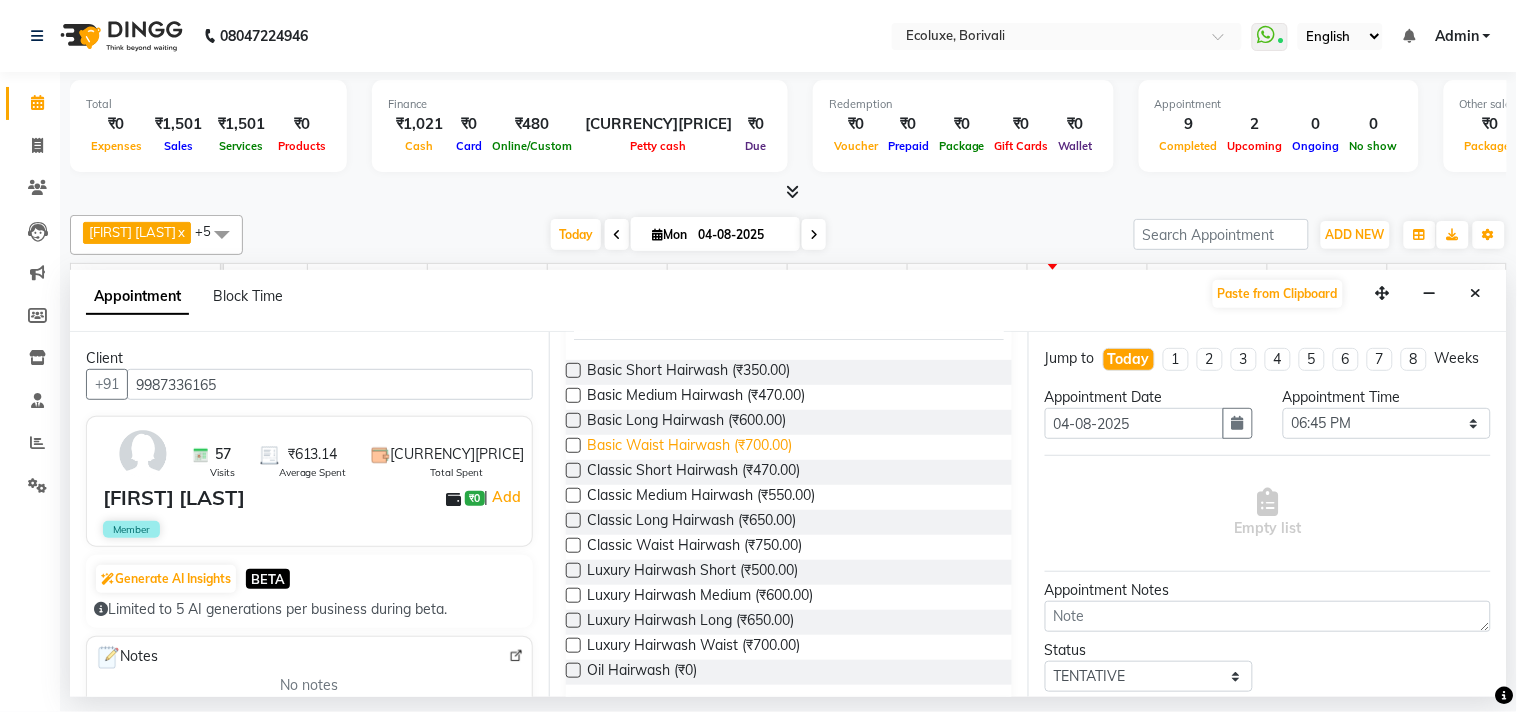 scroll, scrollTop: 217, scrollLeft: 0, axis: vertical 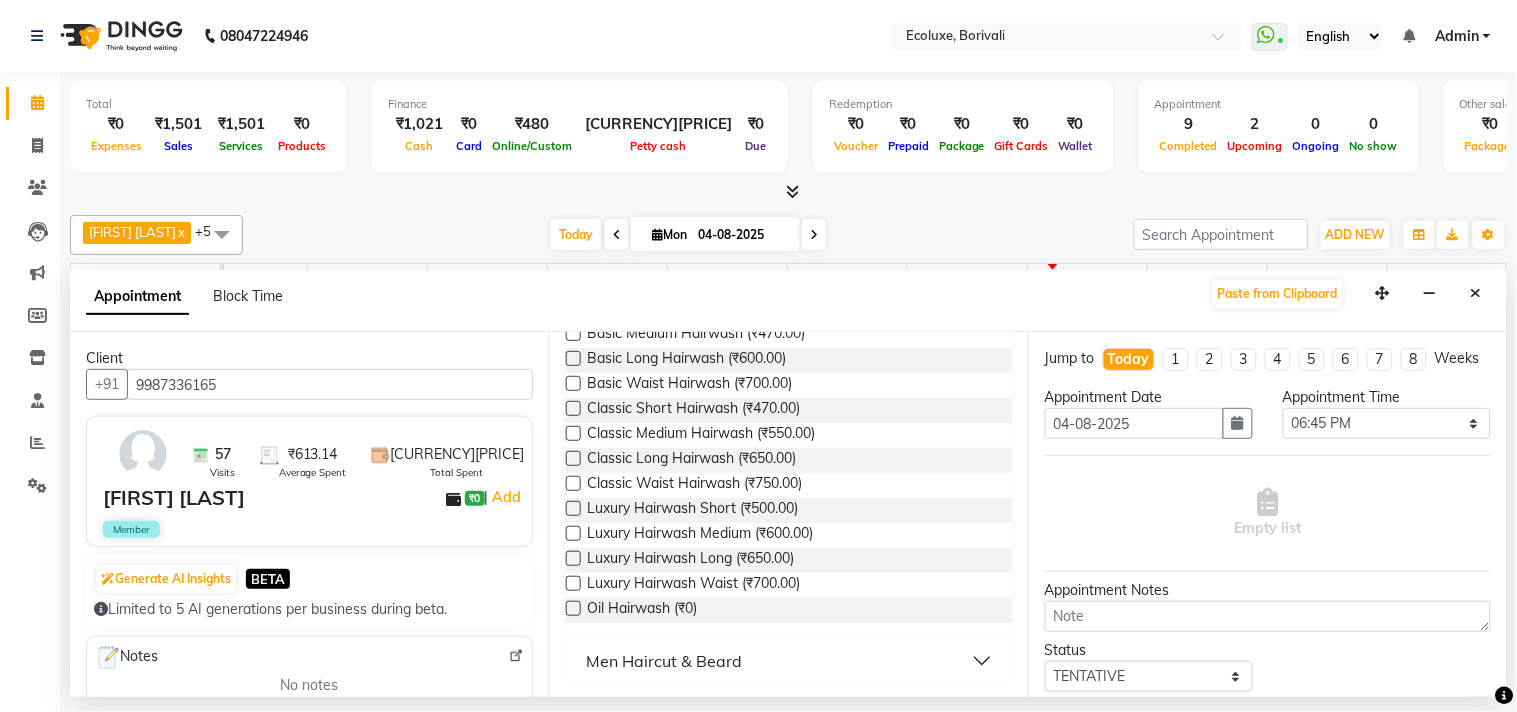 type on "was" 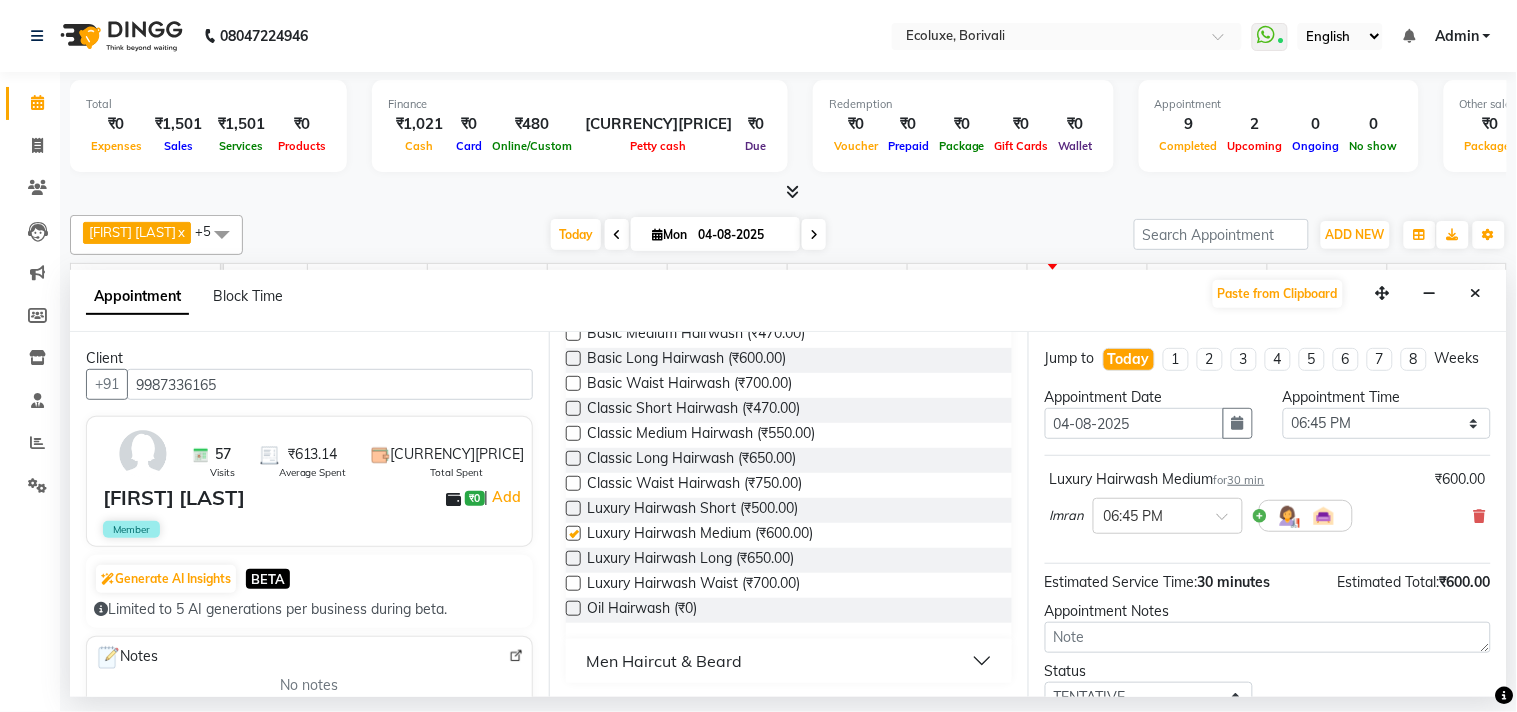 checkbox on "false" 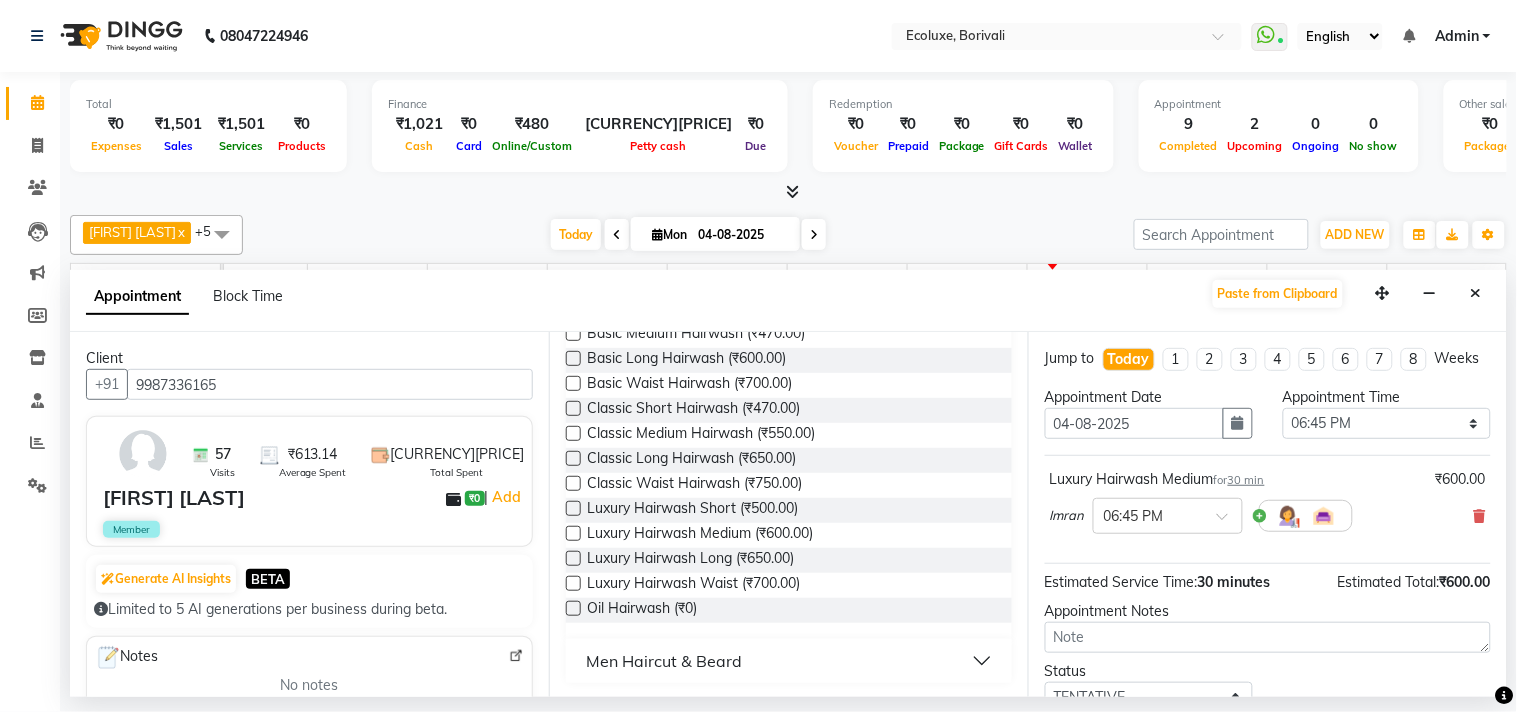 scroll, scrollTop: 161, scrollLeft: 0, axis: vertical 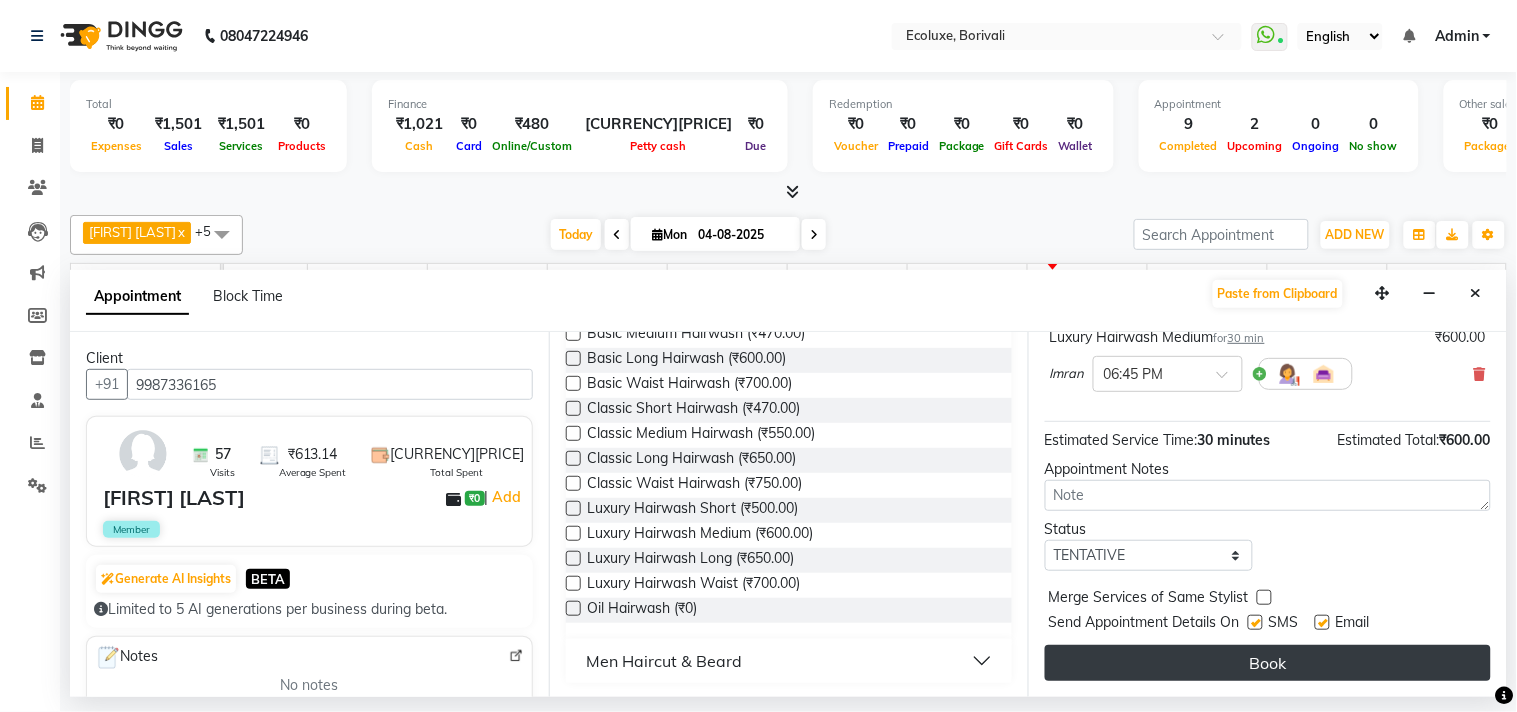 click on "Book" at bounding box center (1268, 663) 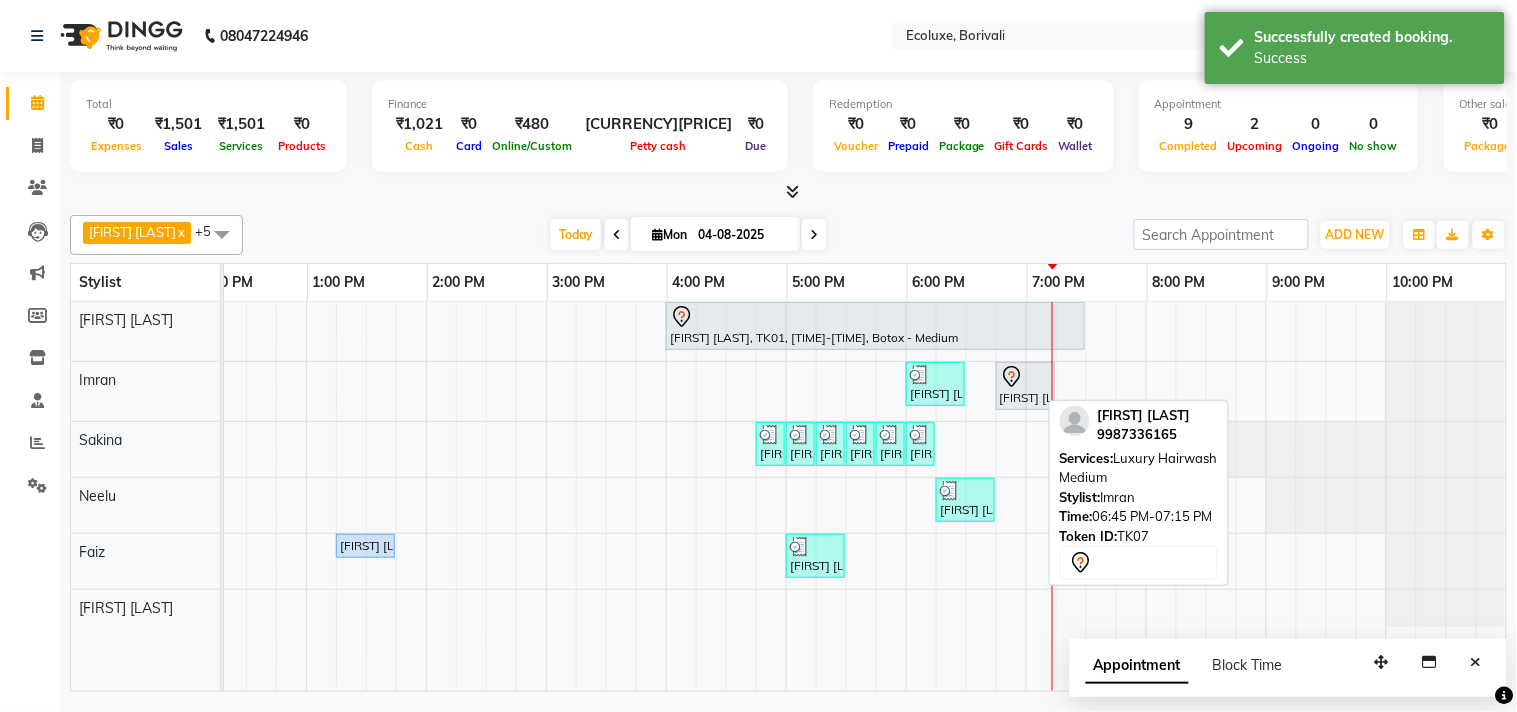 click at bounding box center [1025, 377] 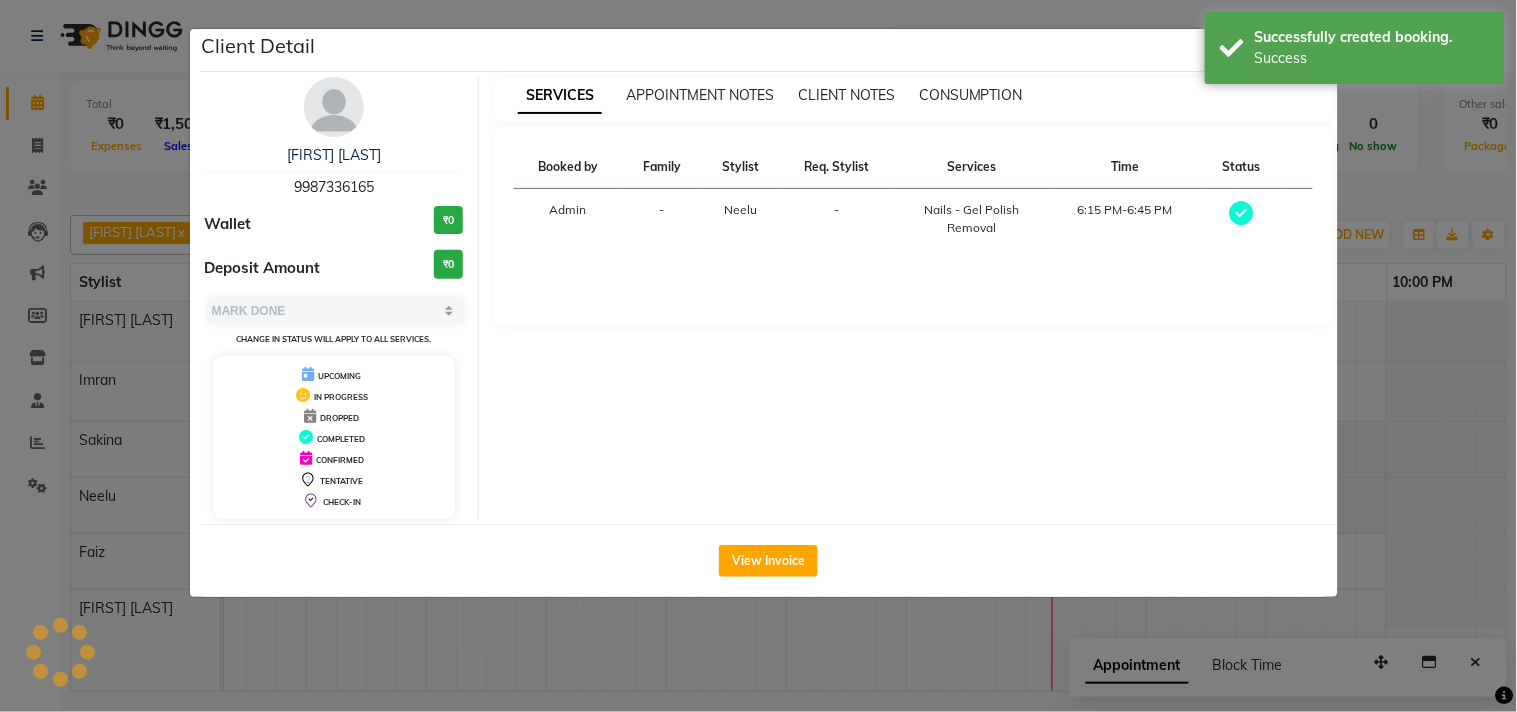 select on "7" 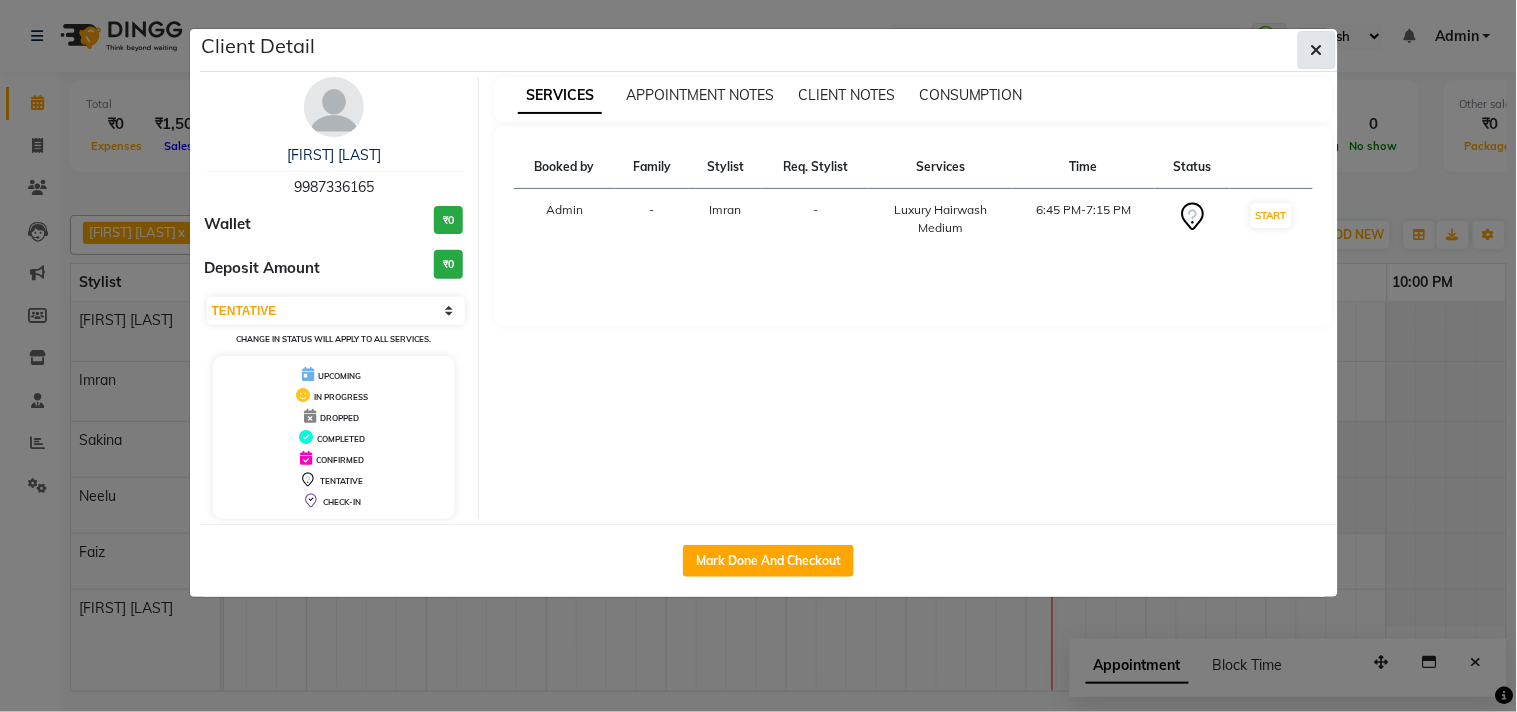 click 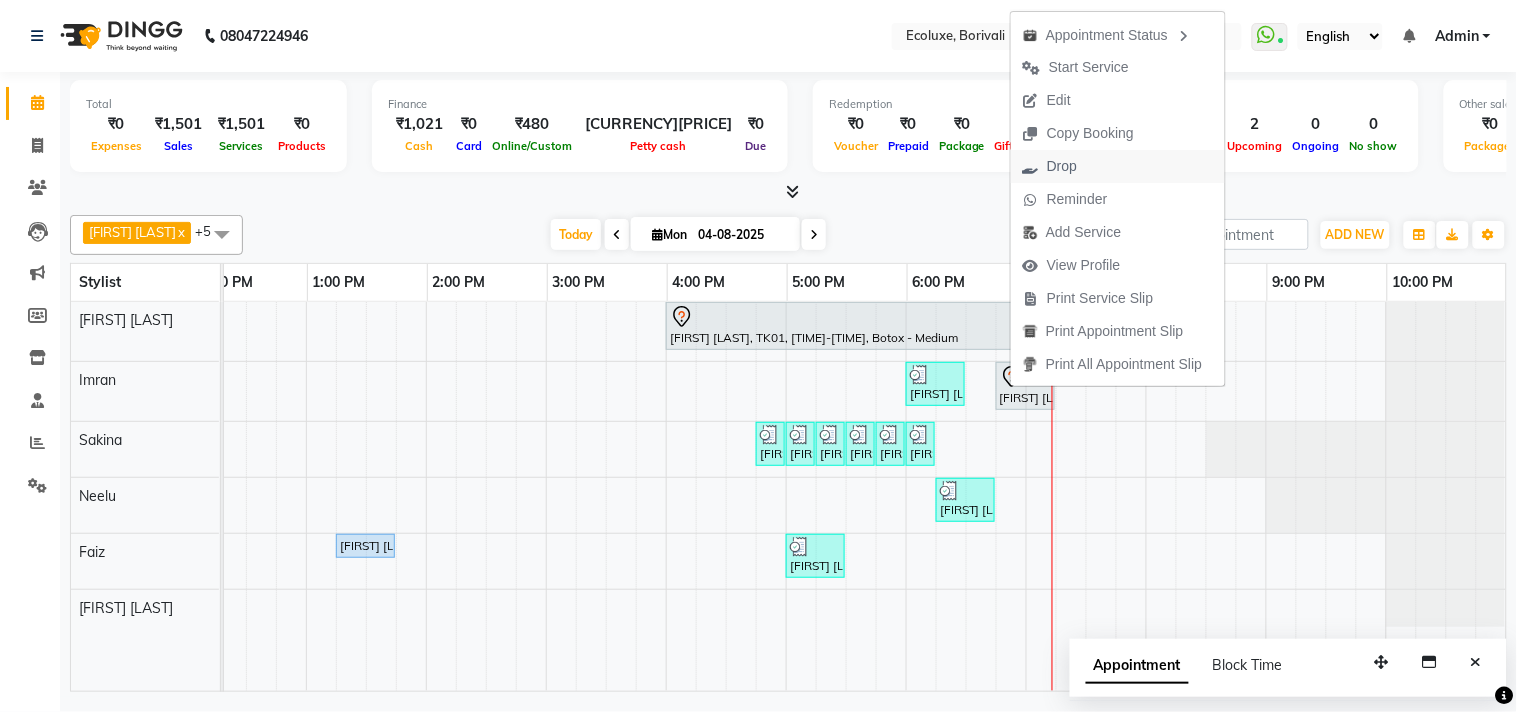 click on "Drop" at bounding box center (1062, 166) 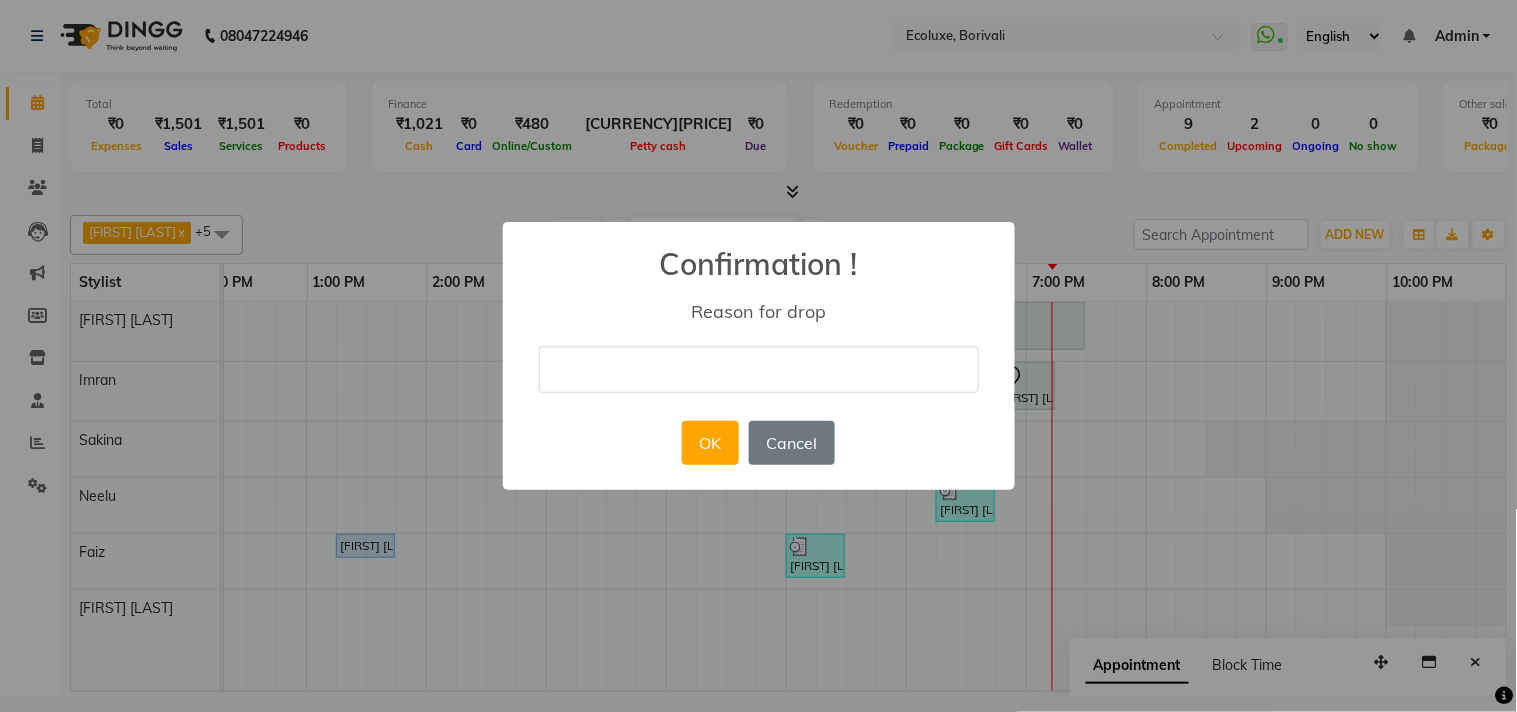 click at bounding box center [759, 369] 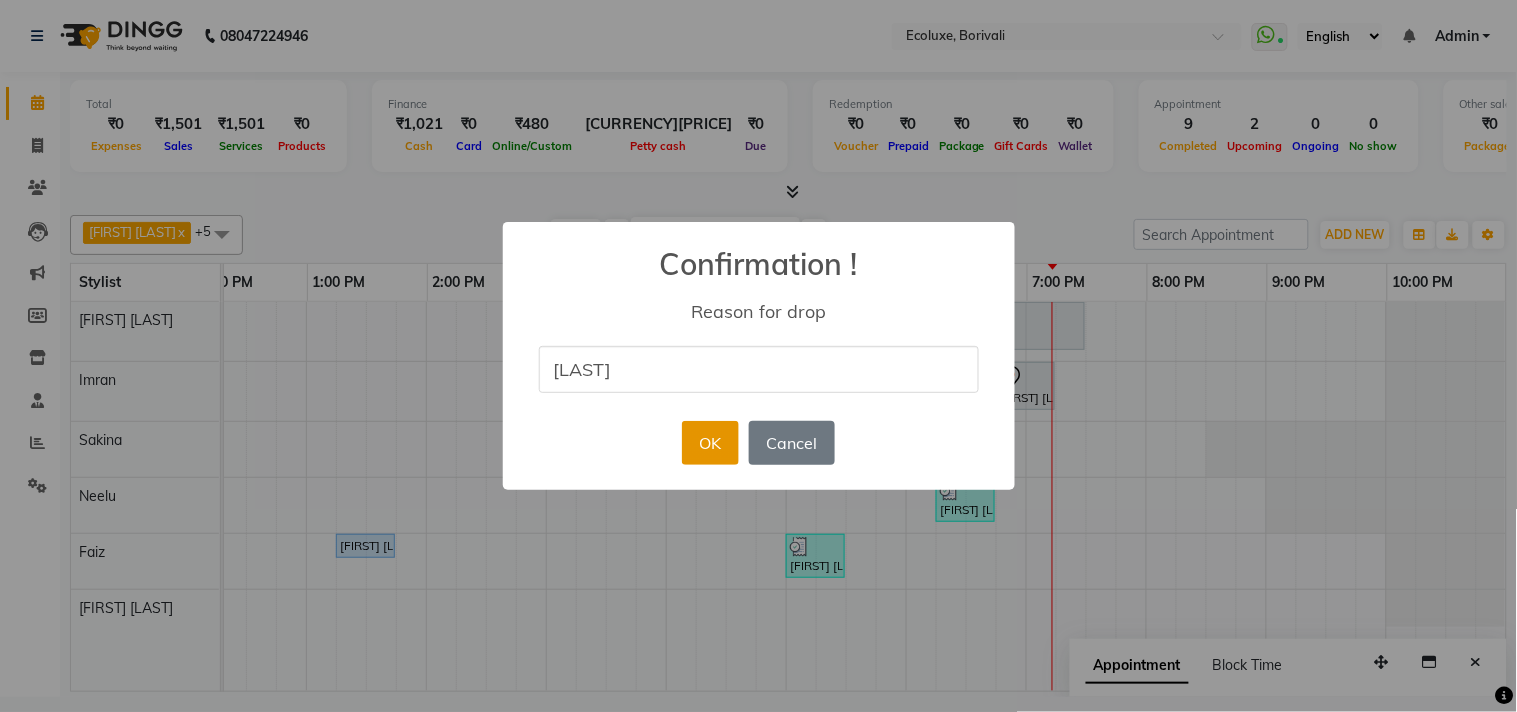 type on "[LAST]" 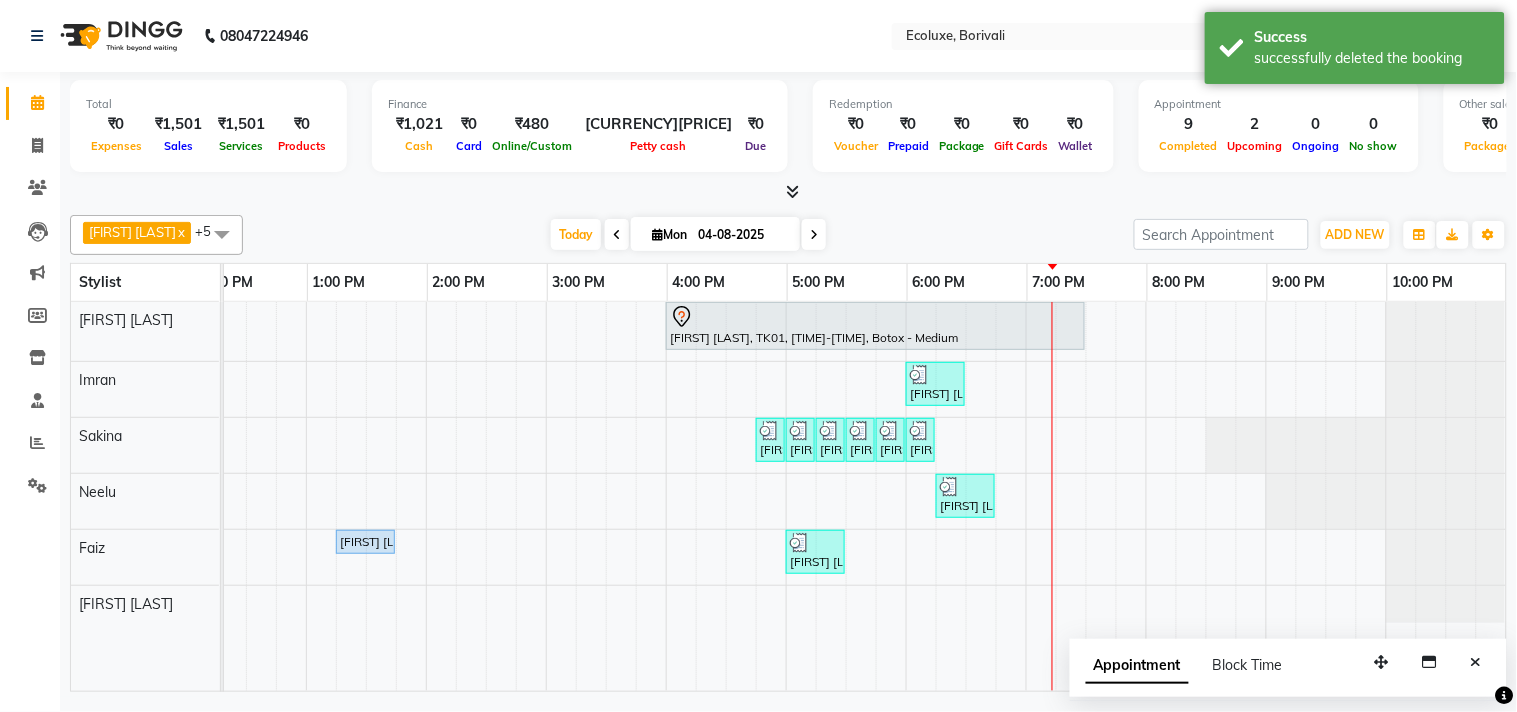 click at bounding box center (1476, 662) 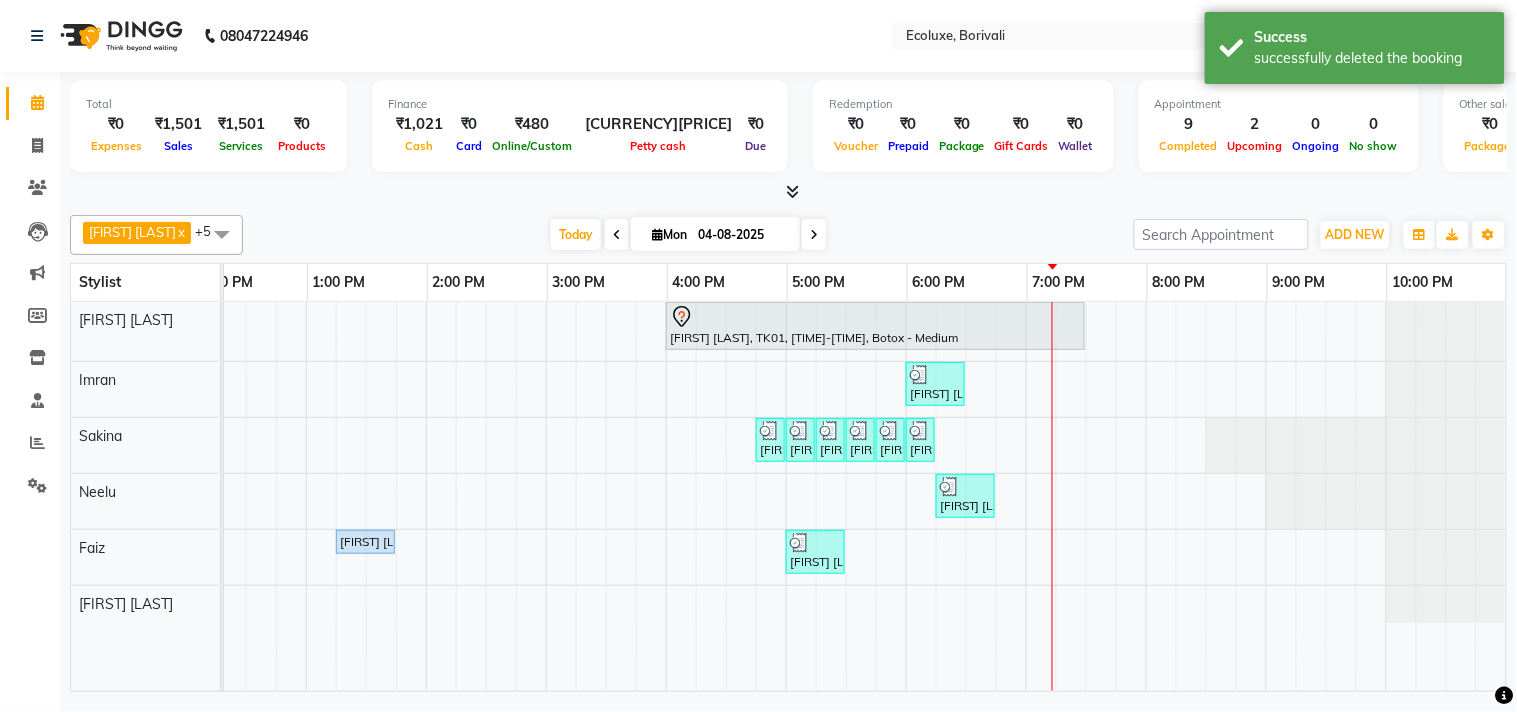 scroll, scrollTop: 0, scrollLeft: 0, axis: both 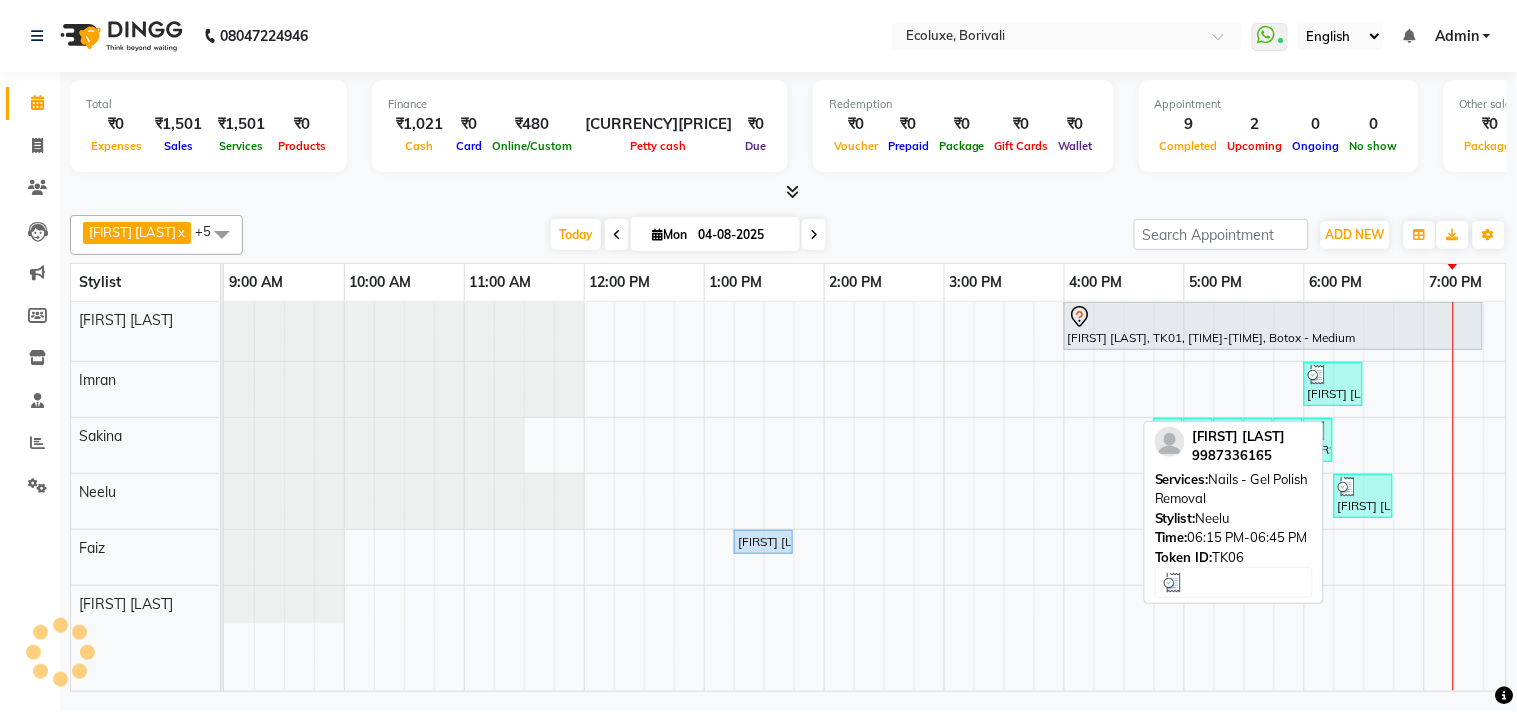 click on "[FIRST] [LAST], TK06, 06:15 PM-06:45 PM, Nails - Gel Polish Removal" at bounding box center [1363, 496] 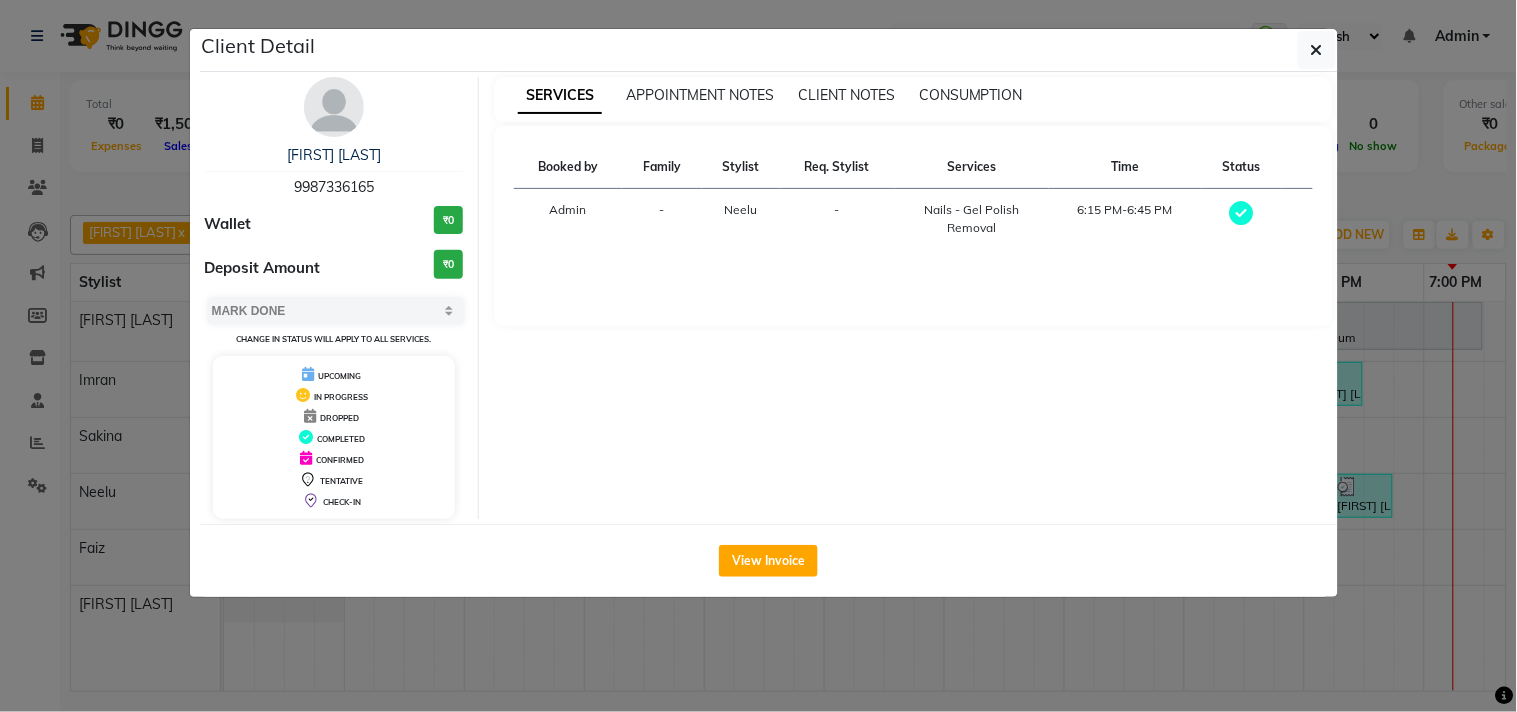 click on "Select MARK DONE UPCOMING Change in status will apply to all services." at bounding box center [334, 321] 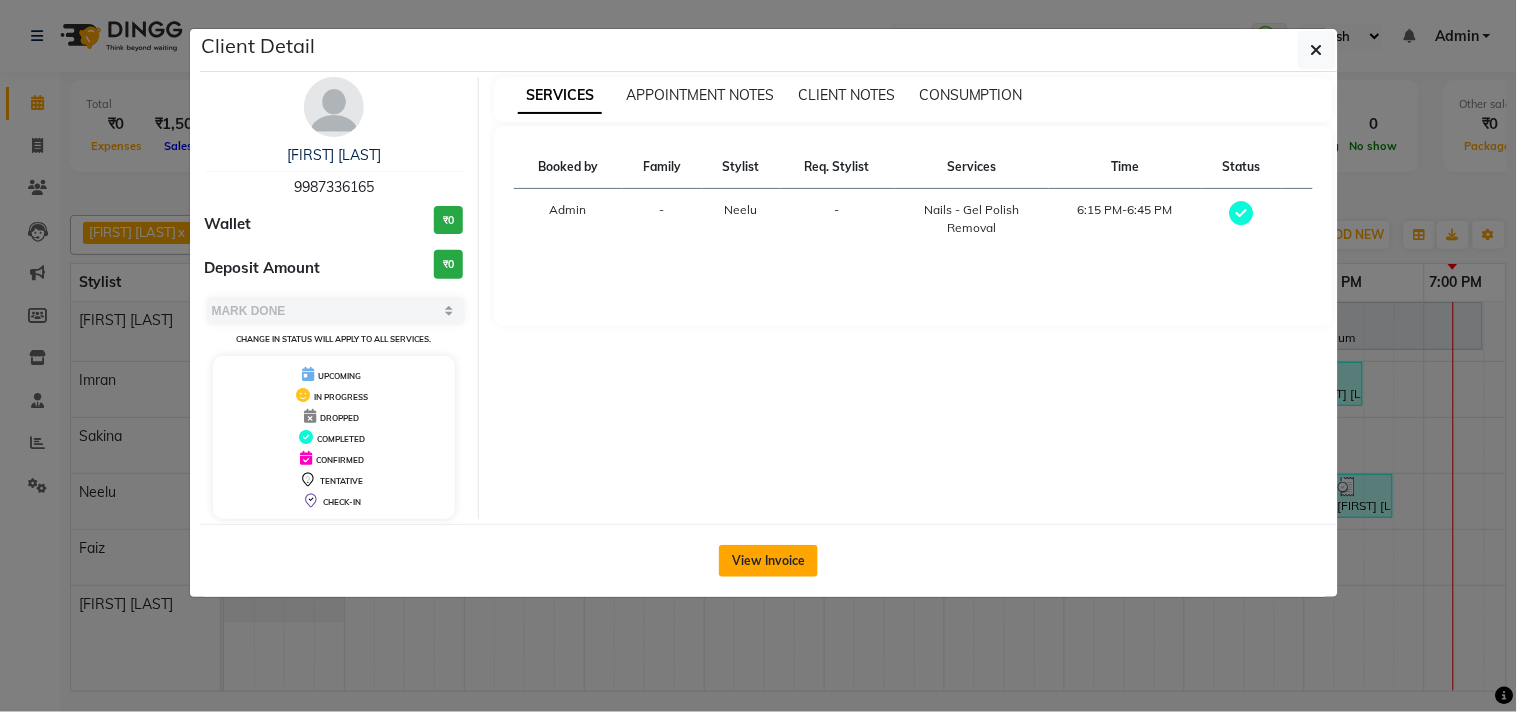 click on "View Invoice" 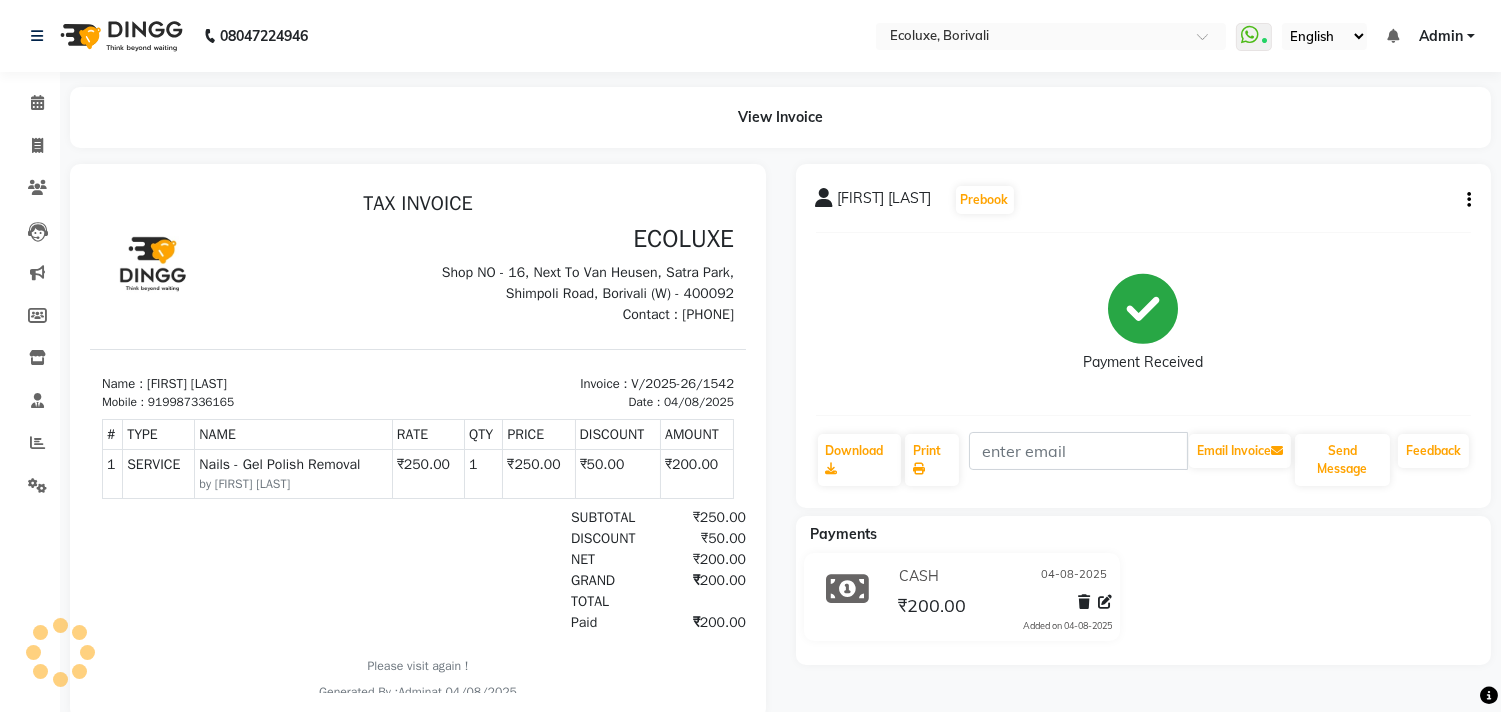 scroll, scrollTop: 0, scrollLeft: 0, axis: both 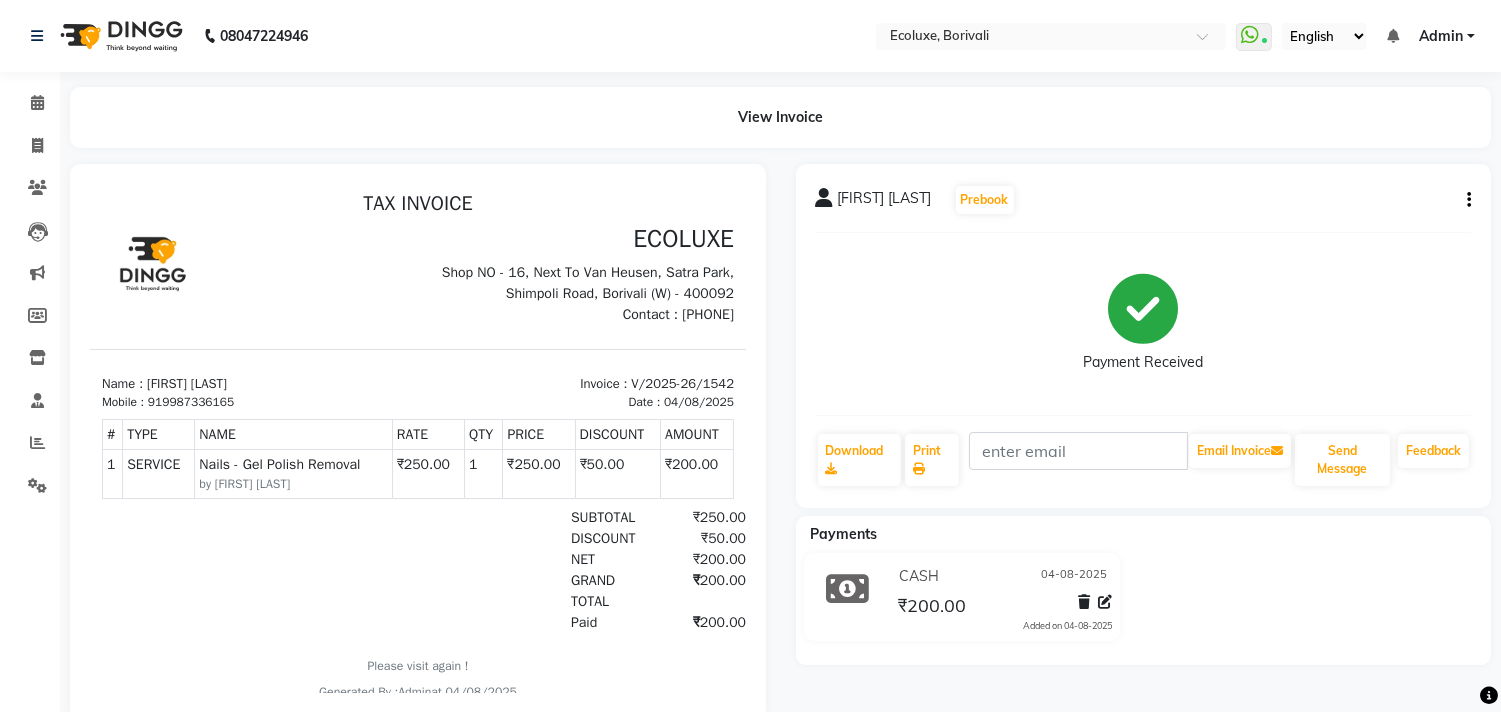 click 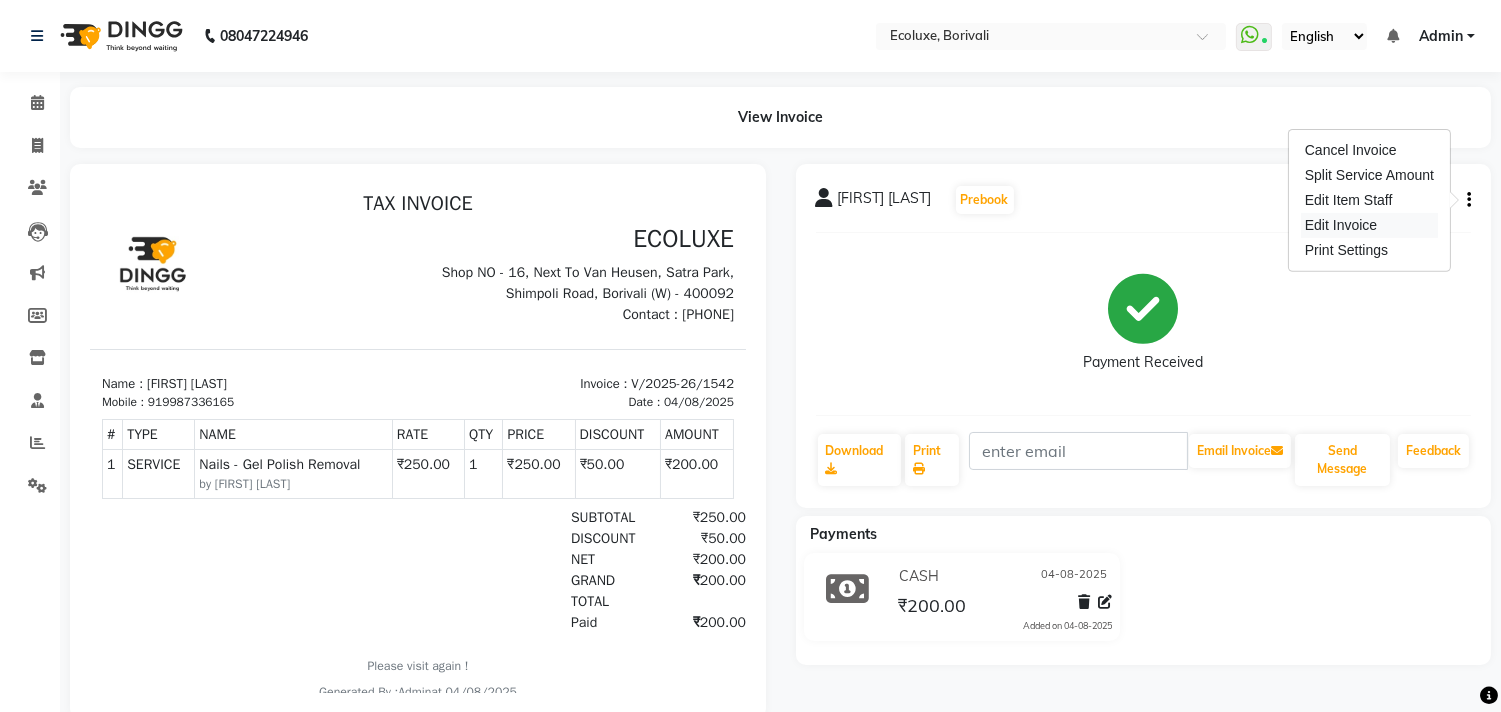 click on "Edit Invoice" at bounding box center [1369, 225] 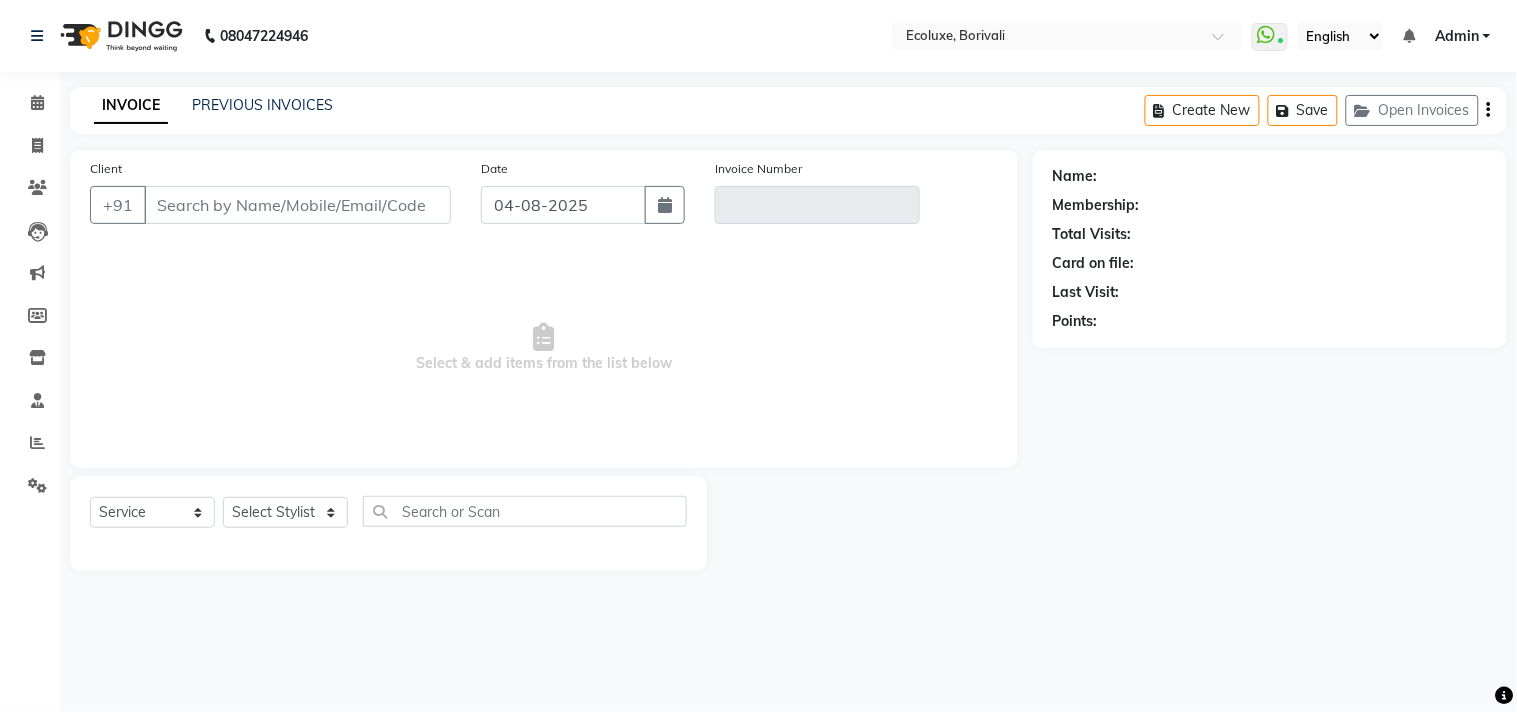 type on "9987336165" 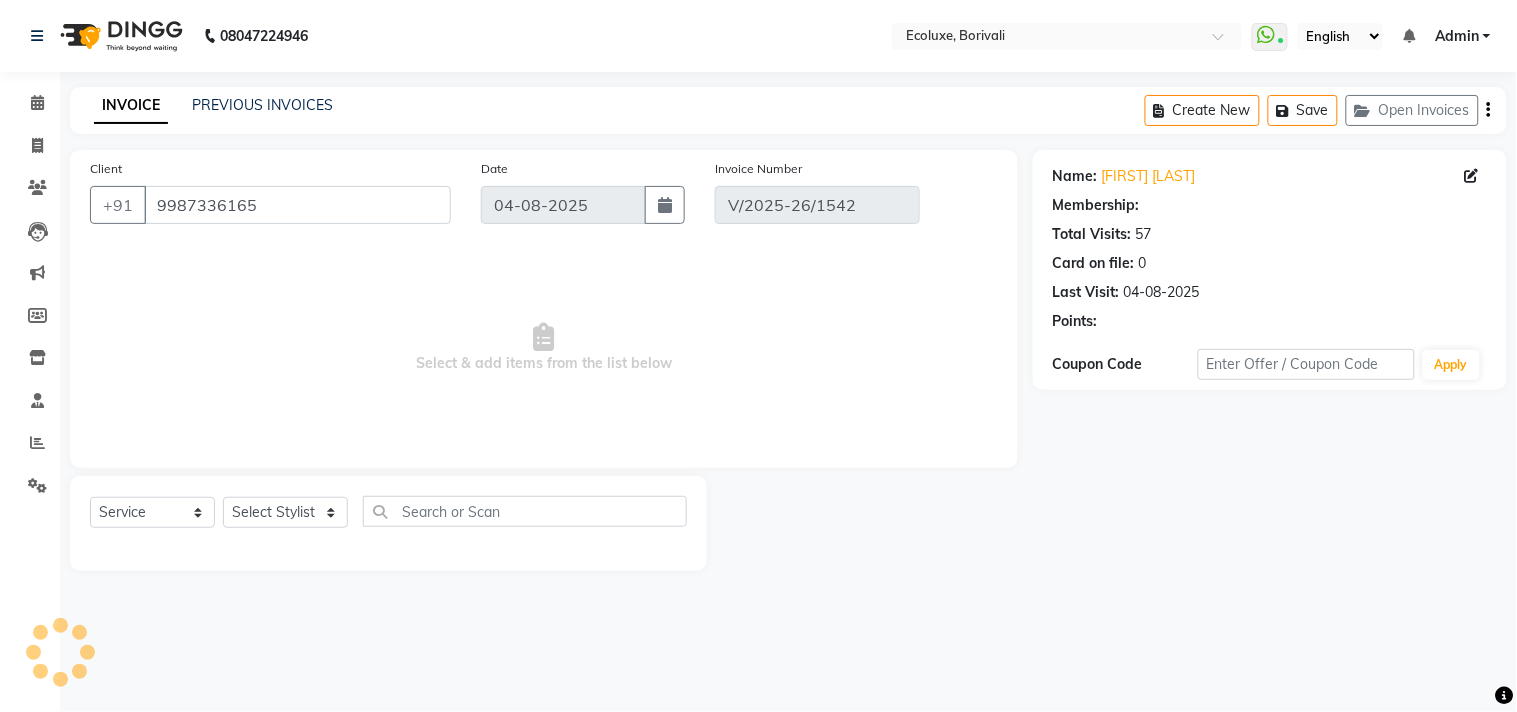 select on "1: Object" 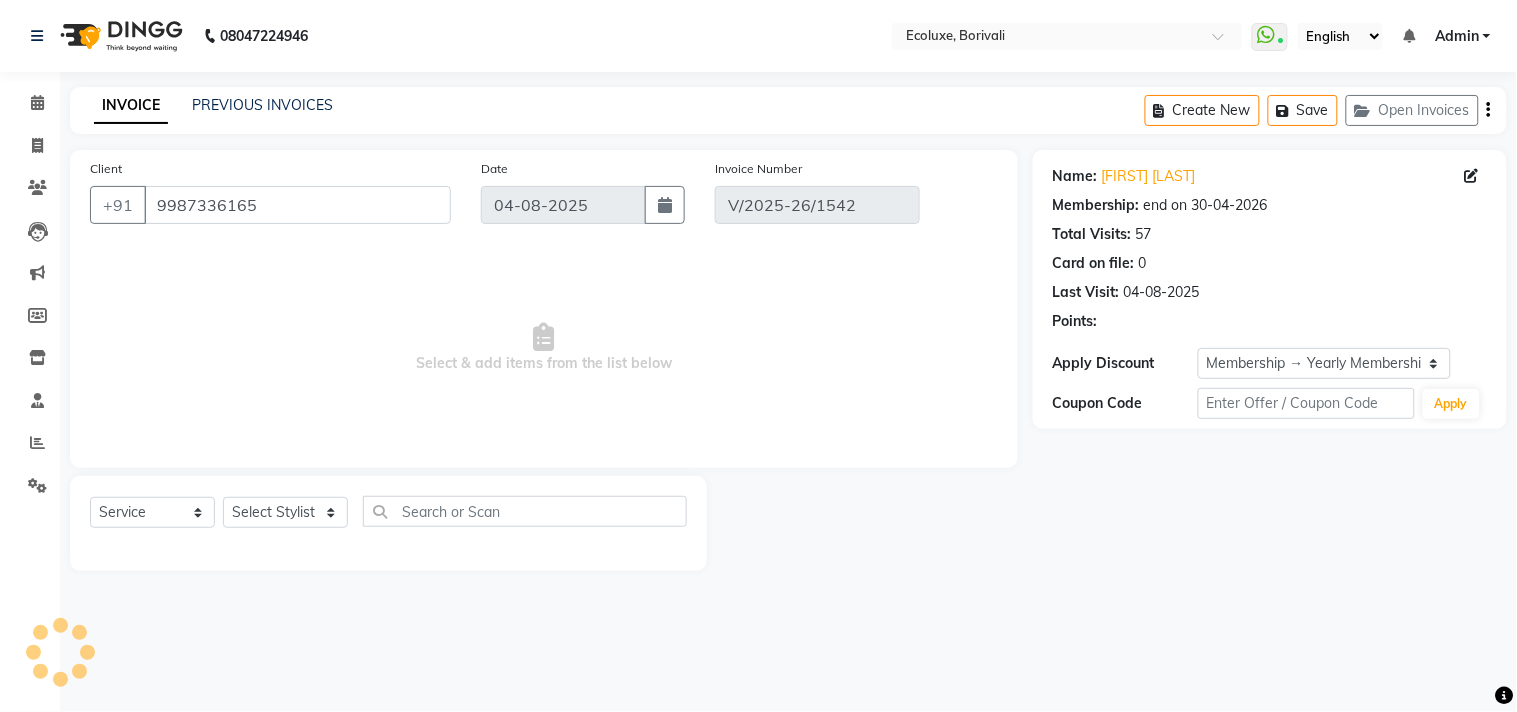 select on "select" 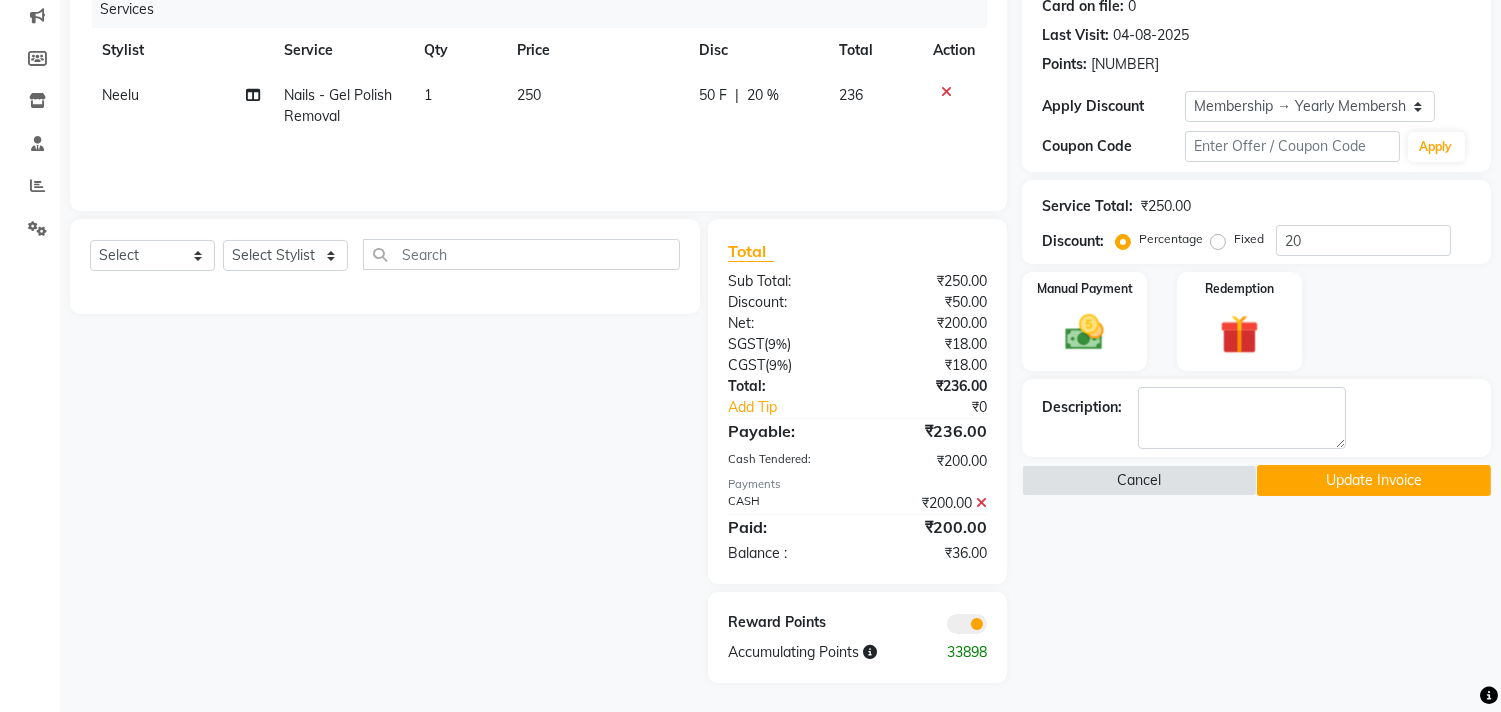 scroll, scrollTop: 146, scrollLeft: 0, axis: vertical 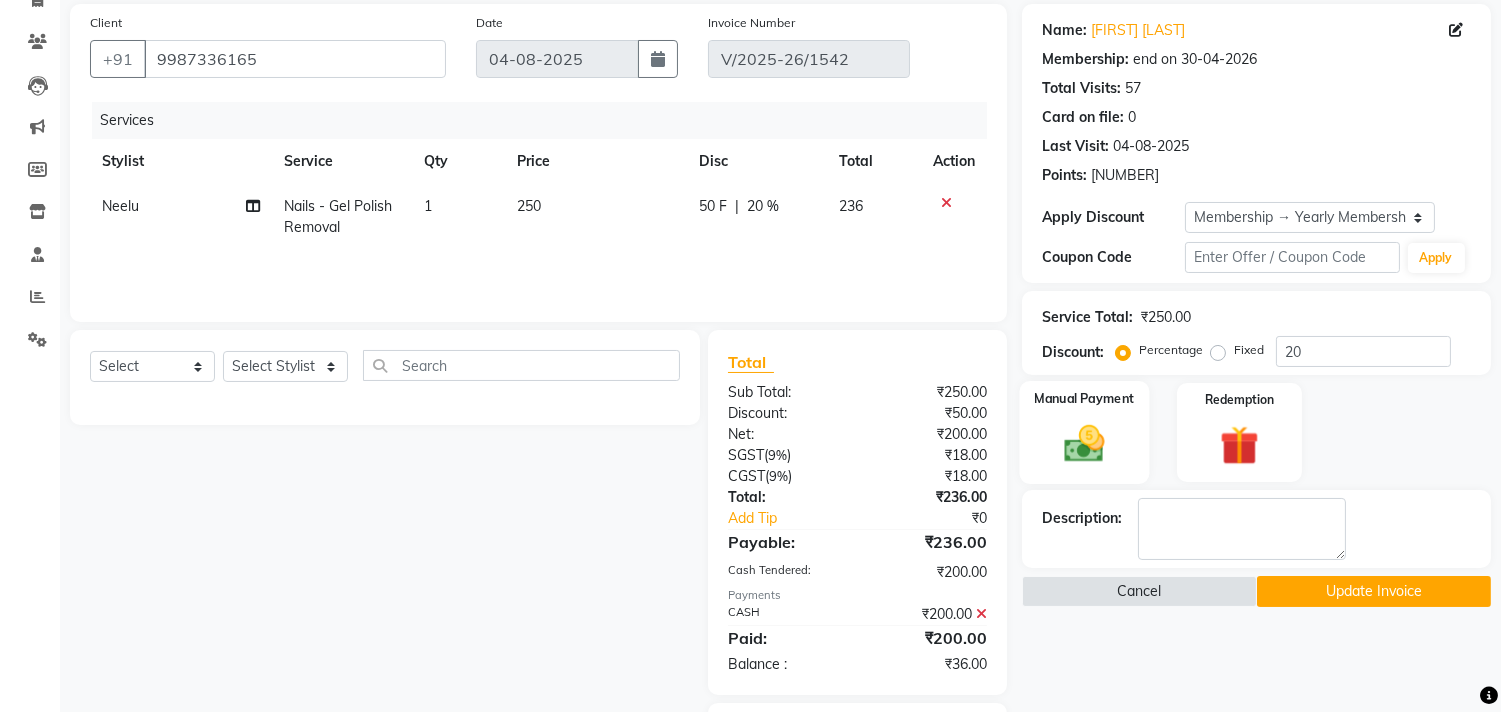 click 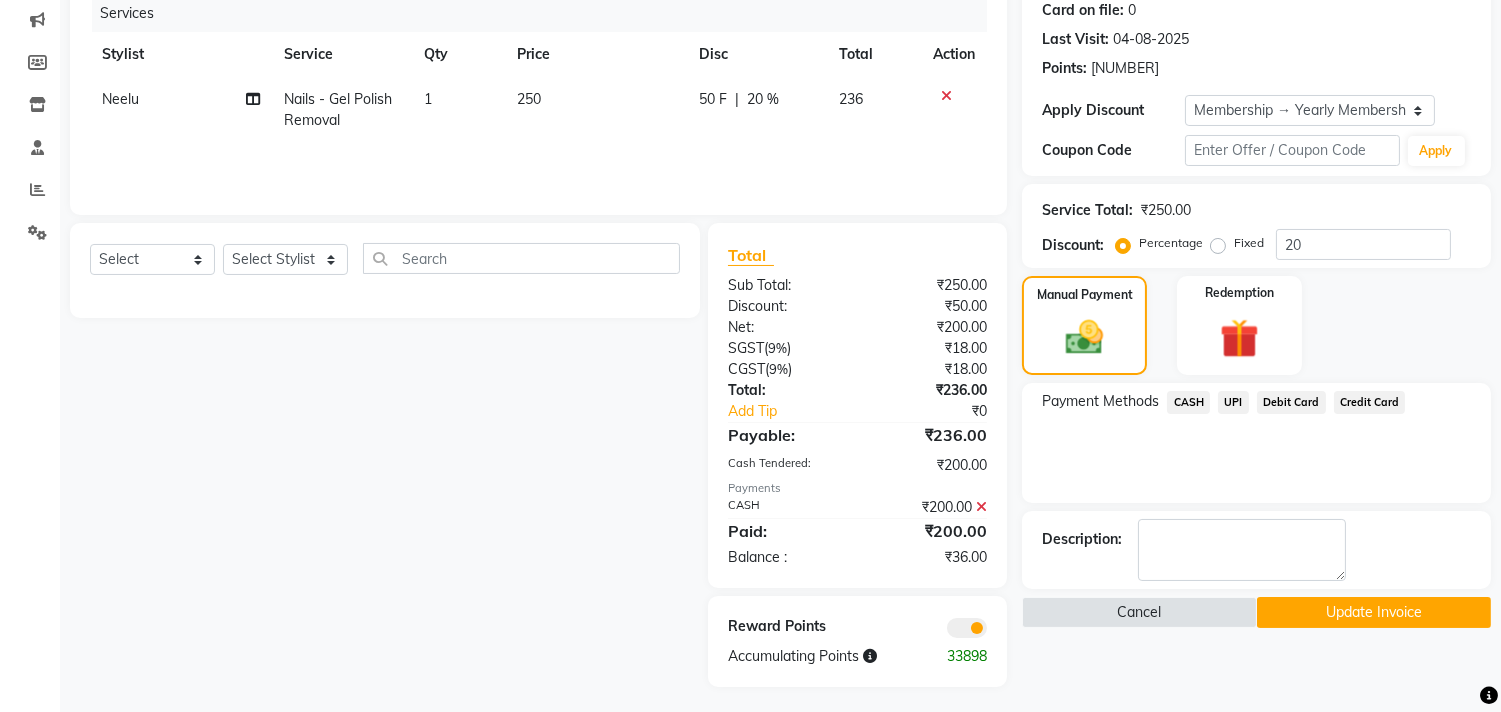 scroll, scrollTop: 257, scrollLeft: 0, axis: vertical 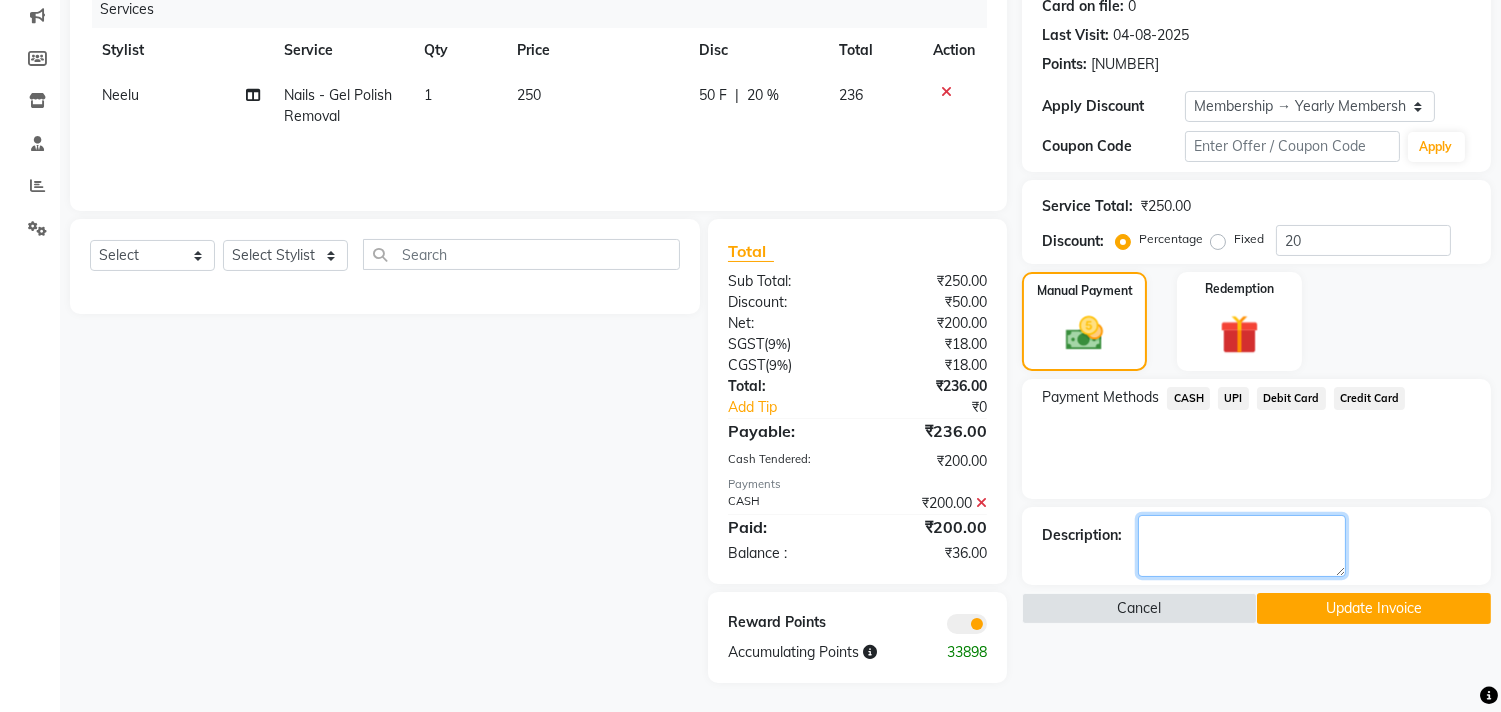 click 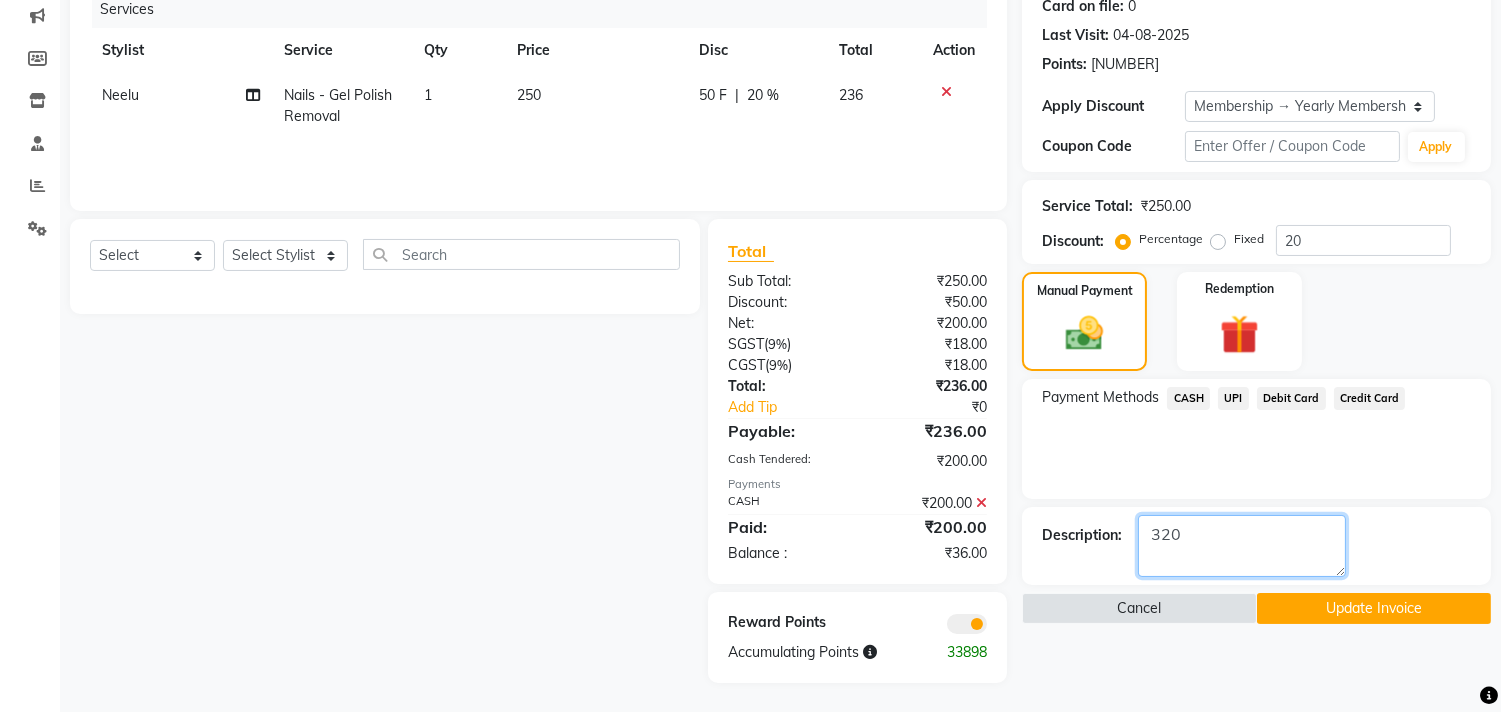 type on "320" 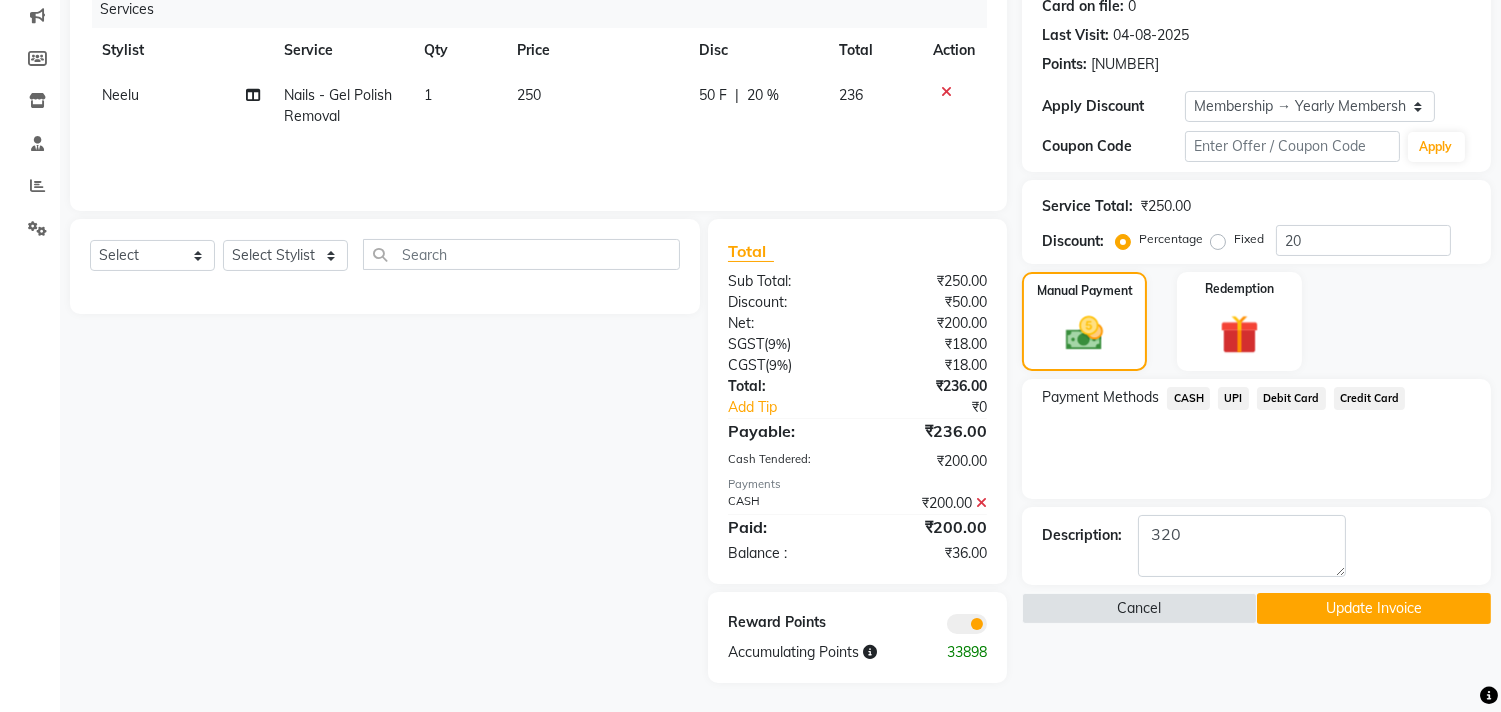 click on "Update Invoice" 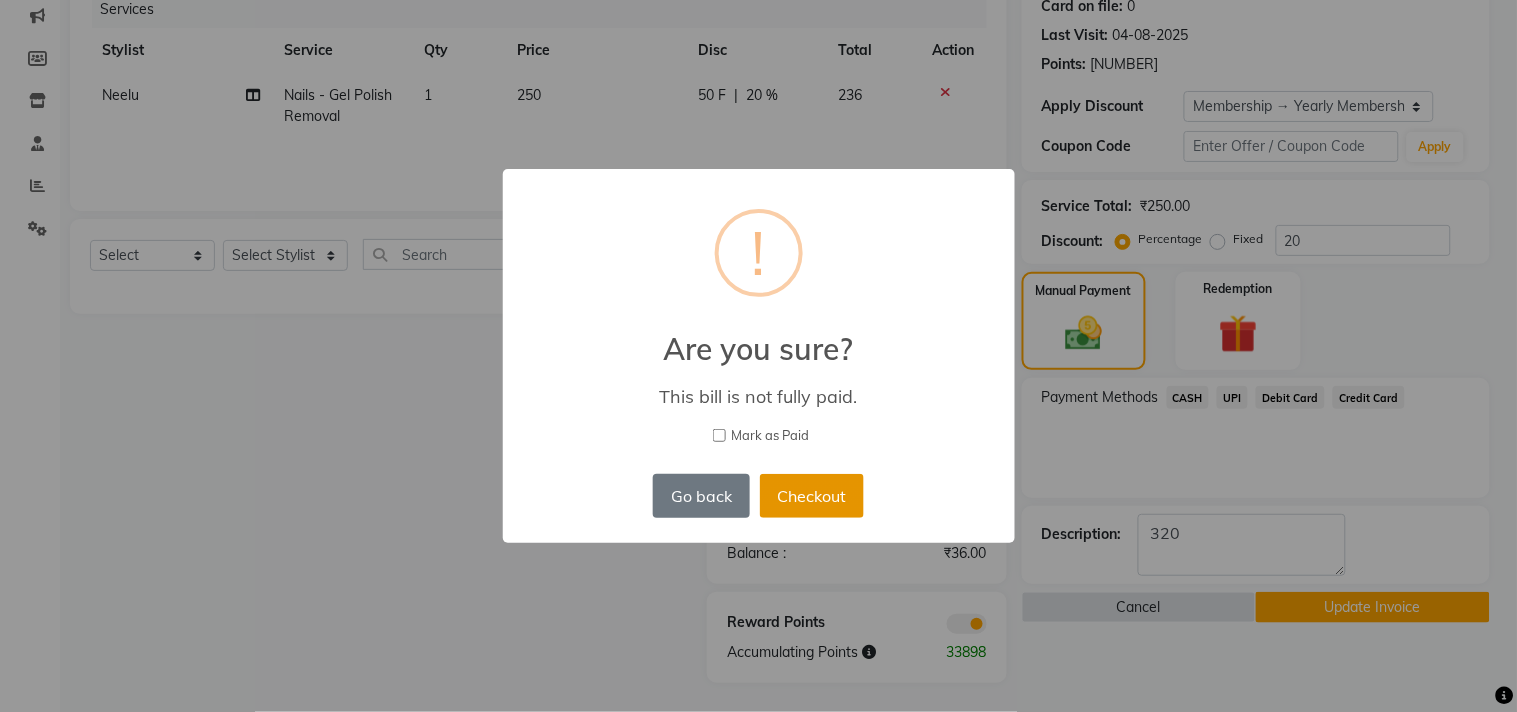 click on "Checkout" at bounding box center [812, 496] 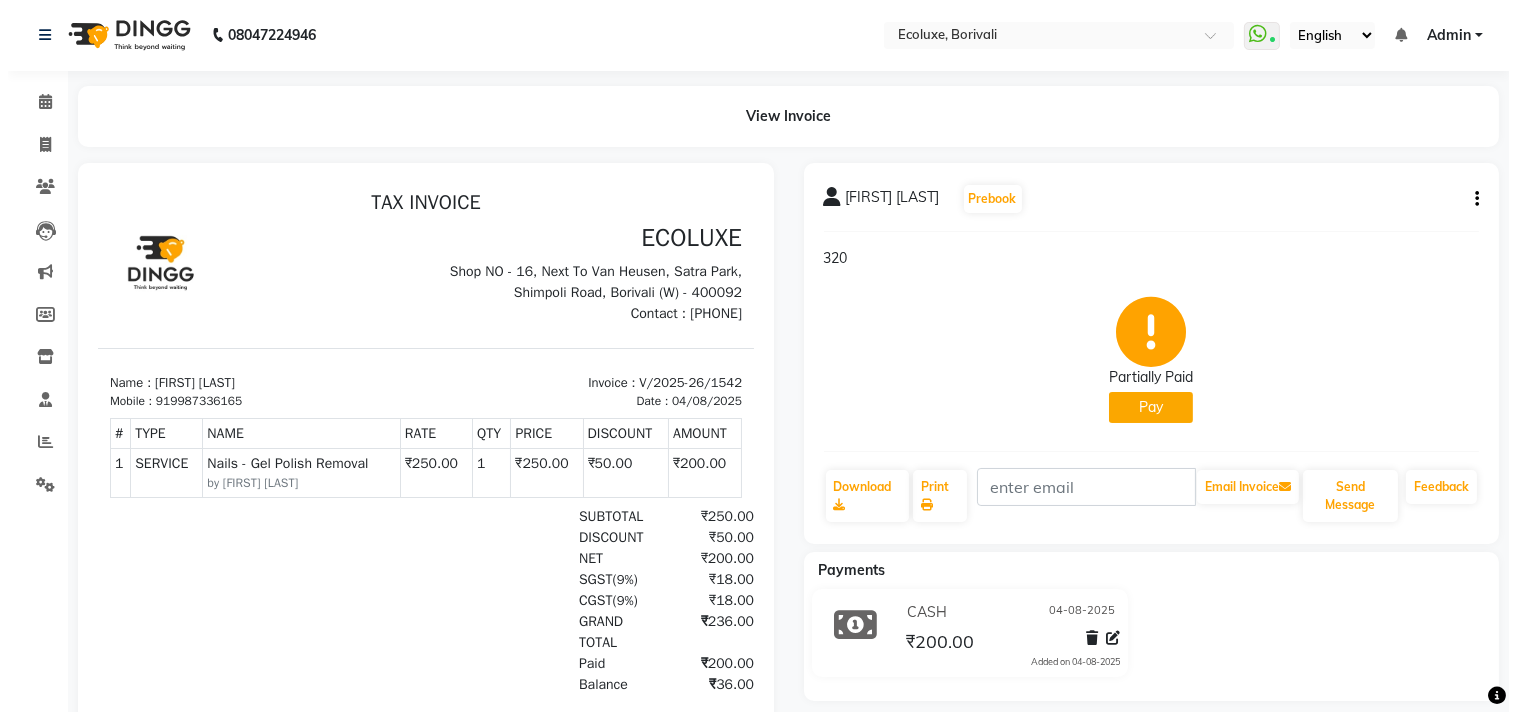 scroll, scrollTop: 0, scrollLeft: 0, axis: both 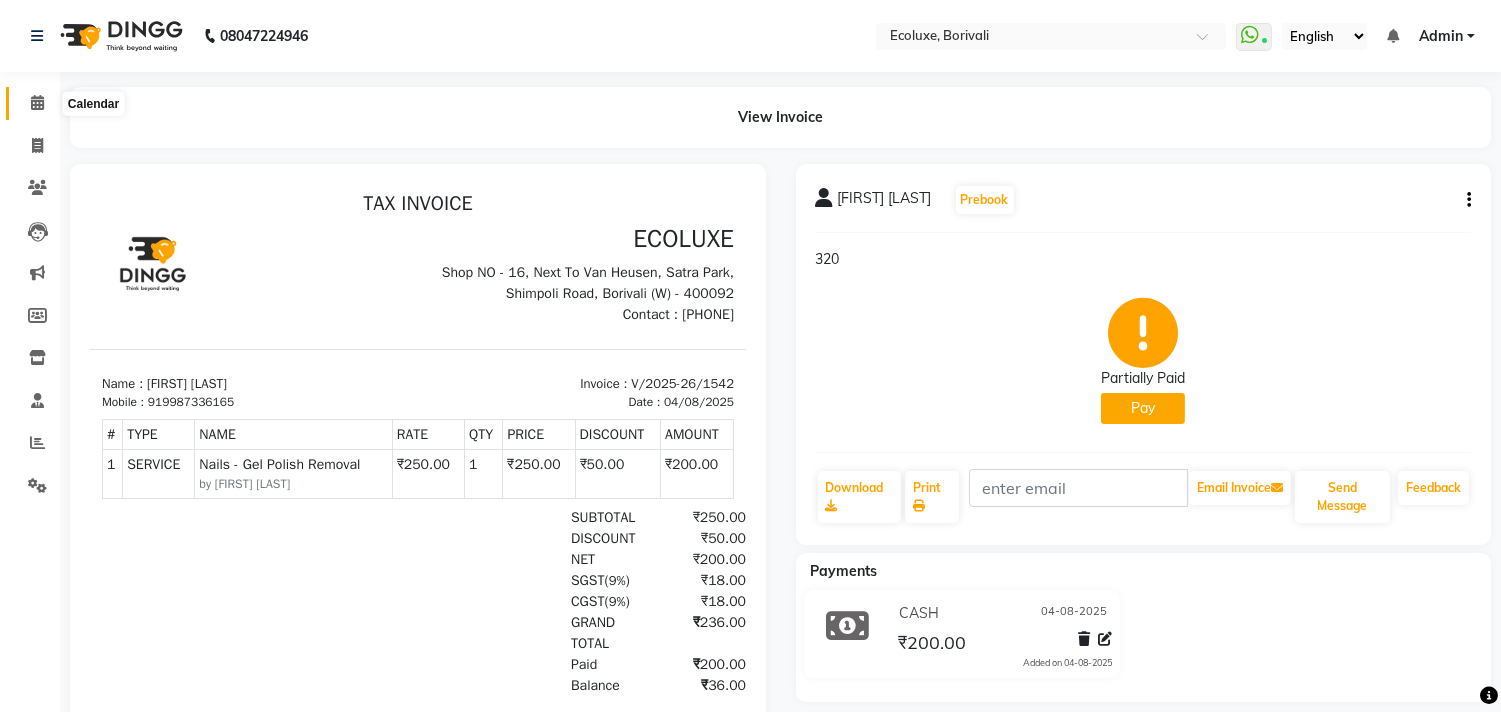 click 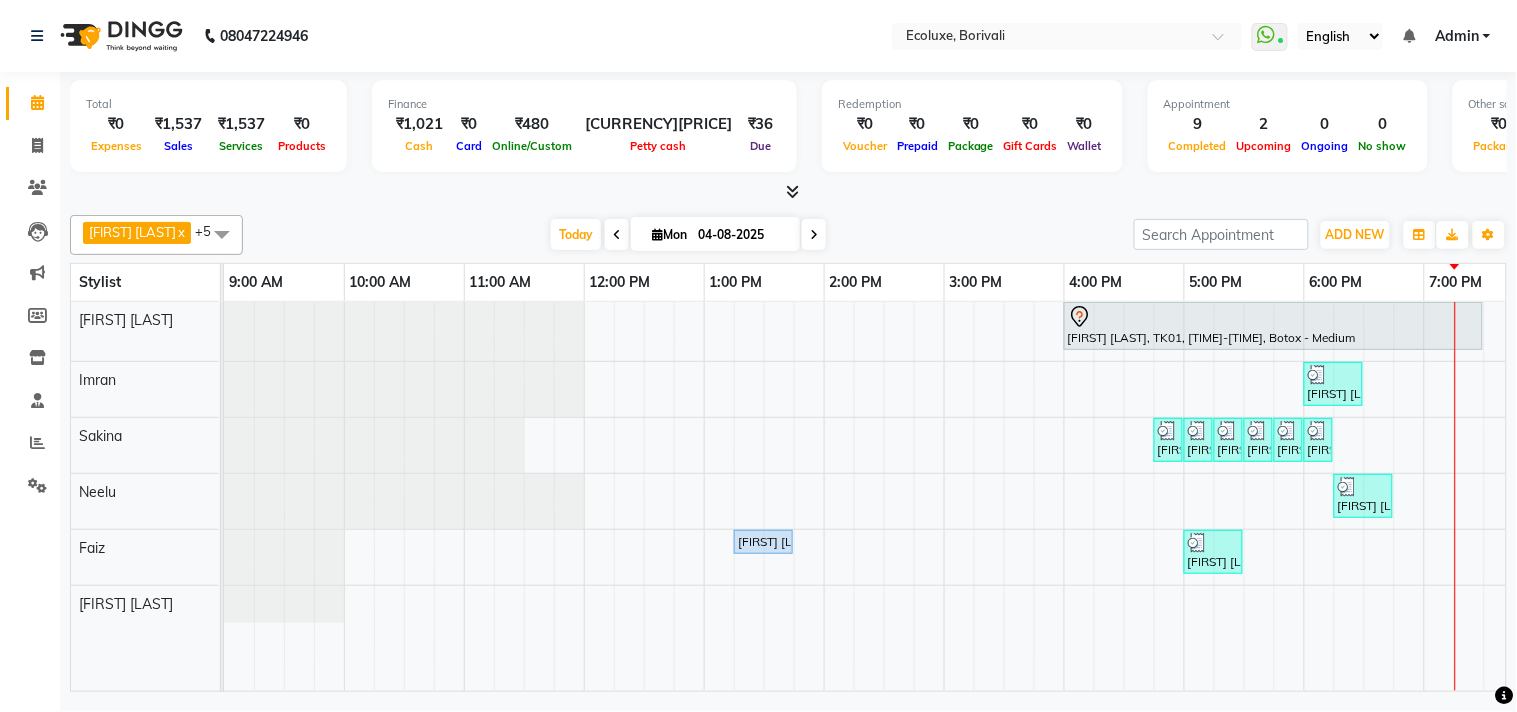 scroll, scrollTop: 0, scrollLeft: 414, axis: horizontal 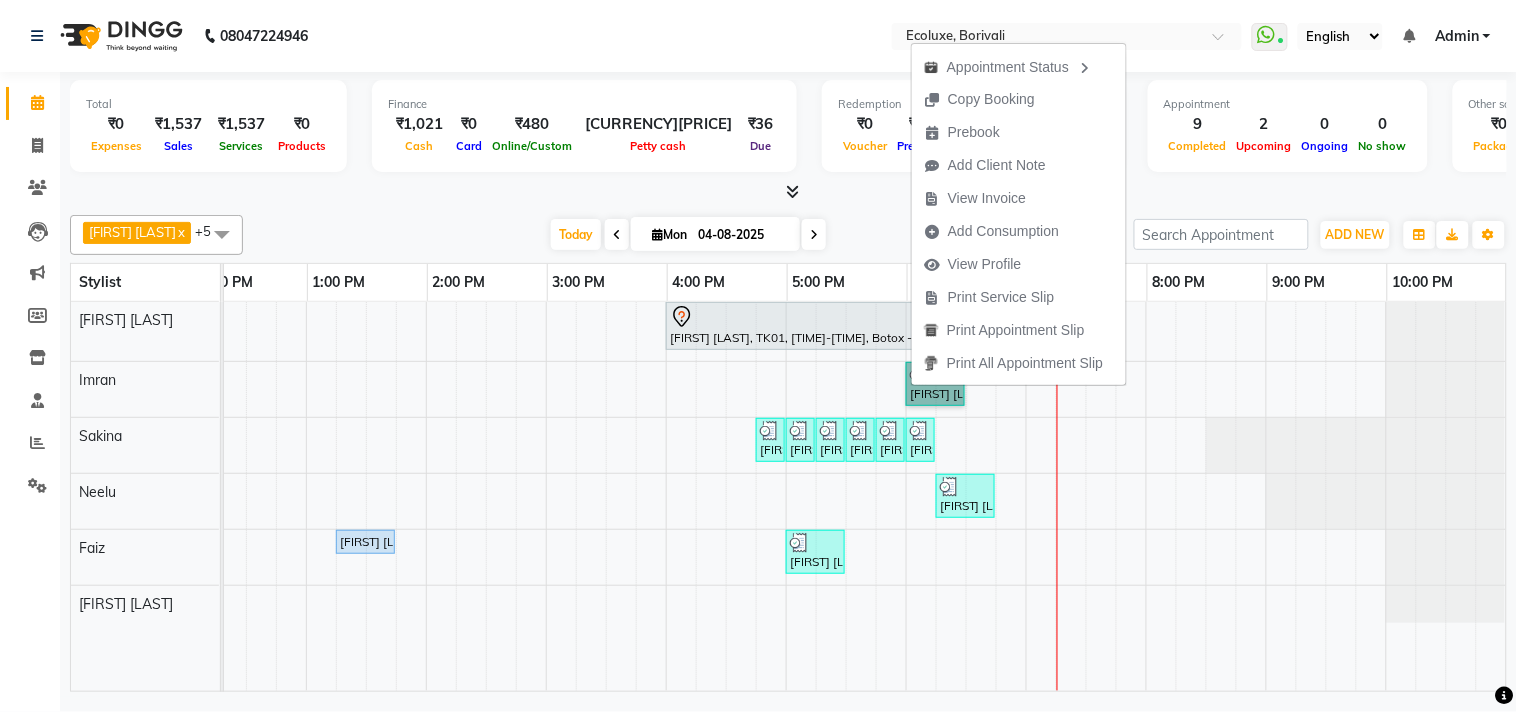 click at bounding box center [1355, 445] 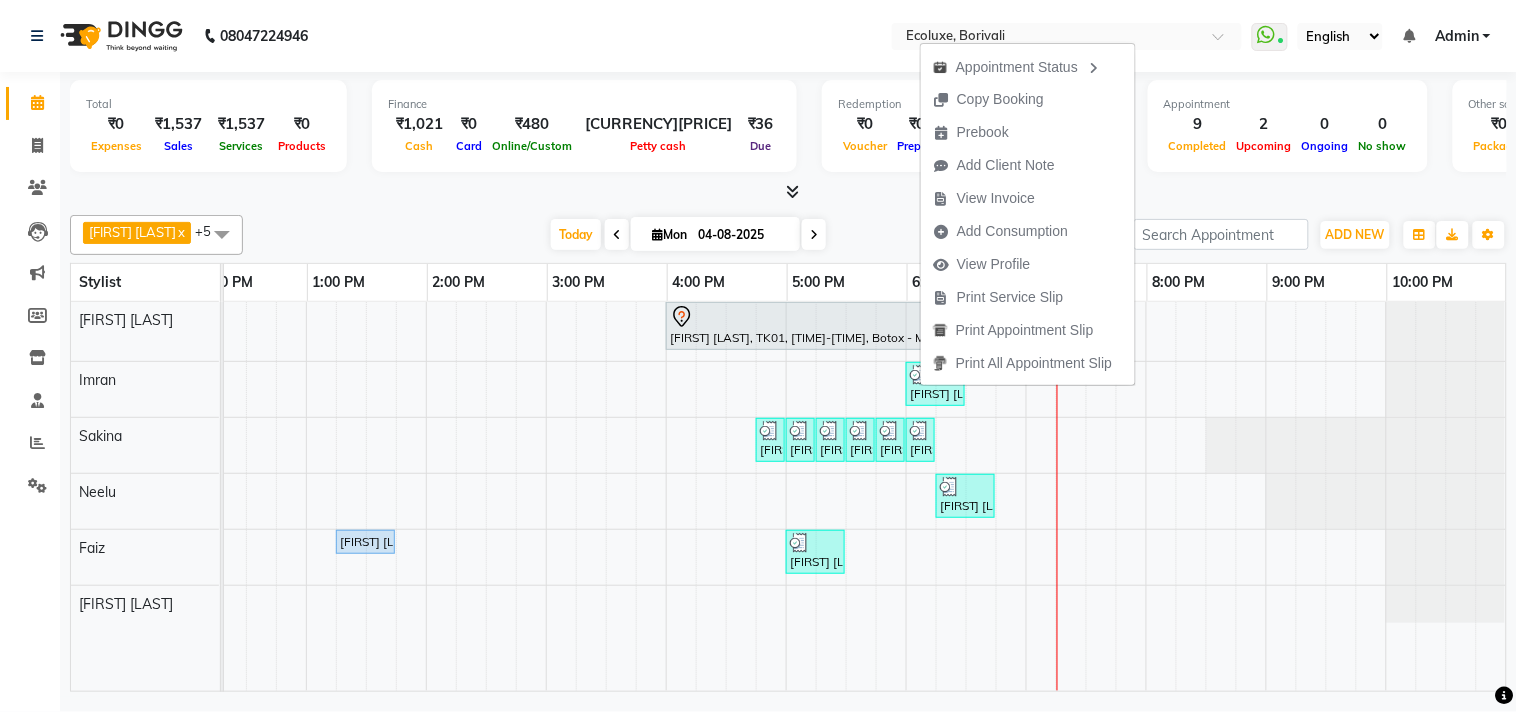 click on "[PHONE] Select Location × Ecoluxe, Borivali  WhatsApp Status  ✕ Status:  Connected Most Recent Message: 04-08-2025     04:45 PM Recent Service Activity: 04-08-2025     05:36 PM English ENGLISH Español العربية मराठी हिंदी ગુજરાતી தமிழ் 中文 Notifications nothing to show Admin Manage Profile Change Password Sign out  Version:3.16.0" 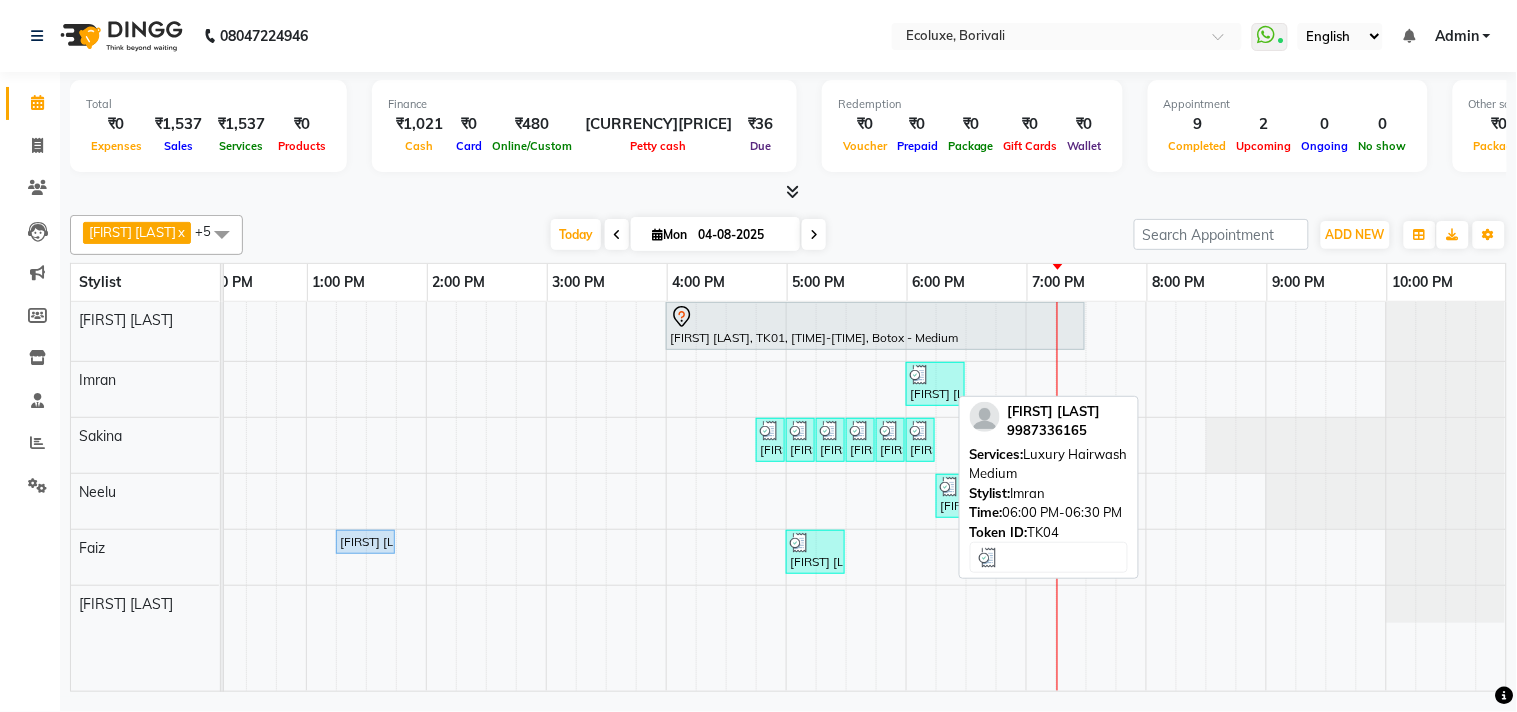 click on "[FIRST] [LAST], TK04, 06:00 PM-06:30 PM, Luxury  Hairwash Medium" at bounding box center [935, 384] 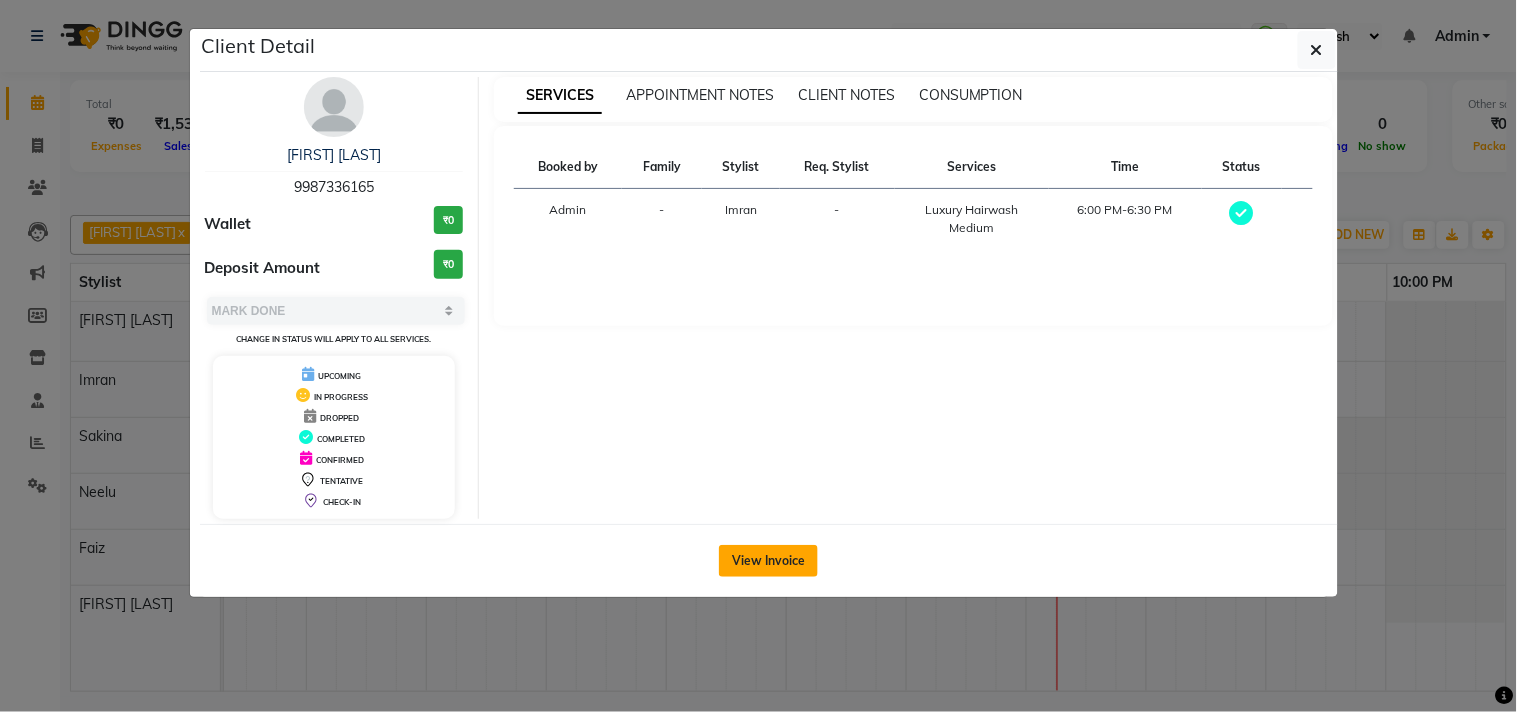 click on "View Invoice" 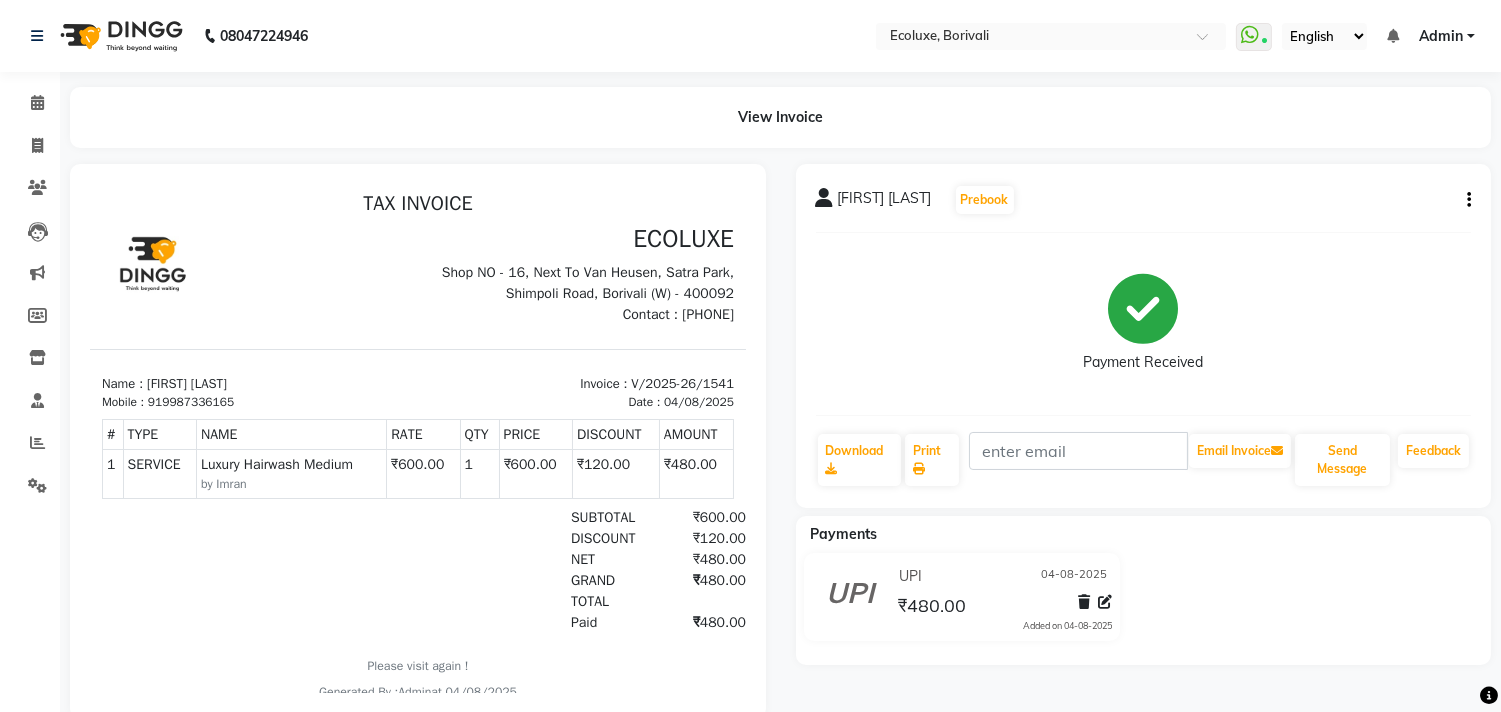 scroll, scrollTop: 53, scrollLeft: 0, axis: vertical 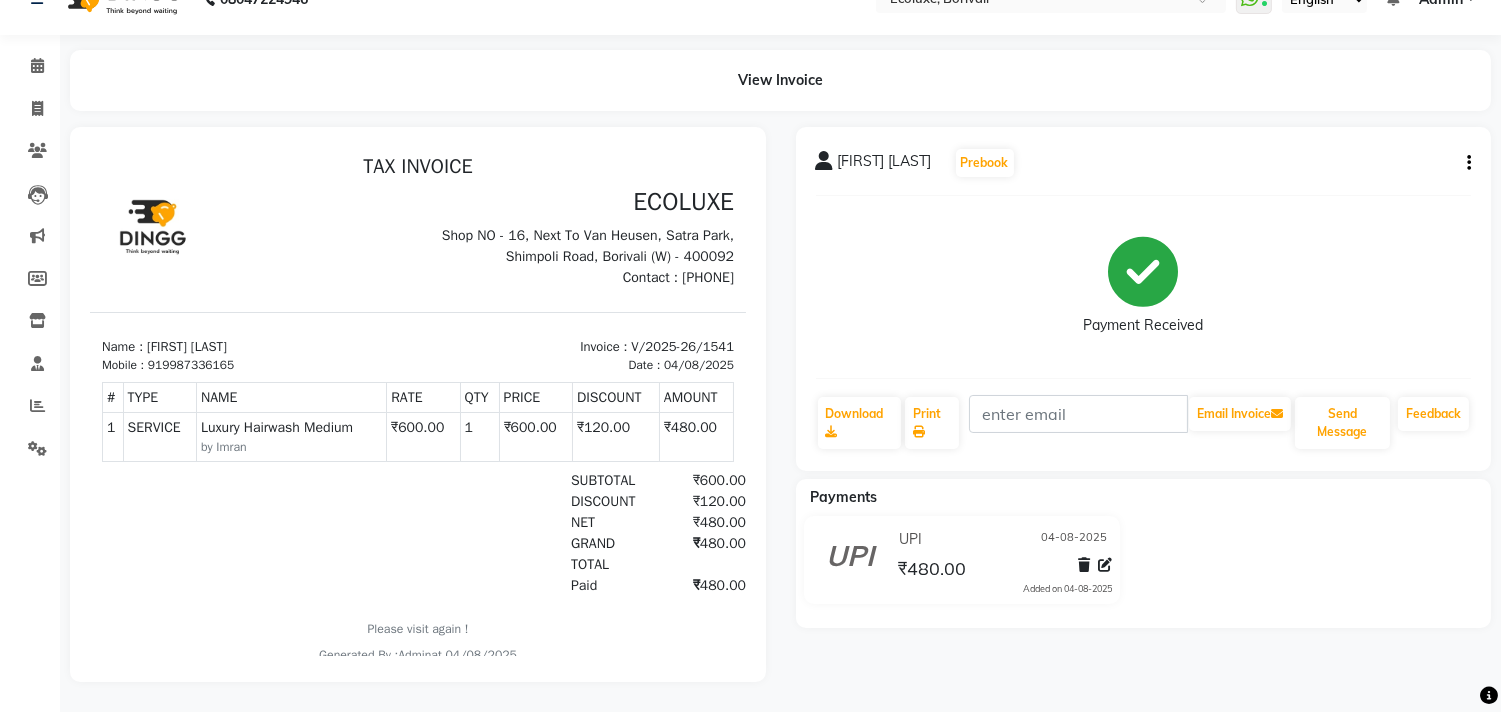 click 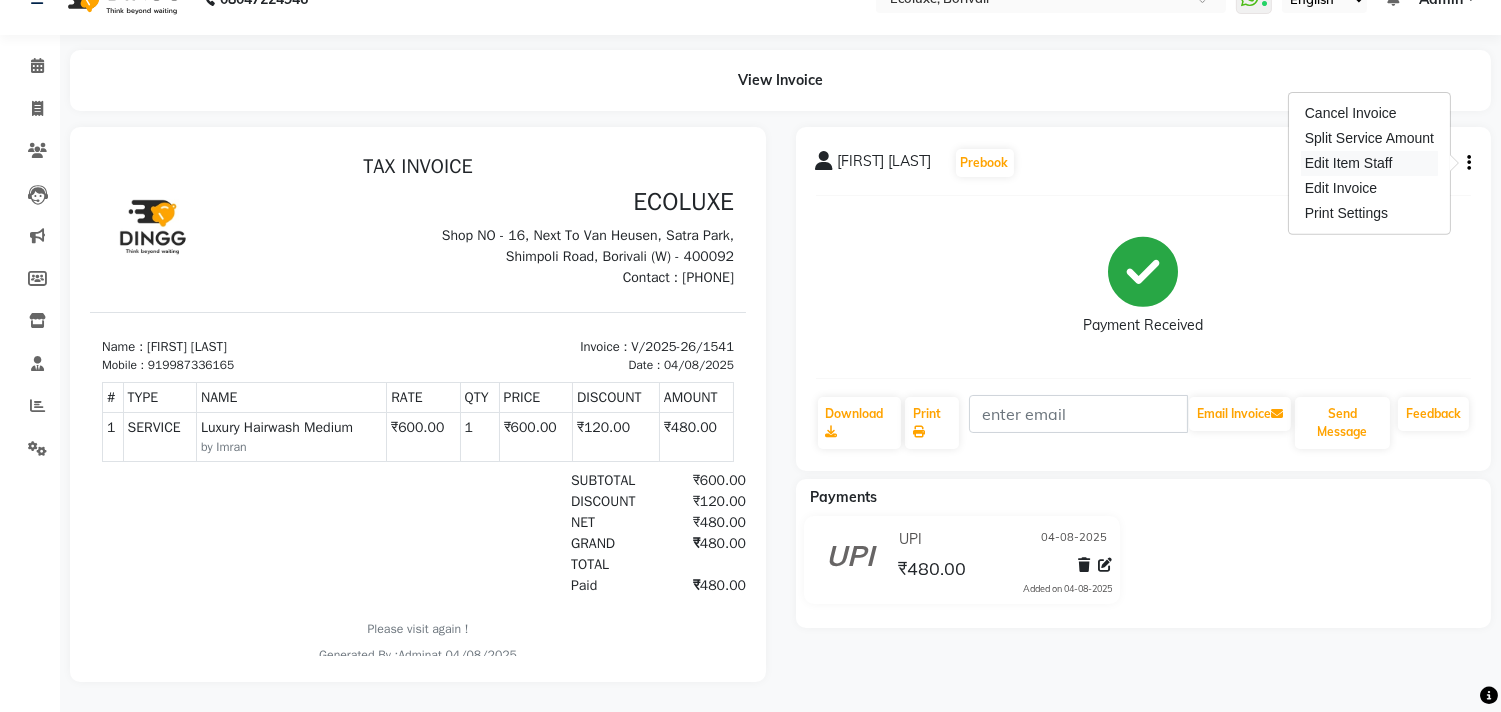 click on "Edit Item Staff" at bounding box center (1369, 163) 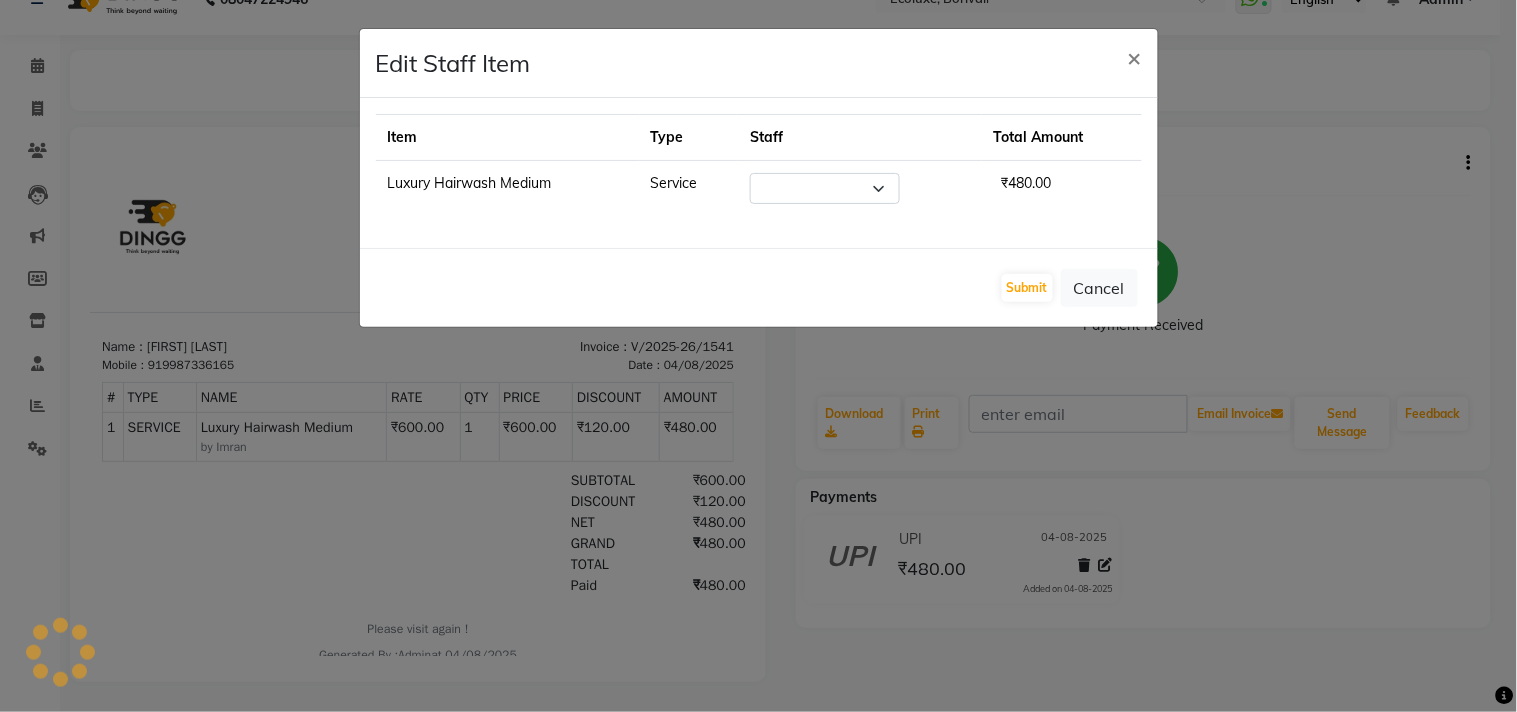 select on "35739" 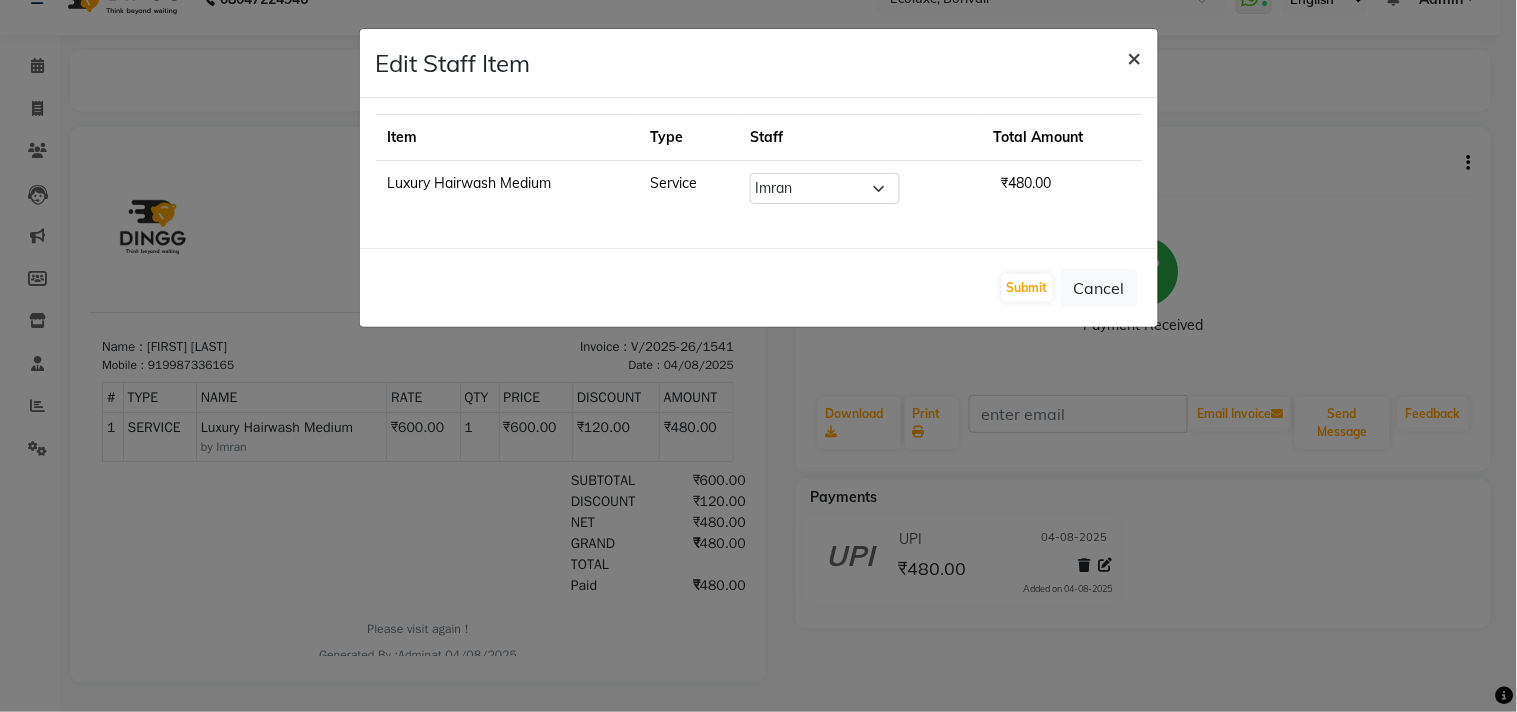 click on "×" 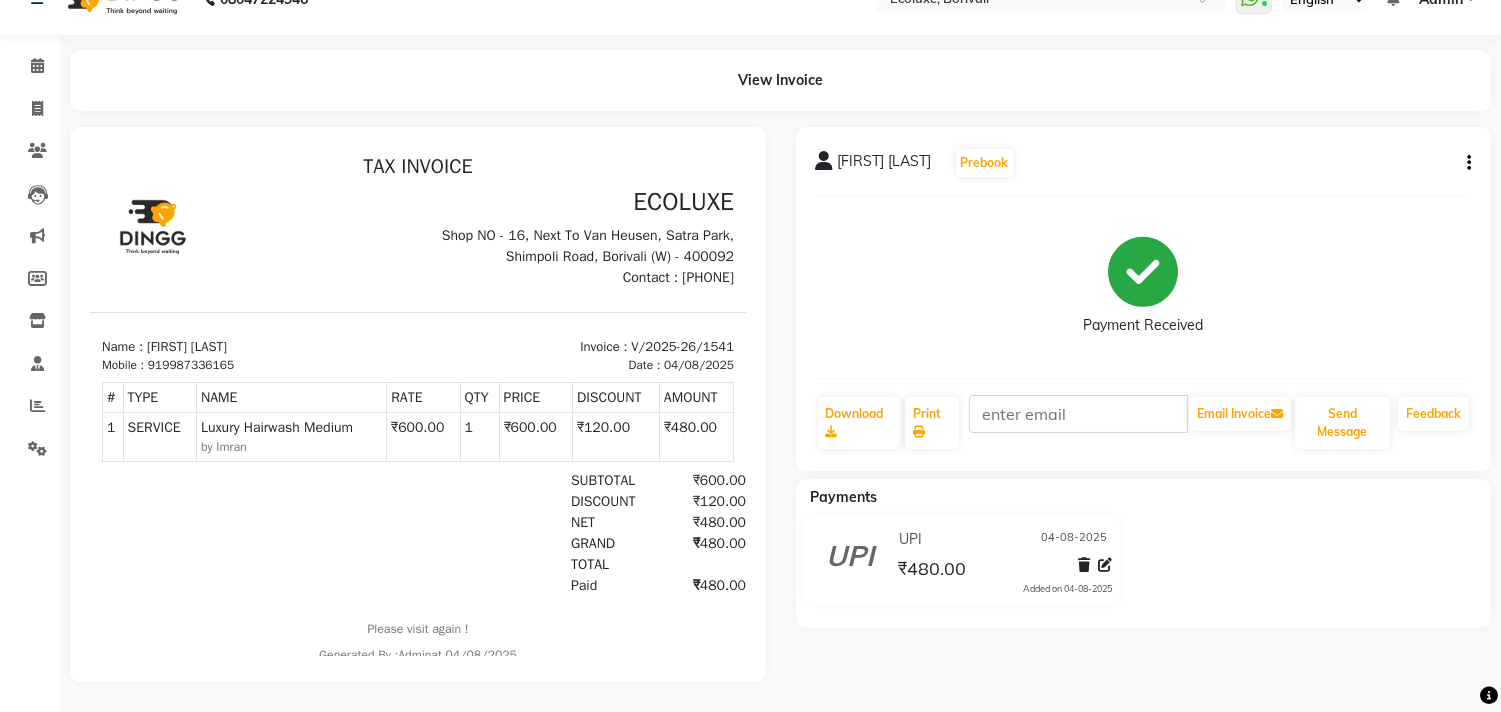 click 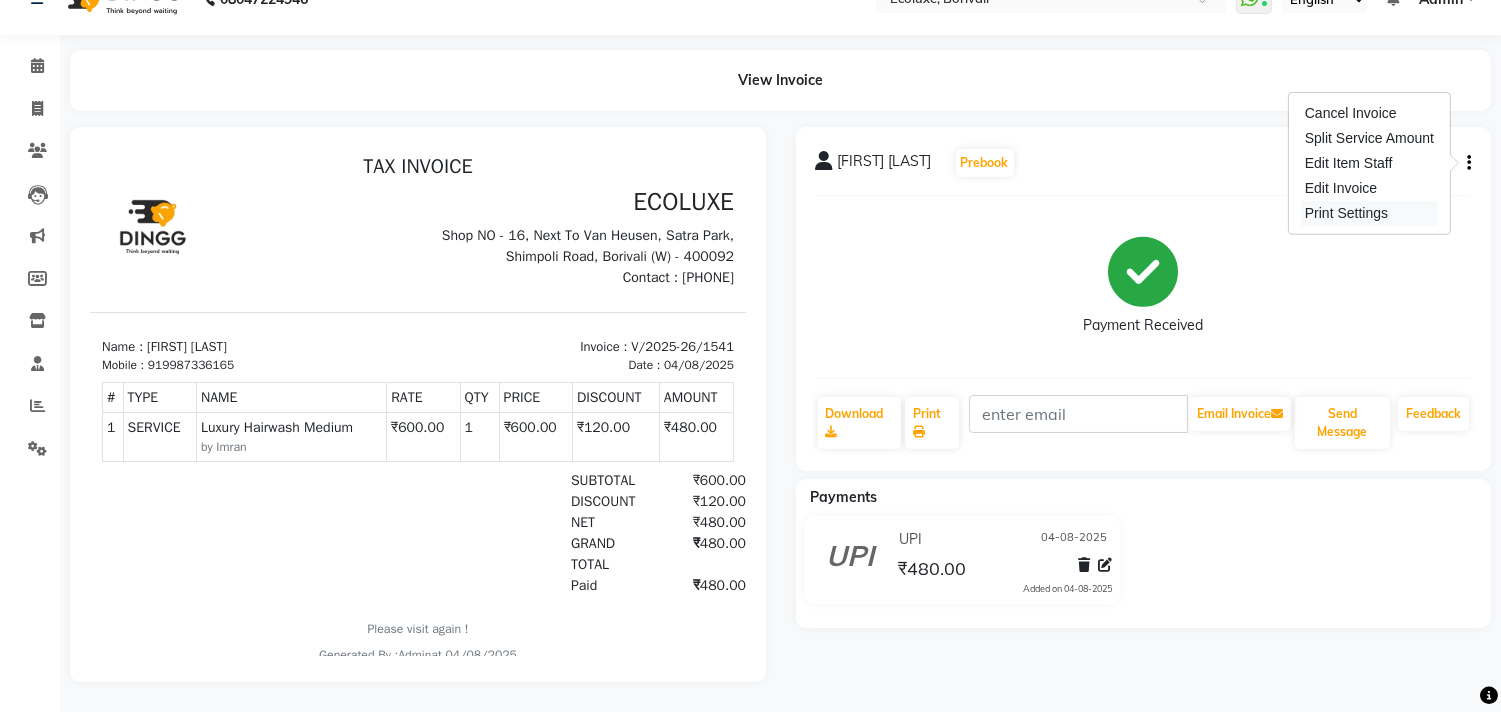 click on "Print Settings" at bounding box center (1369, 213) 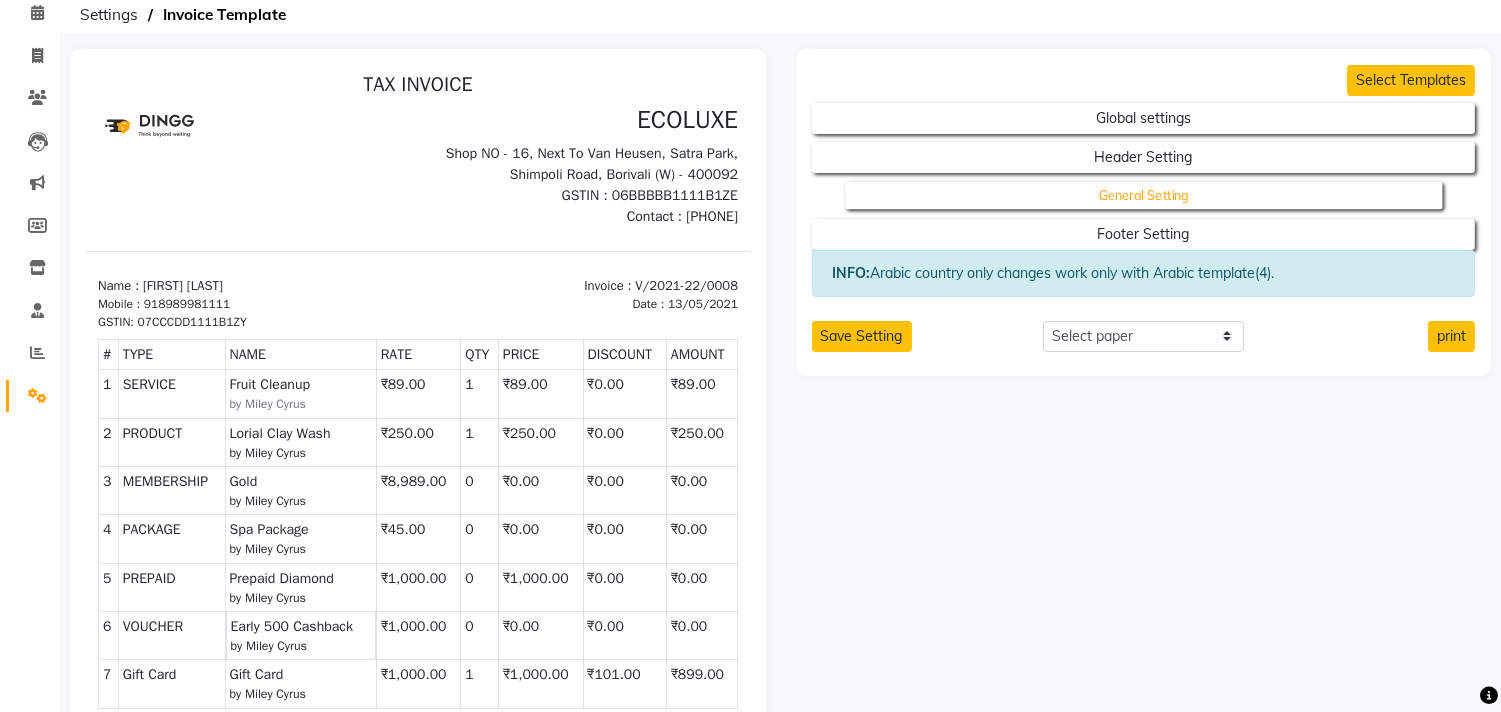 scroll, scrollTop: 0, scrollLeft: 0, axis: both 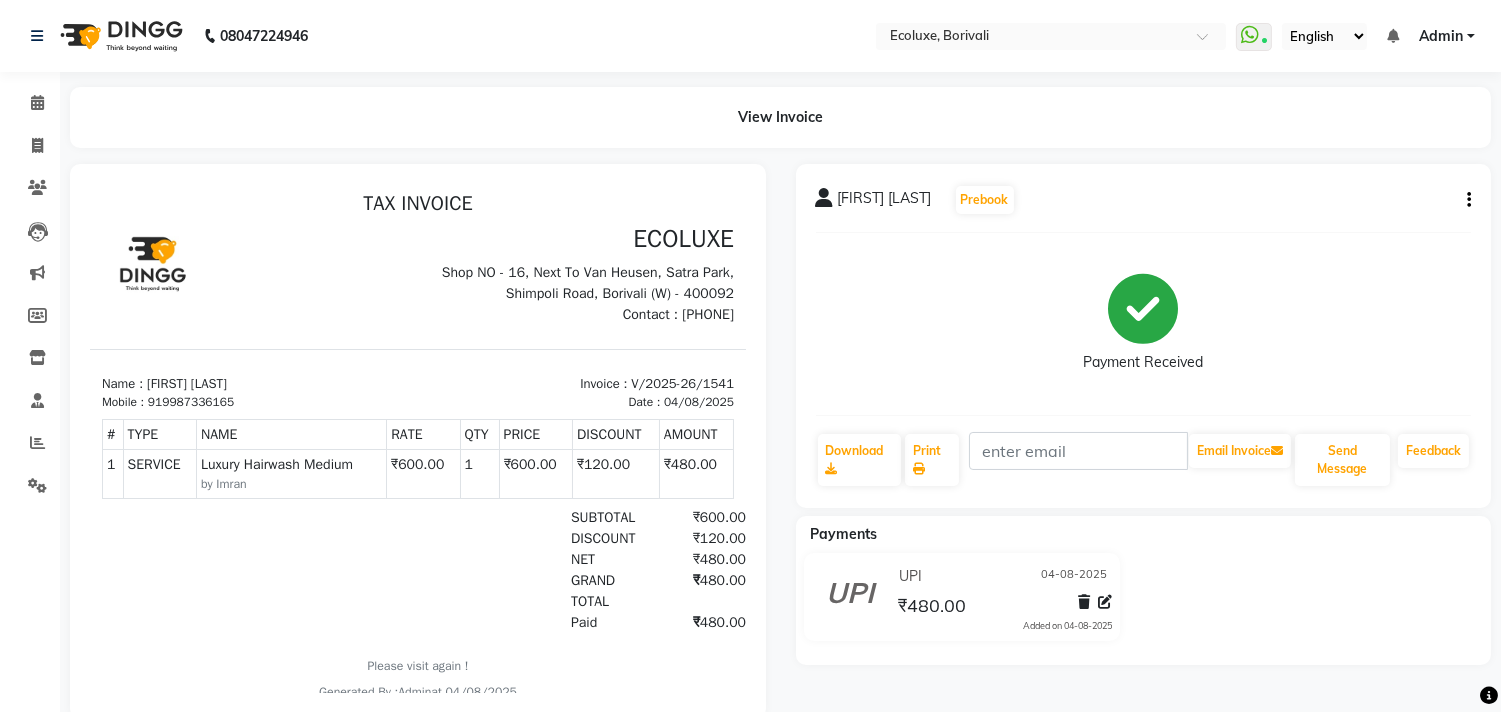 click on "[FIRST] [LAST]   Prebook   Payment Received  Download  Print   Email Invoice   Send Message Feedback" 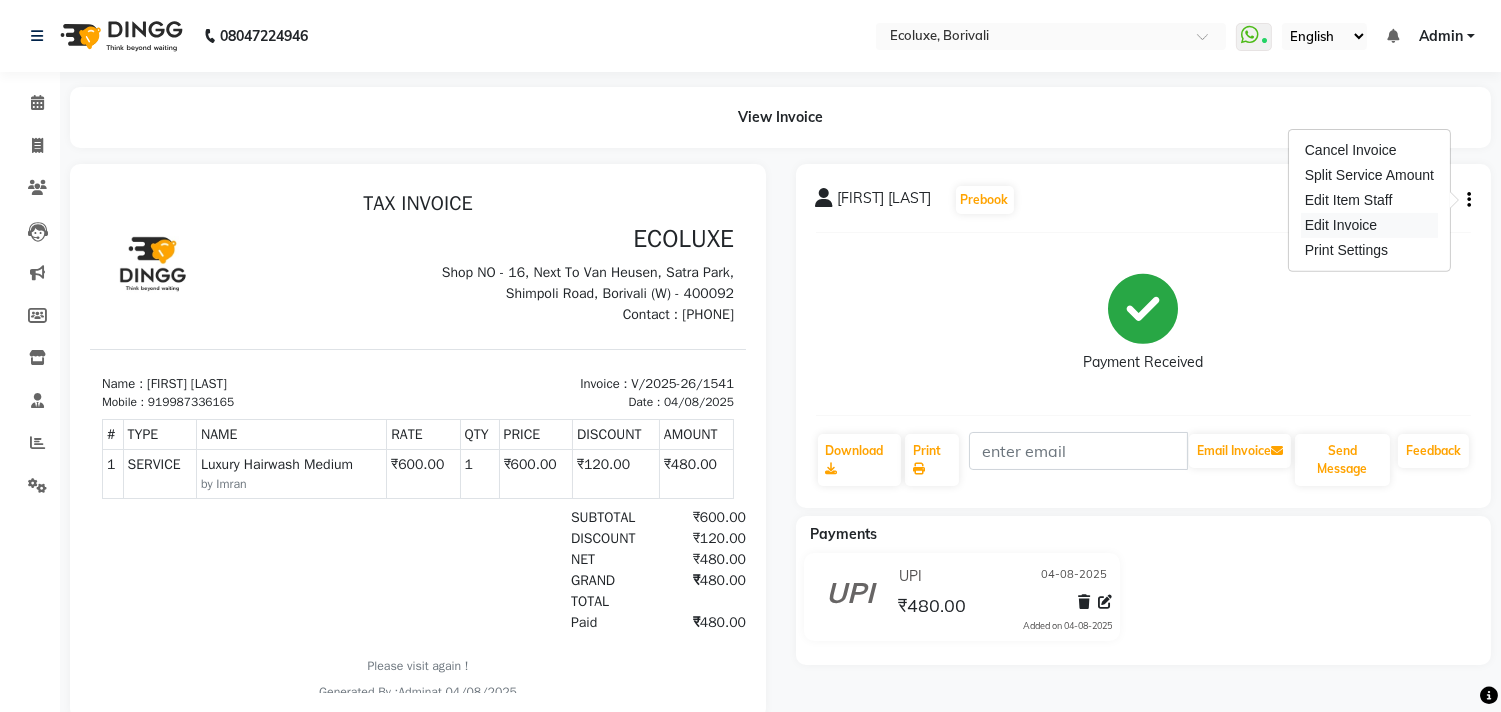 click on "Edit Invoice" at bounding box center (1369, 225) 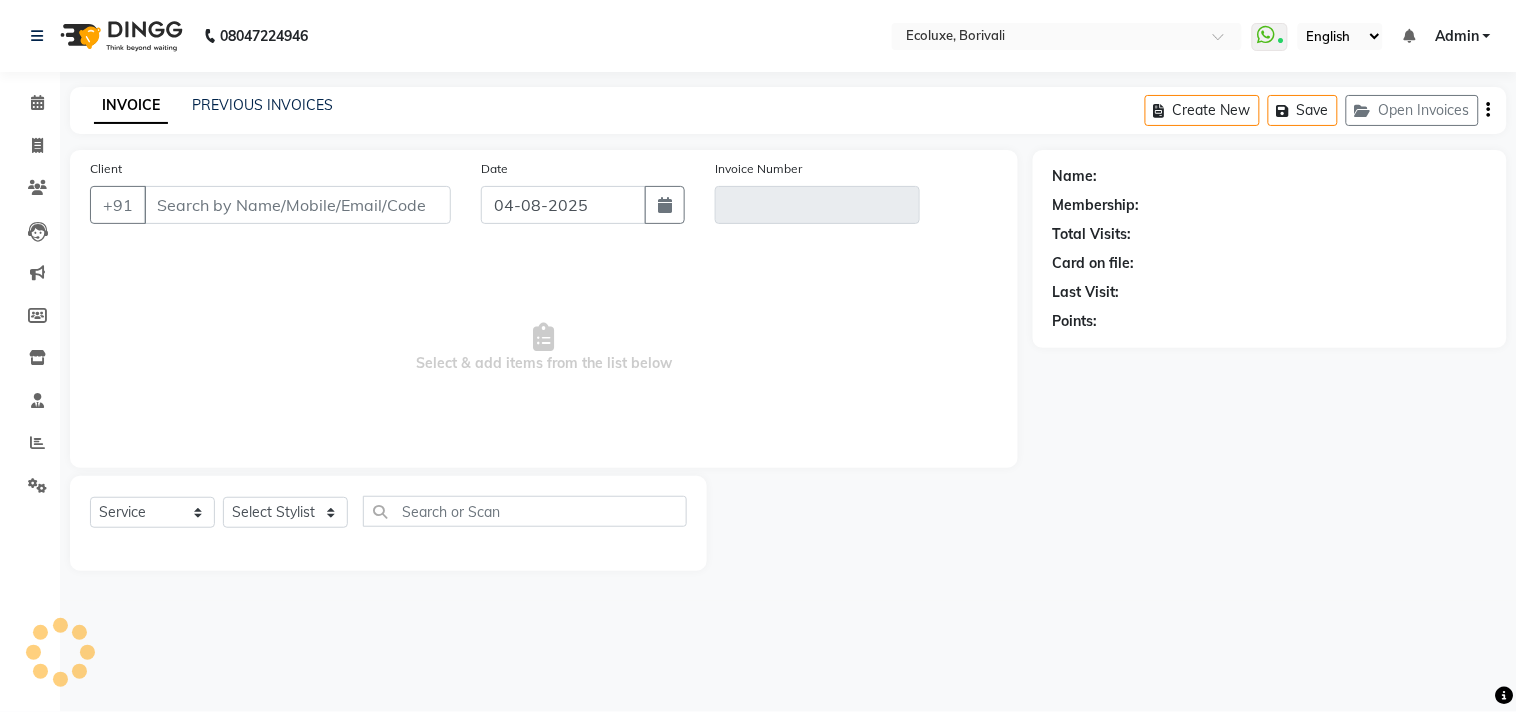 type on "9987336165" 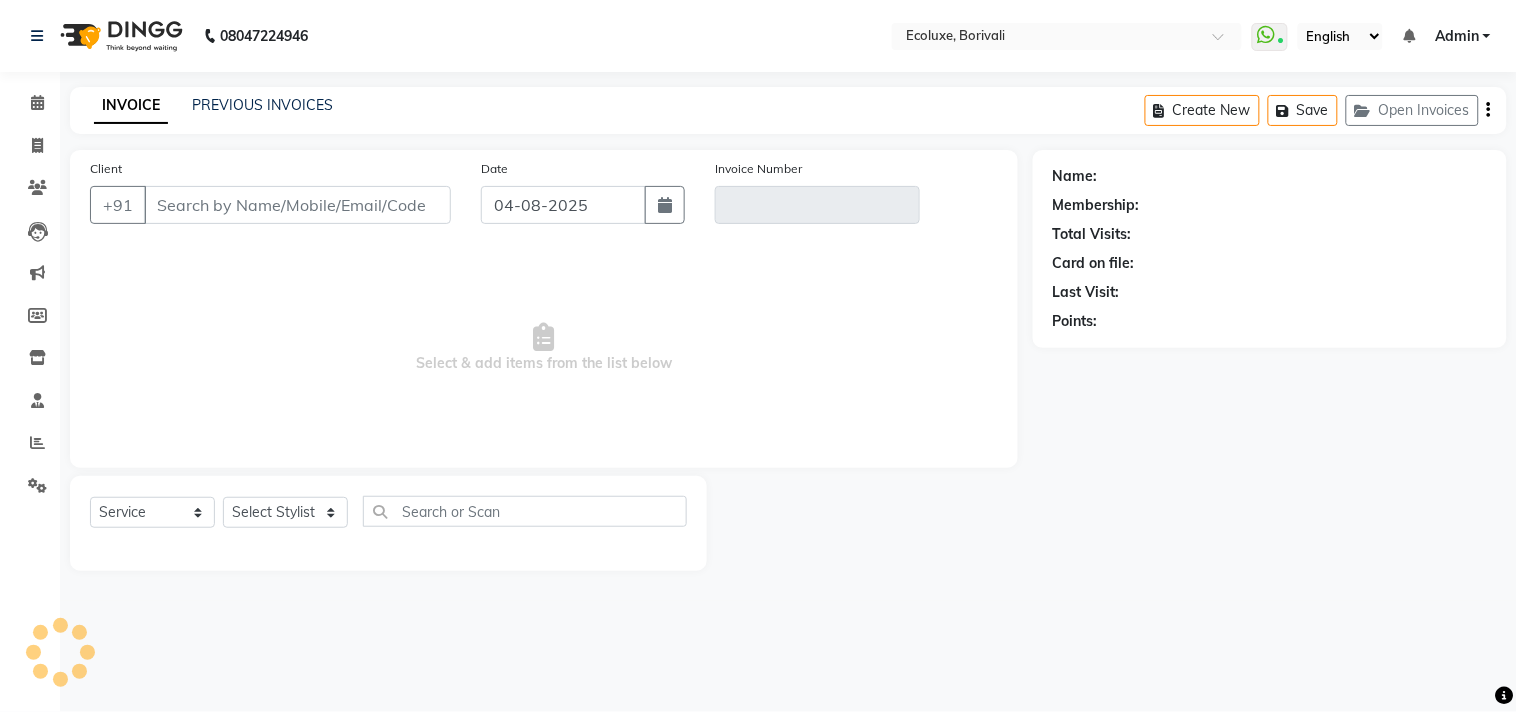 type on "V/2025-26/1541" 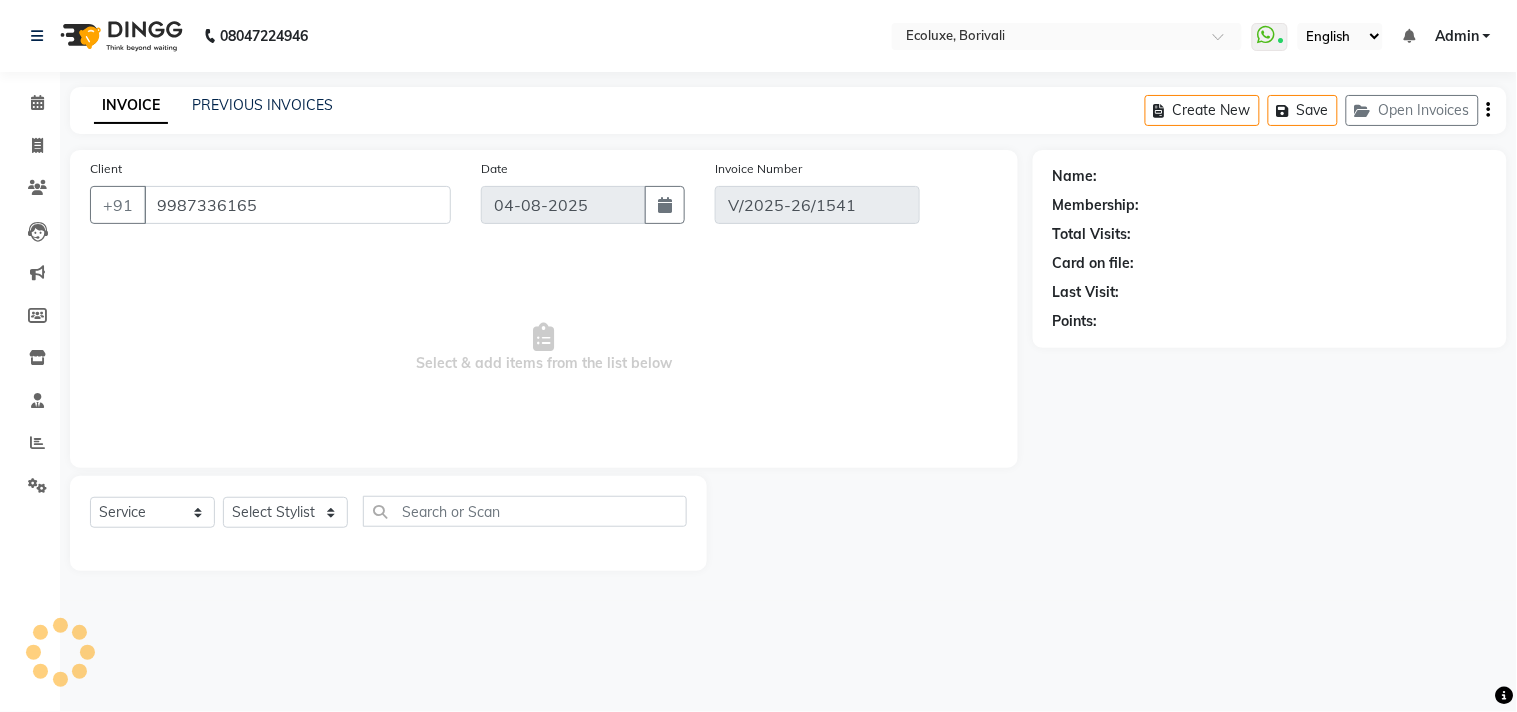 select on "select" 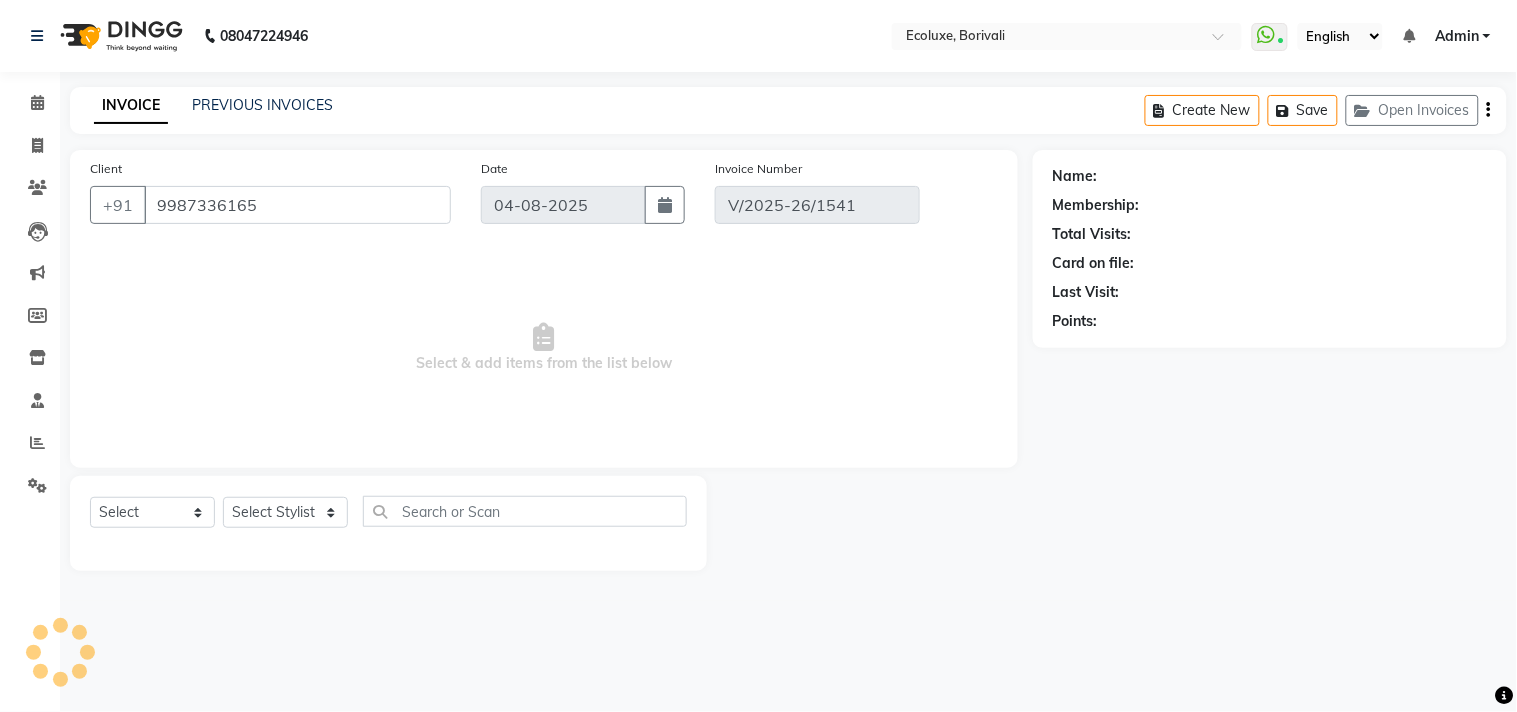 select on "1: Object" 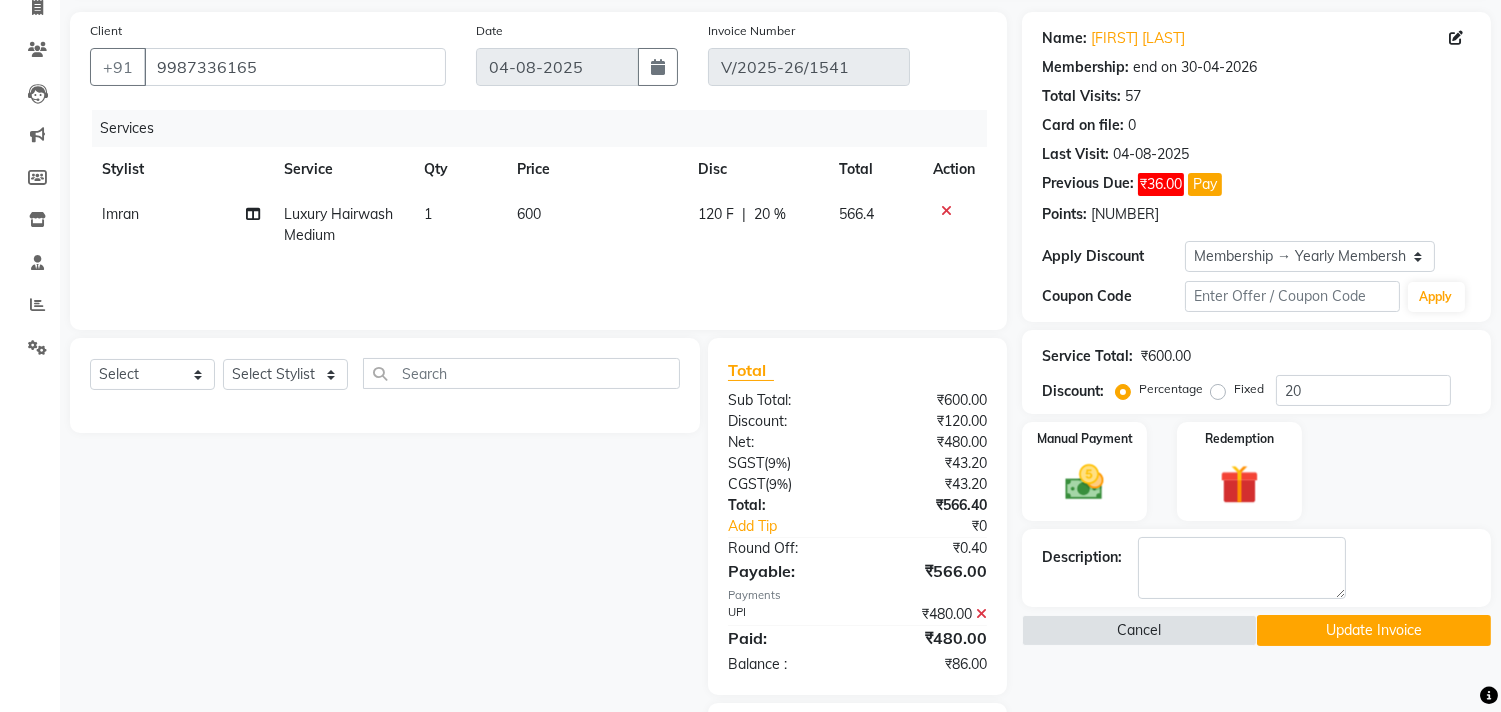 scroll, scrollTop: 250, scrollLeft: 0, axis: vertical 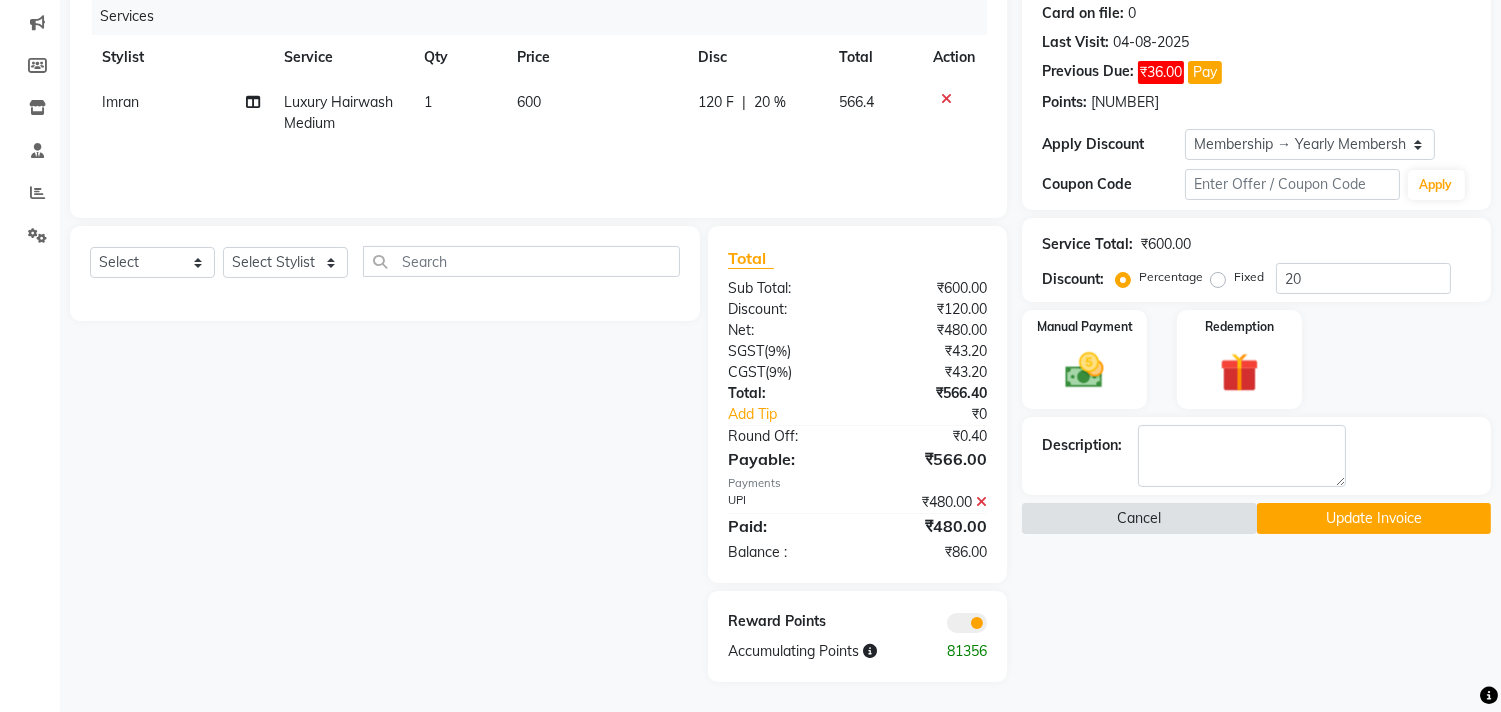 click on "Cancel" 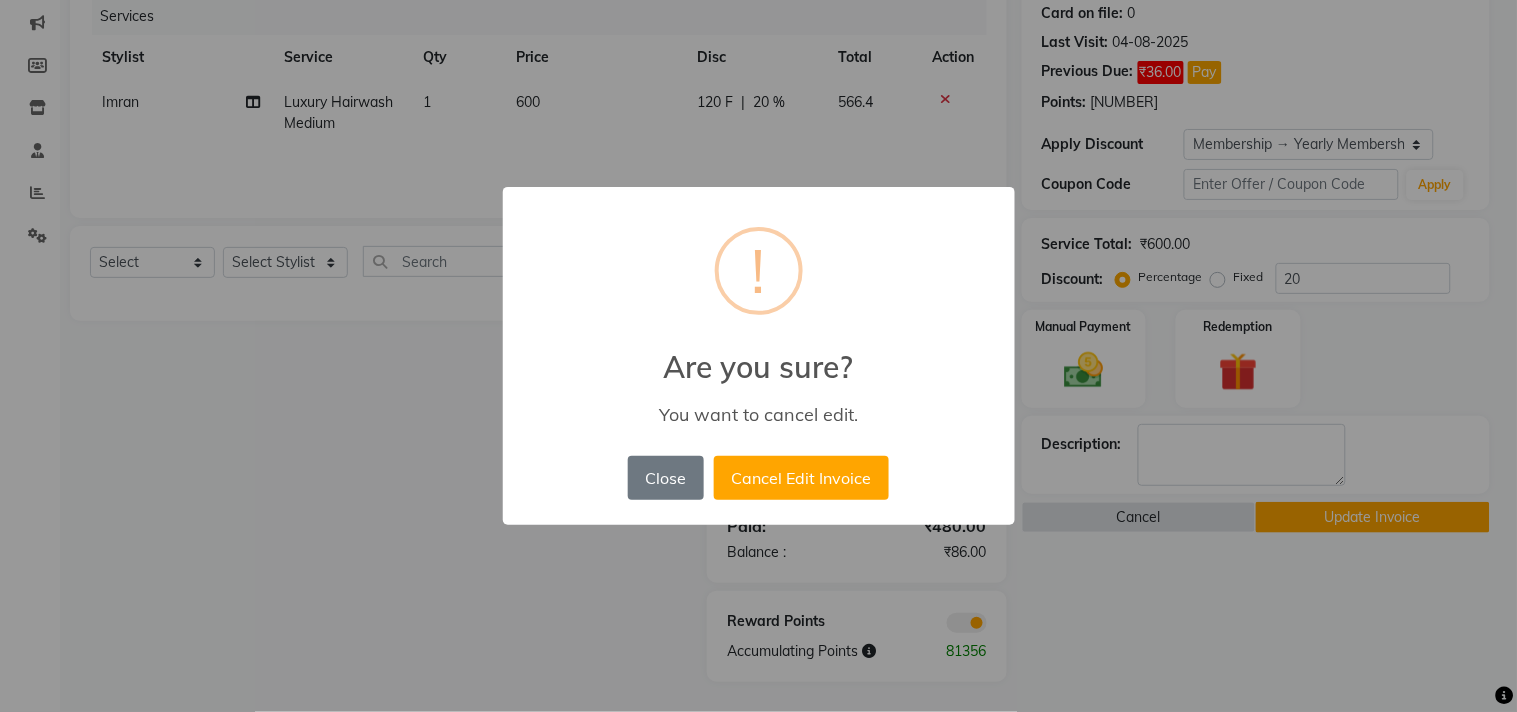click on "× ! Are you sure? You want to cancel edit. Close No Cancel Edit Invoice" at bounding box center [758, 356] 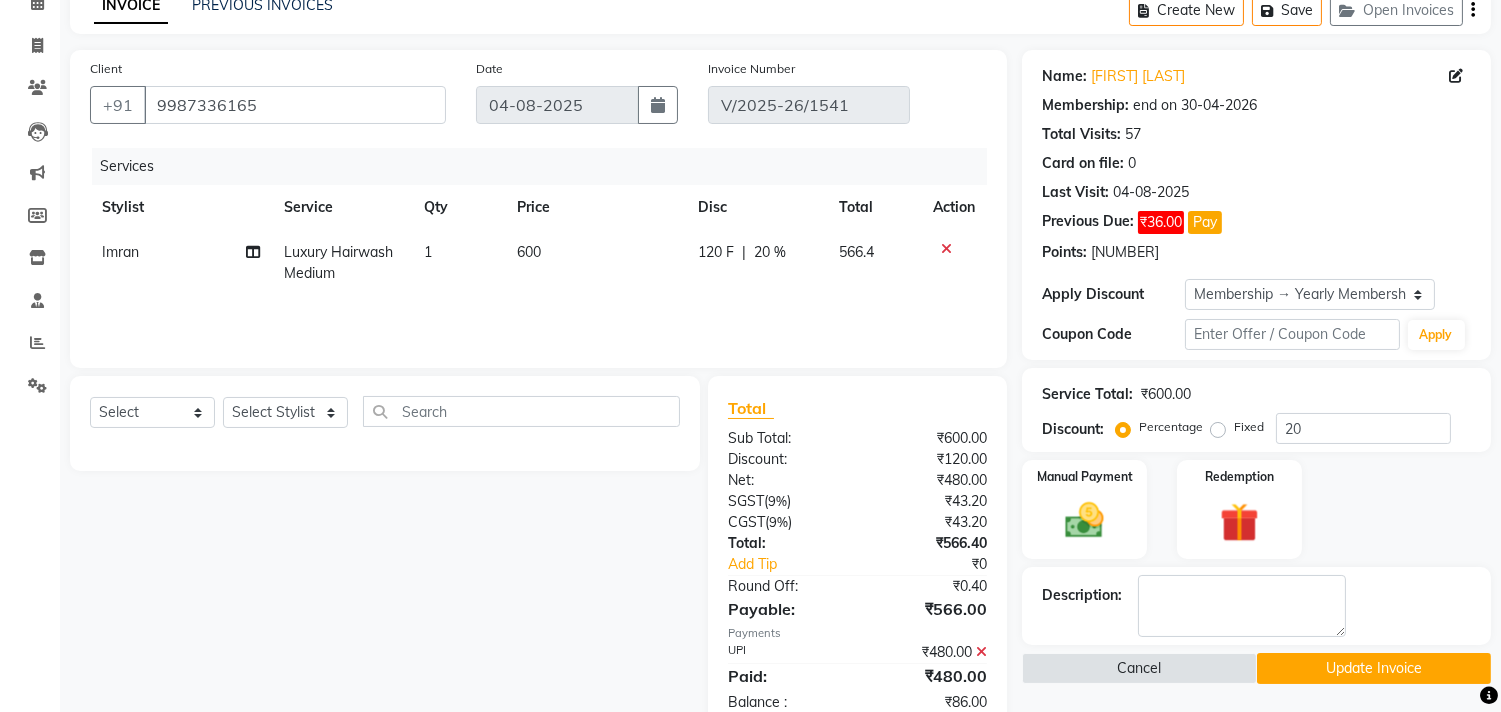 scroll, scrollTop: 250, scrollLeft: 0, axis: vertical 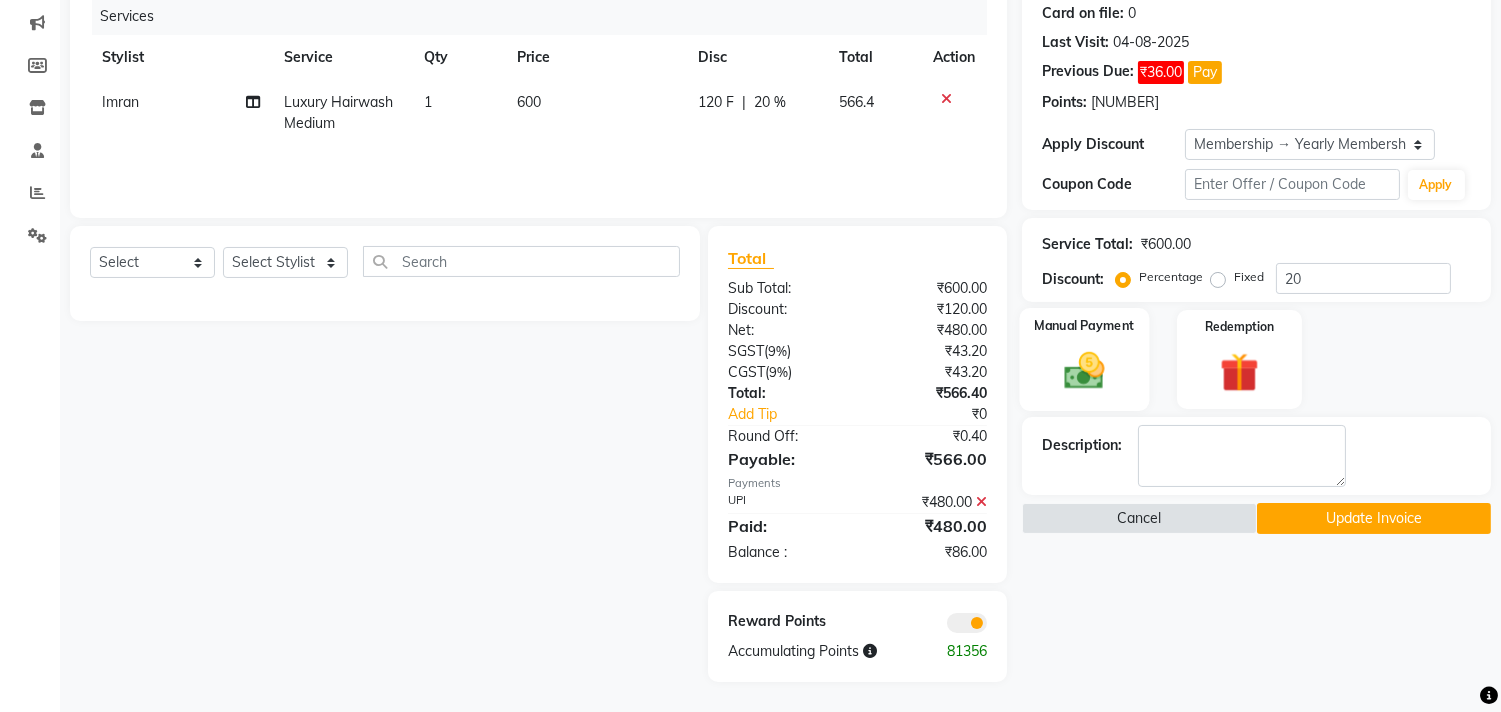 click 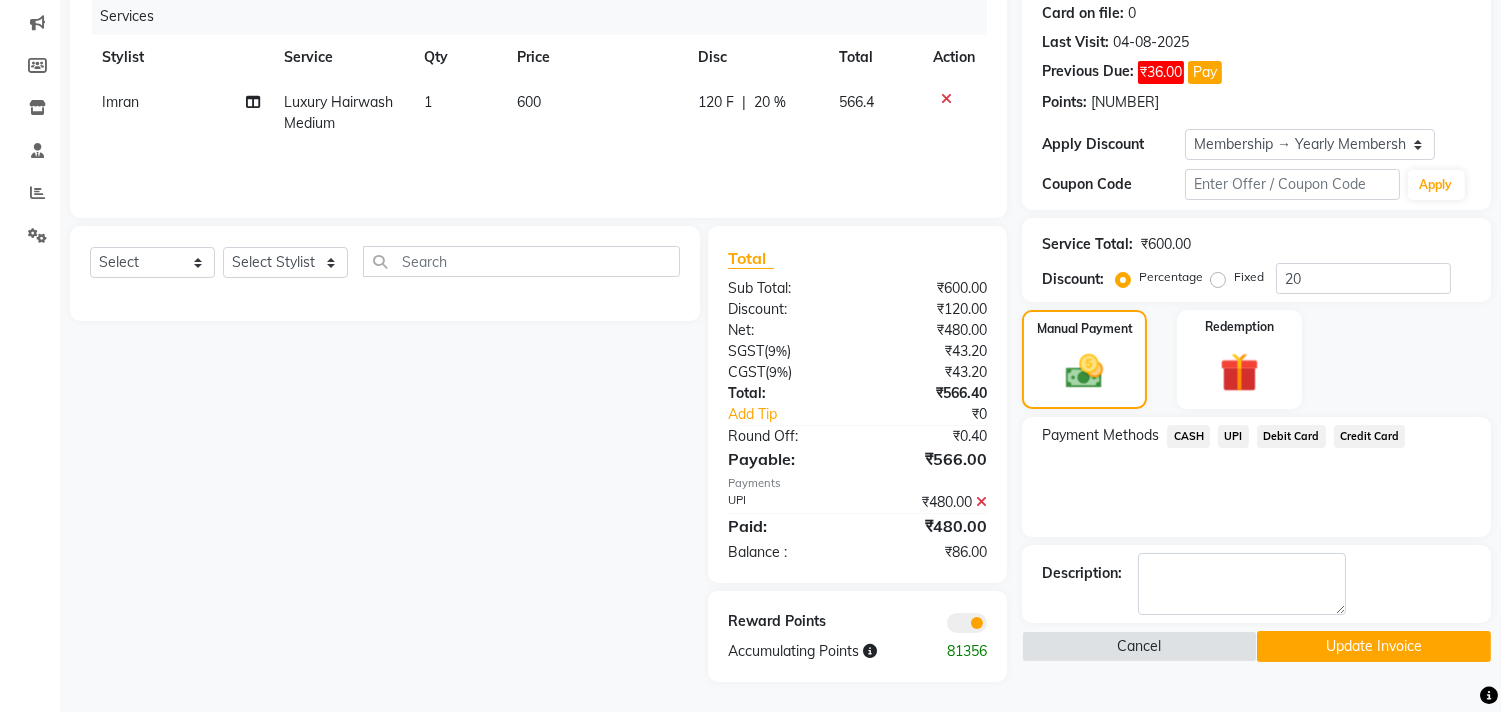 click on "CASH" 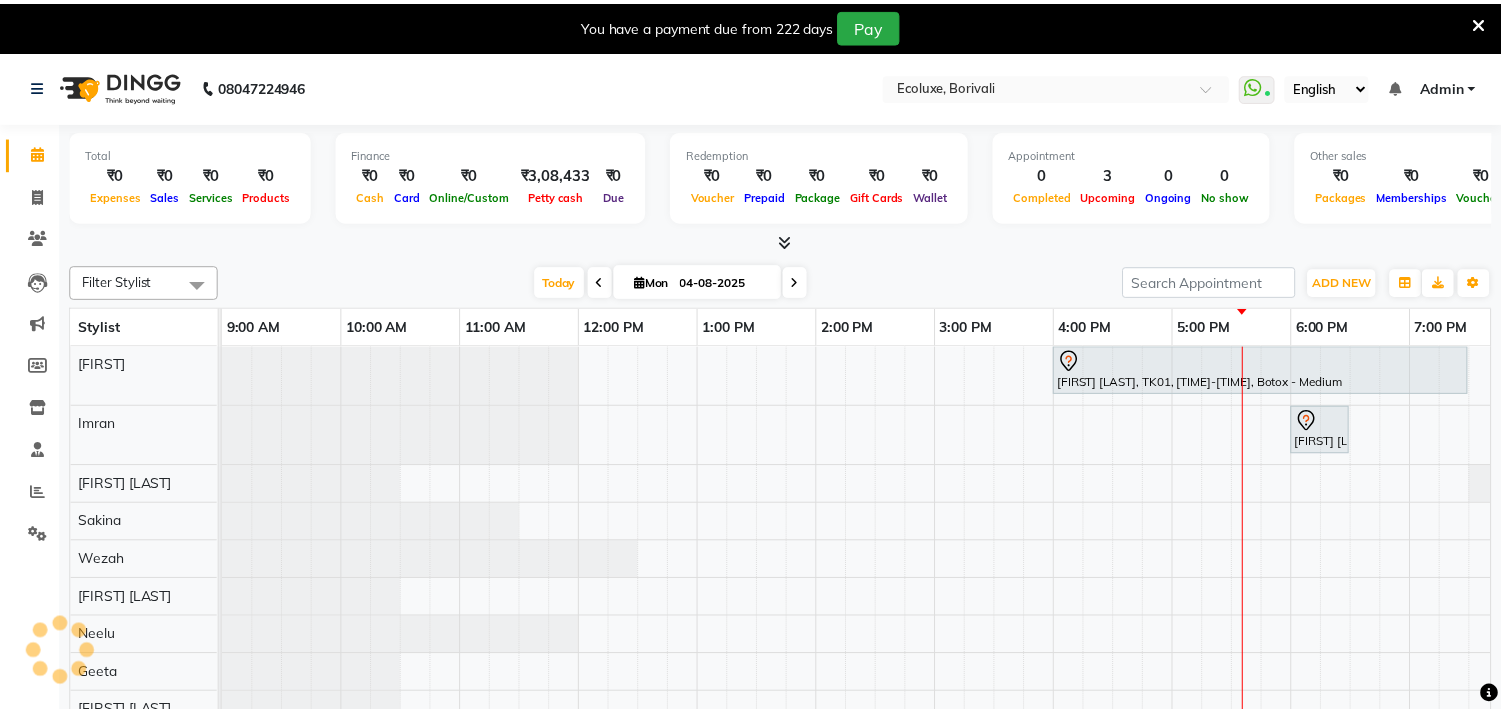 scroll, scrollTop: 0, scrollLeft: 0, axis: both 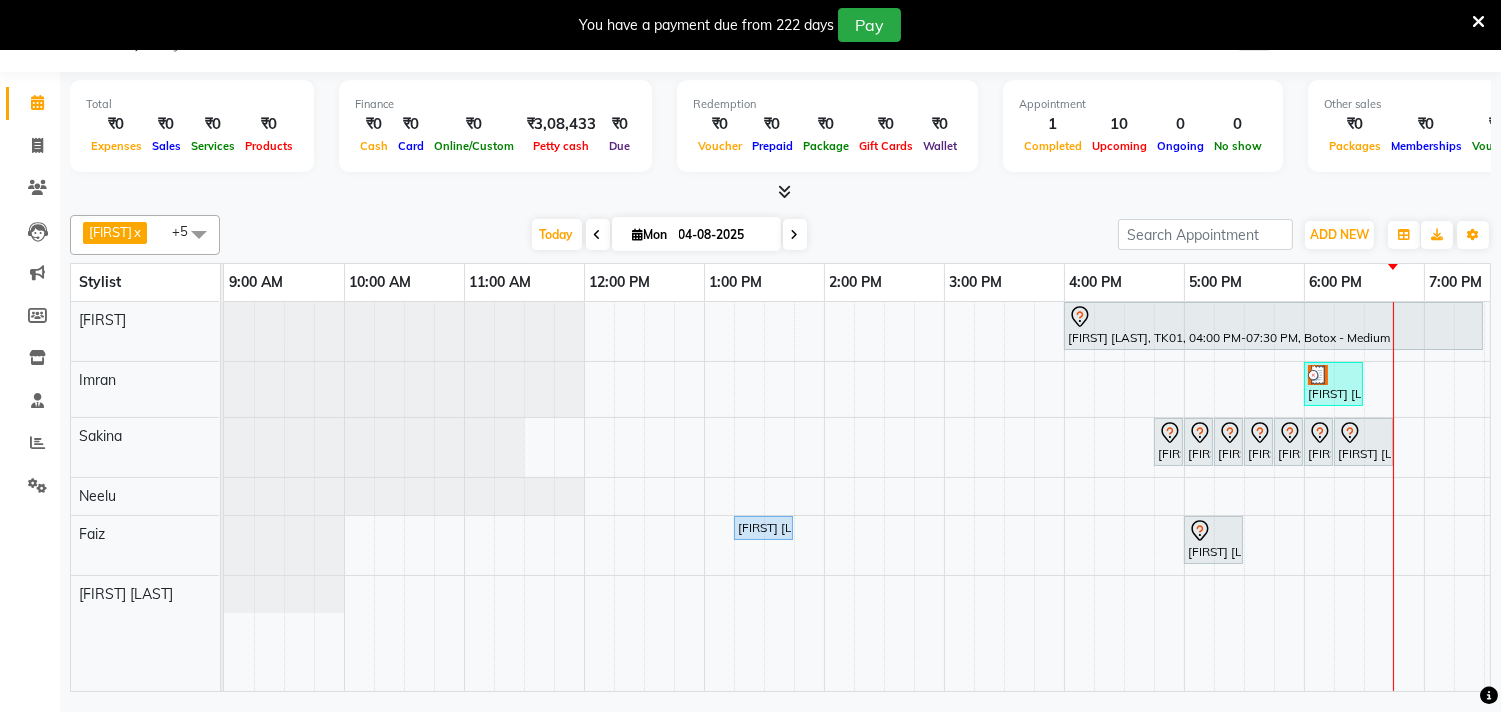 click at bounding box center [1289, 496] 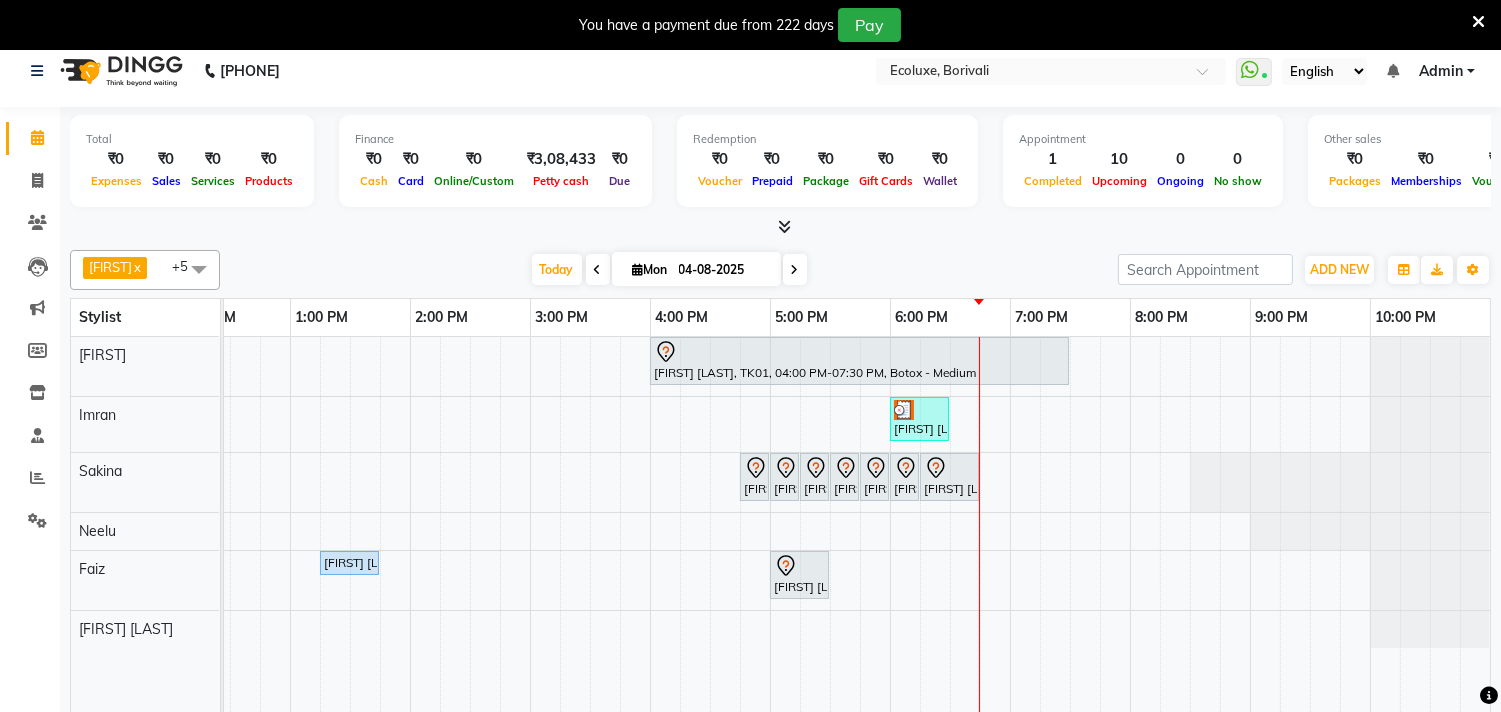 scroll, scrollTop: 0, scrollLeft: 0, axis: both 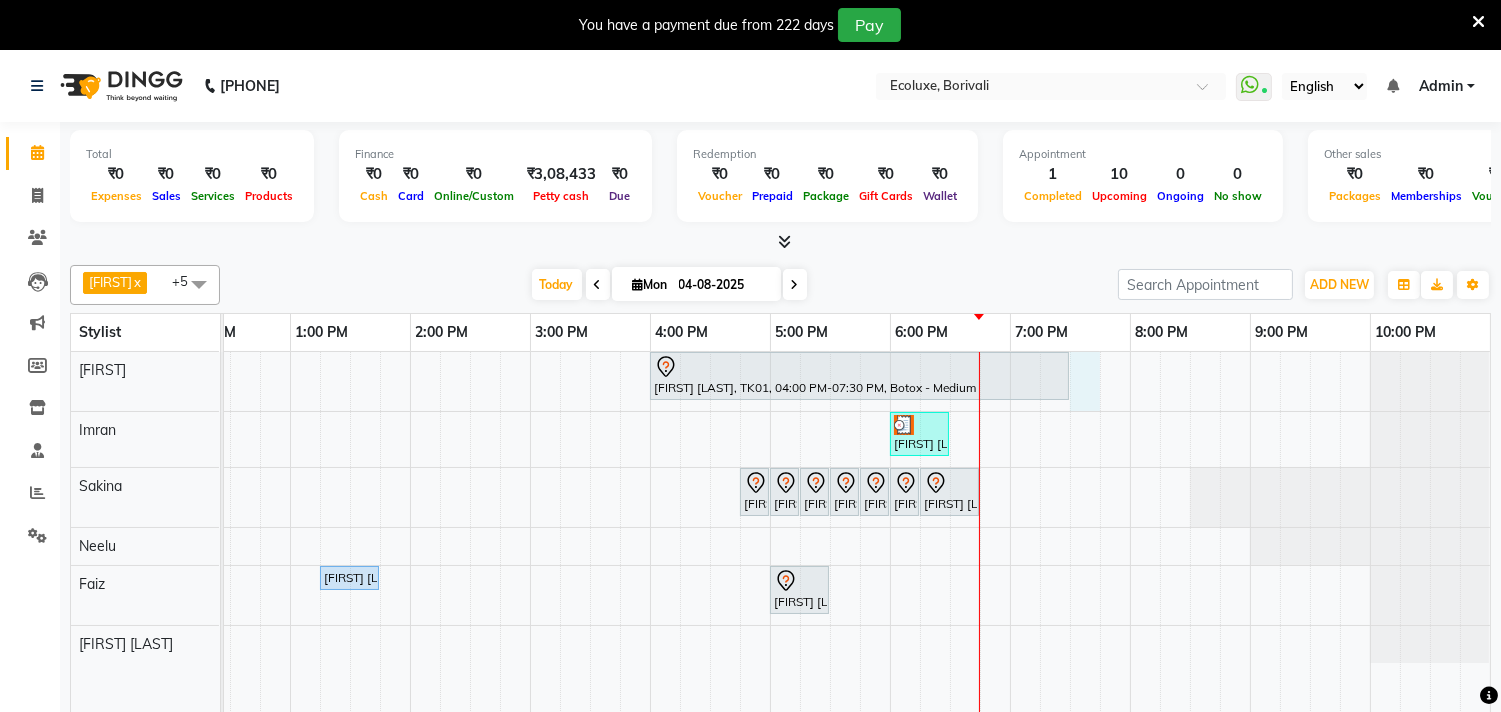 click on "[FIRST] [LAST], TK01, 04:00 PM-07:30 PM, Botox - Medium     [FIRST] [LAST], TK04, 06:00 PM-06:30 PM, Luxury  Hairwash Medium             [FIRST] [LAST], TK05, 04:45 PM-05:00 PM, Woman Upperlip              [FIRST] [LAST], TK05, 05:00 PM-05:15 PM, Woman Chin             [FIRST] [LAST], TK05, 05:15 PM-05:30 PM, Woman Eyebrow             [FIRST] [LAST], TK05, 05:30 PM-05:45 PM, Woman Upperlip              [FIRST] [LAST], TK05, 05:45 PM-06:00 PM, Woman Lowerlip             [FIRST] [LAST], TK05, 06:00 PM-06:15 PM, Woman Chin             [FIRST] [LAST], TK05, 06:15 PM-06:45 PM, Basic Medium Hairwash    [FIRST] [LAST], TK03, 01:15 PM-01:45 PM, Men - Beard             [FIRST] [LAST], TK05, 05:00 PM-05:30 PM, Basic Medium Hairwash" at bounding box center (650, 546) 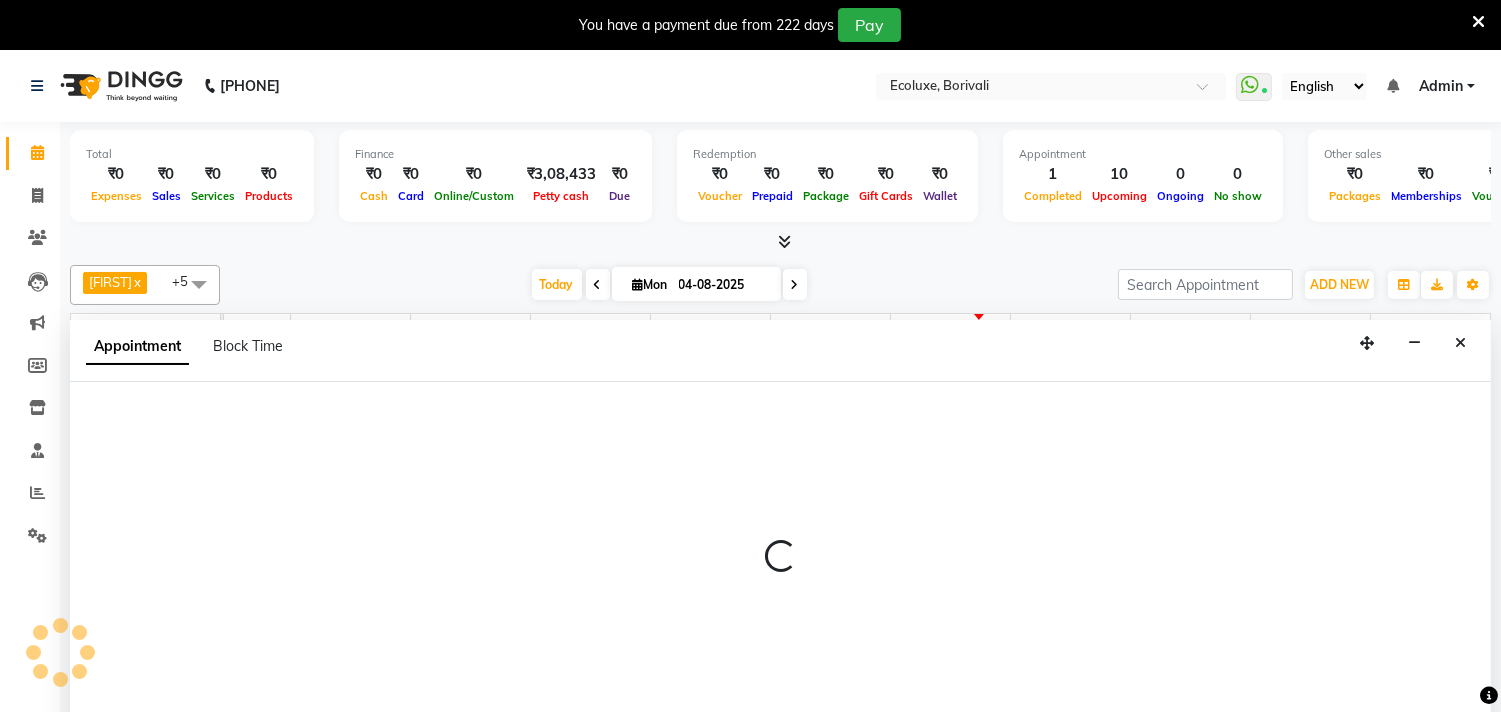 scroll, scrollTop: 50, scrollLeft: 0, axis: vertical 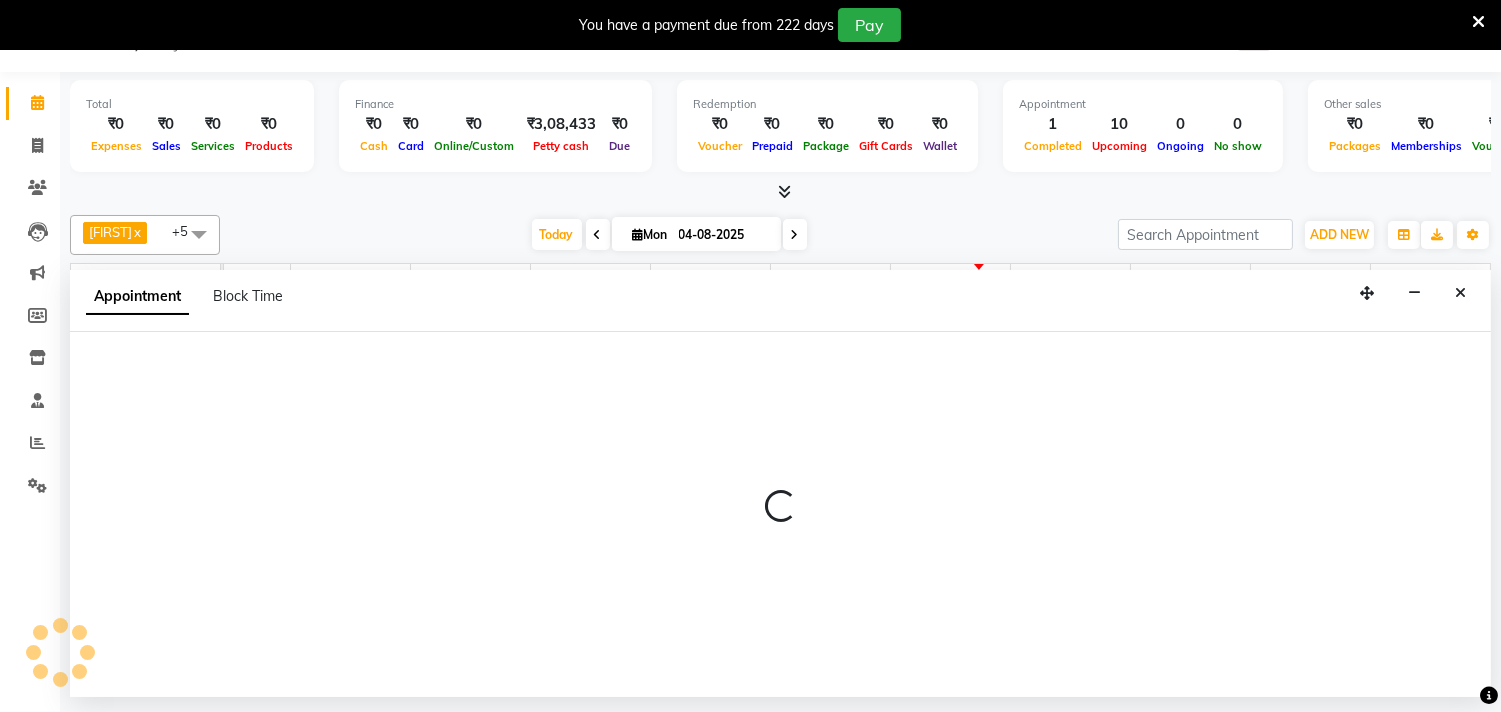 select on "35738" 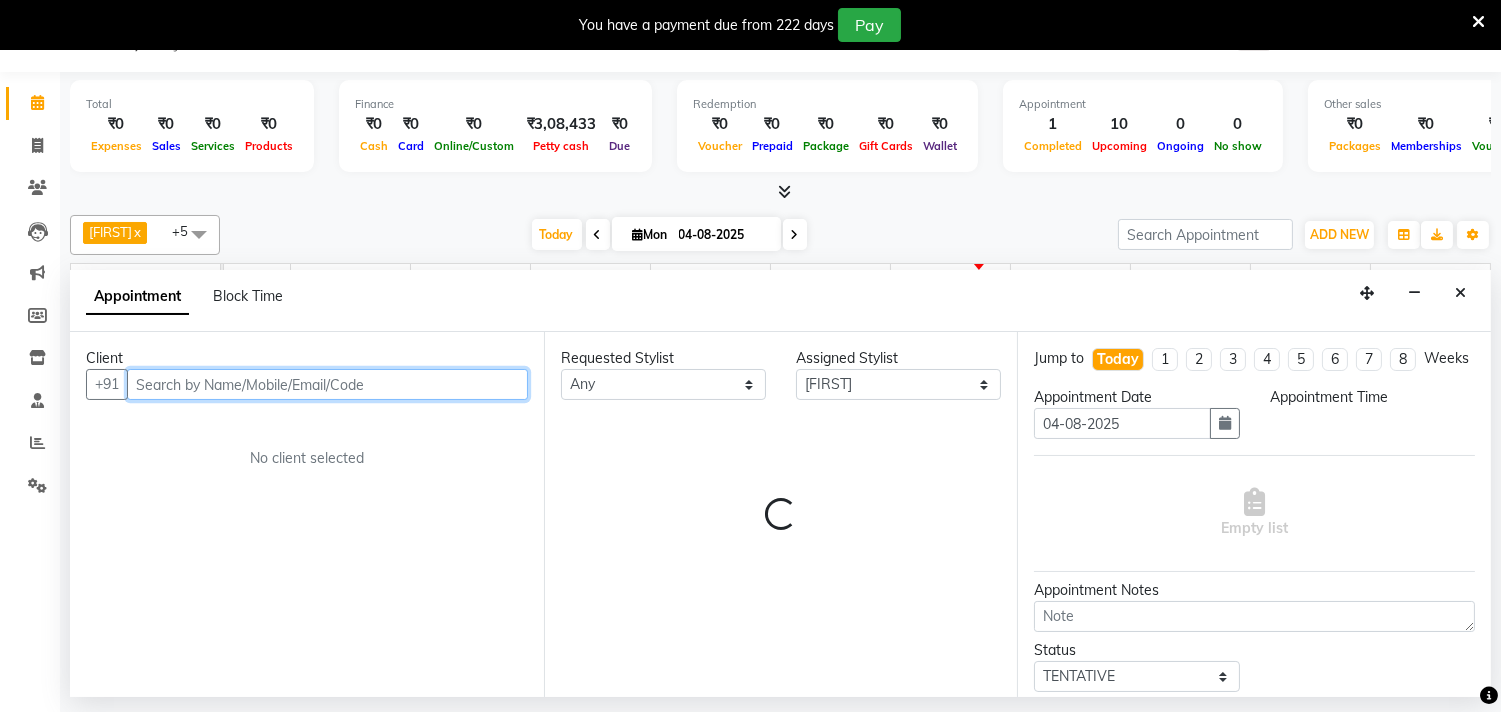 select on "1170" 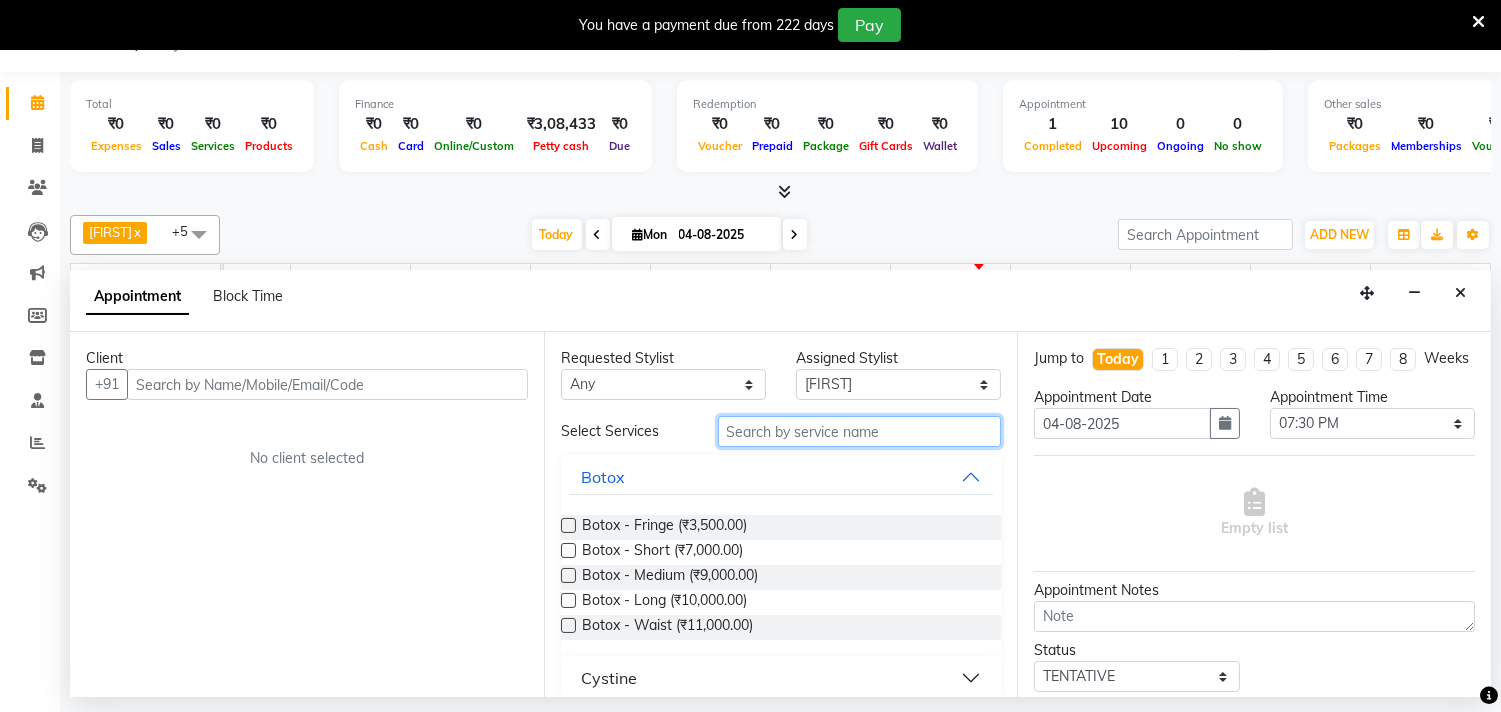 click at bounding box center (860, 431) 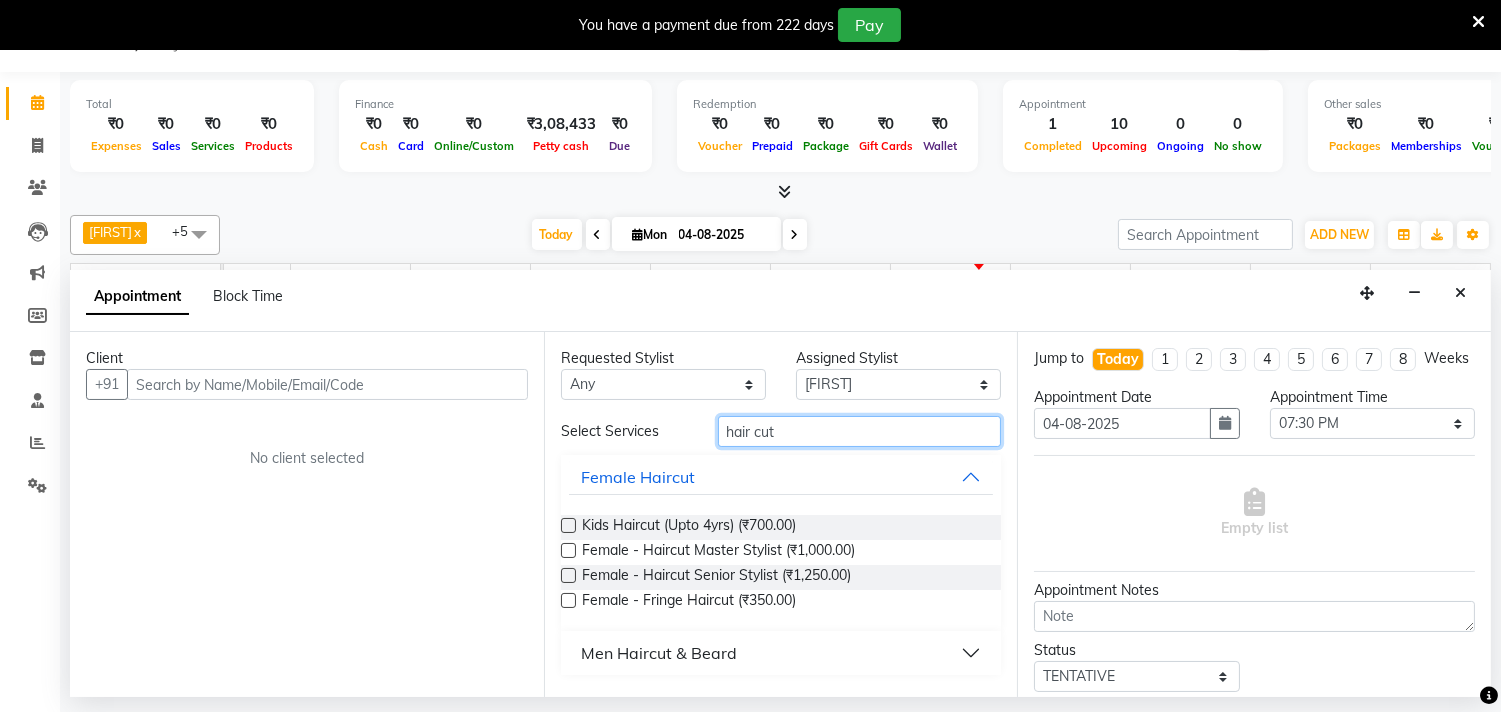 type on "hair cut" 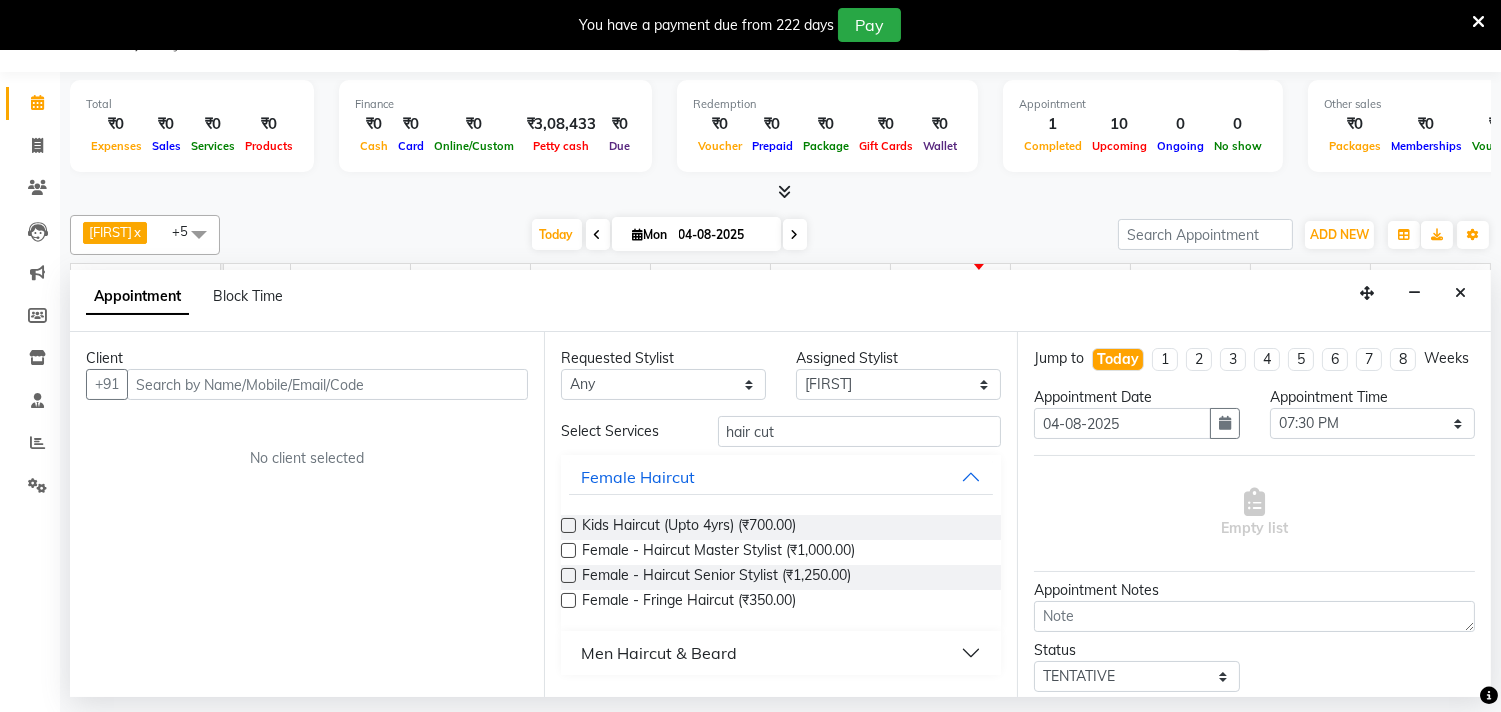 click on "Men Haircut & Beard" at bounding box center (781, 653) 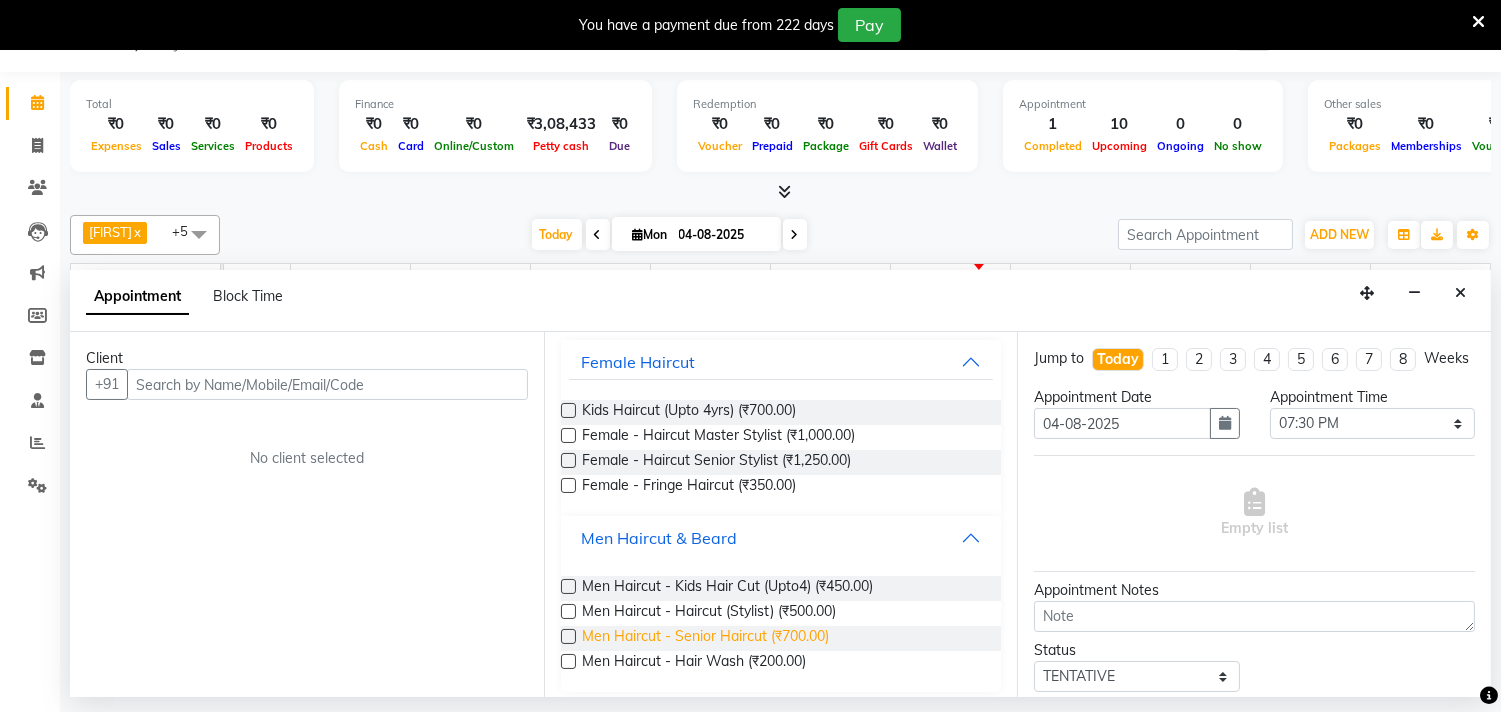 scroll, scrollTop: 125, scrollLeft: 0, axis: vertical 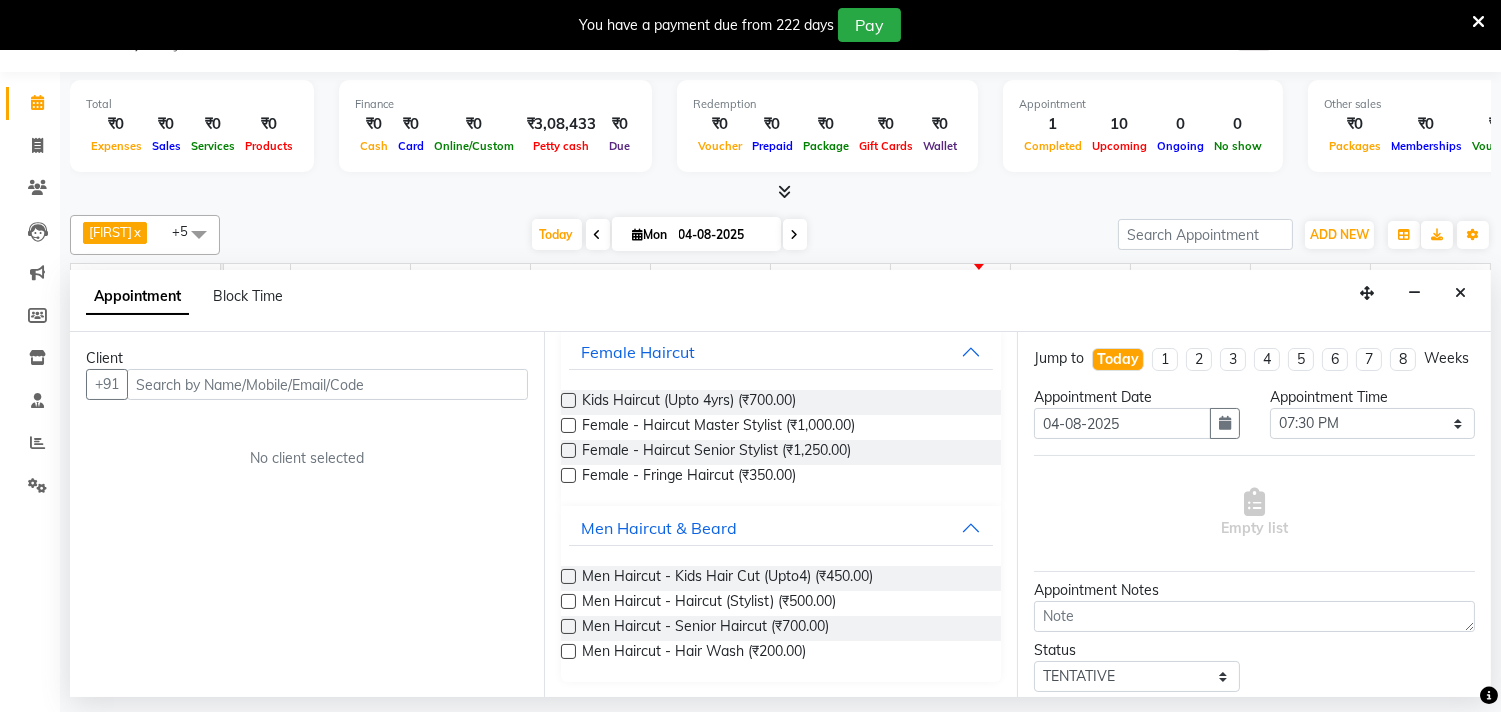 click at bounding box center [568, 626] 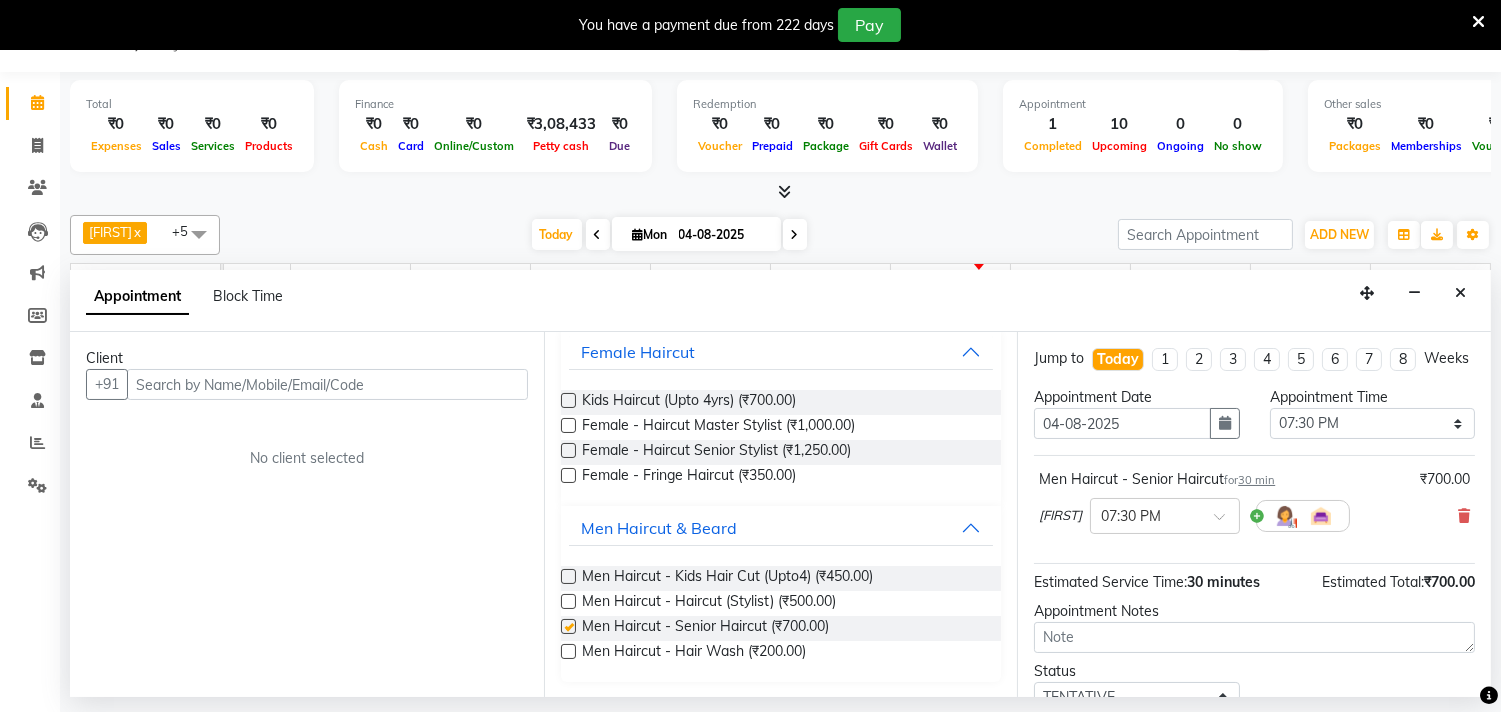 scroll, scrollTop: 85, scrollLeft: 0, axis: vertical 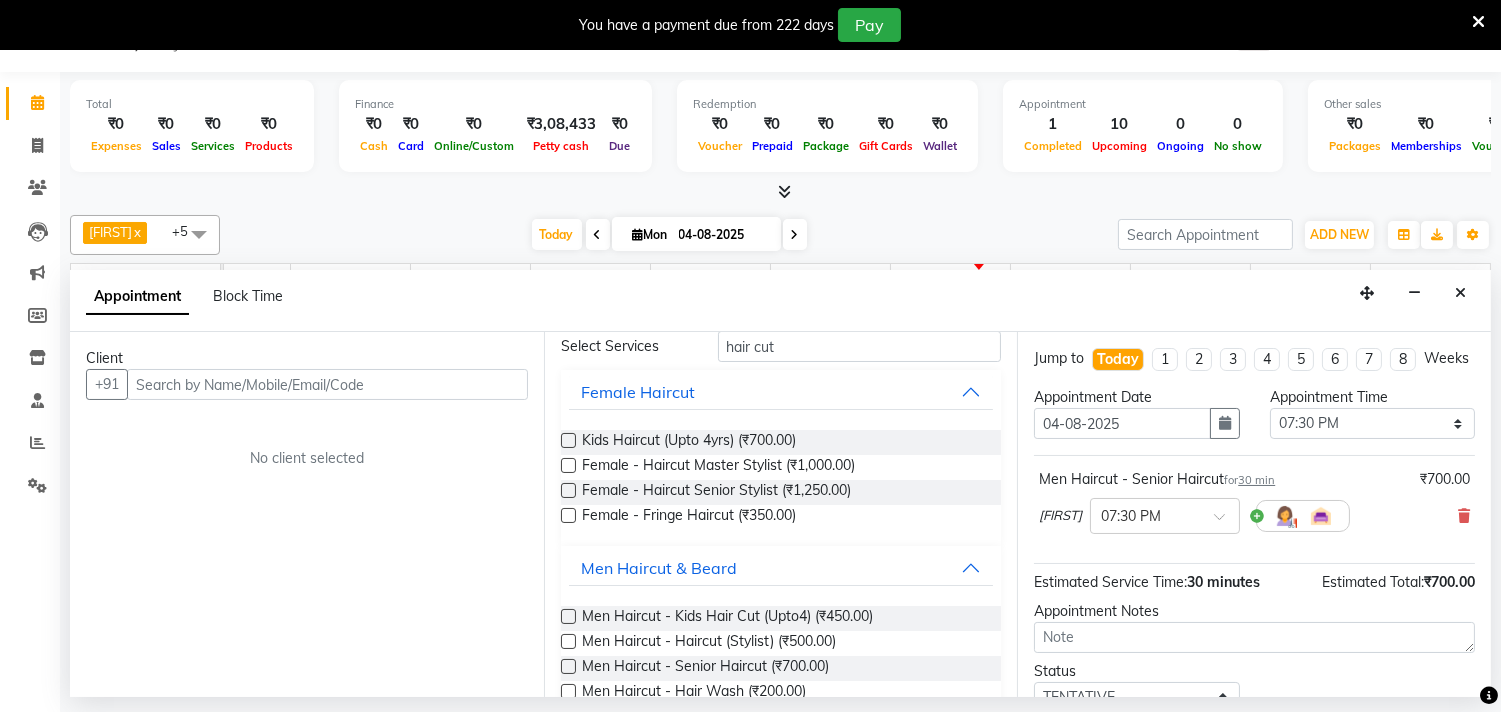 checkbox on "false" 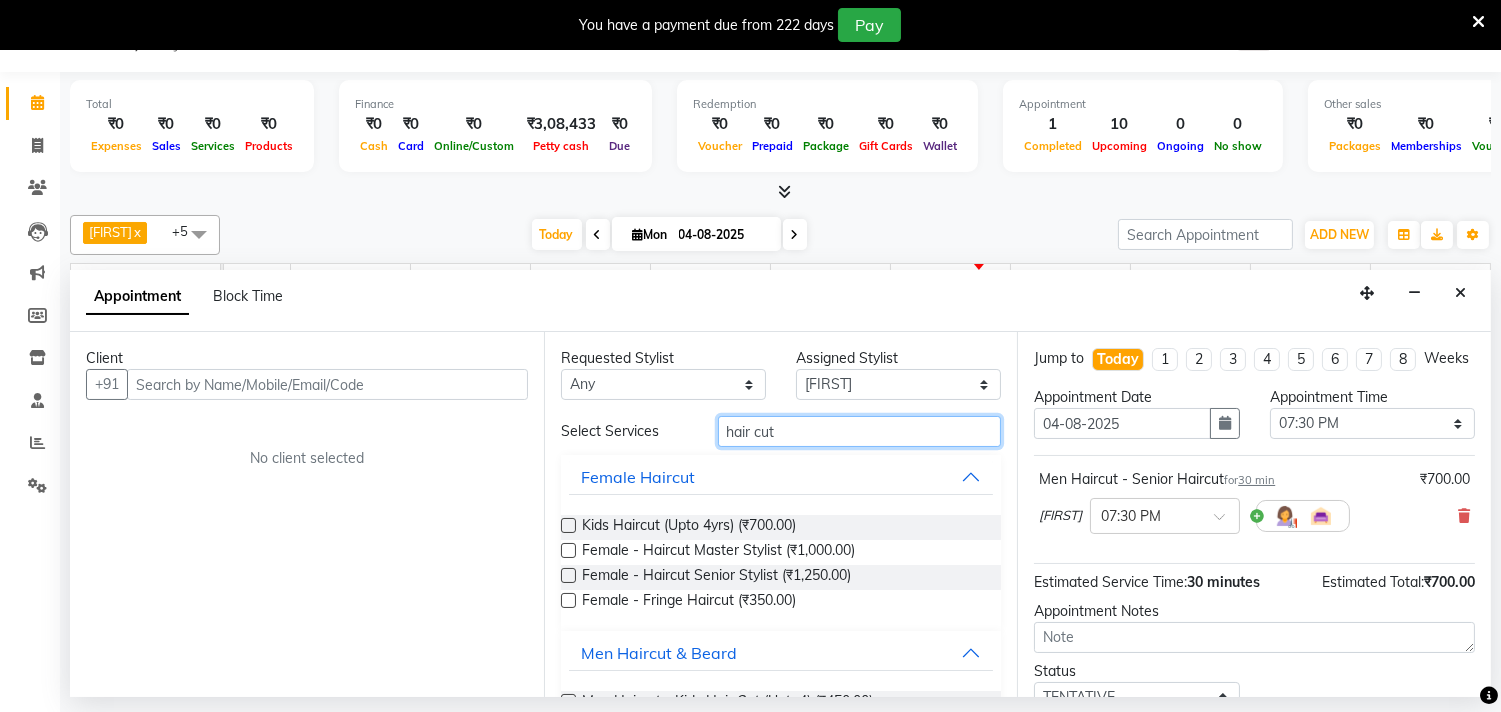 click on "hair cut" at bounding box center (860, 431) 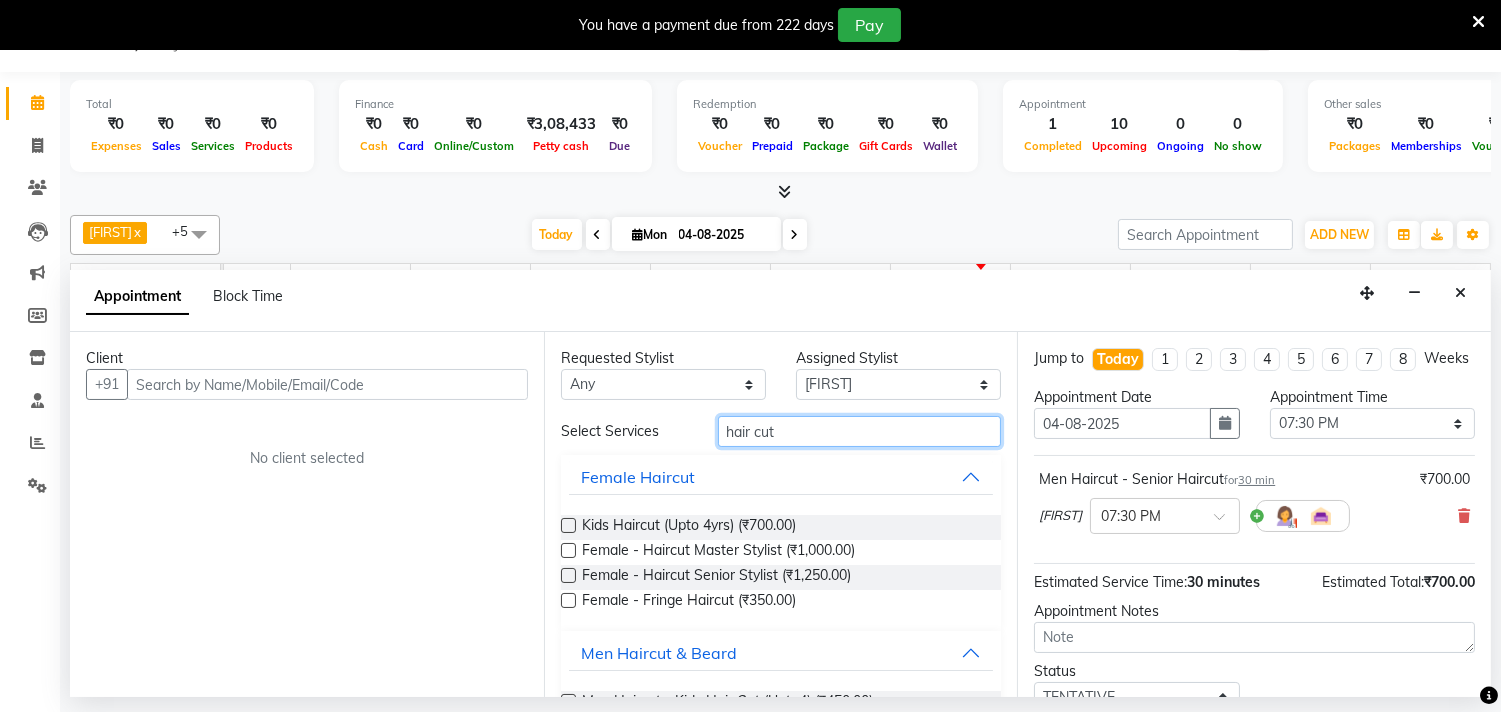 click on "hair cut" at bounding box center [860, 431] 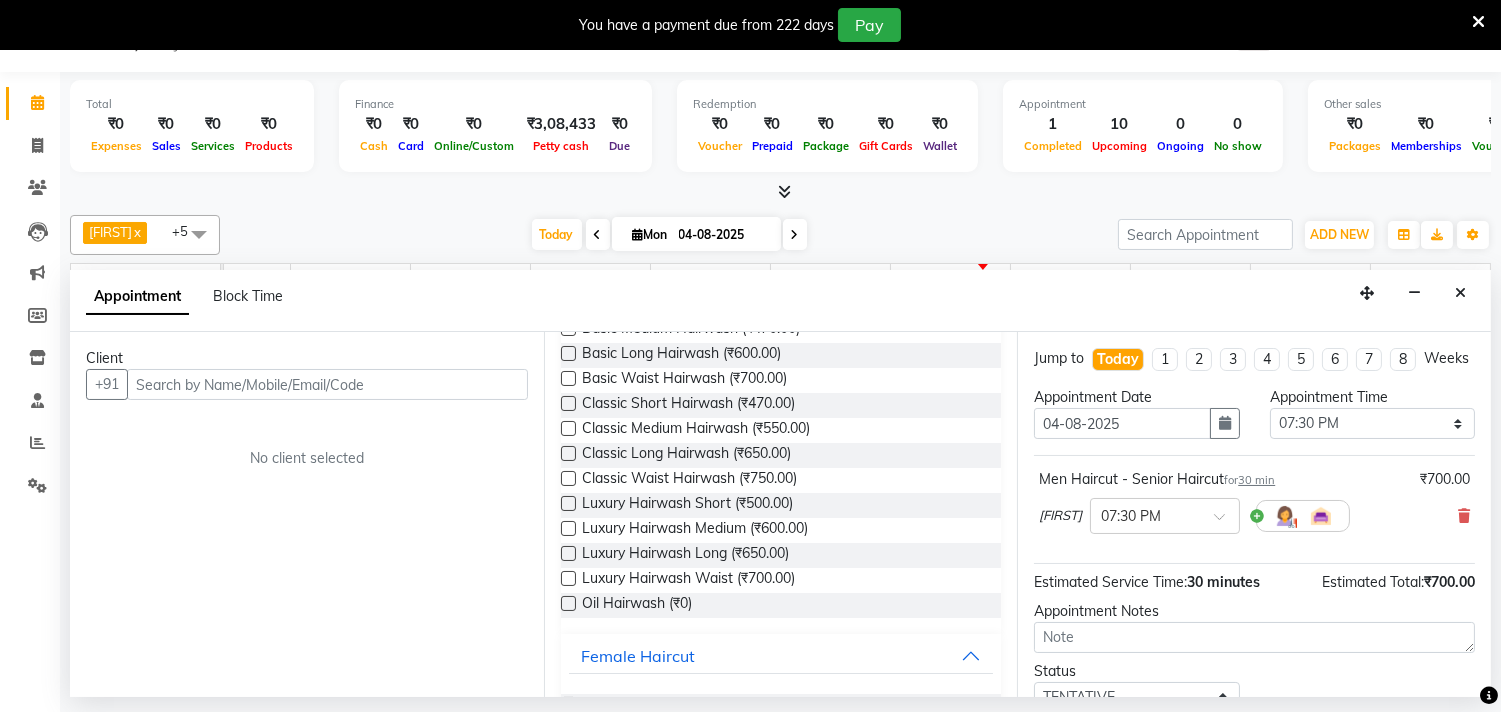 scroll, scrollTop: 555, scrollLeft: 0, axis: vertical 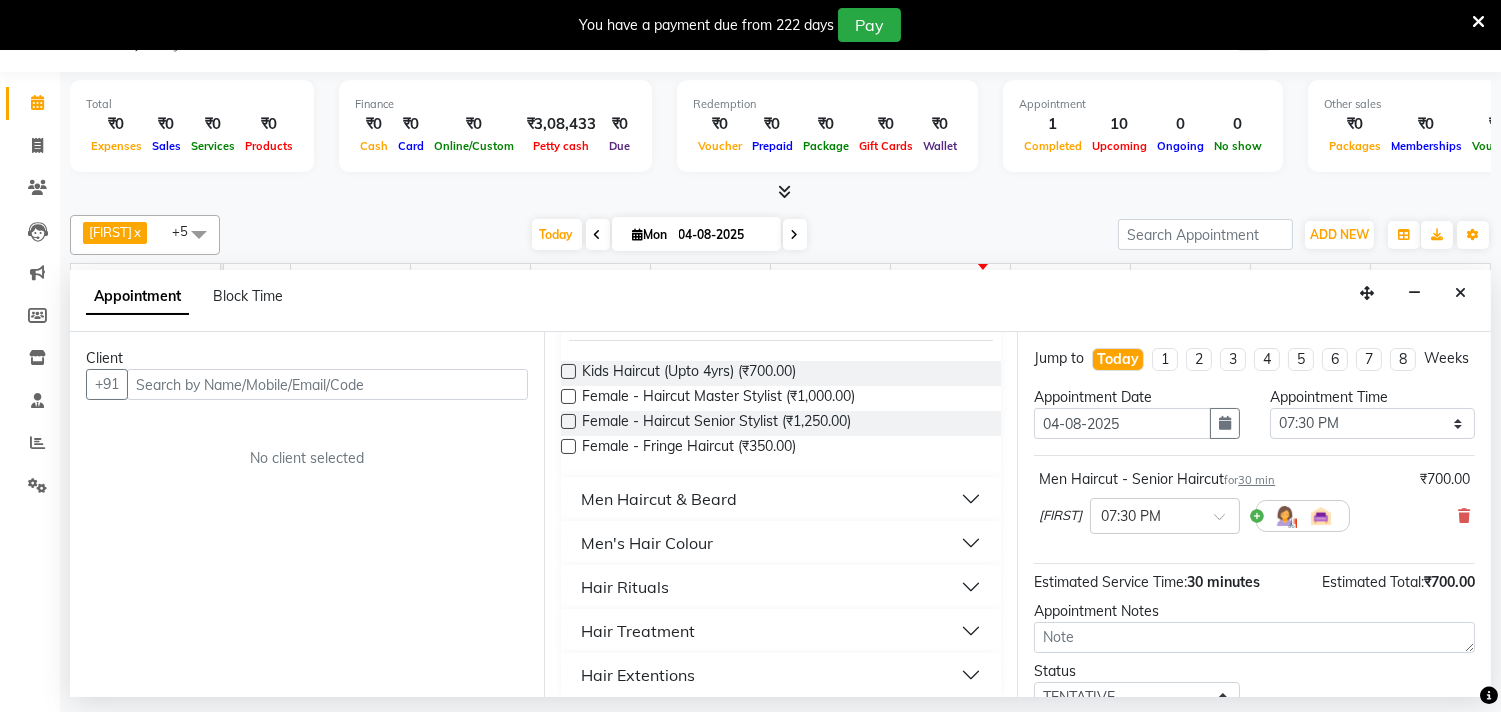 click on "Men Haircut & Beard" at bounding box center [659, 499] 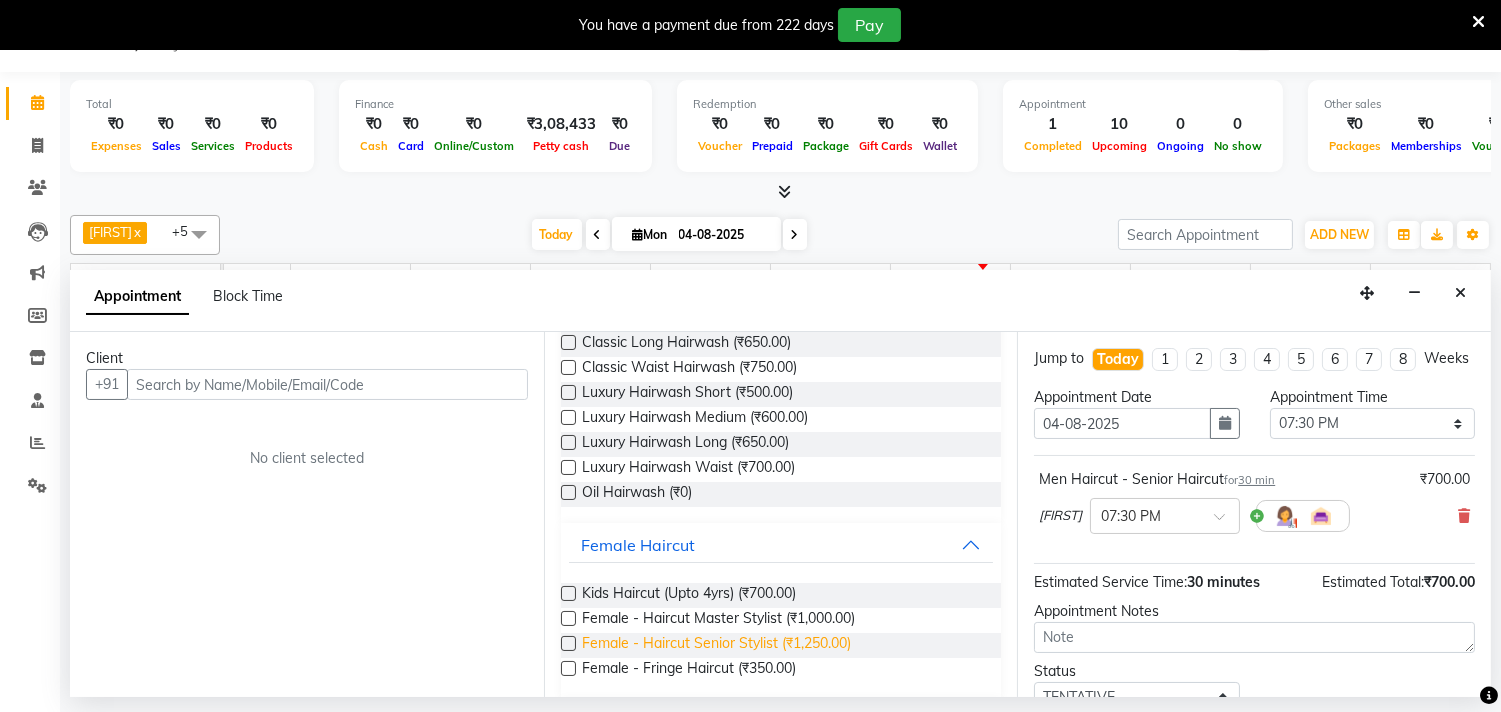 scroll, scrollTop: 0, scrollLeft: 0, axis: both 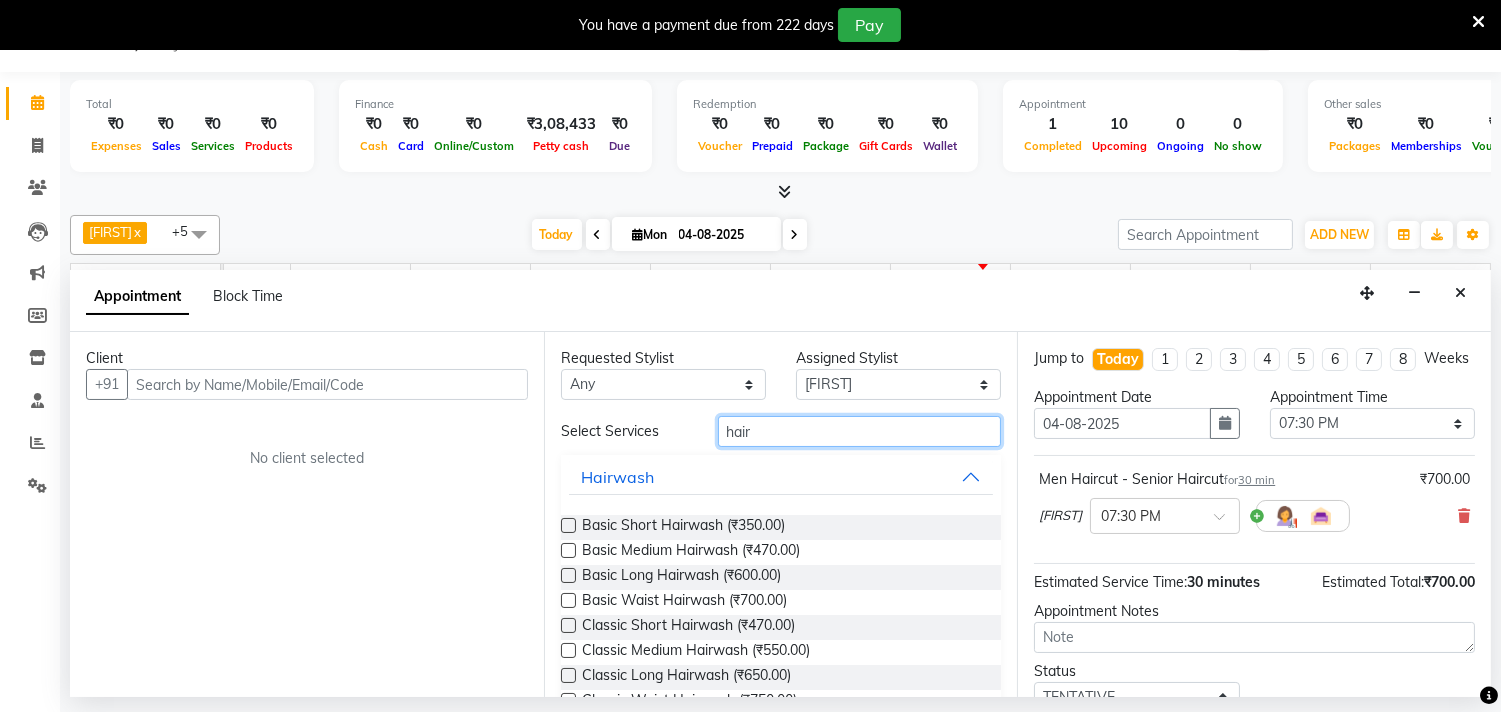 click on "hair" at bounding box center (860, 431) 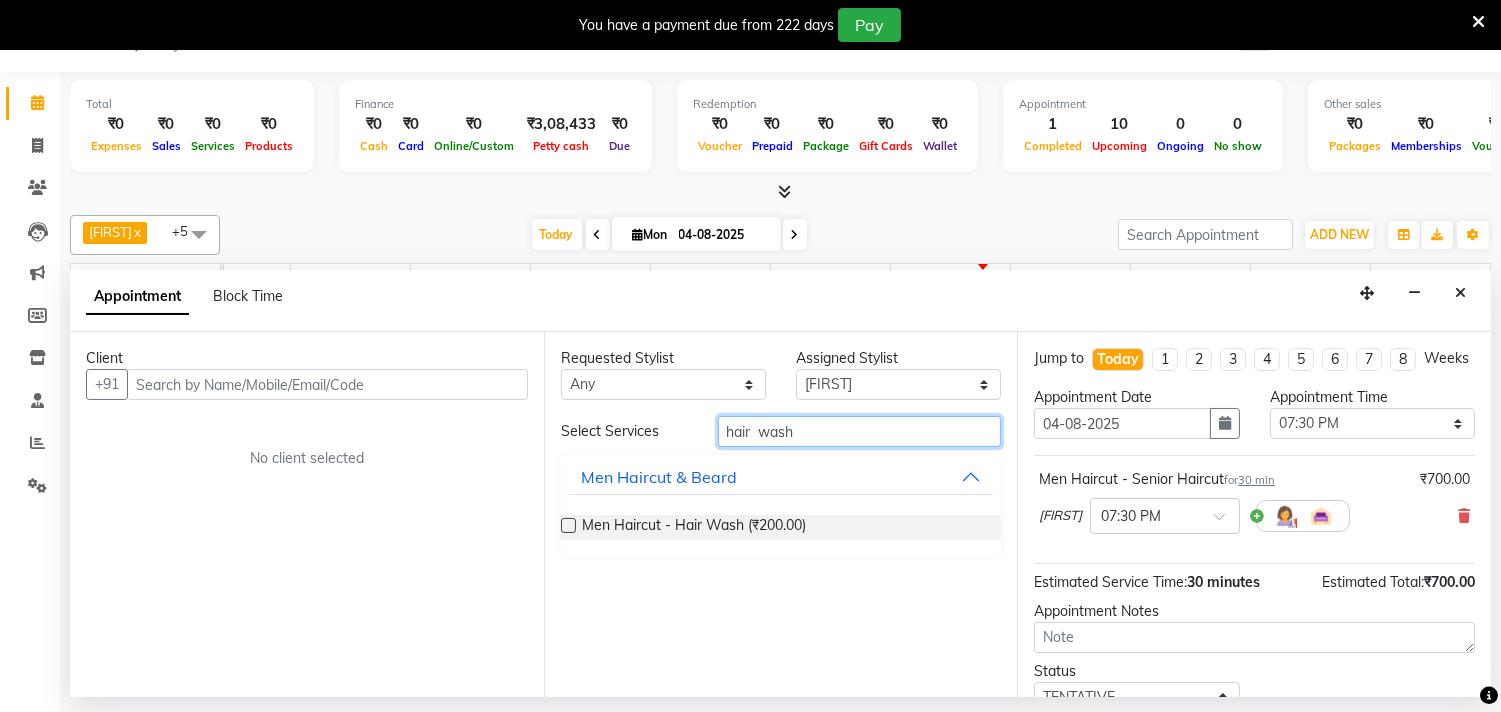 type on "hair  wash" 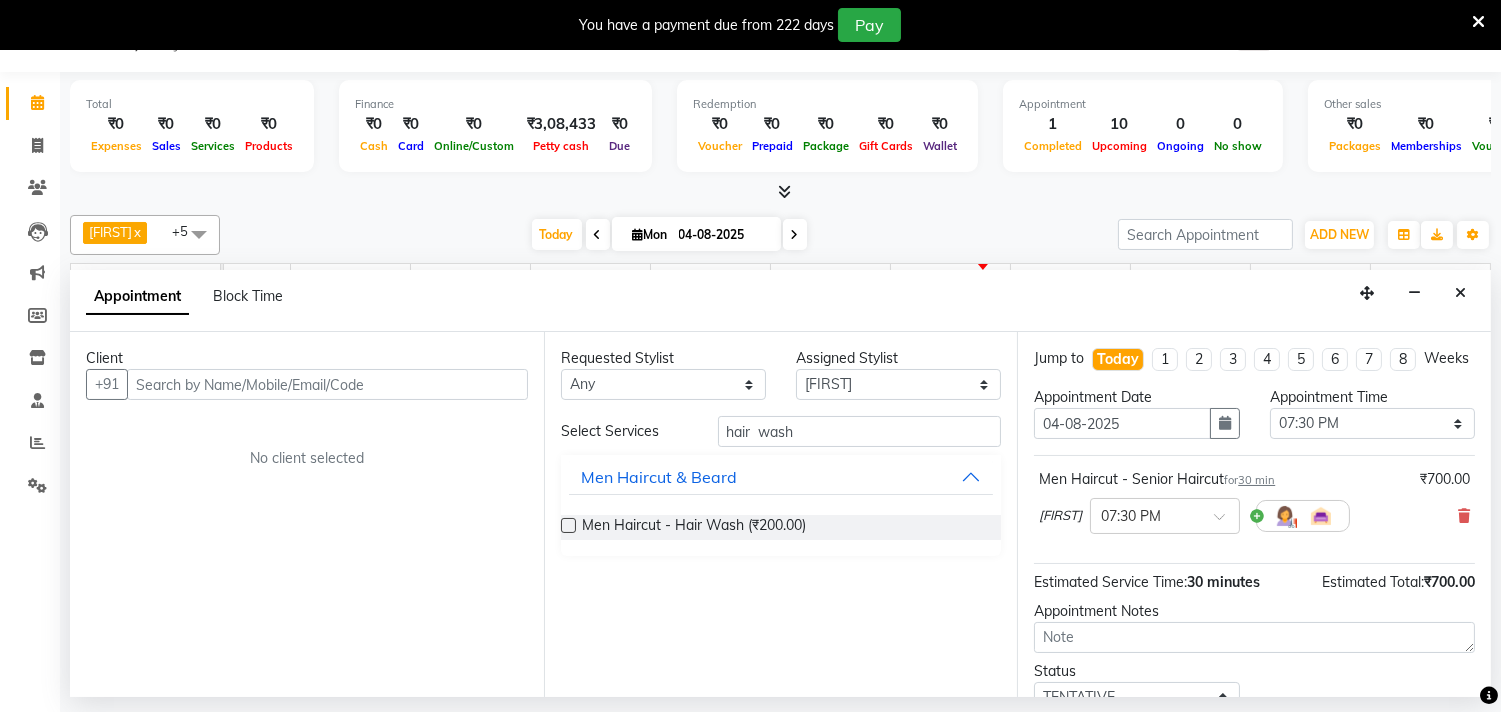 click at bounding box center [568, 525] 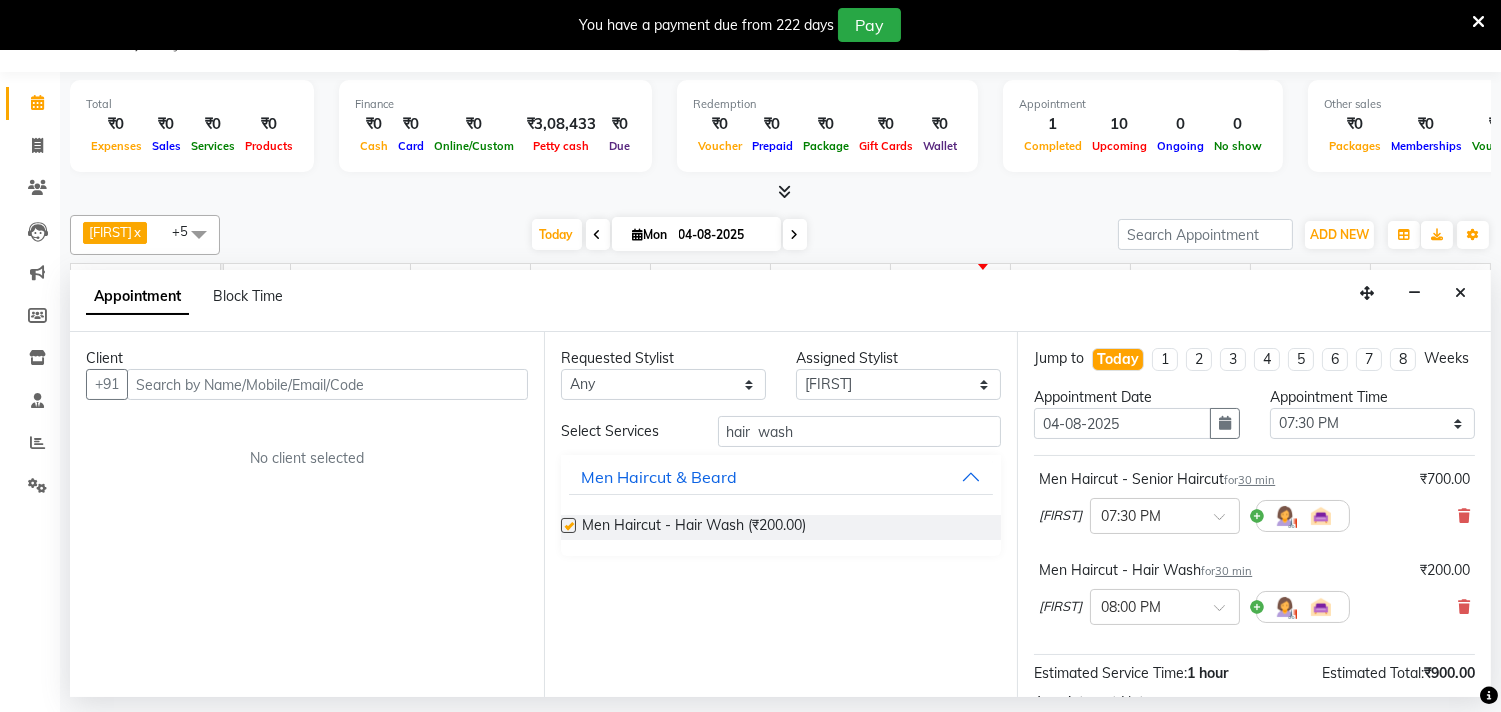 checkbox on "false" 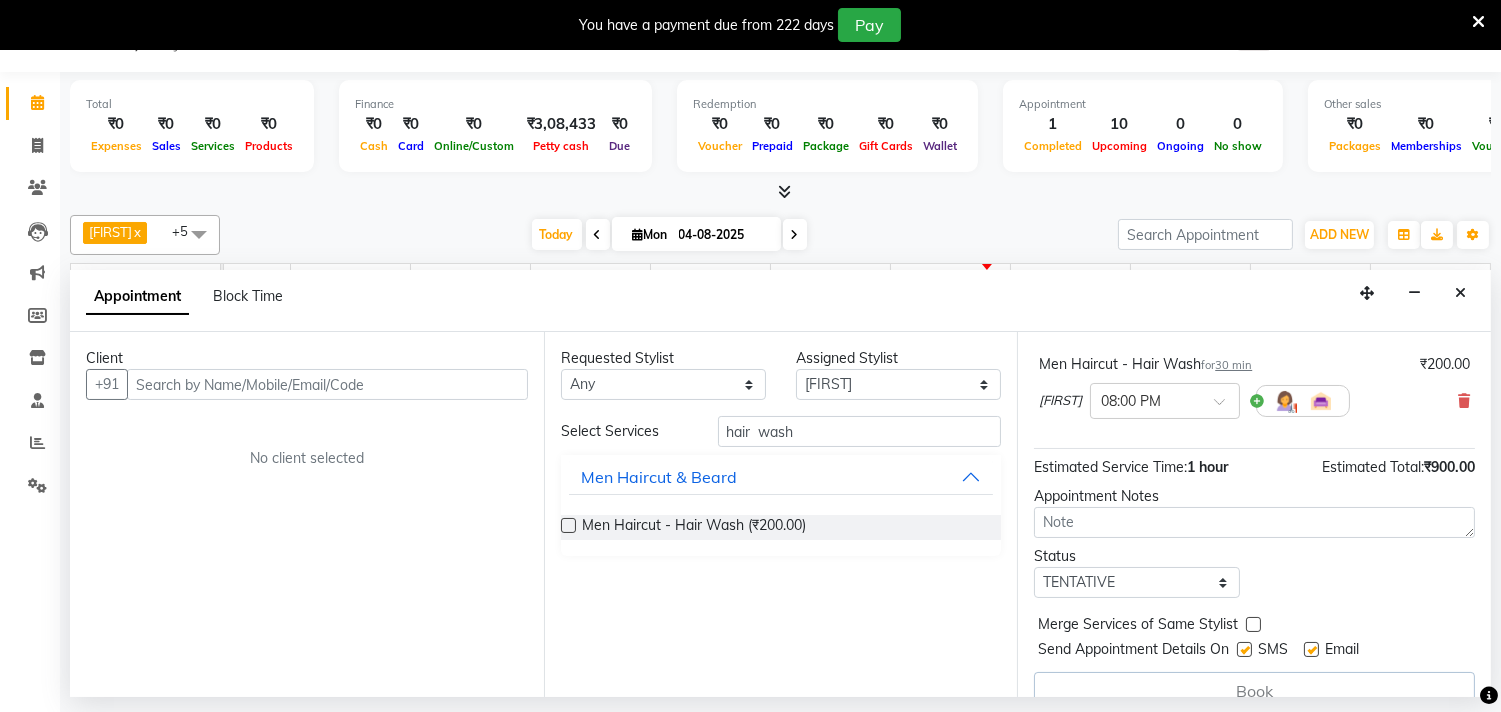 scroll, scrollTop: 254, scrollLeft: 0, axis: vertical 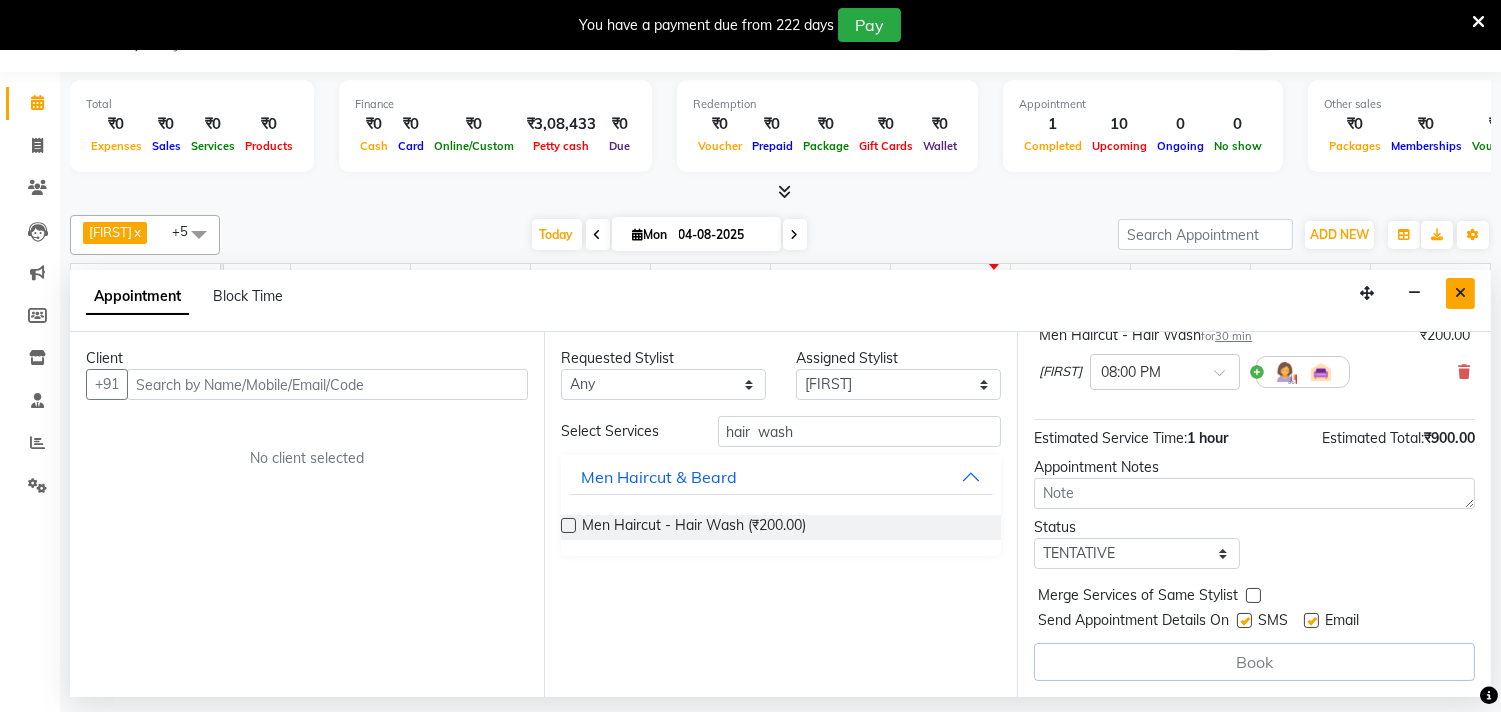 click at bounding box center [1460, 293] 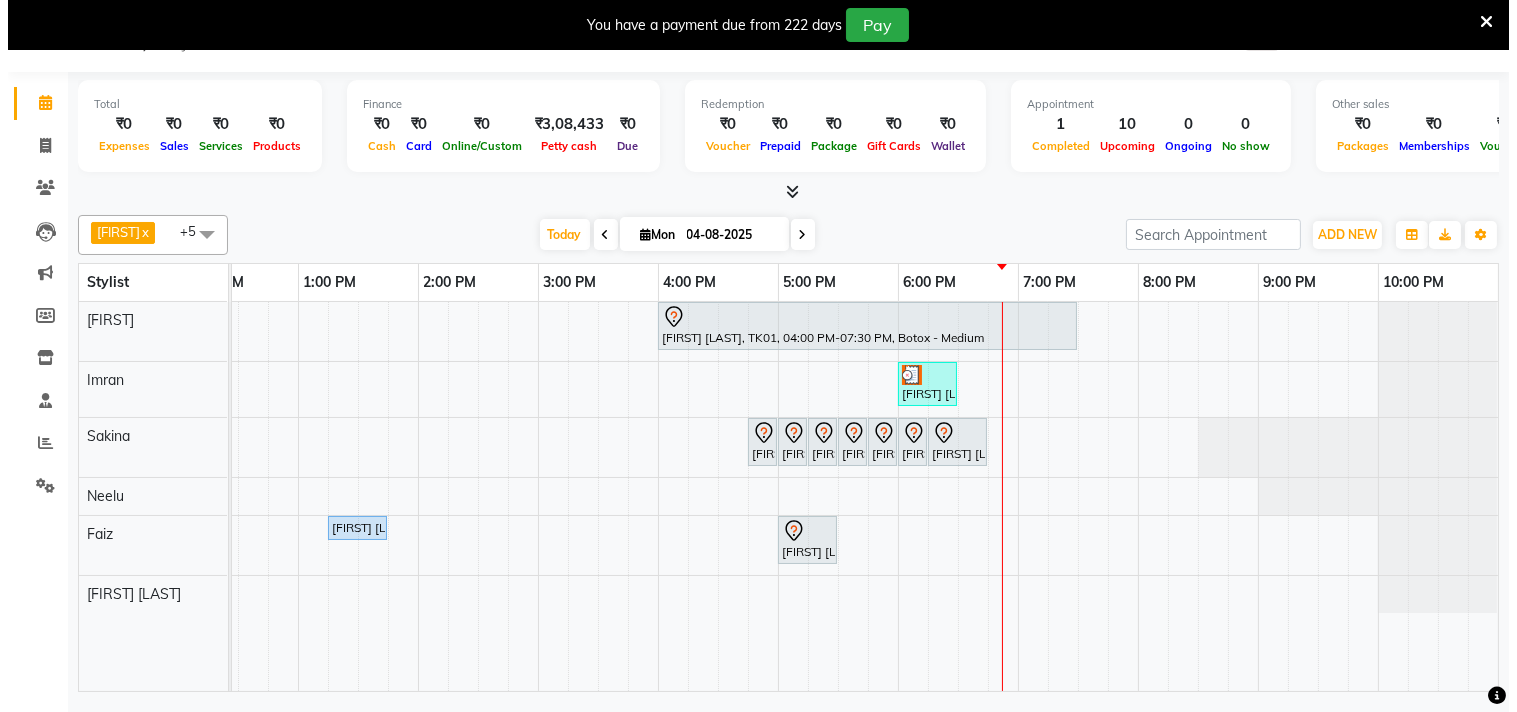 scroll, scrollTop: 0, scrollLeft: 0, axis: both 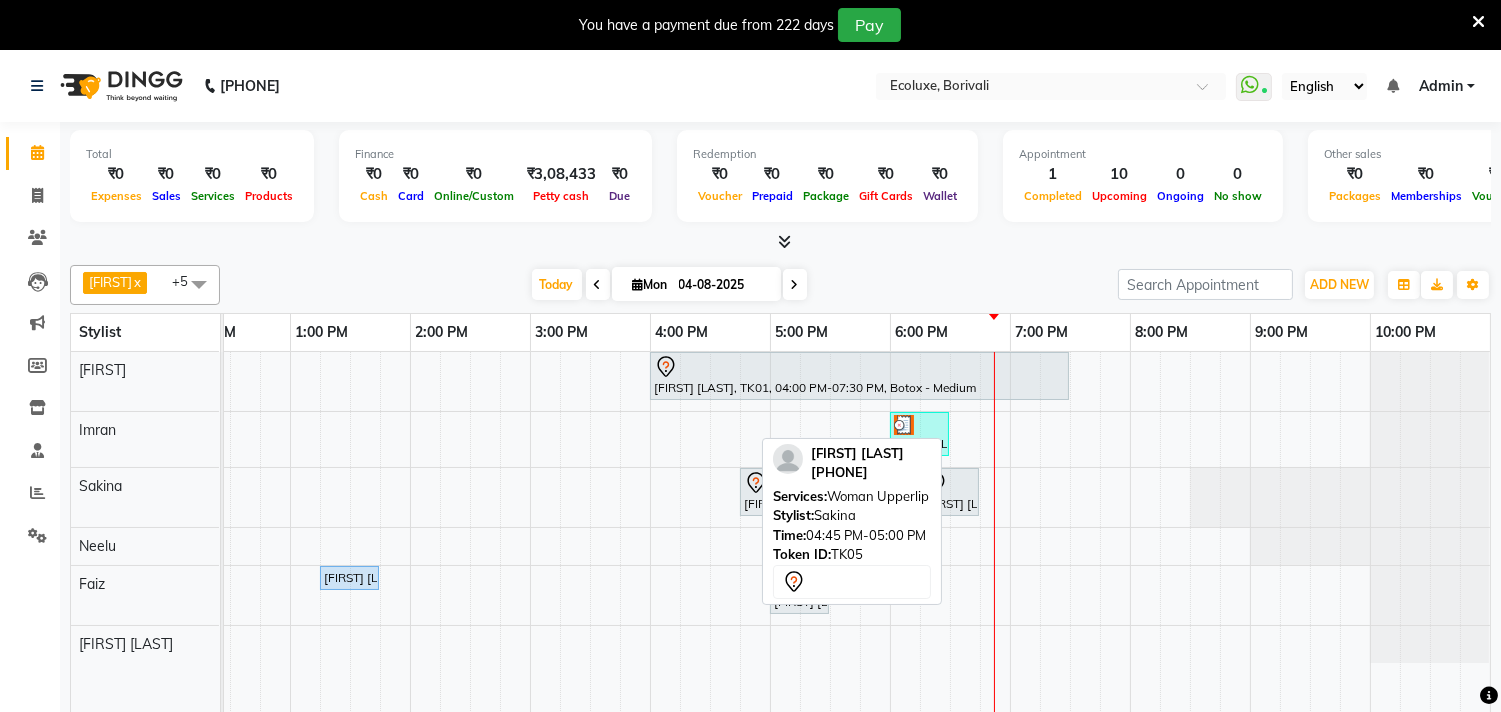 click on "[FIRST] [LAST], TK05, 04:45 PM-05:00 PM, Woman Upperlip" at bounding box center [754, 492] 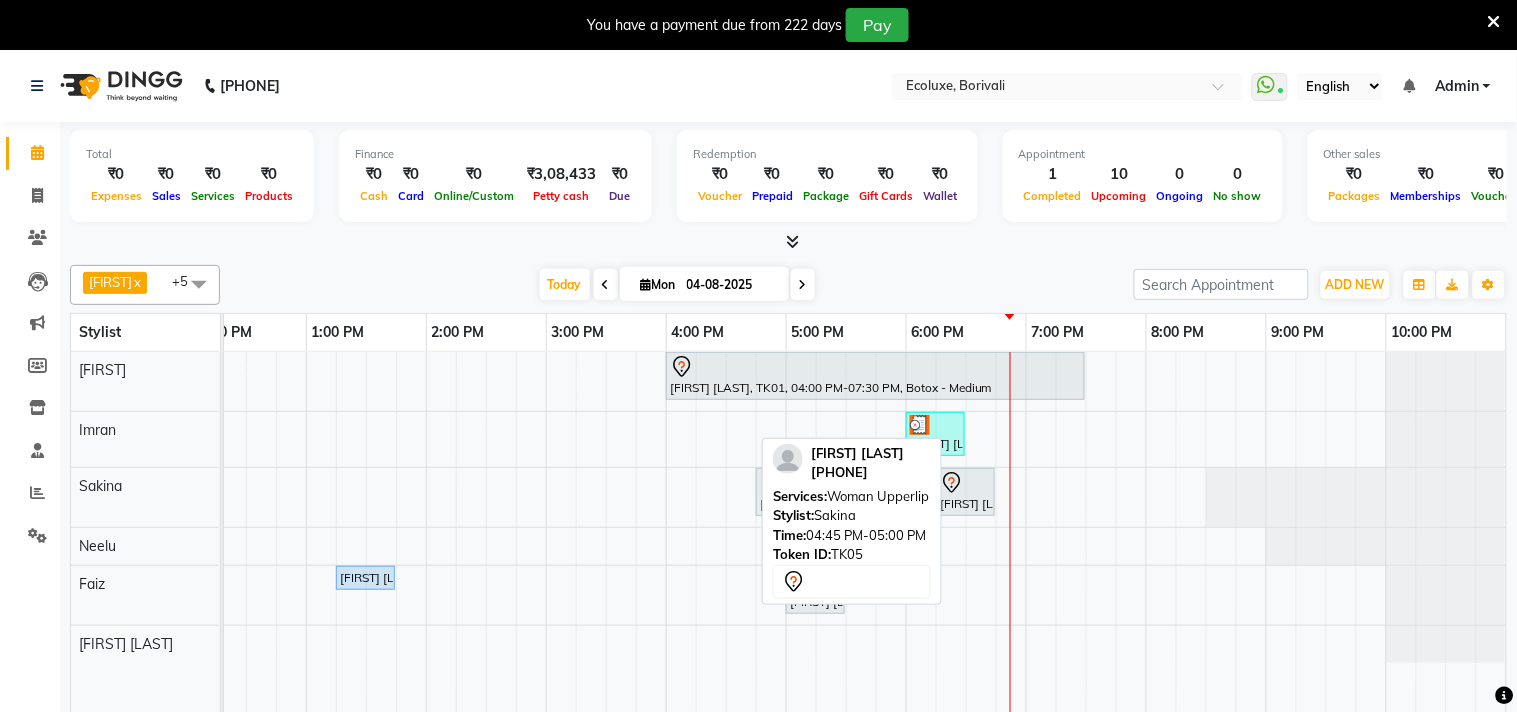scroll, scrollTop: 0, scrollLeft: 413, axis: horizontal 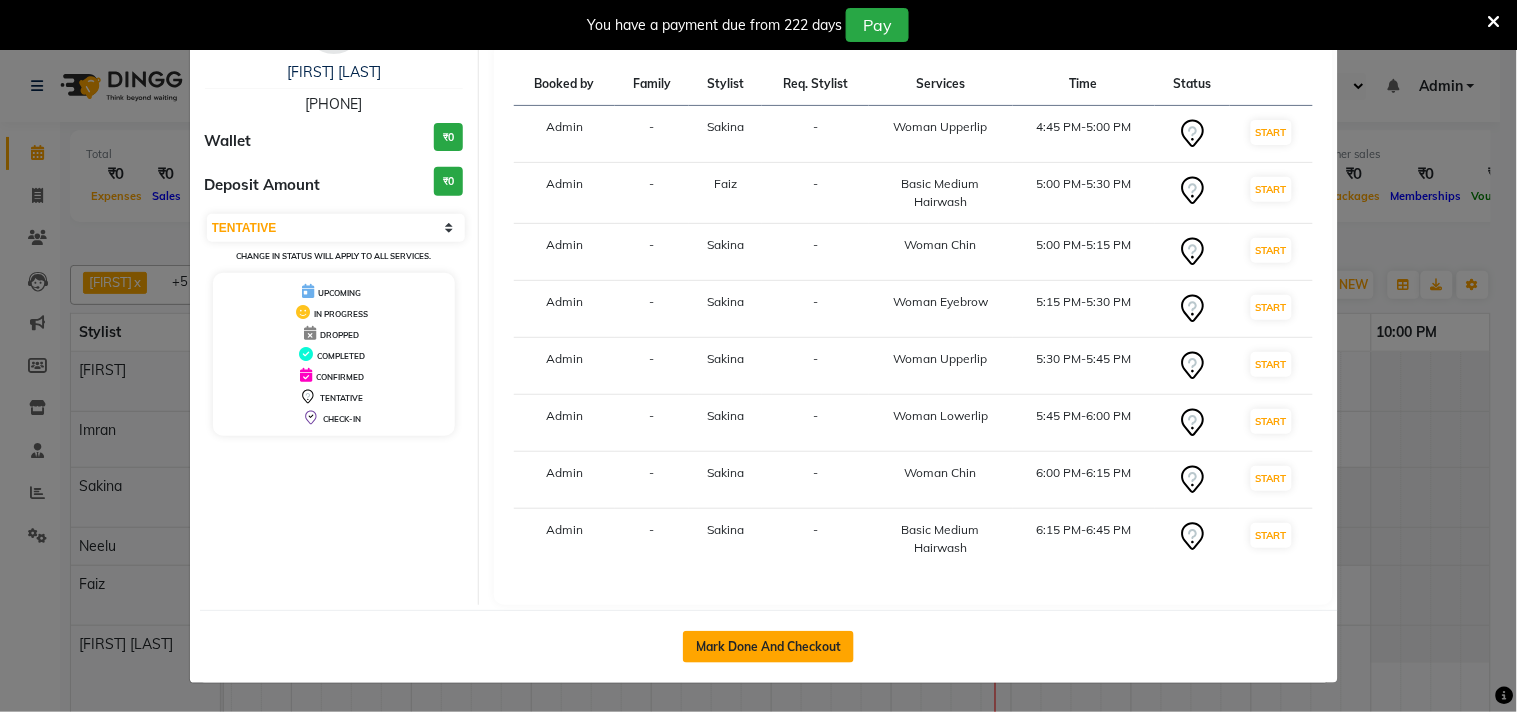 click on "Mark Done And Checkout" 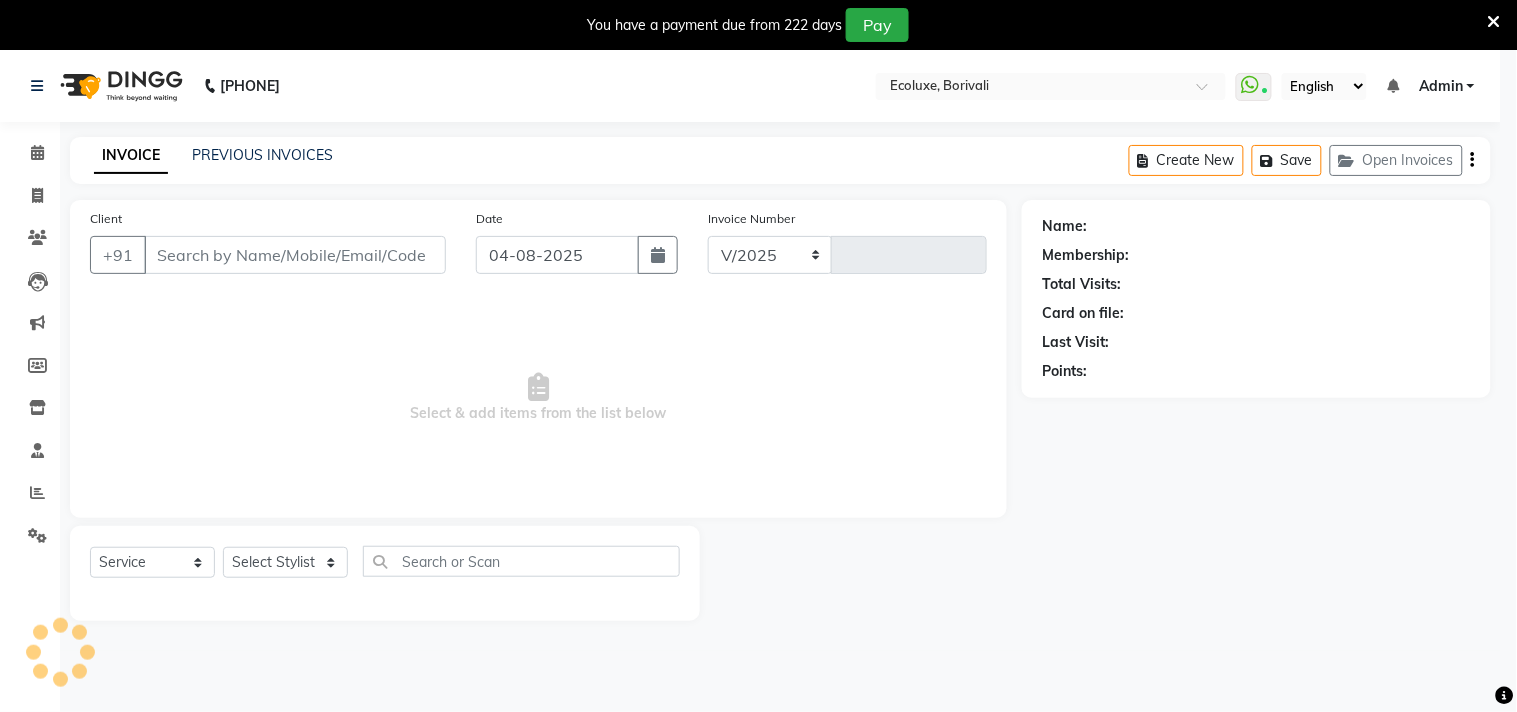 select on "5386" 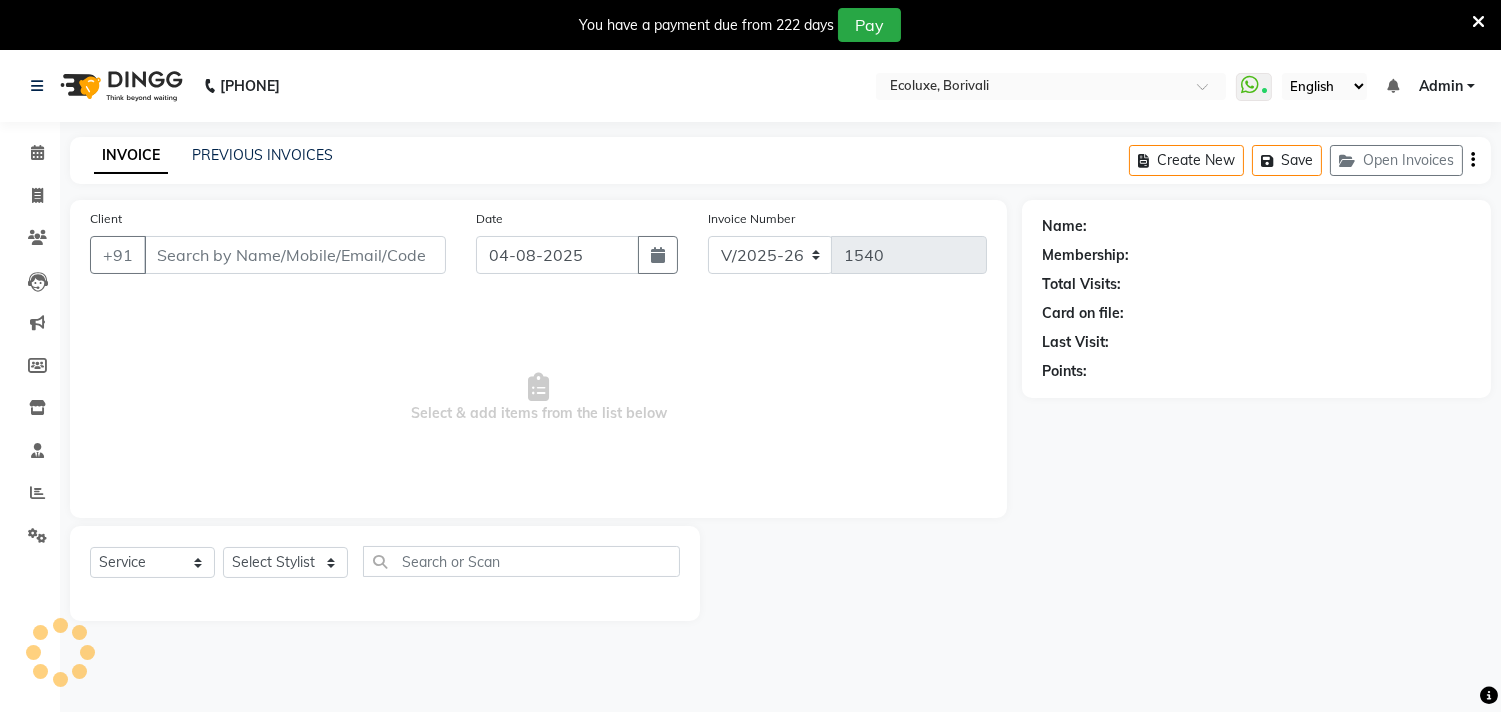 type on "[PHONE]" 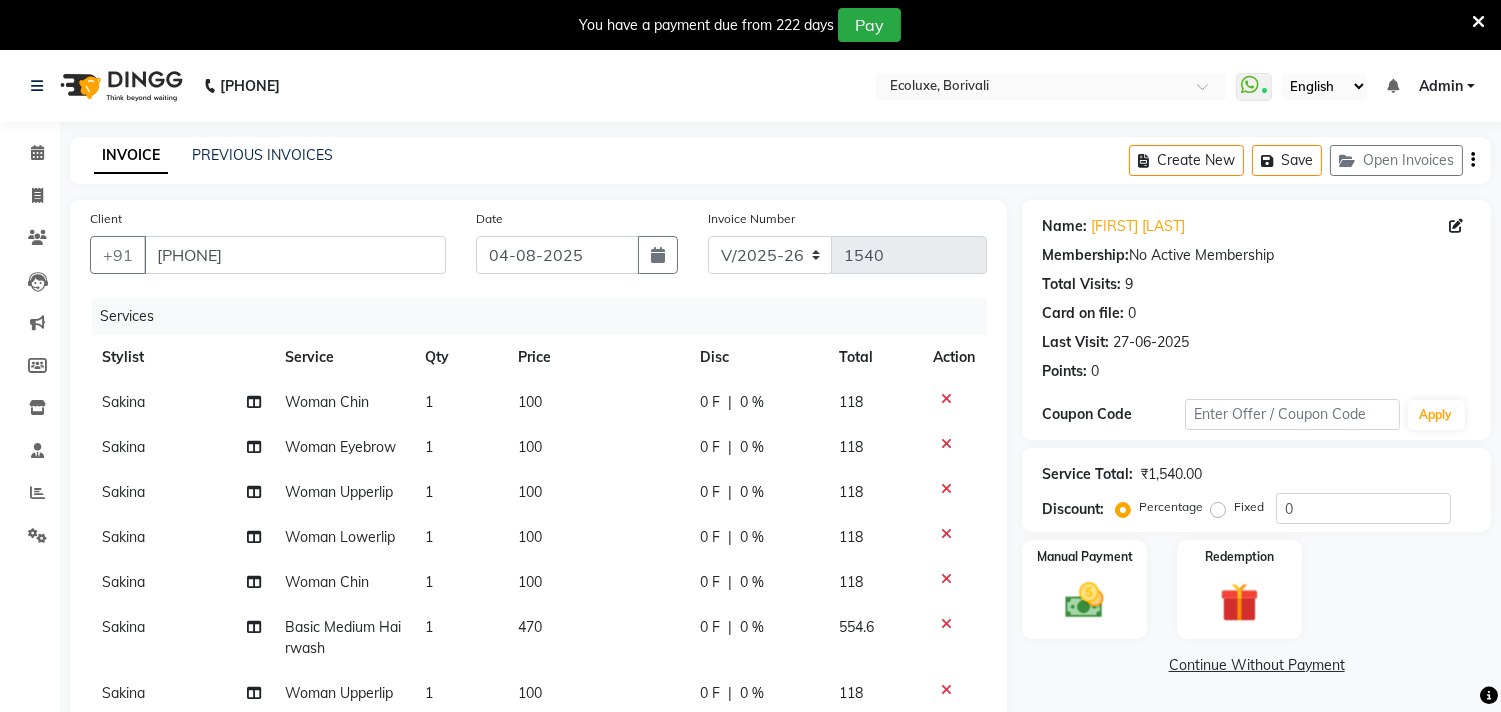 scroll, scrollTop: 16, scrollLeft: 0, axis: vertical 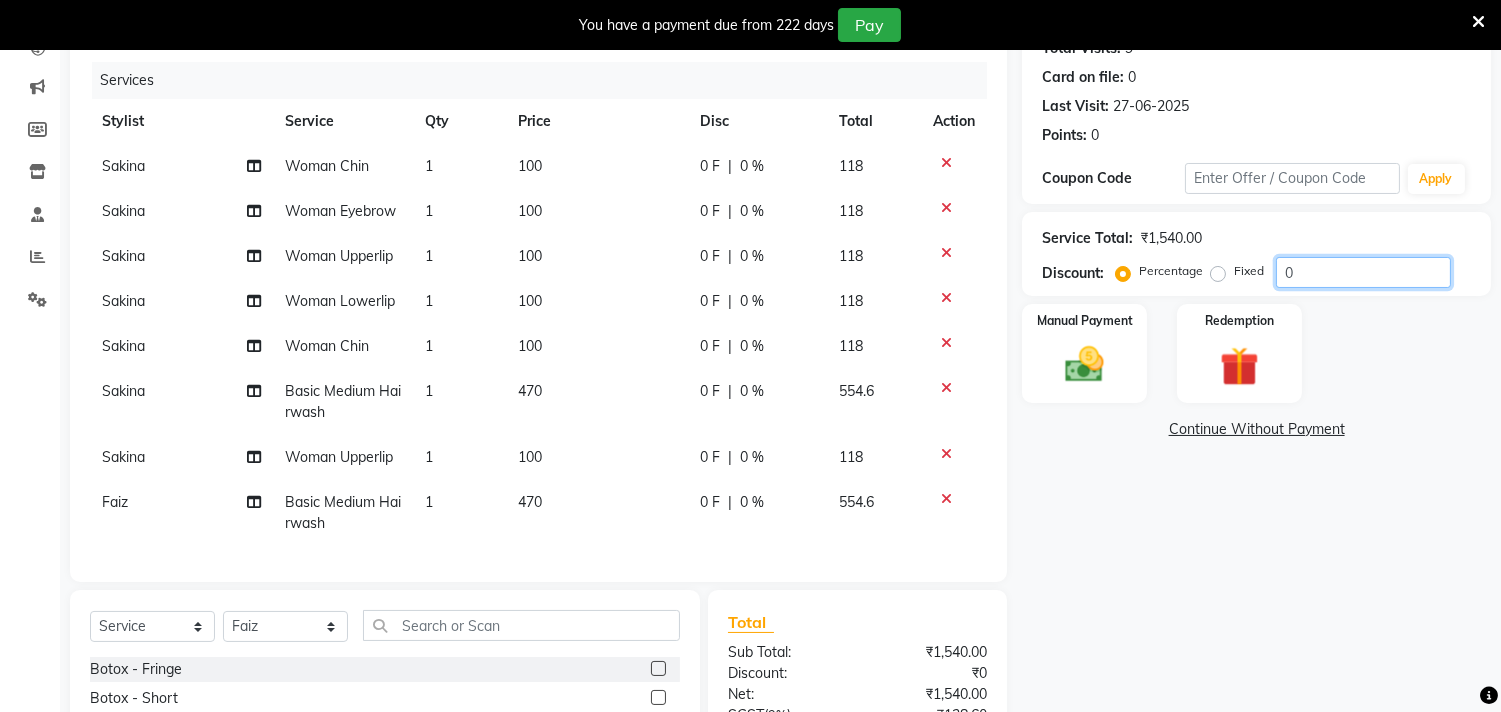 click on "0" 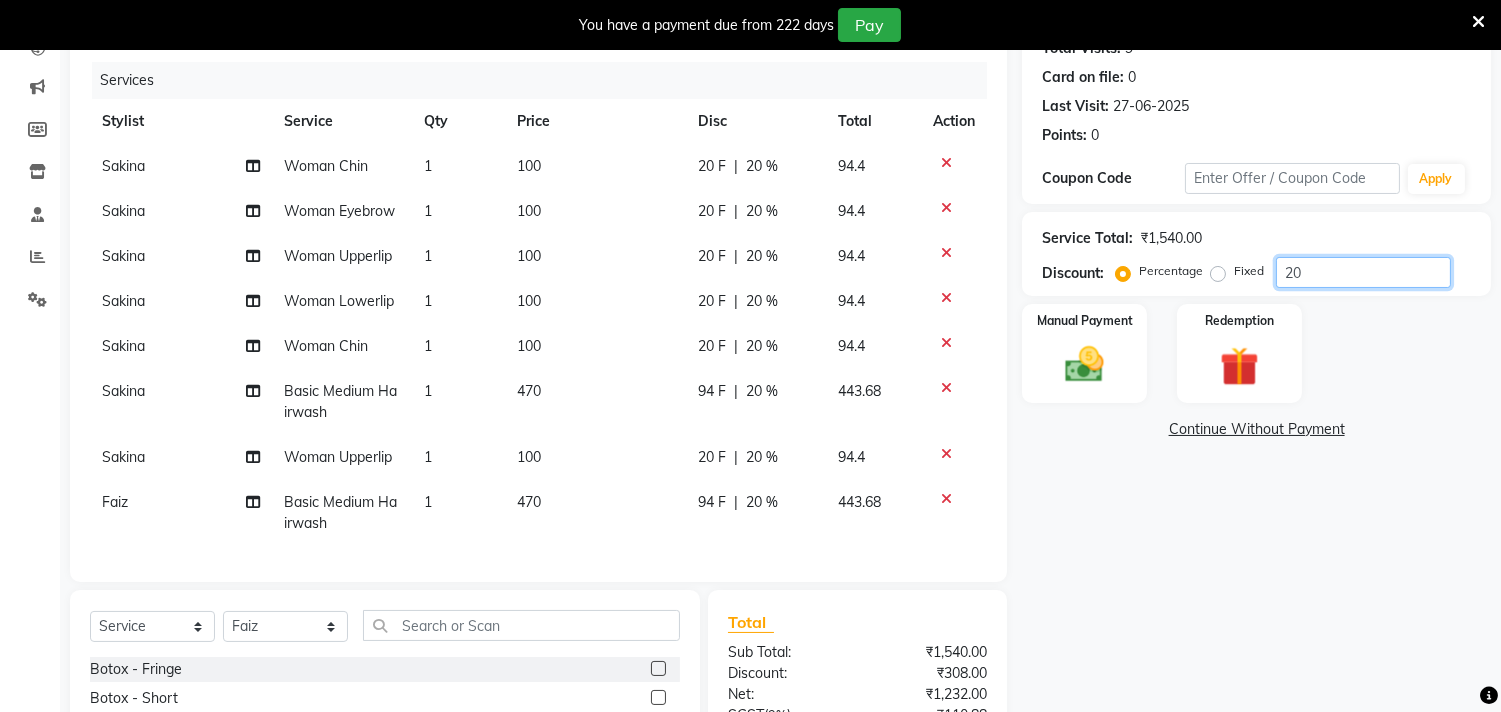 type on "20" 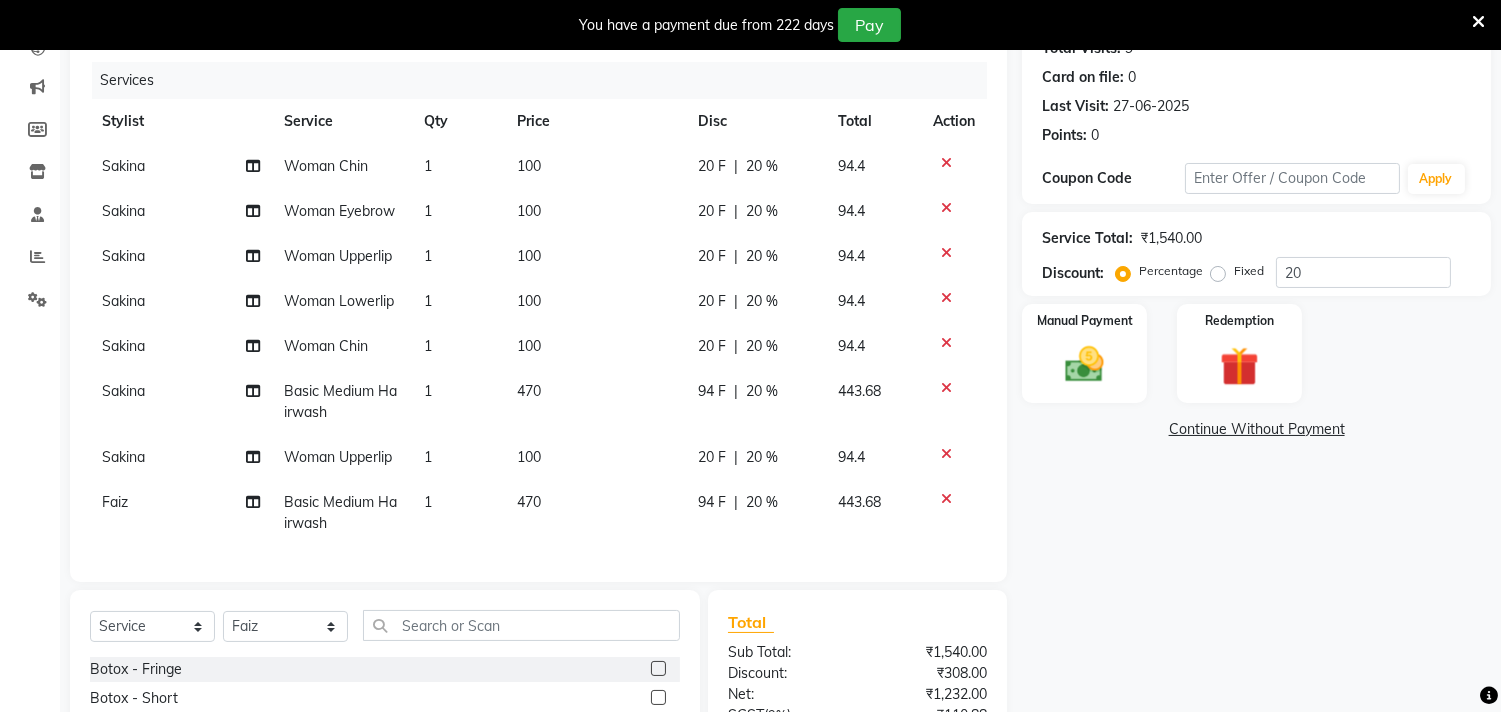 drag, startPoint x: 1247, startPoint y: 624, endPoint x: 1238, endPoint y: 611, distance: 15.811388 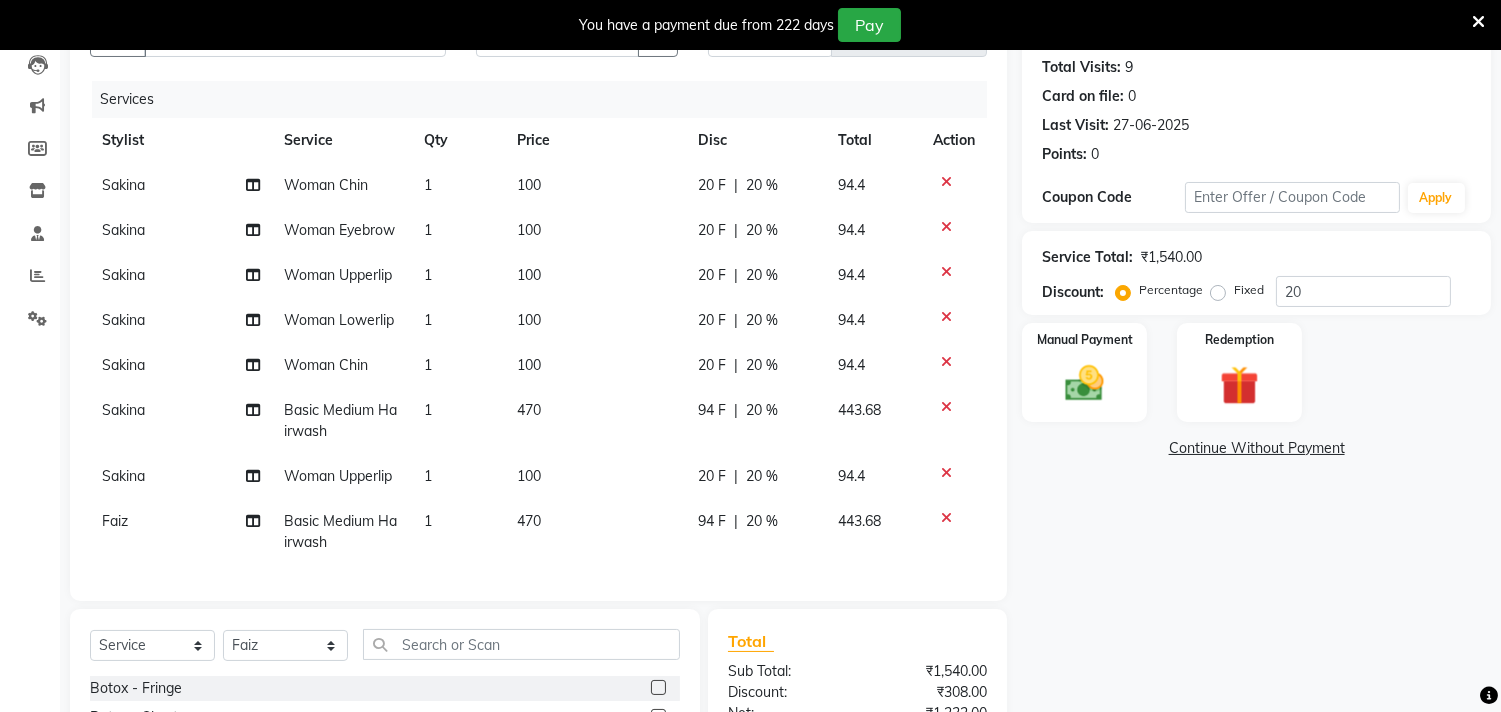 scroll, scrollTop: 236, scrollLeft: 0, axis: vertical 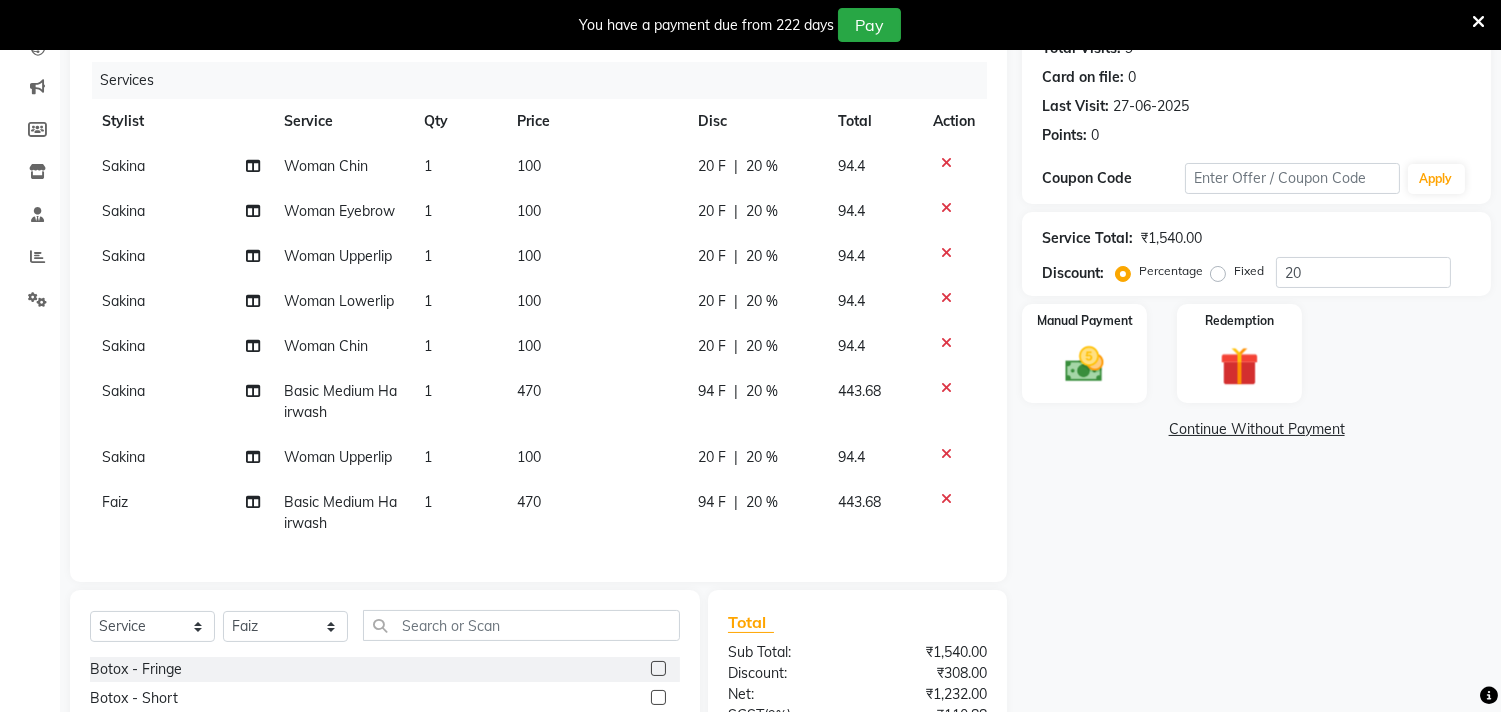 click 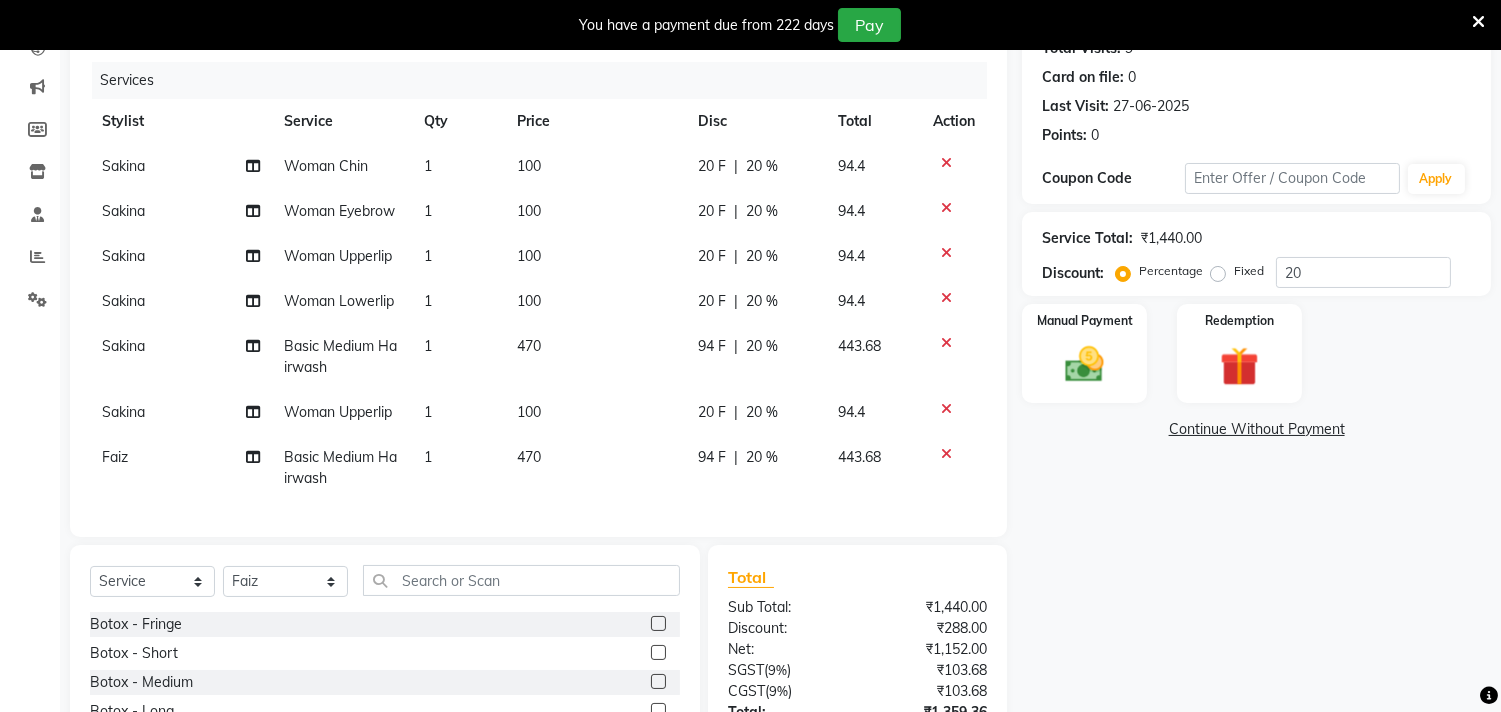 click 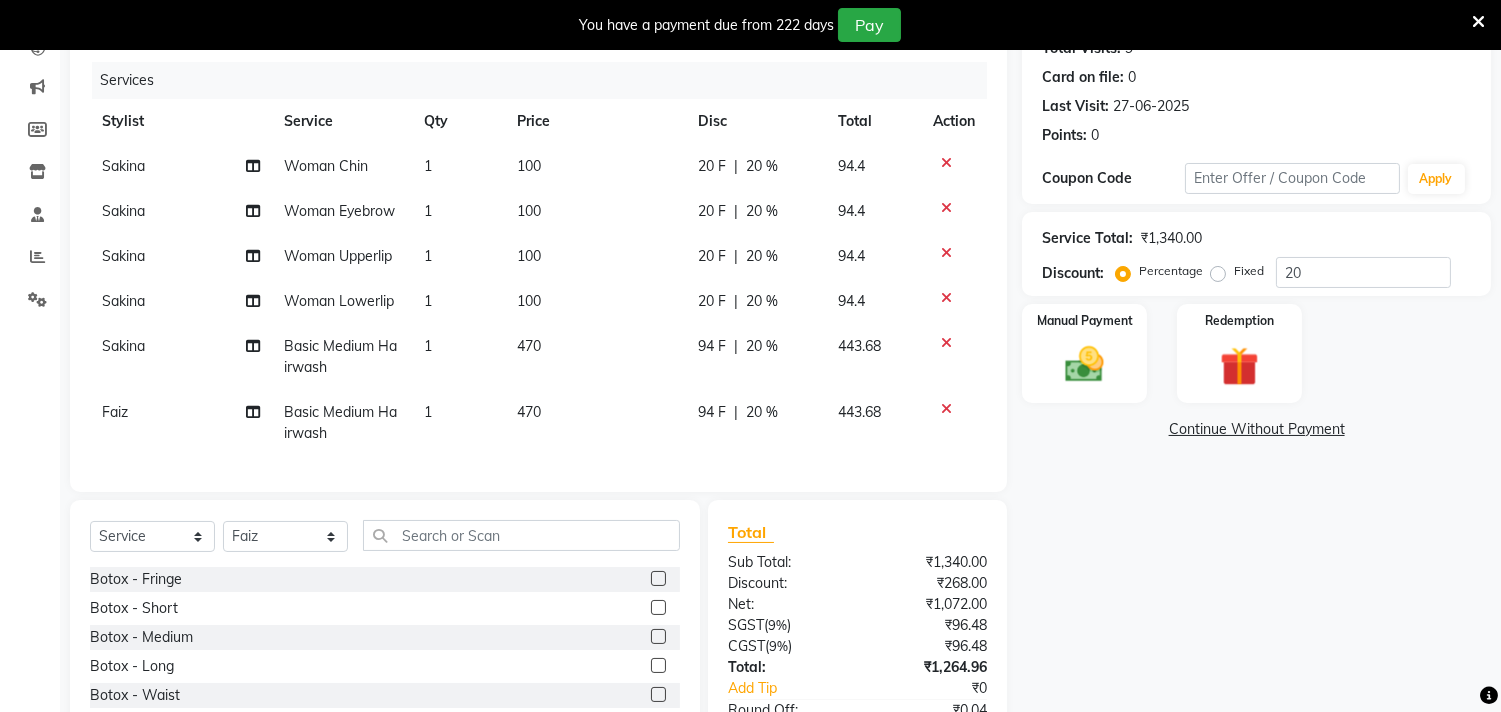 click 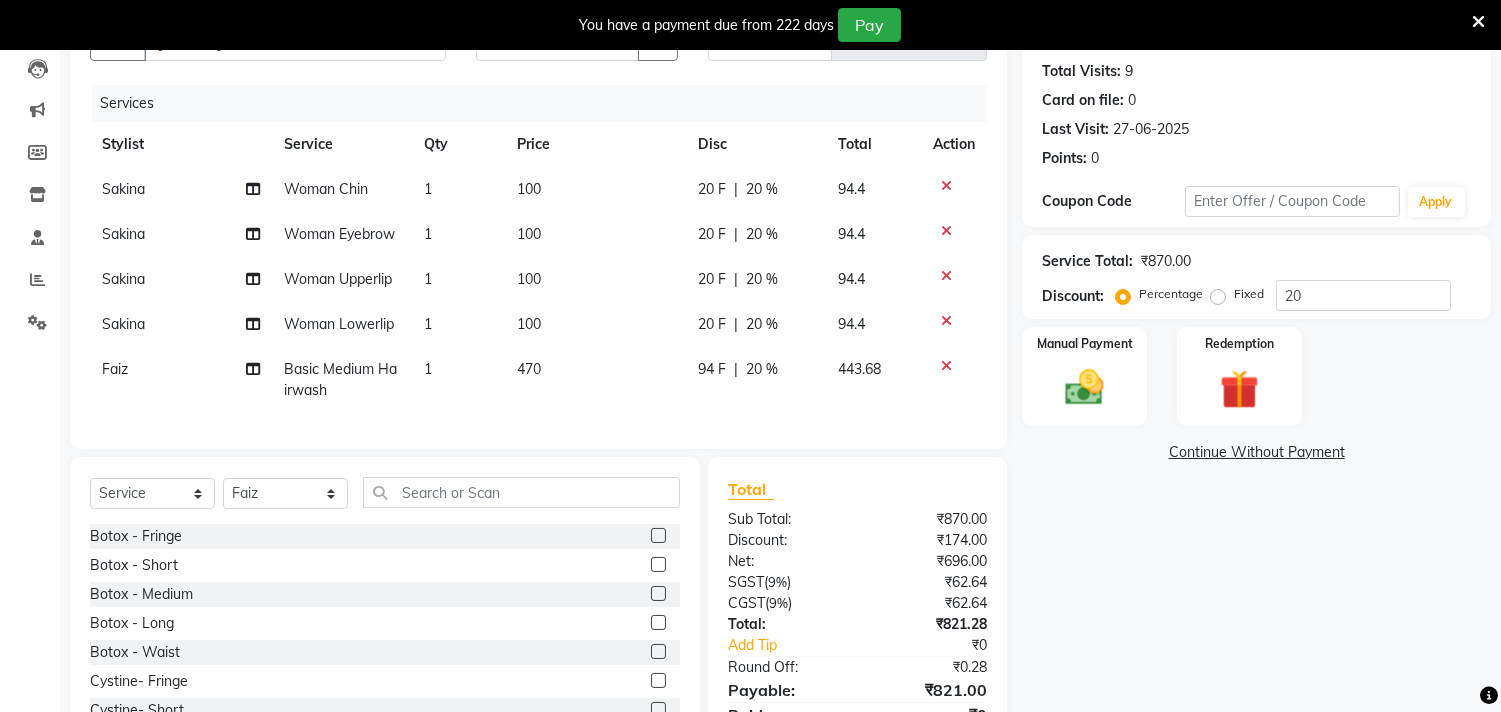 scroll, scrollTop: 97, scrollLeft: 0, axis: vertical 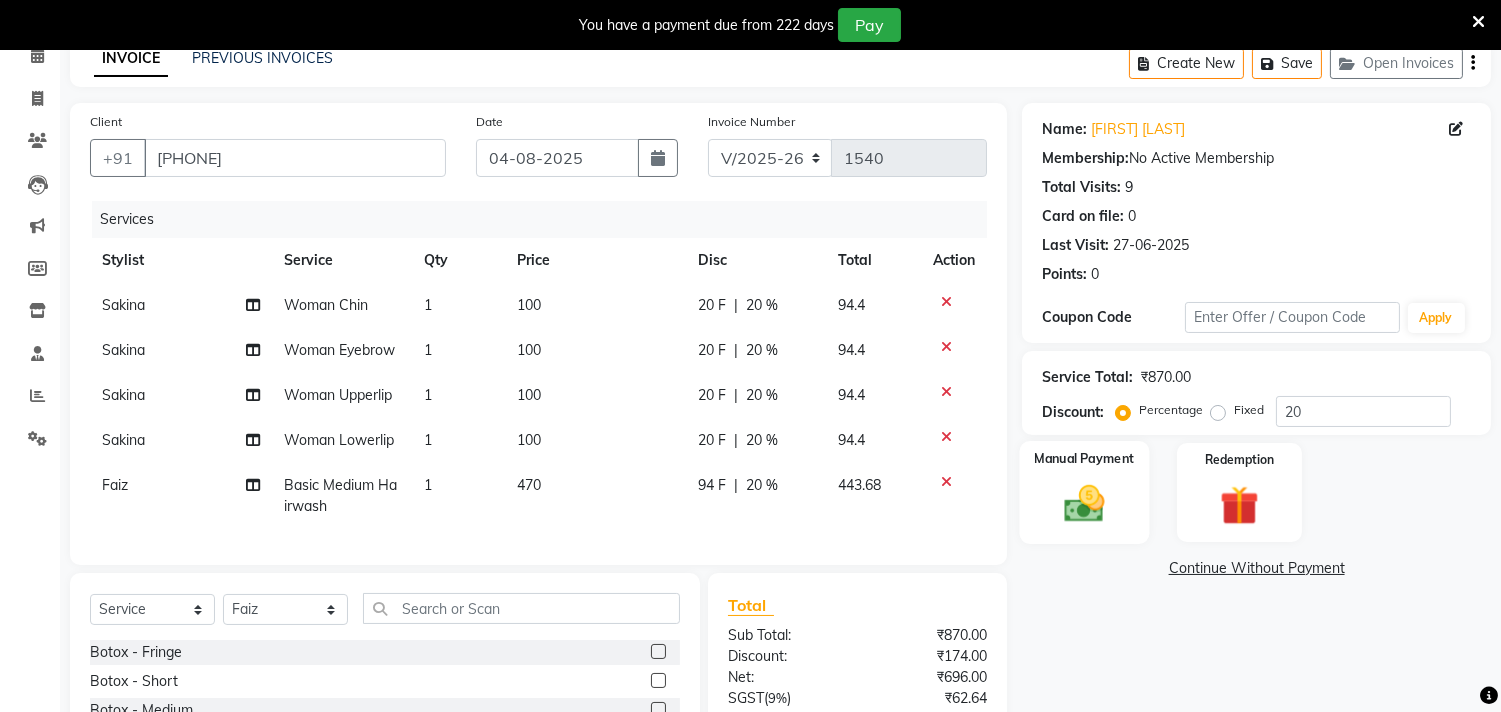 click 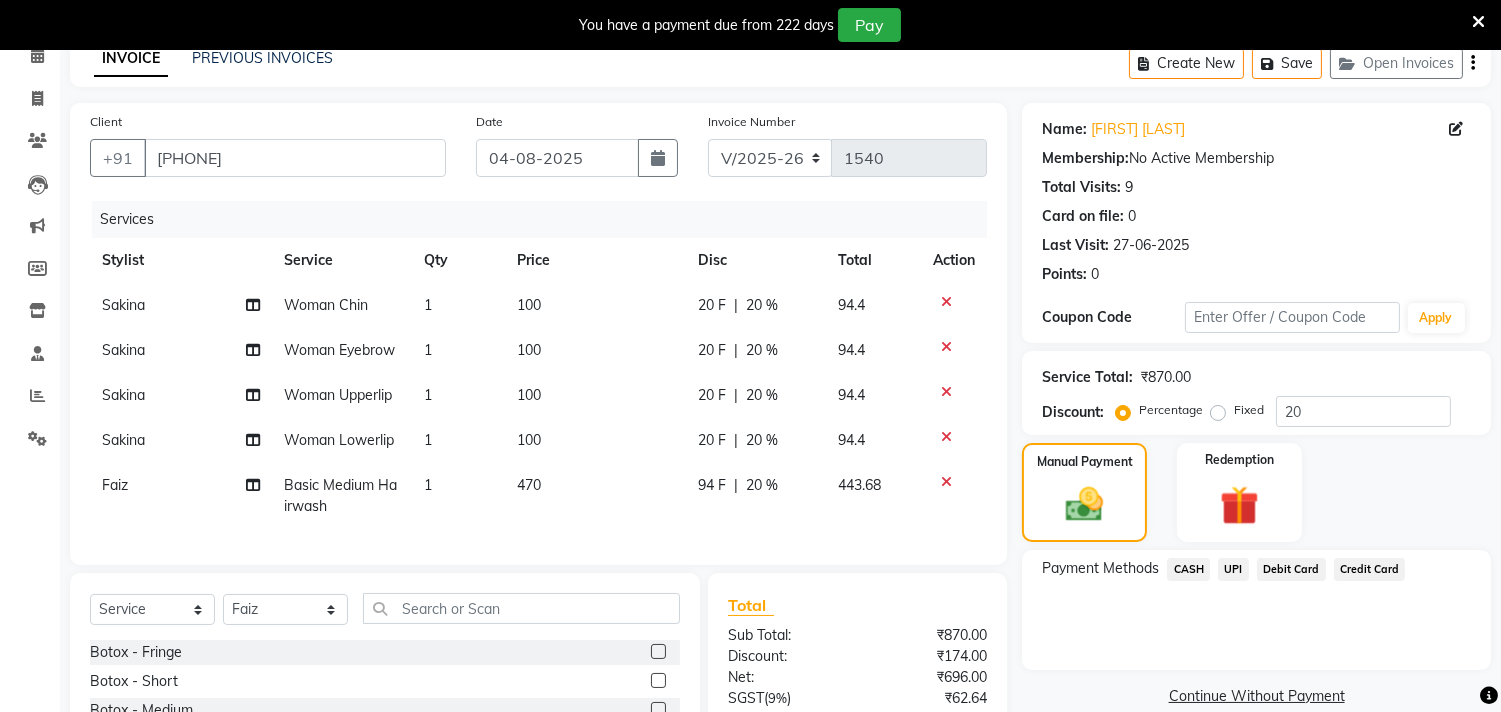 click on "CASH" 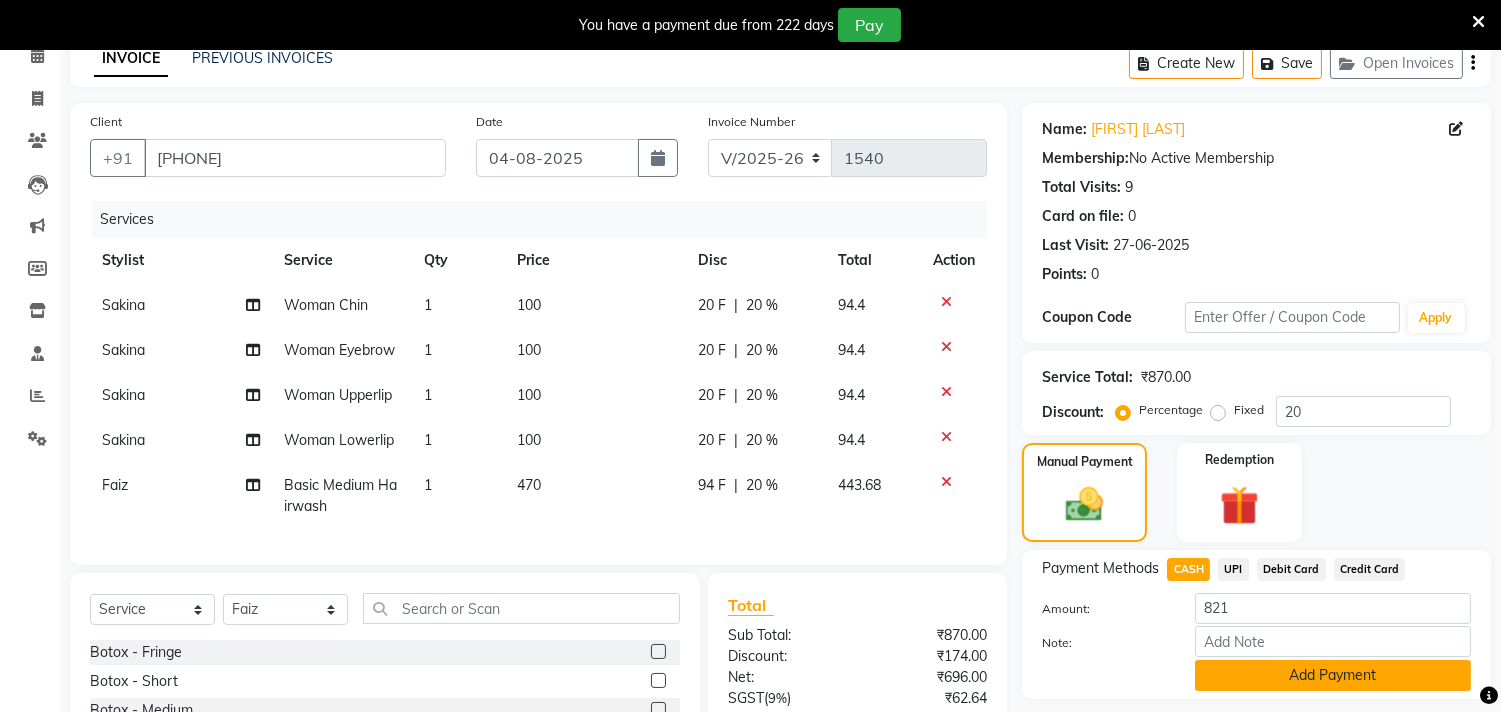 click on "Add Payment" 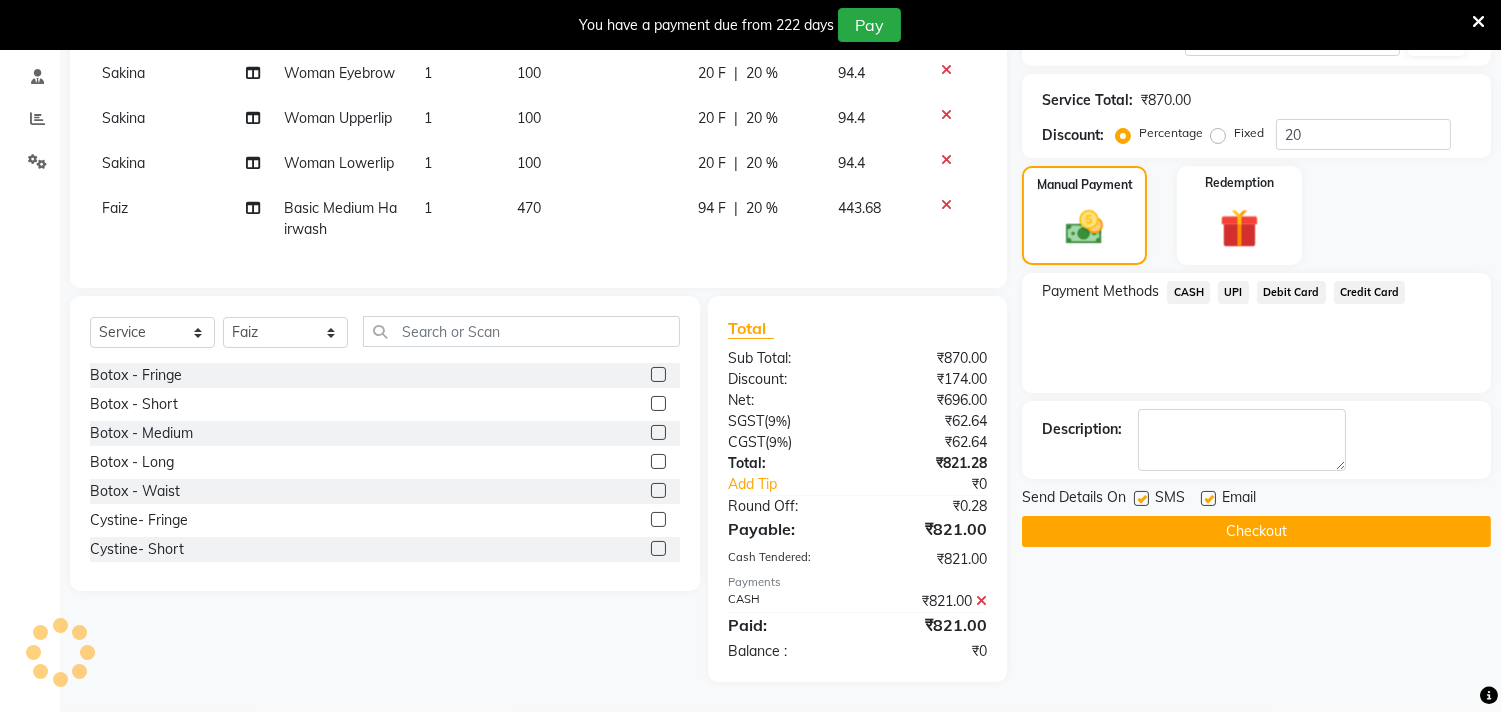 scroll, scrollTop: 390, scrollLeft: 0, axis: vertical 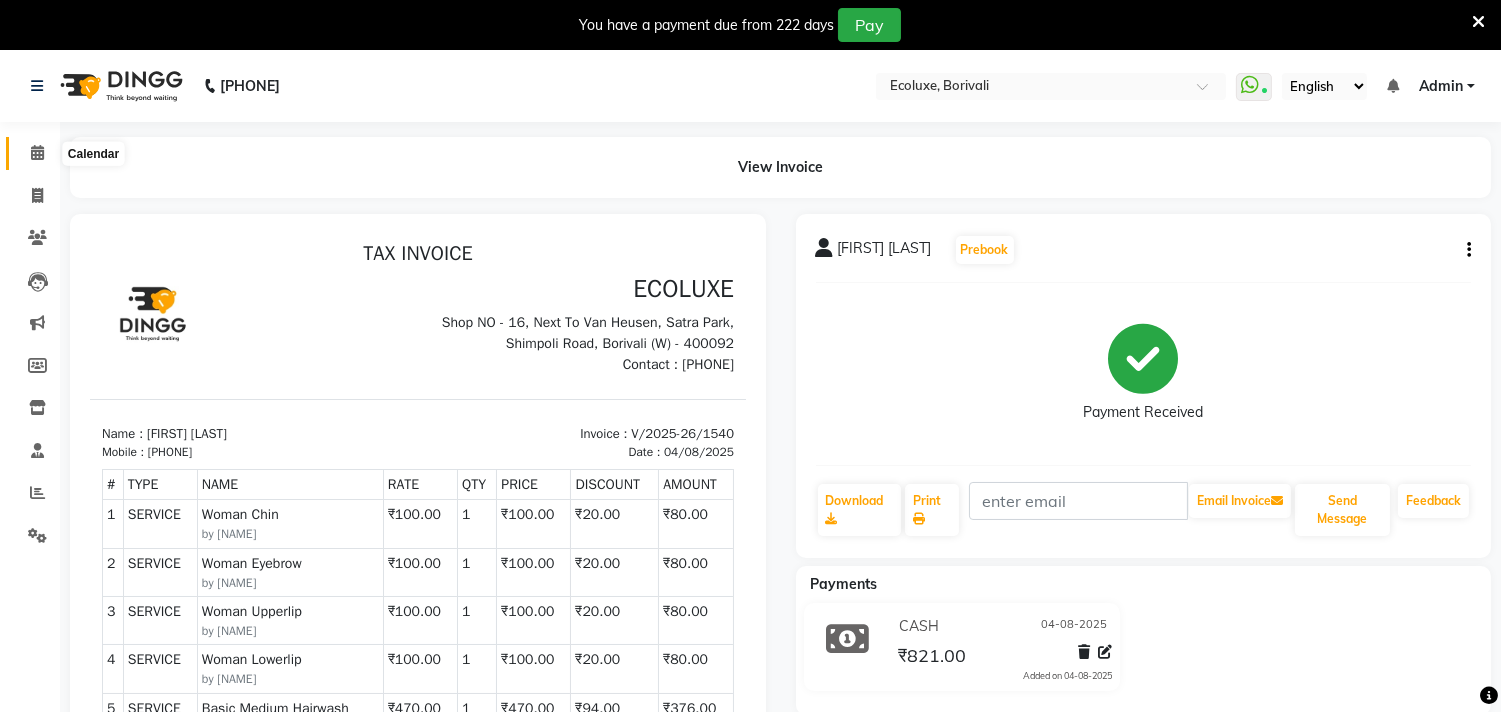 click 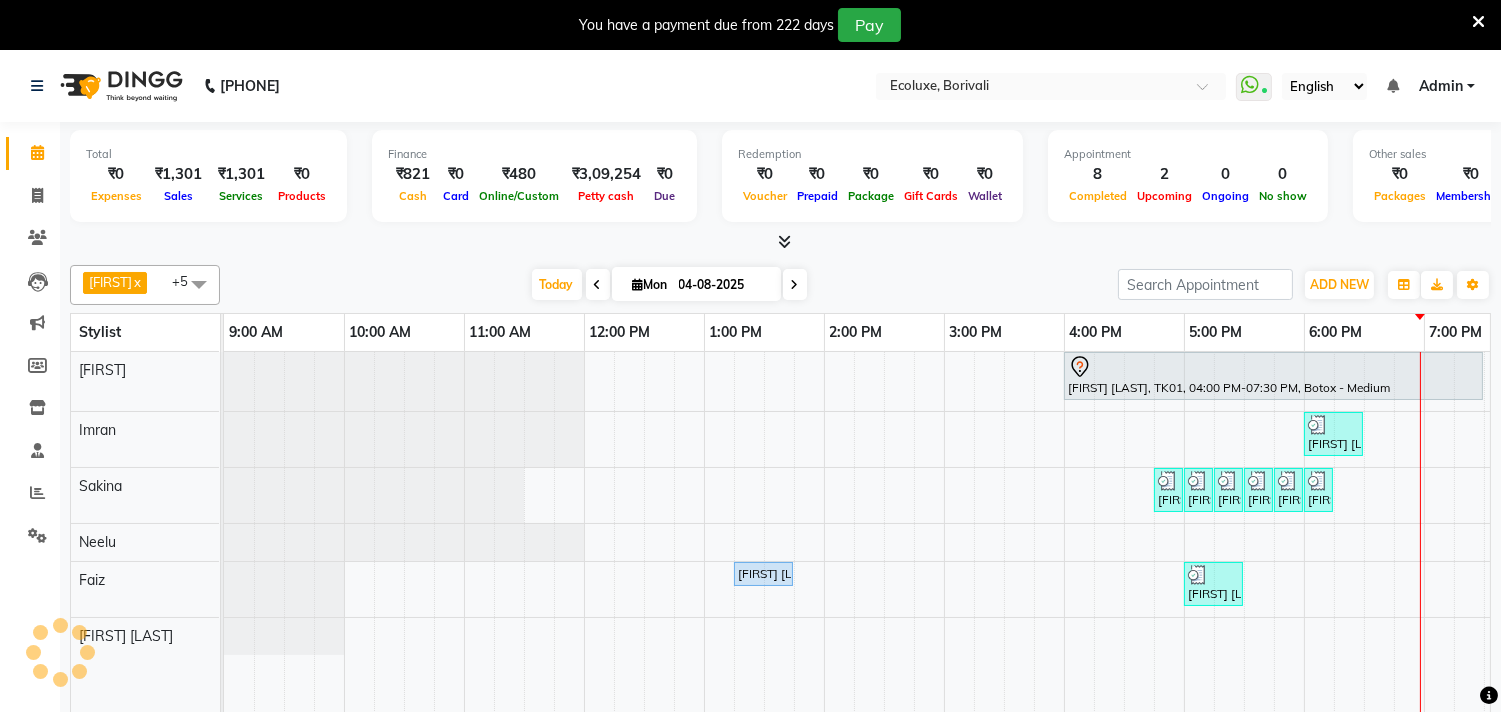 scroll, scrollTop: 0, scrollLeft: 0, axis: both 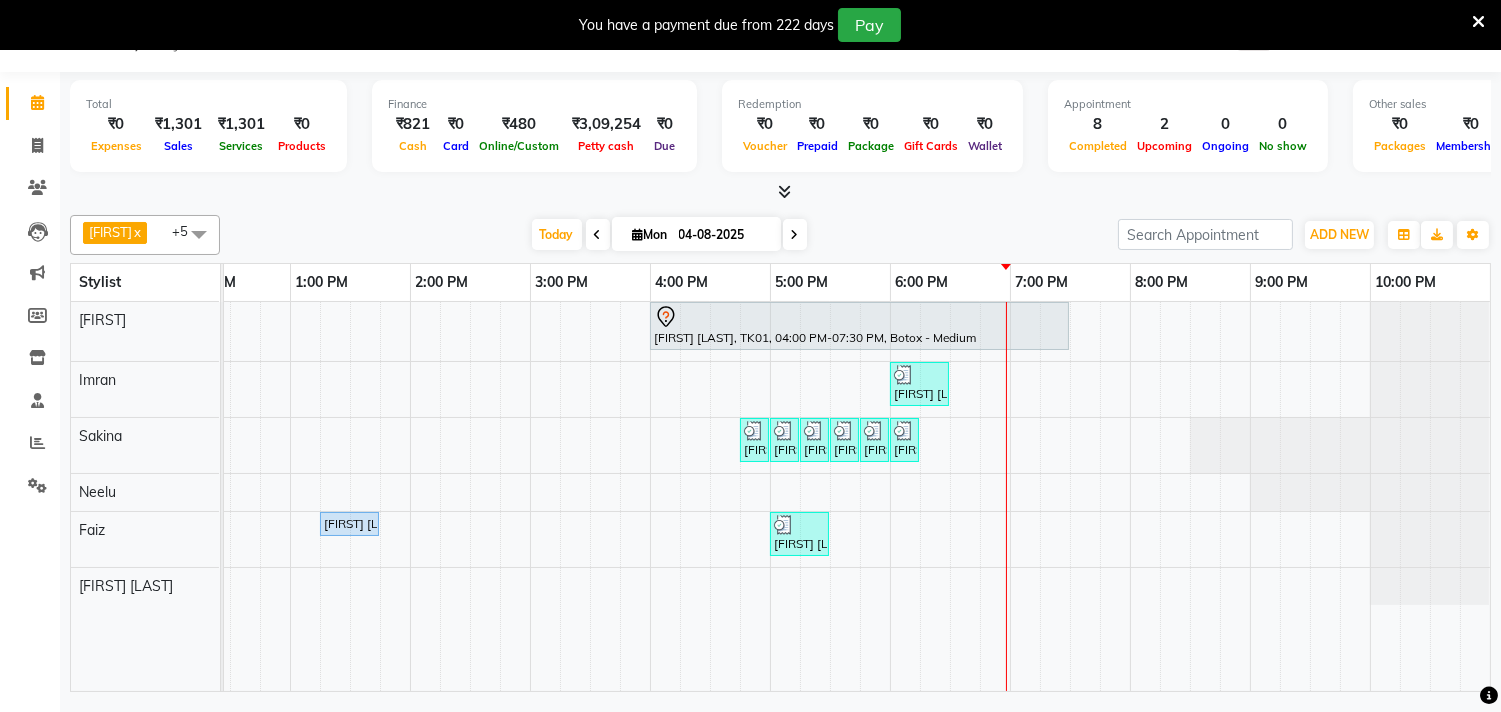 click at bounding box center [795, 234] 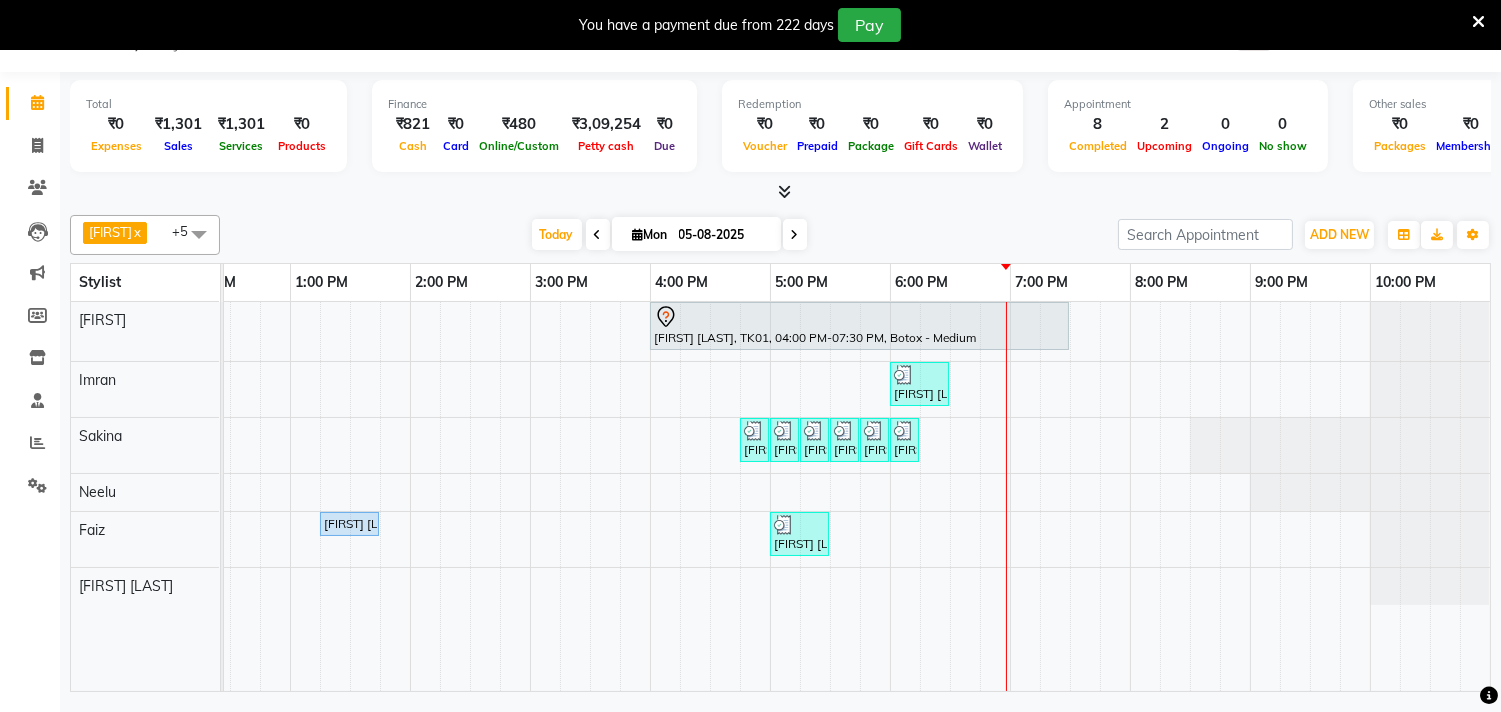 scroll, scrollTop: 0, scrollLeft: 414, axis: horizontal 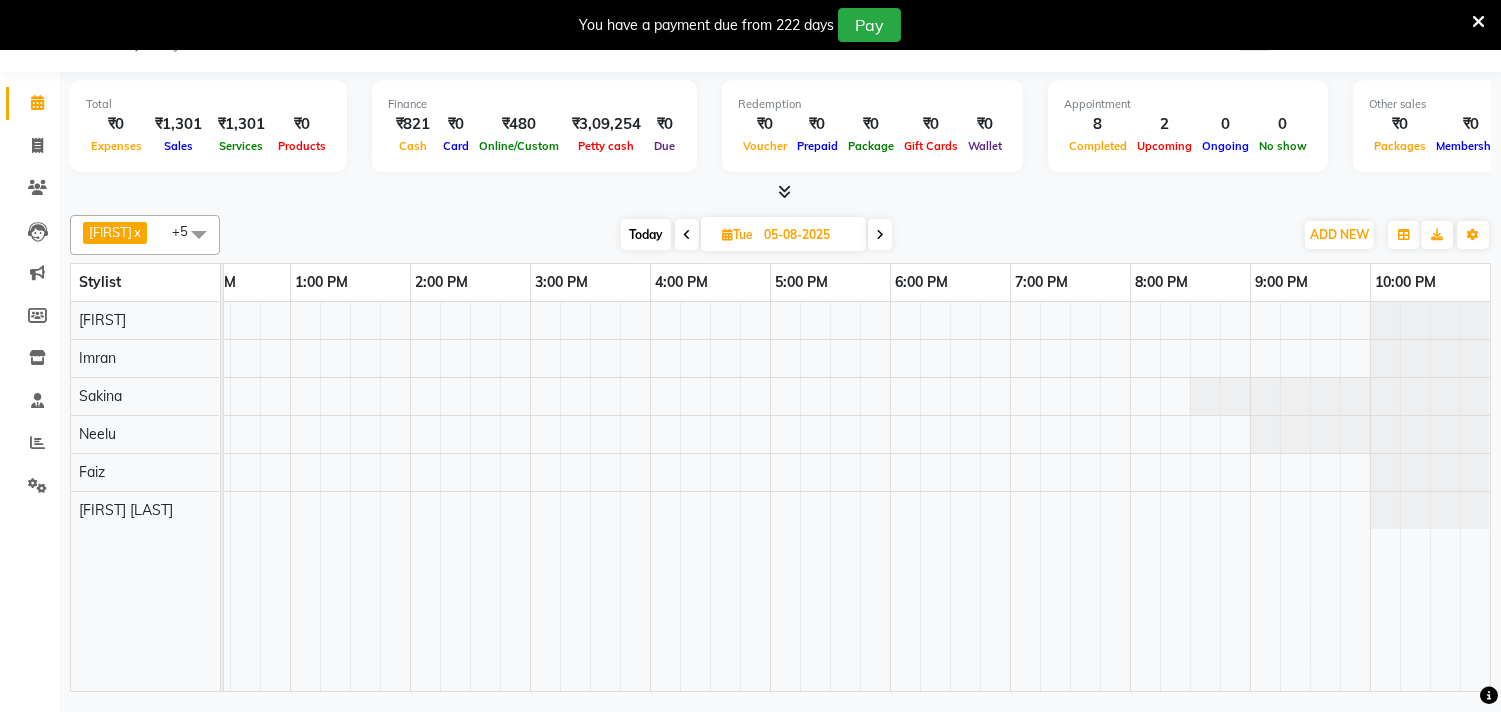 click on "Today" at bounding box center (646, 234) 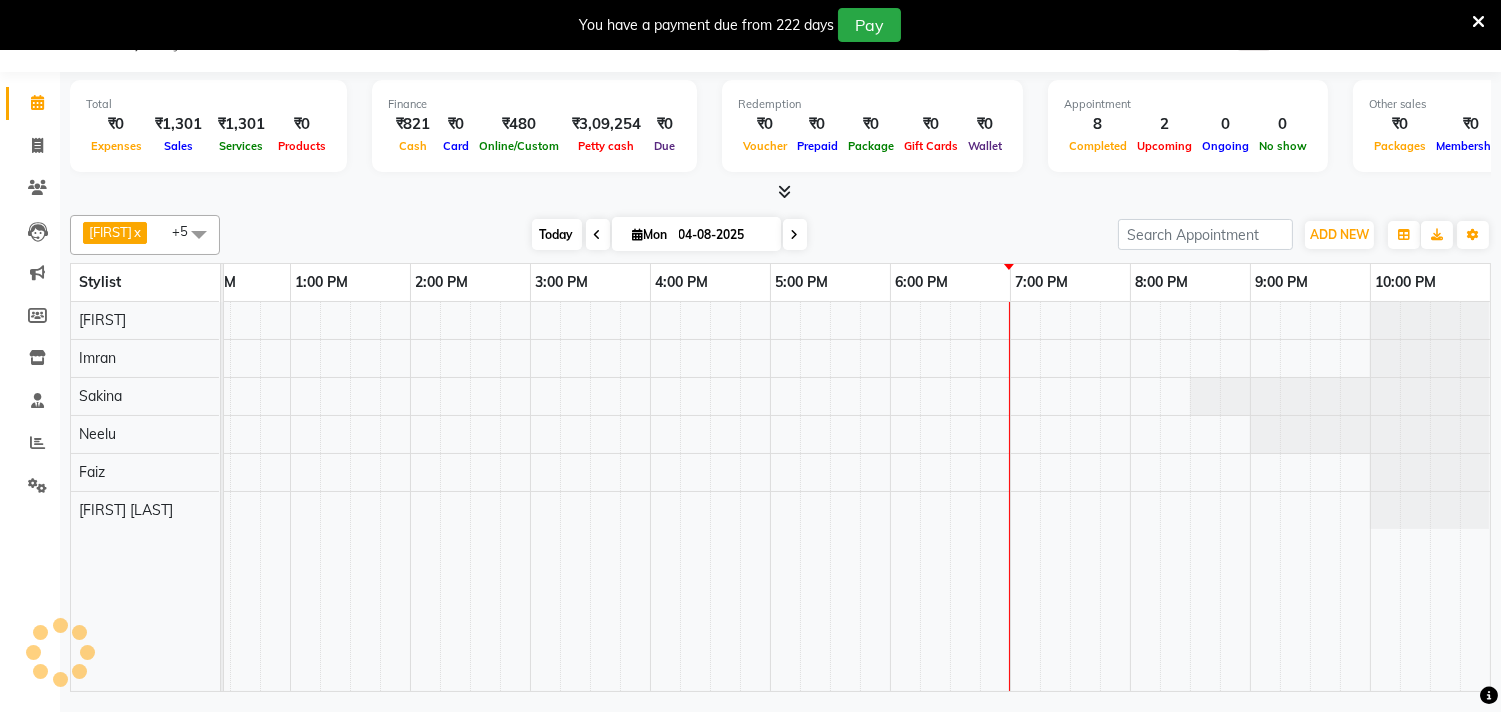 scroll, scrollTop: 0, scrollLeft: 414, axis: horizontal 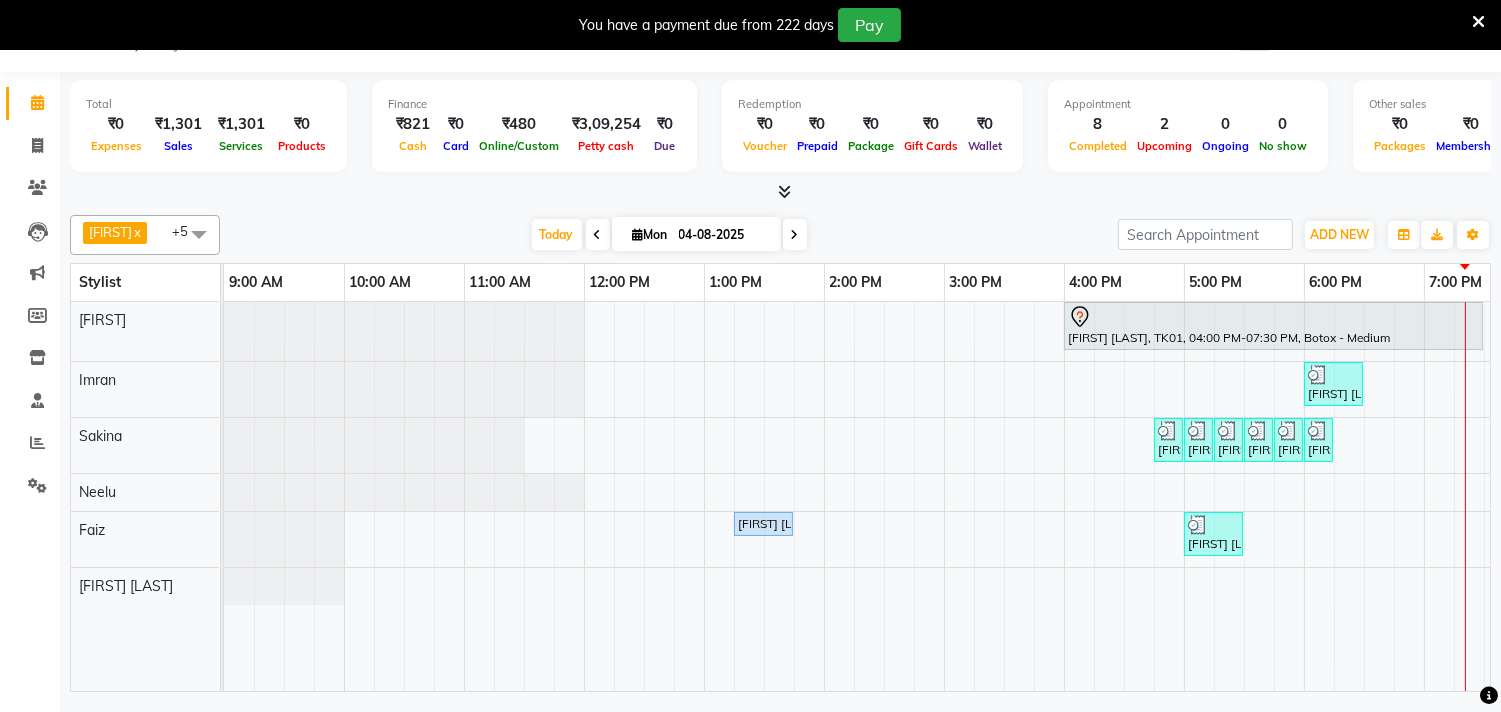 click at bounding box center [1409, 496] 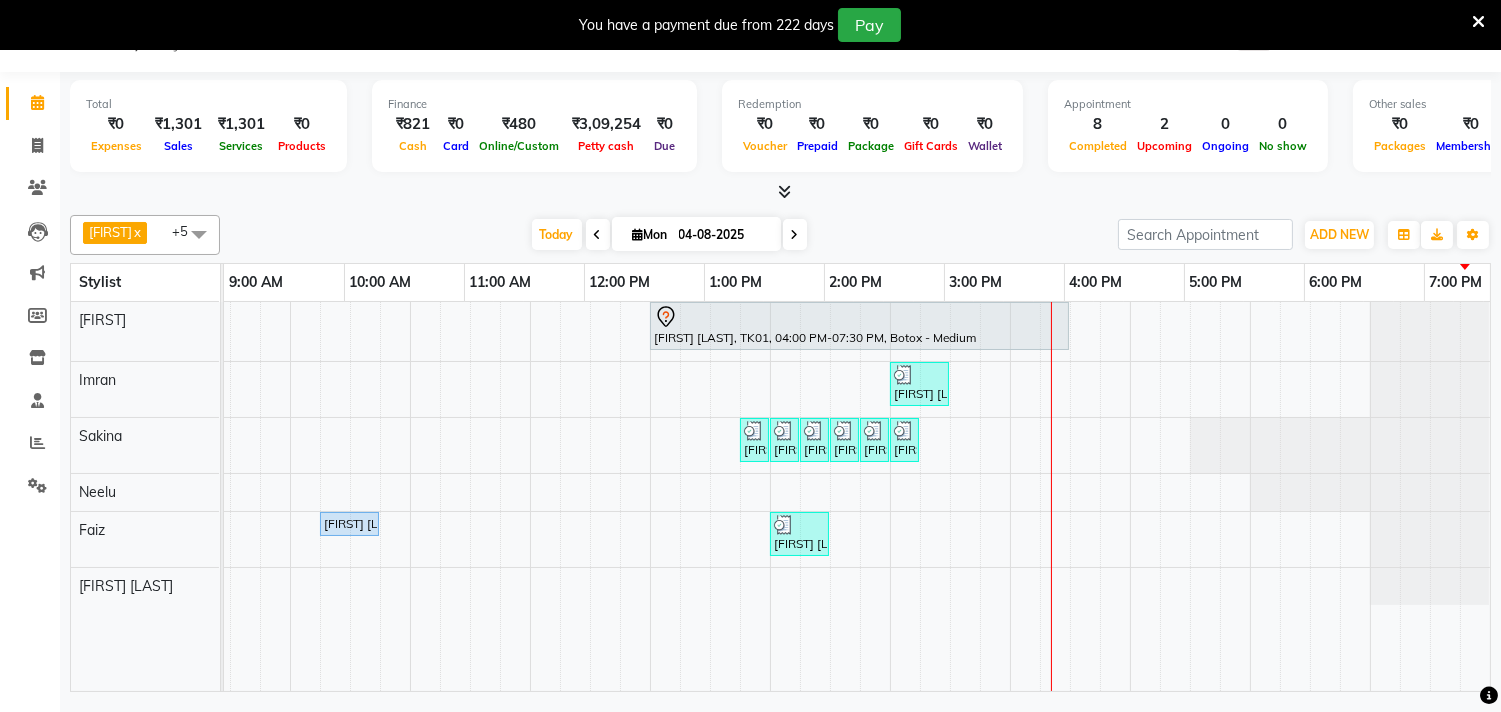 scroll, scrollTop: 0, scrollLeft: 414, axis: horizontal 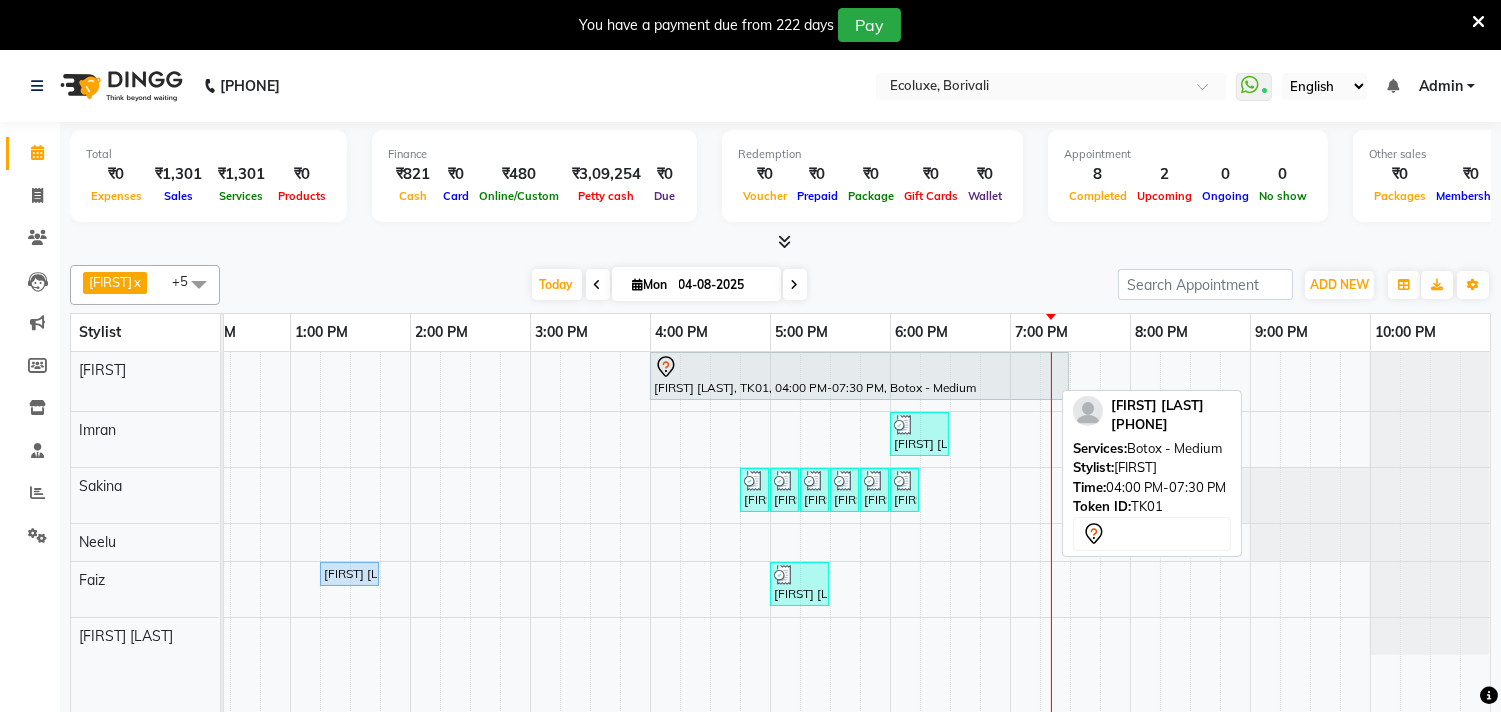 click on "[FIRST] [LAST], TK01, [TIME]-[TIME], Botox - Medium" at bounding box center [859, 376] 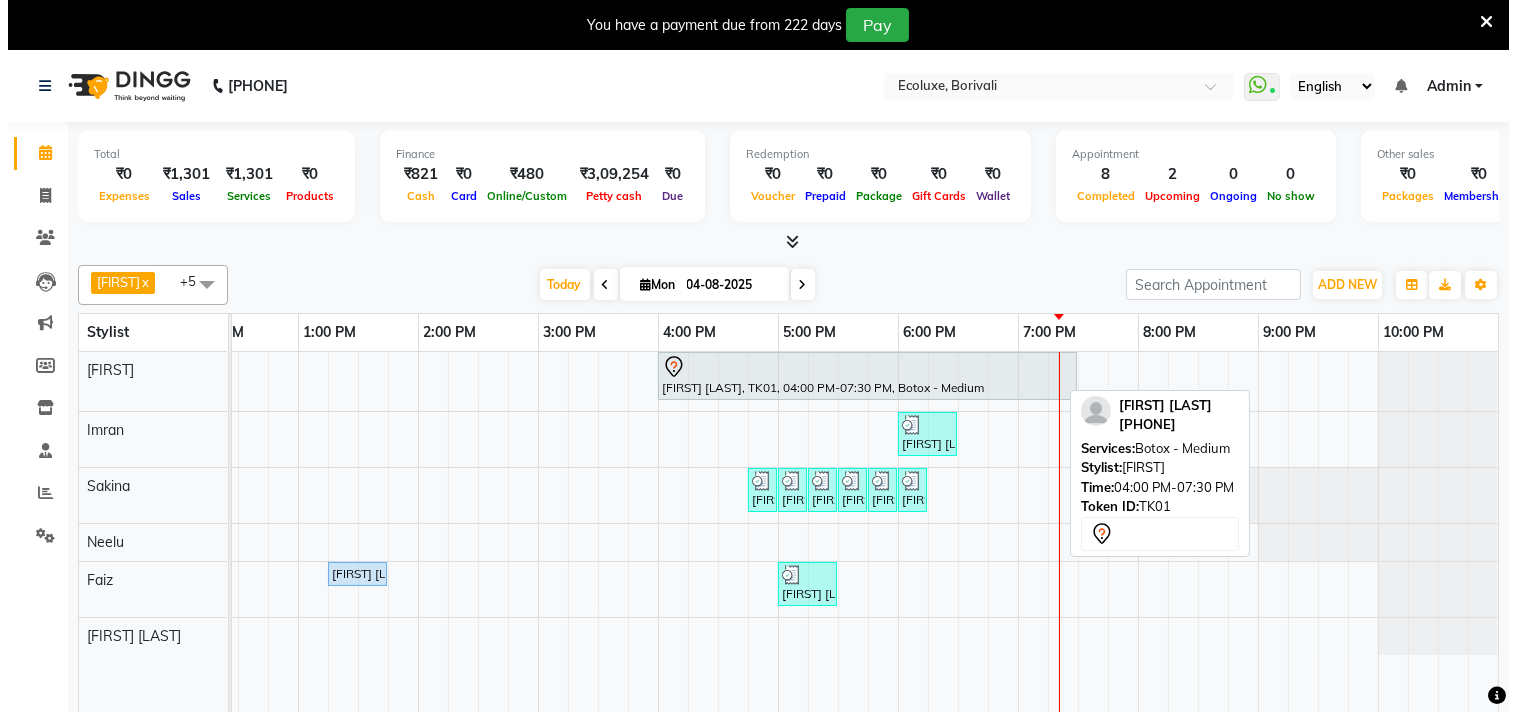 select on "7" 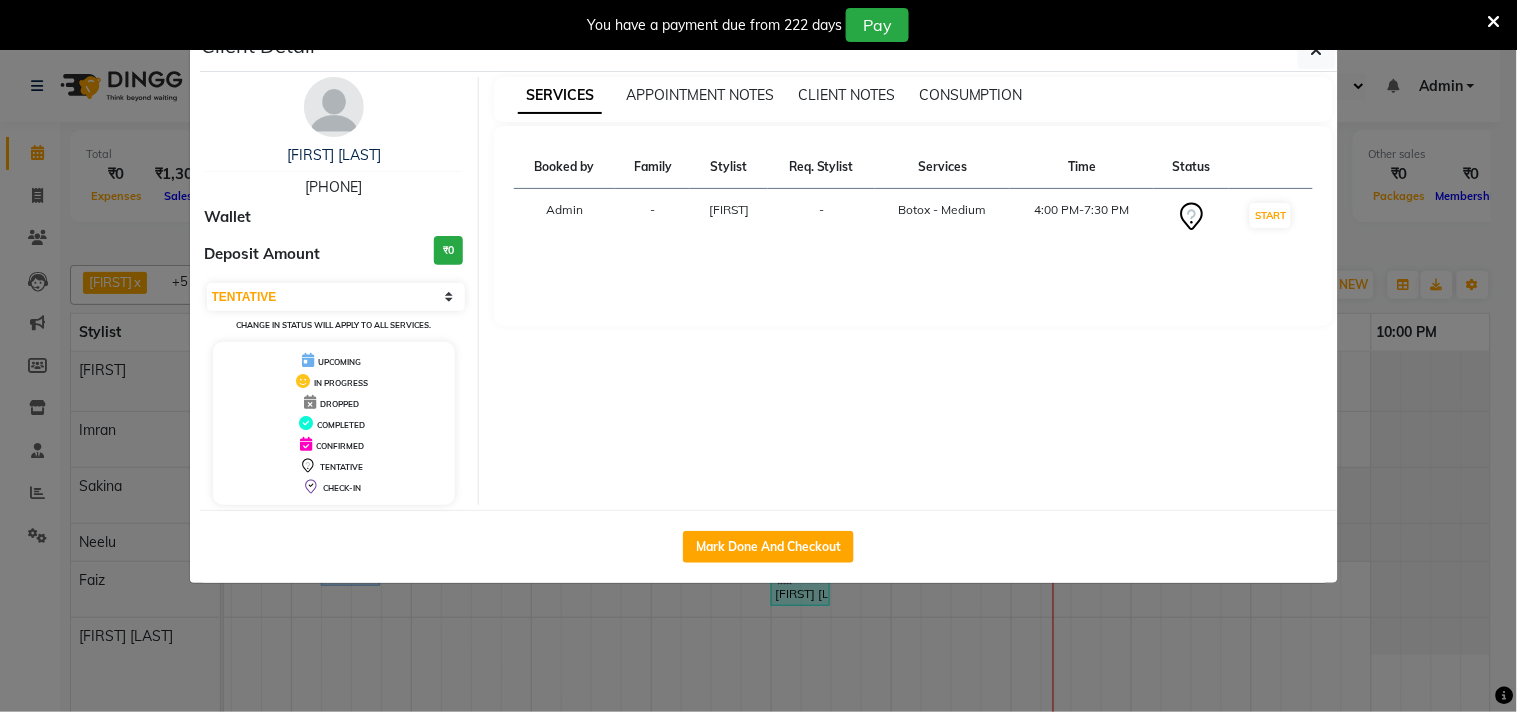 drag, startPoint x: 756, startPoint y: 544, endPoint x: 1426, endPoint y: 447, distance: 676.9852 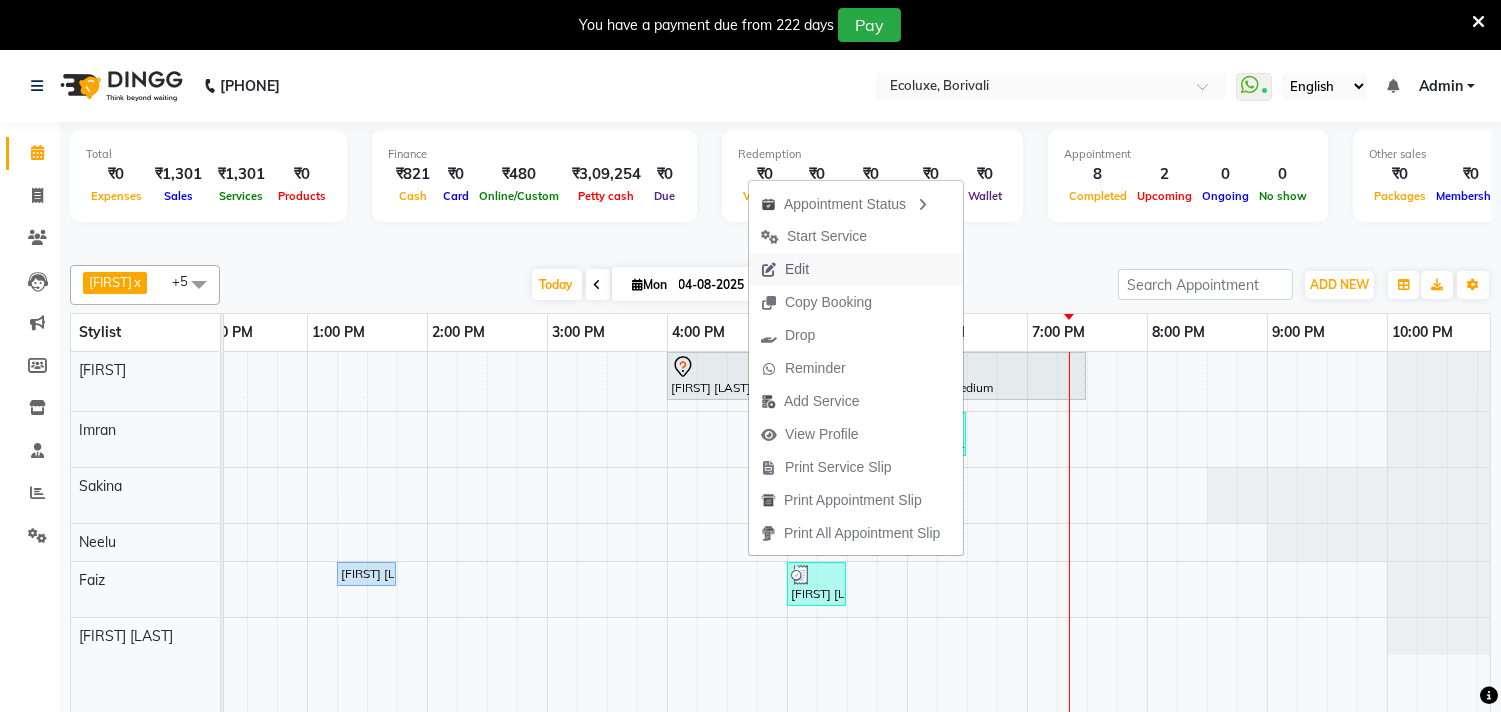click on "Edit" at bounding box center [797, 269] 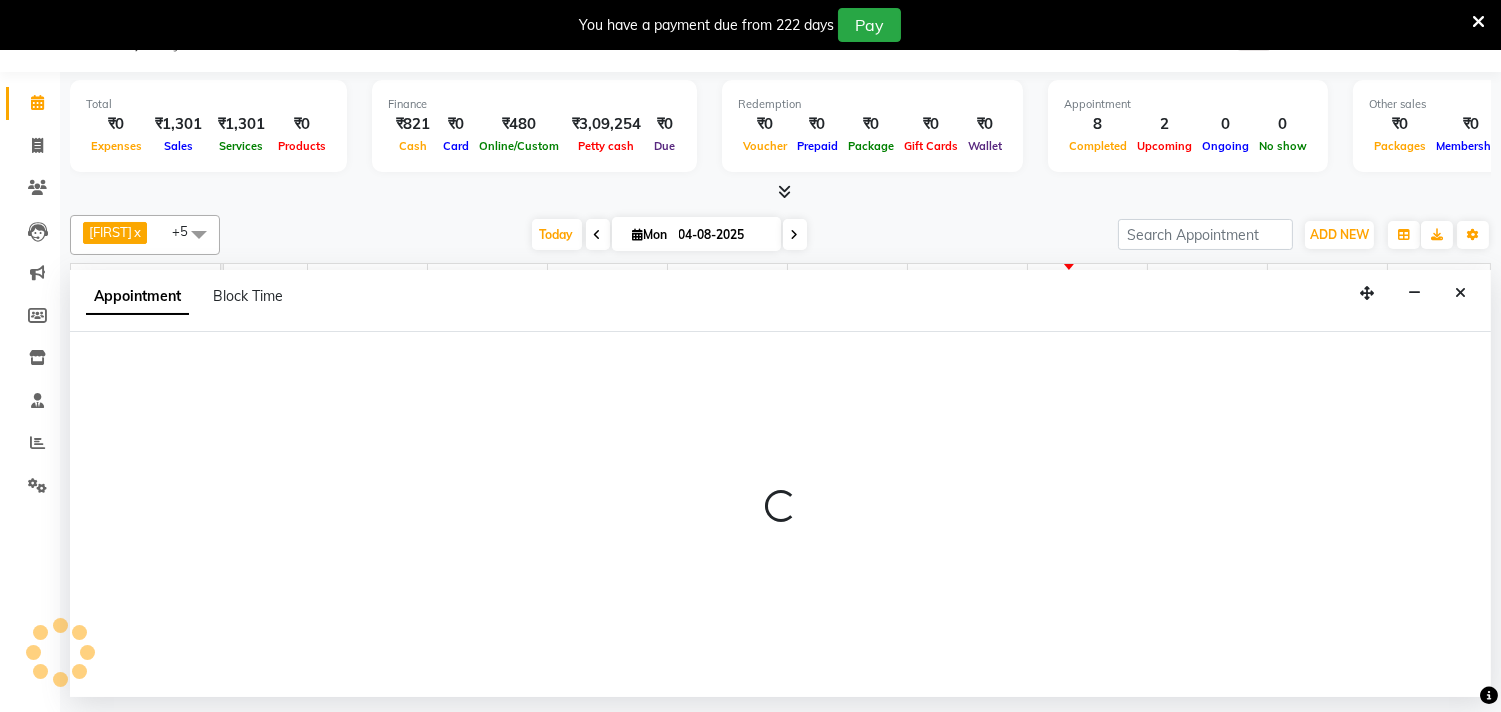select on "tentative" 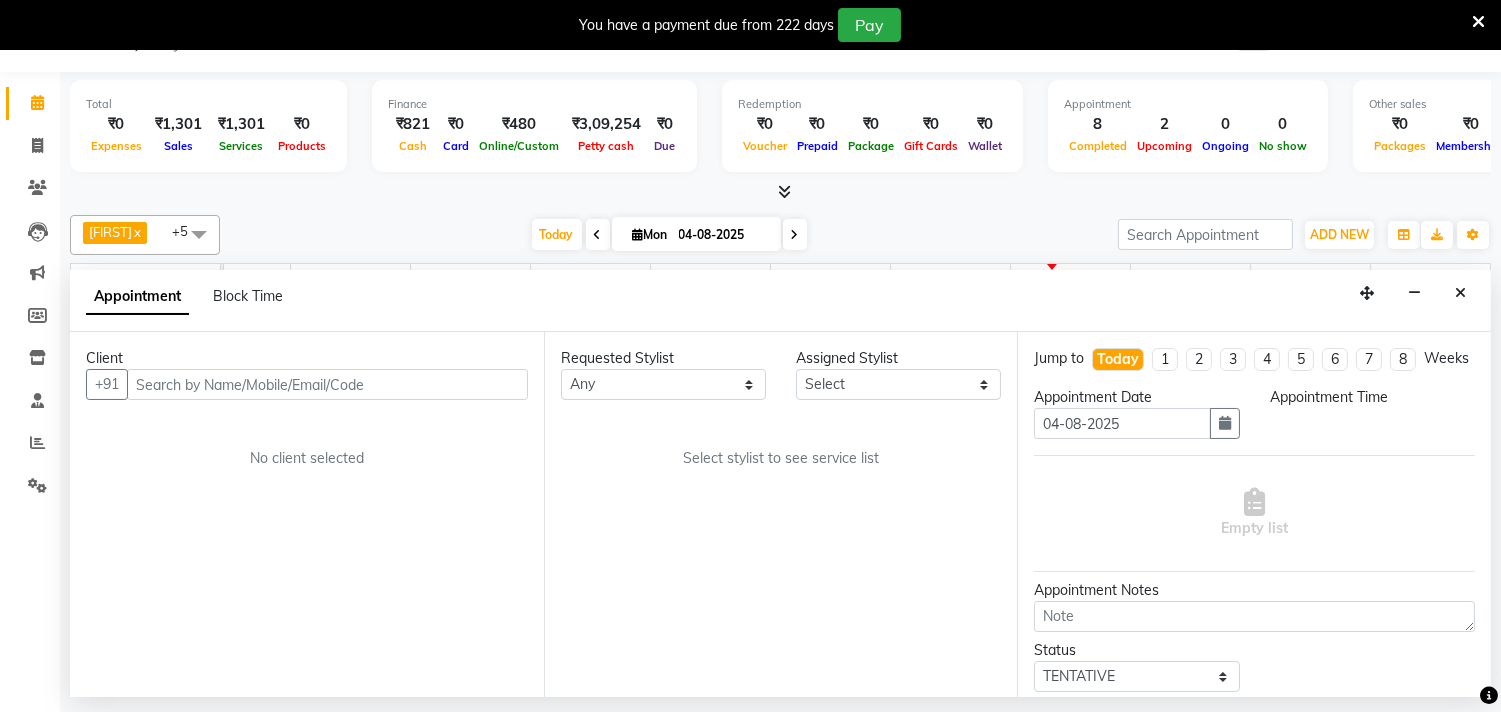 select on "960" 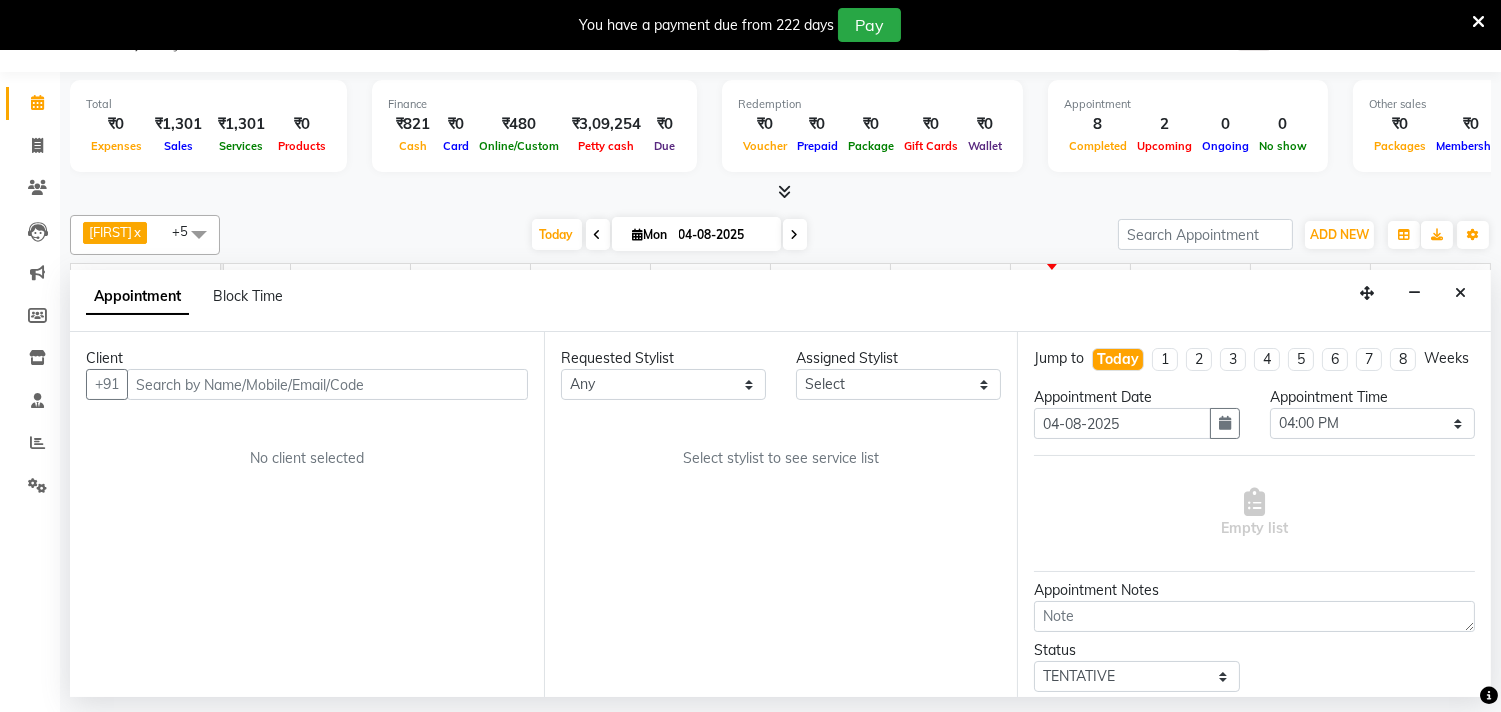 select on "35738" 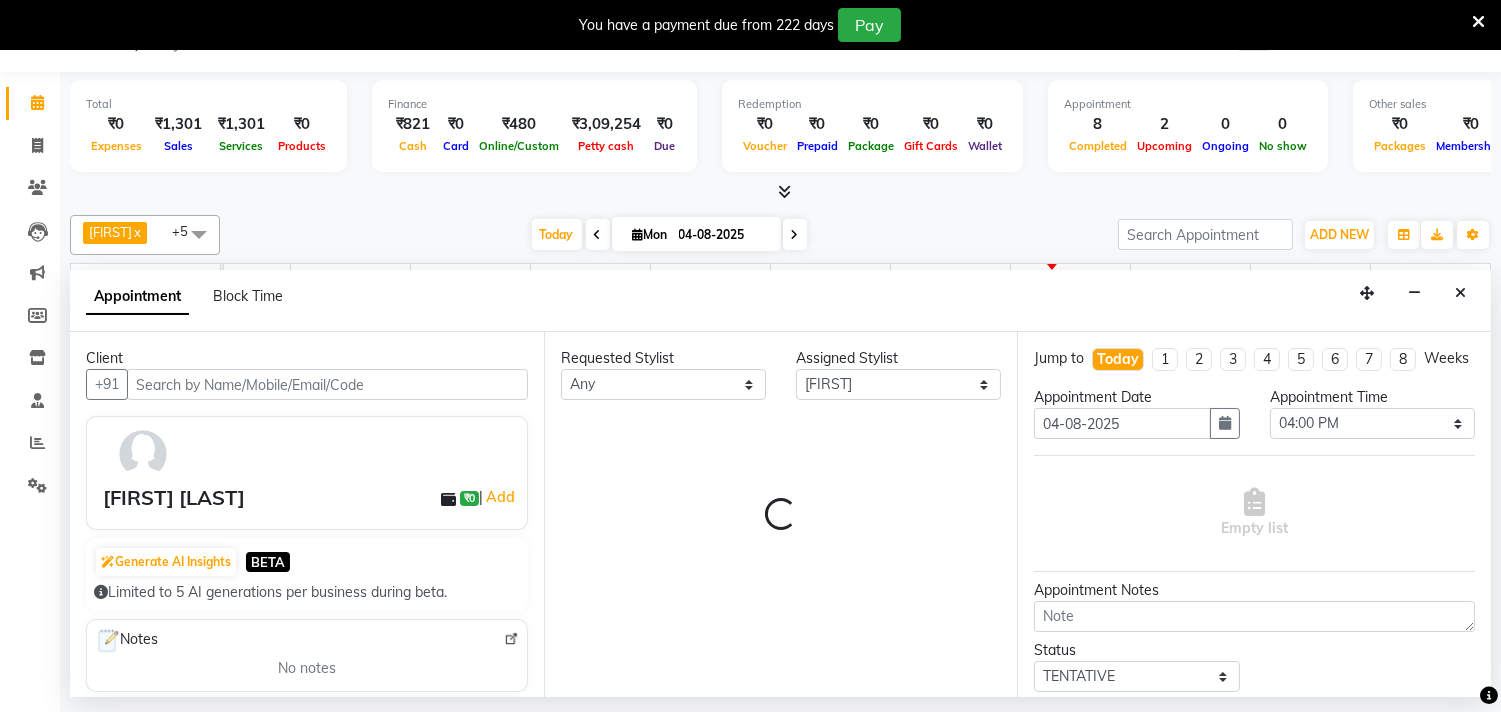 select on "2487" 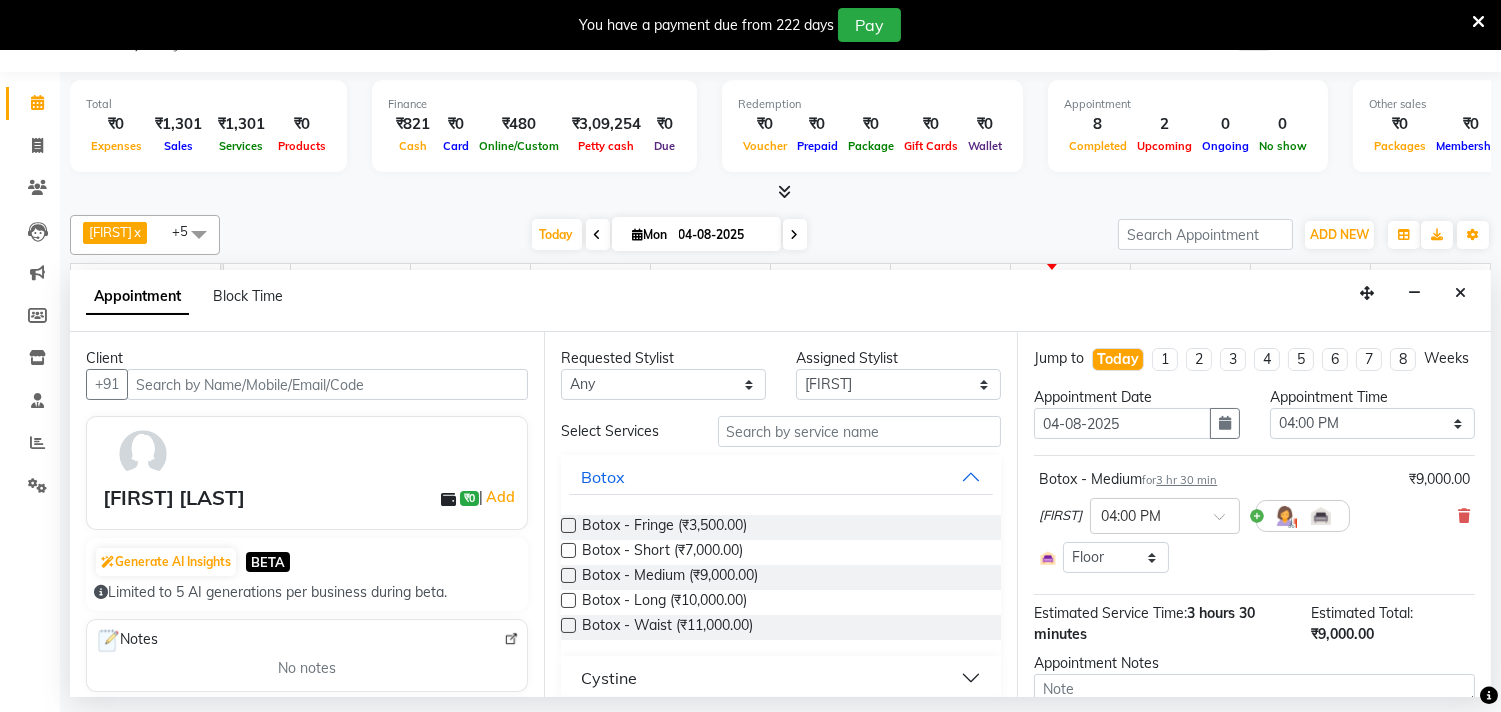 click at bounding box center [568, 600] 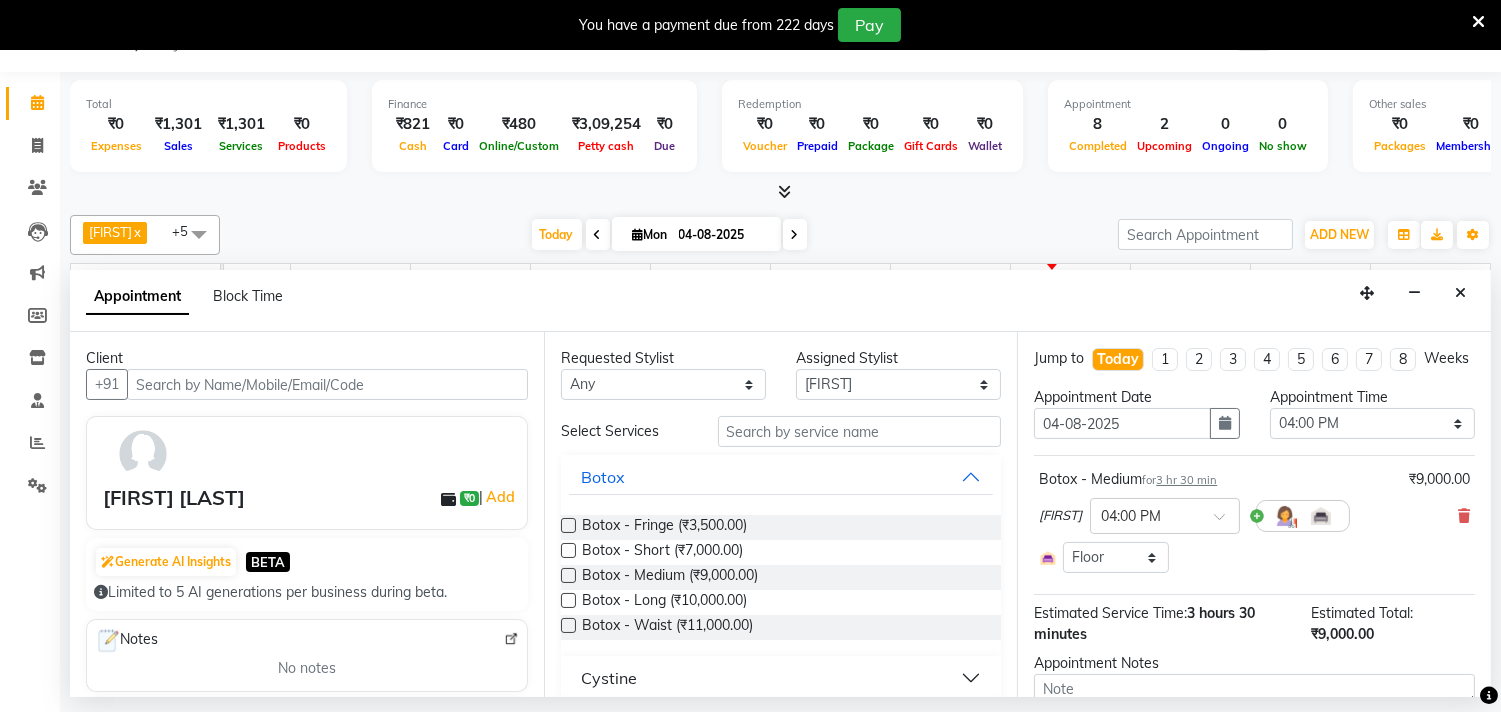 click at bounding box center [567, 602] 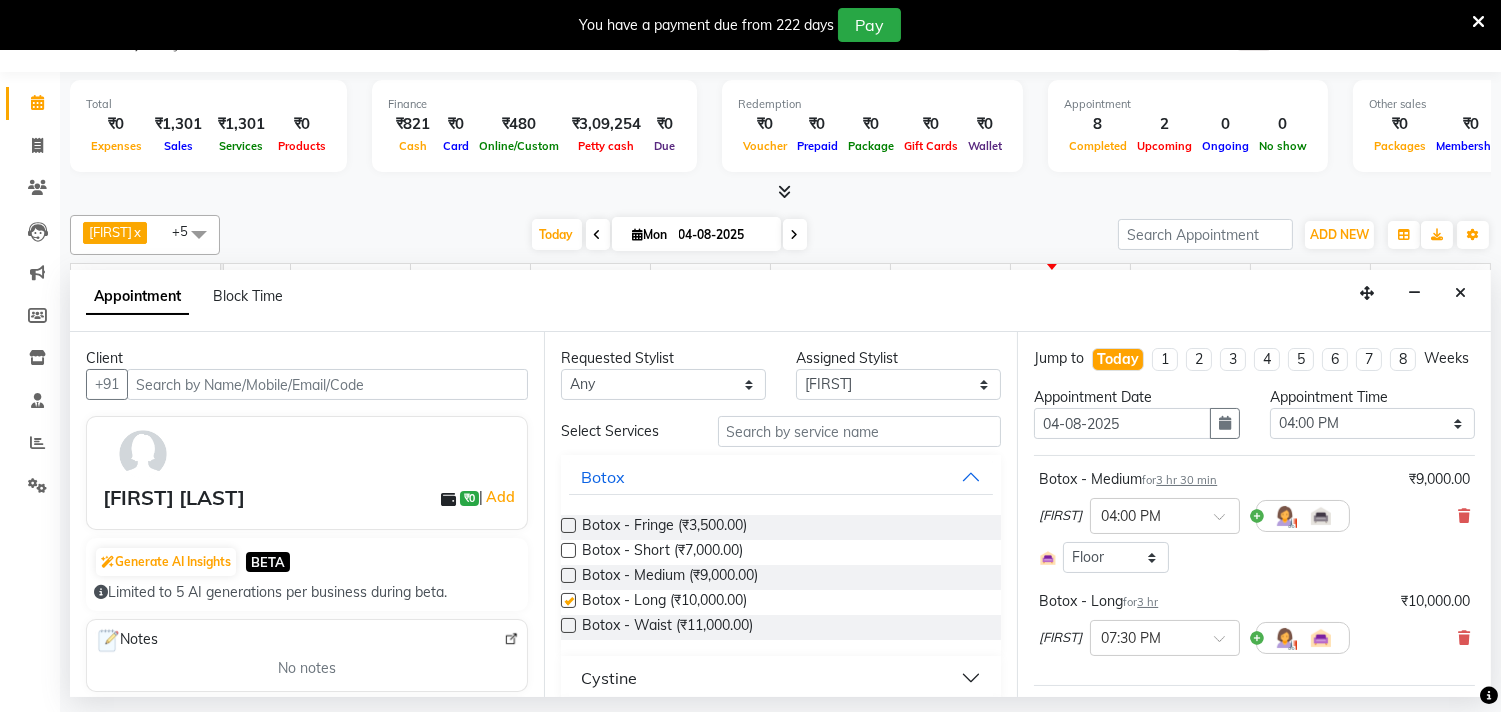 checkbox on "false" 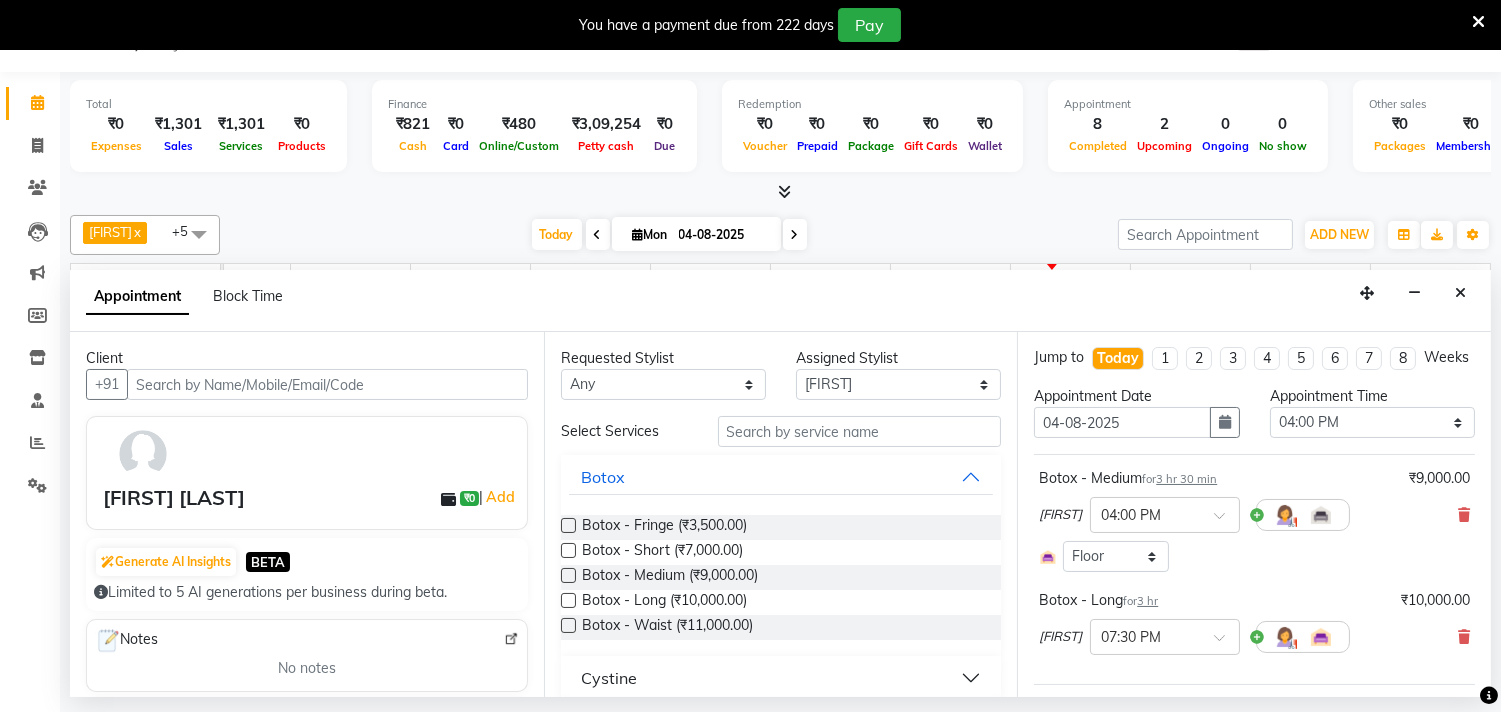 scroll, scrollTop: 0, scrollLeft: 0, axis: both 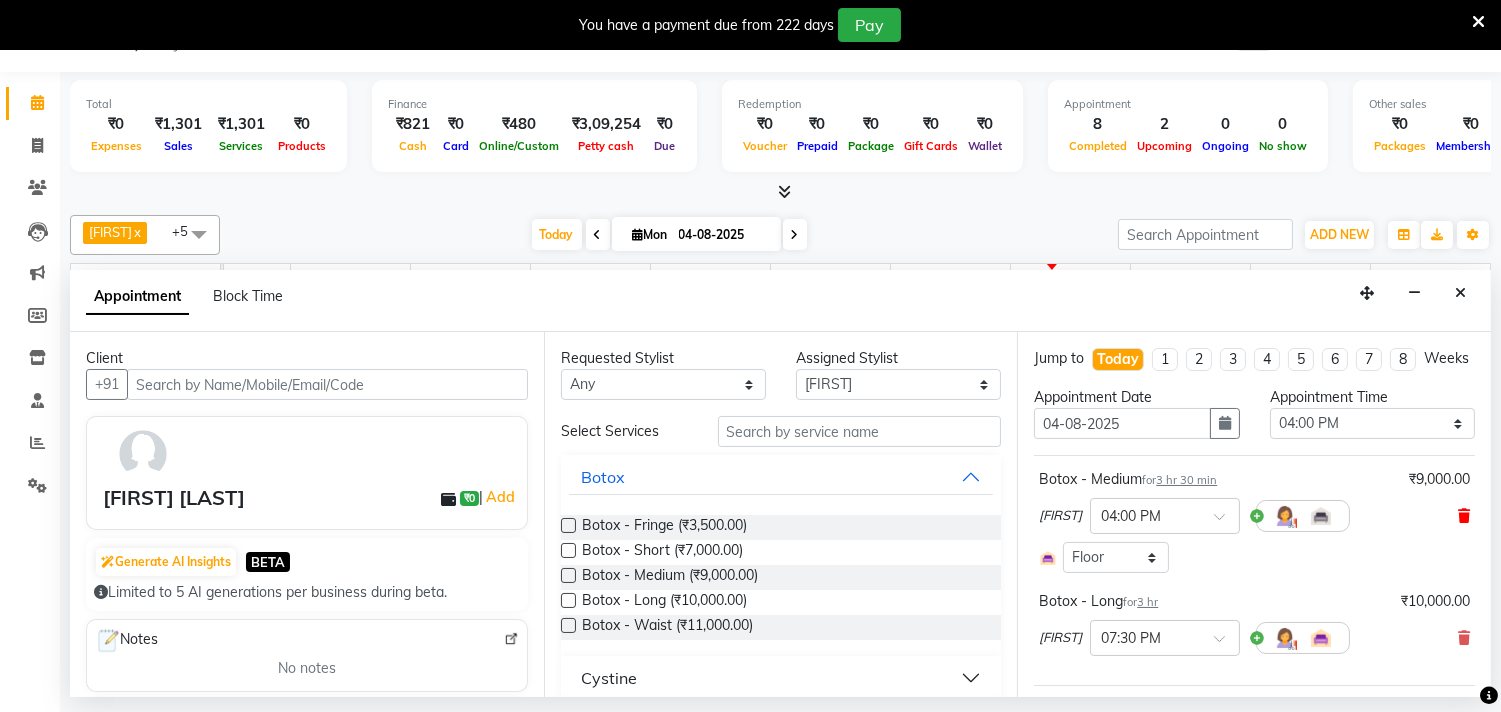 click at bounding box center [1464, 516] 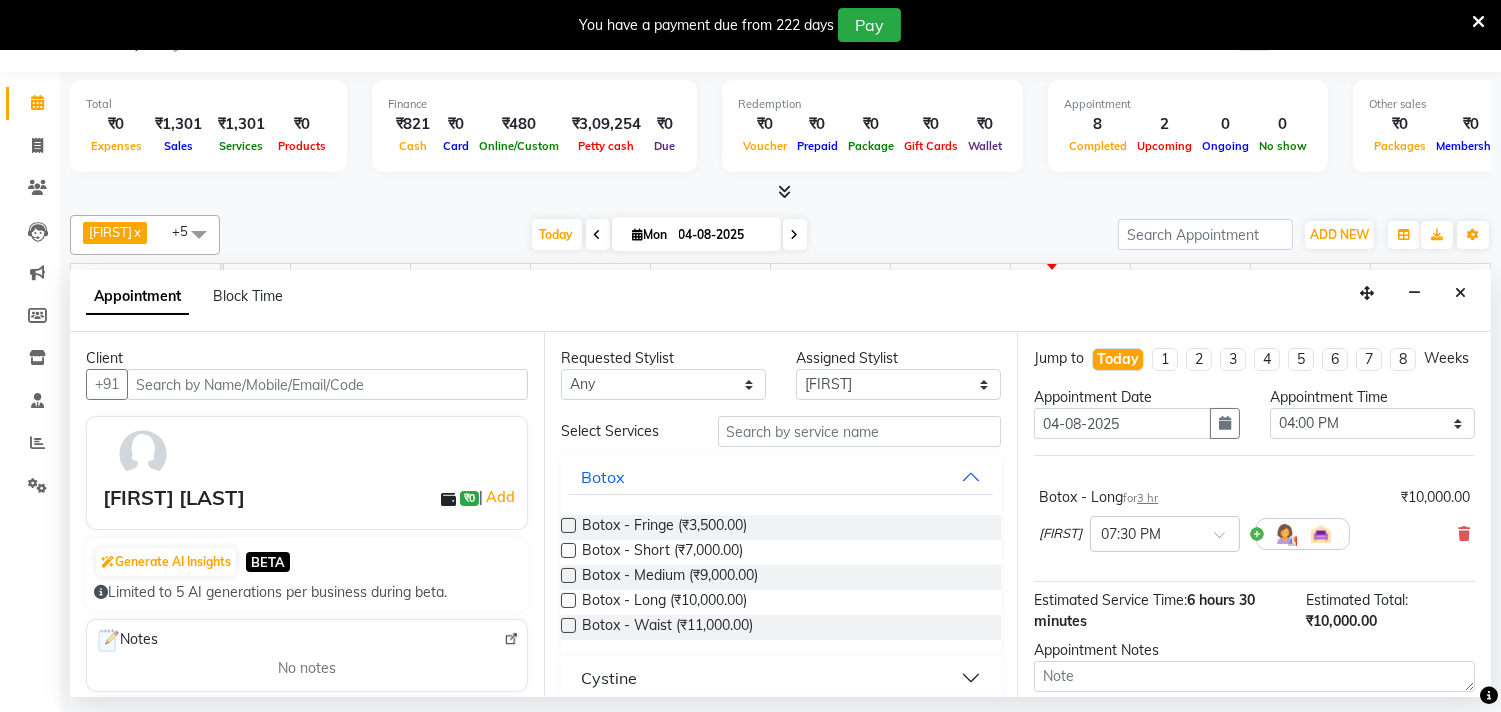 scroll, scrollTop: 142, scrollLeft: 0, axis: vertical 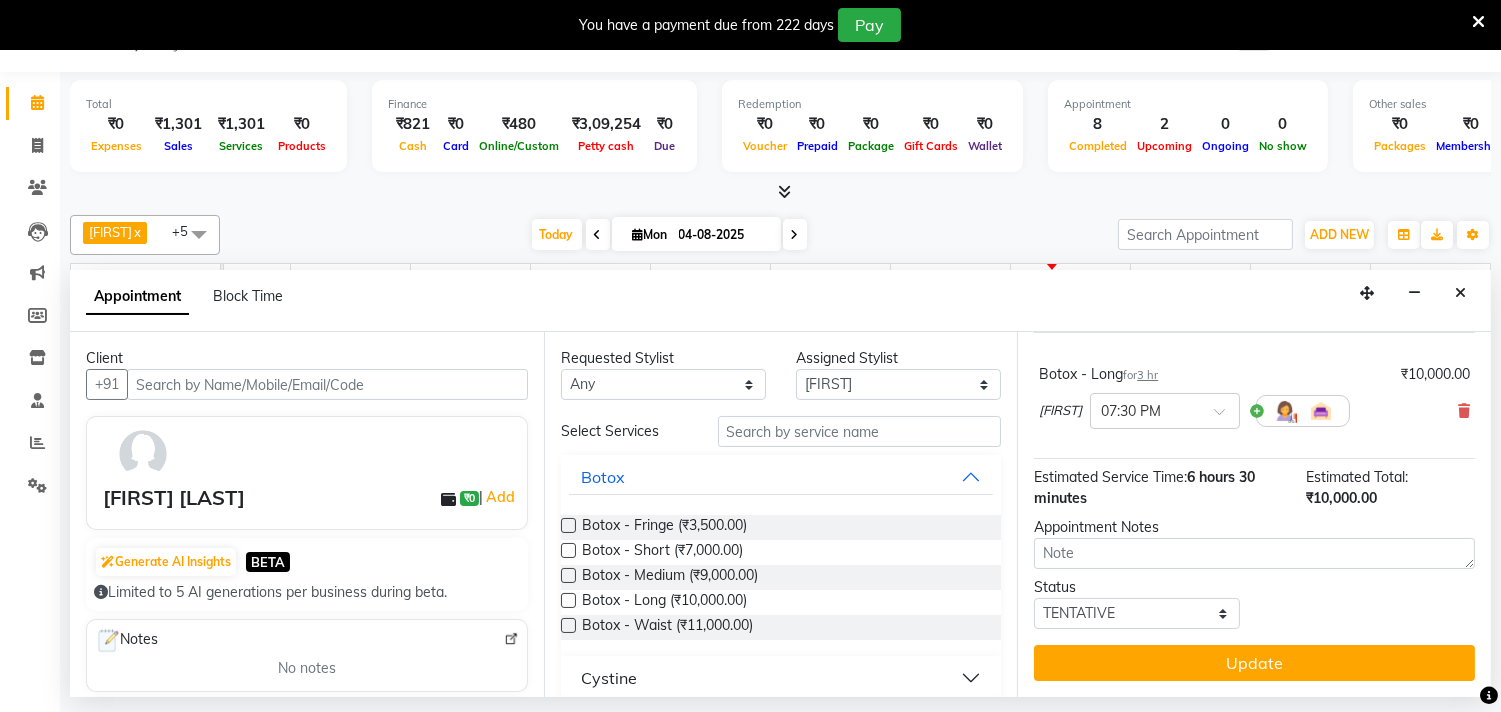 click on "Update" at bounding box center (1254, 663) 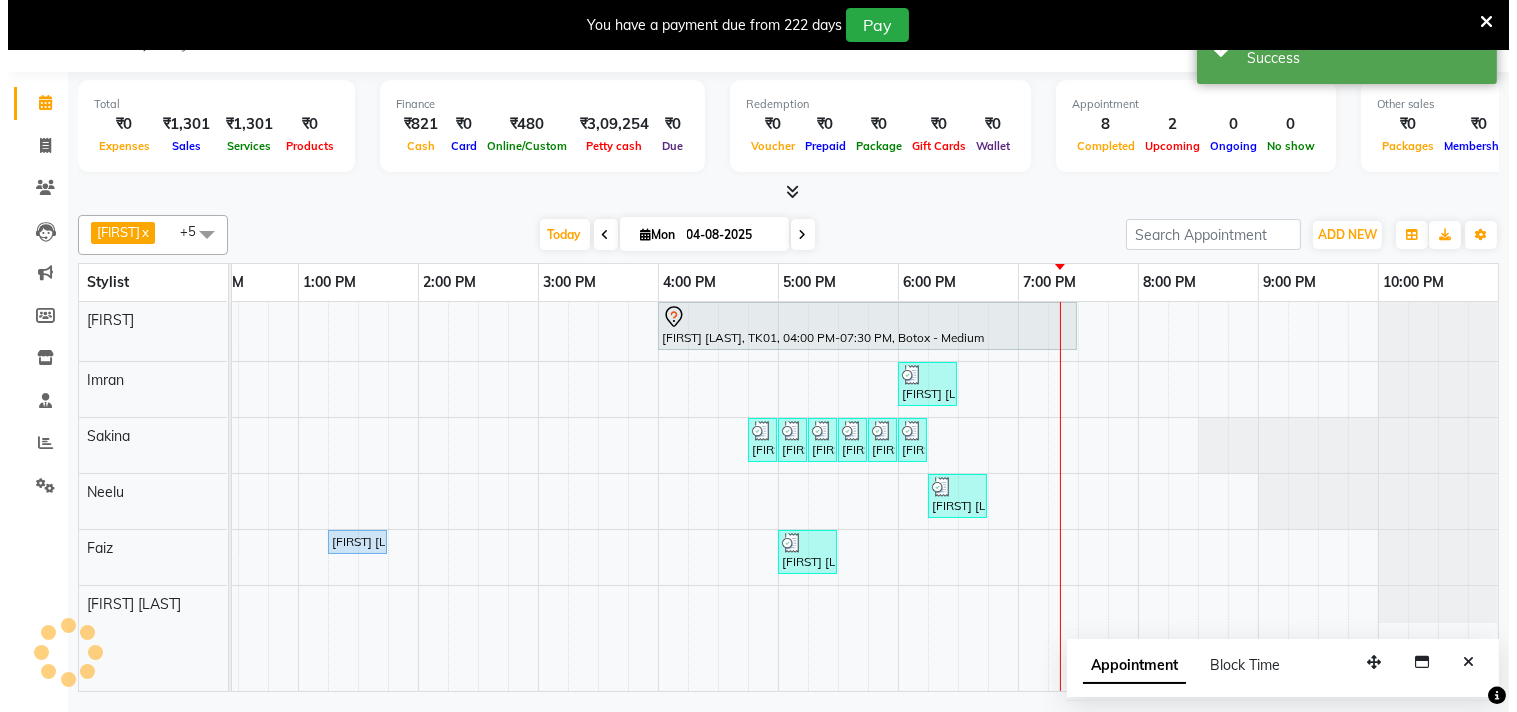 scroll, scrollTop: 0, scrollLeft: 0, axis: both 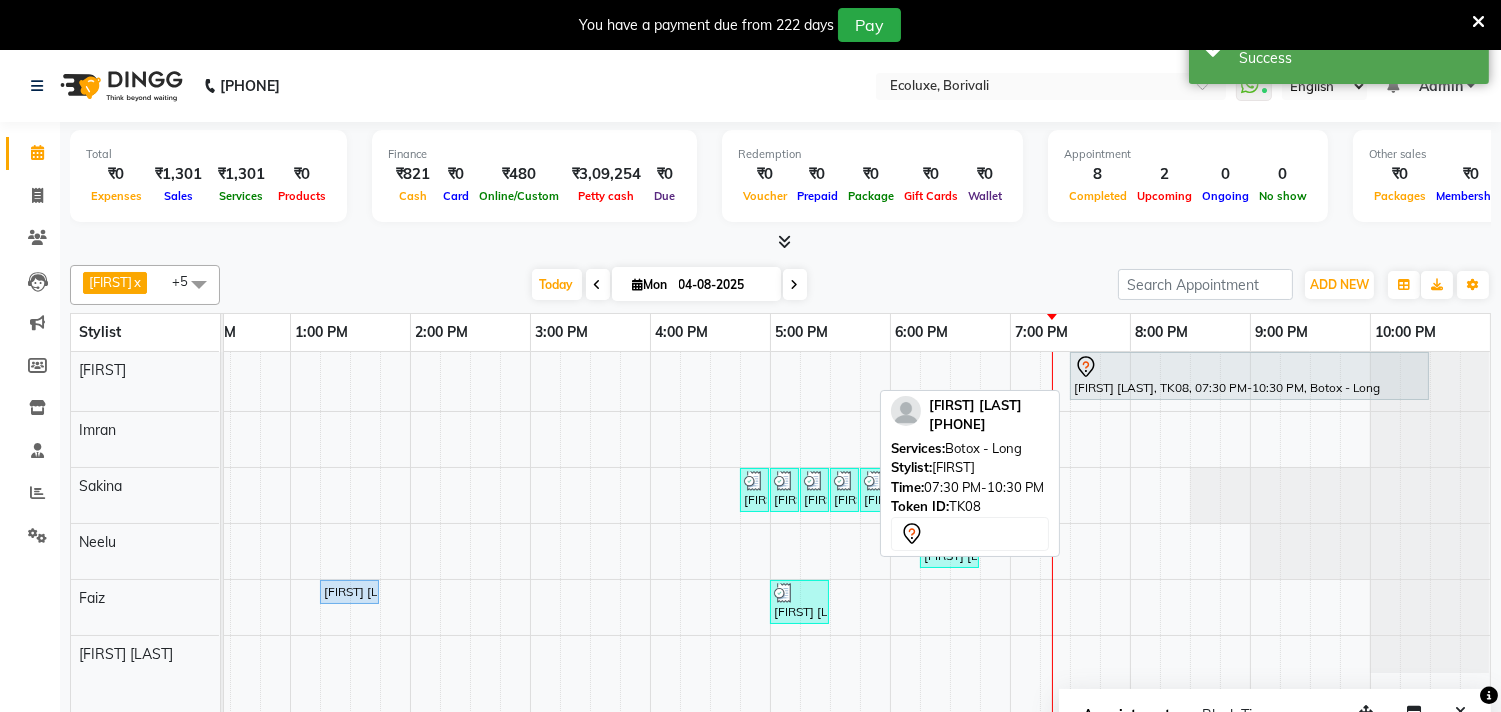 click at bounding box center [1249, 367] 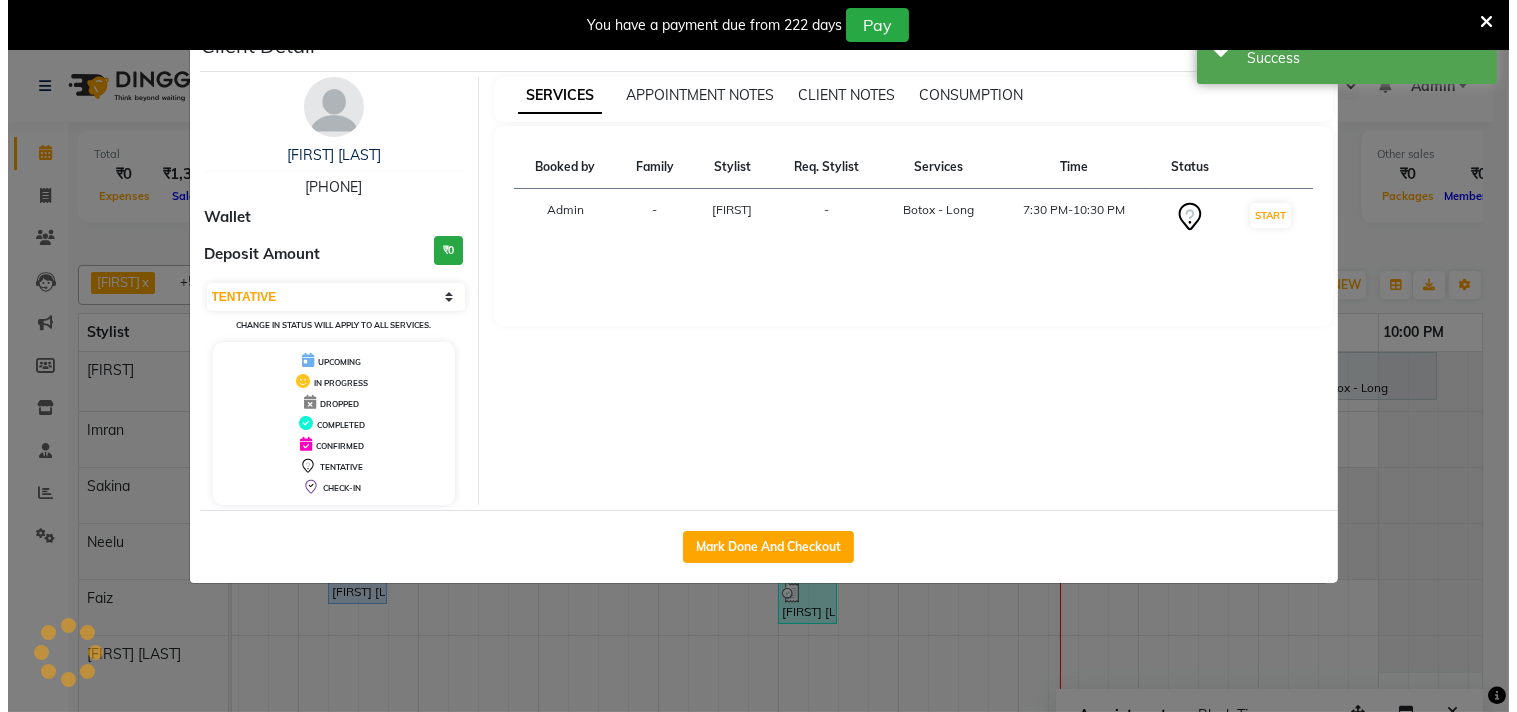 scroll, scrollTop: 0, scrollLeft: 413, axis: horizontal 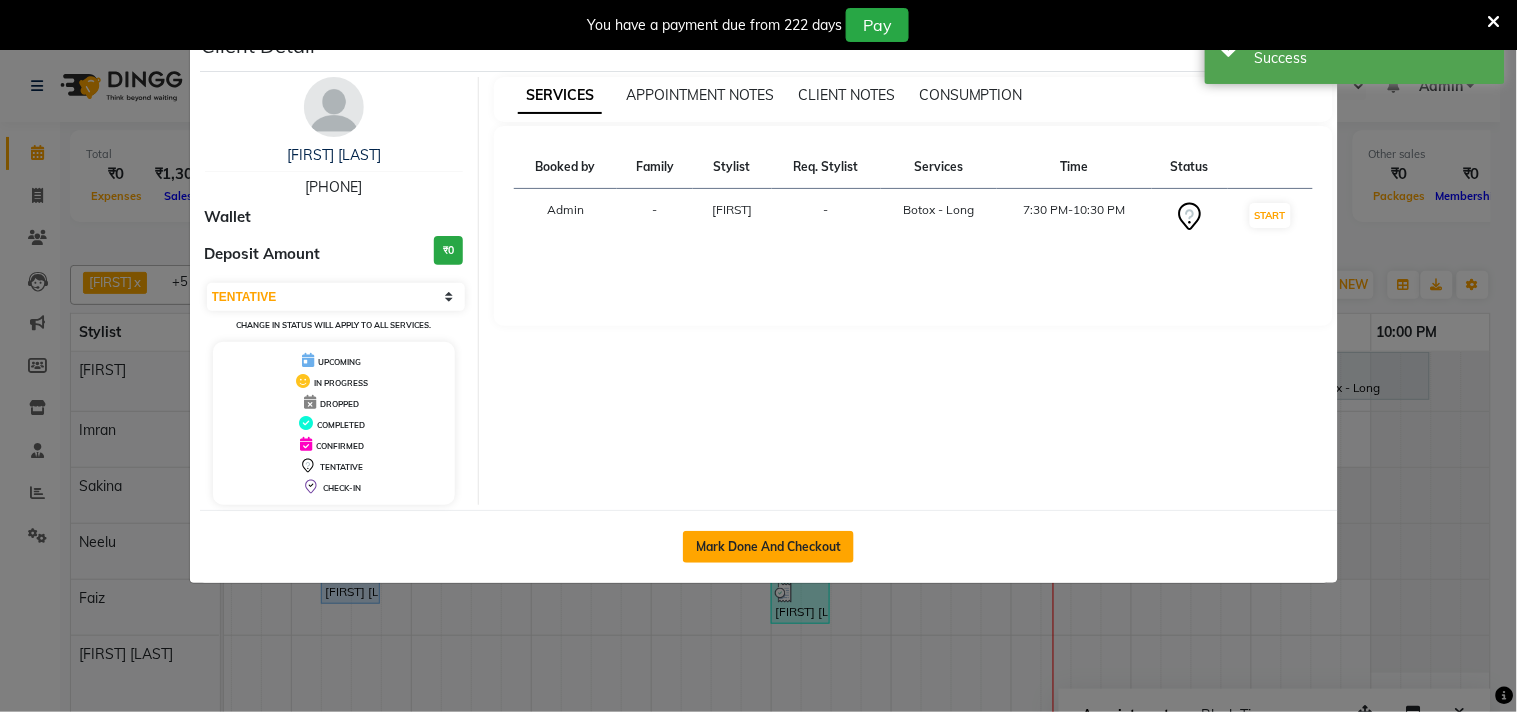 click on "Mark Done And Checkout" 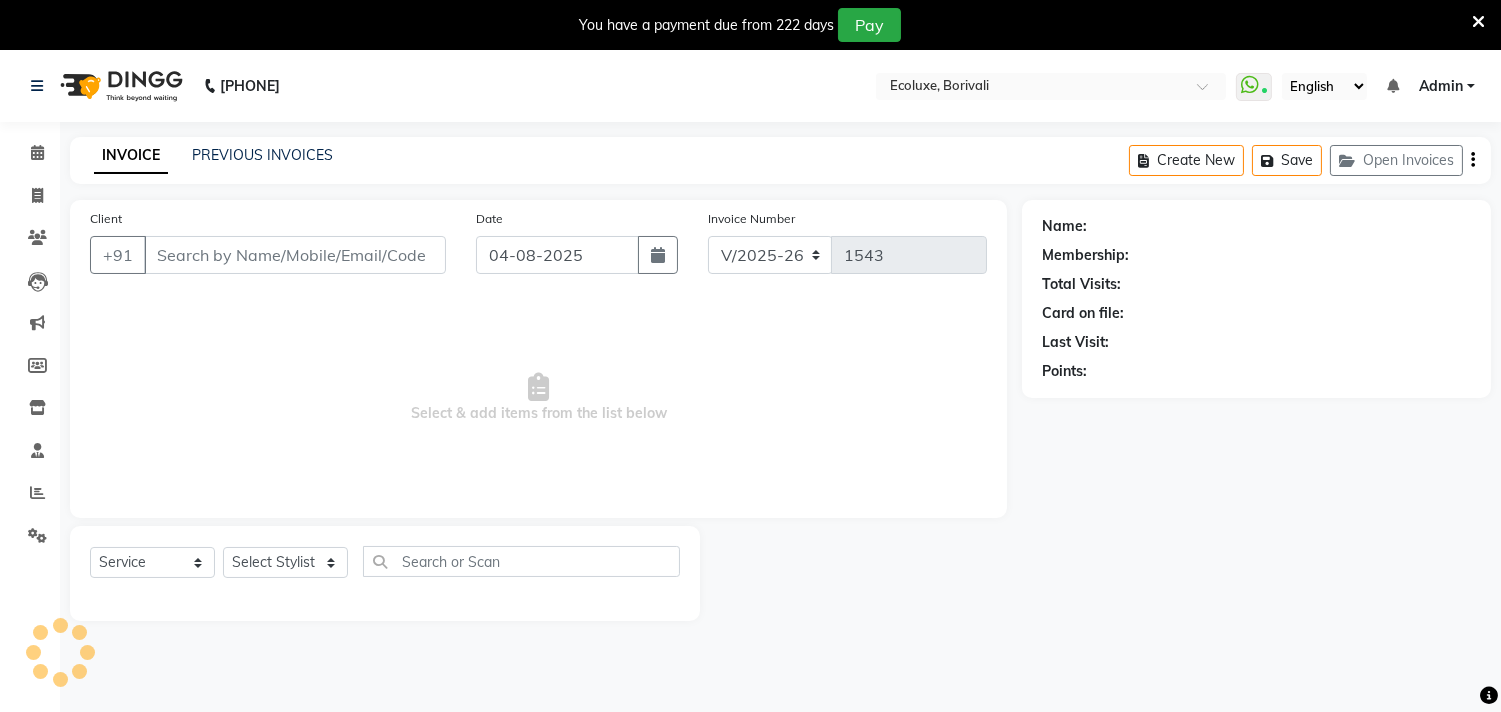 type on "[PHONE]" 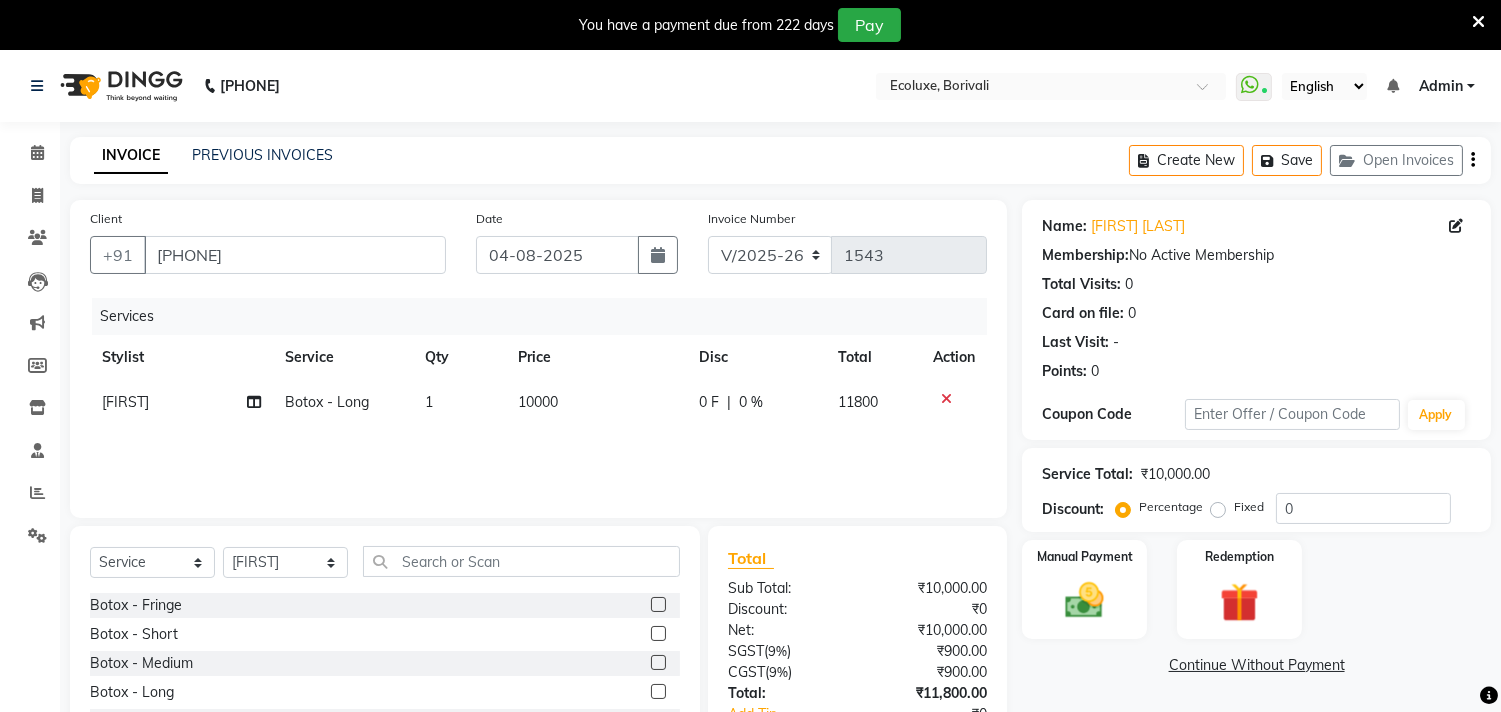 click 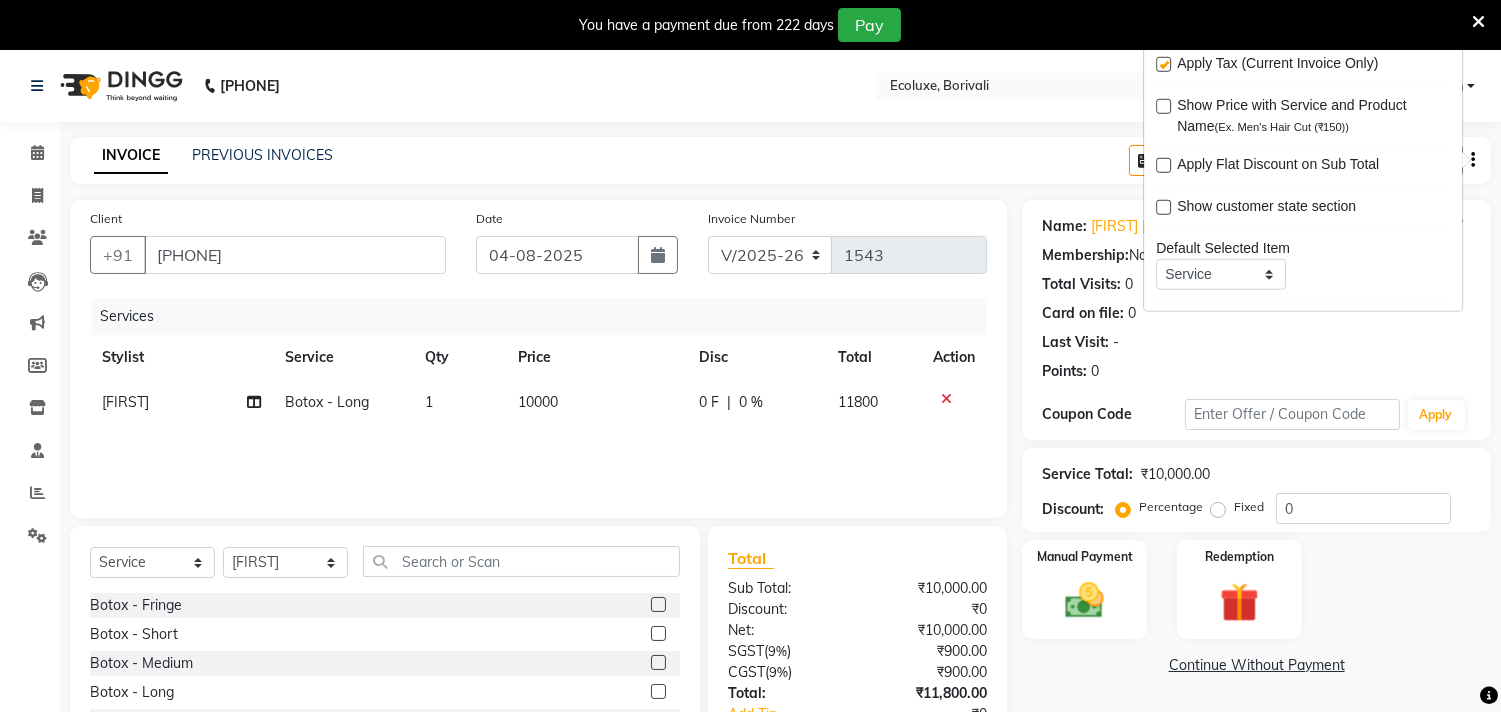 click at bounding box center (1163, 64) 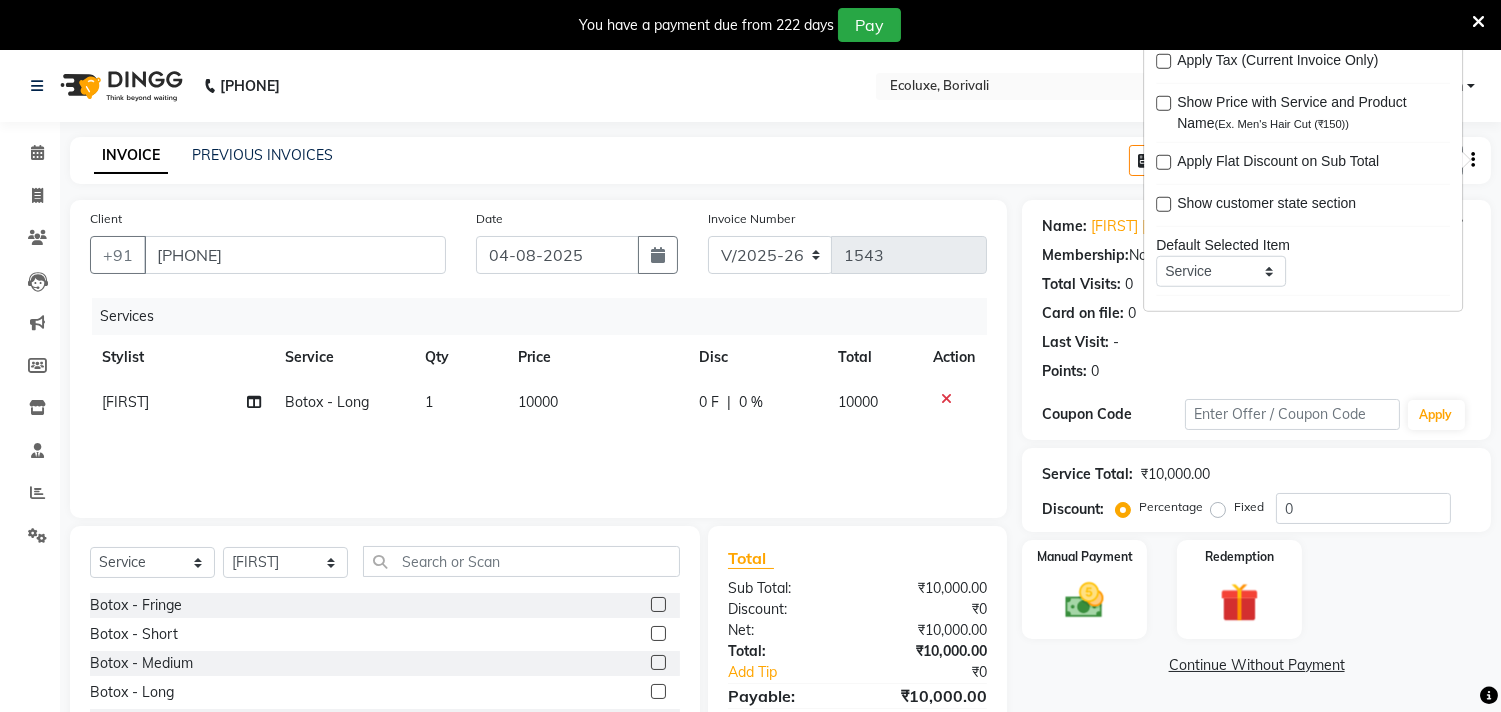 scroll, scrollTop: 0, scrollLeft: 0, axis: both 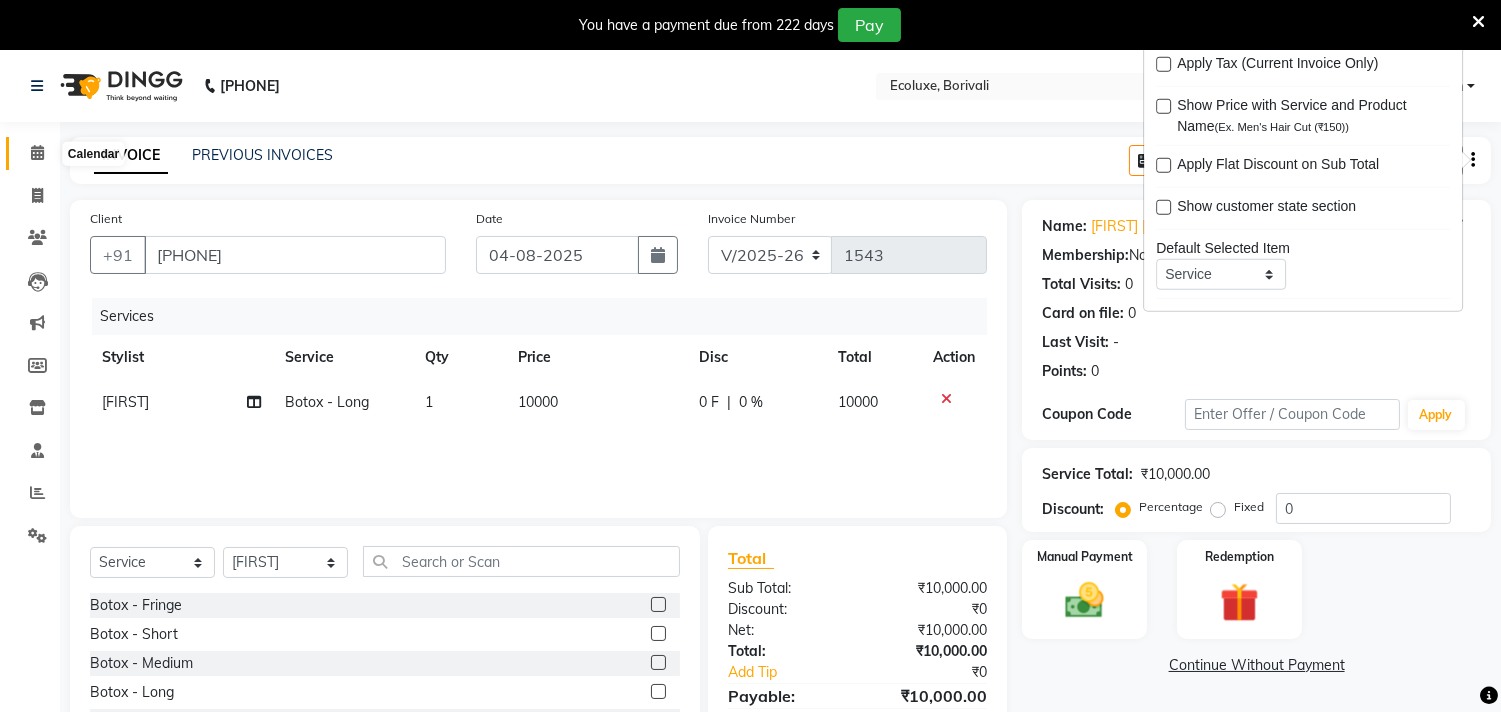 click 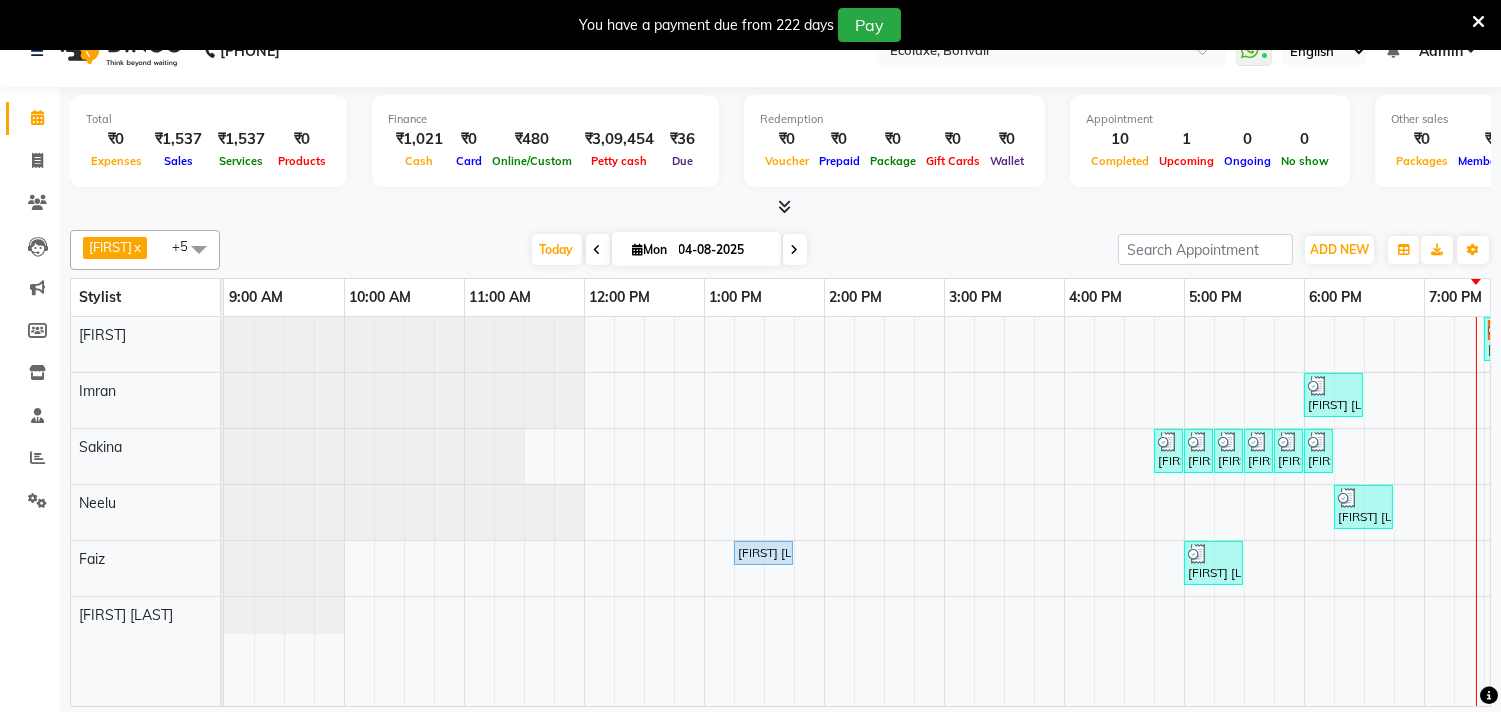scroll, scrollTop: 50, scrollLeft: 0, axis: vertical 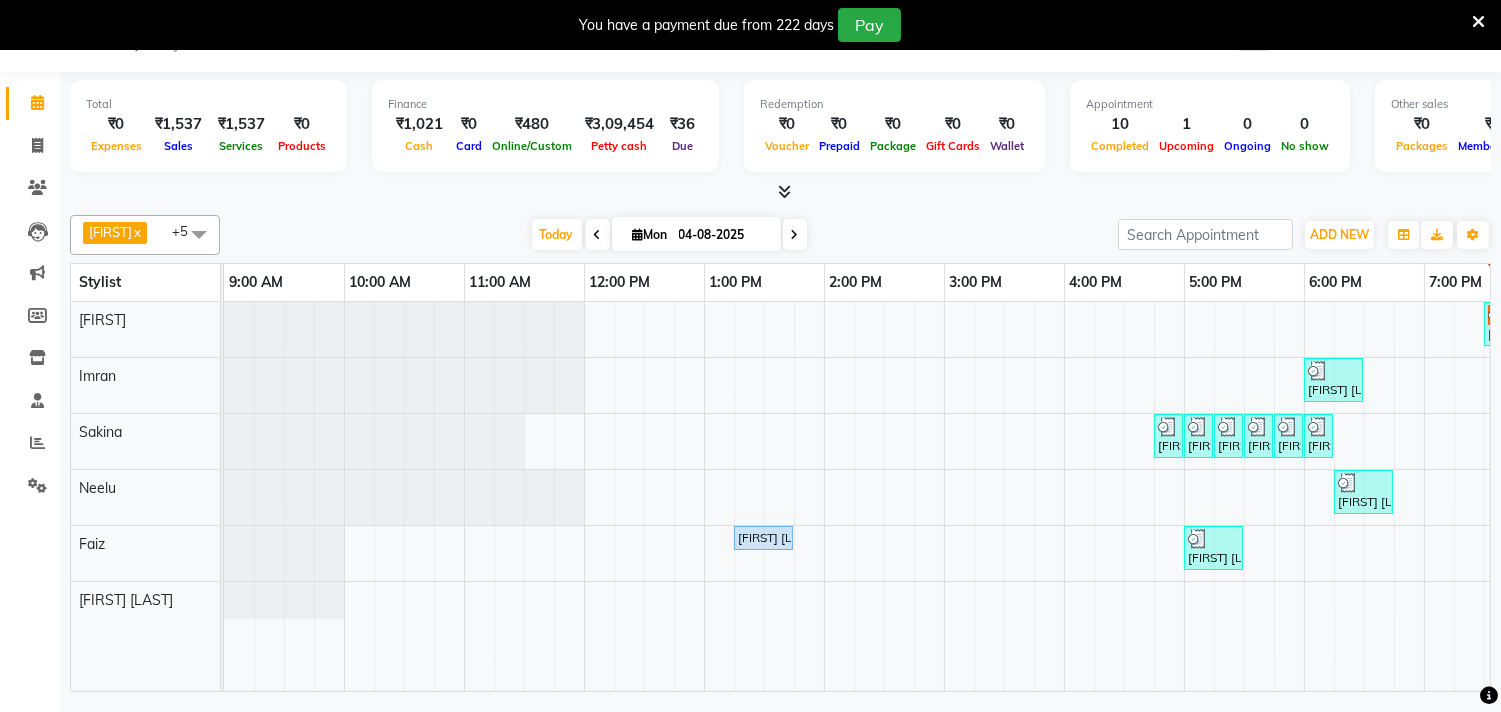 click at bounding box center (1439, 496) 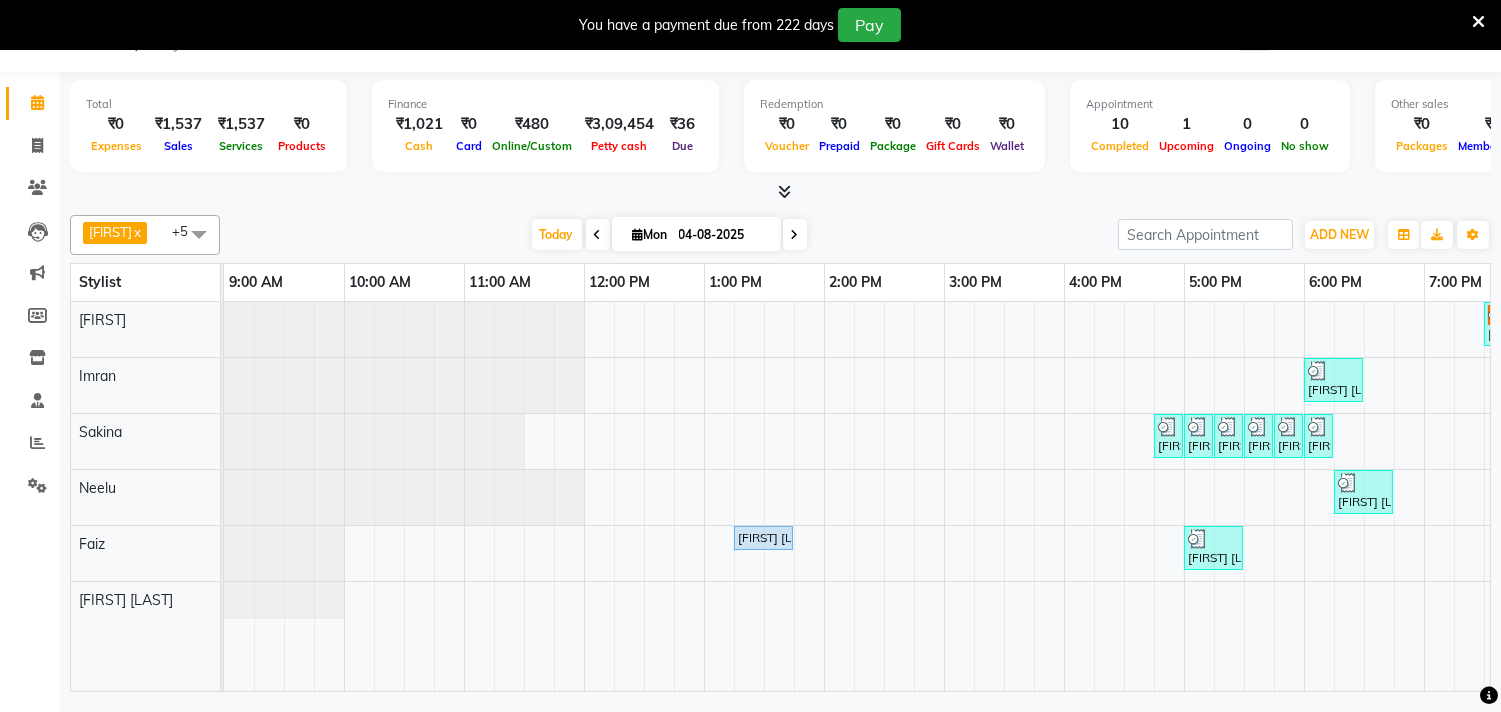 scroll, scrollTop: 0, scrollLeft: 422, axis: horizontal 